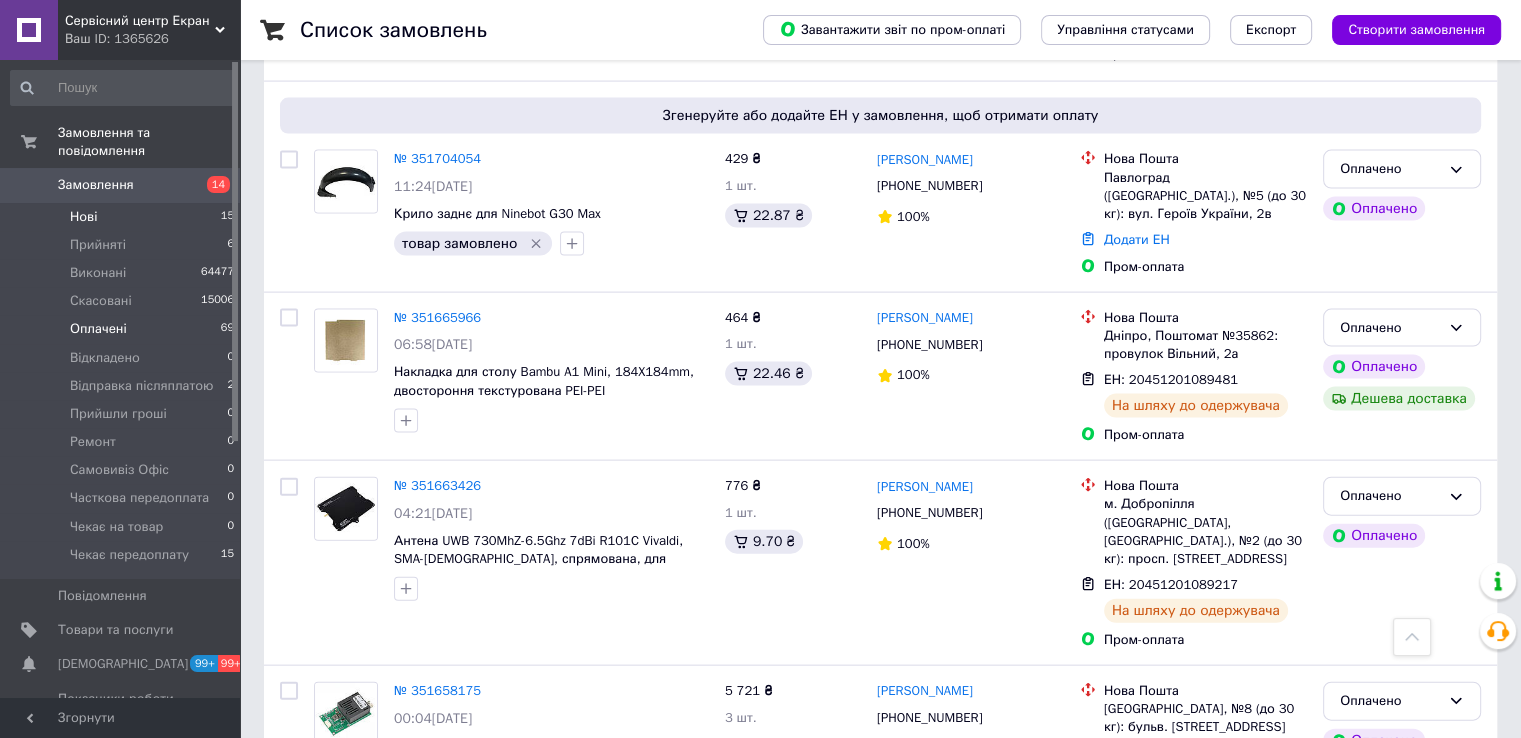click on "Нові 15" at bounding box center [123, 217] 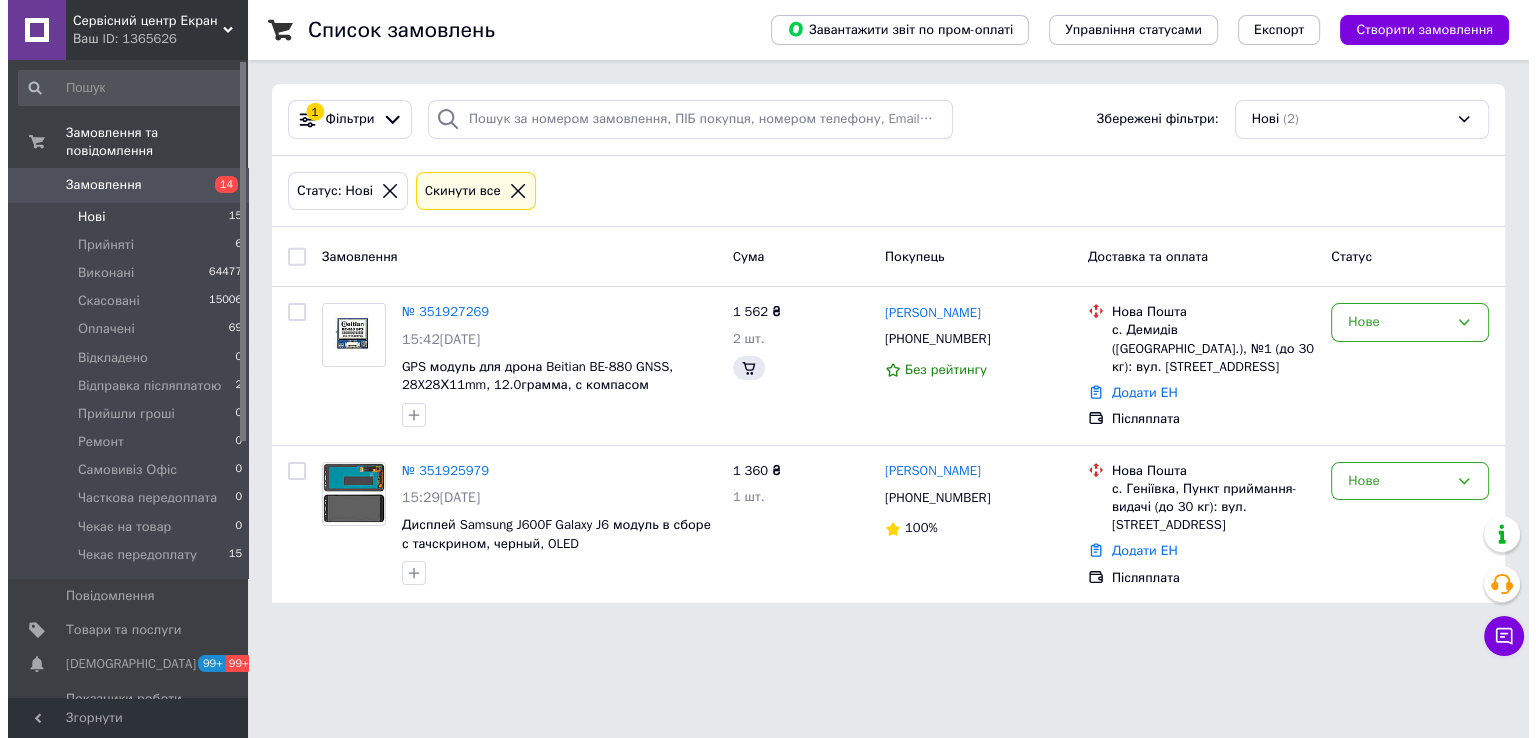 scroll, scrollTop: 0, scrollLeft: 0, axis: both 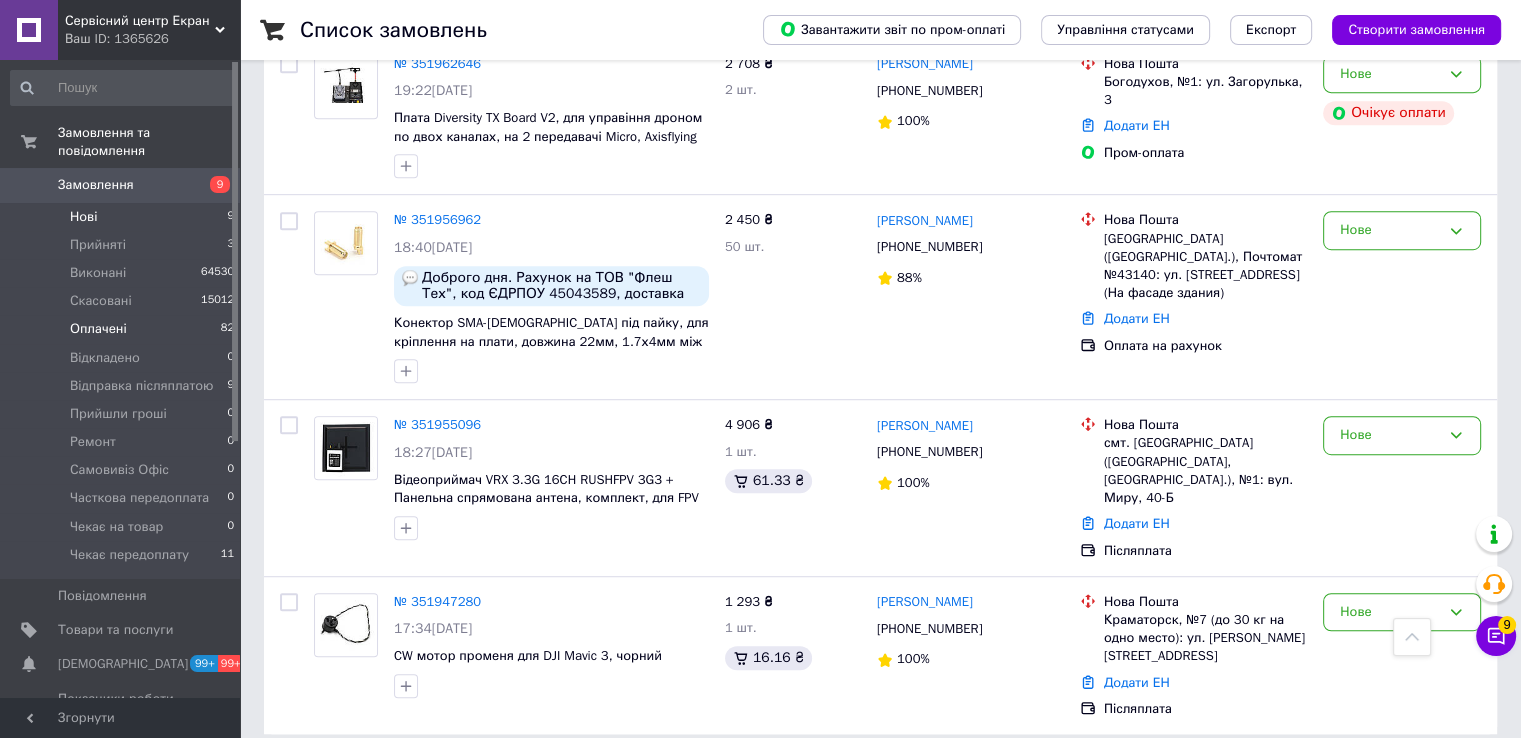 click on "Оплачені 82" at bounding box center [123, 329] 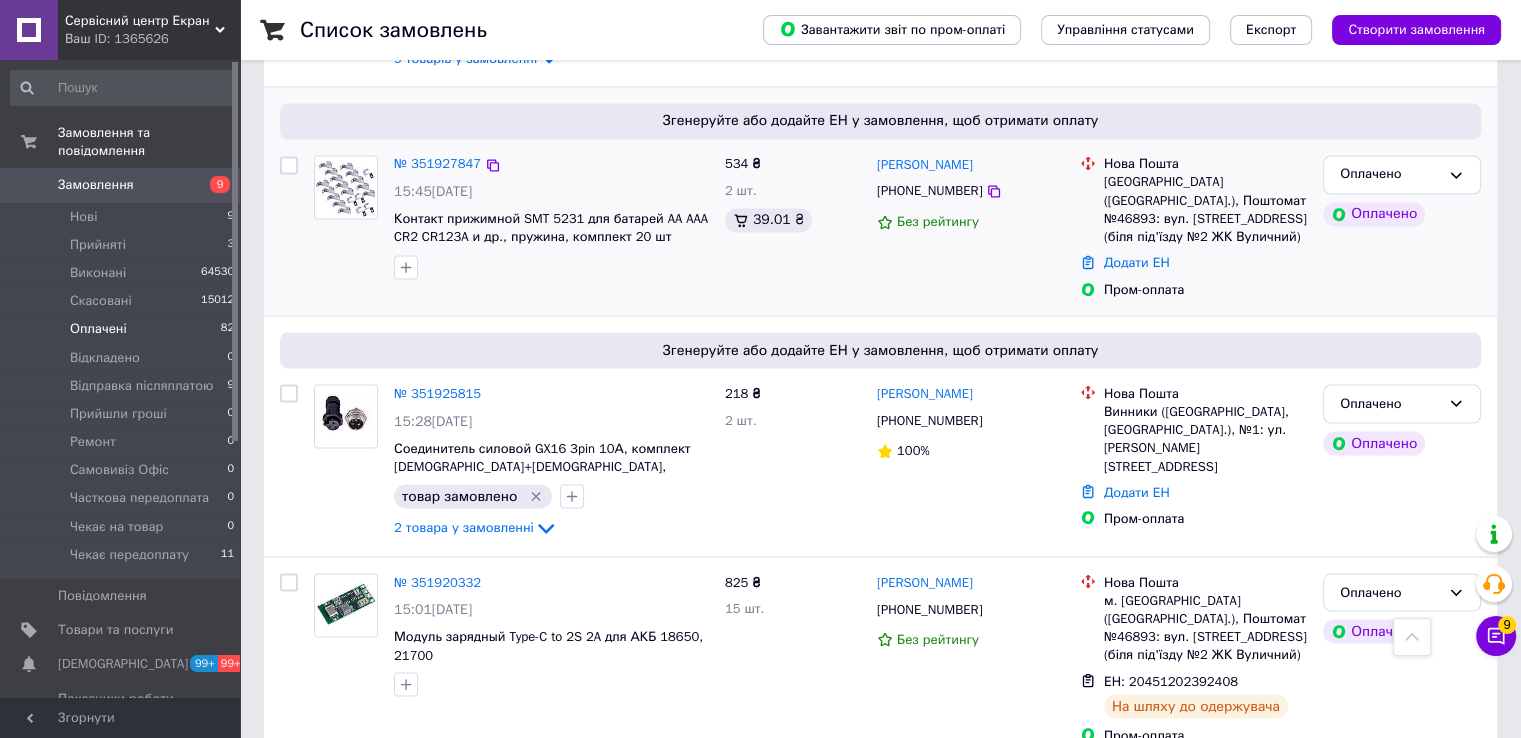 scroll, scrollTop: 3300, scrollLeft: 0, axis: vertical 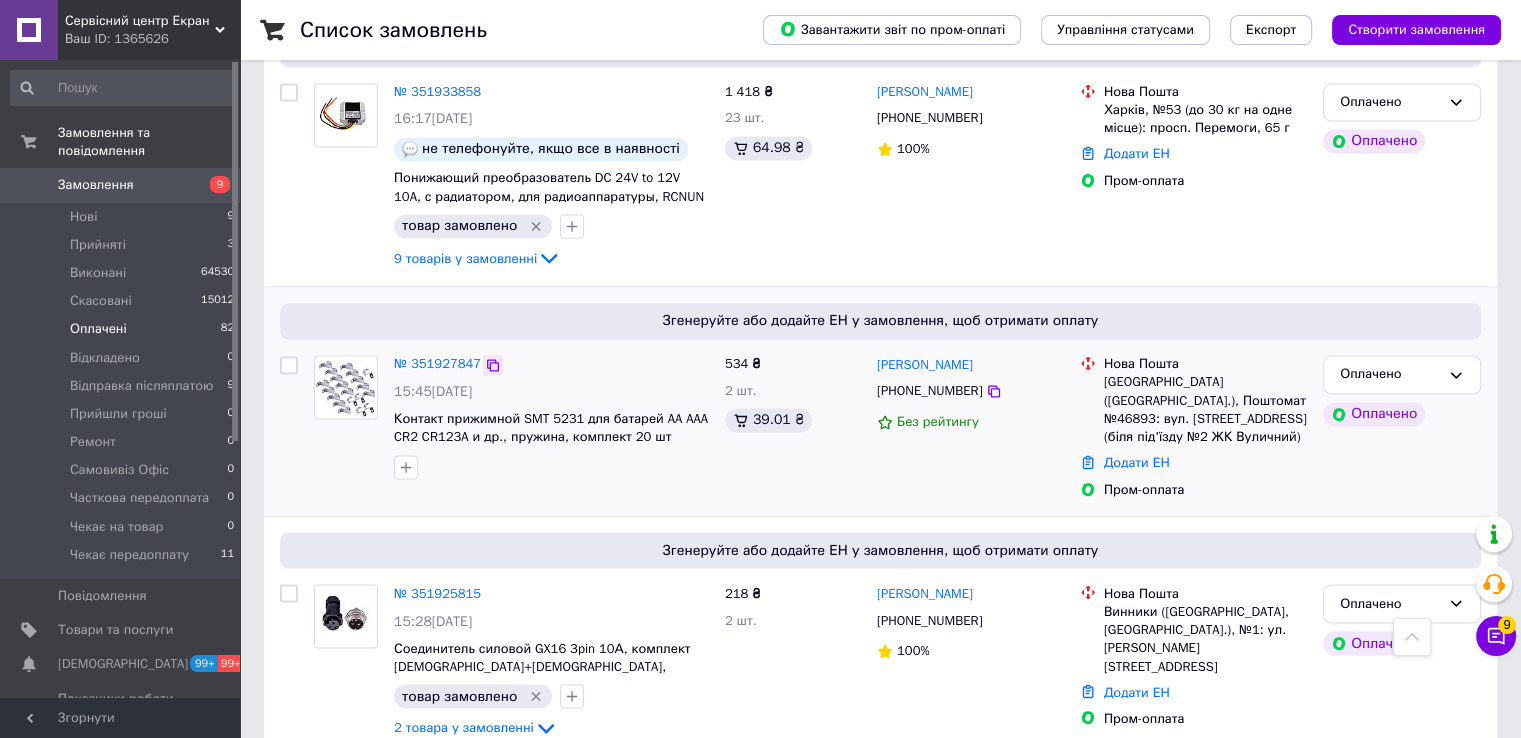 click 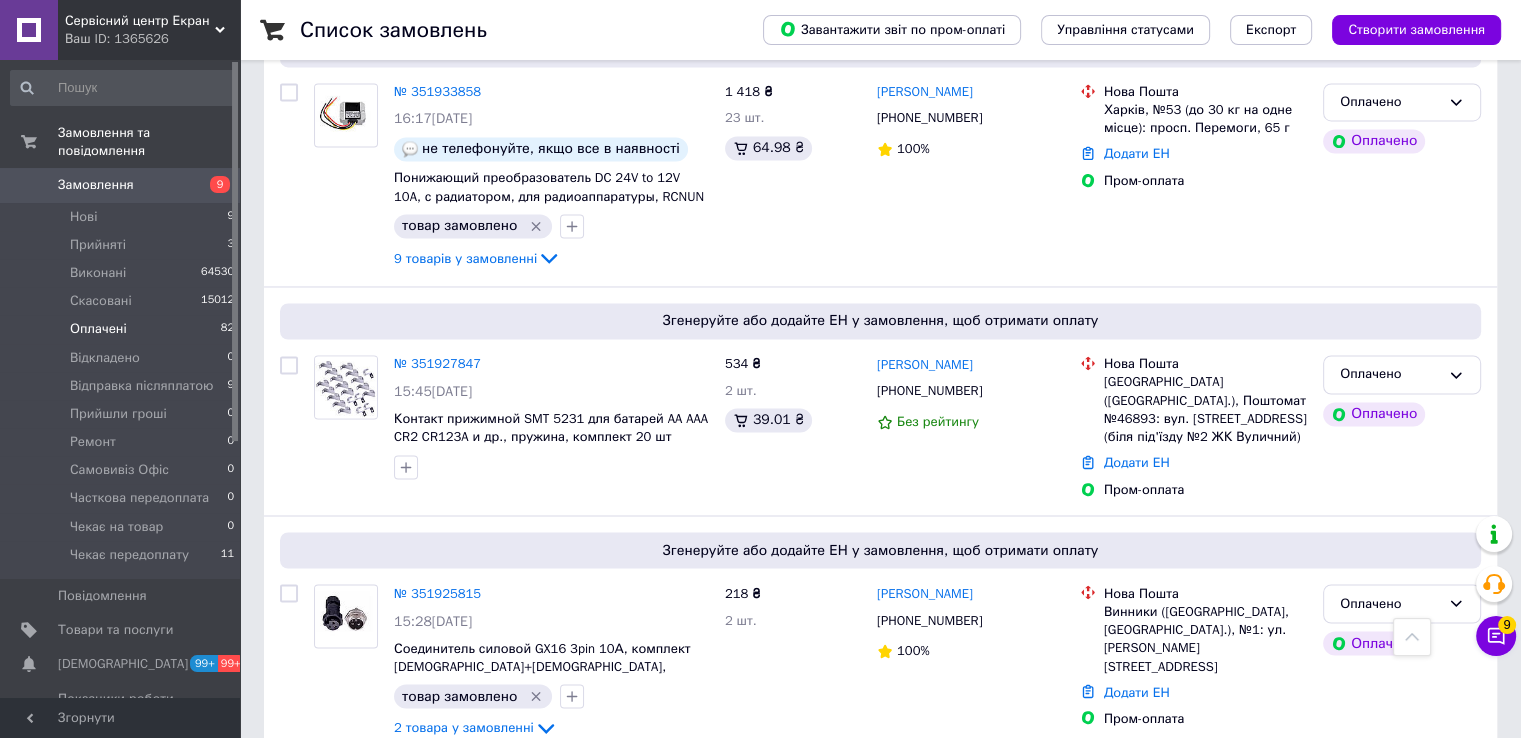 drag, startPoint x: 428, startPoint y: 264, endPoint x: 446, endPoint y: 261, distance: 18.248287 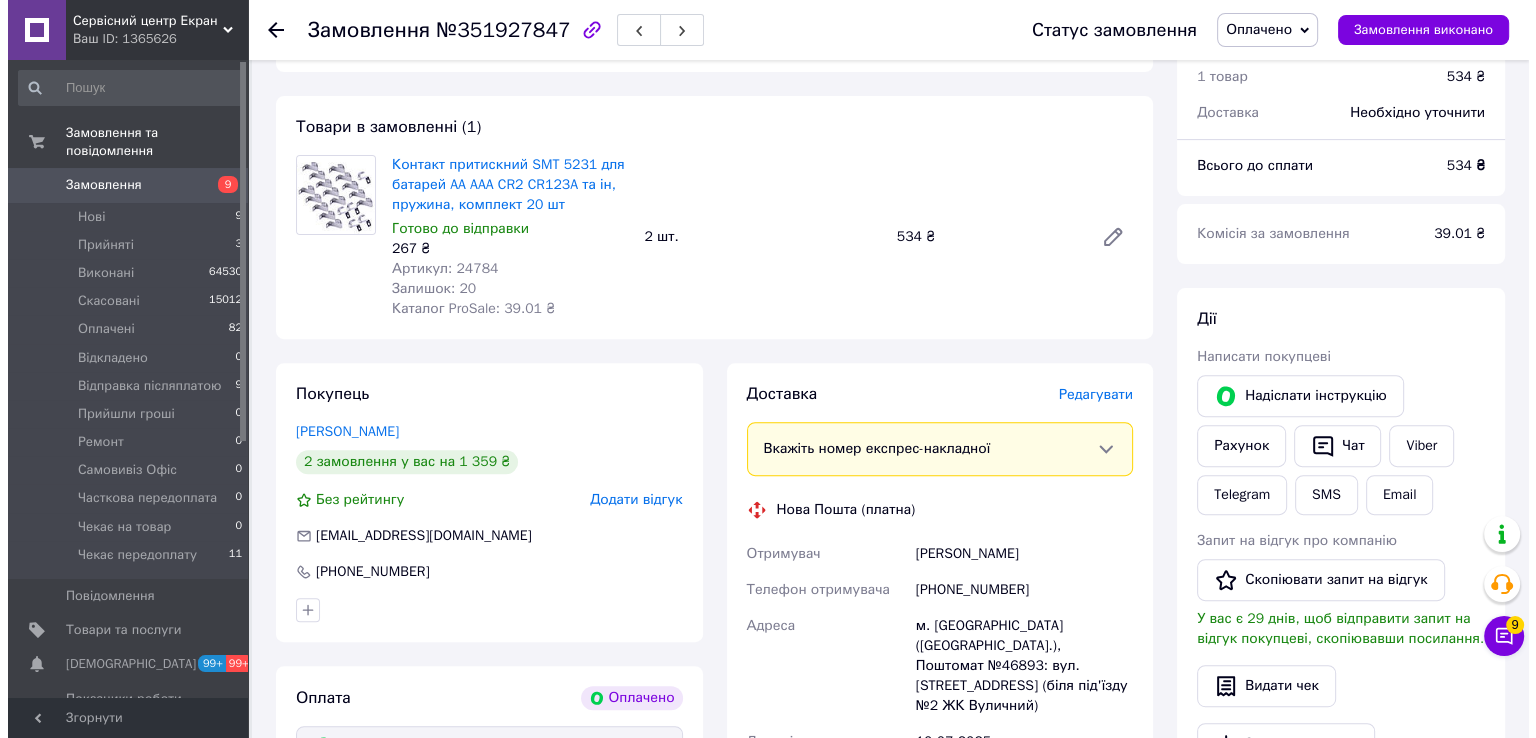 scroll, scrollTop: 700, scrollLeft: 0, axis: vertical 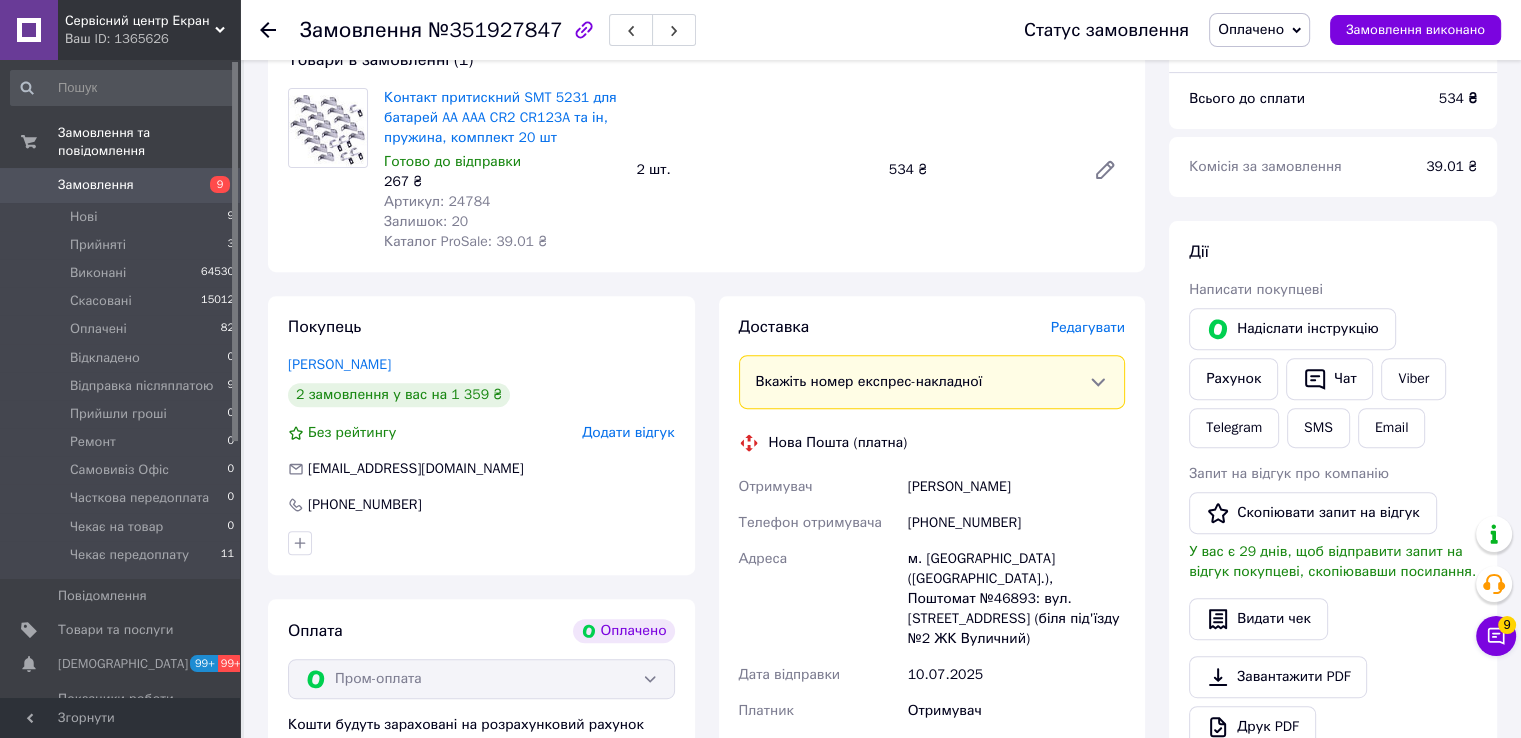 click on "Редагувати" at bounding box center [1088, 327] 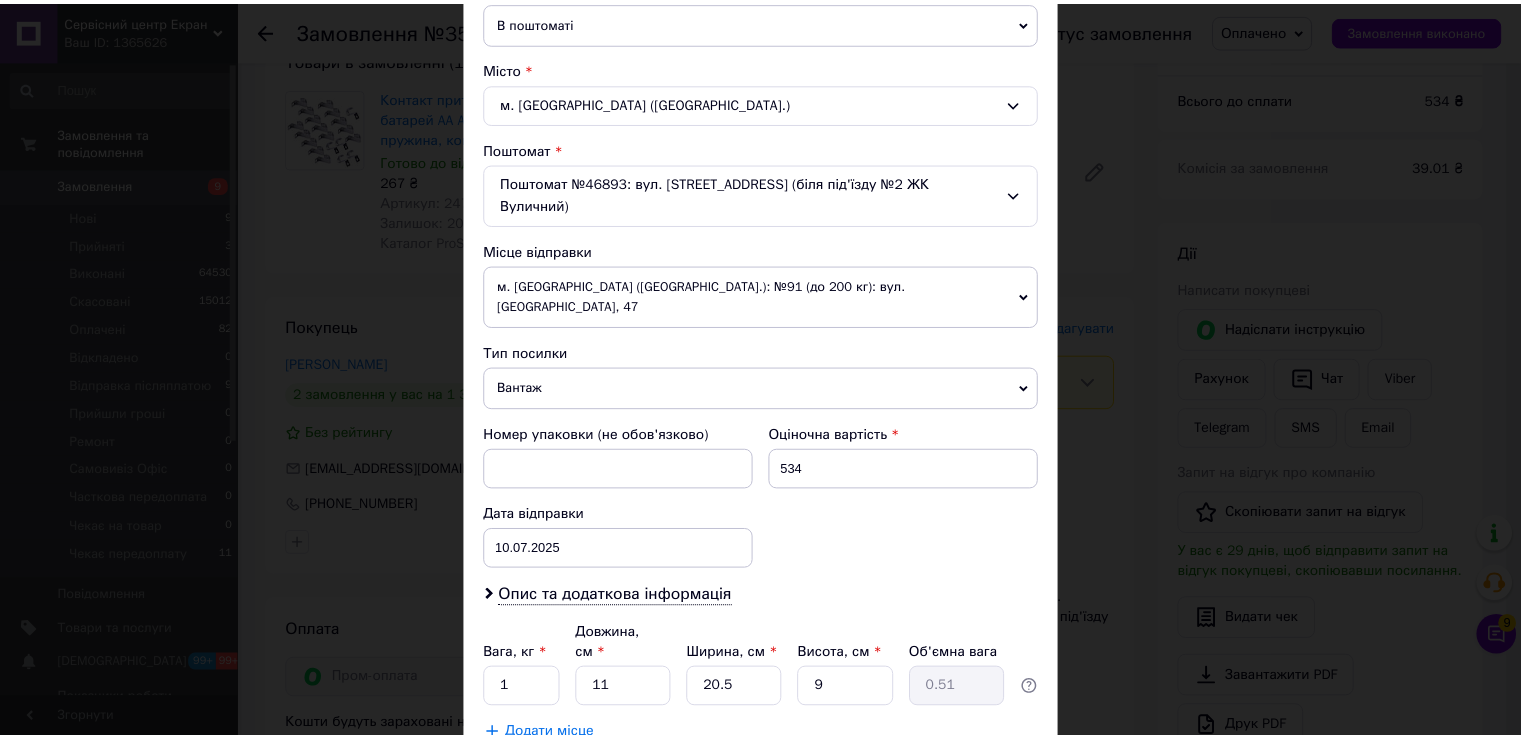 scroll, scrollTop: 584, scrollLeft: 0, axis: vertical 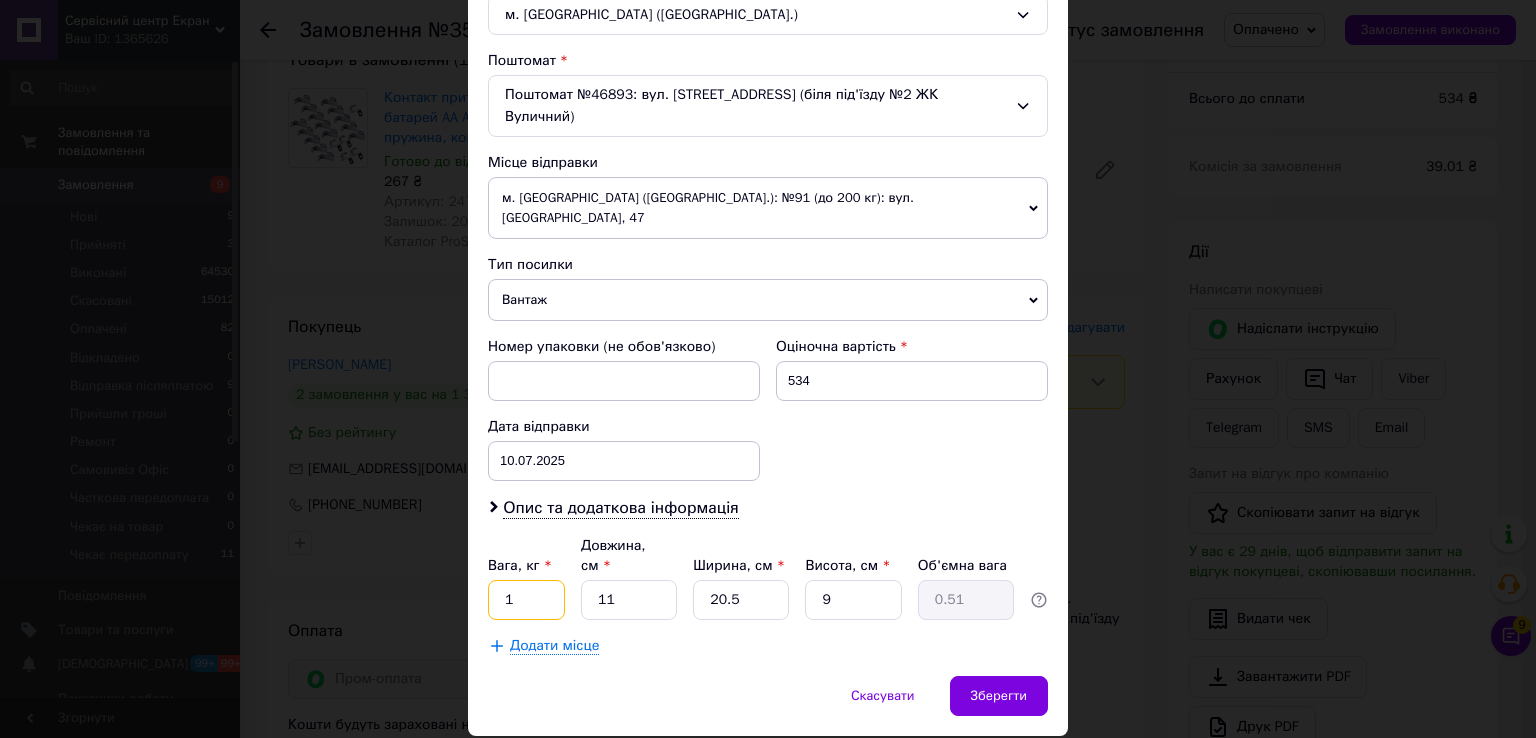 click on "1" at bounding box center (526, 600) 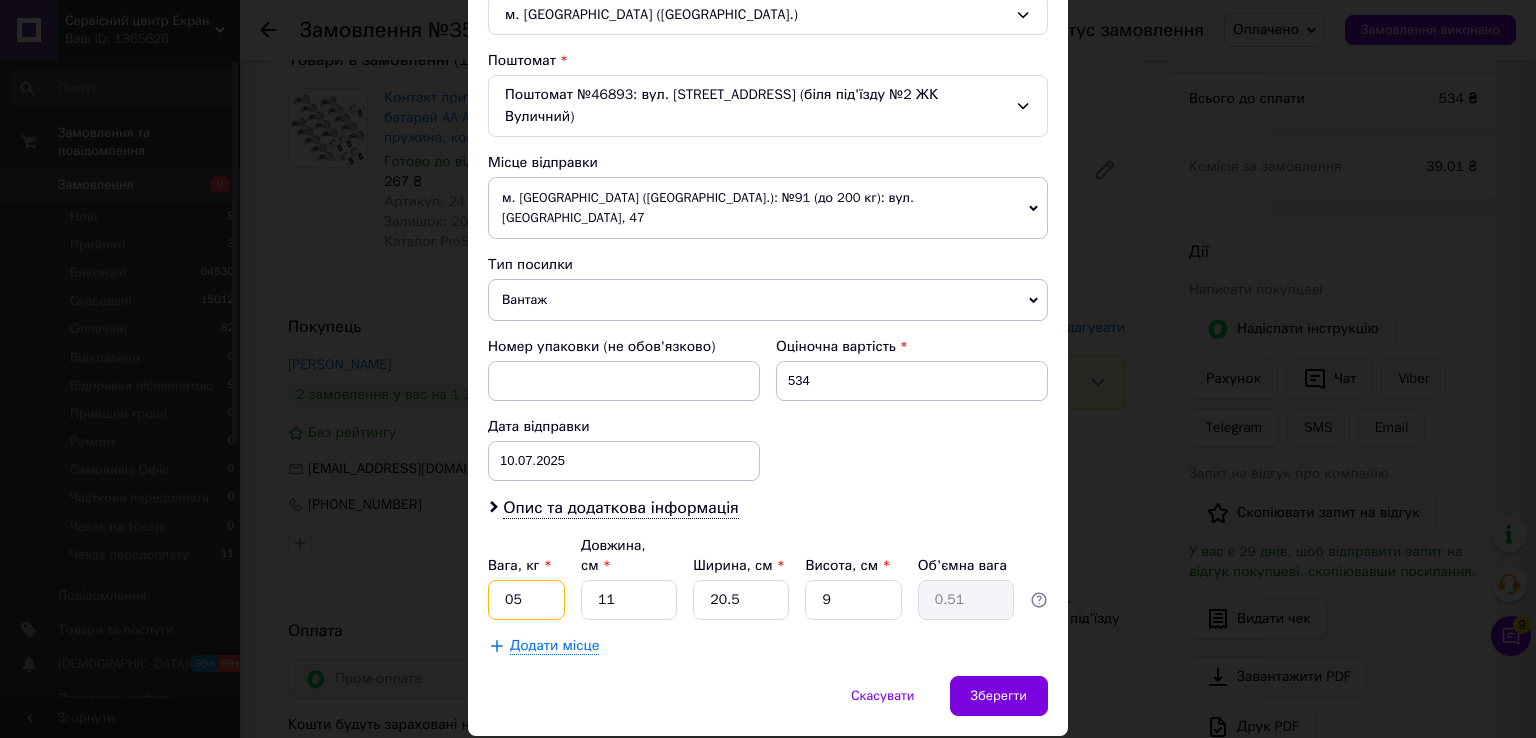 click on "05" at bounding box center [526, 600] 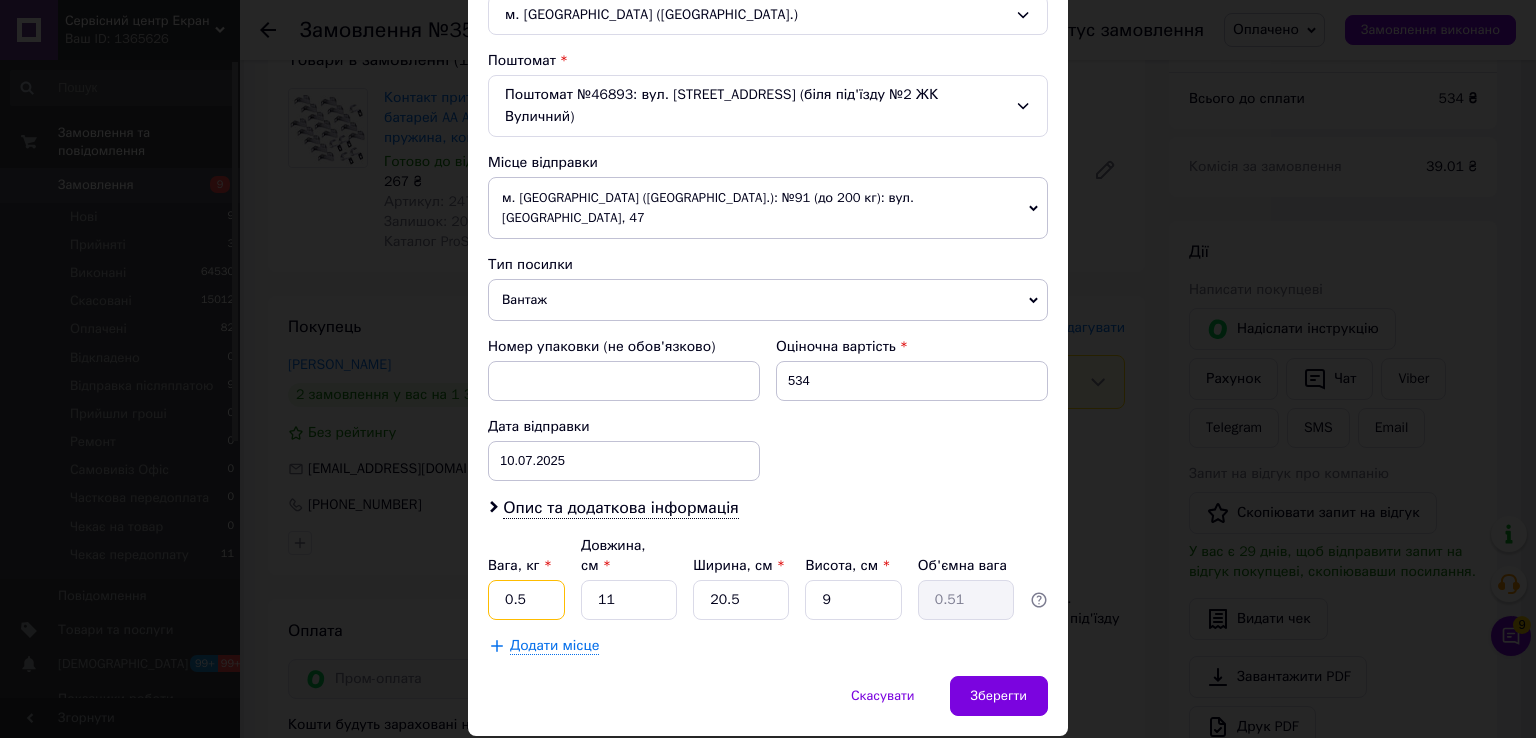 type on "0.5" 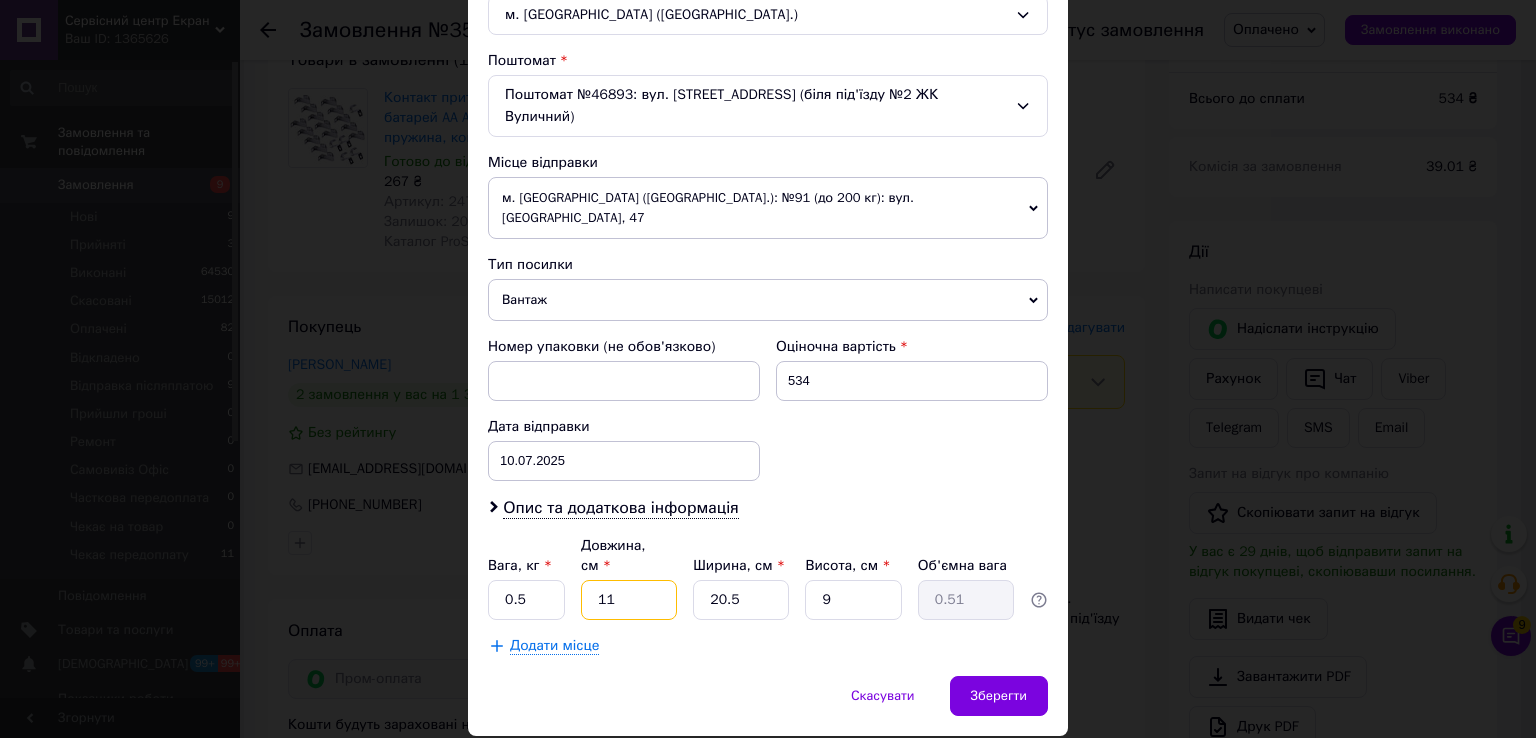 click on "11" at bounding box center [629, 600] 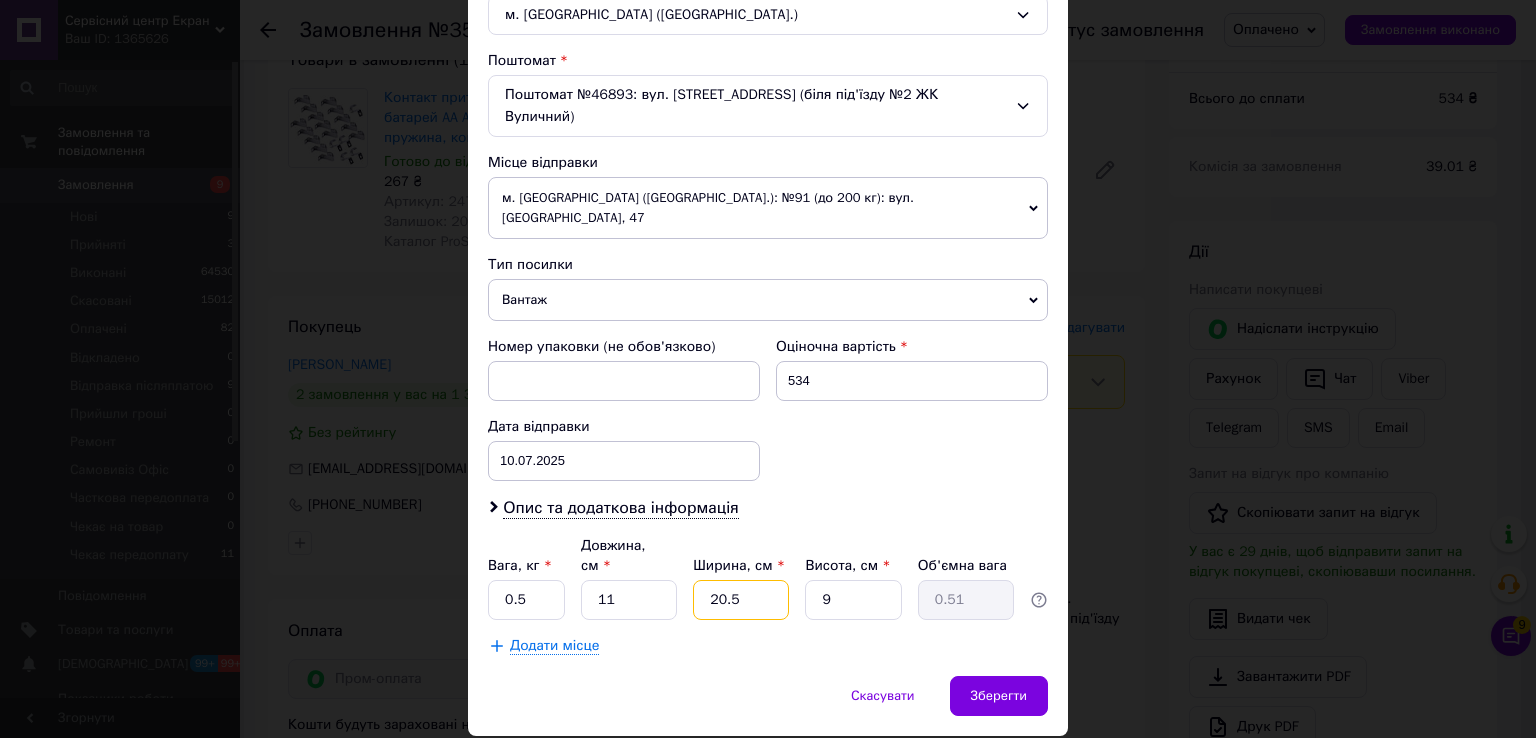 click on "20.5" at bounding box center (741, 600) 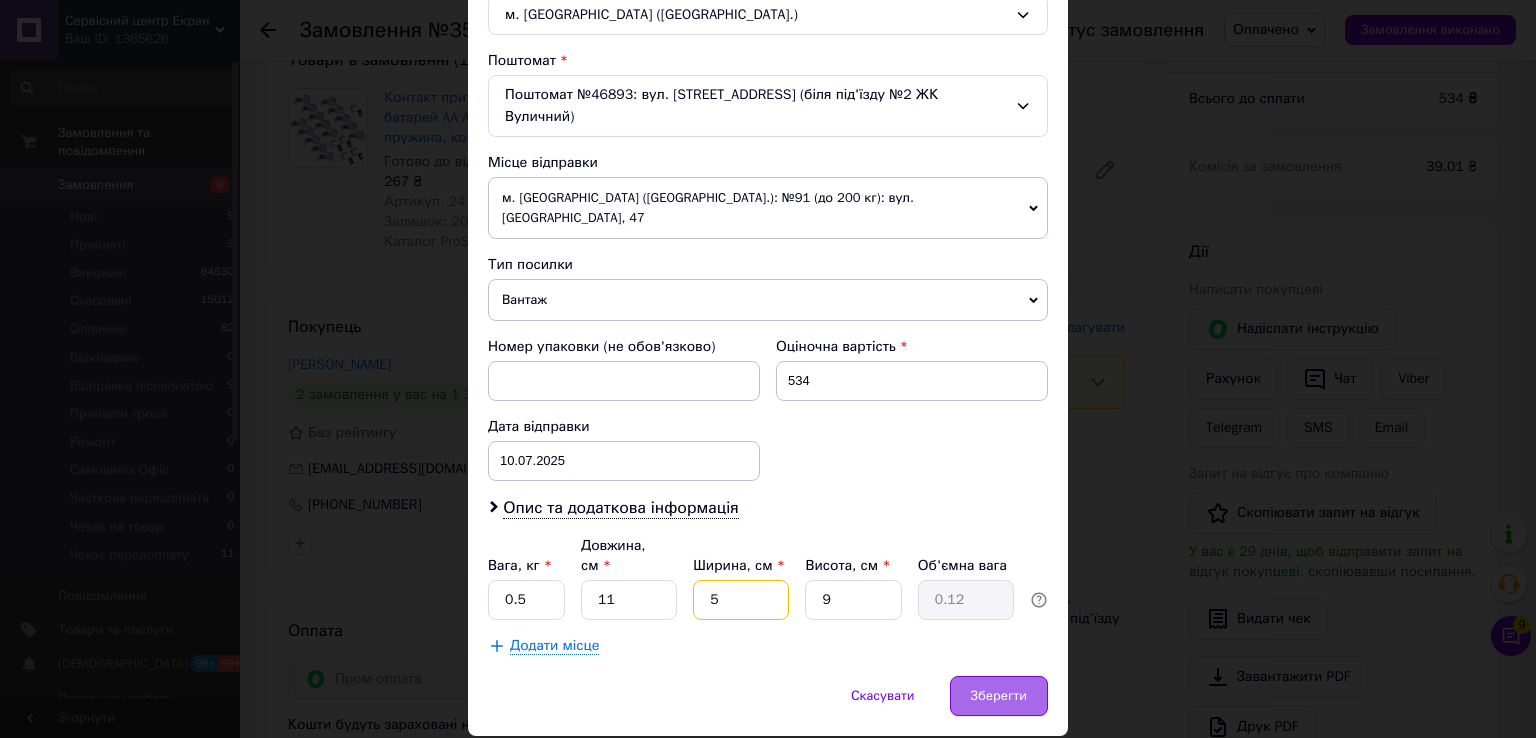 type on "5" 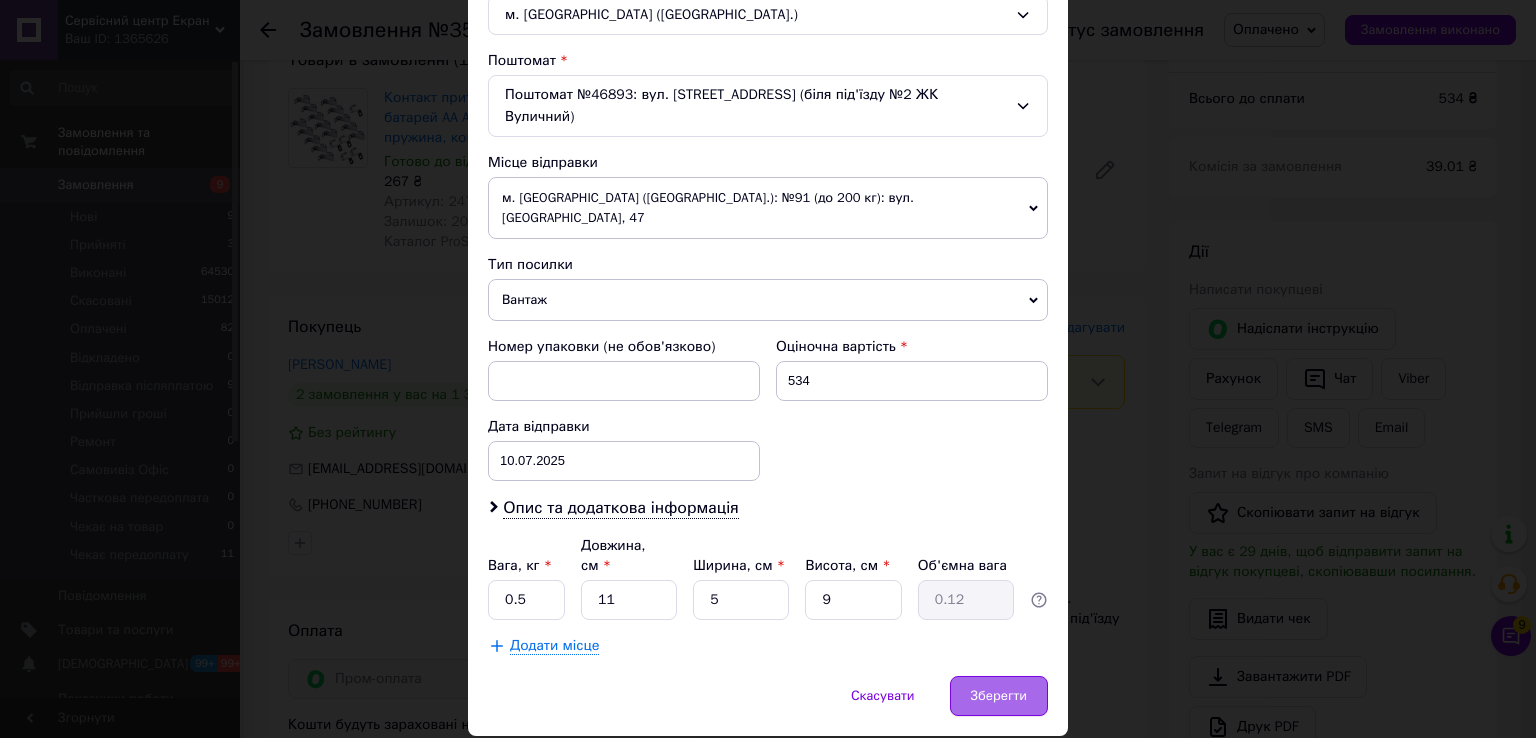click on "Зберегти" at bounding box center (999, 696) 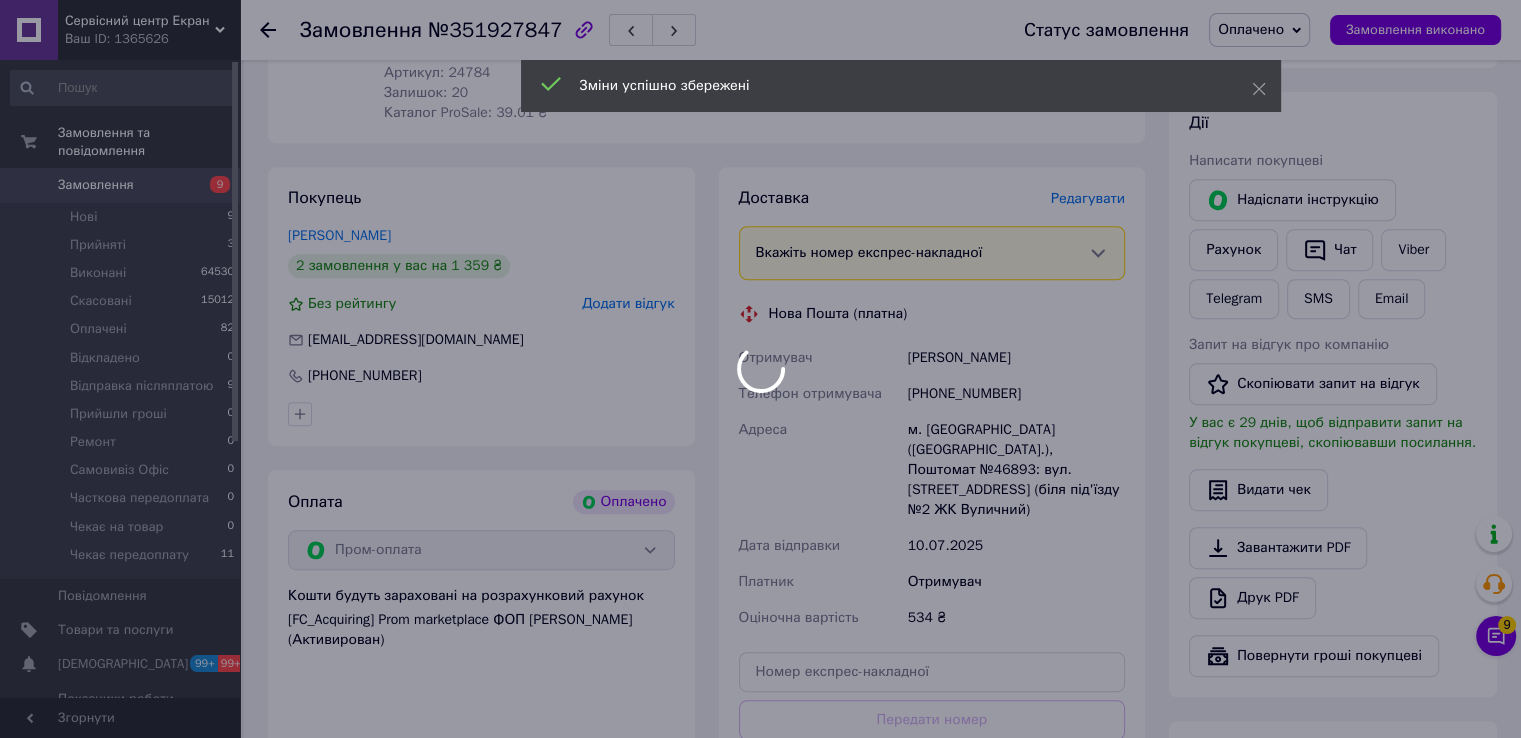 scroll, scrollTop: 1000, scrollLeft: 0, axis: vertical 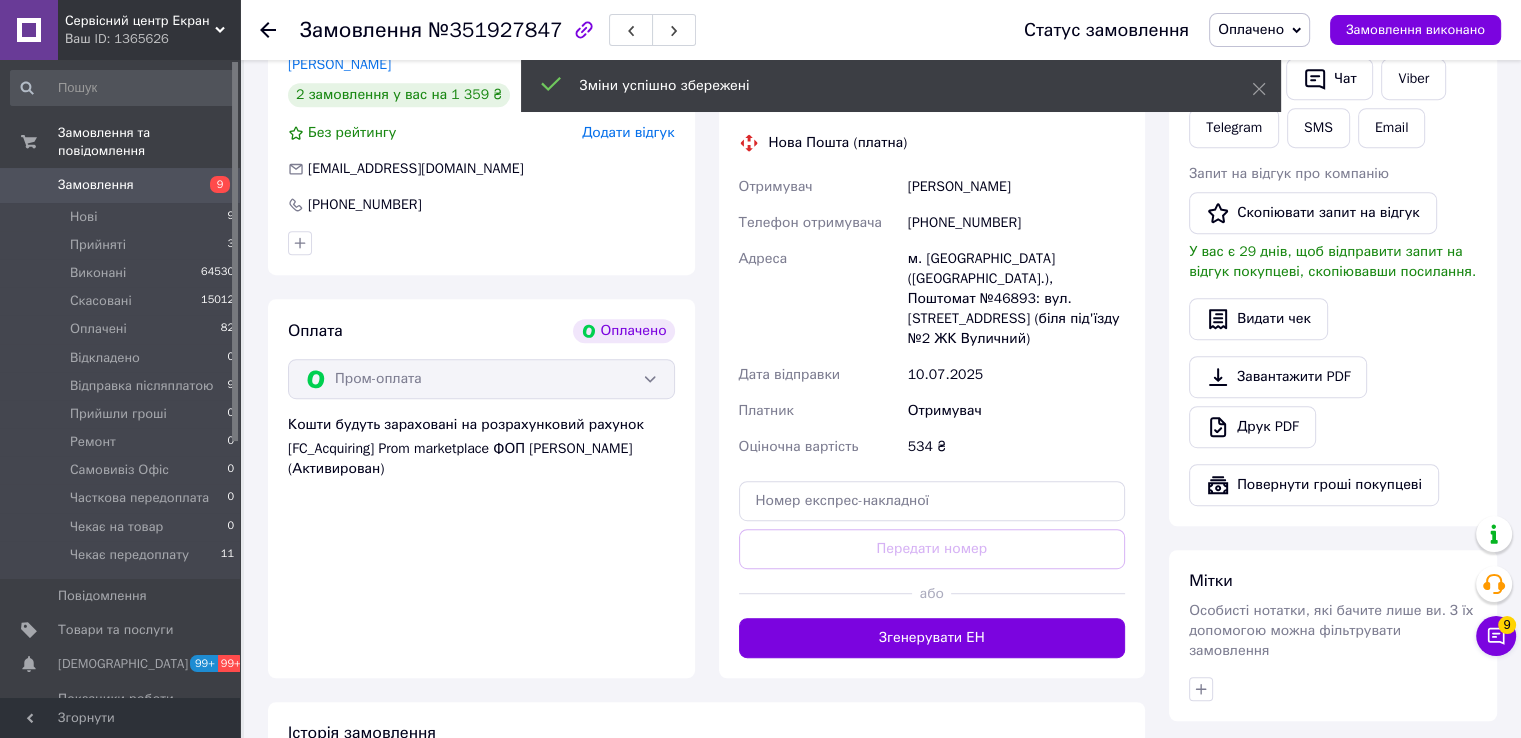 click on "Згенерувати ЕН" at bounding box center [932, 638] 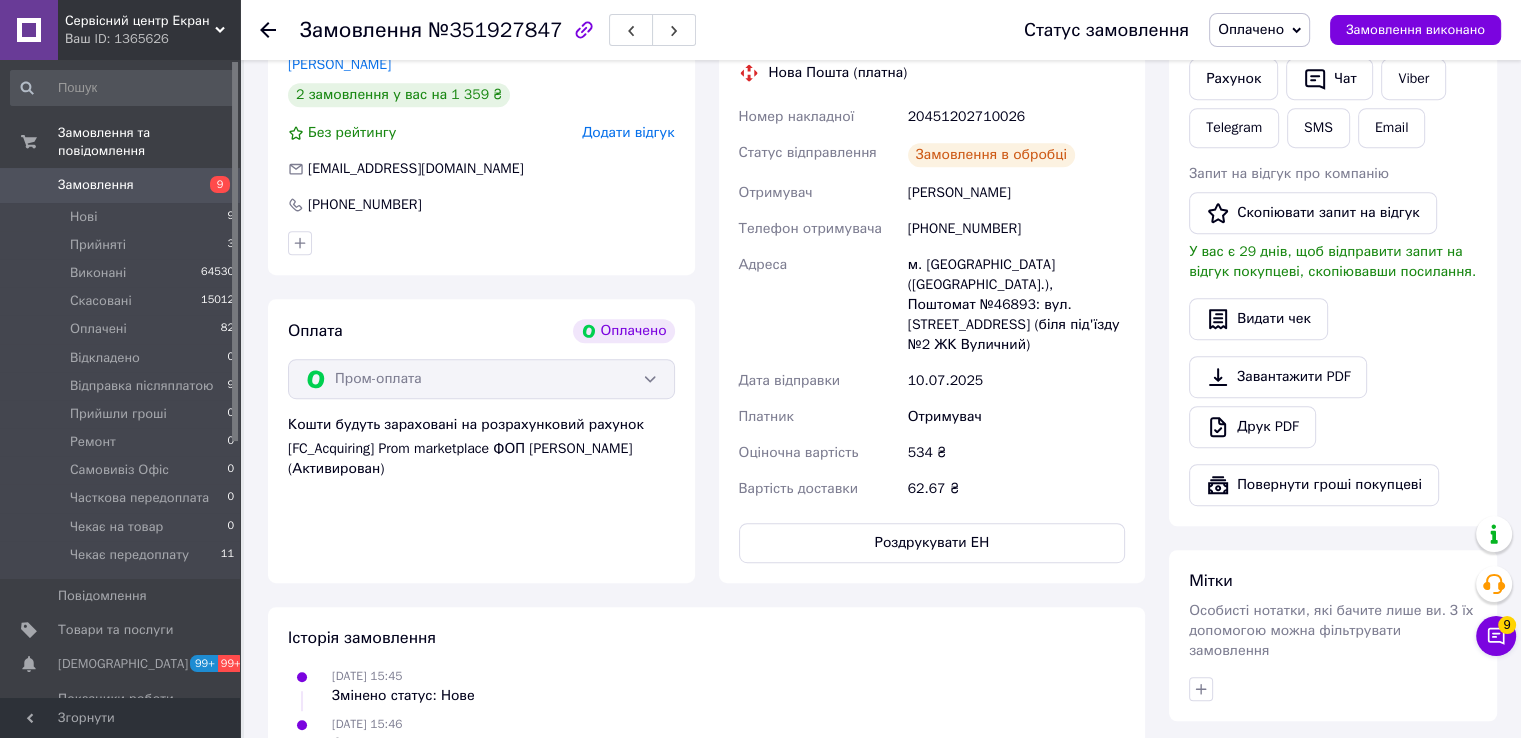 click on "20451202710026" at bounding box center (1016, 117) 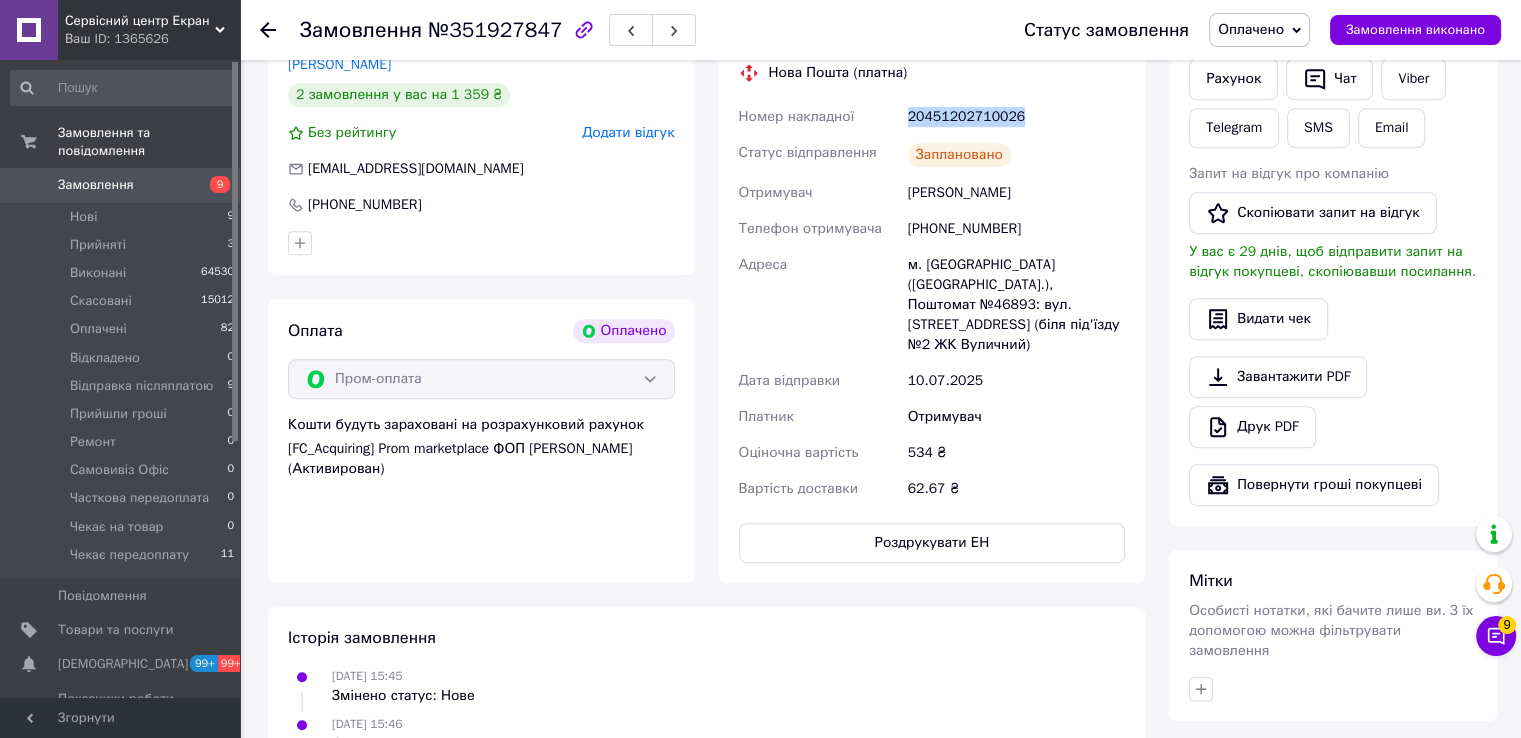 click on "20451202710026" at bounding box center [1016, 117] 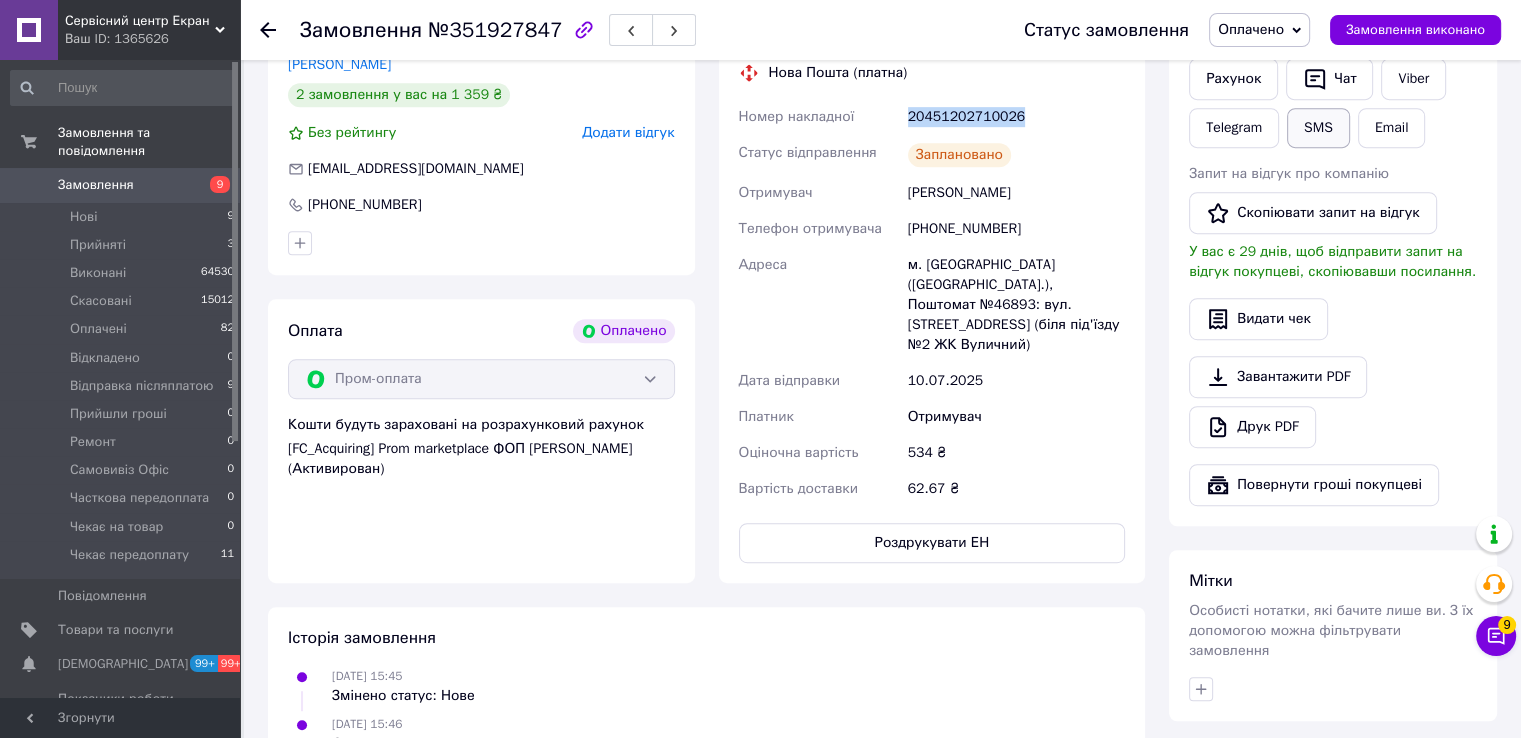 click on "SMS" at bounding box center [1318, 128] 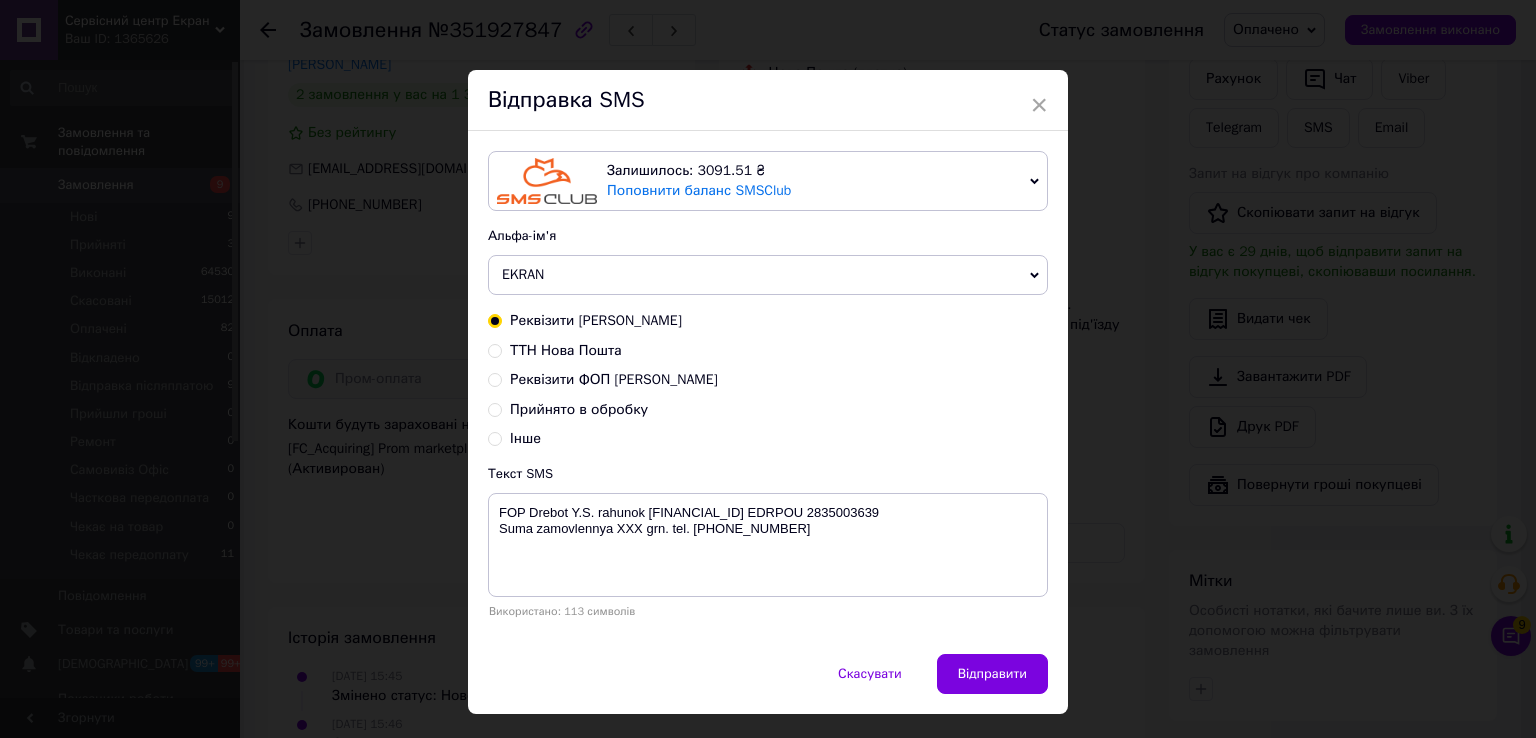 click on "ТТН Нова Пошта" at bounding box center (566, 350) 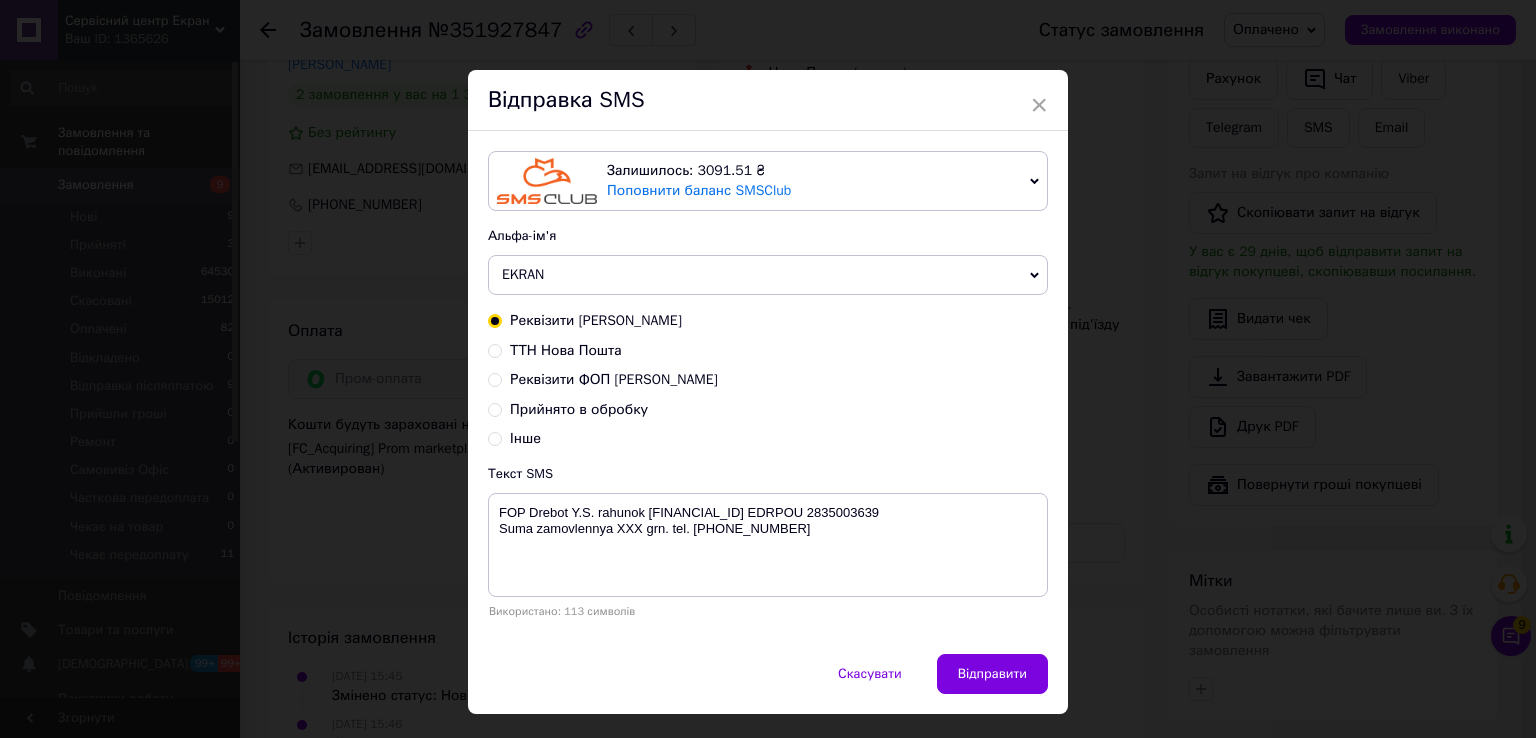 click on "ТТН Нова Пошта" at bounding box center (495, 349) 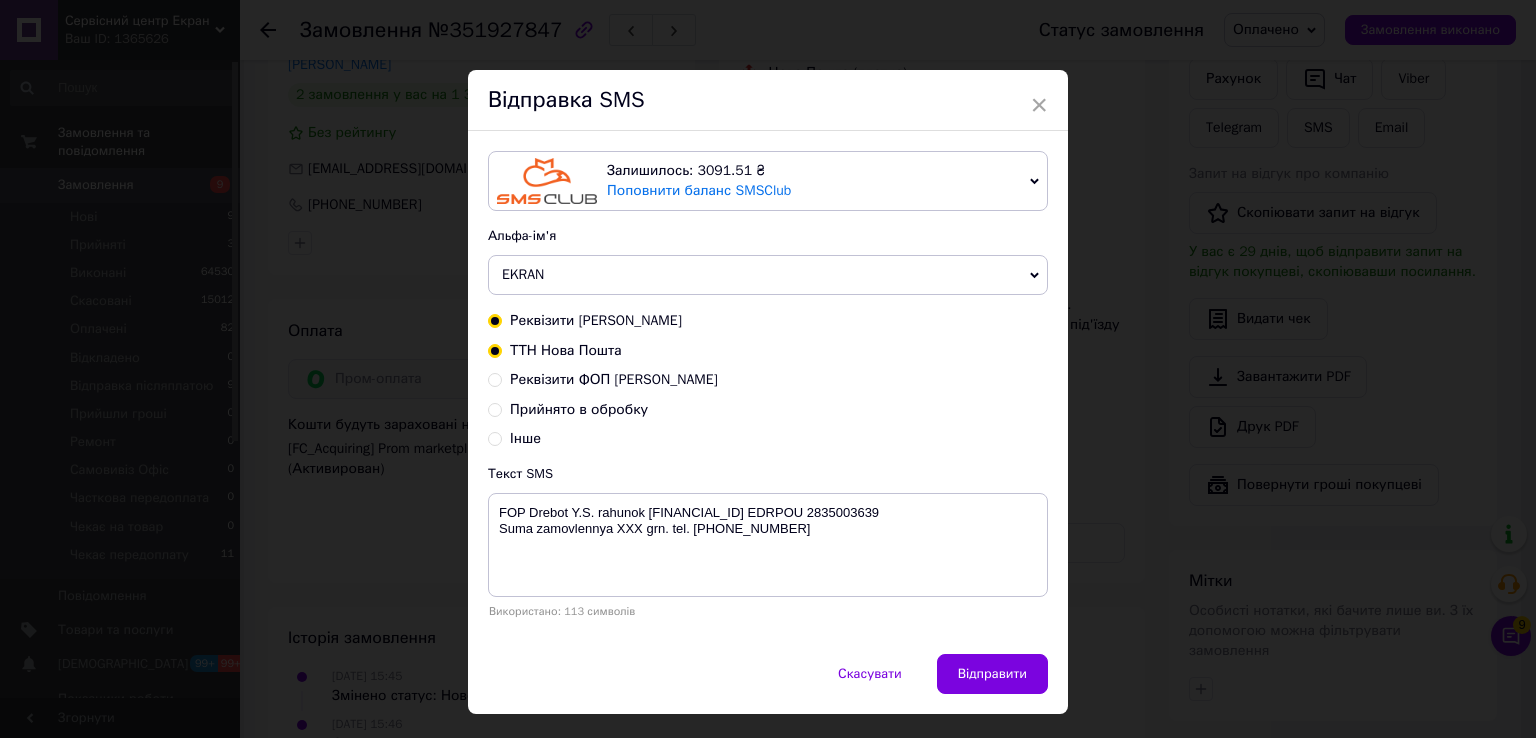 radio on "true" 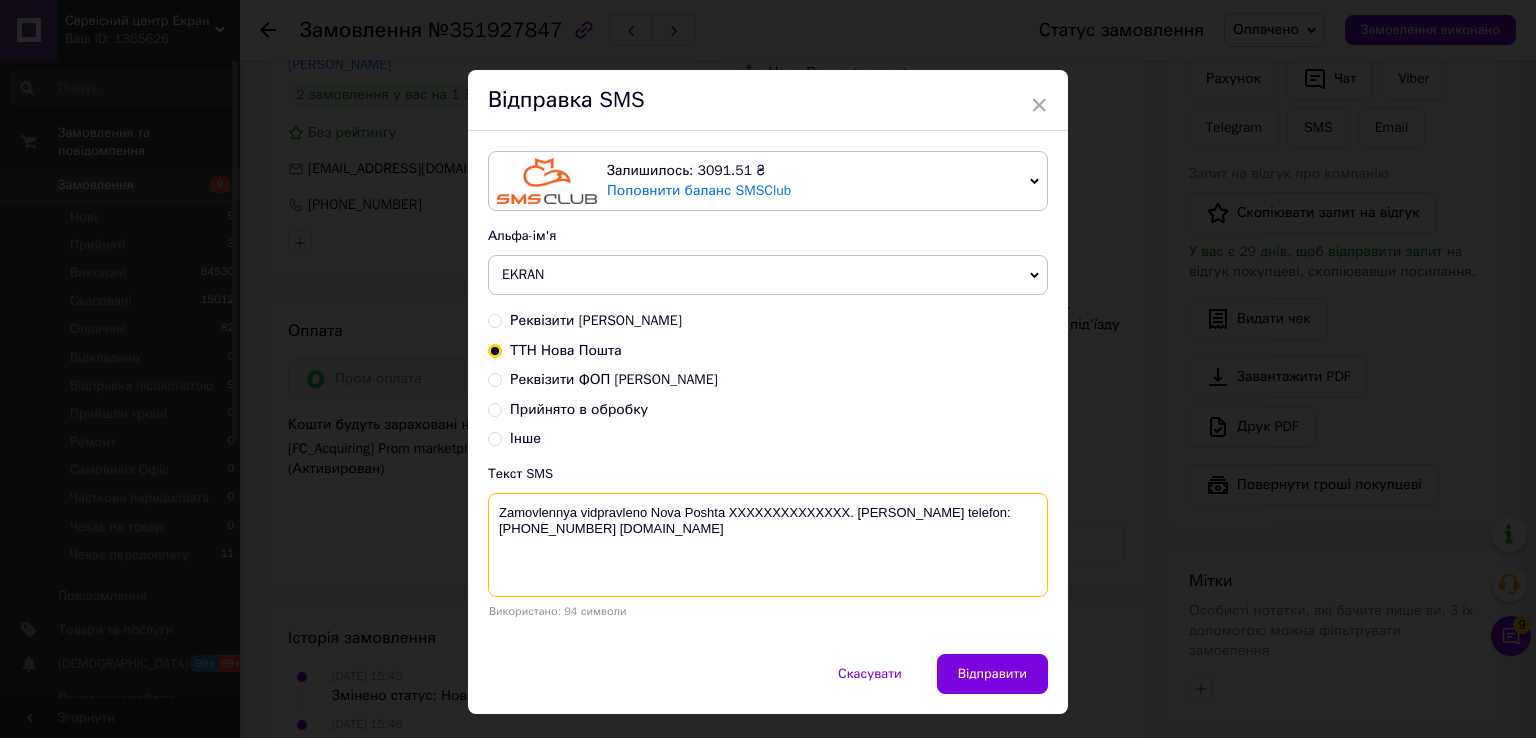 click on "Zamovlennya vidpravleno Nova Poshta XXXXXXXXXXXXXX. Nash telefon:+380689452358 www.ekran.in.ua" at bounding box center [768, 545] 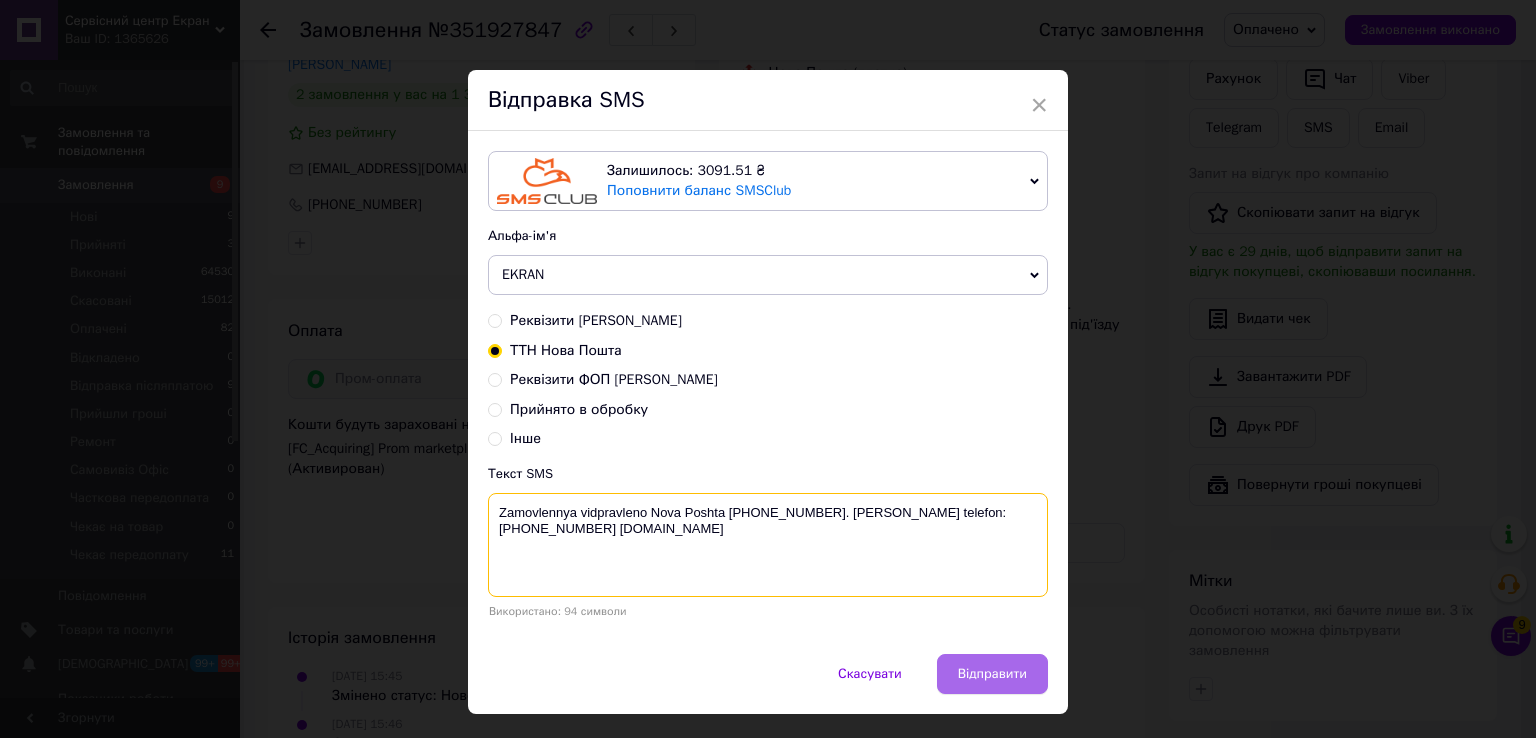 type on "Zamovlennya vidpravleno Nova Poshta 20451202710026. Nash telefon:+380689452358 www.ekran.in.ua" 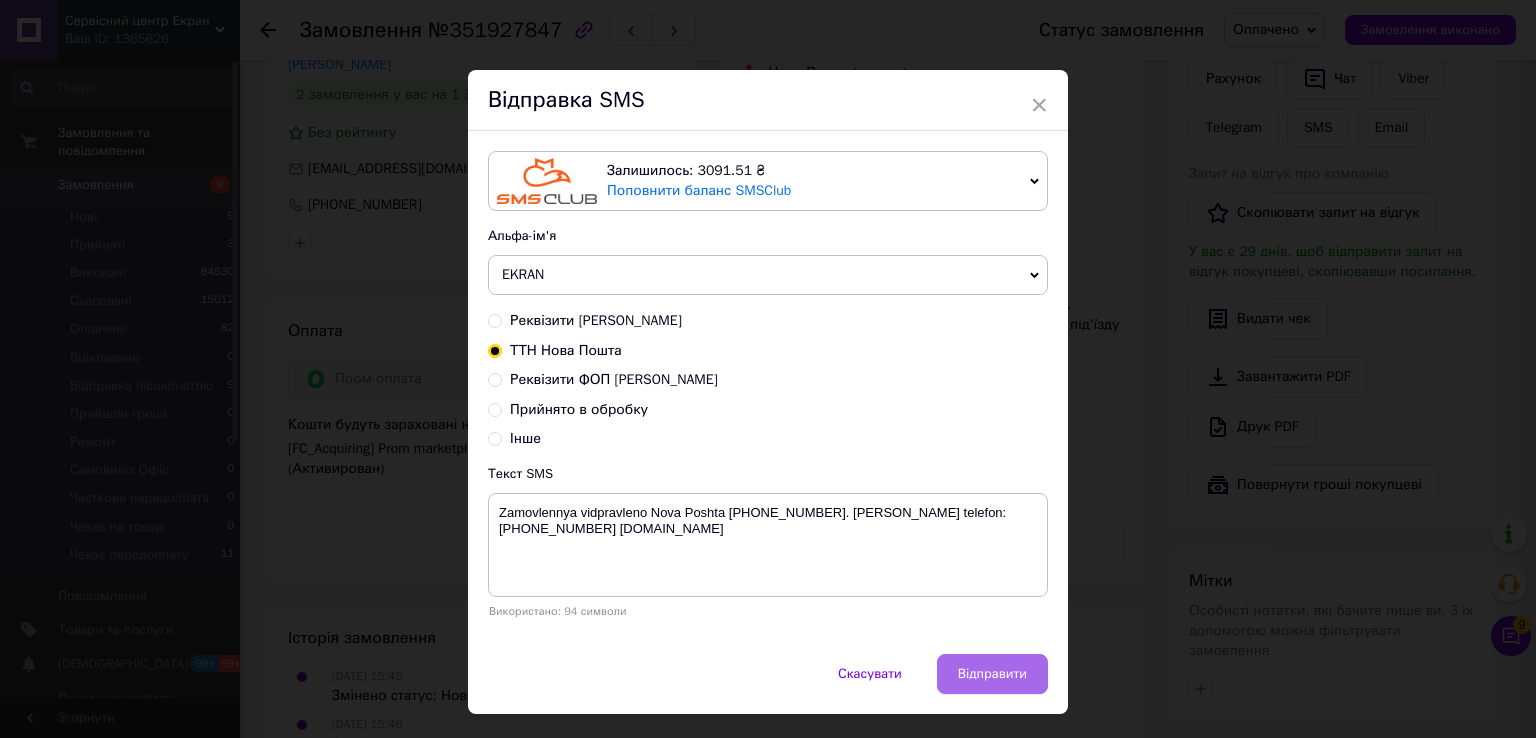 click on "Відправити" at bounding box center (992, 674) 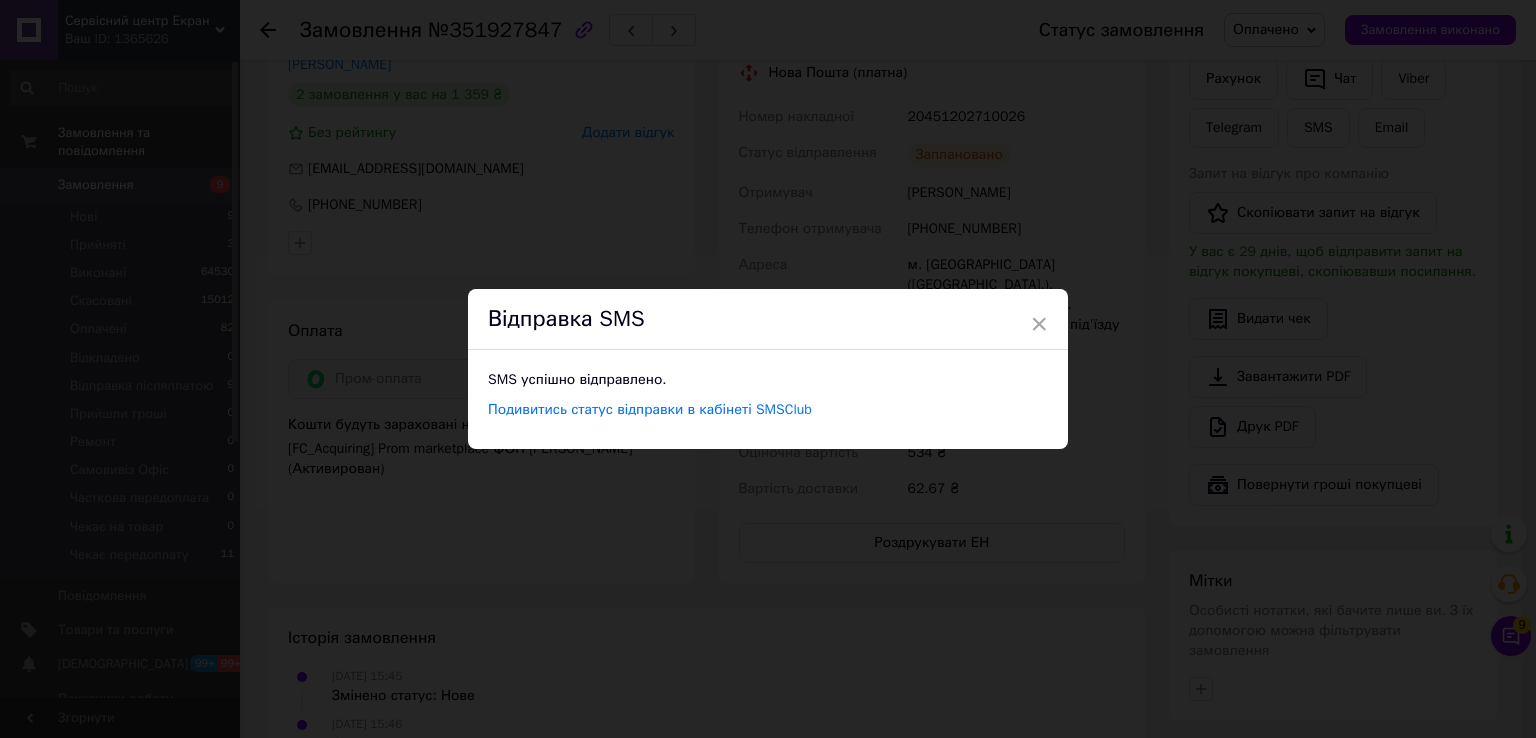 click on "×" at bounding box center [1039, 324] 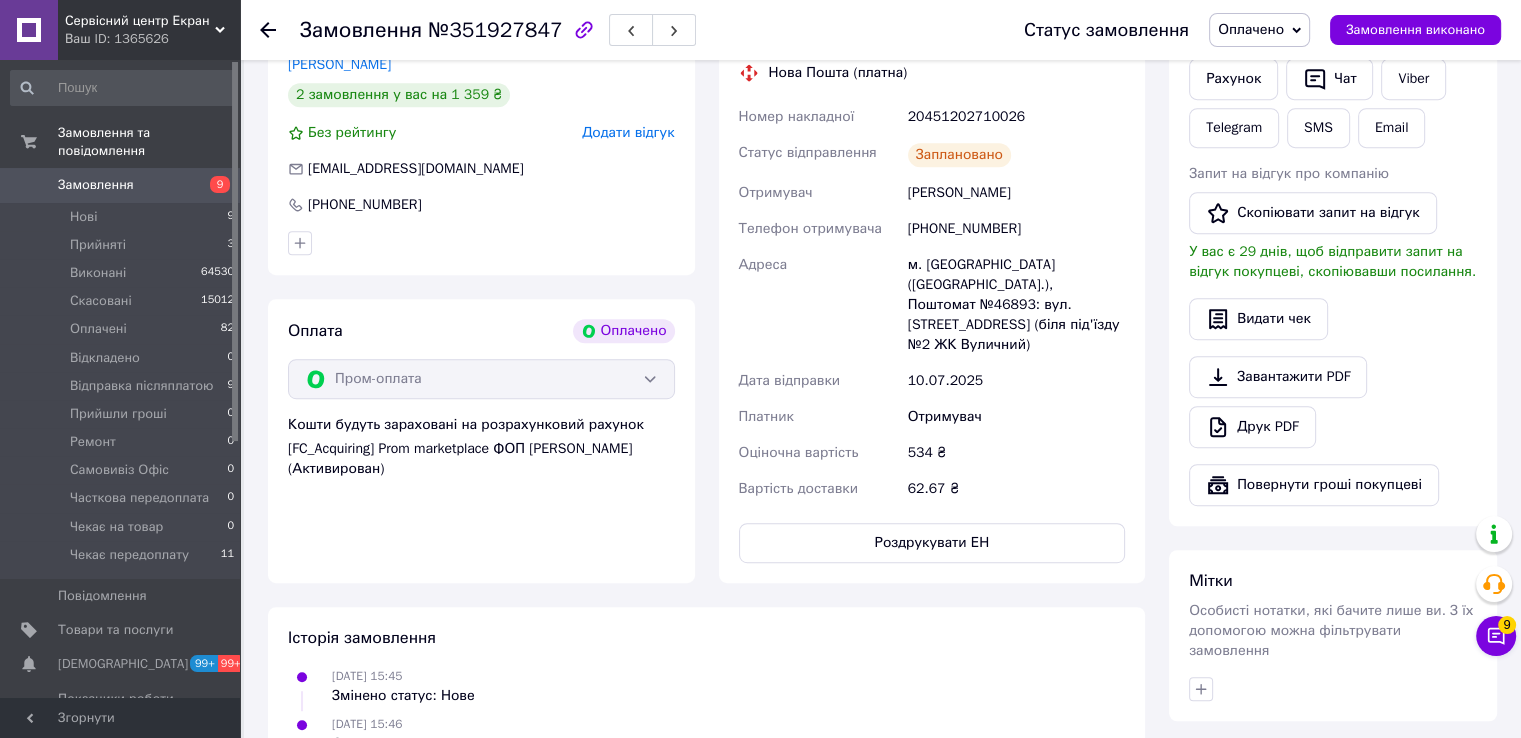 click 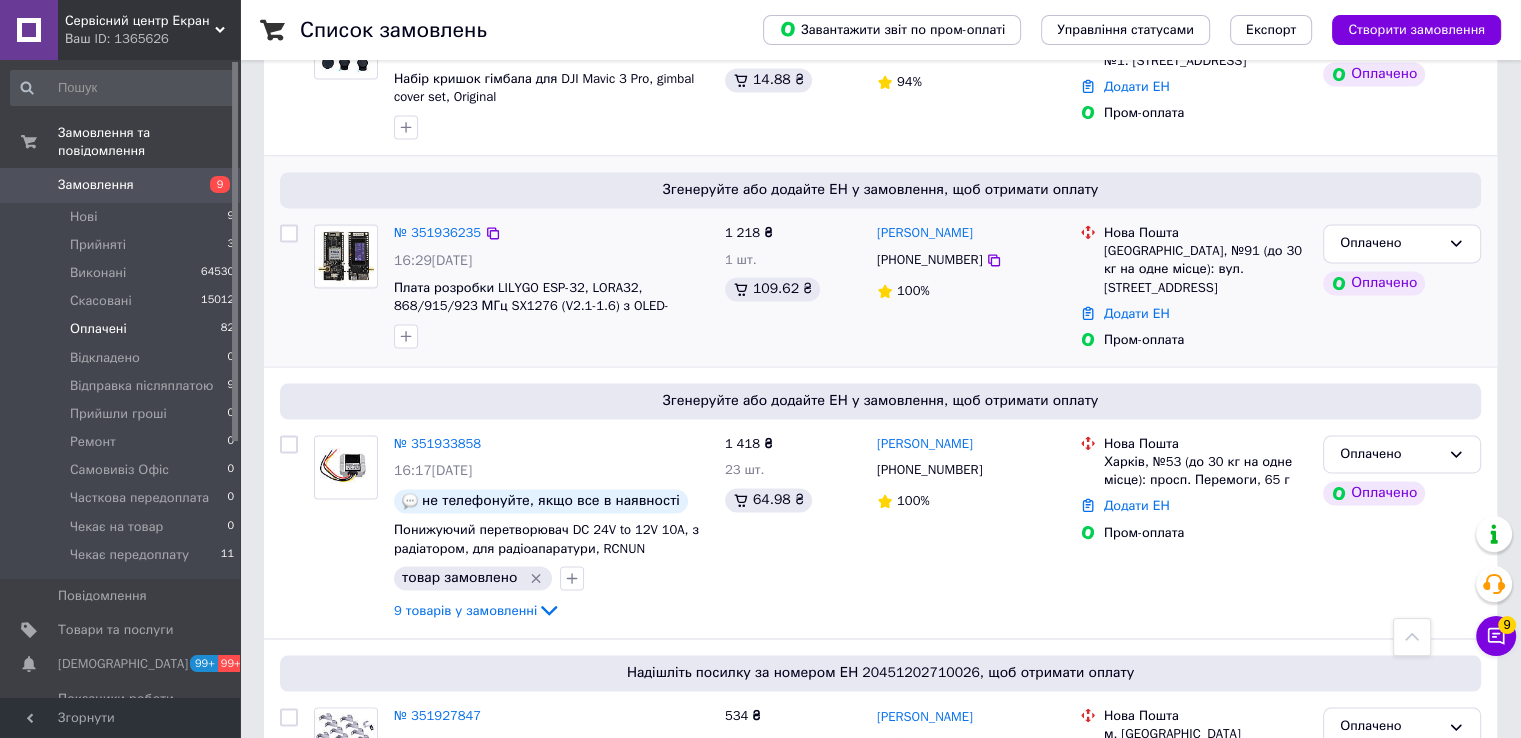scroll, scrollTop: 2900, scrollLeft: 0, axis: vertical 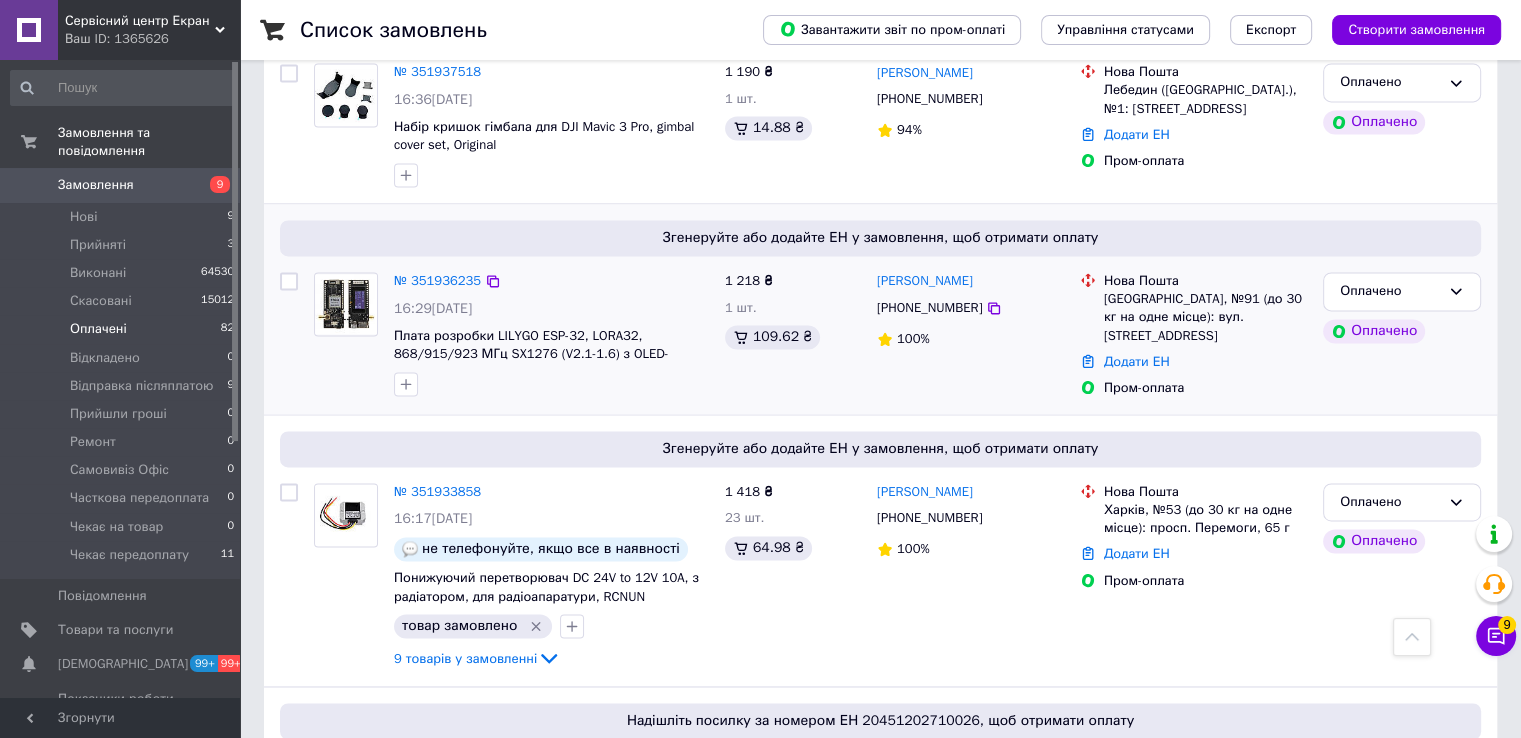 drag, startPoint x: 490, startPoint y: 177, endPoint x: 556, endPoint y: 169, distance: 66.48308 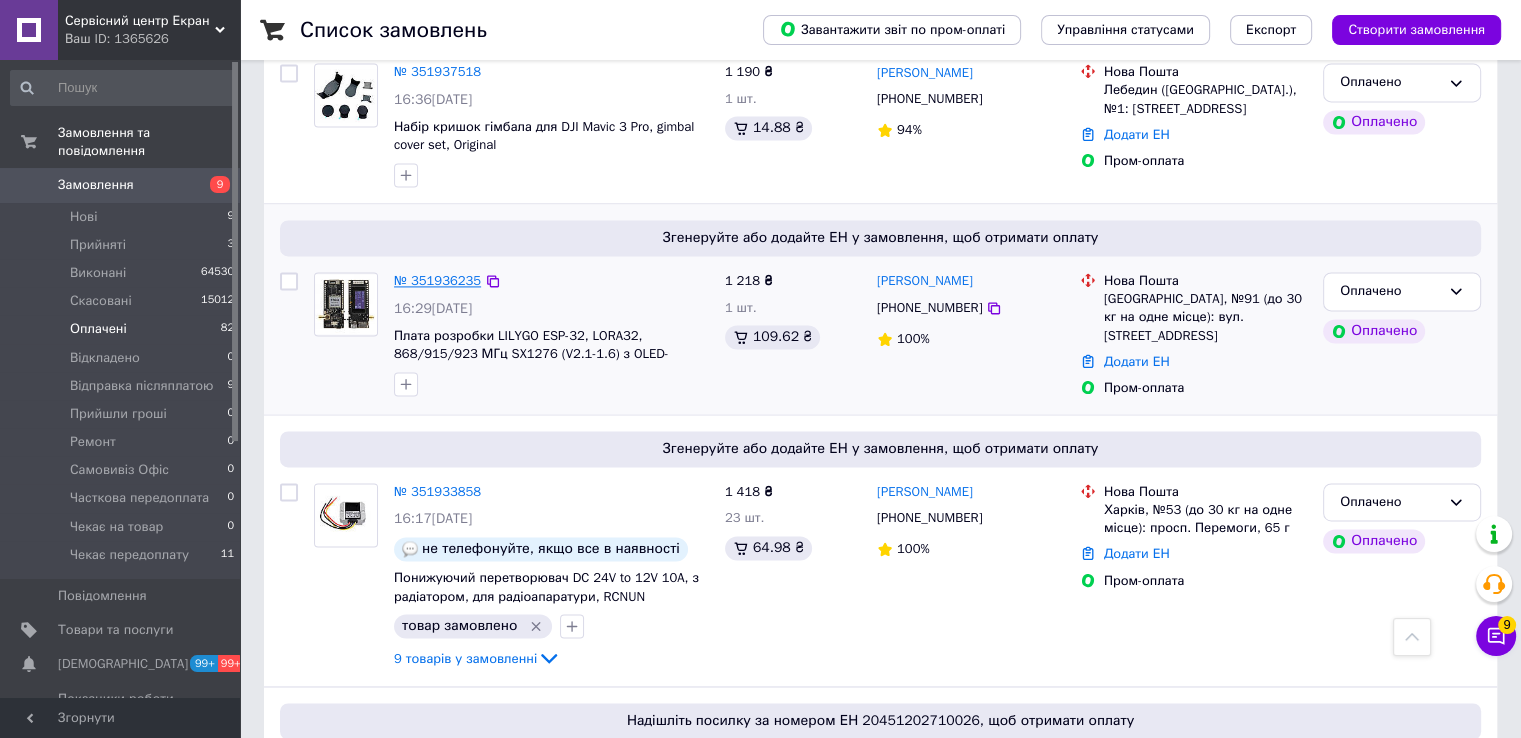 click on "№ 351936235" at bounding box center (437, 280) 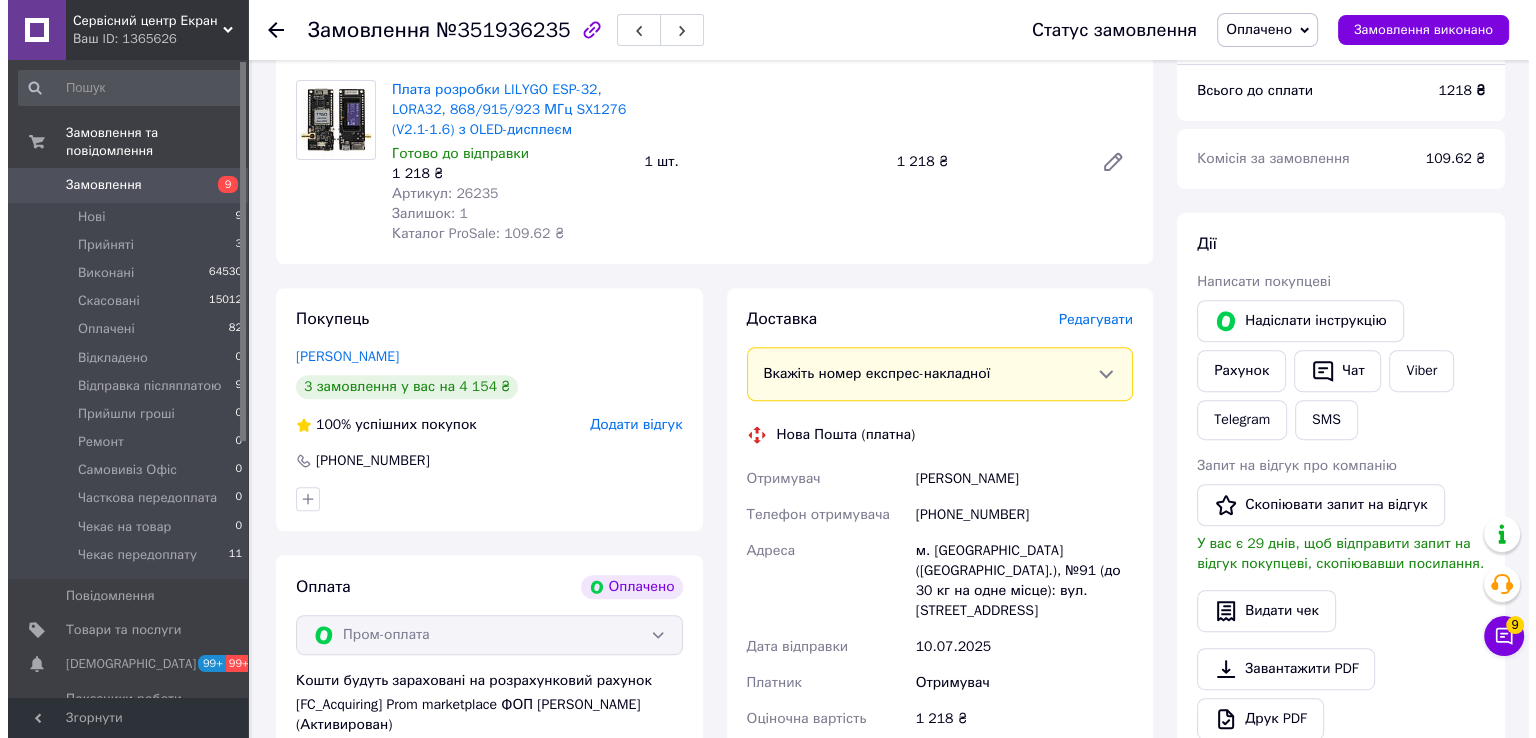 scroll, scrollTop: 674, scrollLeft: 0, axis: vertical 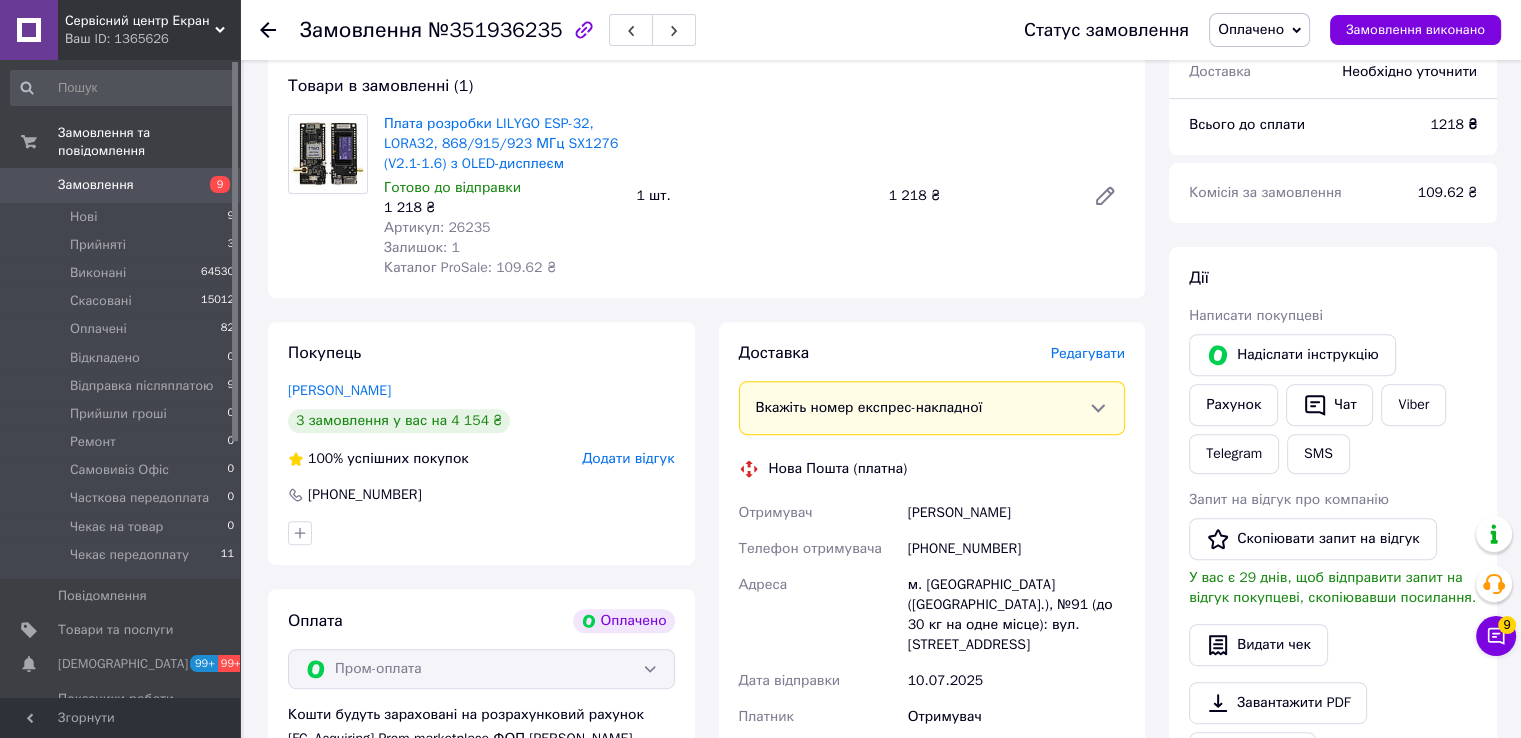 click on "Редагувати" at bounding box center (1088, 353) 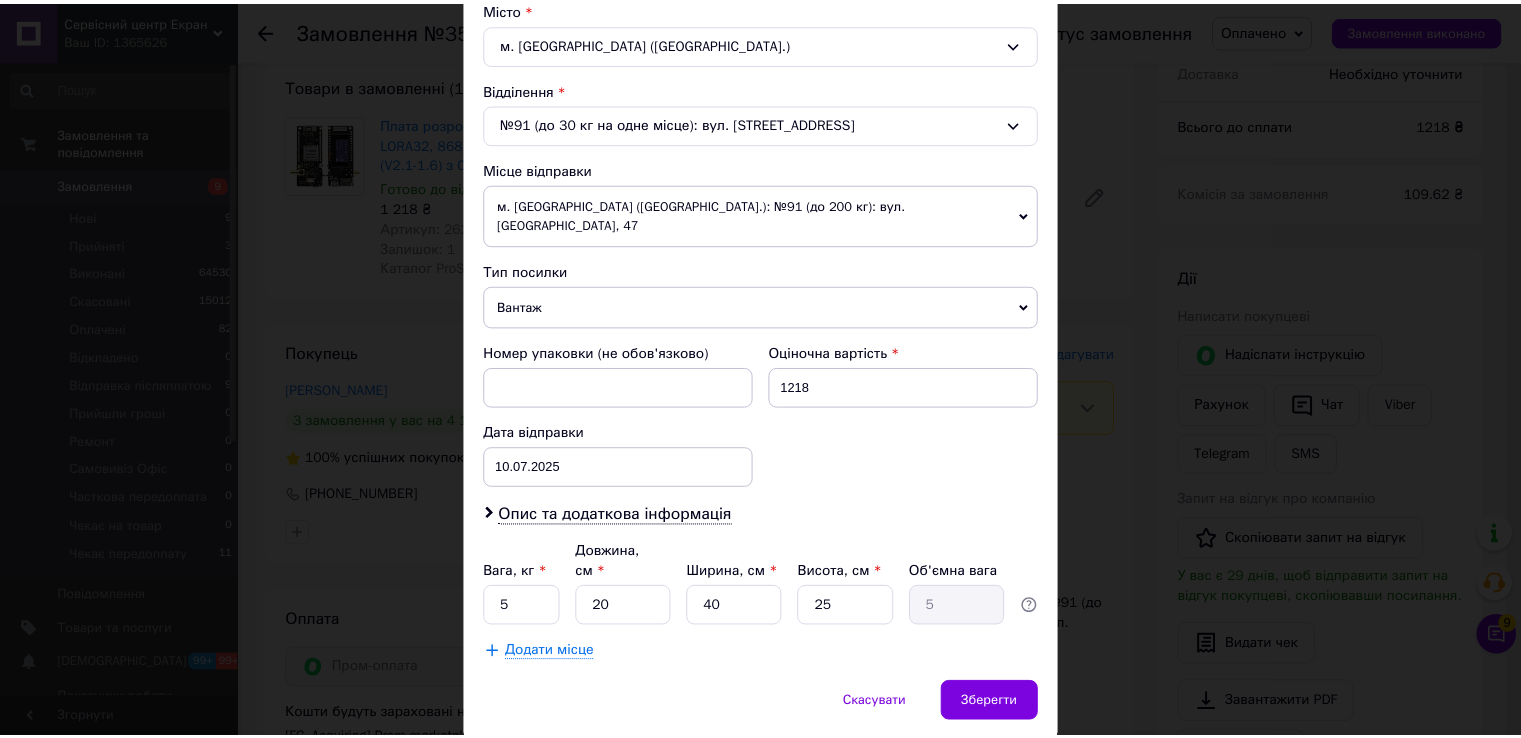 scroll, scrollTop: 584, scrollLeft: 0, axis: vertical 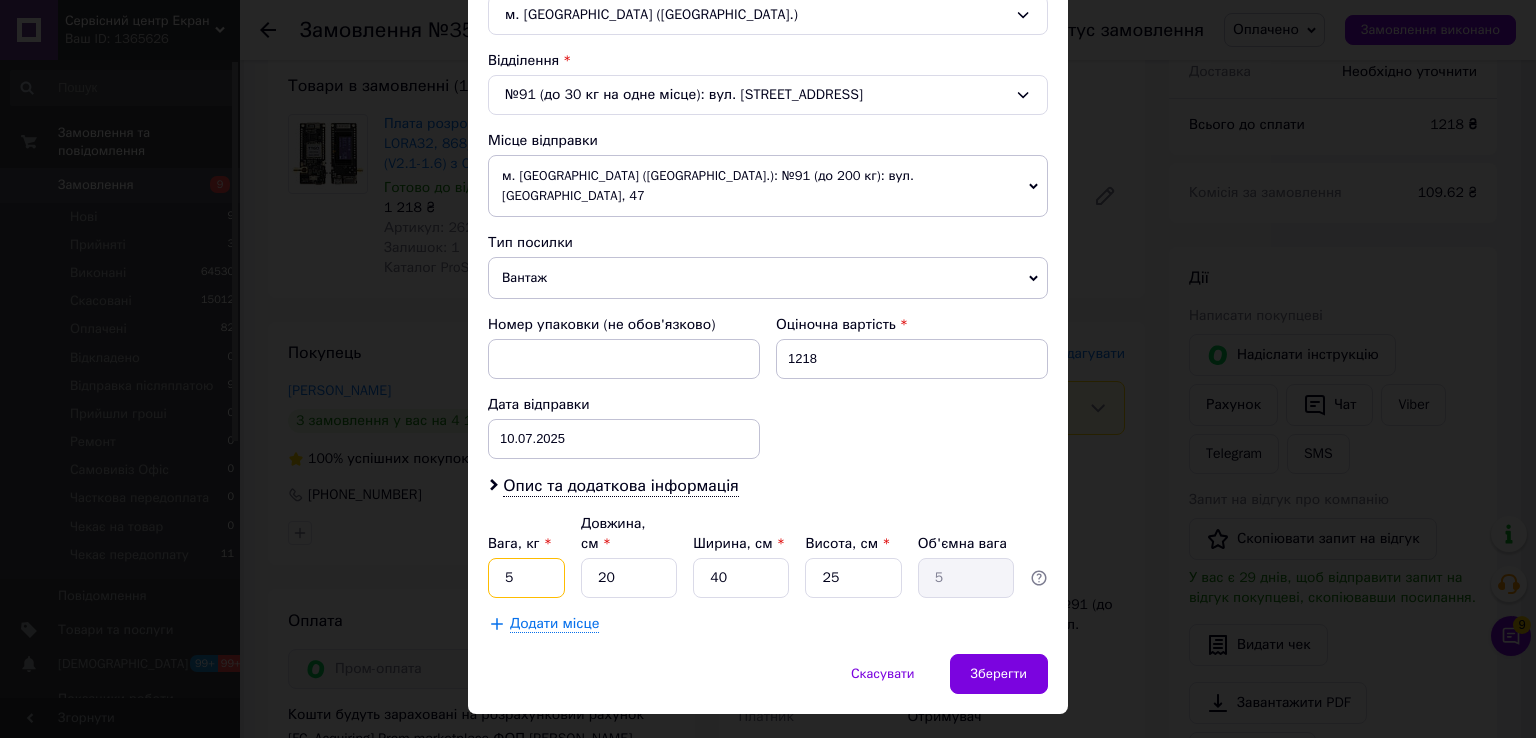 click on "5" at bounding box center (526, 578) 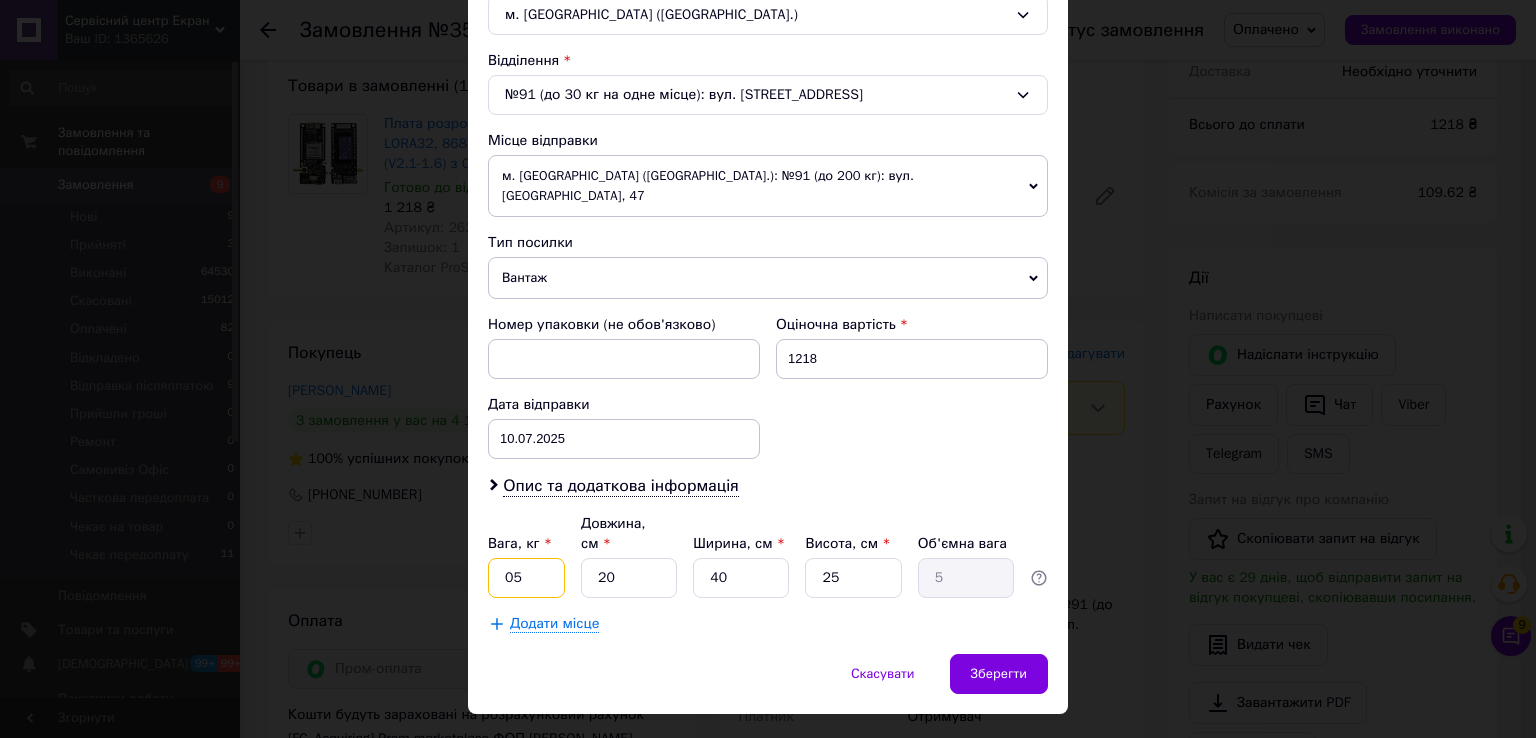 click on "05" at bounding box center [526, 578] 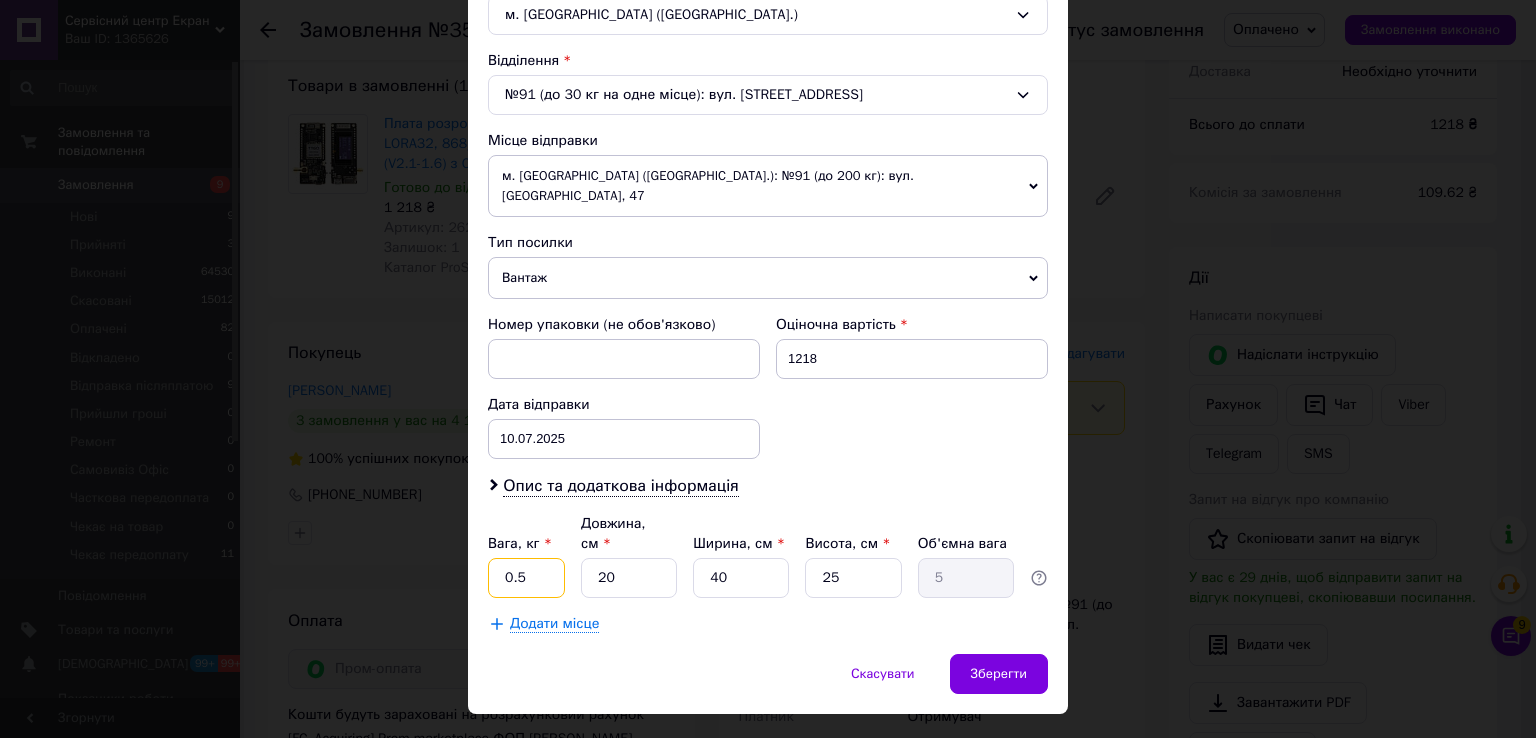 type on "0.5" 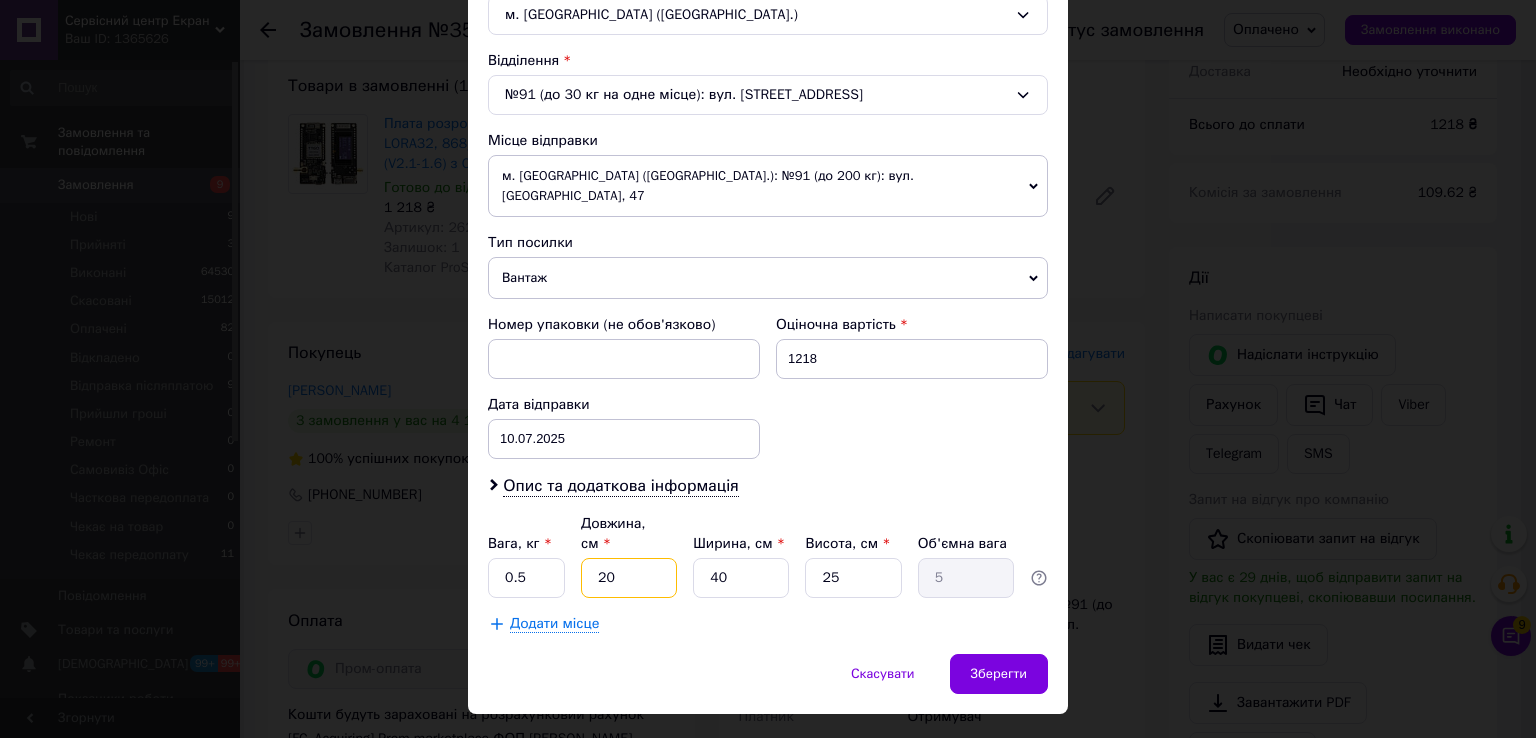 click on "20" at bounding box center [629, 578] 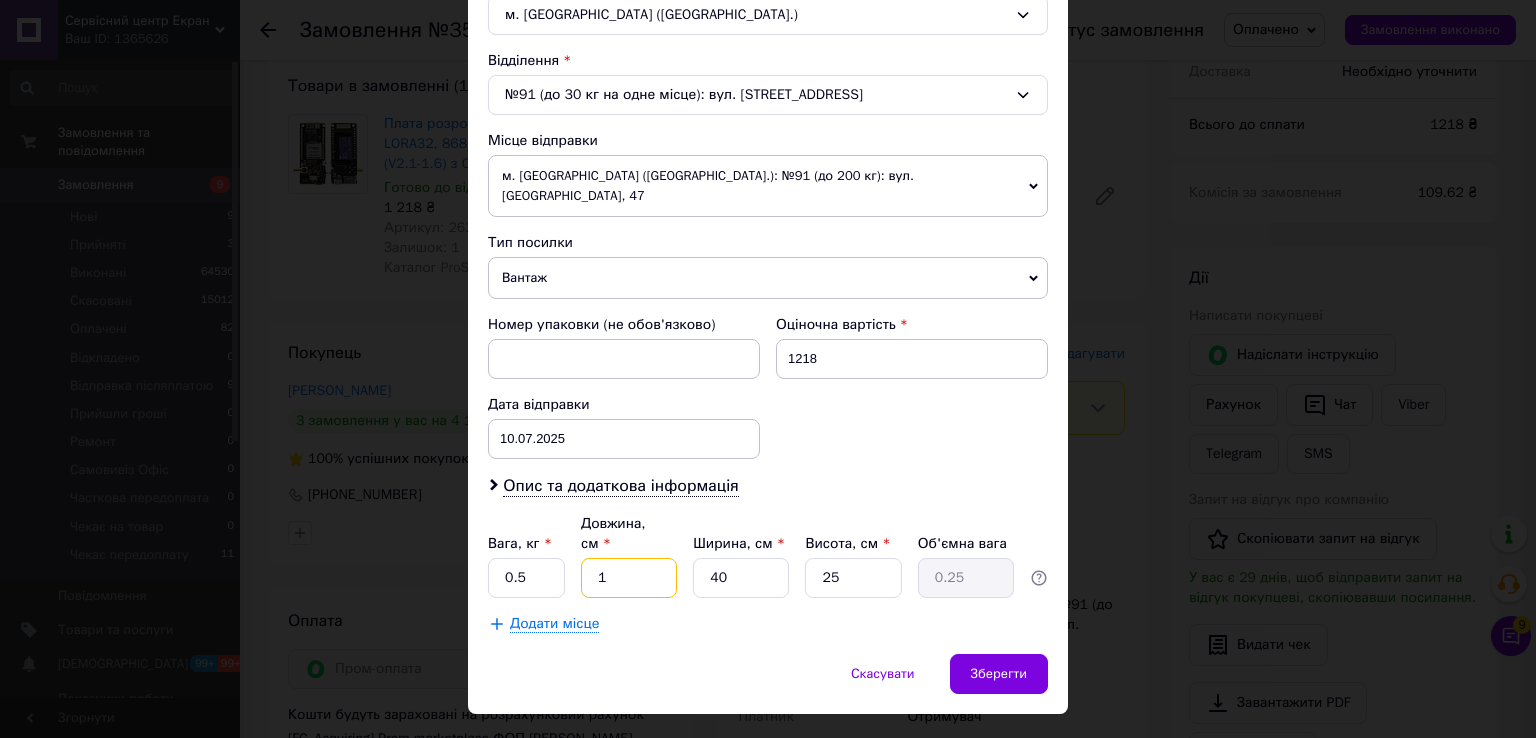 type on "15" 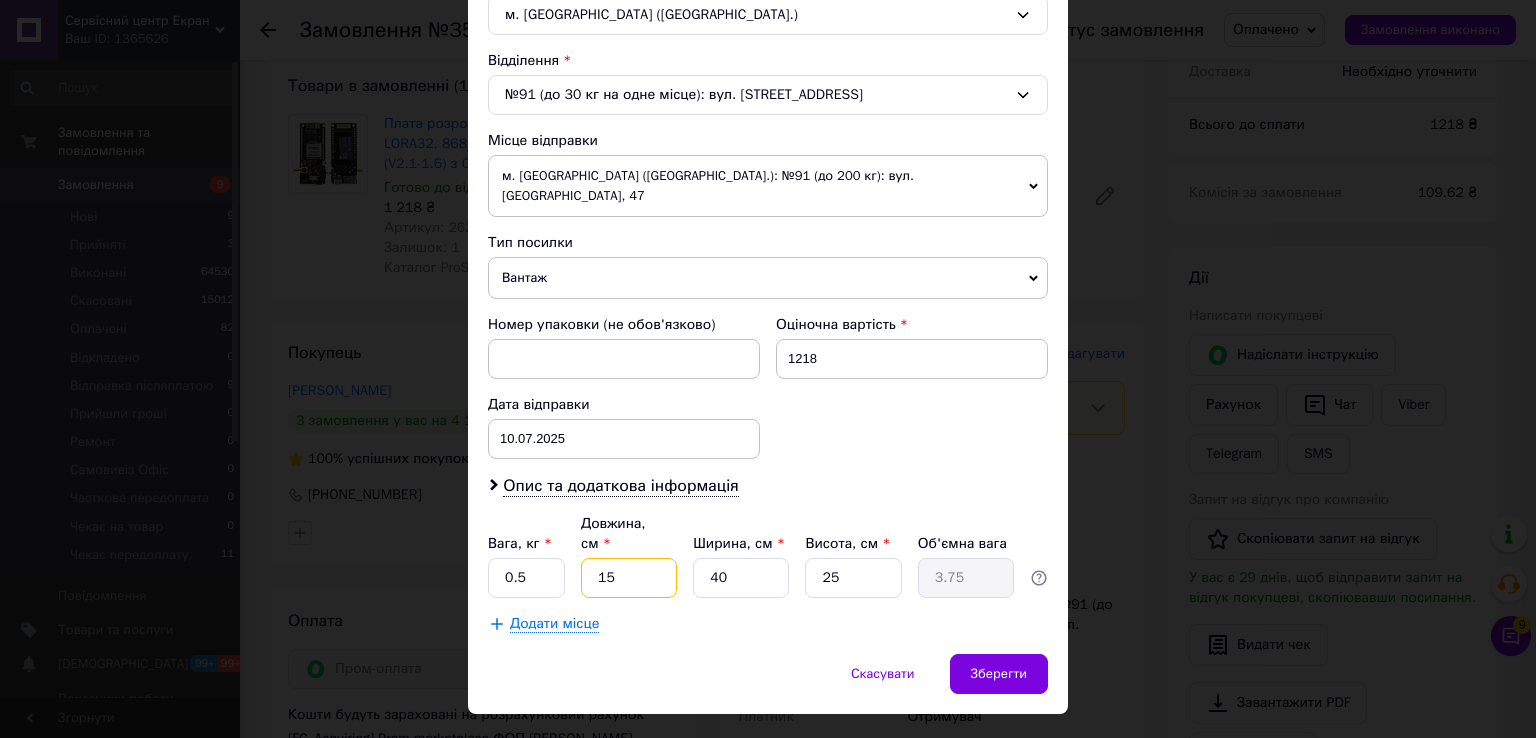type on "15" 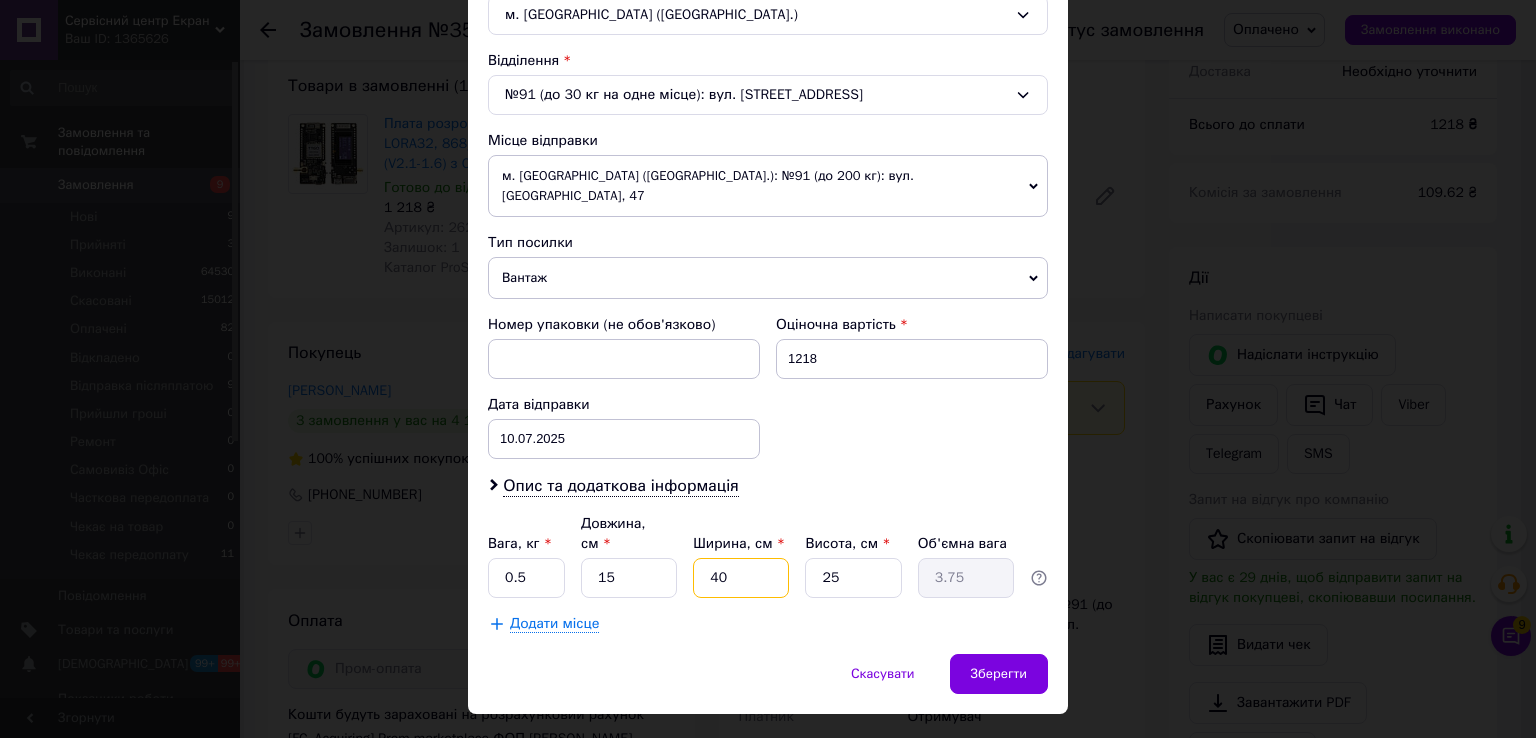 click on "40" at bounding box center (741, 578) 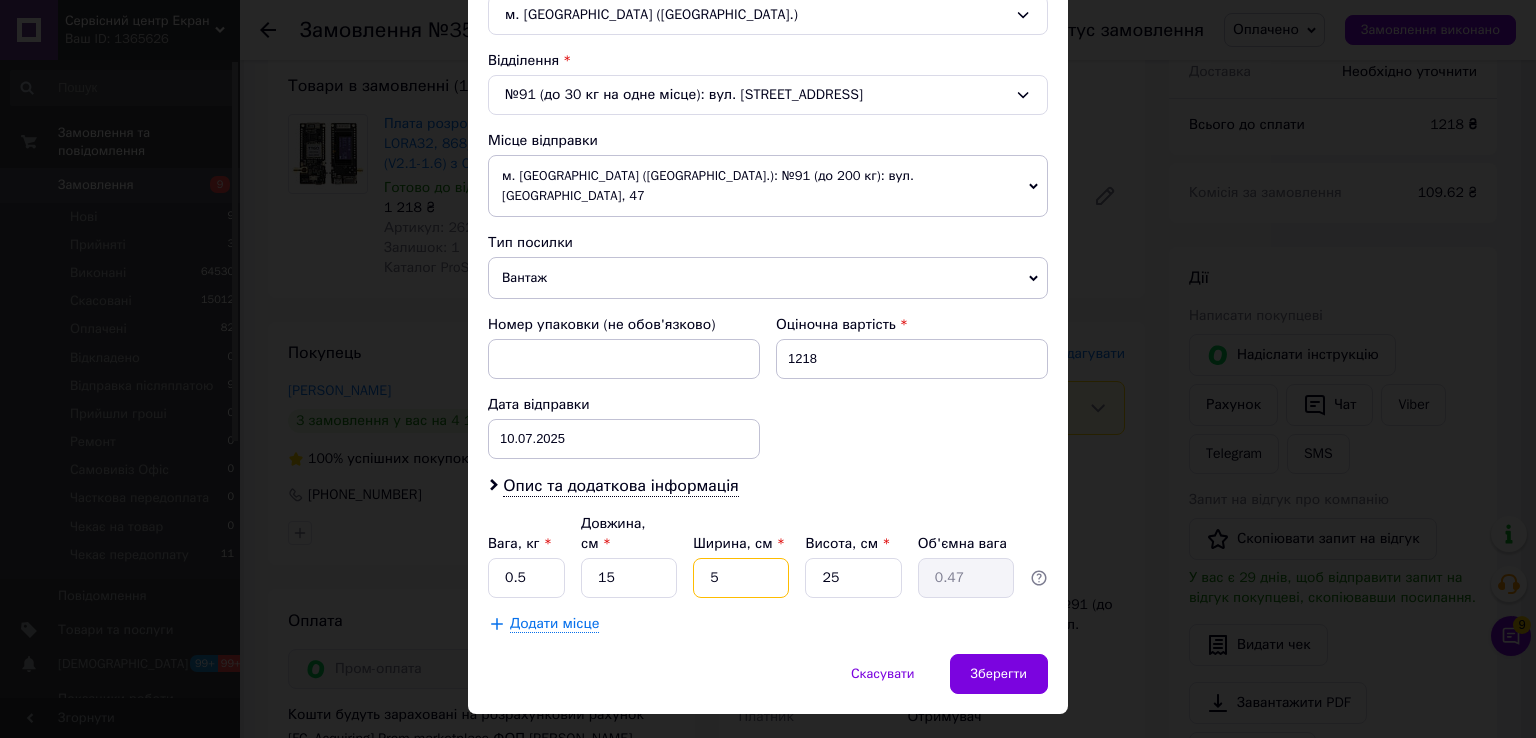 type on "5" 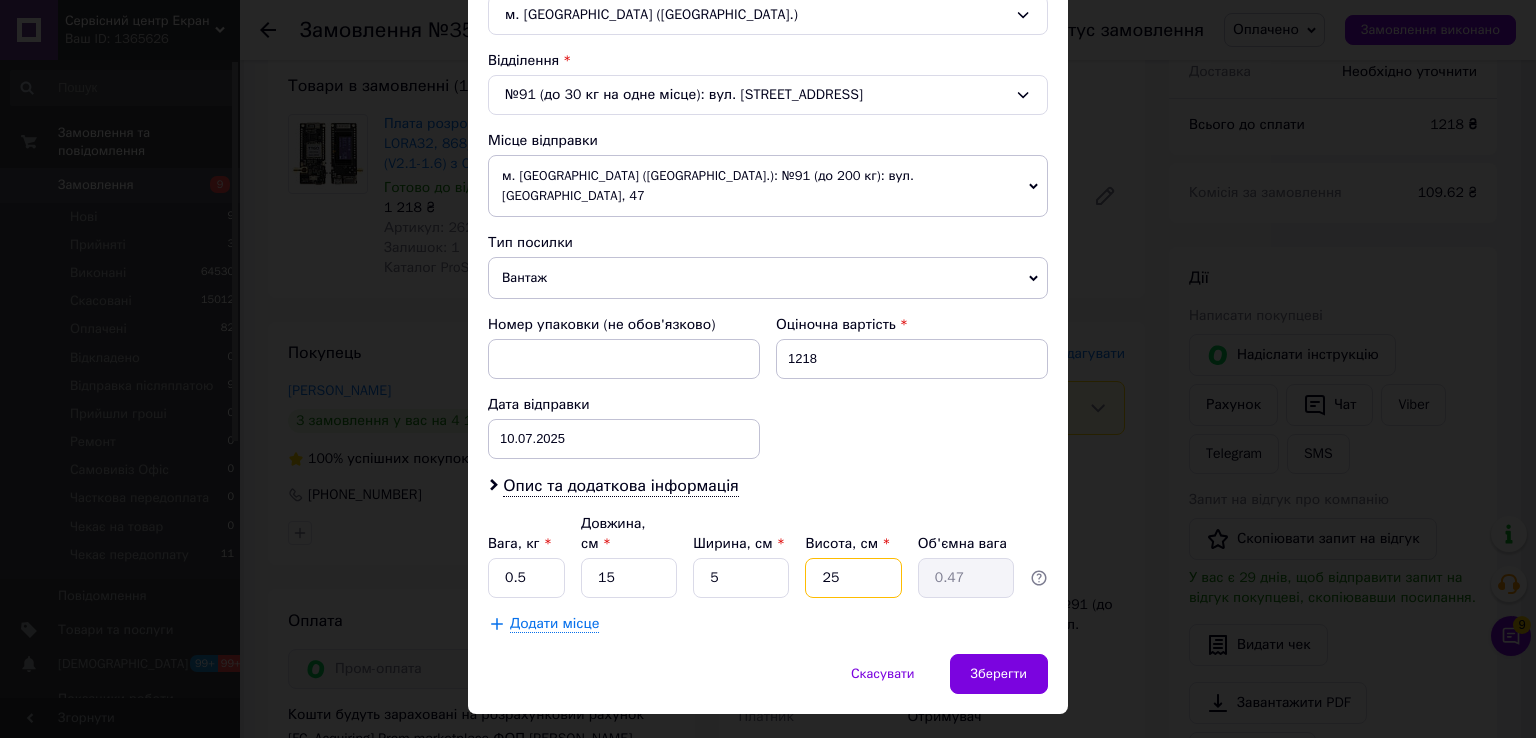 click on "25" at bounding box center [853, 578] 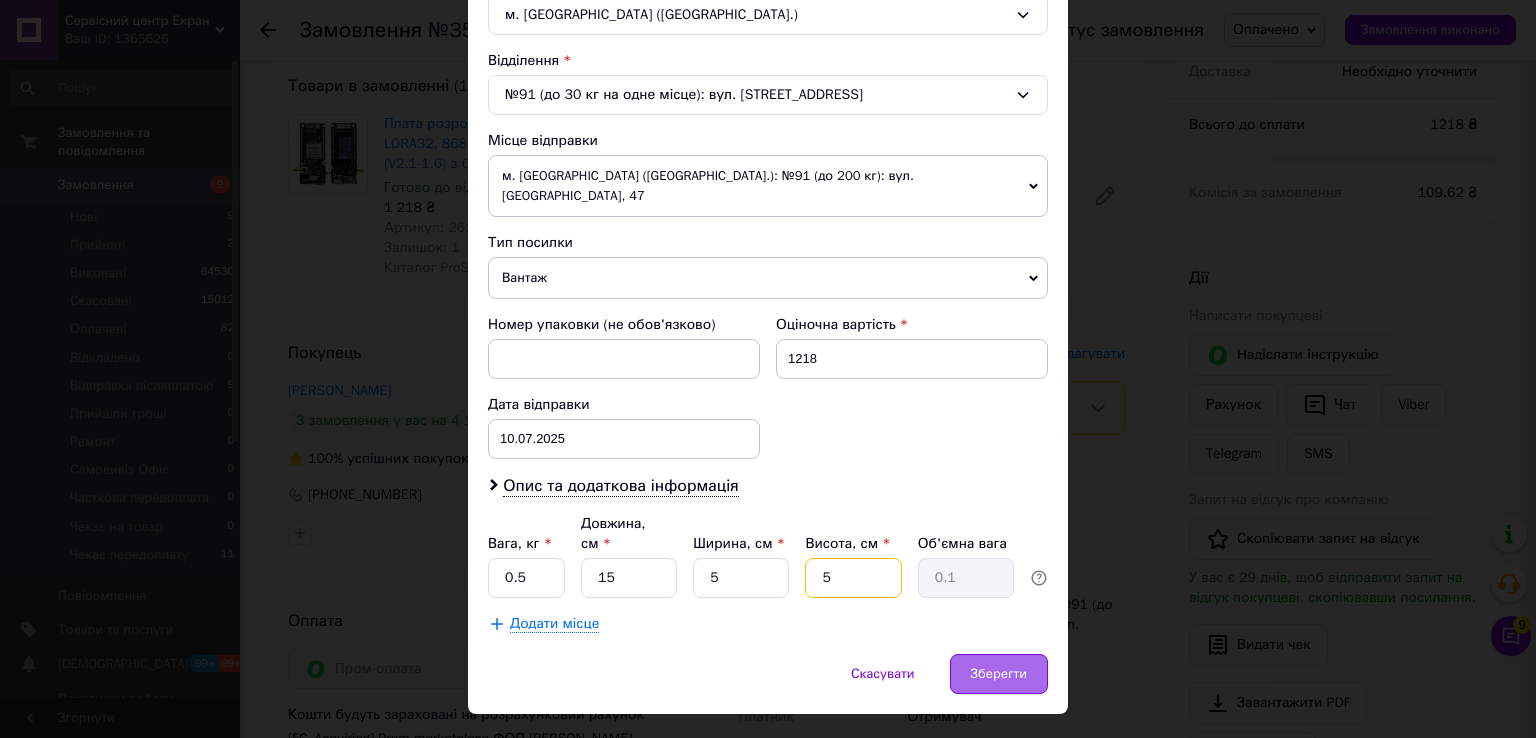type on "5" 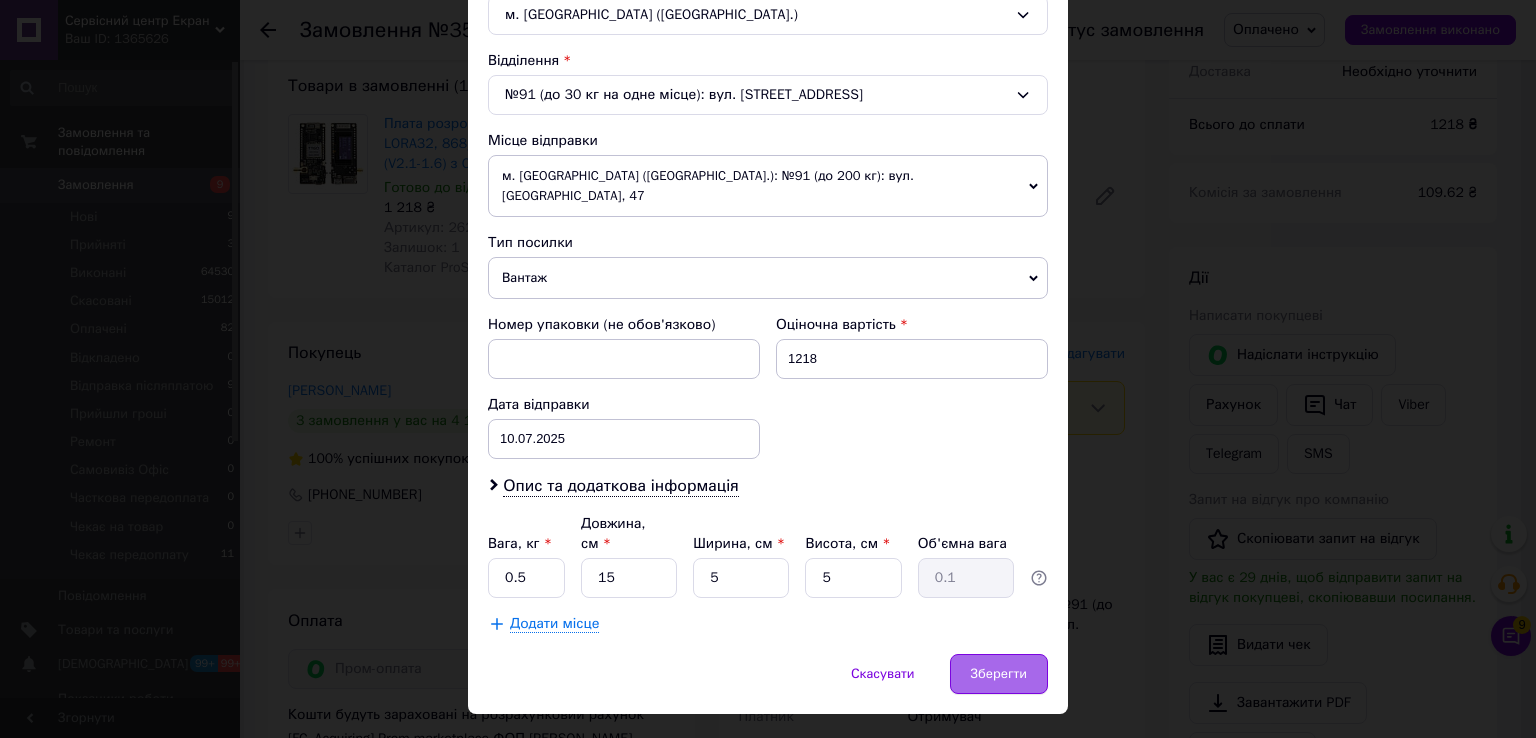 click on "Зберегти" at bounding box center (999, 674) 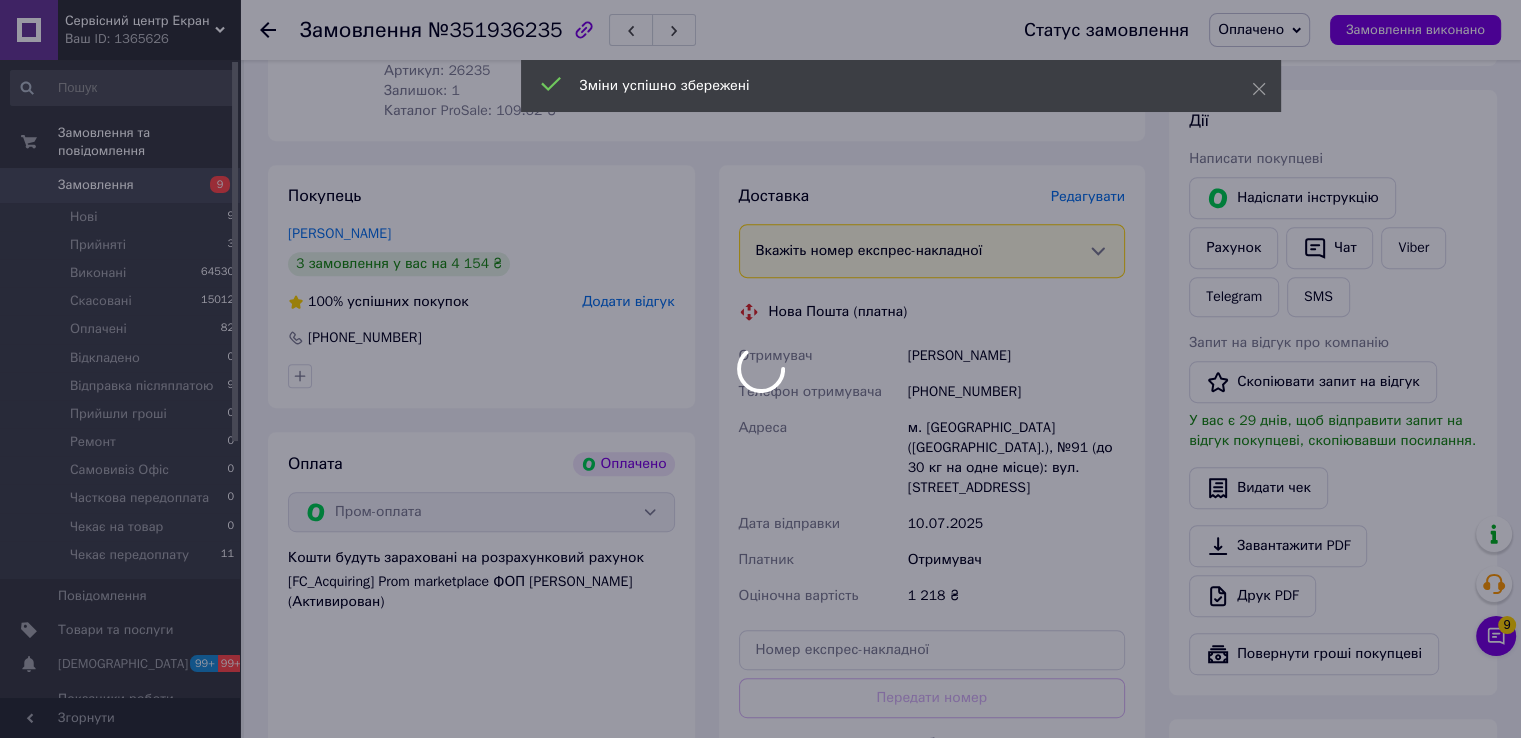 scroll, scrollTop: 974, scrollLeft: 0, axis: vertical 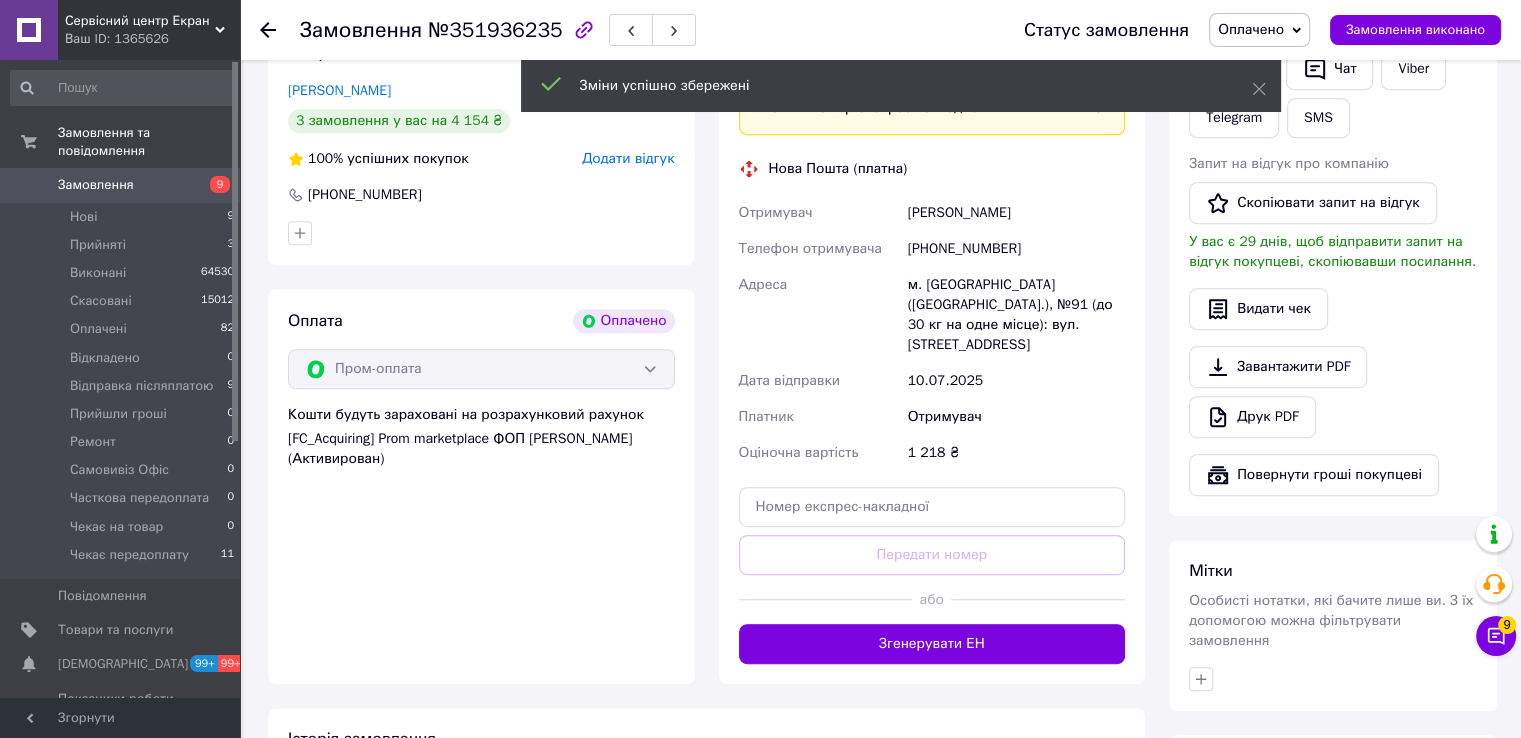 click on "Згенерувати ЕН" at bounding box center (932, 644) 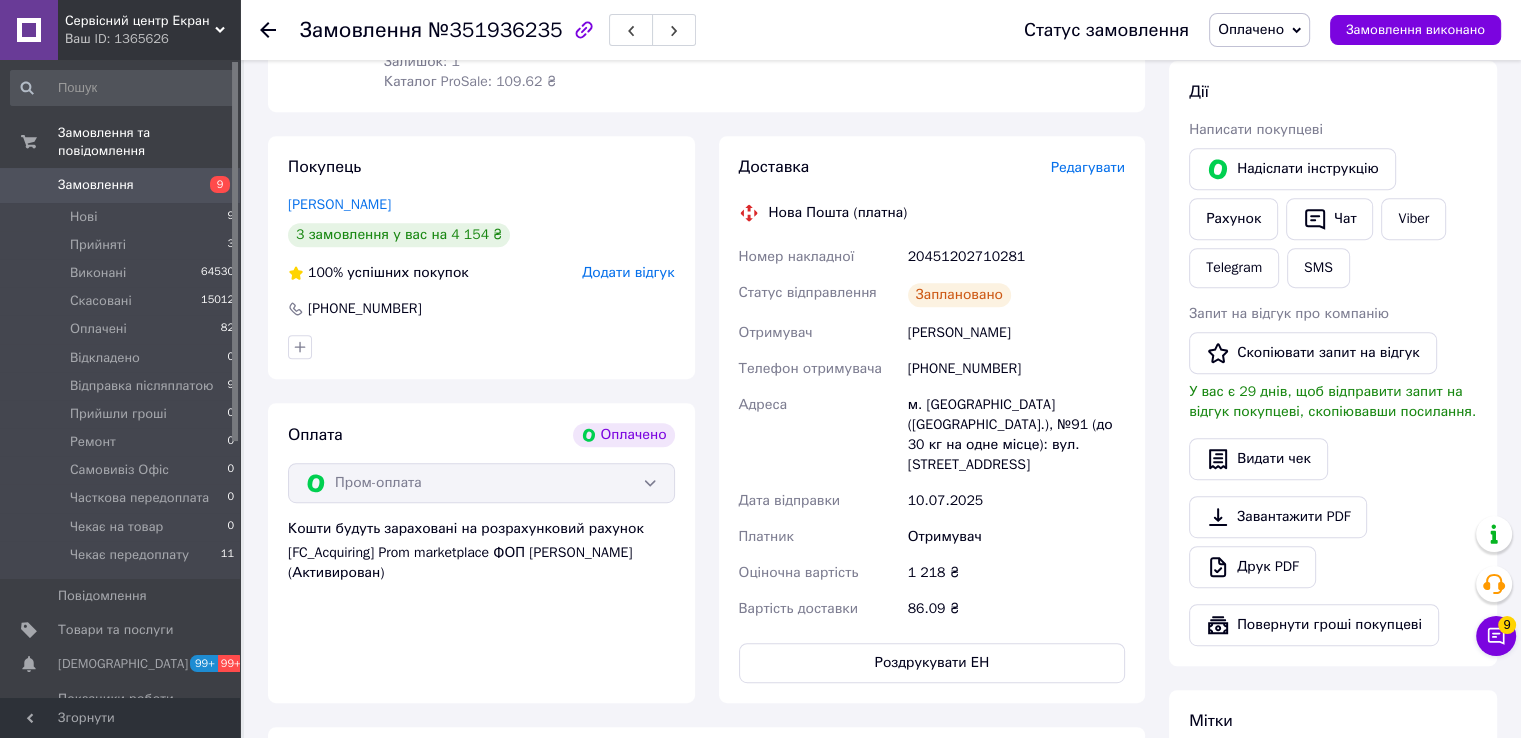 scroll, scrollTop: 774, scrollLeft: 0, axis: vertical 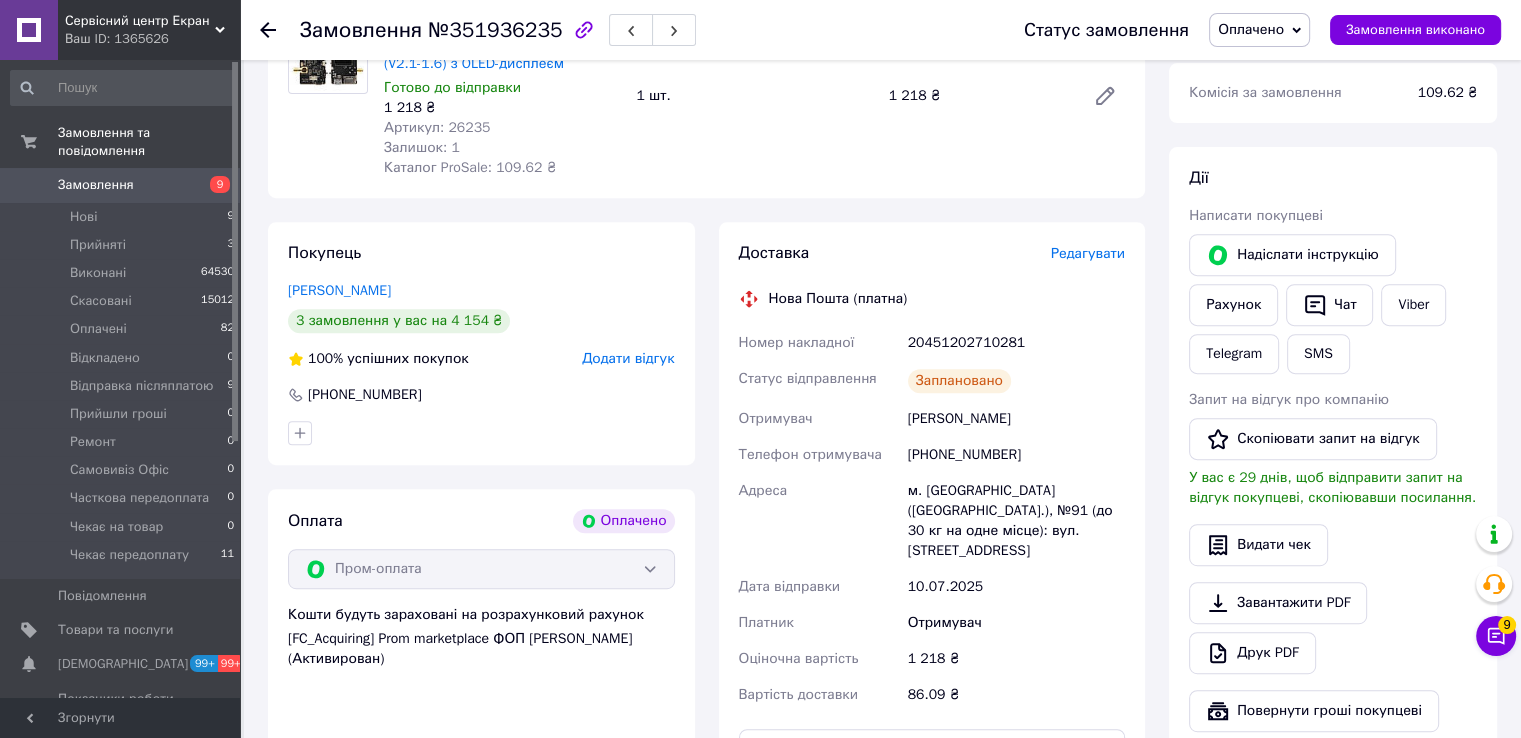 click on "20451202710281" at bounding box center (1016, 343) 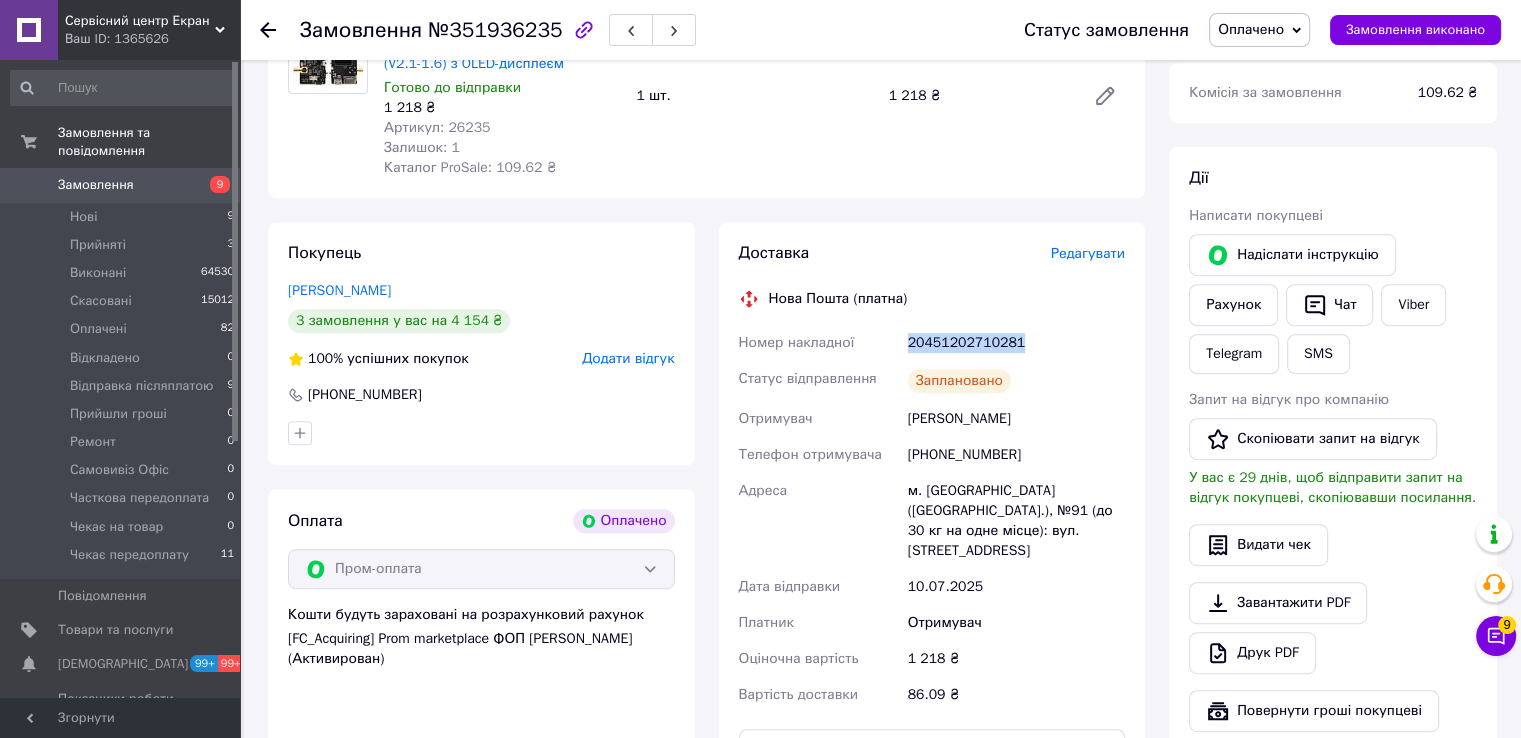 click on "20451202710281" at bounding box center [1016, 343] 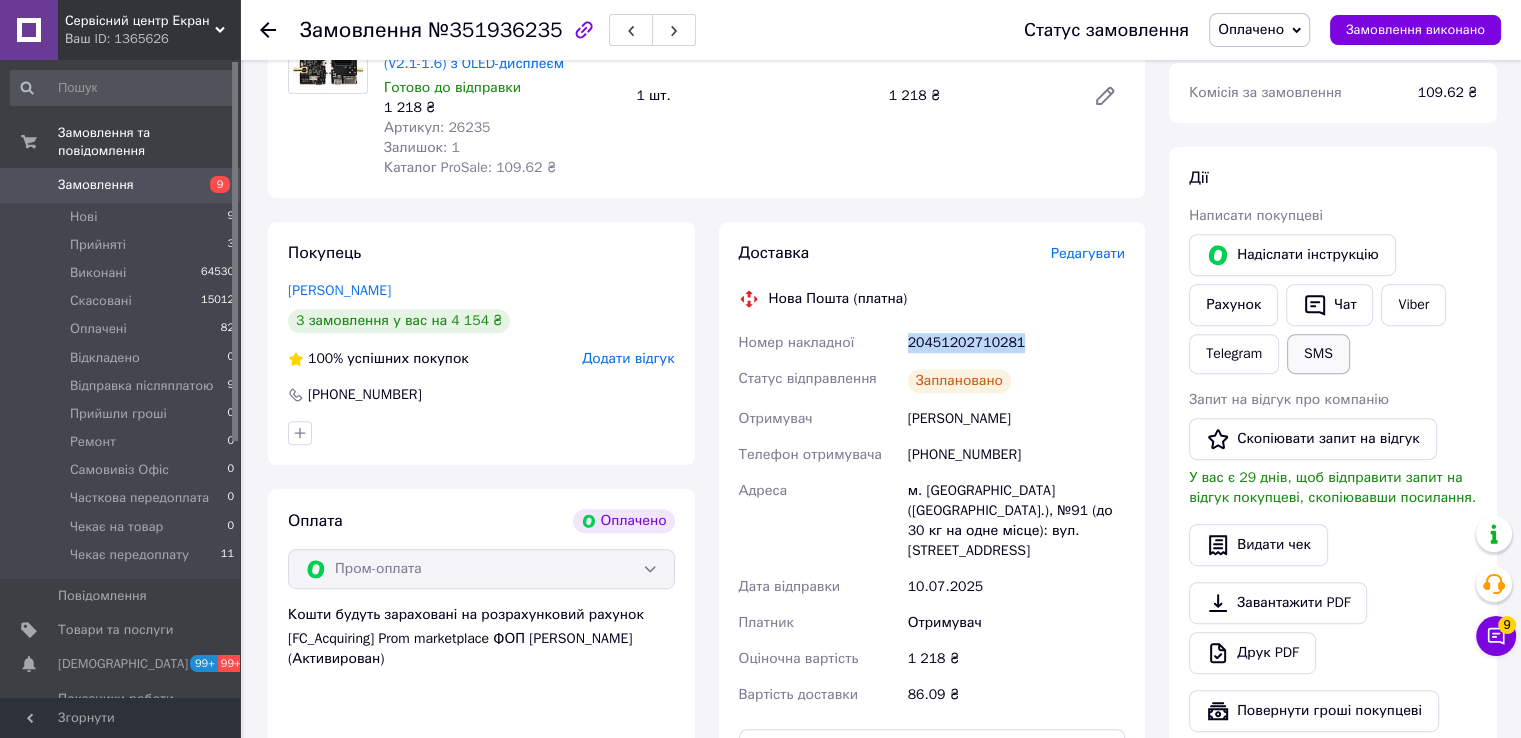 click on "SMS" at bounding box center [1318, 354] 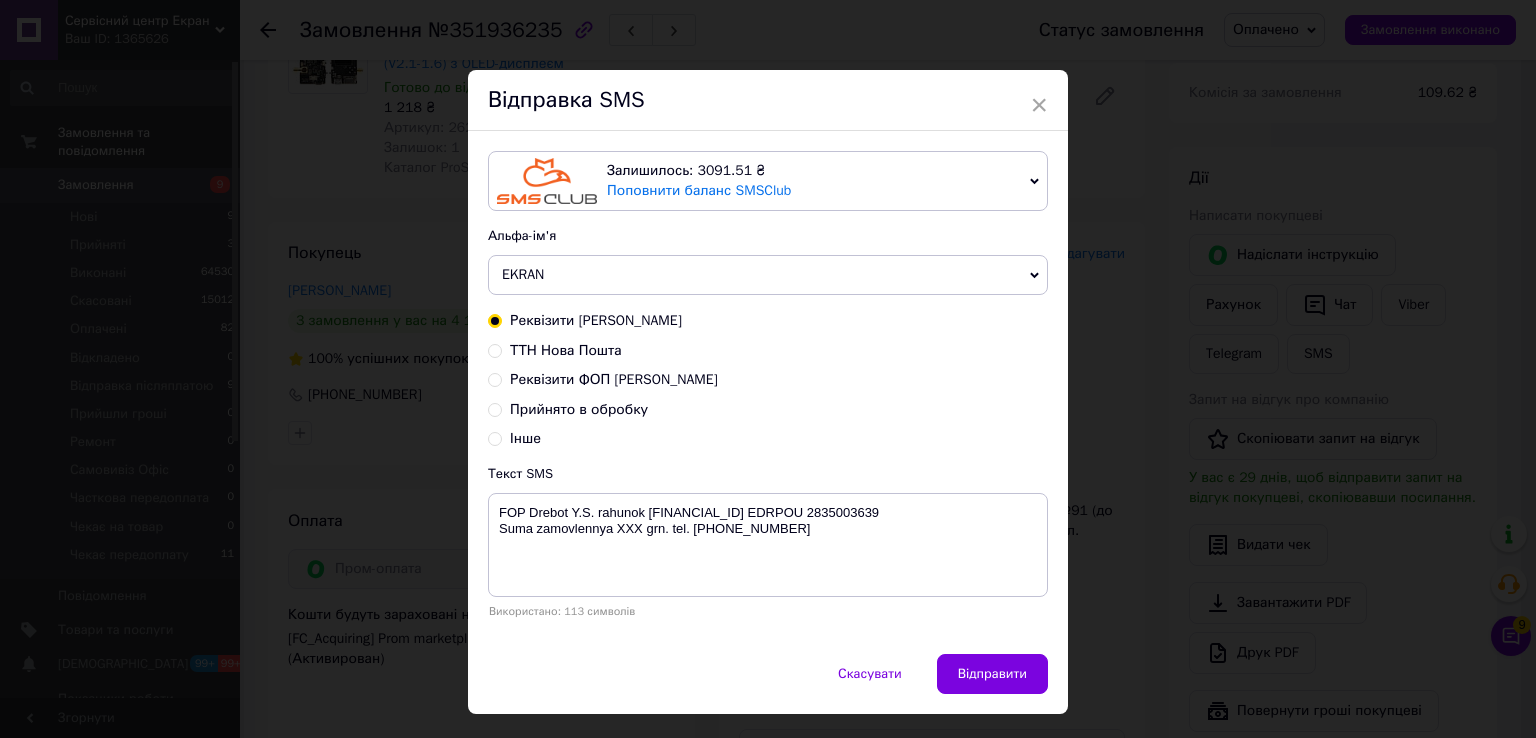 click on "ТТН Нова Пошта" at bounding box center (566, 350) 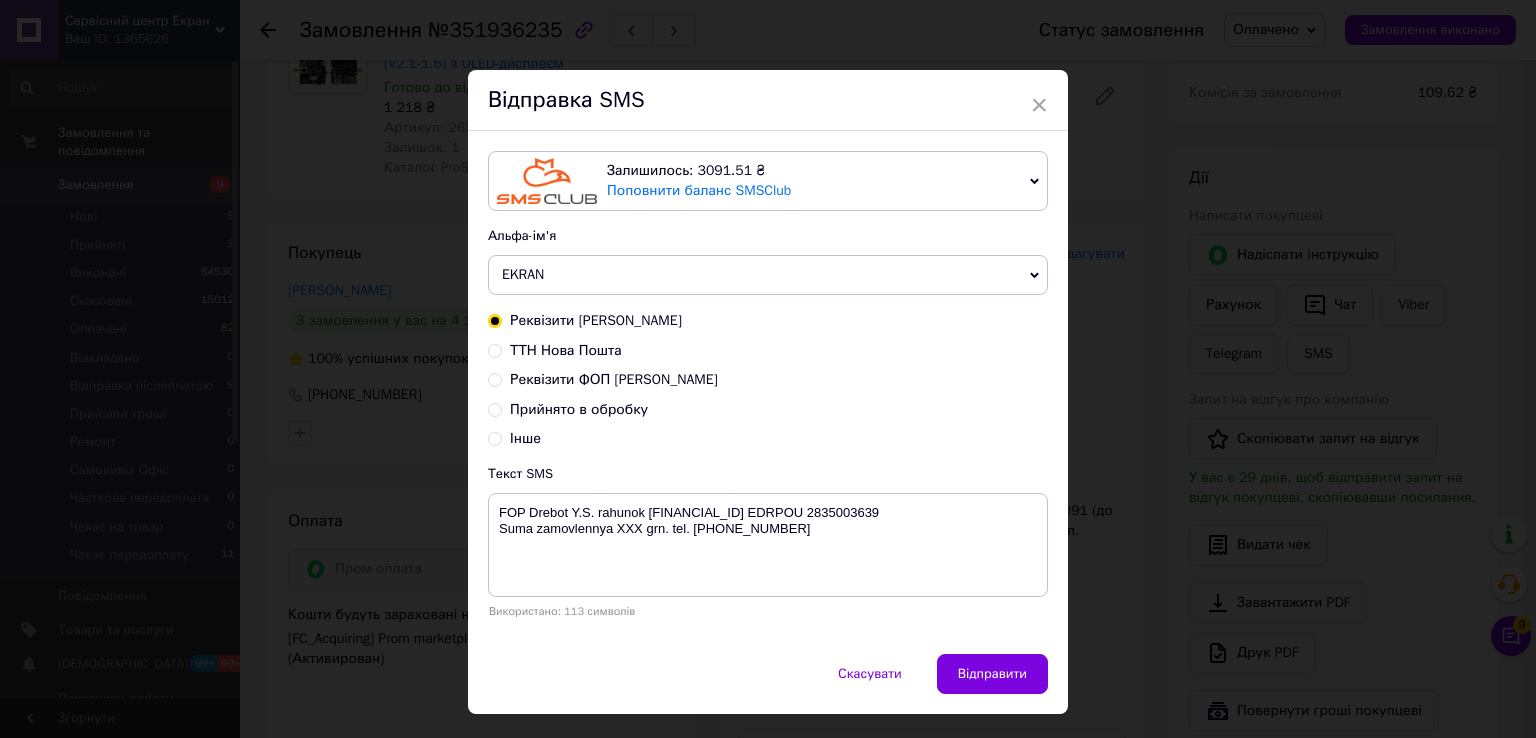 click on "ТТН Нова Пошта" at bounding box center [495, 349] 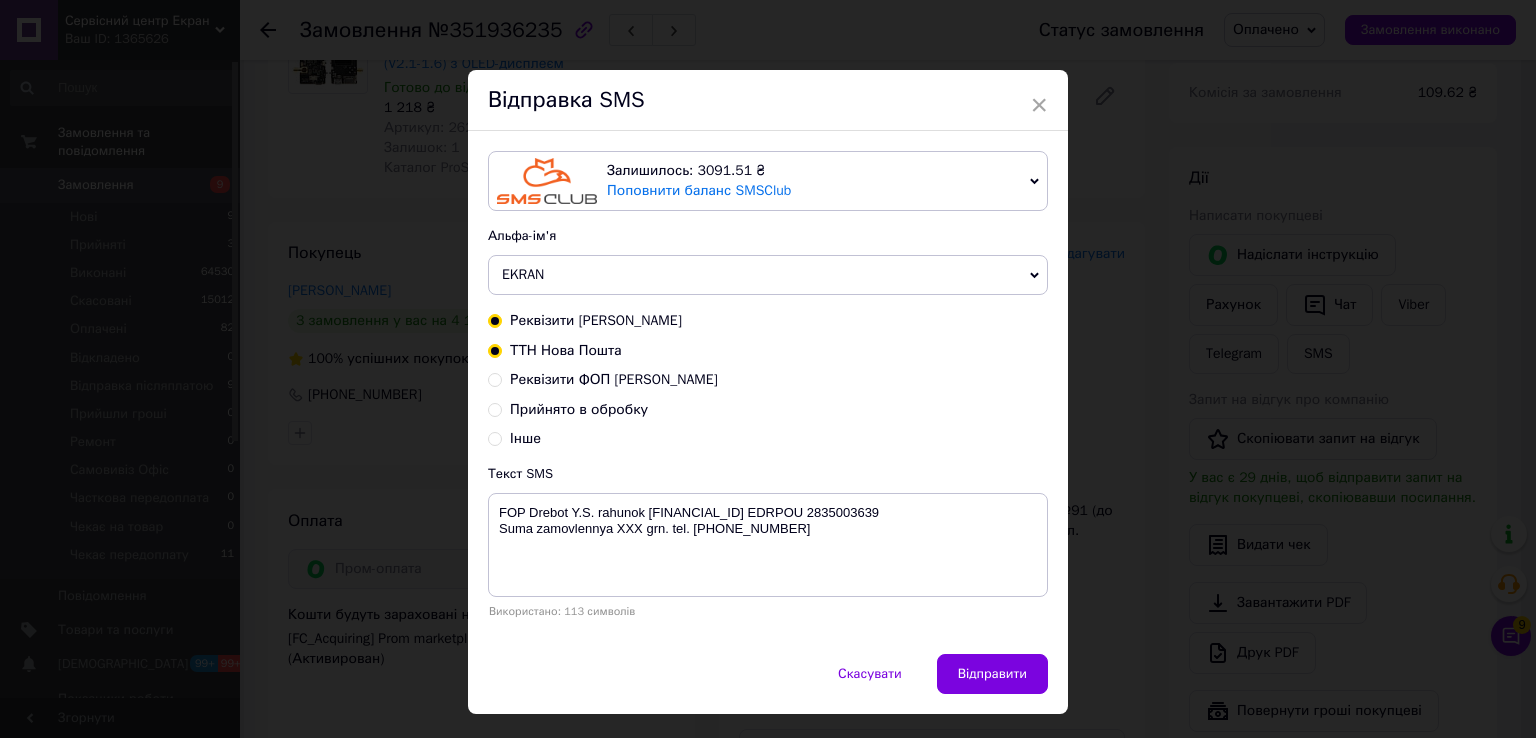 radio on "true" 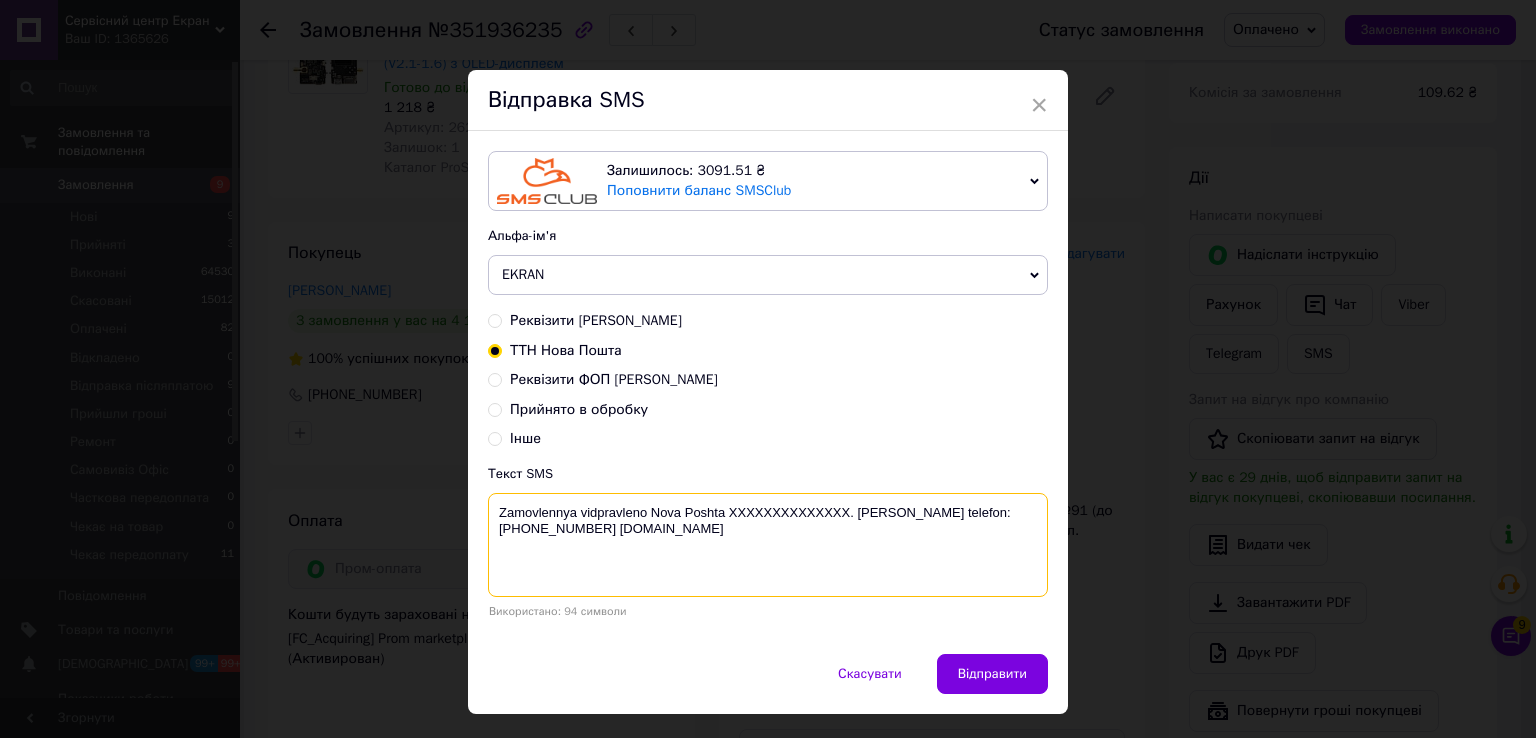 click on "Zamovlennya vidpravleno Nova Poshta XXXXXXXXXXXXXX. Nash telefon:+380689452358 www.ekran.in.ua" at bounding box center (768, 545) 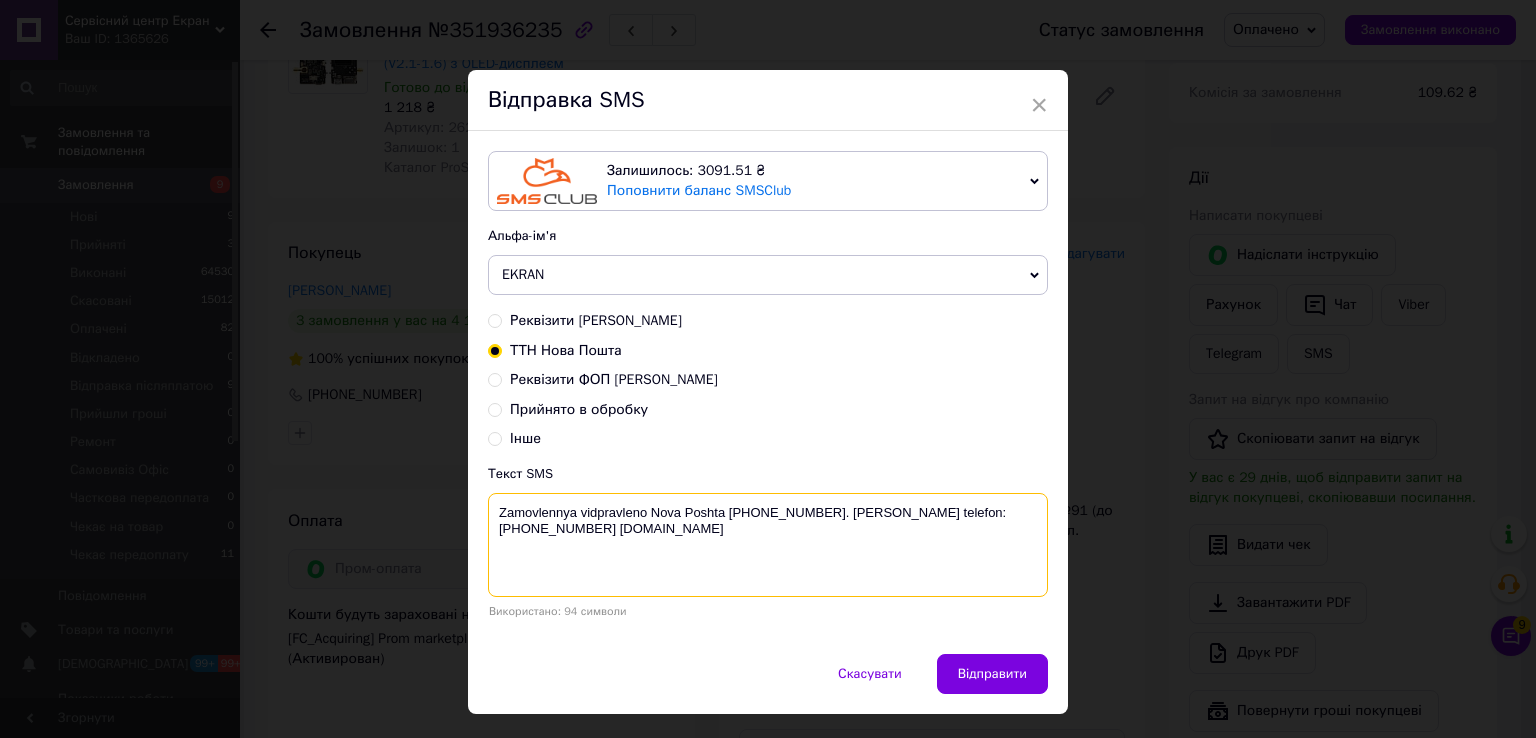 type on "Zamovlennya vidpravleno Nova Poshta 20451202710281. Nash telefon:+380689452358 www.ekran.in.ua" 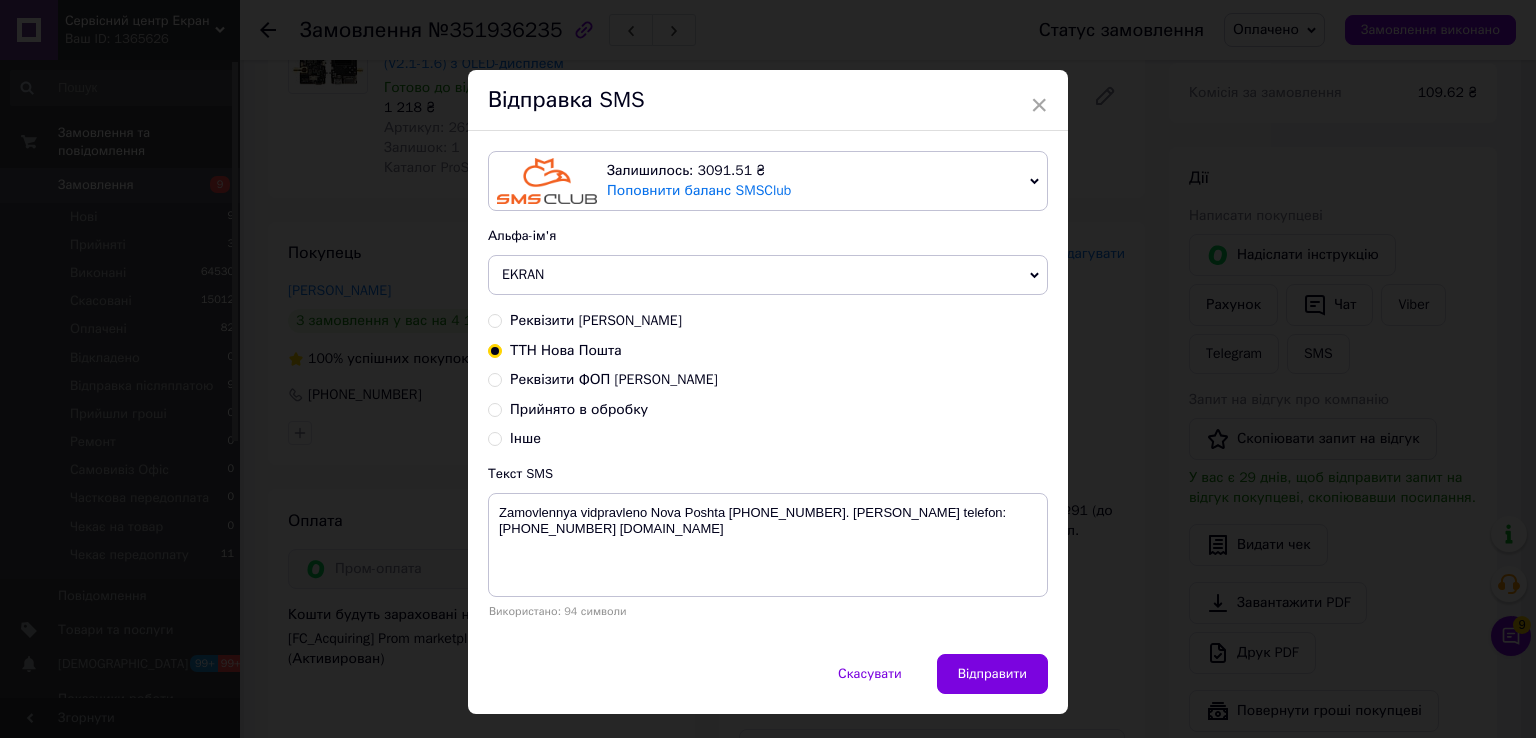 click on "Відправити" at bounding box center (992, 674) 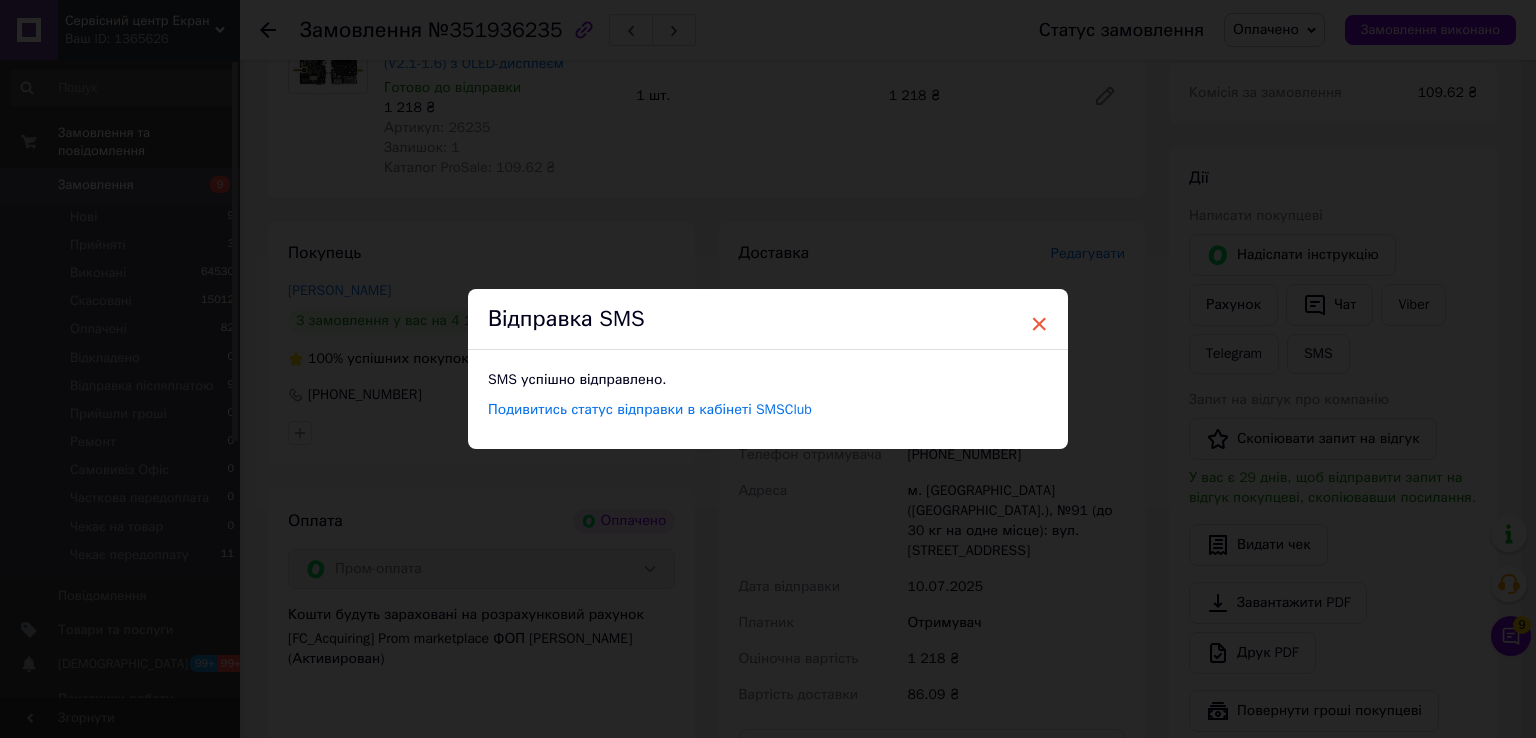 drag, startPoint x: 1021, startPoint y: 319, endPoint x: 1027, endPoint y: 309, distance: 11.661903 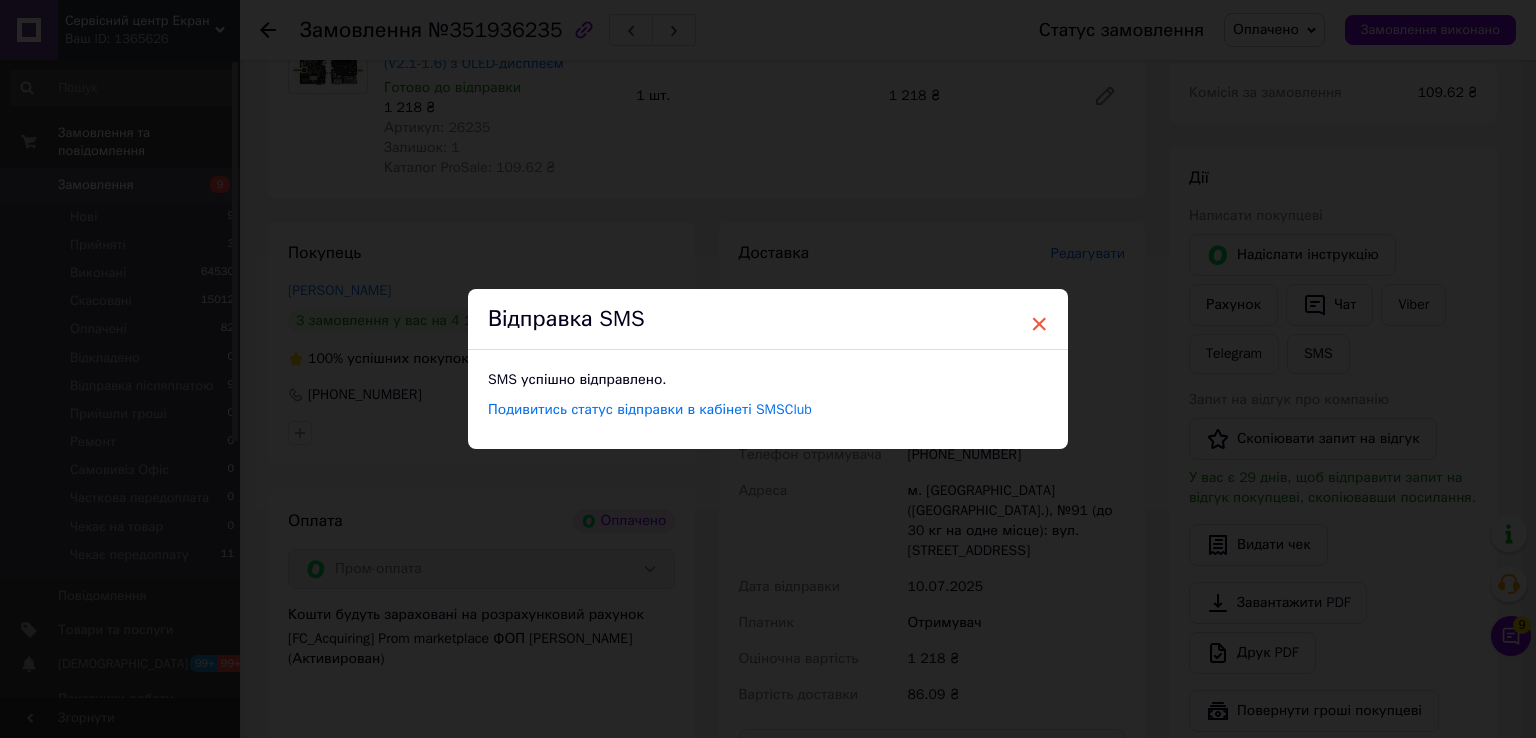 click on "Відправка SMS" at bounding box center (768, 319) 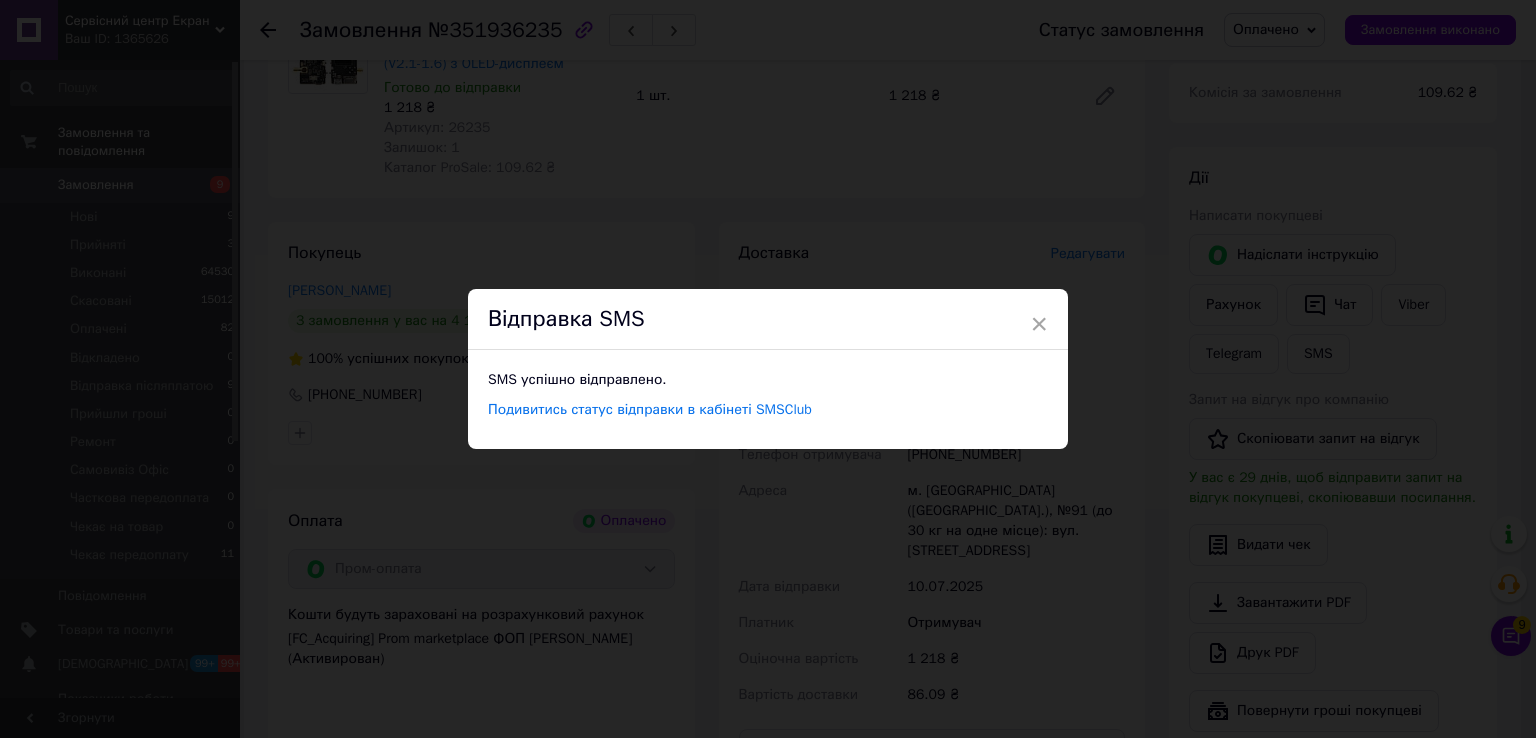 click on "Відправка SMS" at bounding box center (768, 319) 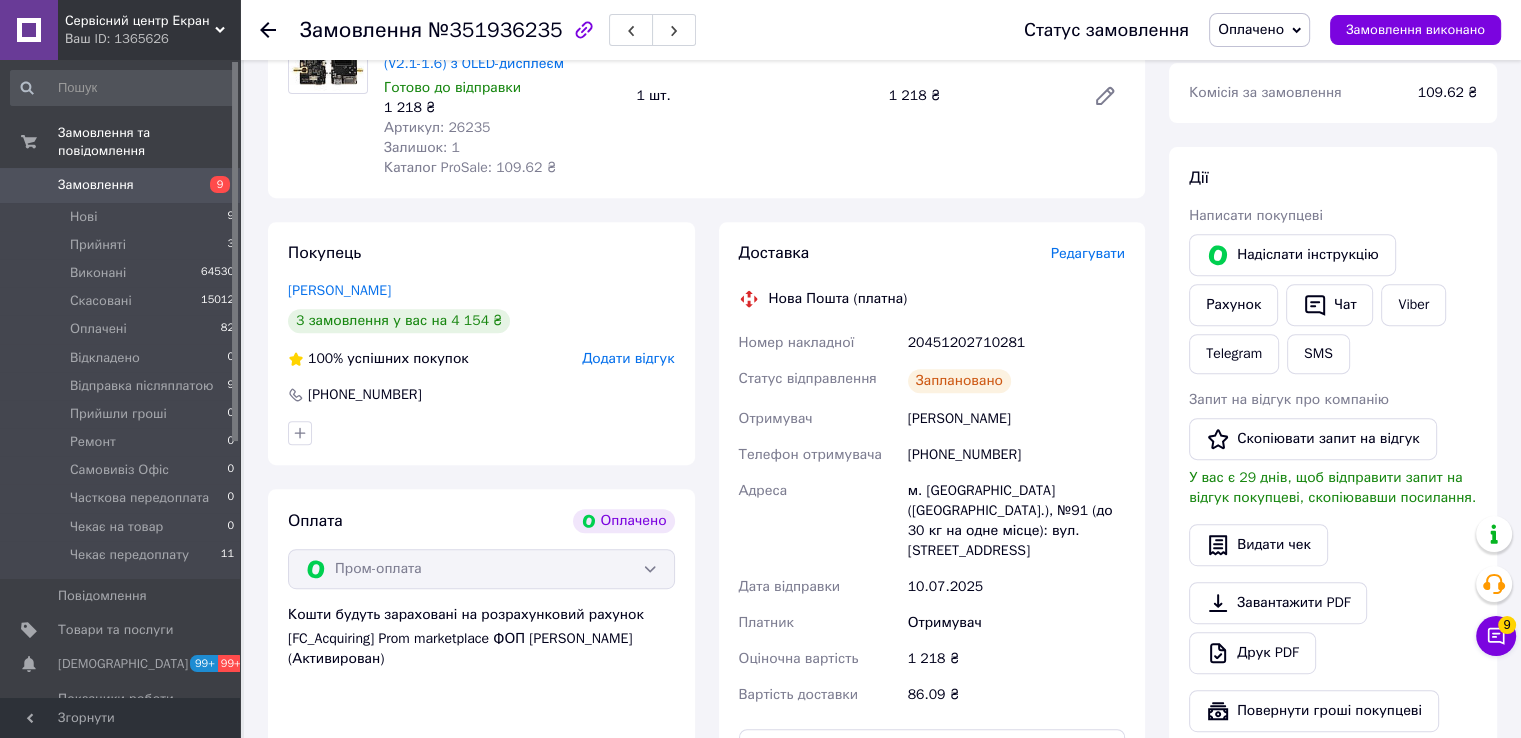 drag, startPoint x: 262, startPoint y: 27, endPoint x: 275, endPoint y: 26, distance: 13.038404 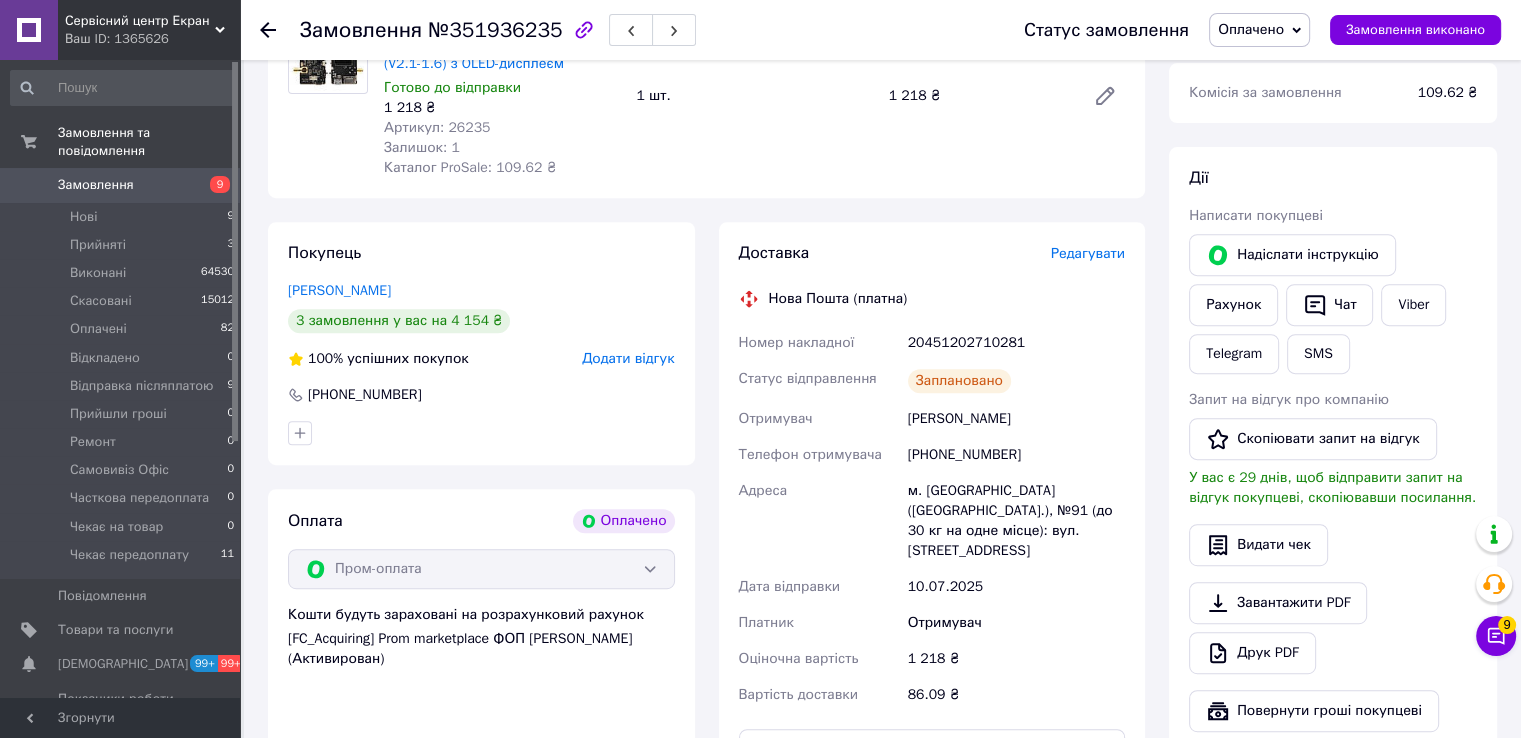 click 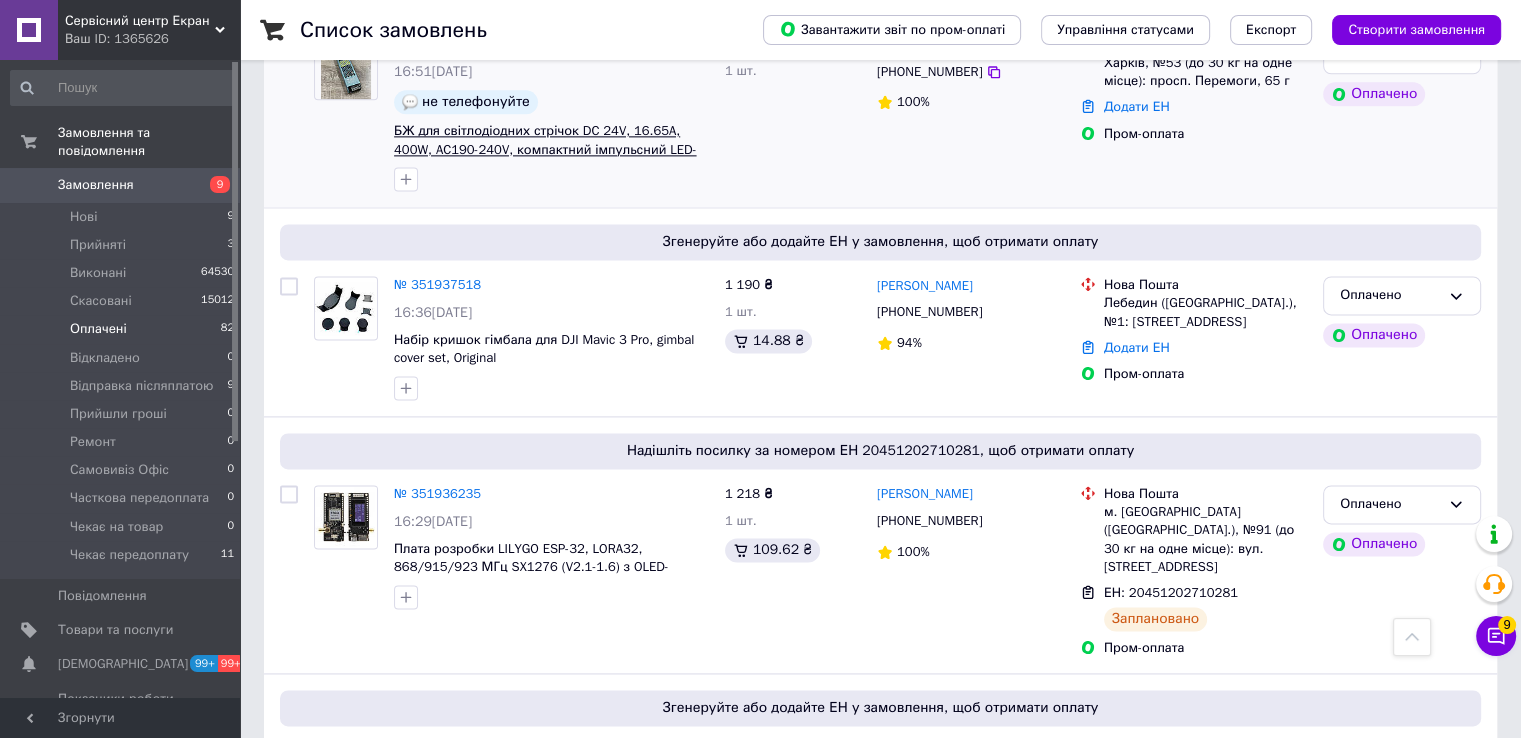 scroll, scrollTop: 2800, scrollLeft: 0, axis: vertical 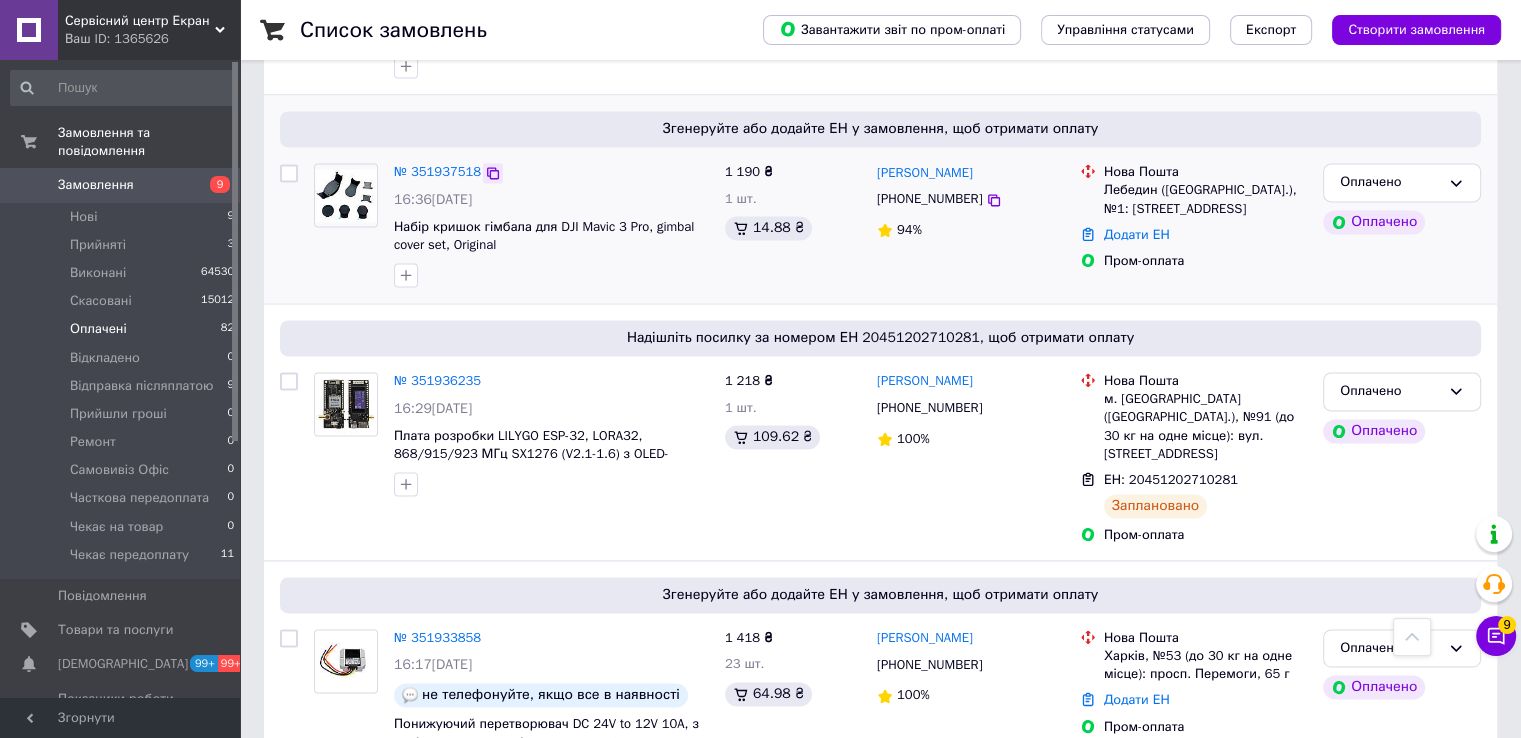 drag, startPoint x: 488, startPoint y: 68, endPoint x: 502, endPoint y: 68, distance: 14 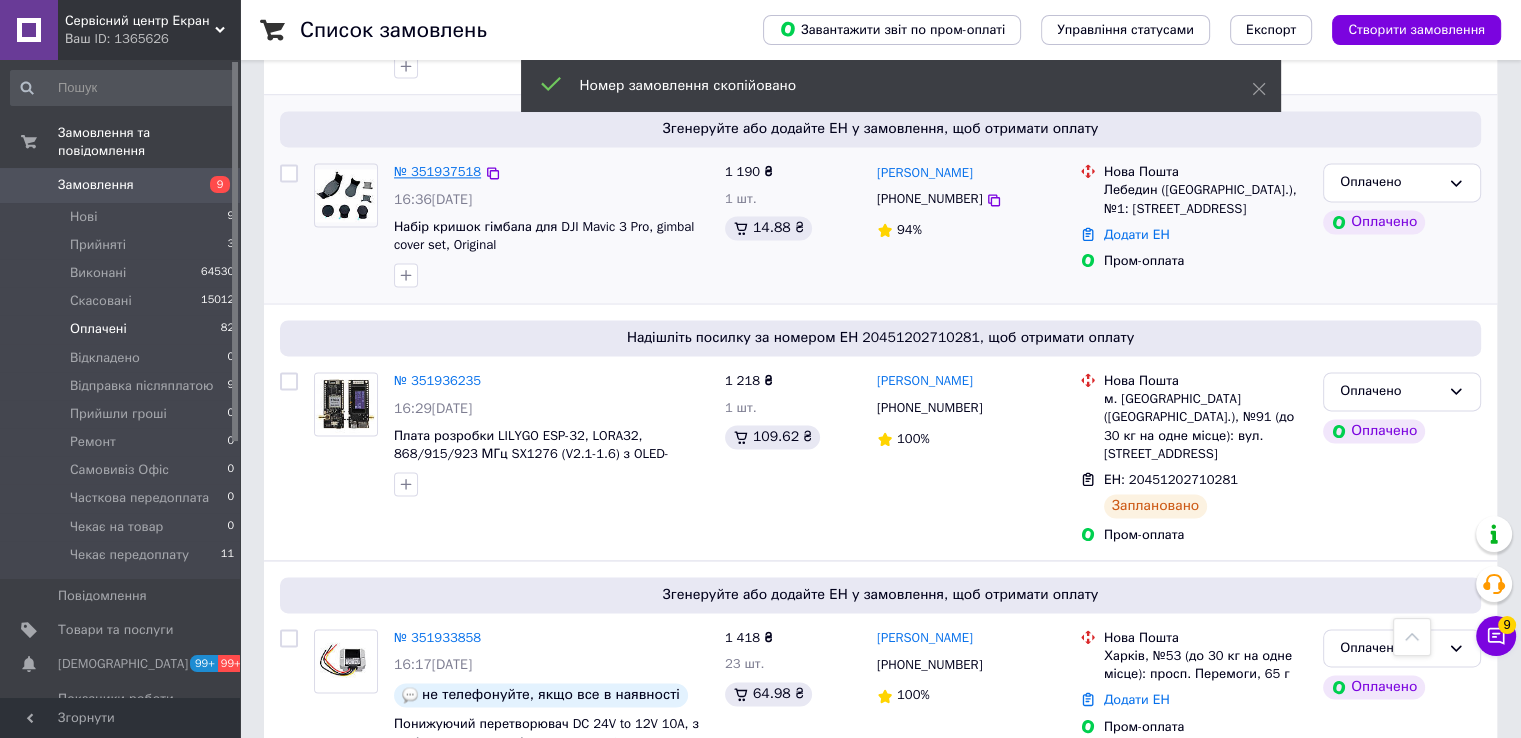 click on "№ 351937518" at bounding box center (437, 171) 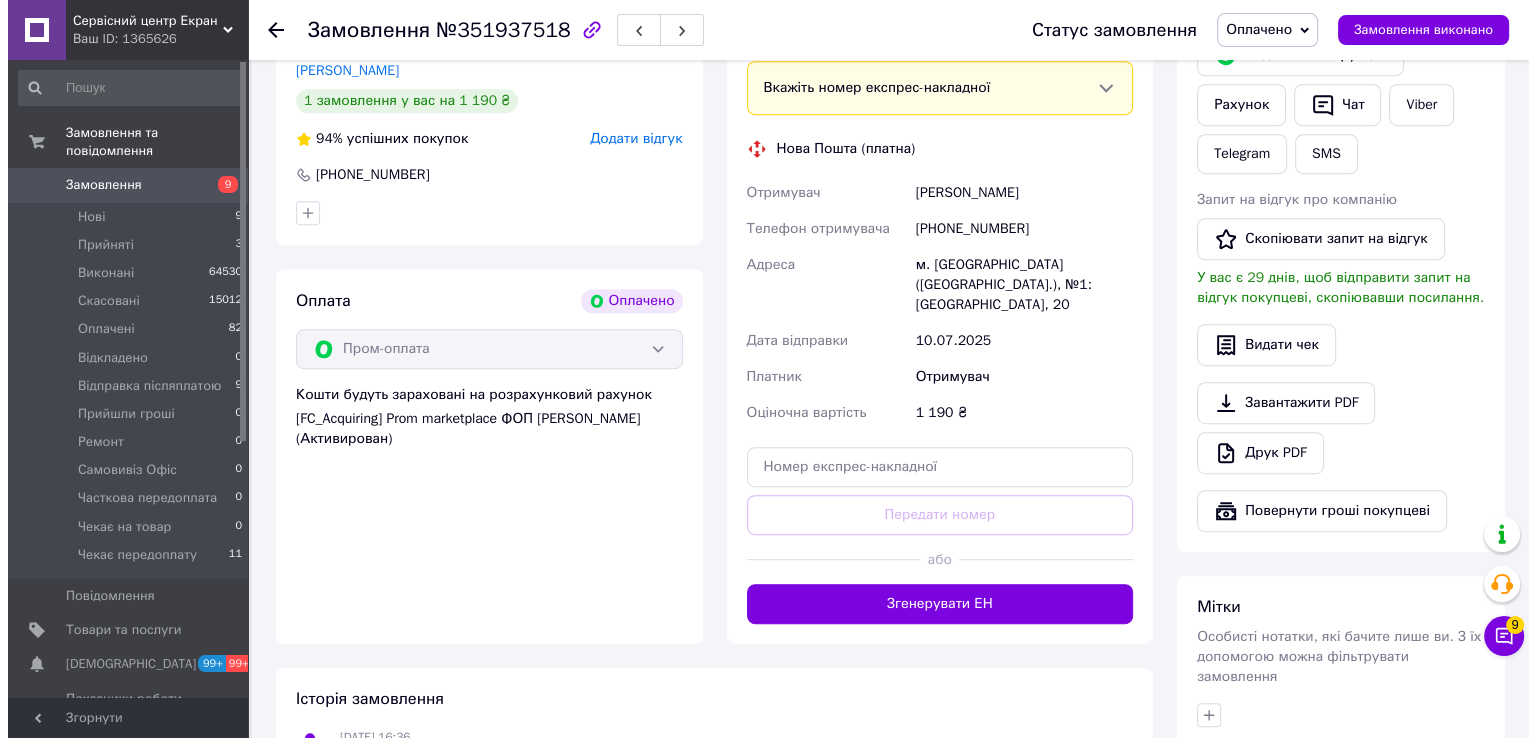 scroll, scrollTop: 874, scrollLeft: 0, axis: vertical 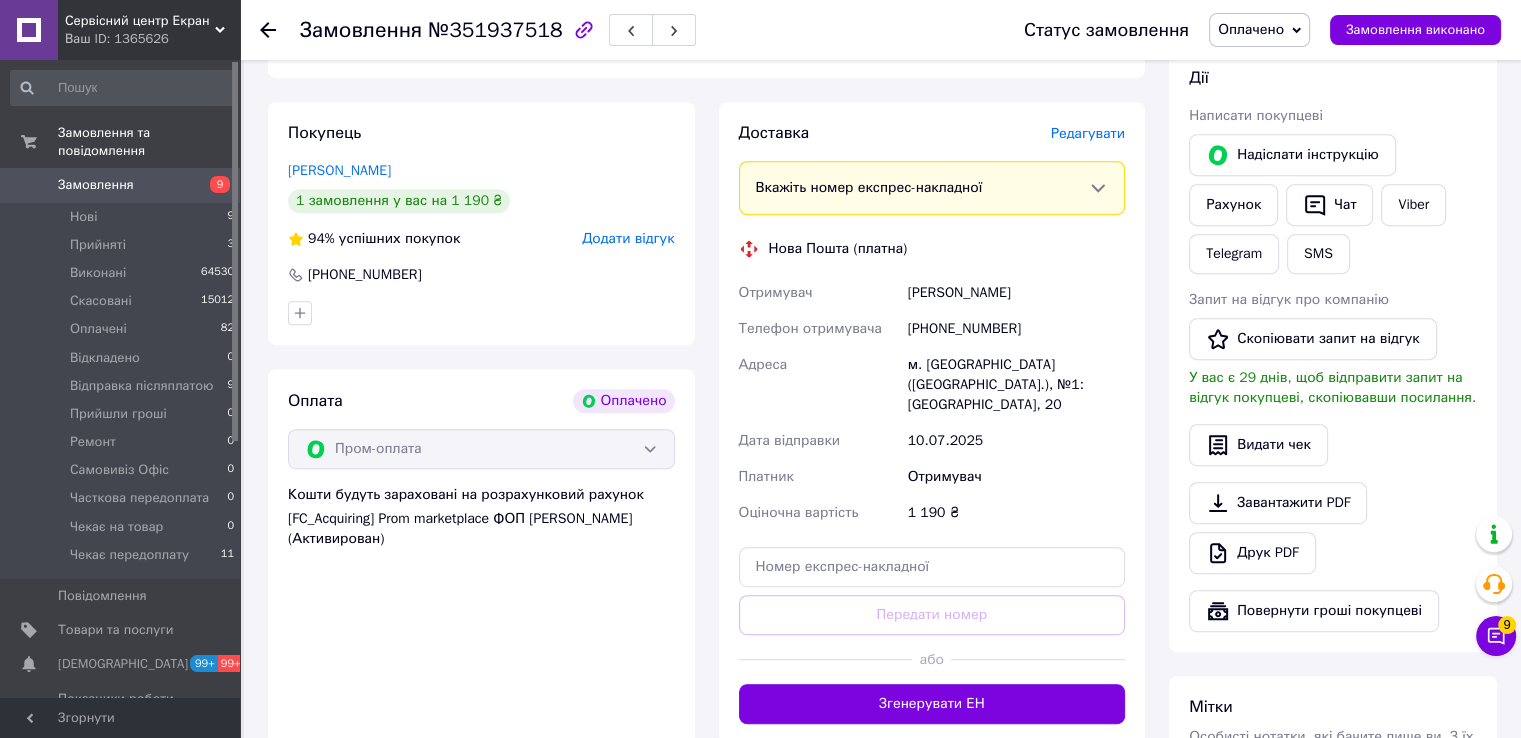 click on "Редагувати" at bounding box center (1088, 133) 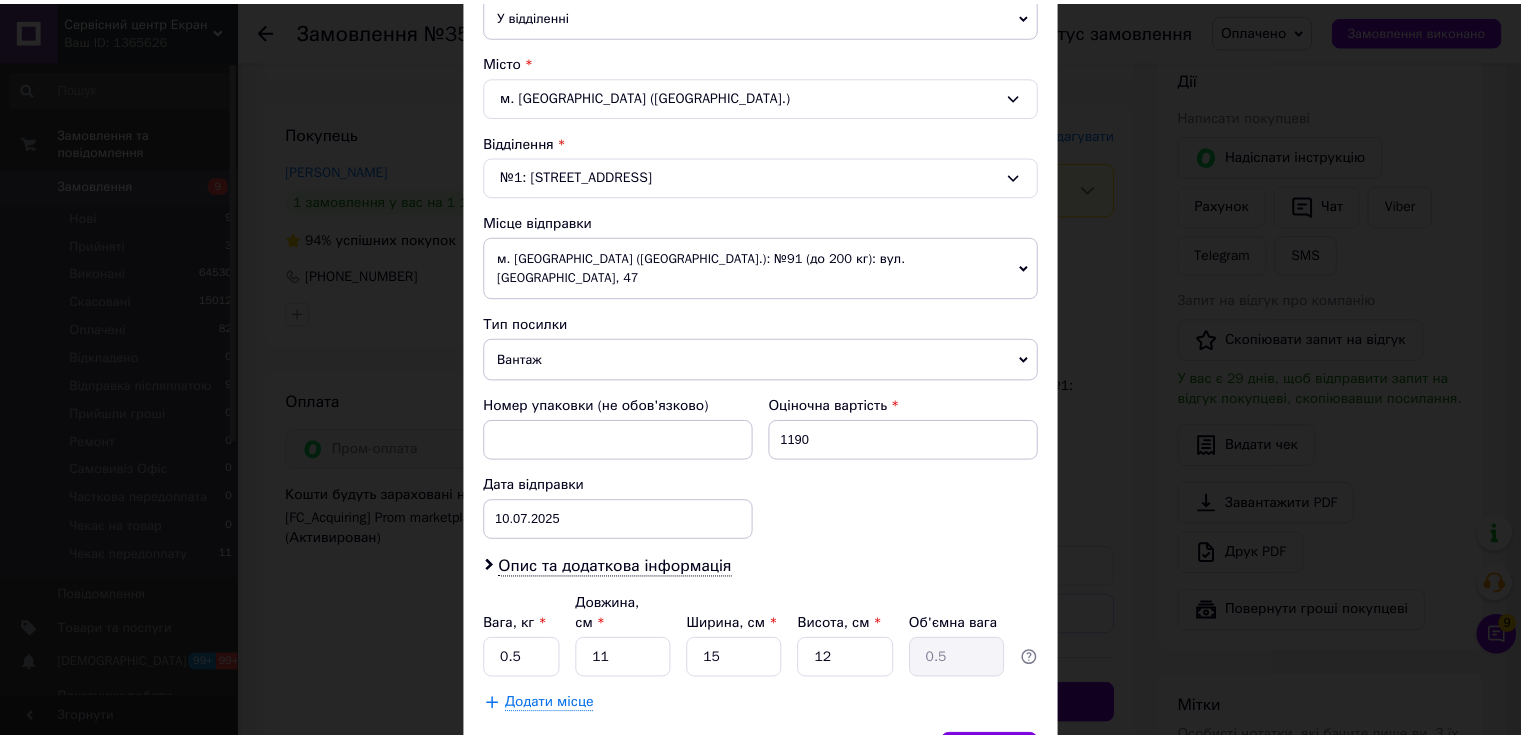 scroll, scrollTop: 584, scrollLeft: 0, axis: vertical 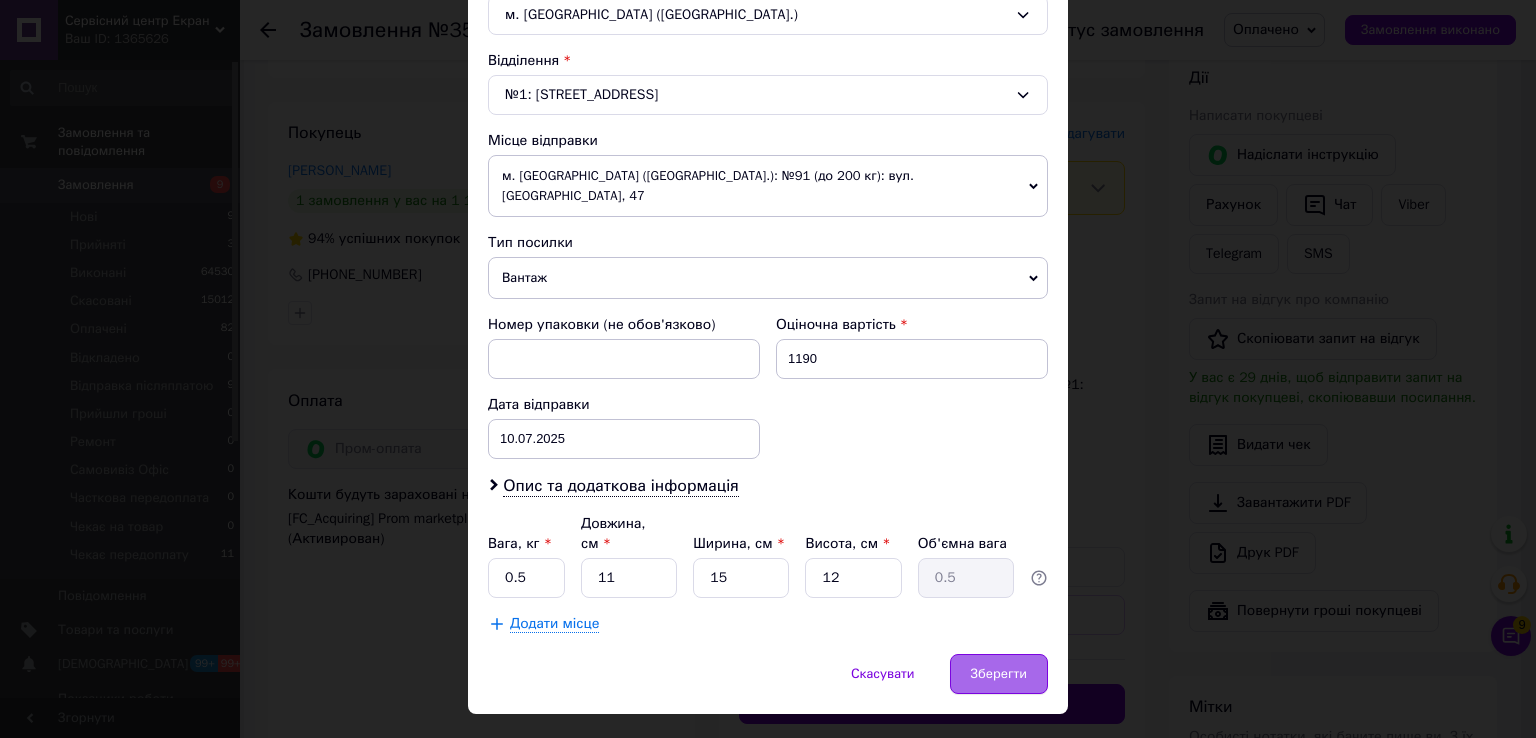 click on "Зберегти" at bounding box center [999, 674] 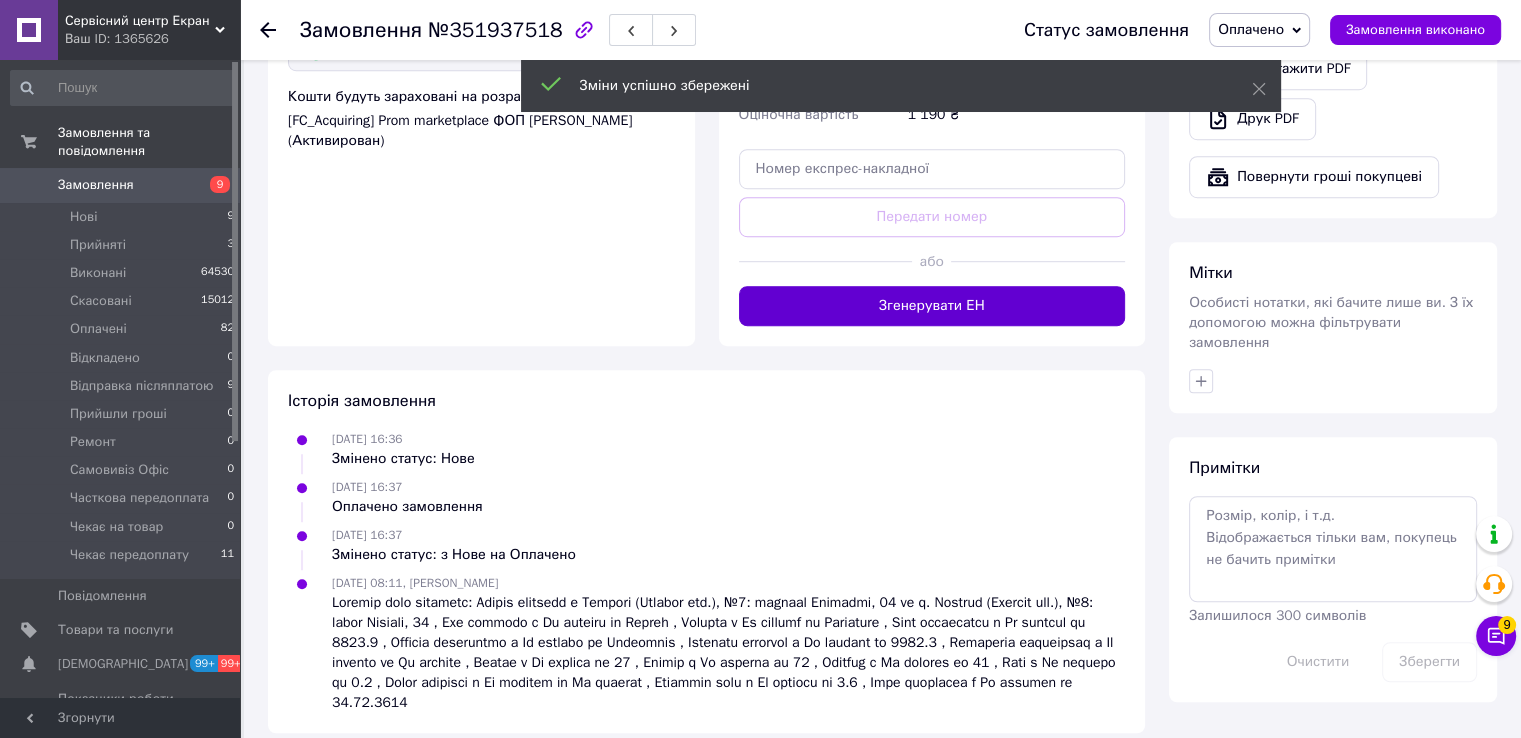 scroll, scrollTop: 1274, scrollLeft: 0, axis: vertical 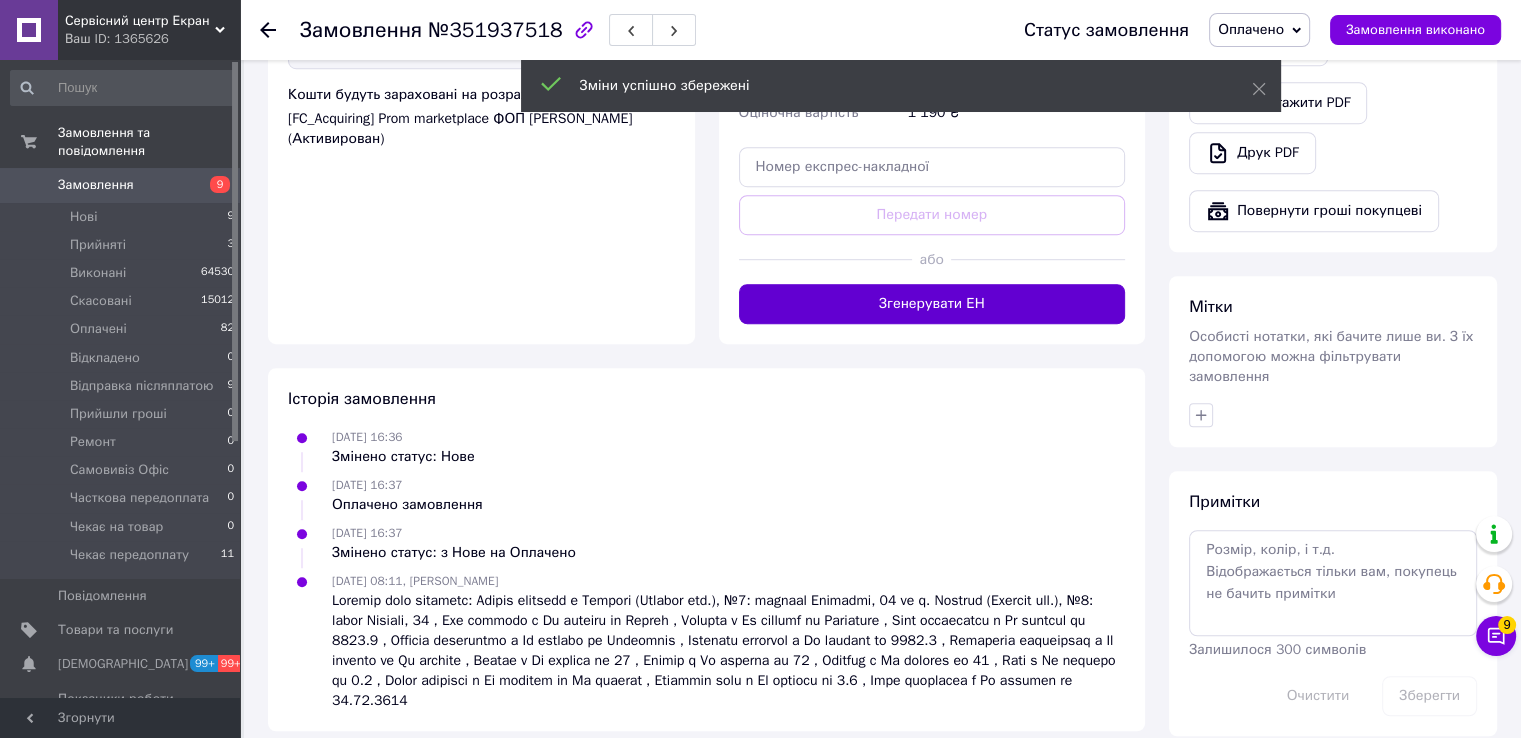 click on "Згенерувати ЕН" at bounding box center [932, 304] 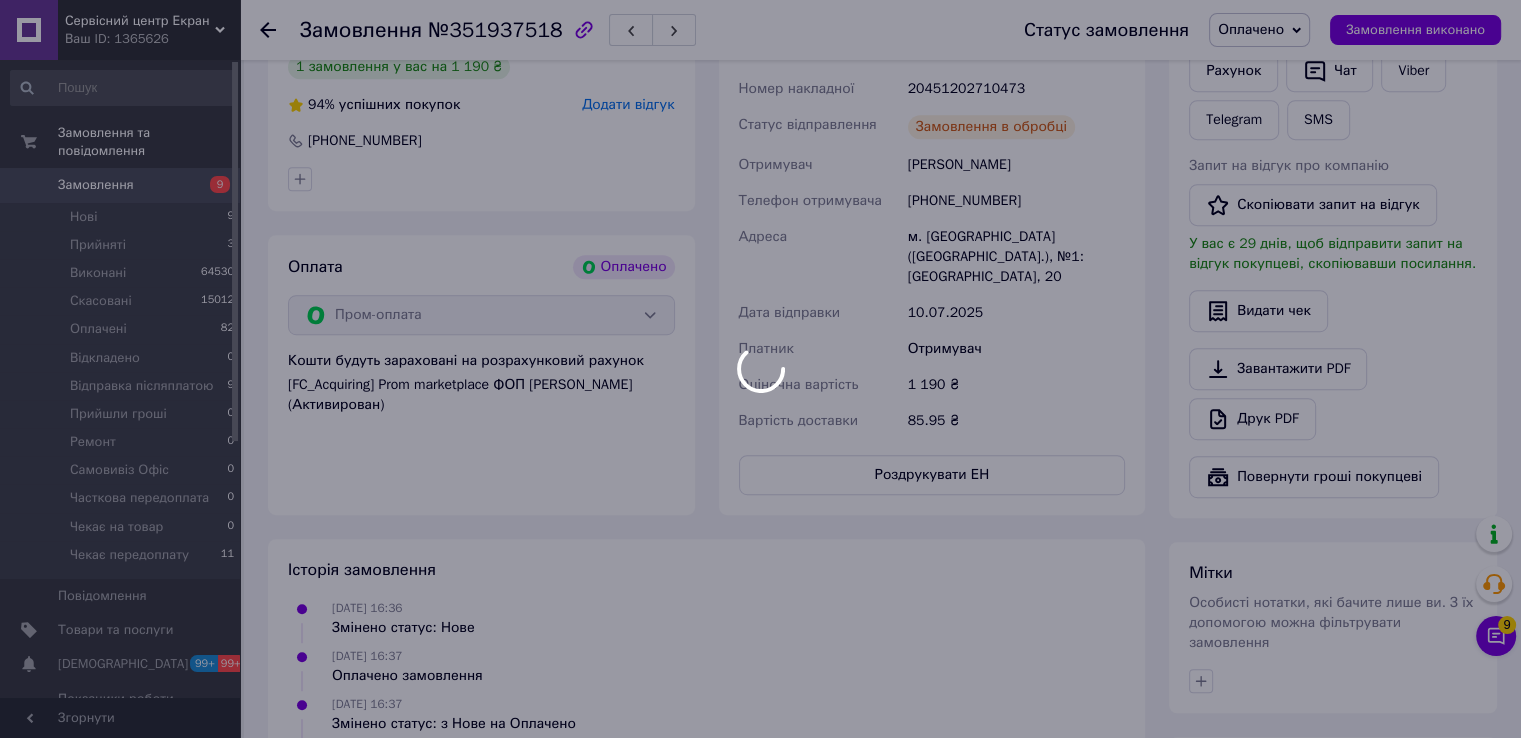 scroll, scrollTop: 974, scrollLeft: 0, axis: vertical 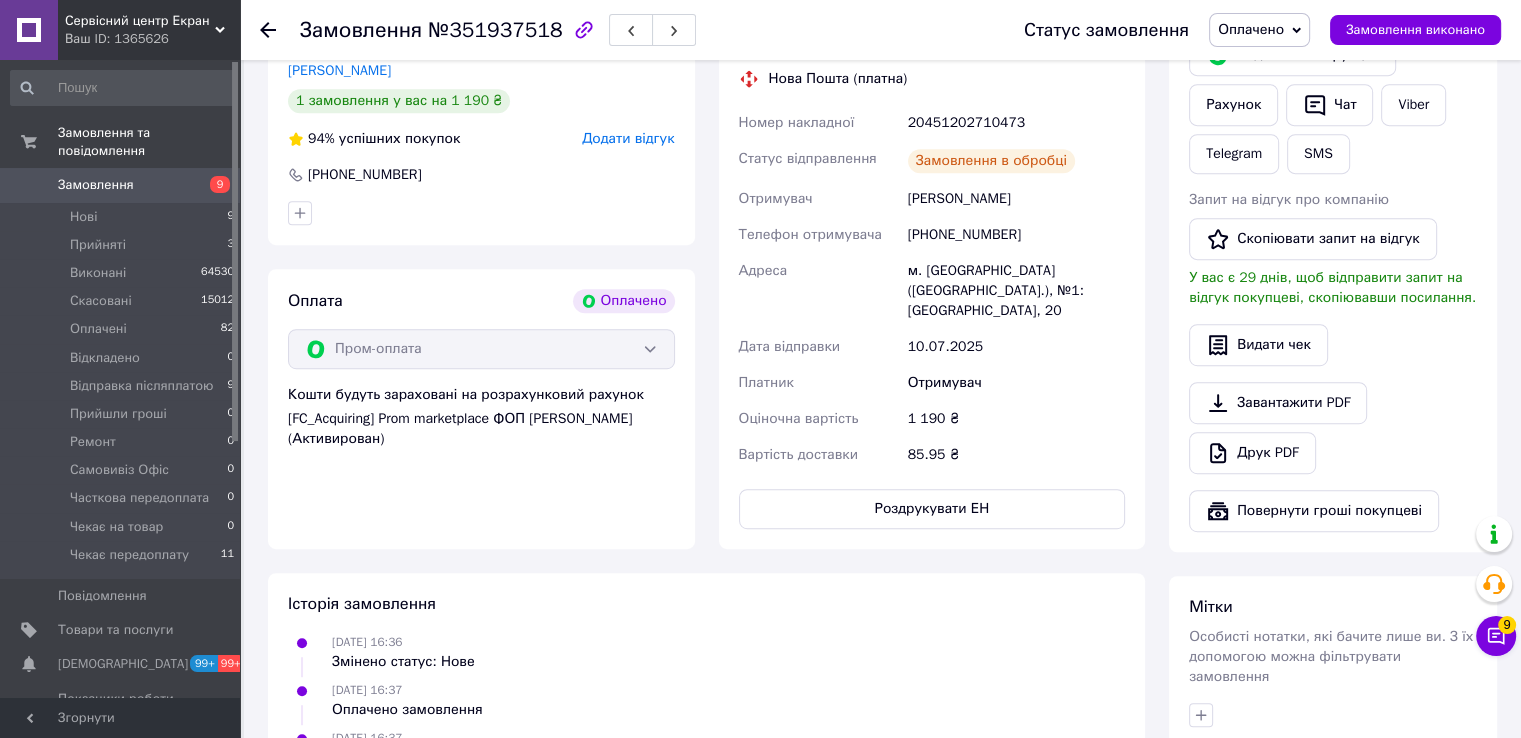 click on "Доставка Редагувати Нова Пошта (платна) Номер накладної 20451202710473 Статус відправлення Замовлення в обробці Отримувач станишевский владимир Телефон отримувача +380950590627 Адреса м. Лебедин (Сумська обл.), №1: площа Соборна, 20 Дата відправки 10.07.2025 Платник Отримувач Оціночна вартість 1 190 ₴ Вартість доставки 85.95 ₴ Роздрукувати ЕН" at bounding box center (932, 275) 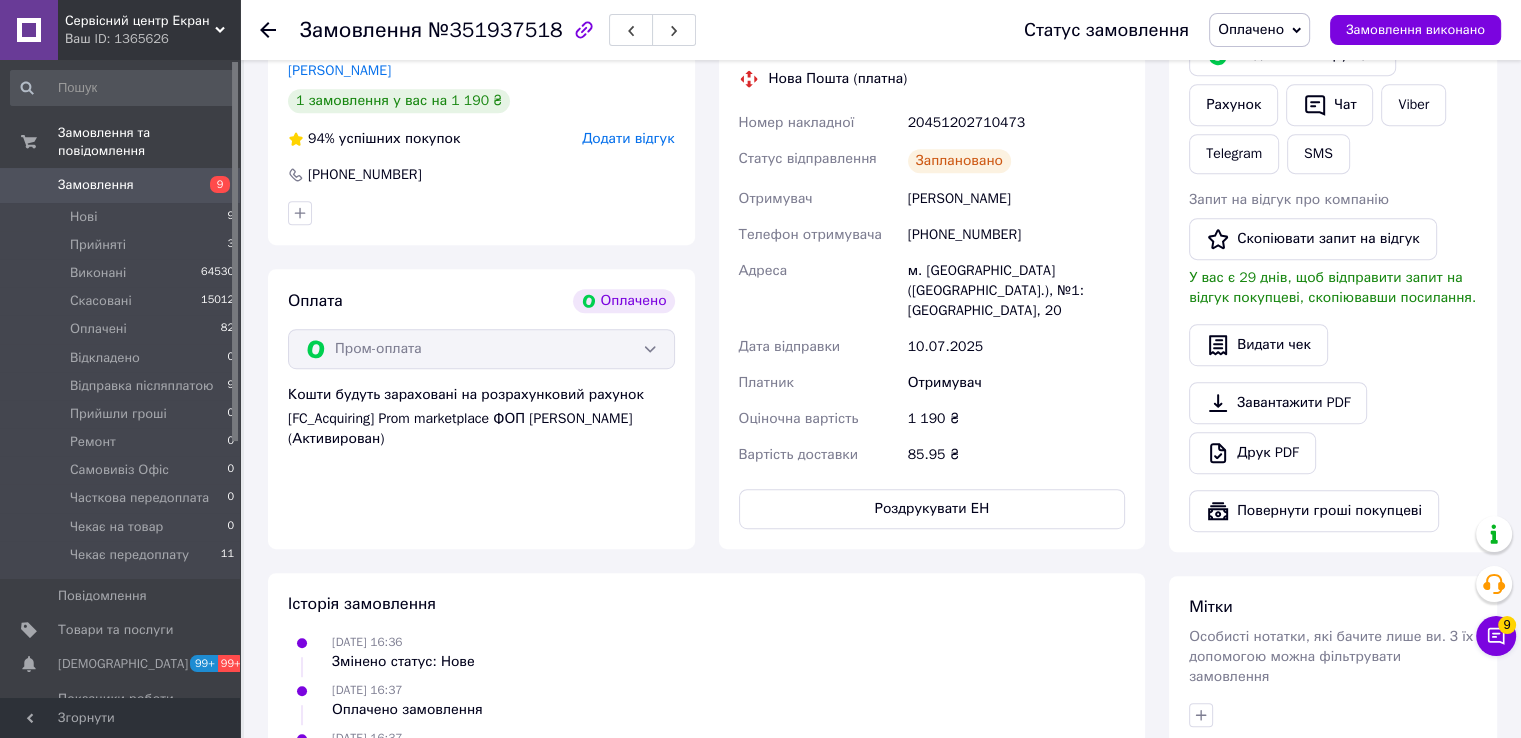 click on "20451202710473" at bounding box center [1016, 123] 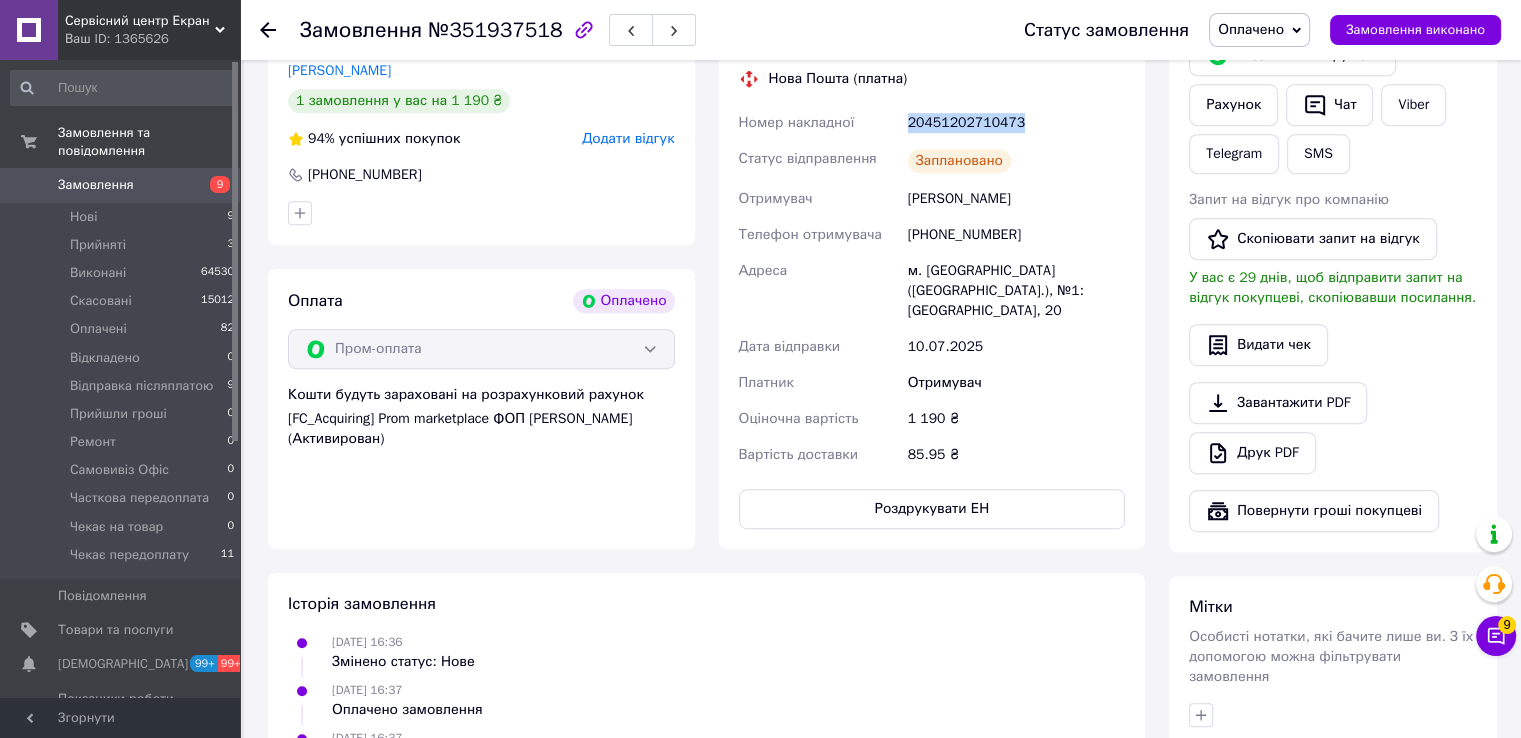 click on "20451202710473" at bounding box center (1016, 123) 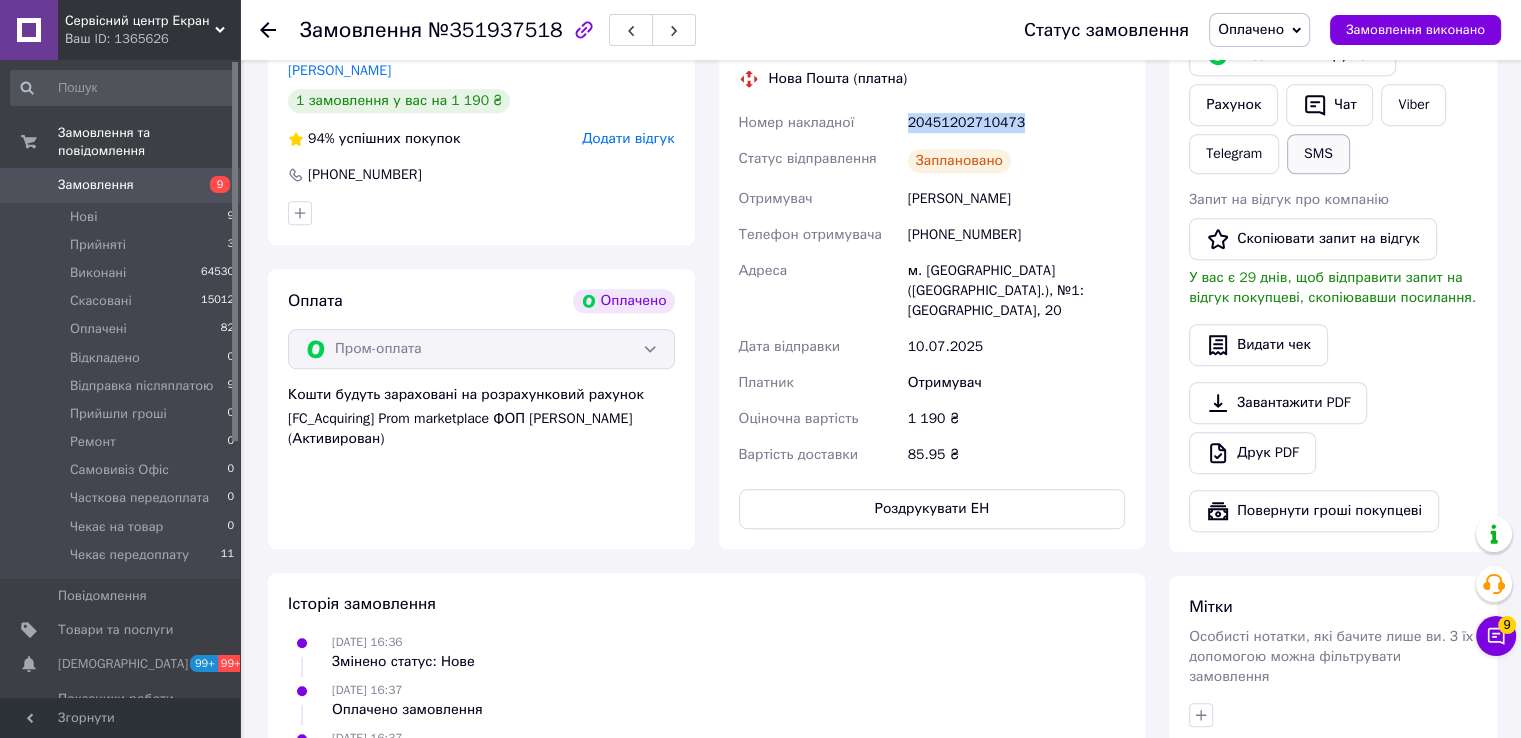 click on "SMS" at bounding box center (1318, 154) 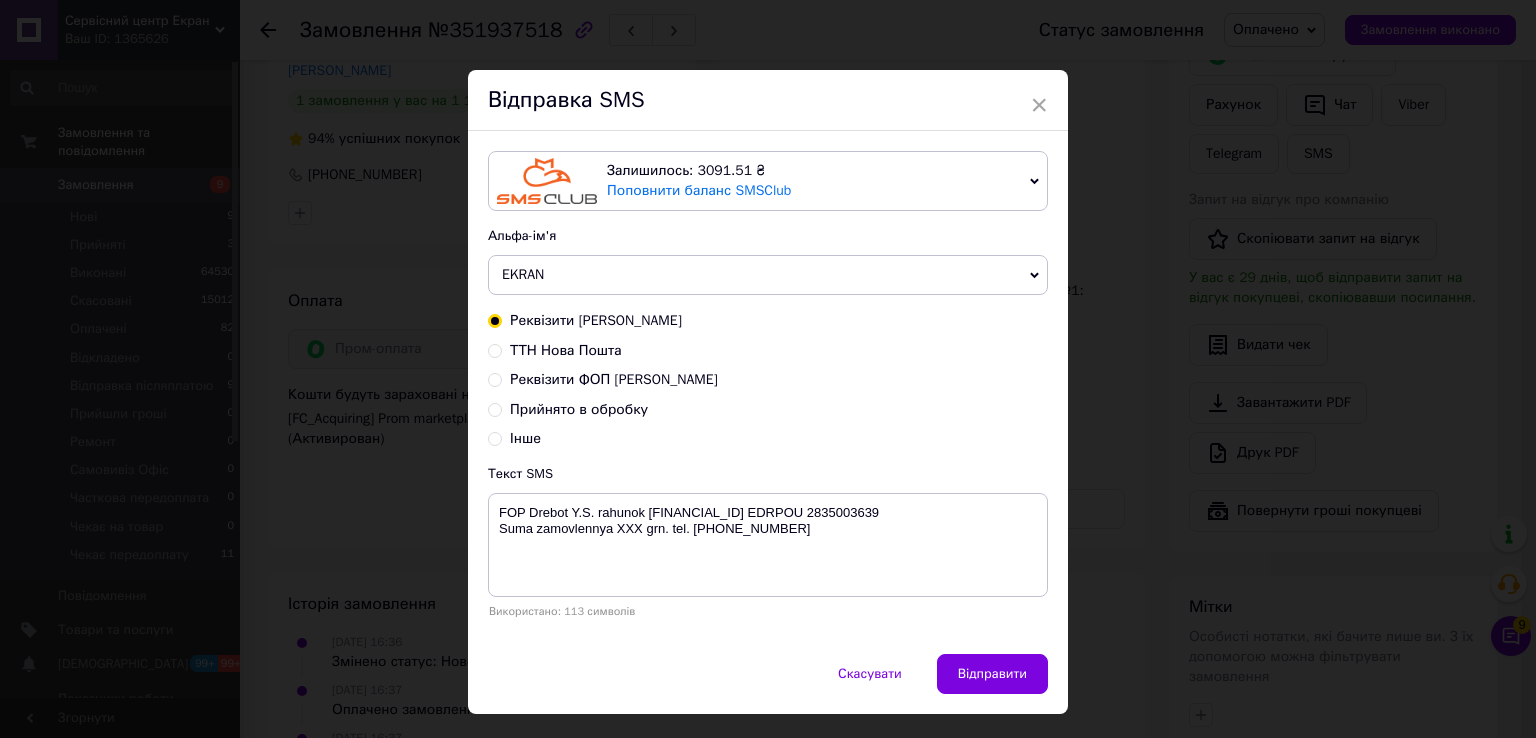 click on "ТТН Нова Пошта" at bounding box center [566, 350] 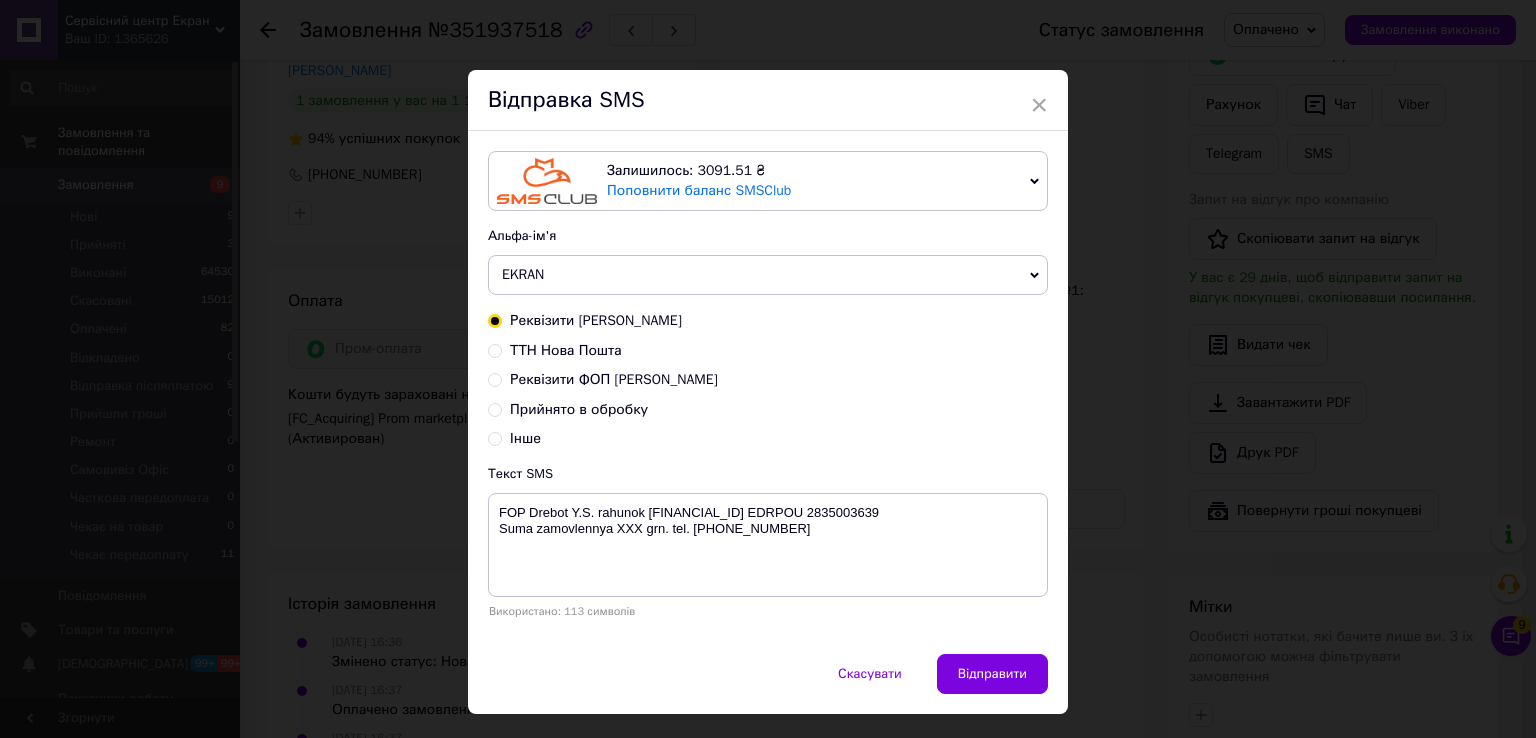 click on "ТТН Нова Пошта" at bounding box center [495, 349] 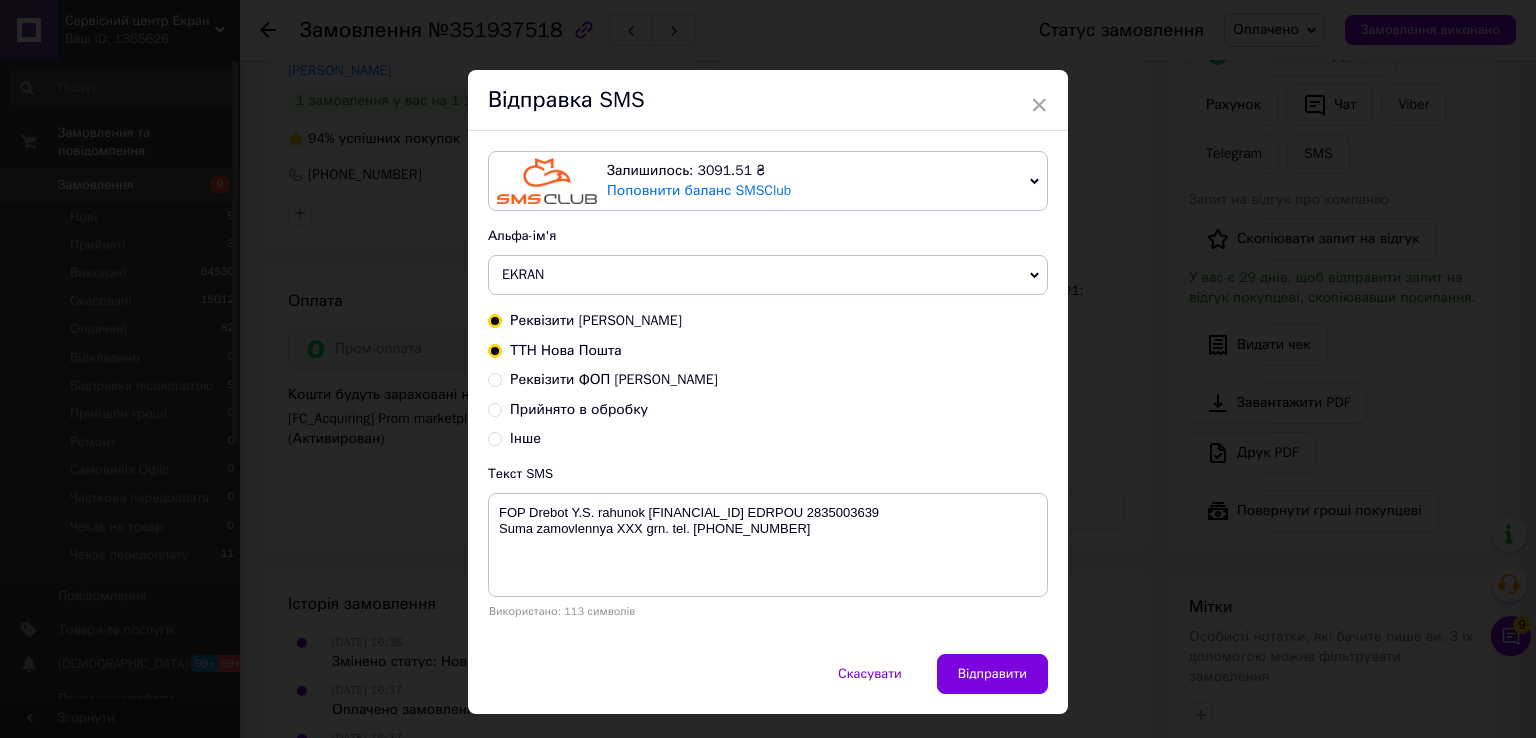 radio on "true" 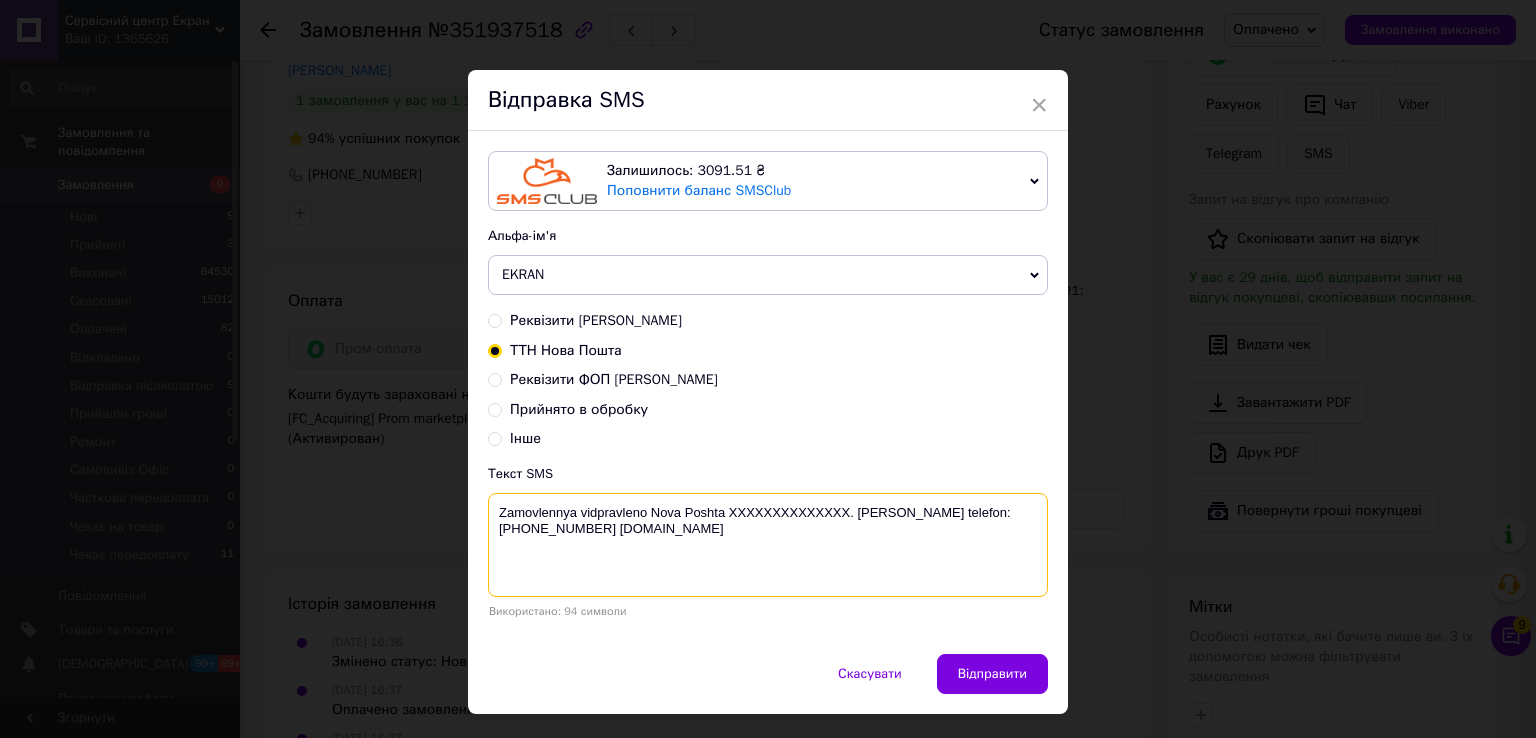 click on "Zamovlennya vidpravleno Nova Poshta XXXXXXXXXXXXXX. Nash telefon:+380689452358 www.ekran.in.ua" at bounding box center (768, 545) 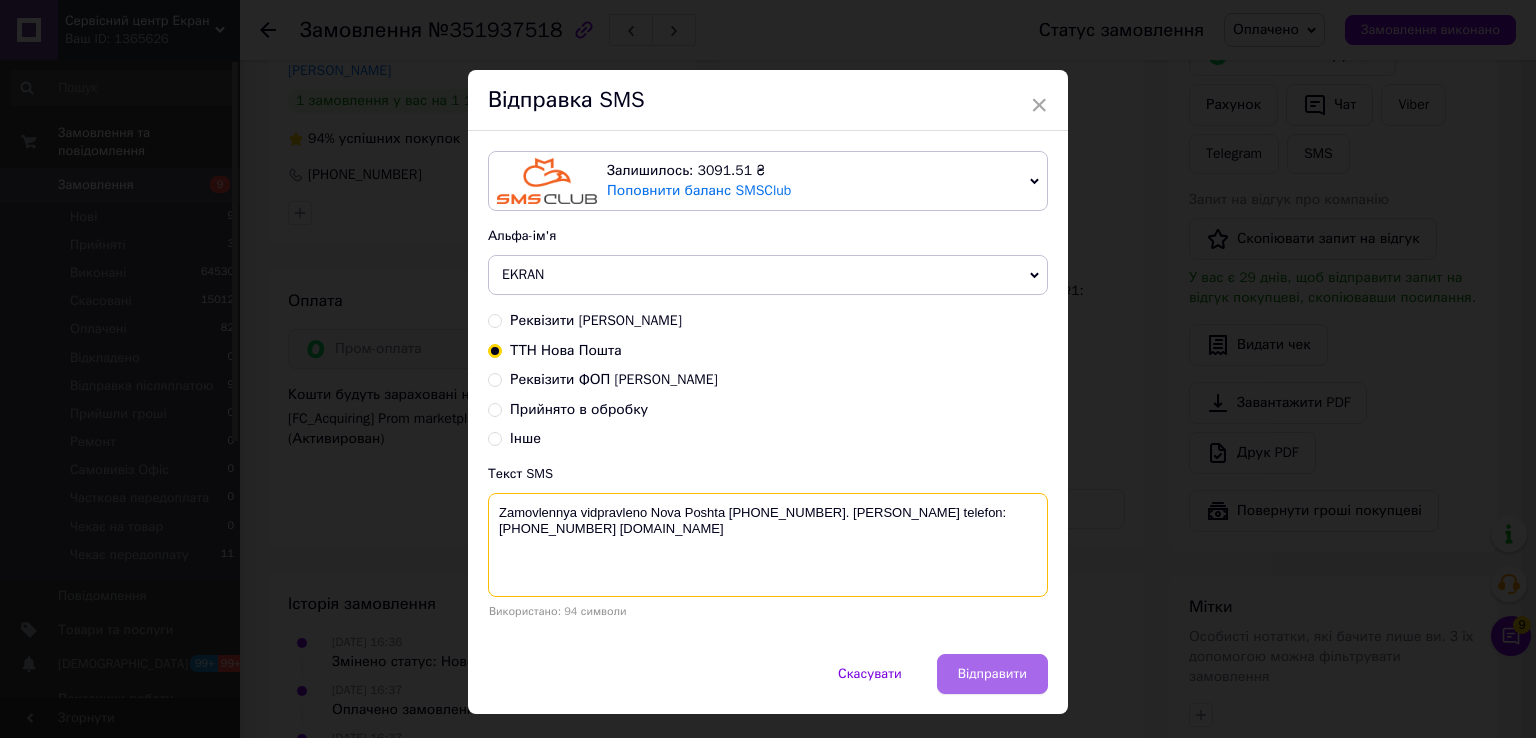 type on "Zamovlennya vidpravleno Nova Poshta 20451202710473. Nash telefon:+380689452358 www.ekran.in.ua" 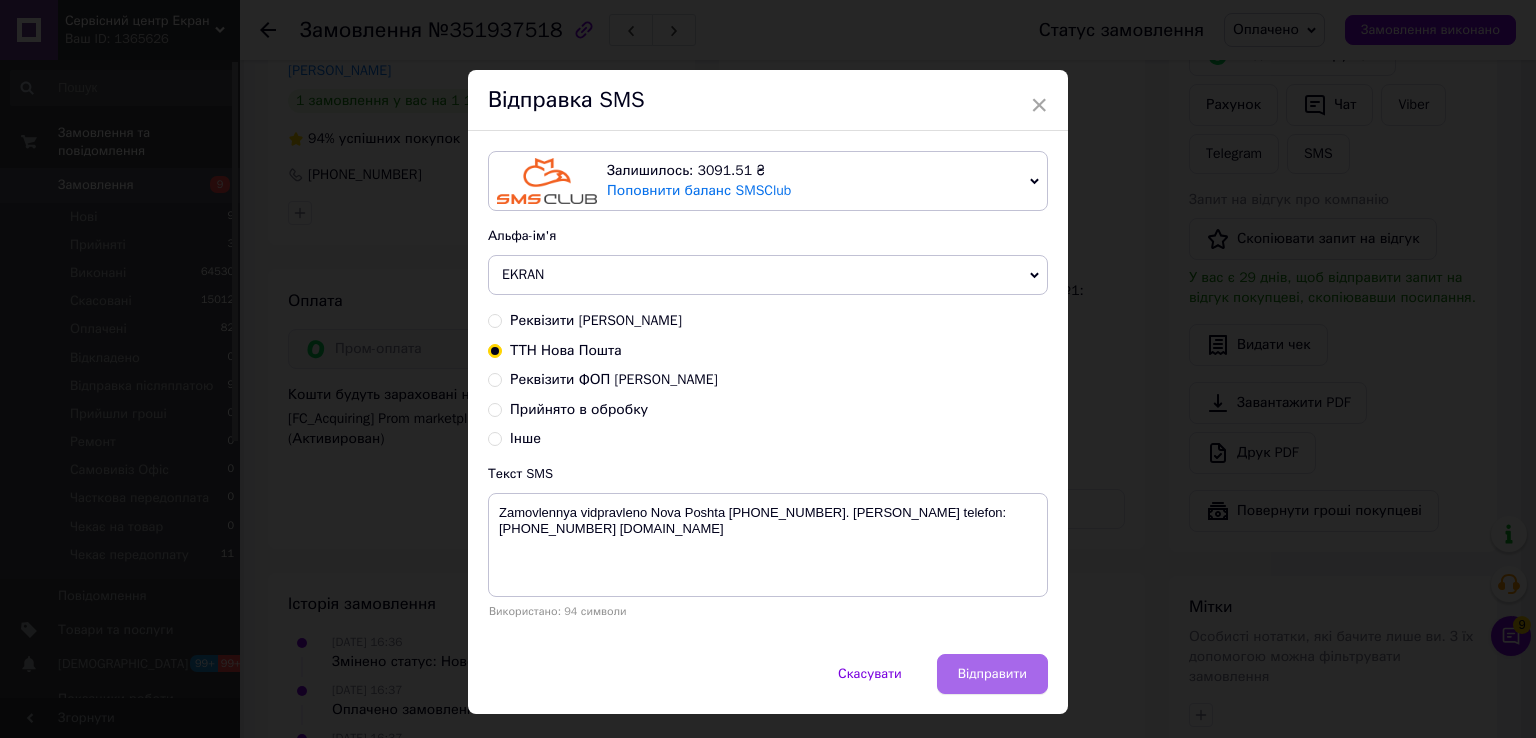 click on "Відправити" at bounding box center (992, 674) 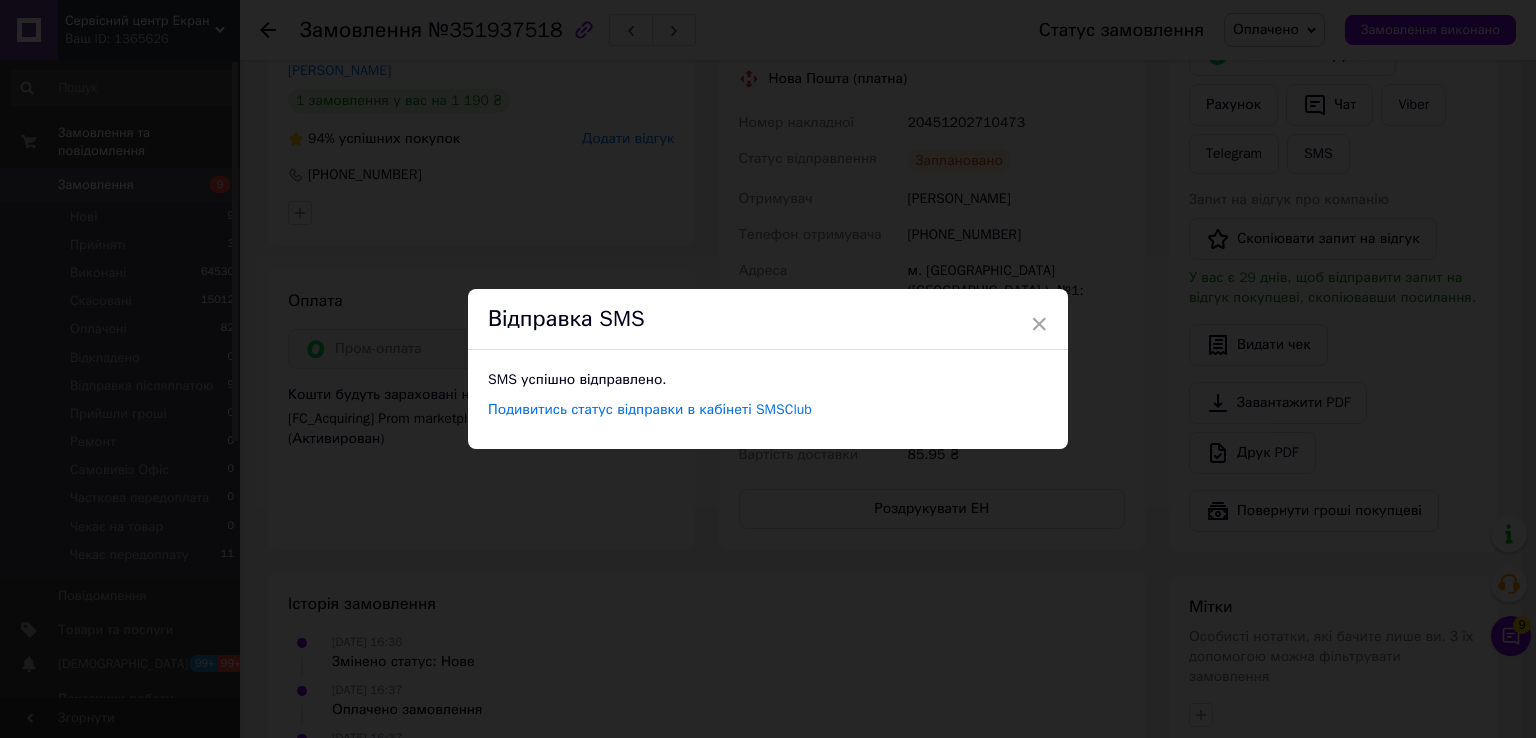 click on "× Відправка SMS SMS успішно відправлено. Подивитись статус відправки в кабінеті SMSClub" at bounding box center (768, 369) 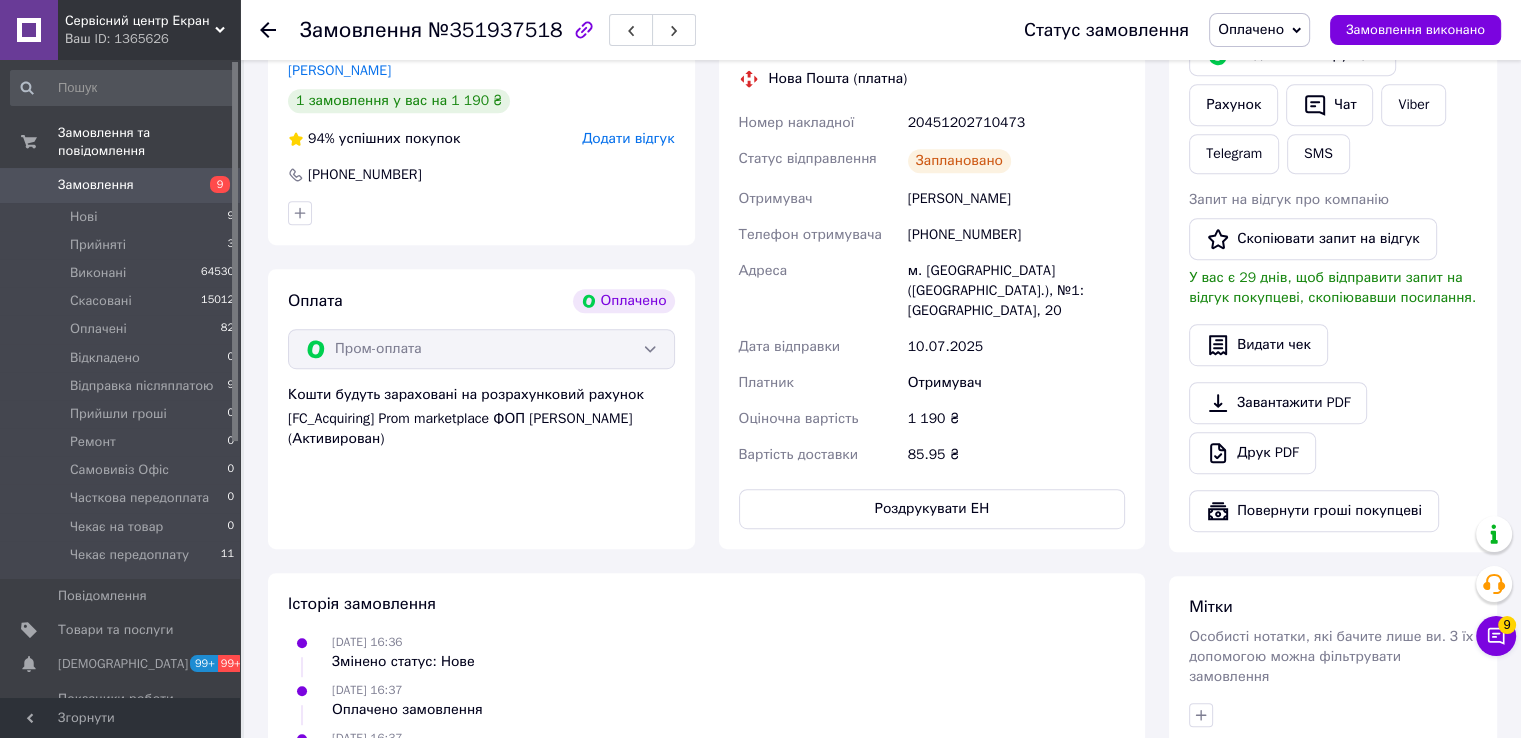 click on "Замовлення №351937518 Статус замовлення Оплачено Прийнято Виконано Скасовано Відкладено Відправка післяплатою Прийшли гроші Ремонт Самовивіз Офіс Часткова передоплата Чекає на товар Чекає передоплату Замовлення виконано" at bounding box center (880, 30) 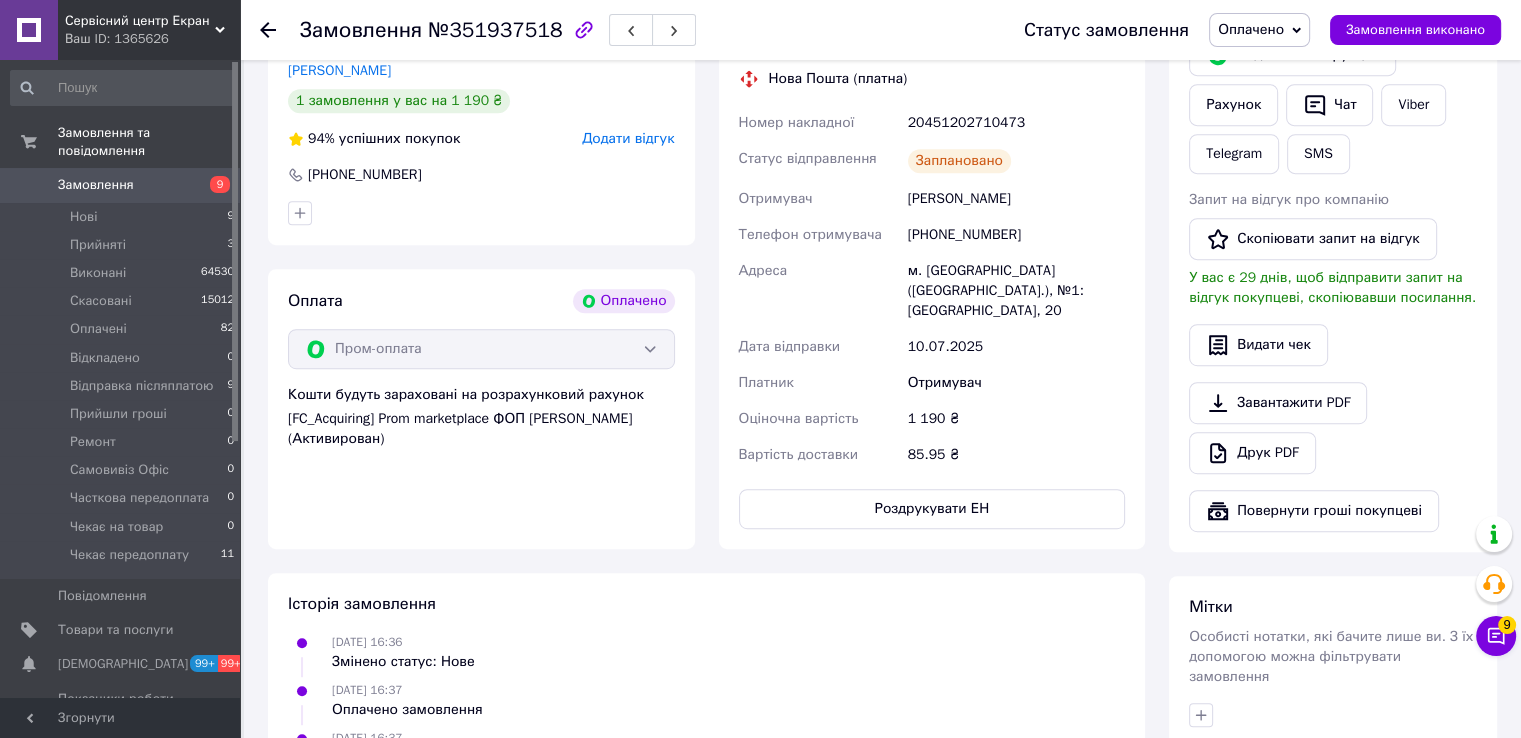 click 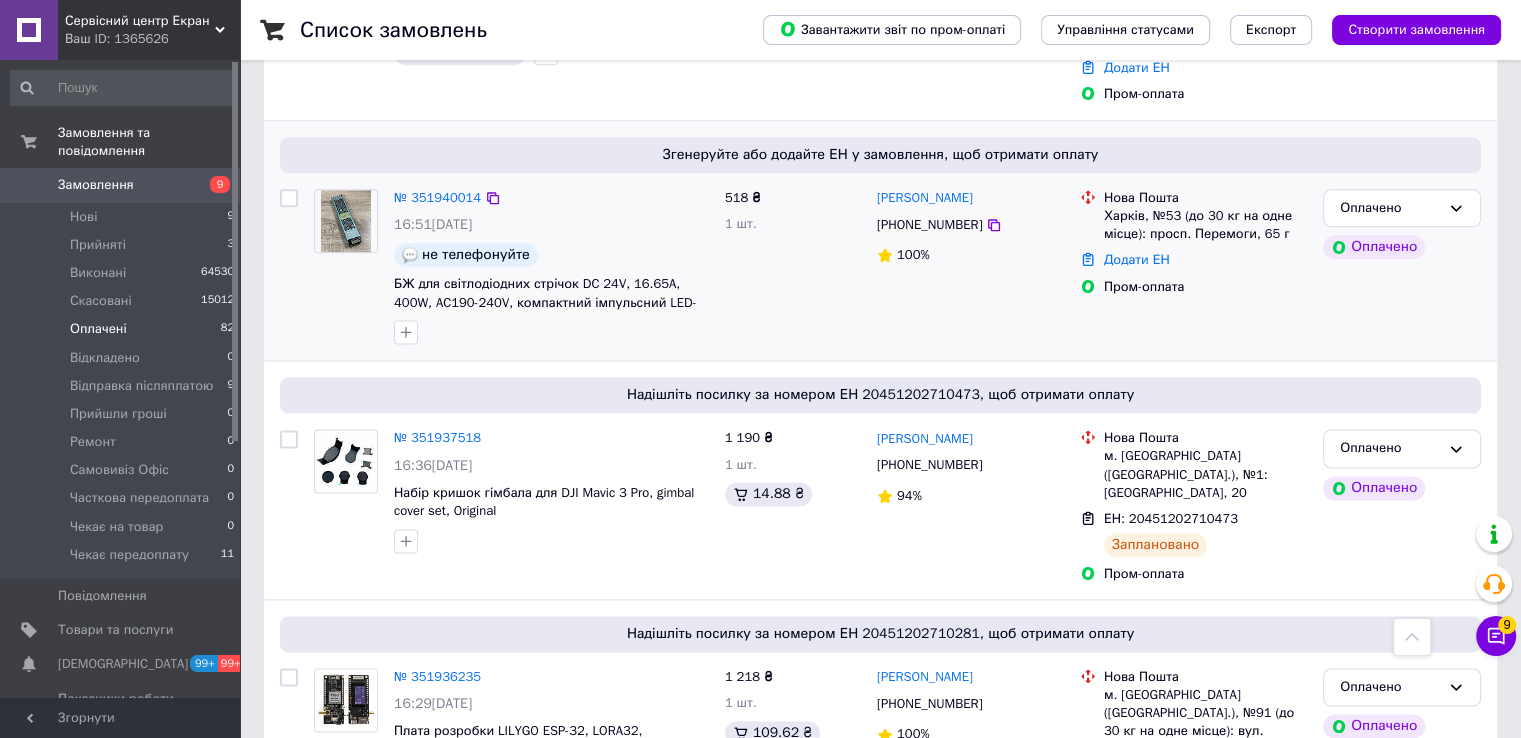 scroll, scrollTop: 2400, scrollLeft: 0, axis: vertical 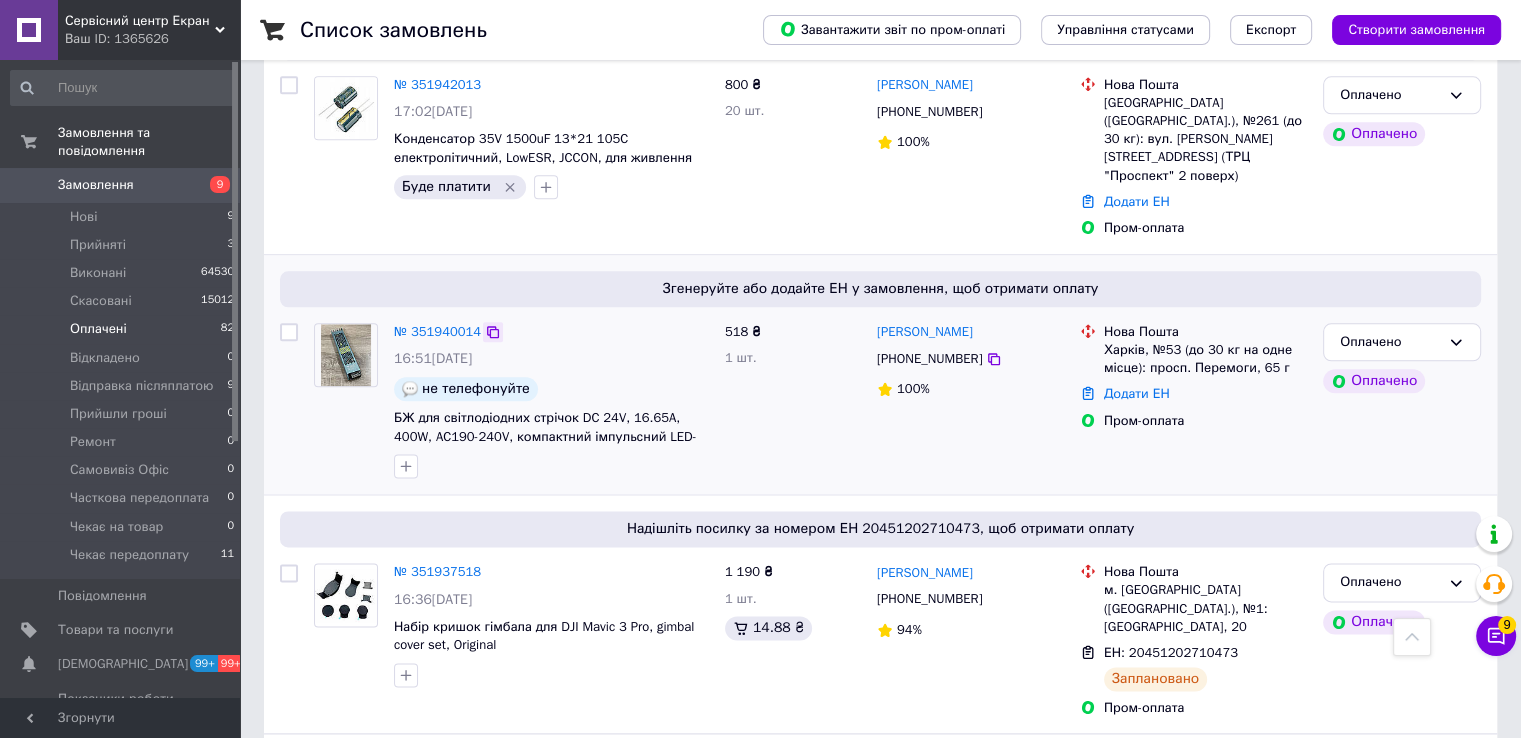 click 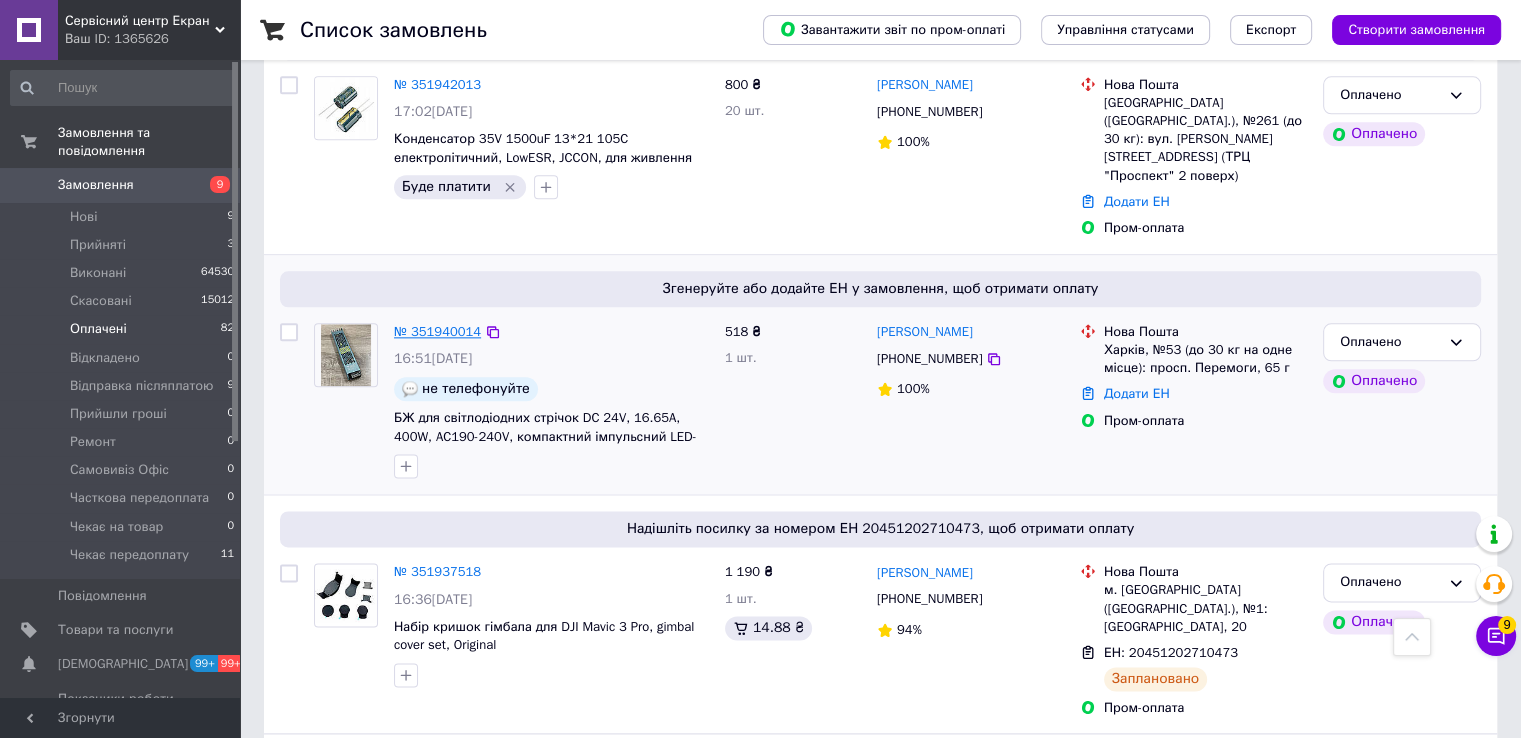 click on "№ 351940014" at bounding box center [437, 331] 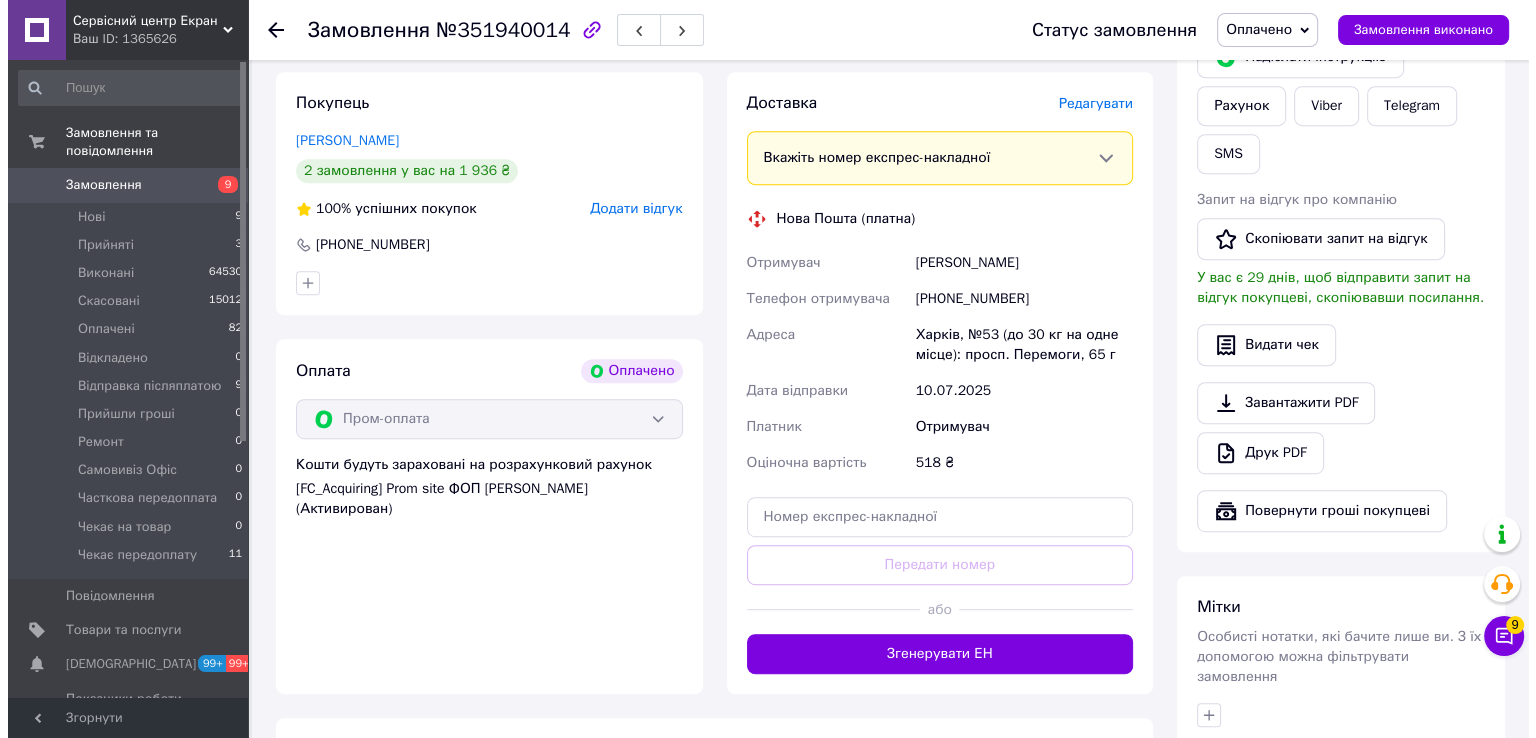 scroll, scrollTop: 804, scrollLeft: 0, axis: vertical 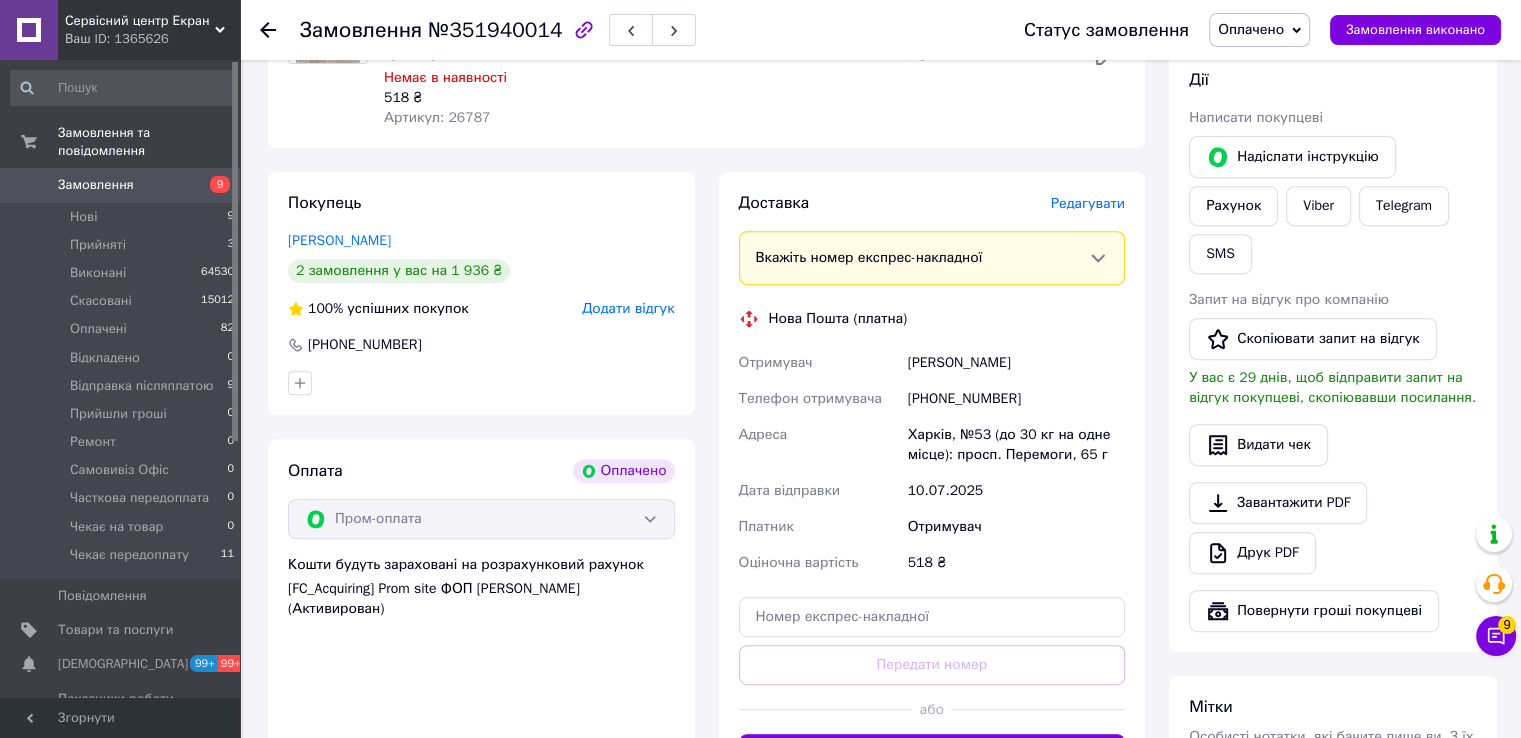 click on "Редагувати" at bounding box center [1088, 203] 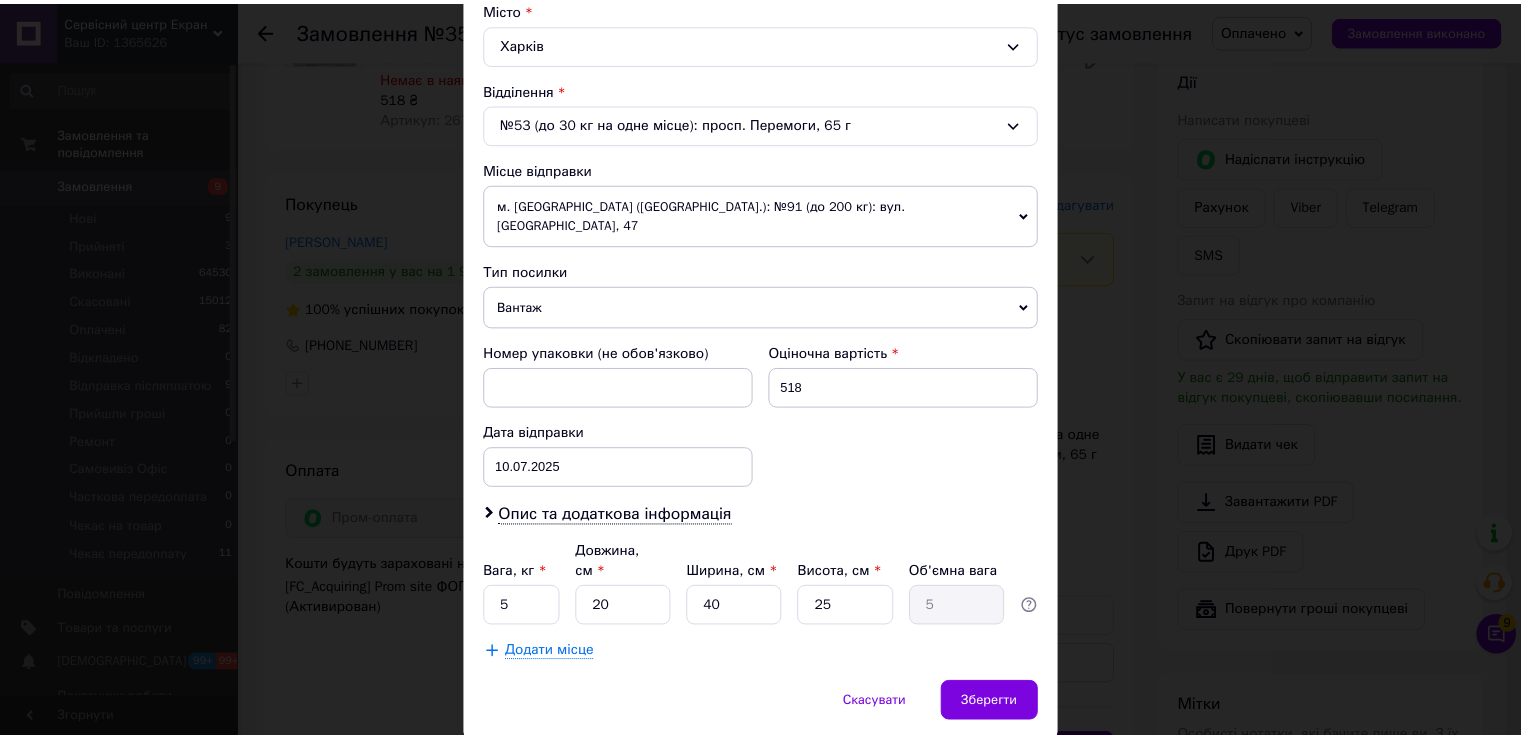 scroll, scrollTop: 584, scrollLeft: 0, axis: vertical 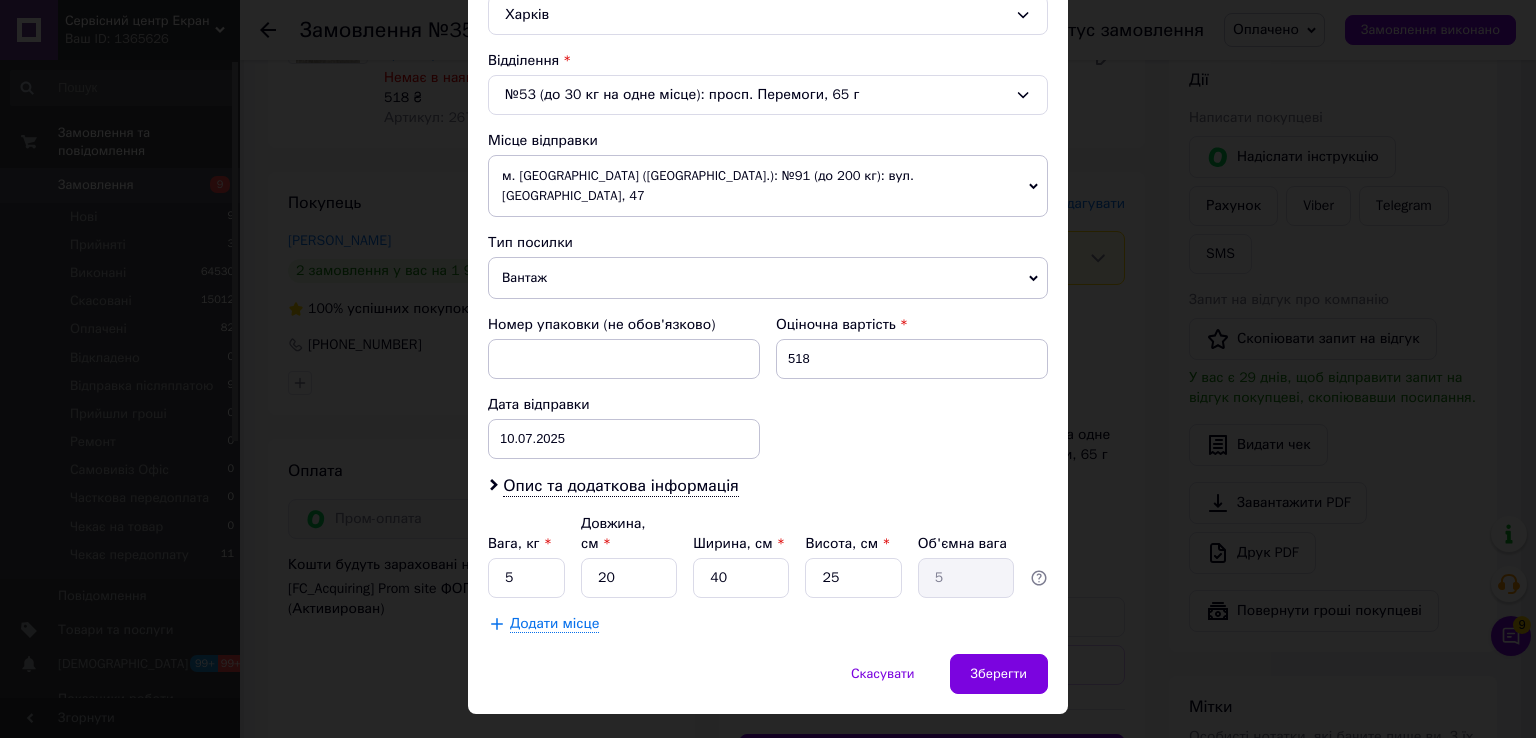 click on "Спосіб доставки Нова Пошта (платна) Платник Отримувач Відправник Прізвище отримувача Прокопенко Ім'я отримувача Влад По батькові отримувача Телефон отримувача +380984392154 Тип доставки У відділенні Кур'єром В поштоматі Місто Харків Відділення №53 (до 30 кг на одне місце): просп. Перемоги, 65 г Місце відправки м. Львів (Львівська обл.): №91 (до 200 кг): вул. Городницька, 47 Немає збігів. Спробуйте змінити умови пошуку Додати ще місце відправки Тип посилки Вантаж Документи Номер упаковки (не обов'язково) Оціночна вартість 518 Дата відправки 10.07.2025 < 2025 > < Июль > Пн Вт Ср Чт Пт 1" at bounding box center (768, 100) 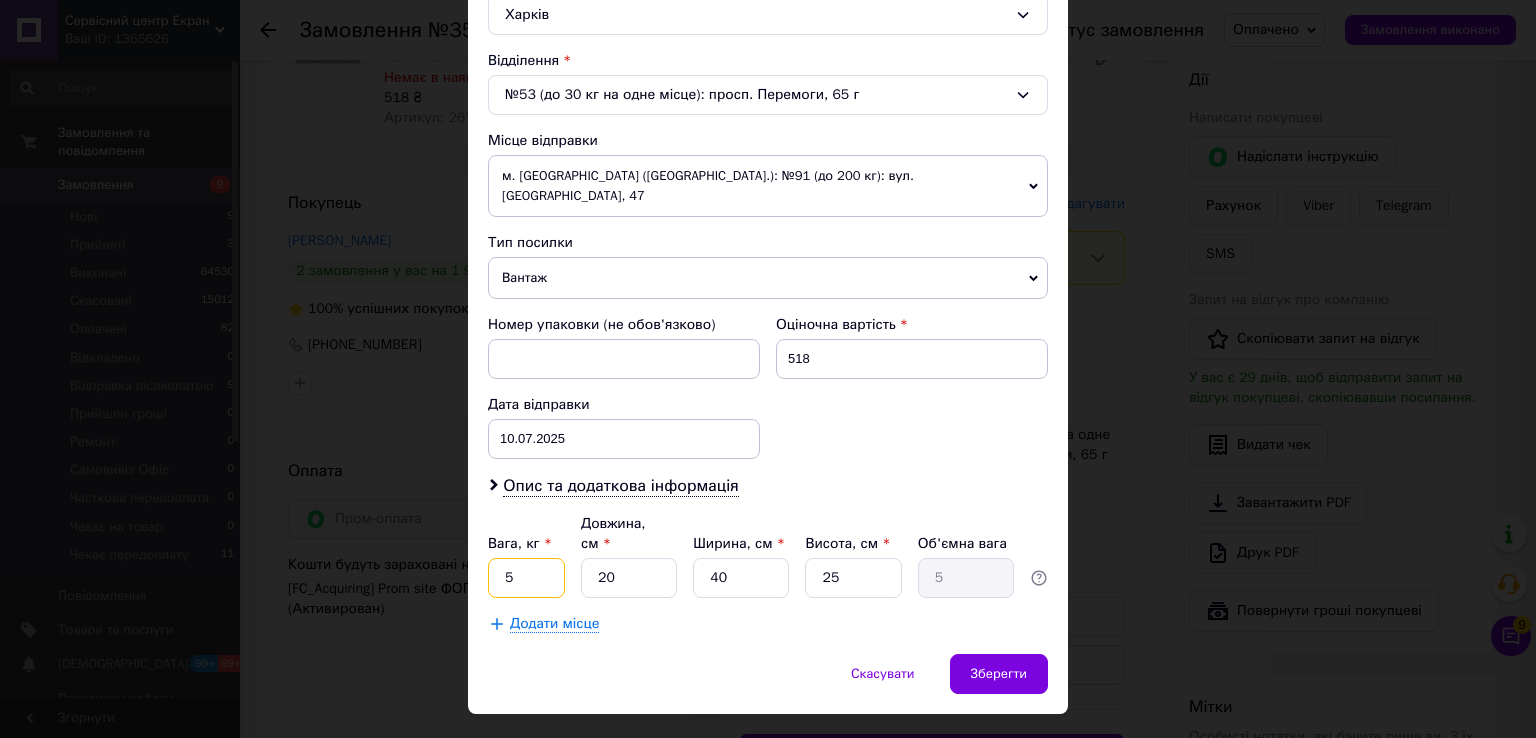 click on "5" at bounding box center (526, 578) 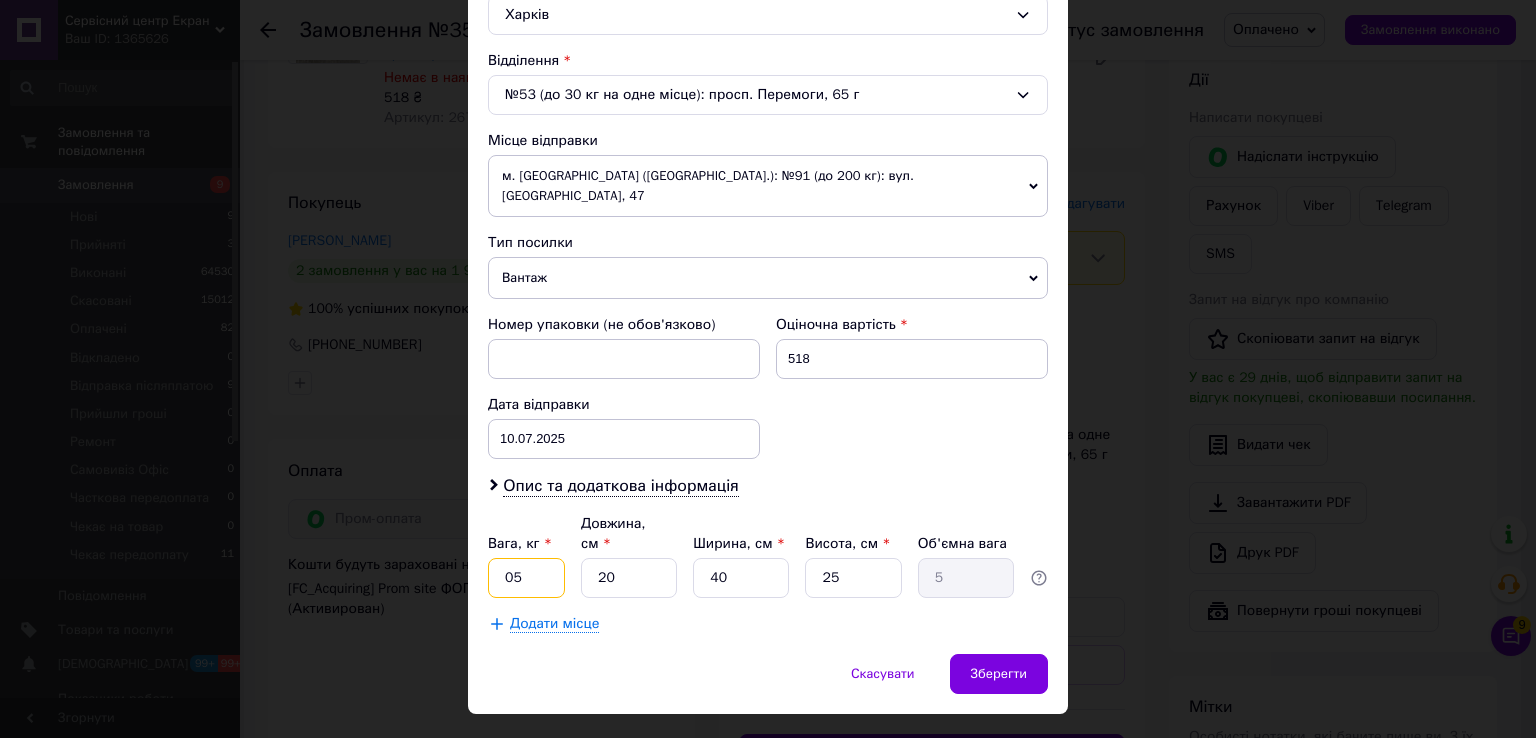 click on "05" at bounding box center (526, 578) 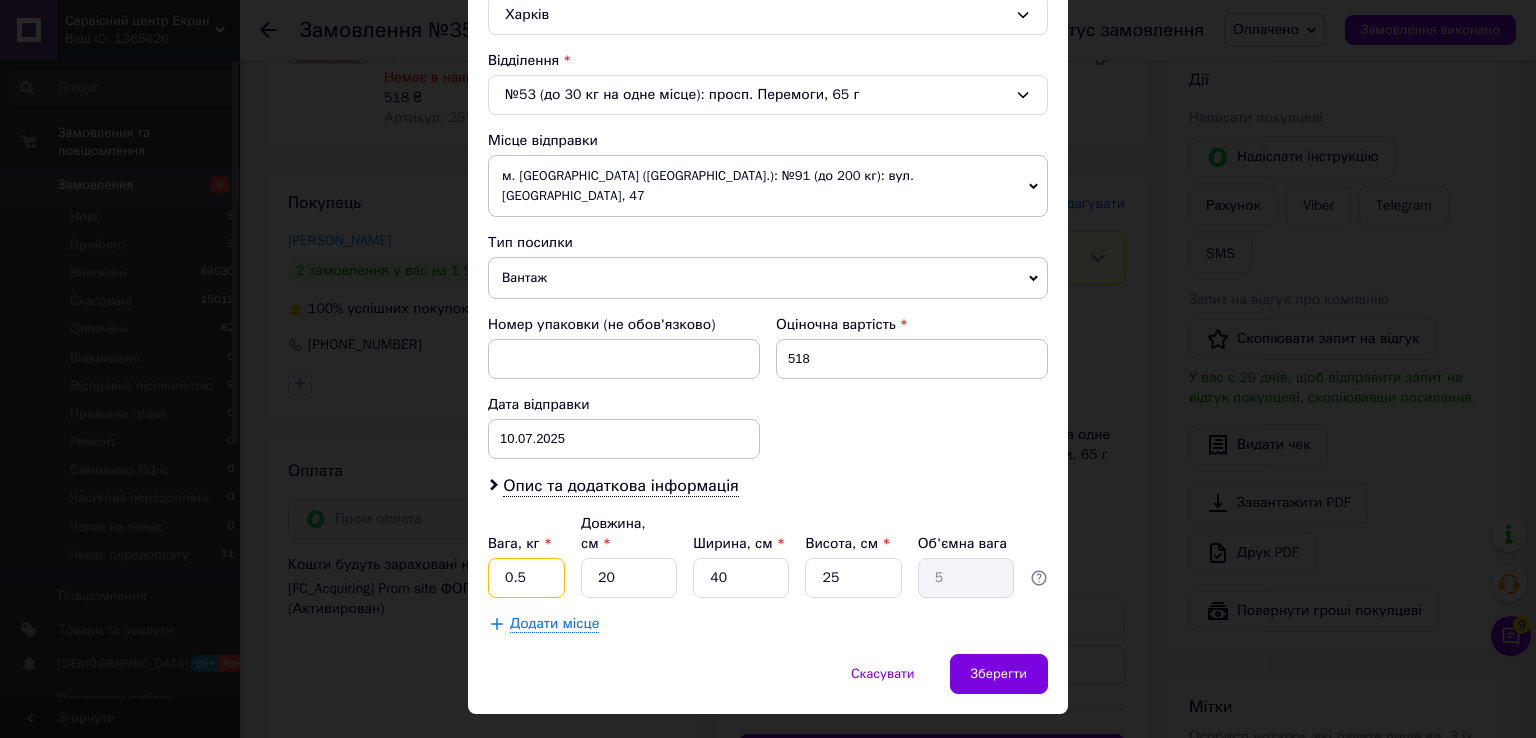 type on "0.5" 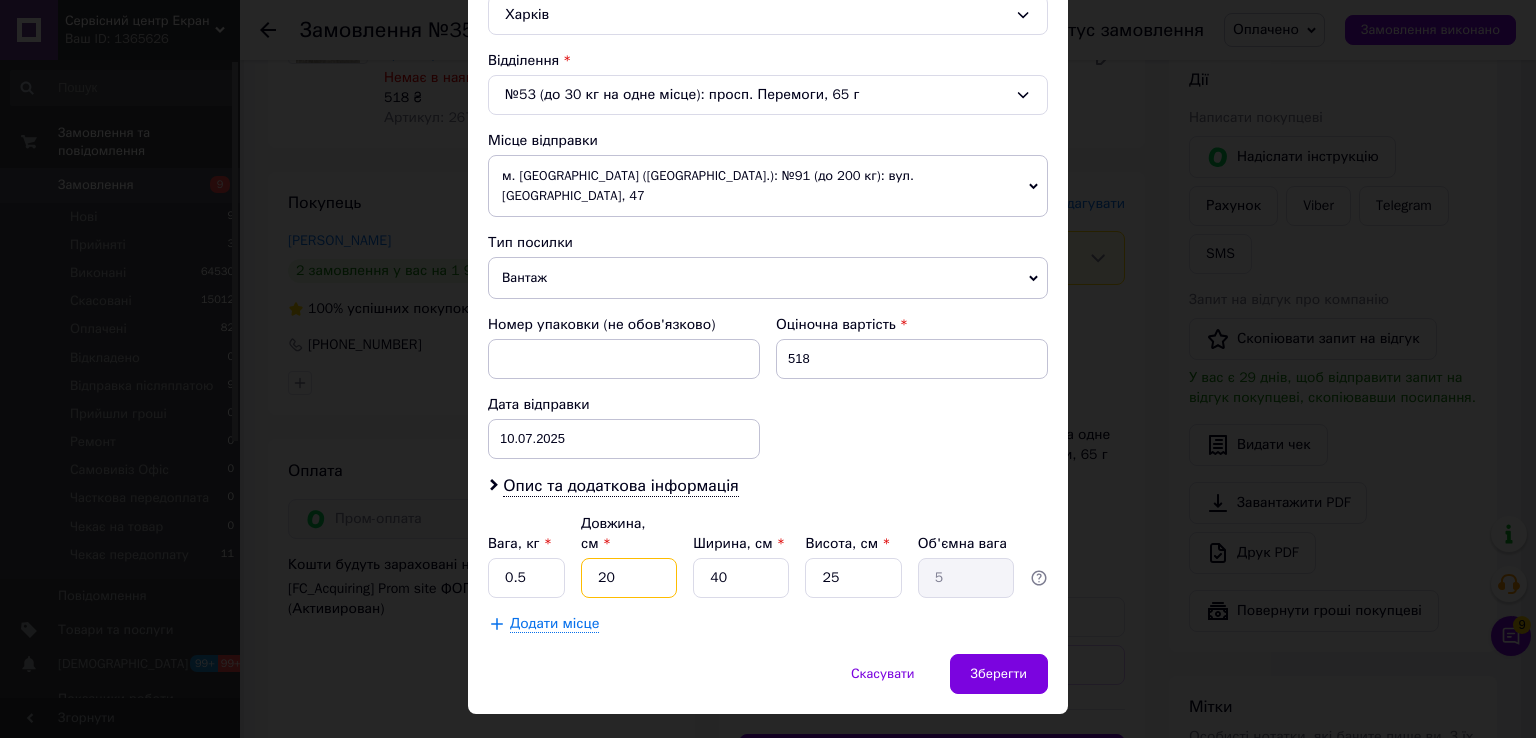 click on "20" at bounding box center [629, 578] 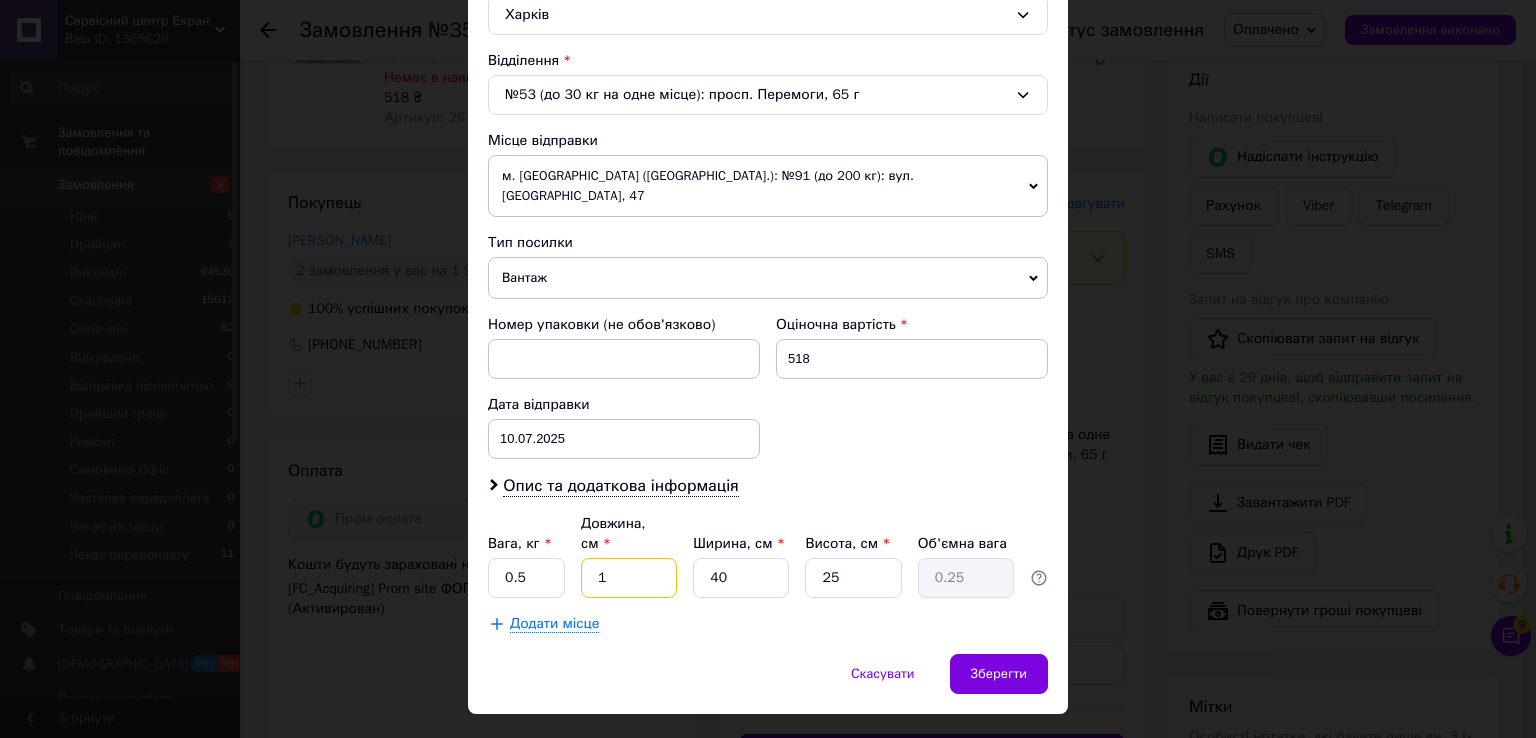 type on "15" 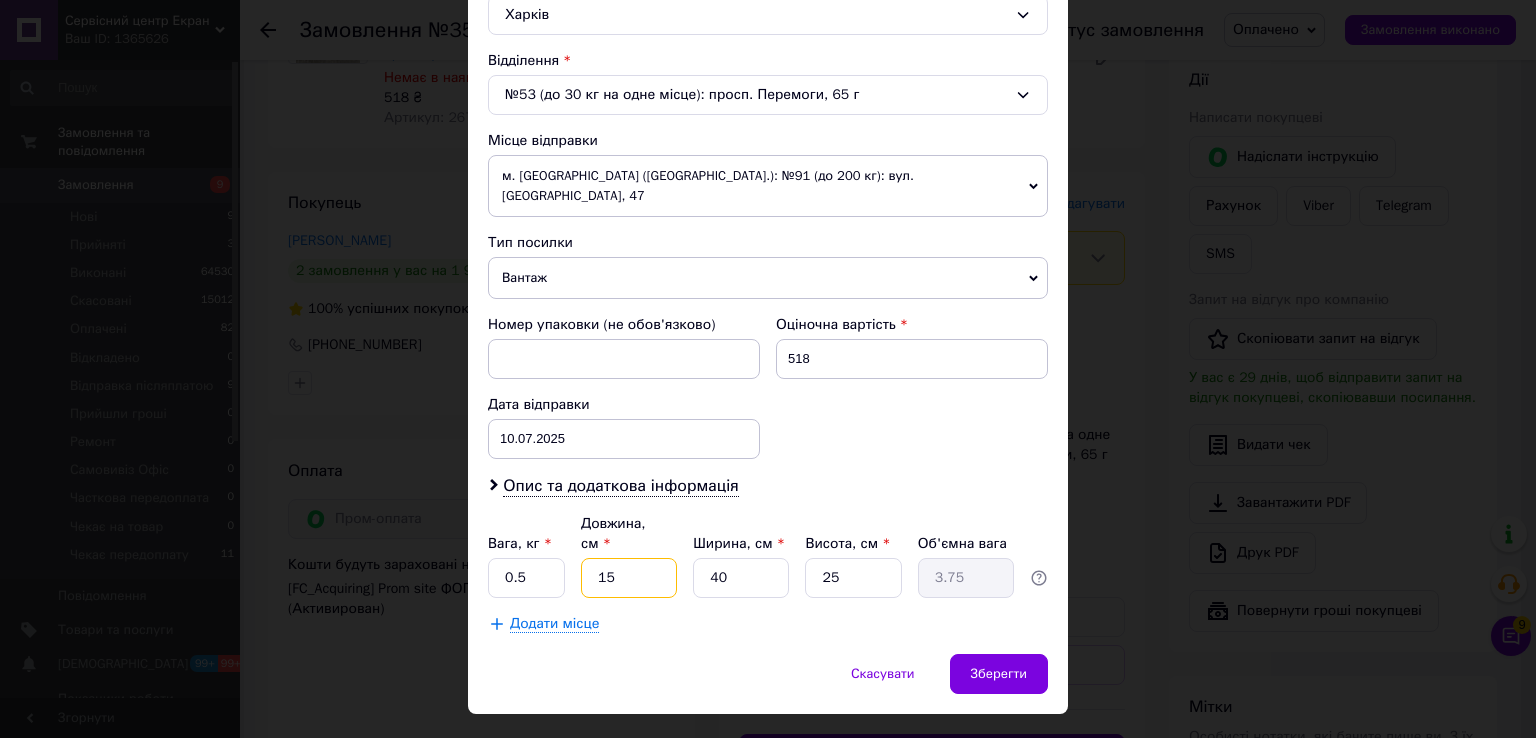 type on "15" 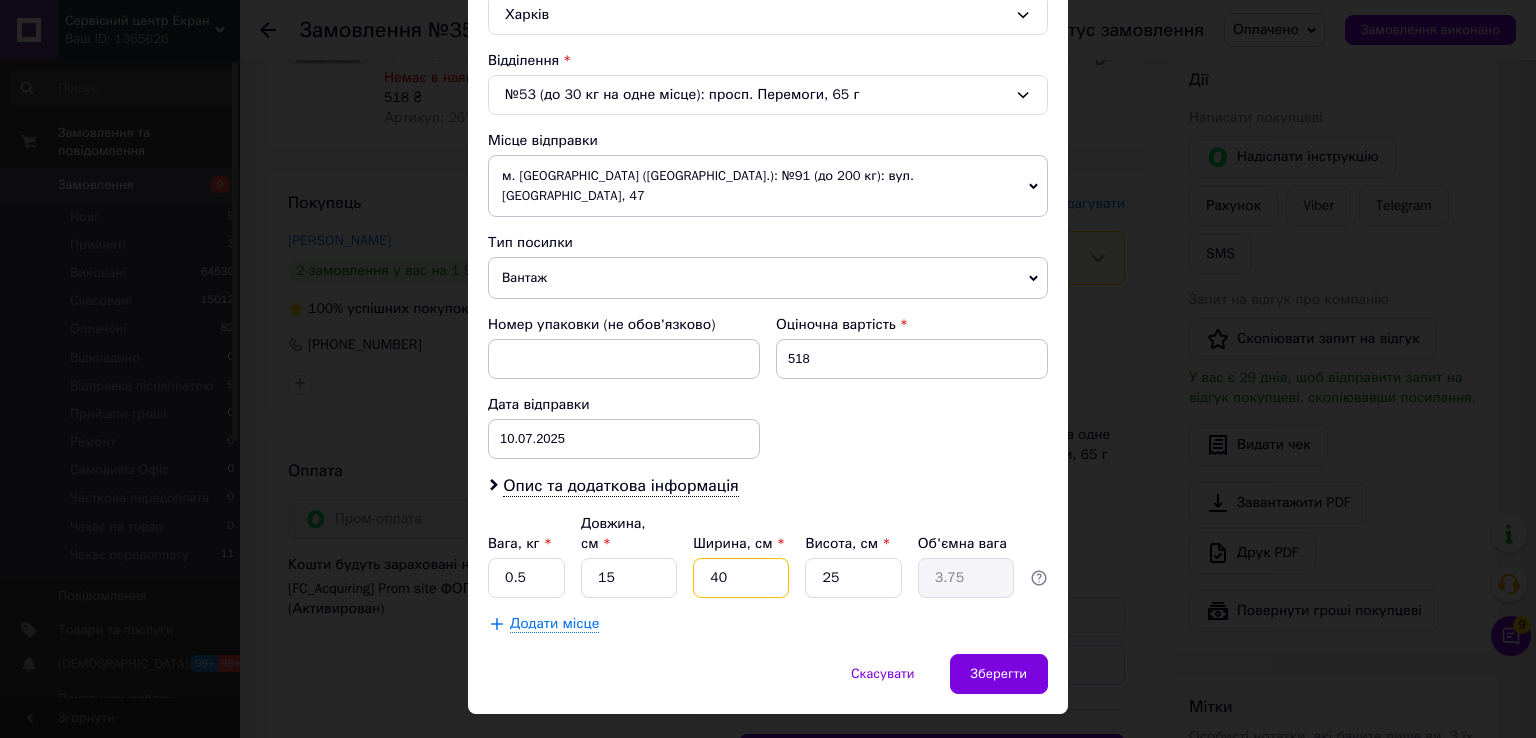 click on "40" at bounding box center (741, 578) 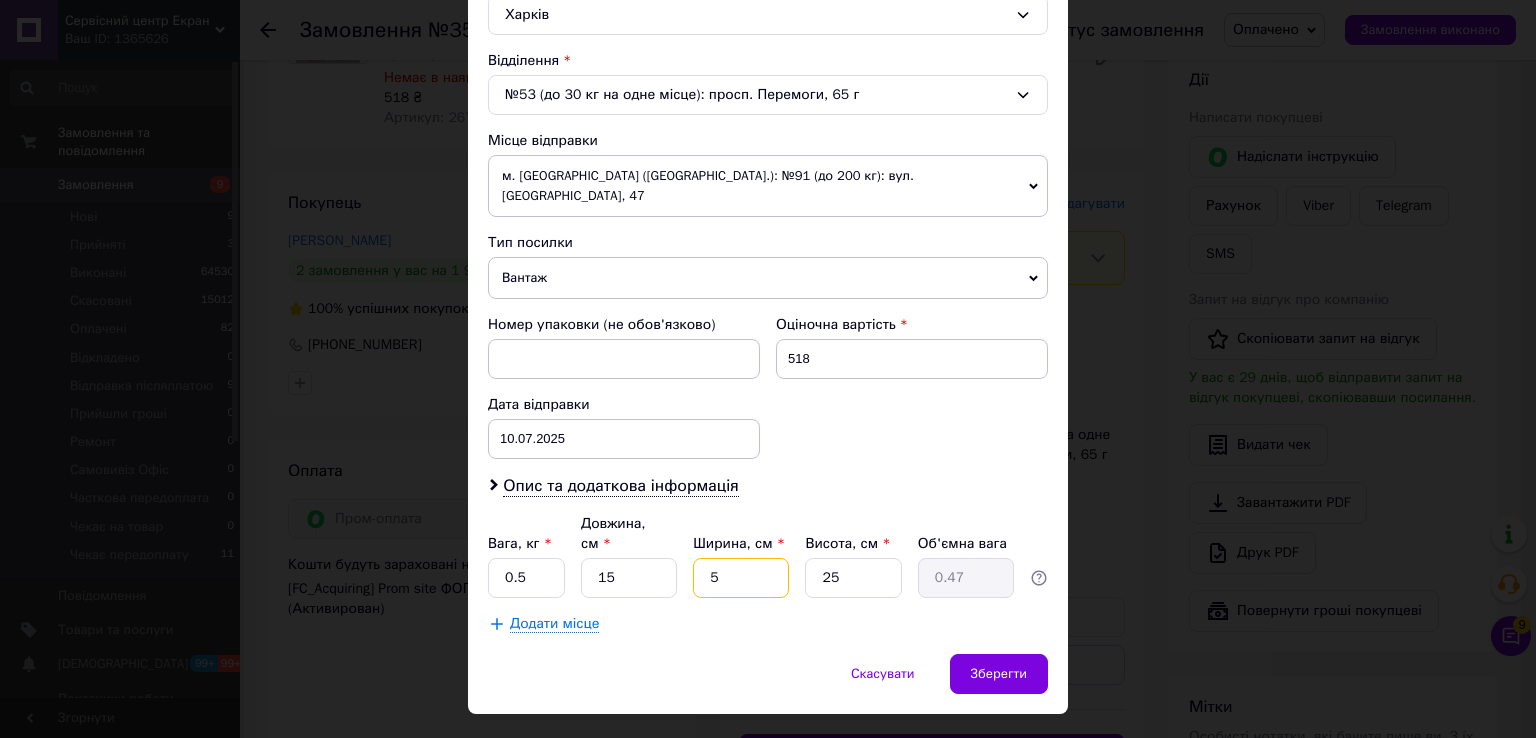 click on "5" at bounding box center (741, 578) 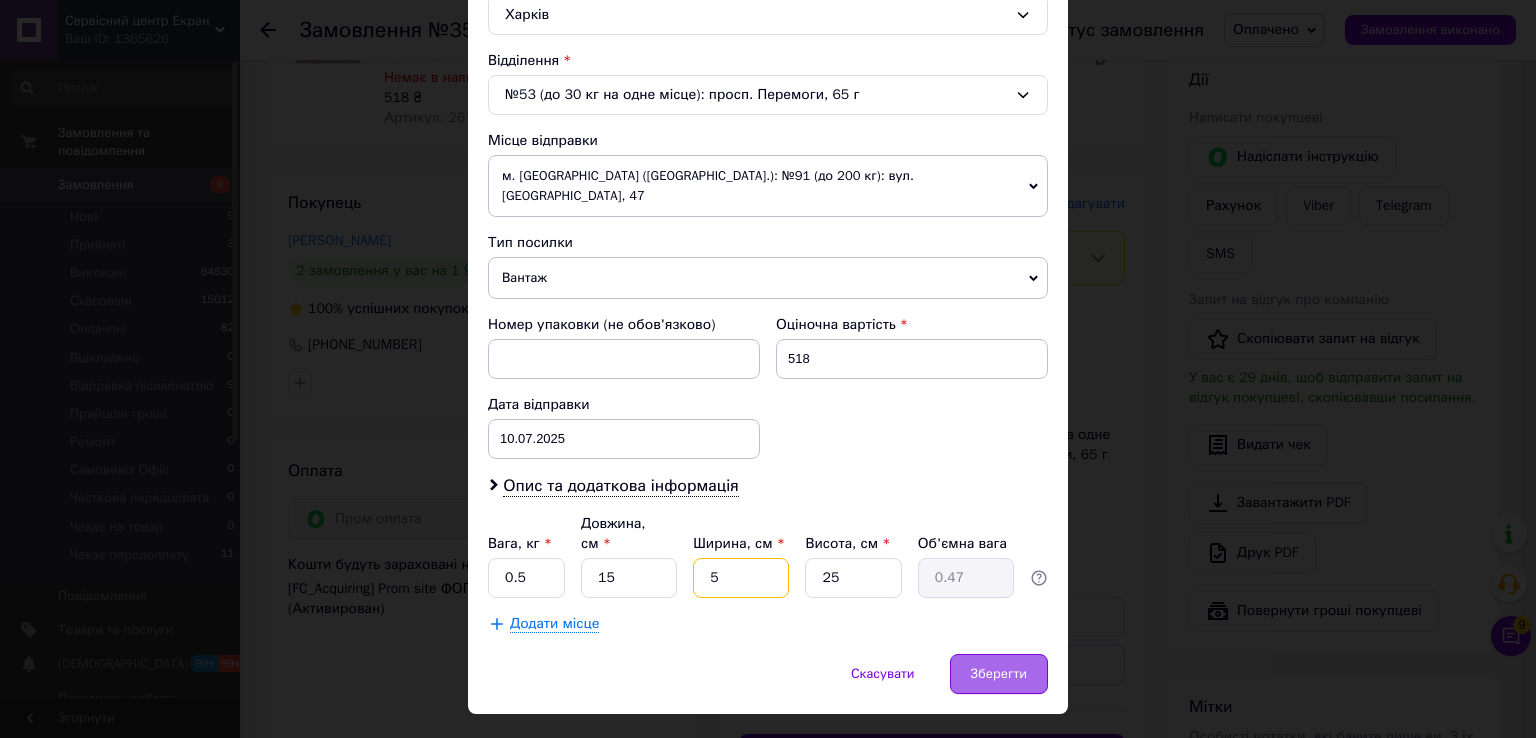type on "5" 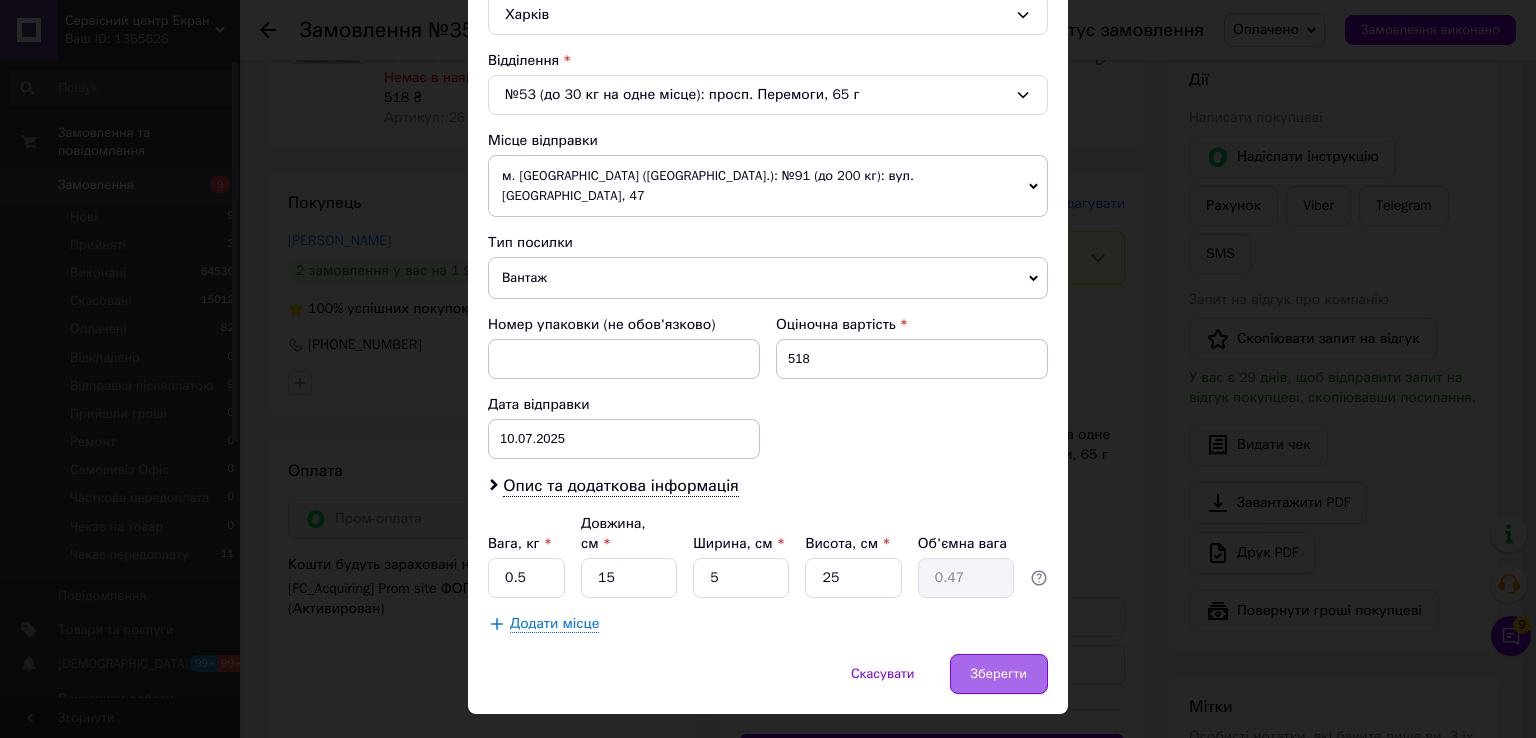 click on "Зберегти" at bounding box center [999, 674] 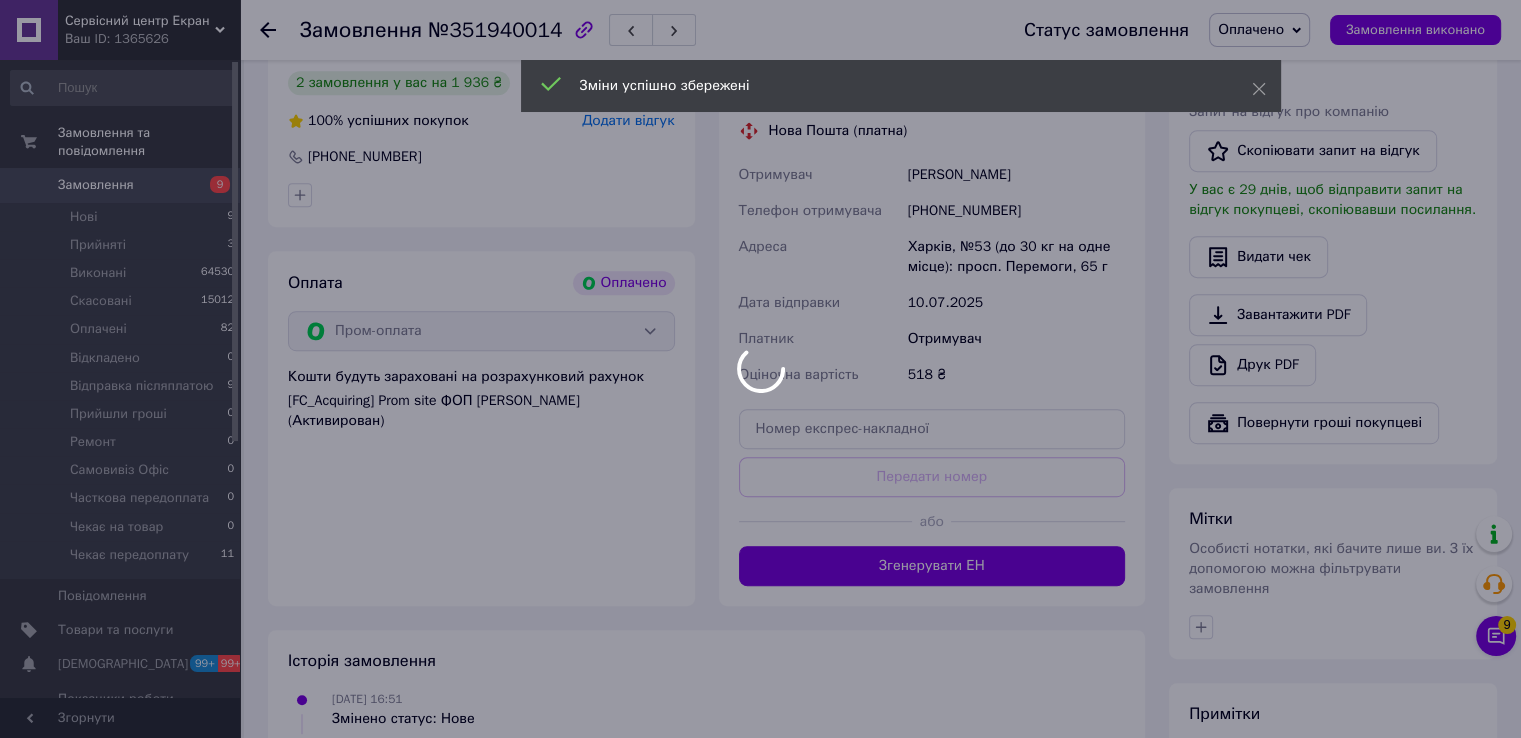 scroll, scrollTop: 1104, scrollLeft: 0, axis: vertical 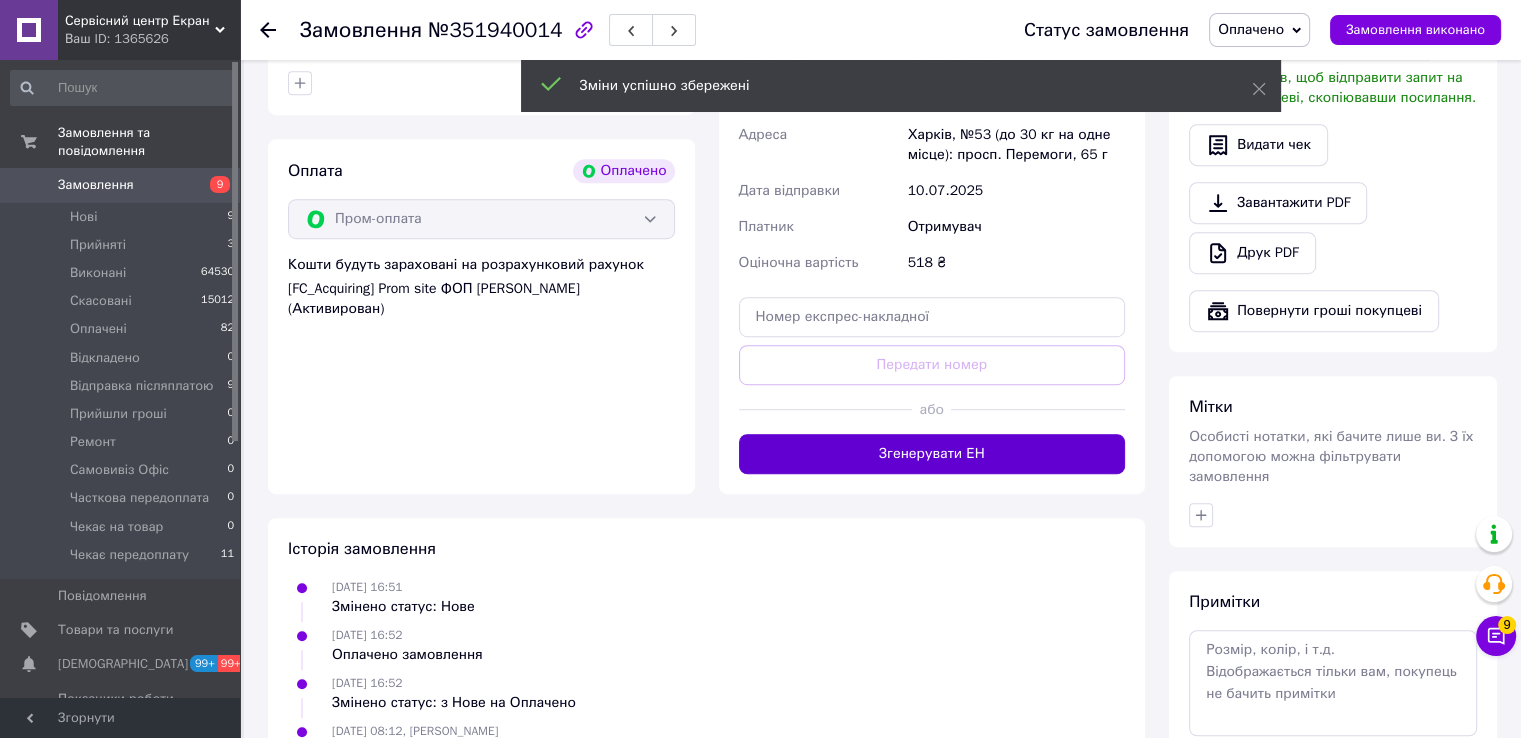 click on "Згенерувати ЕН" at bounding box center (932, 454) 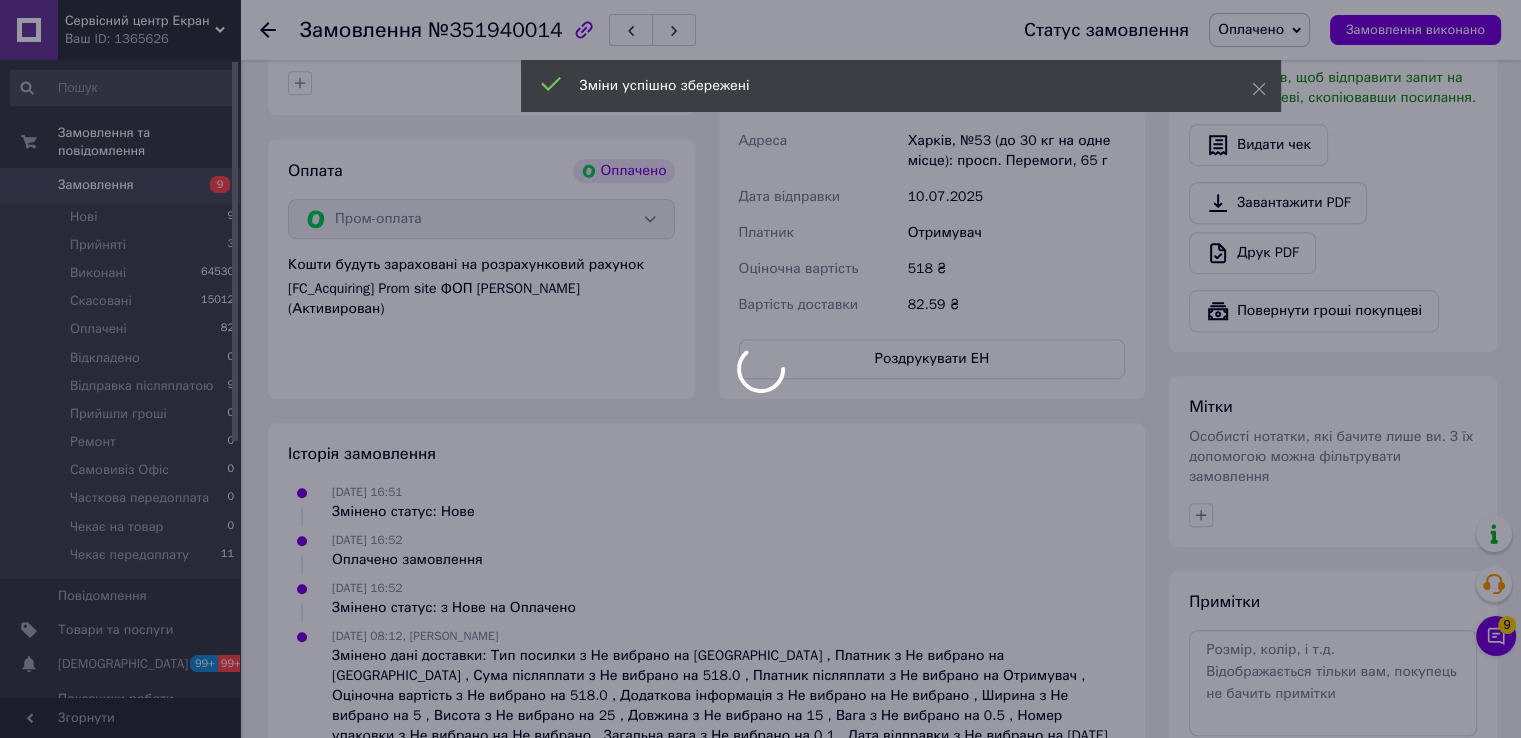 scroll, scrollTop: 1004, scrollLeft: 0, axis: vertical 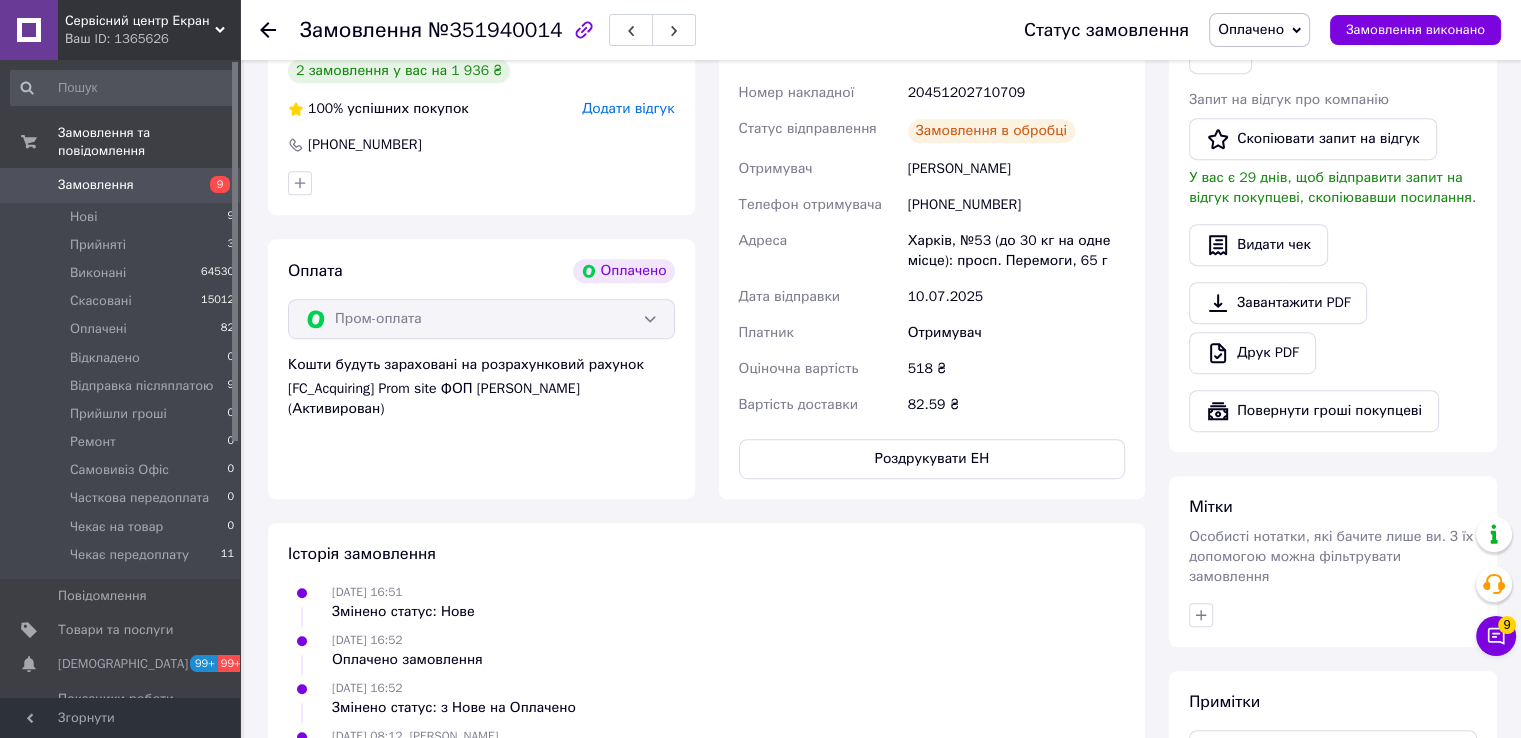 click on "20451202710709" at bounding box center (1016, 93) 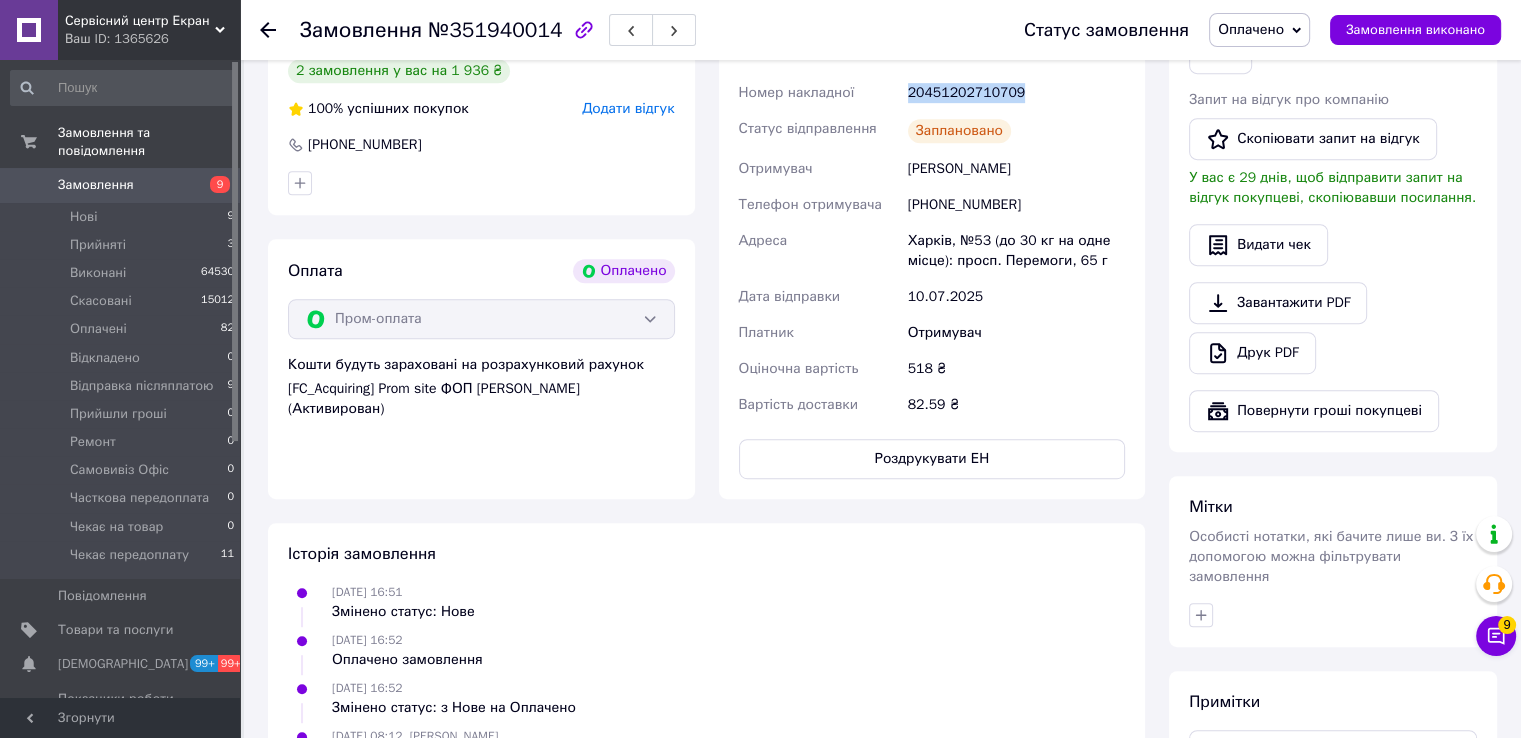 click on "20451202710709" at bounding box center (1016, 93) 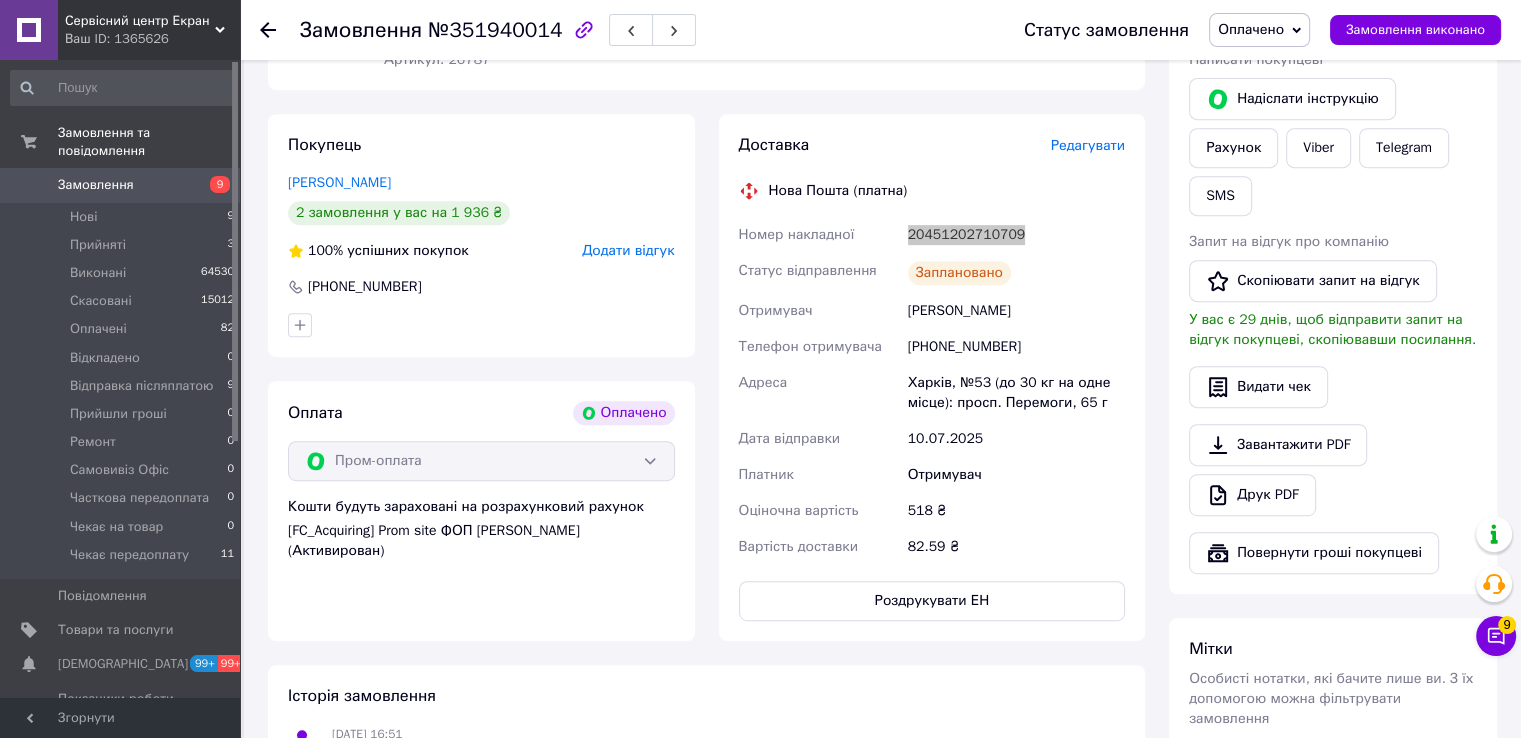 scroll, scrollTop: 804, scrollLeft: 0, axis: vertical 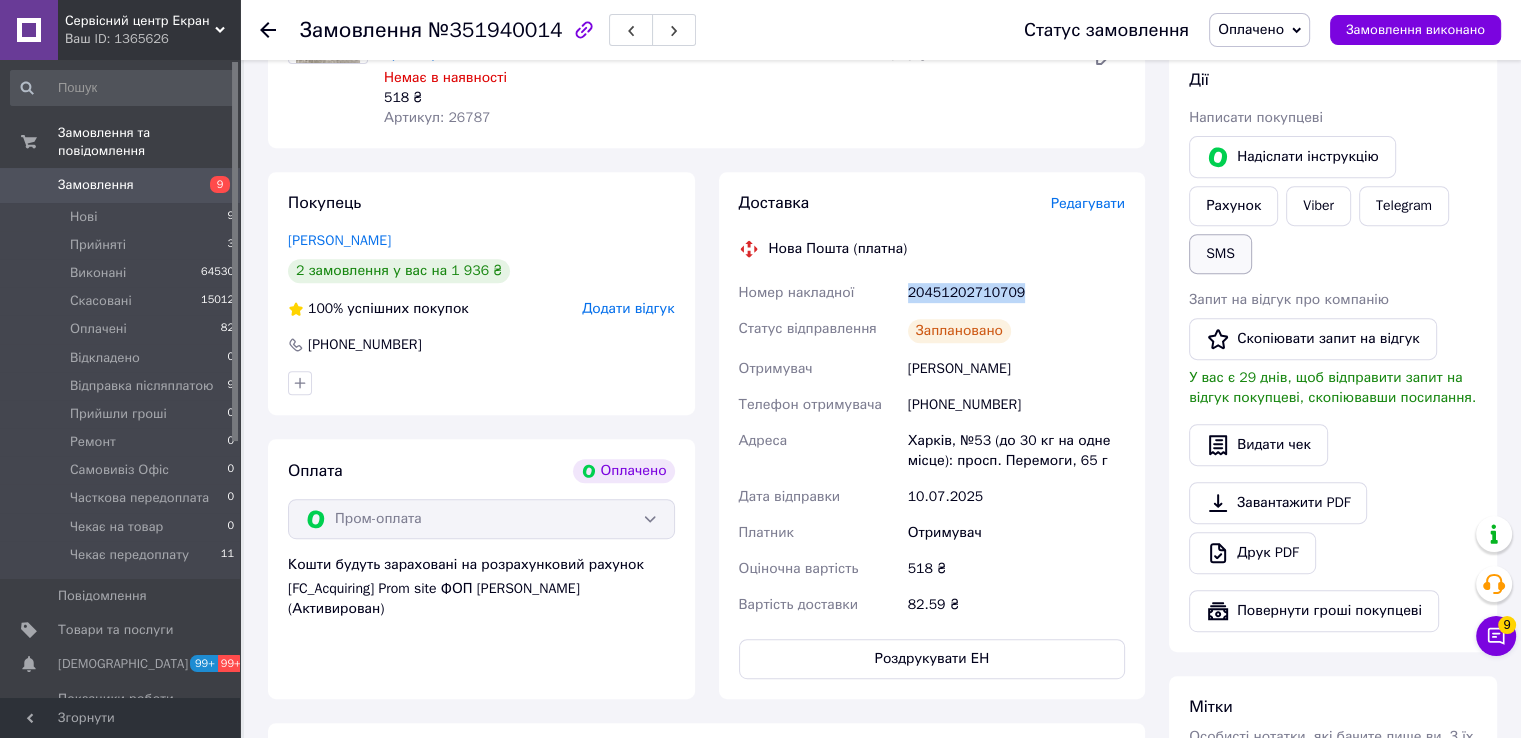 click on "SMS" at bounding box center (1220, 254) 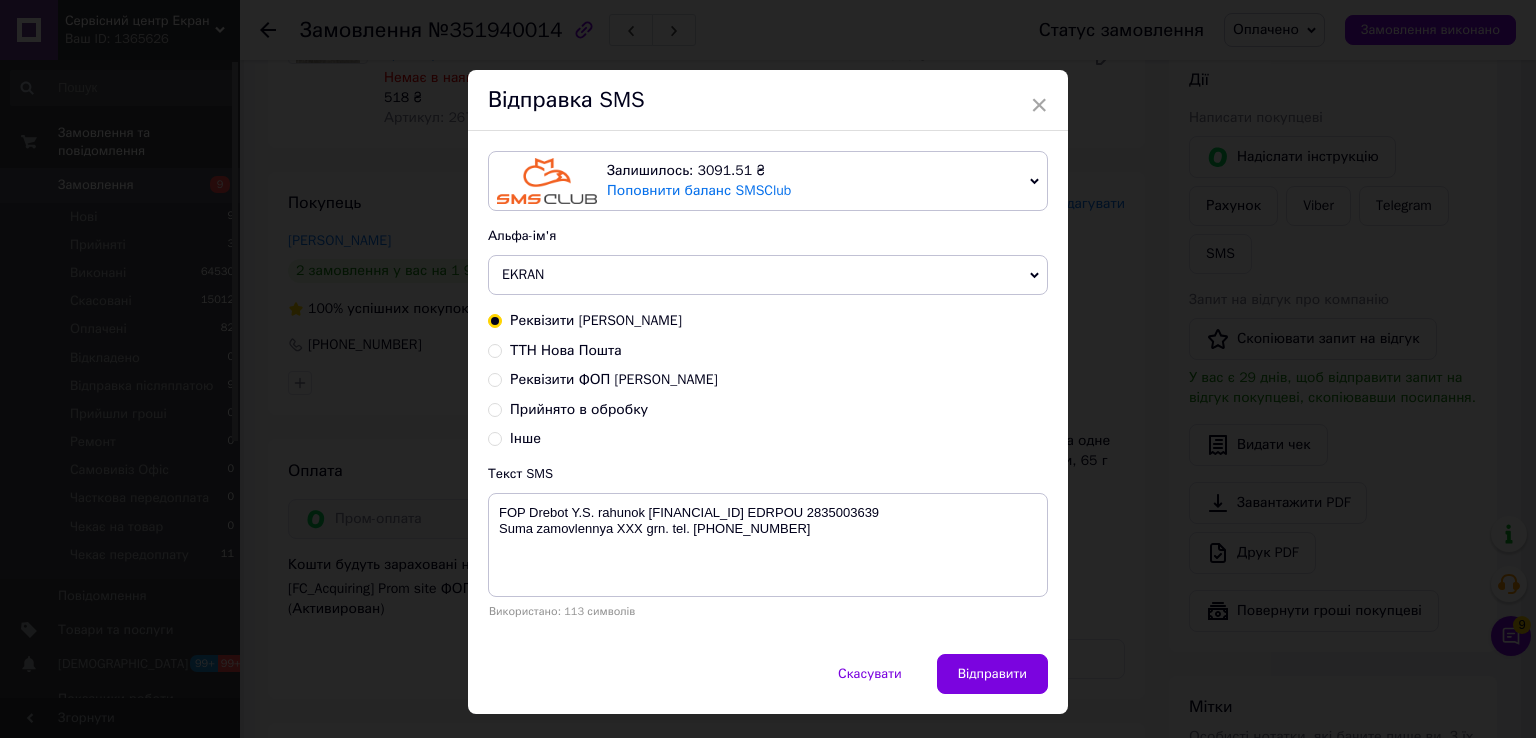 click on "ТТН Нова Пошта" at bounding box center [566, 350] 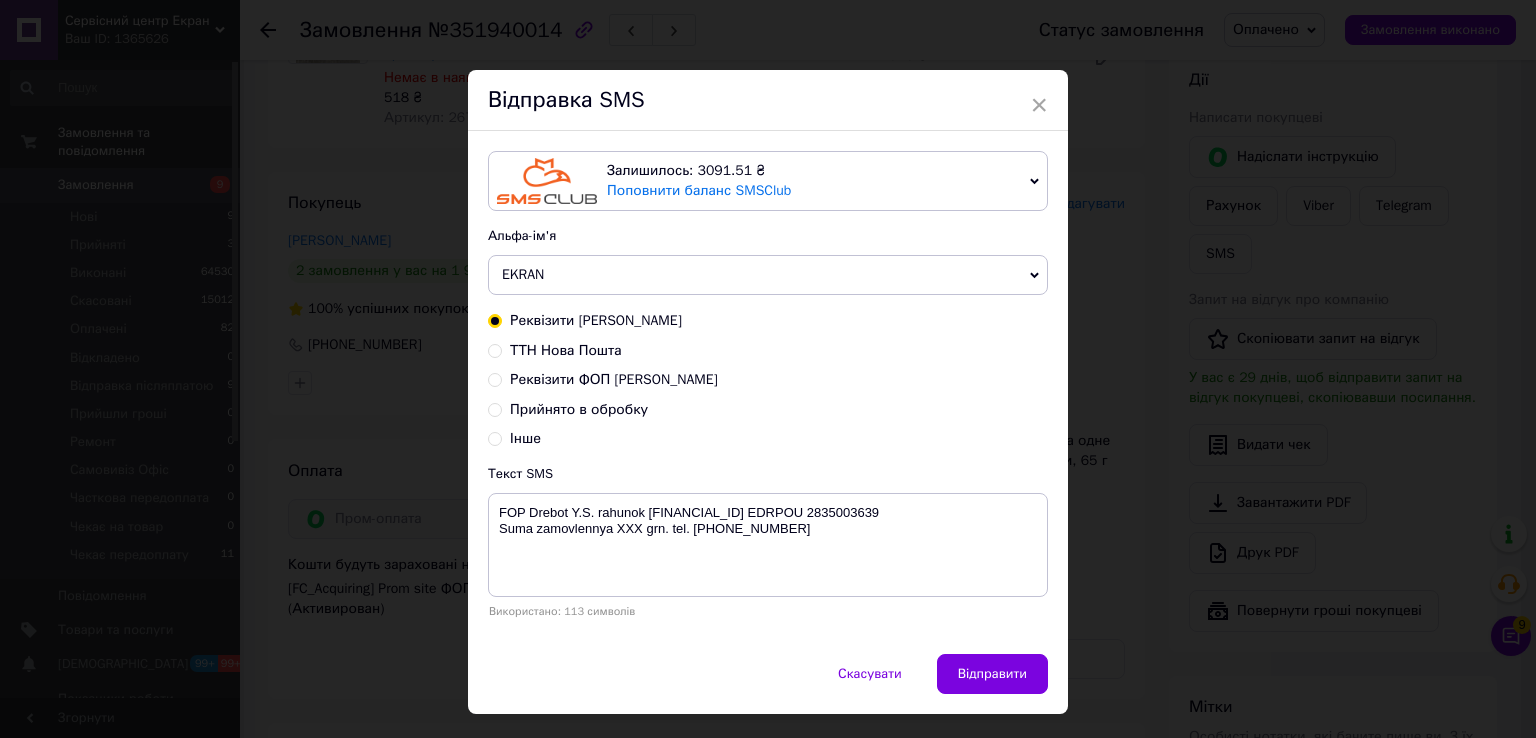 click on "ТТН Нова Пошта" at bounding box center [495, 349] 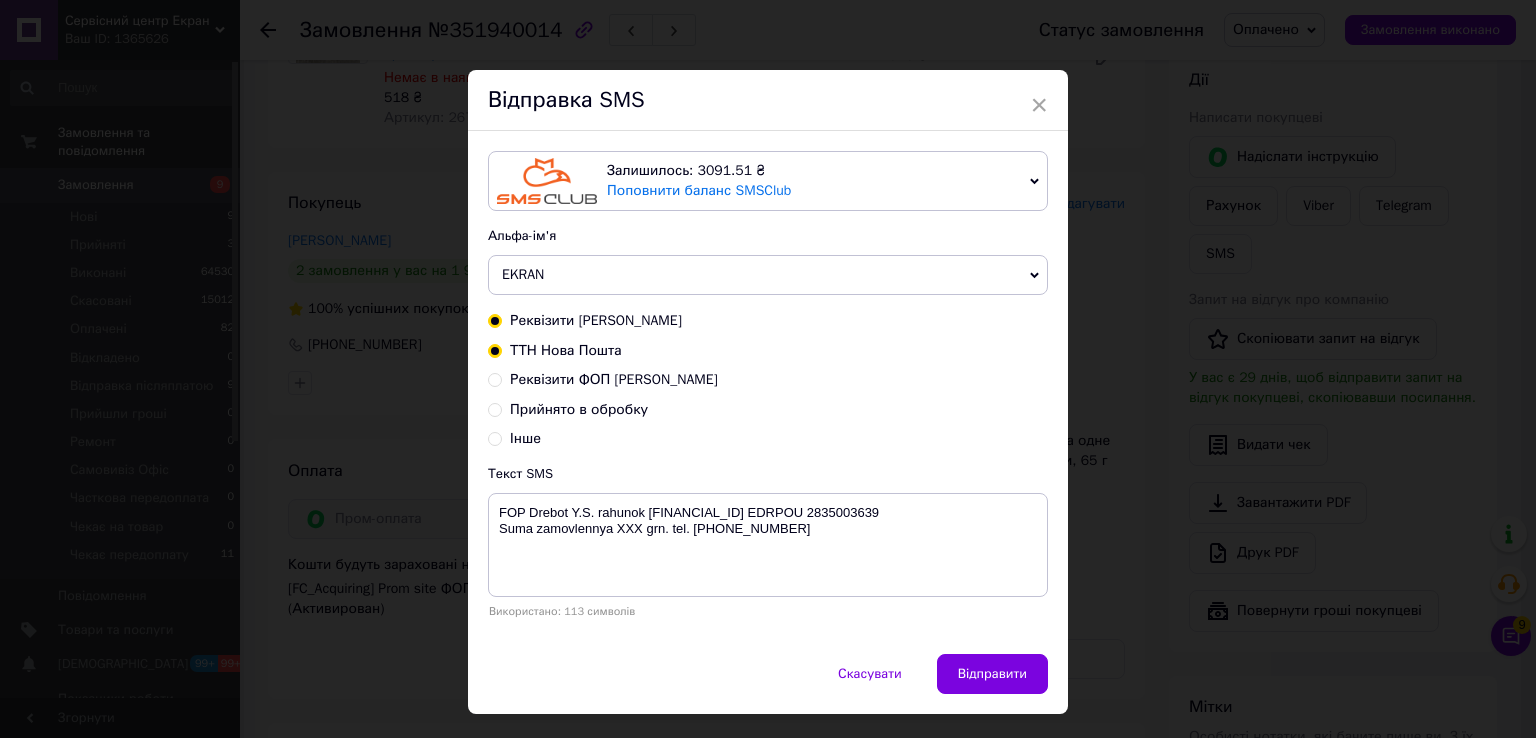 radio on "true" 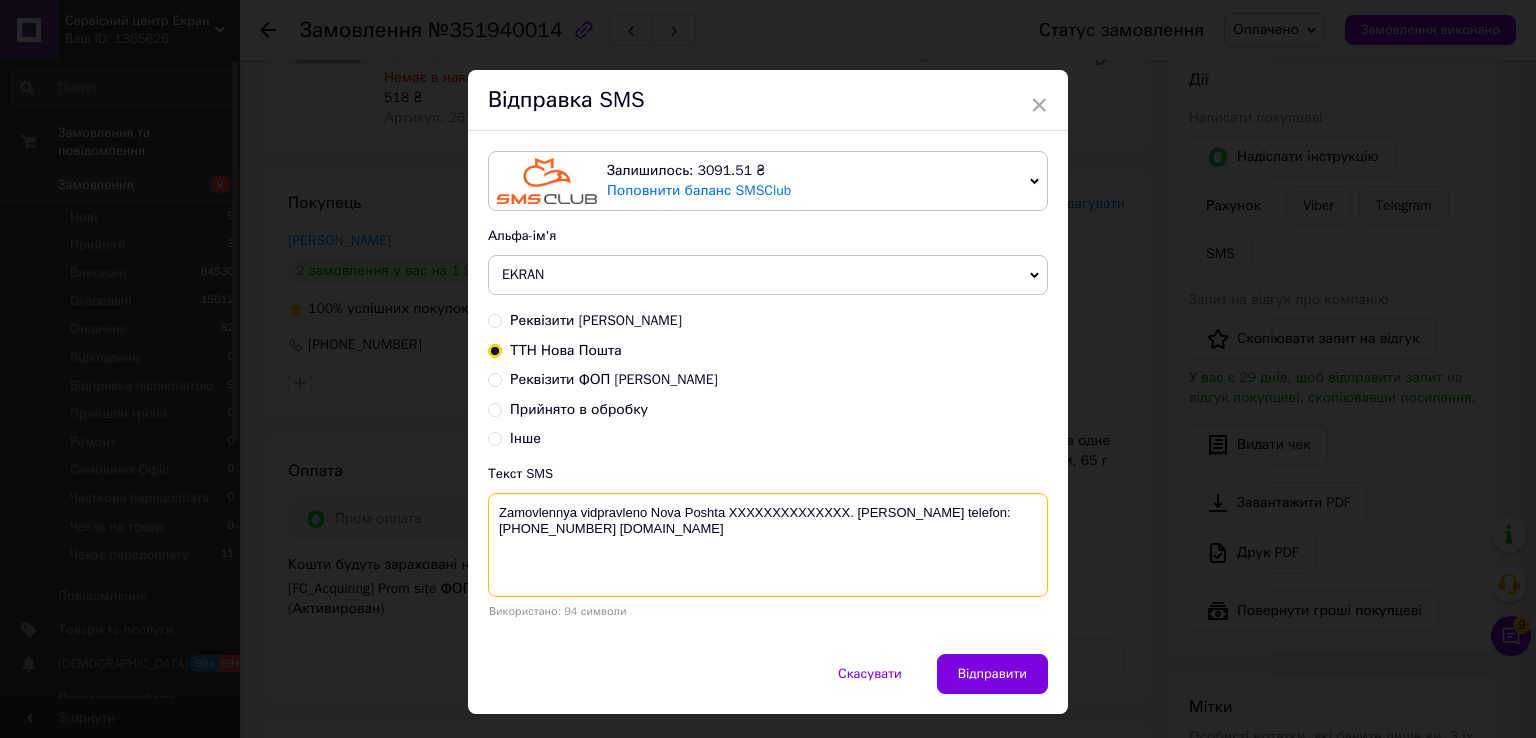 click on "Zamovlennya vidpravleno Nova Poshta XXXXXXXXXXXXXX. Nash telefon:+380689452358 www.ekran.in.ua" at bounding box center (768, 545) 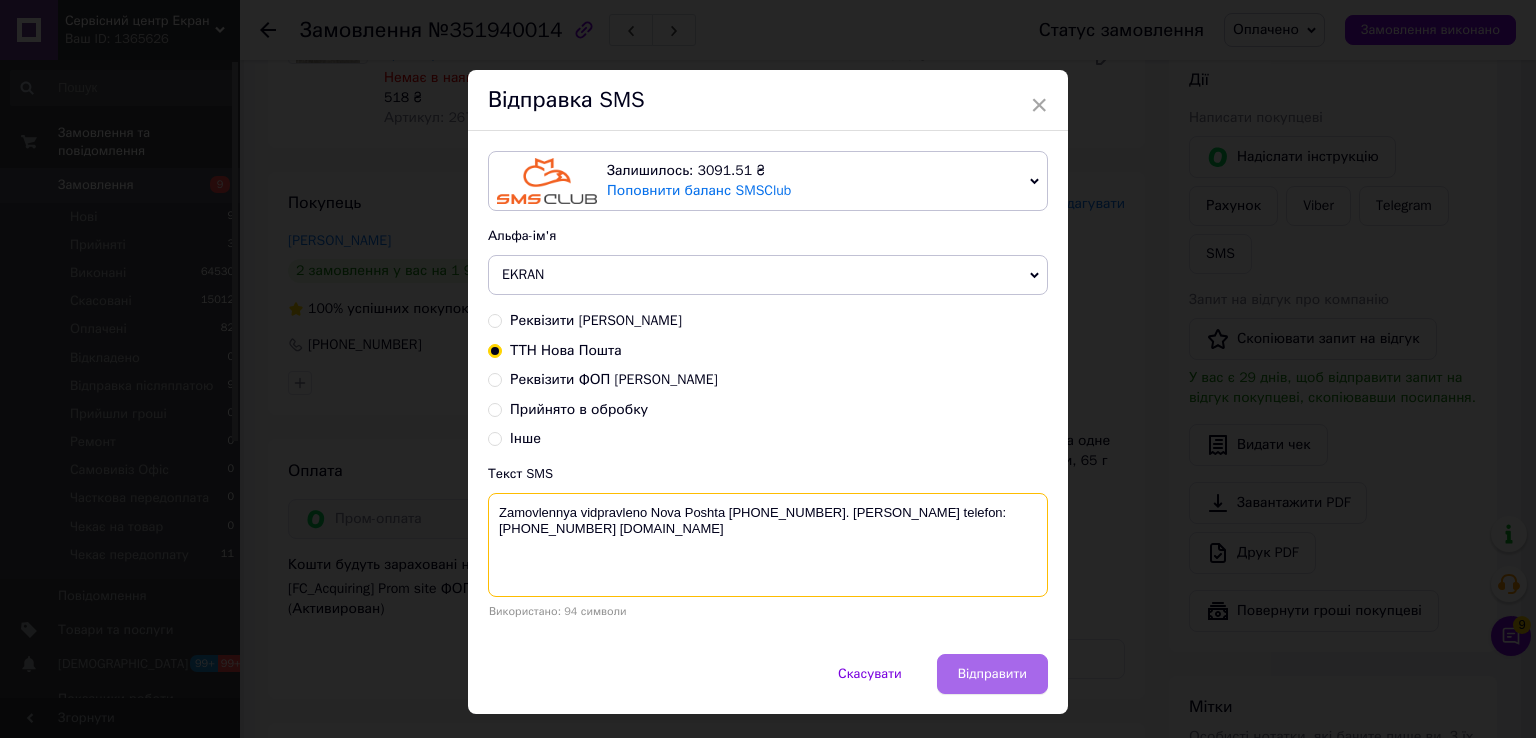 type on "Zamovlennya vidpravleno Nova Poshta 20451202710709. Nash telefon:+380689452358 www.ekran.in.ua" 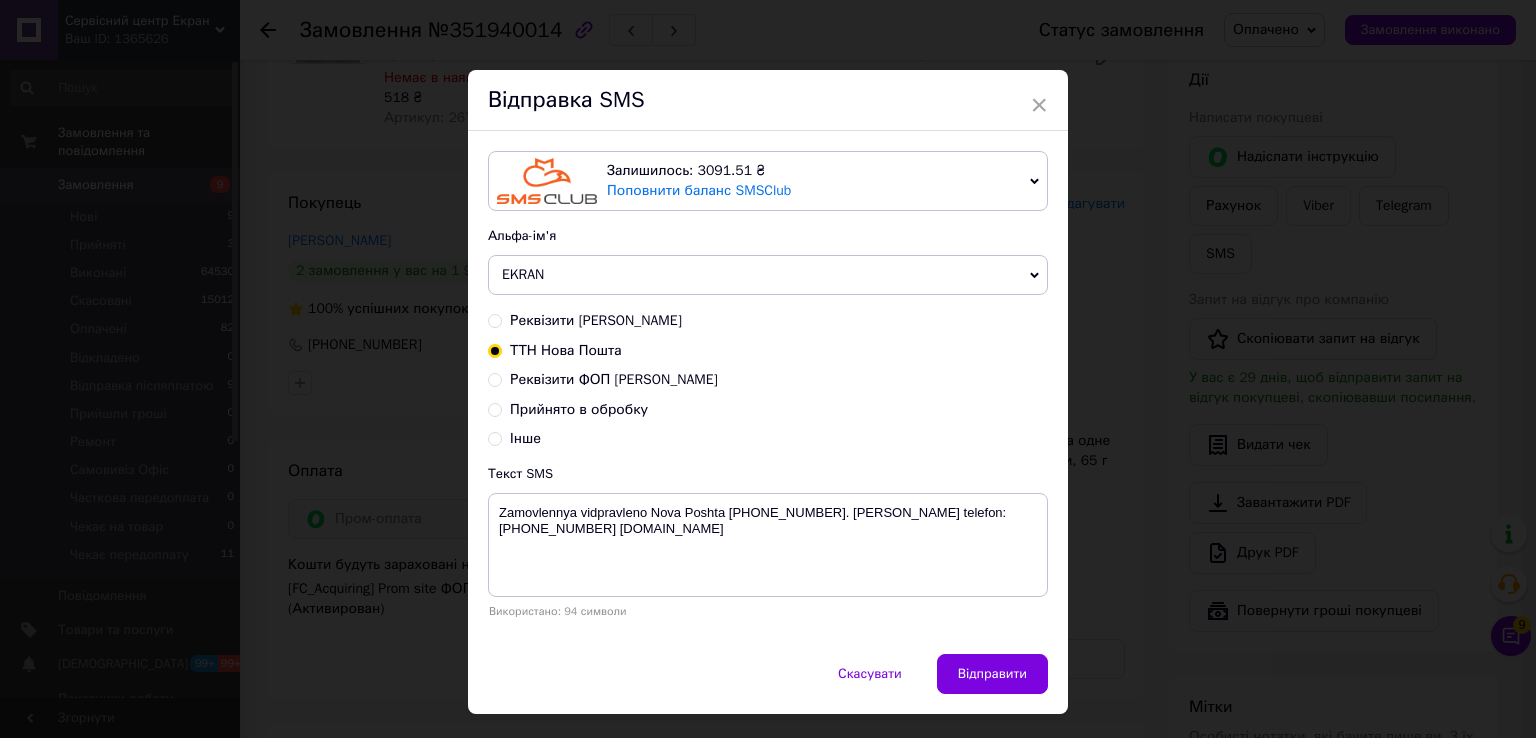 click on "Відправити" at bounding box center [992, 674] 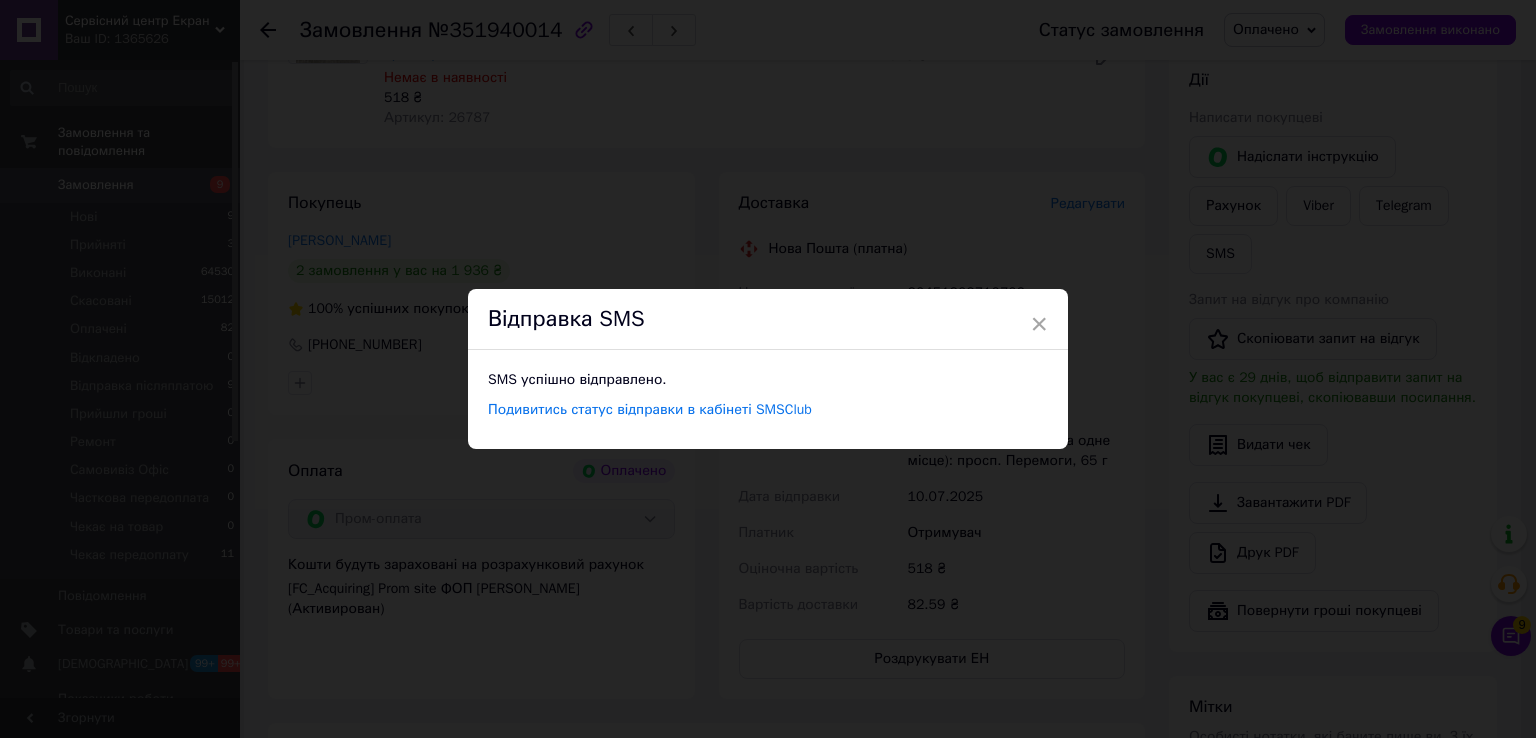 click on "× Відправка SMS SMS успішно відправлено. Подивитись статус відправки в кабінеті SMSClub" at bounding box center [768, 369] 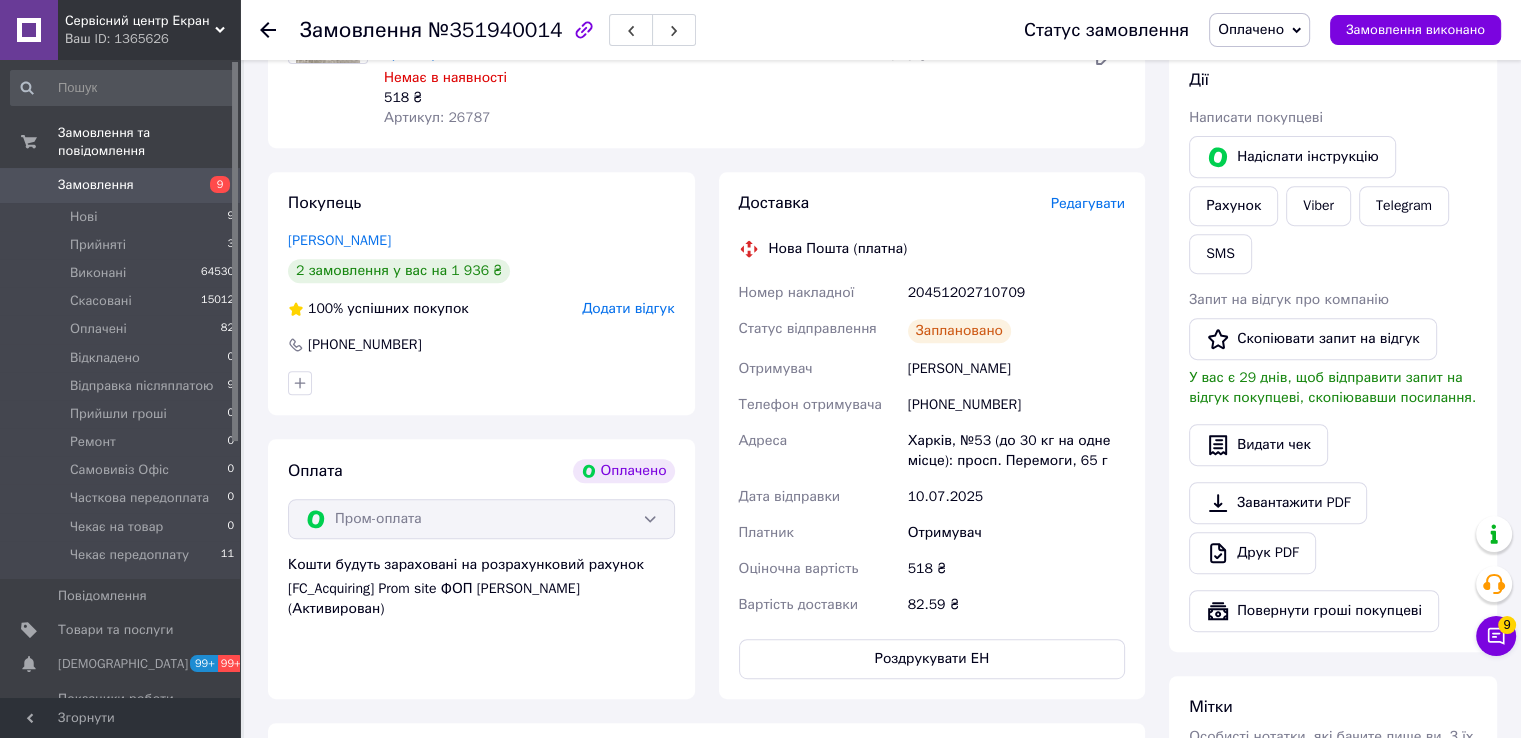 click 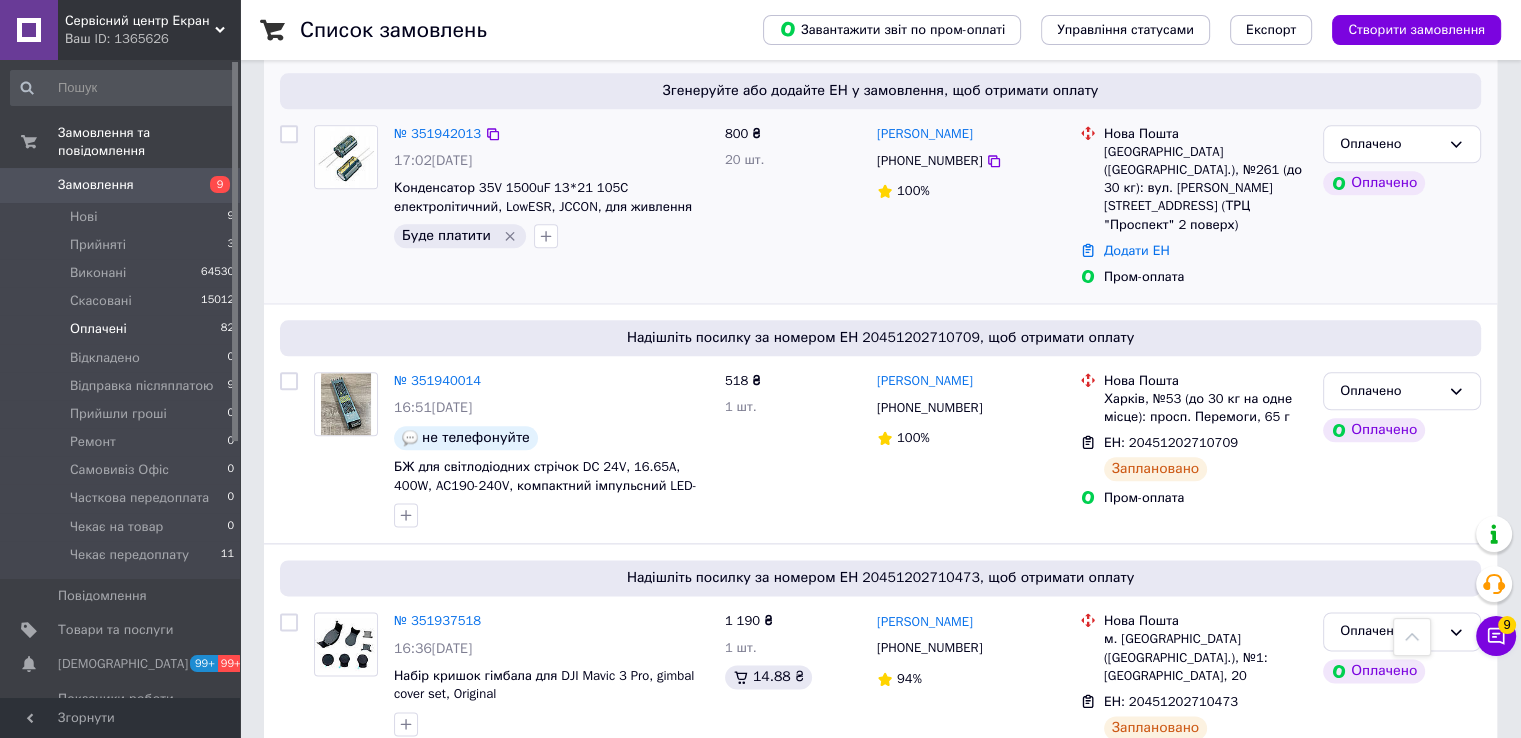 scroll, scrollTop: 2200, scrollLeft: 0, axis: vertical 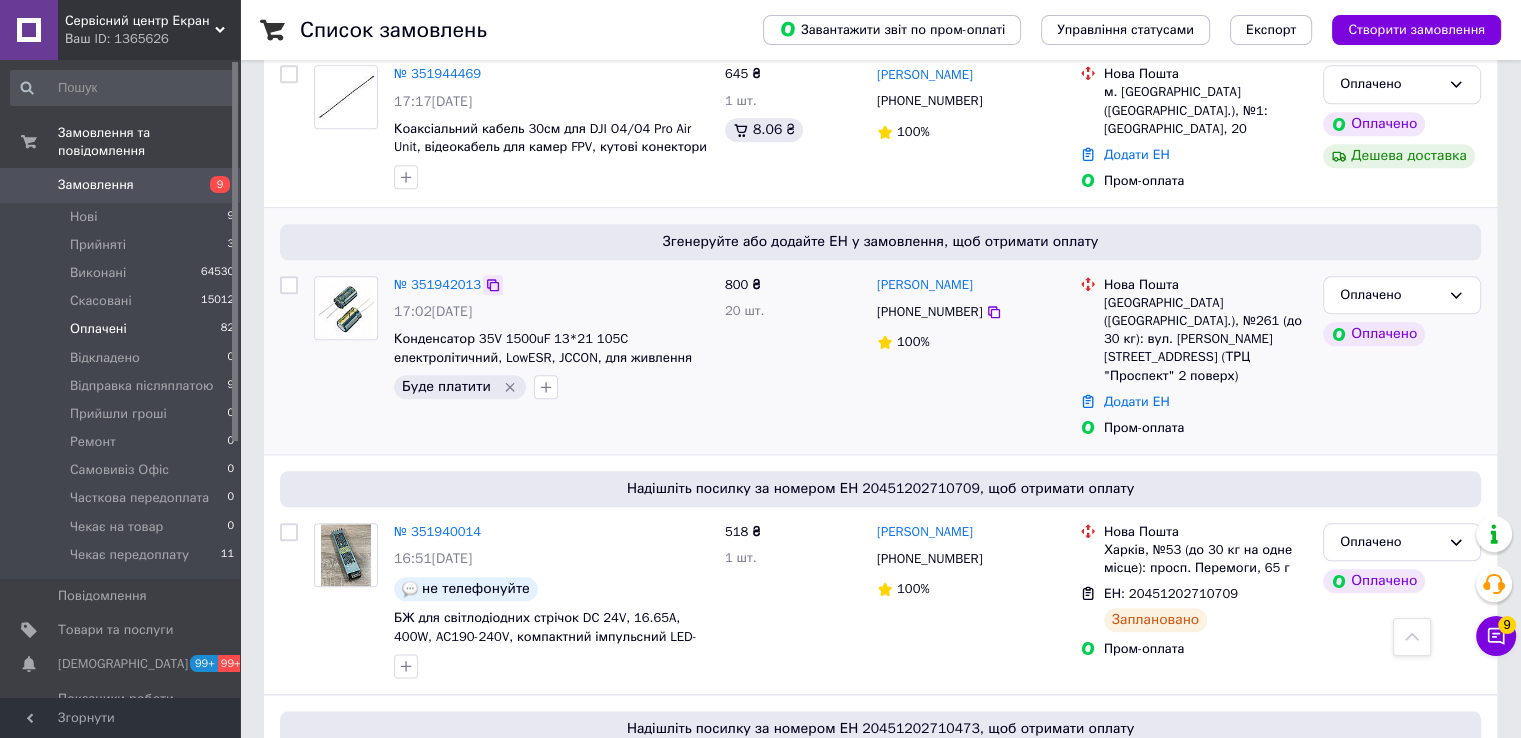 click 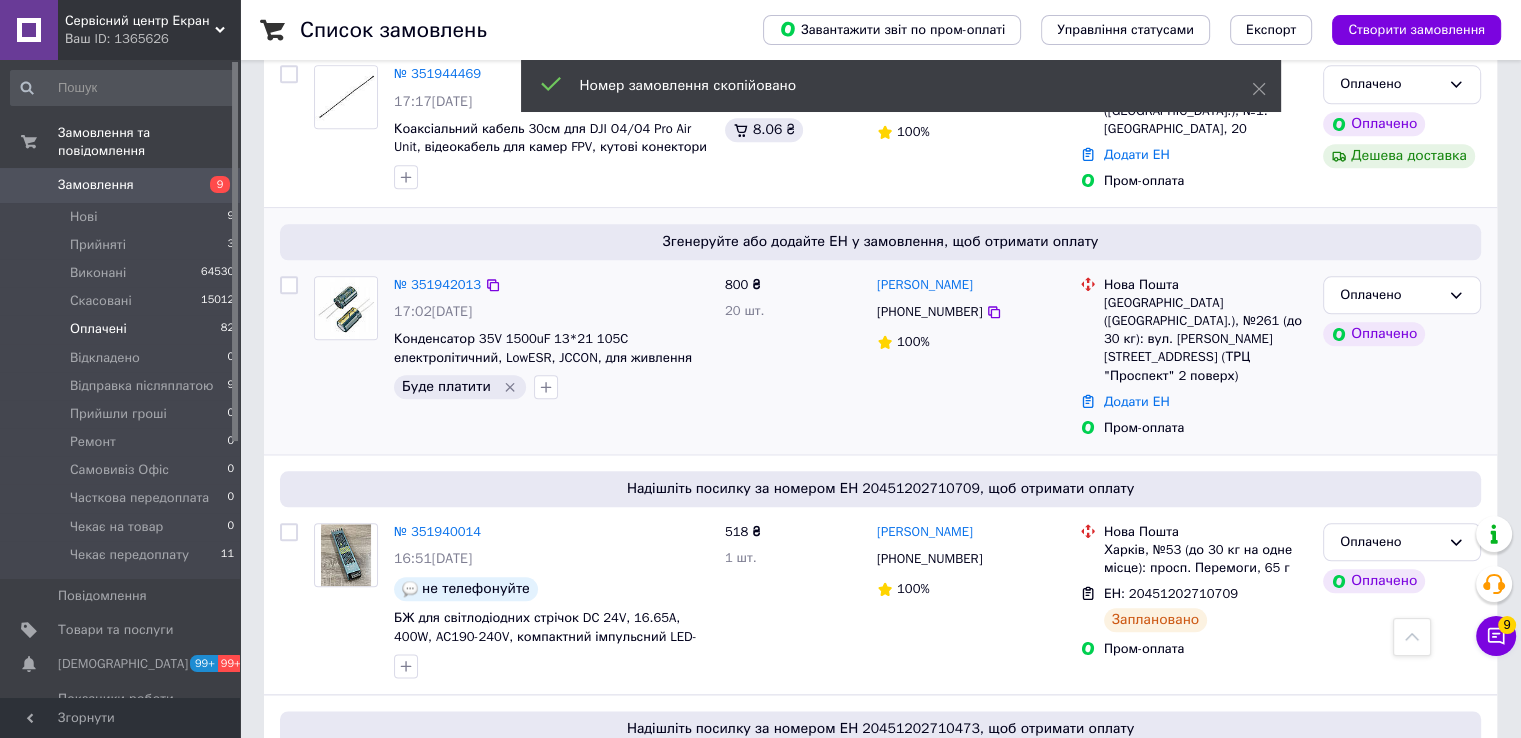 click on "№ 351942013 17:02, 09.07.2025 Конденсатор 35V 1500uF 13*21 105C електролітичний, LowESR, JCCON, для живлення FPV дронів Буде платити" at bounding box center (551, 338) 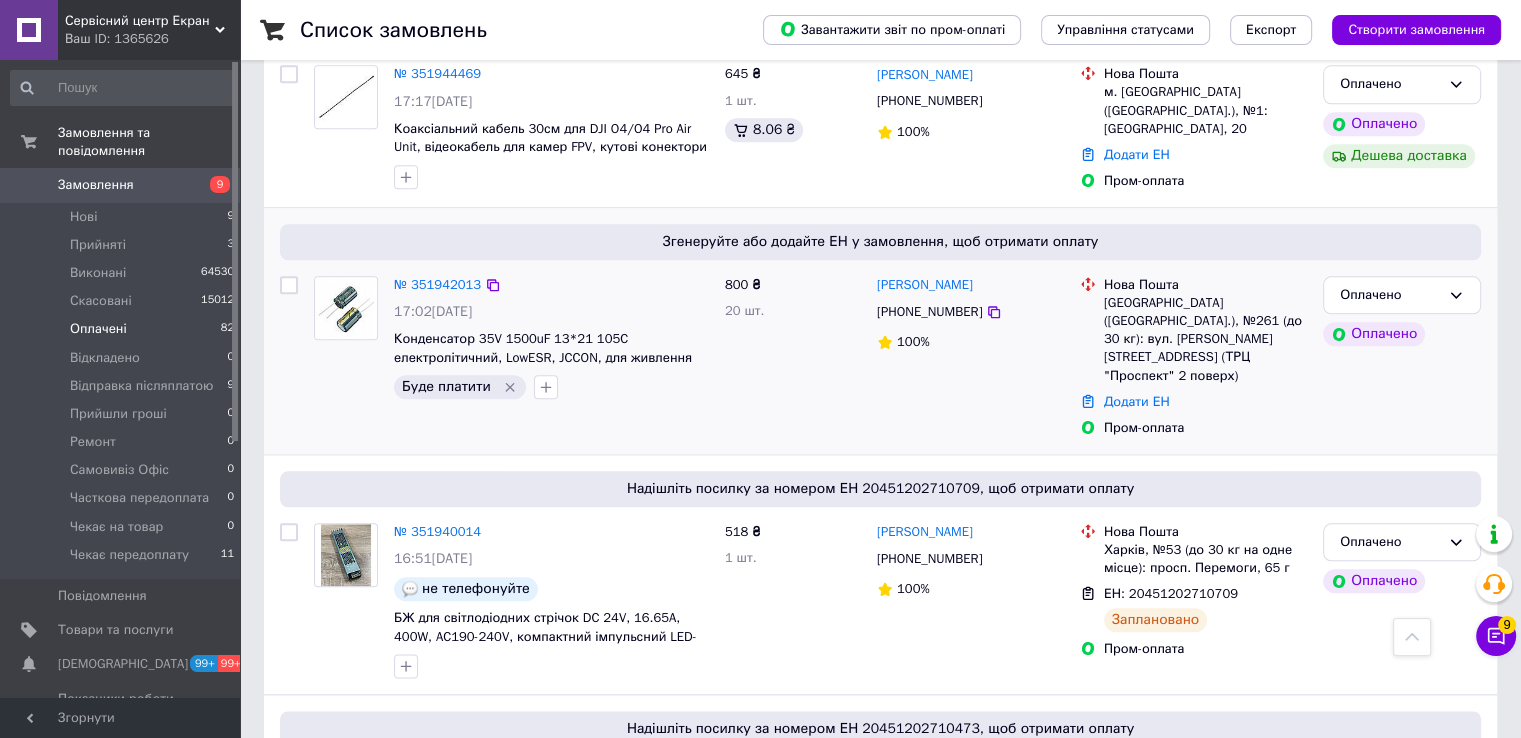 click on "№ 351942013 17:02, 09.07.2025 Конденсатор 35V 1500uF 13*21 105C електролітичний, LowESR, JCCON, для живлення FPV дронів Буде платити" at bounding box center [551, 338] 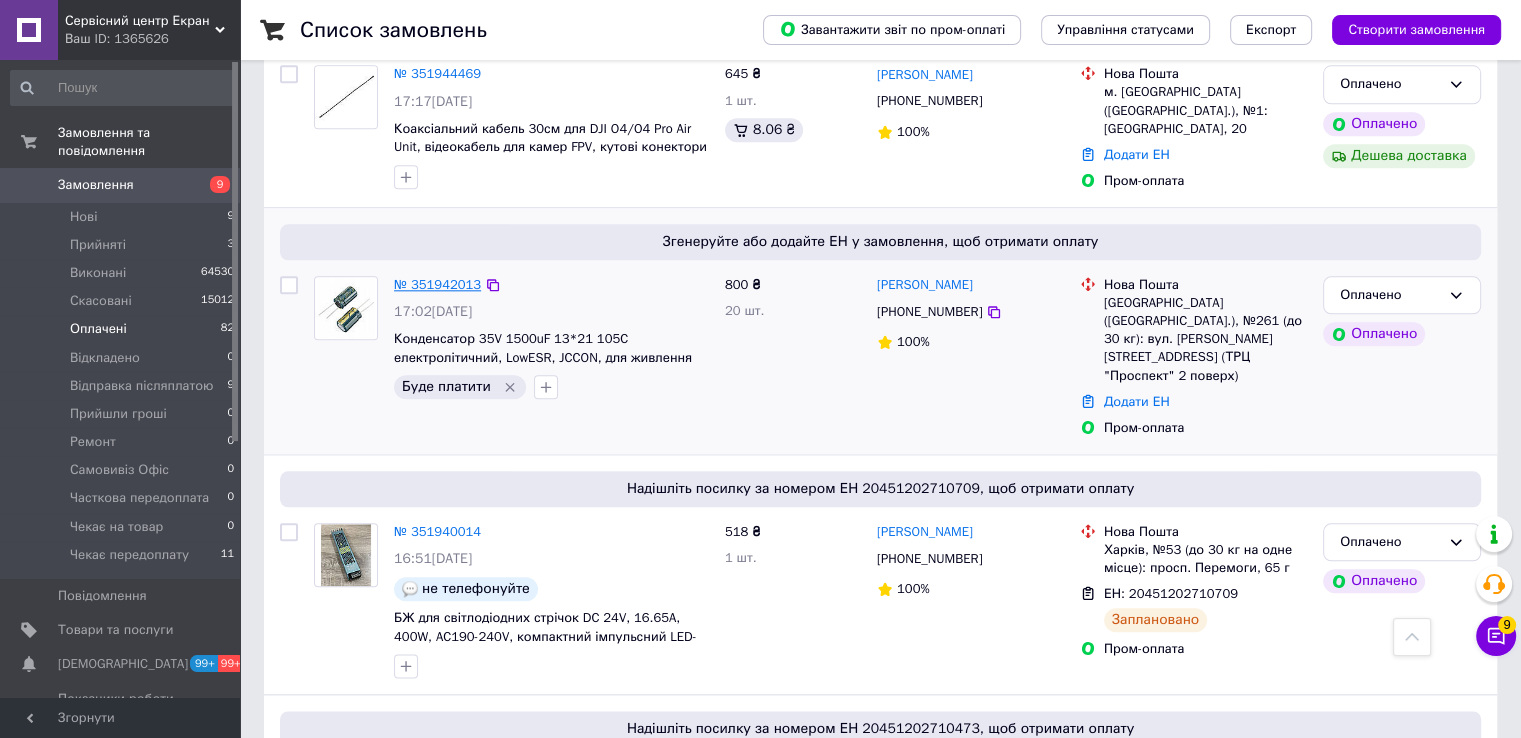 click on "№ 351942013" at bounding box center (437, 284) 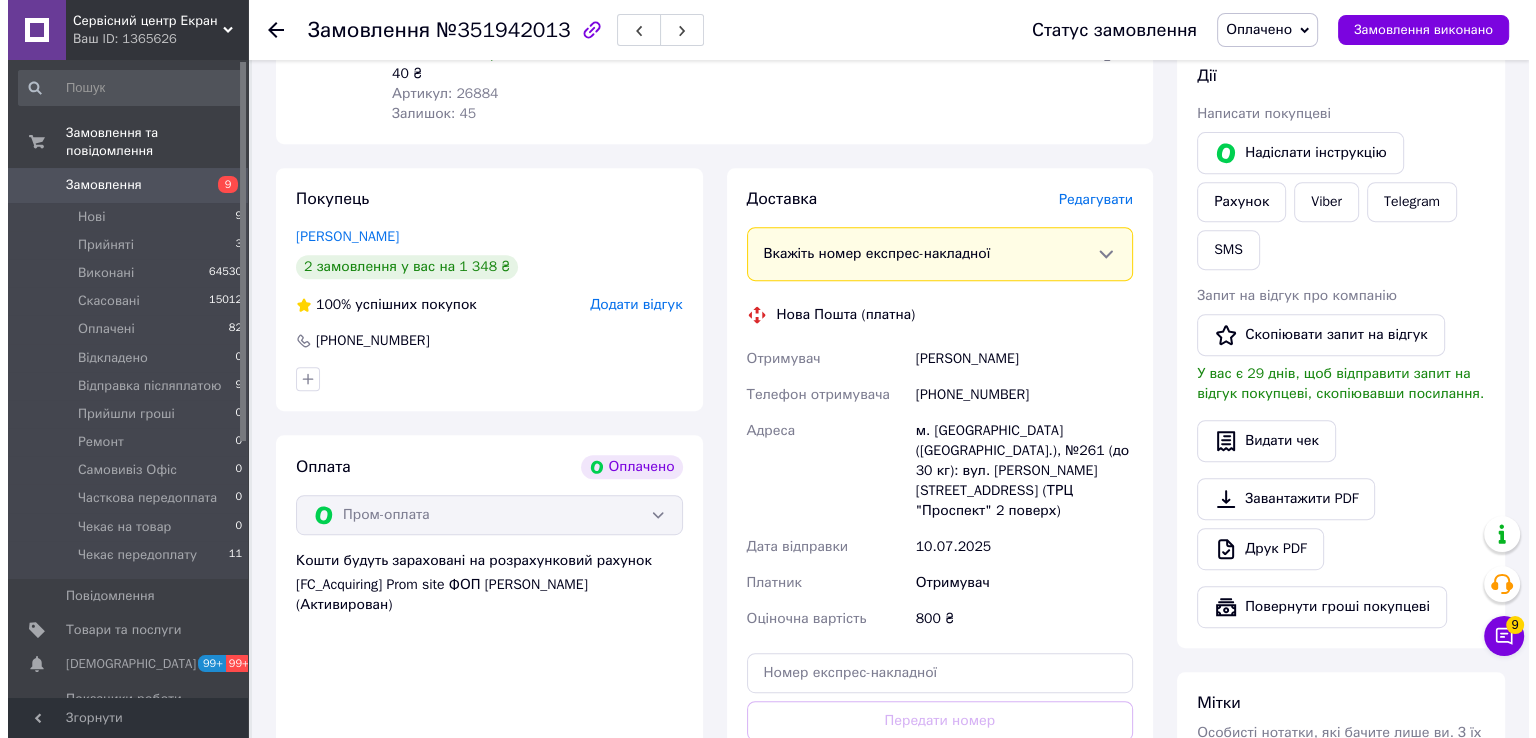 scroll, scrollTop: 686, scrollLeft: 0, axis: vertical 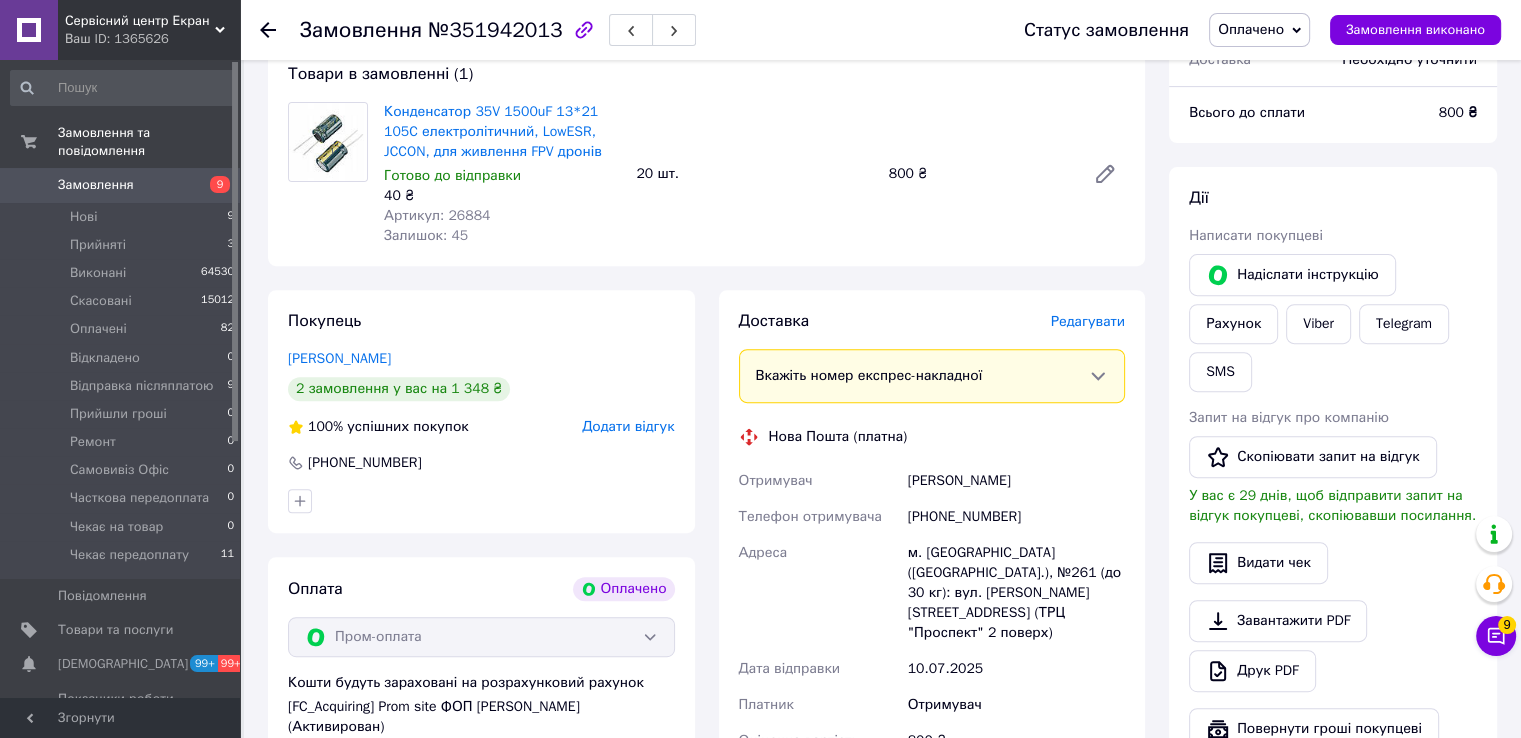 click on "Редагувати" at bounding box center [1088, 321] 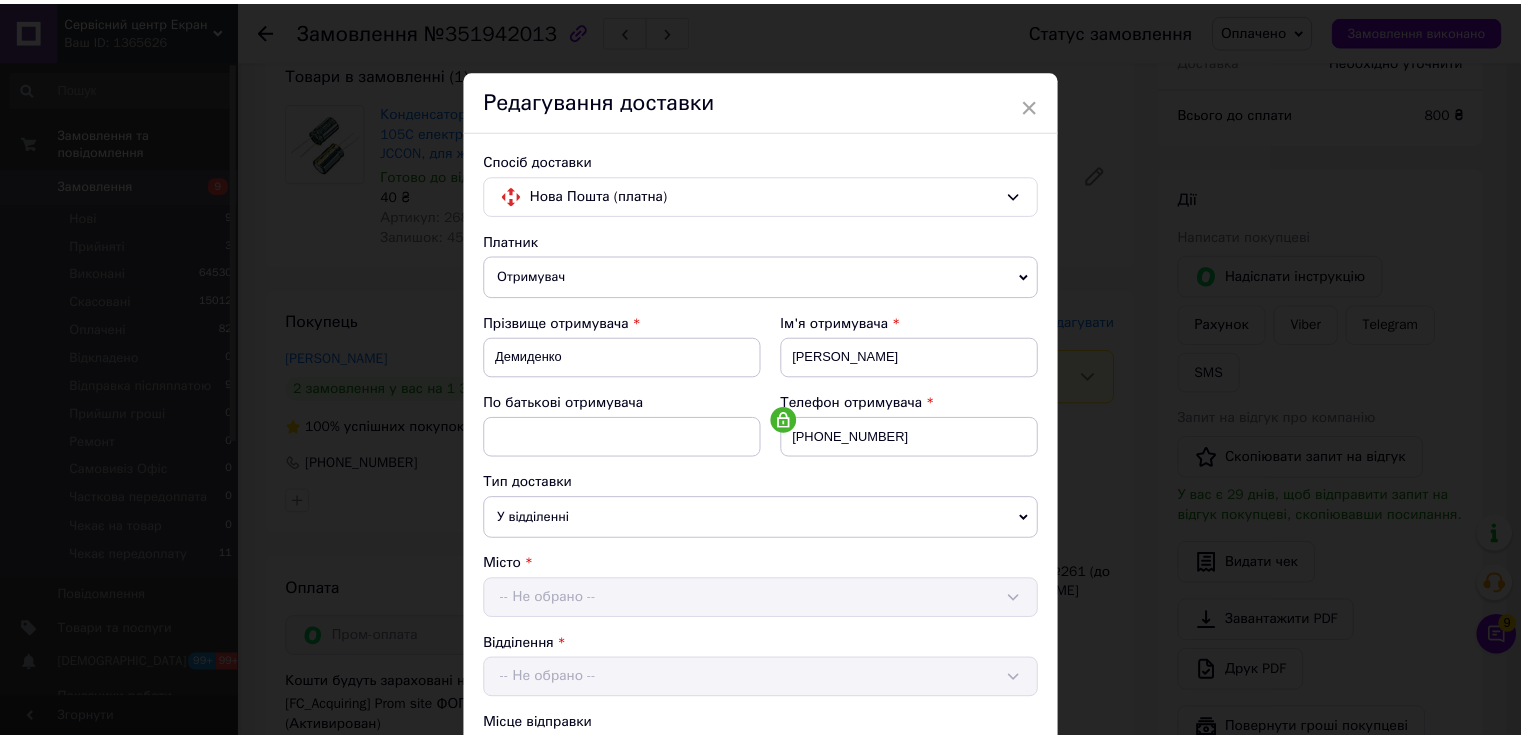 scroll, scrollTop: 584, scrollLeft: 0, axis: vertical 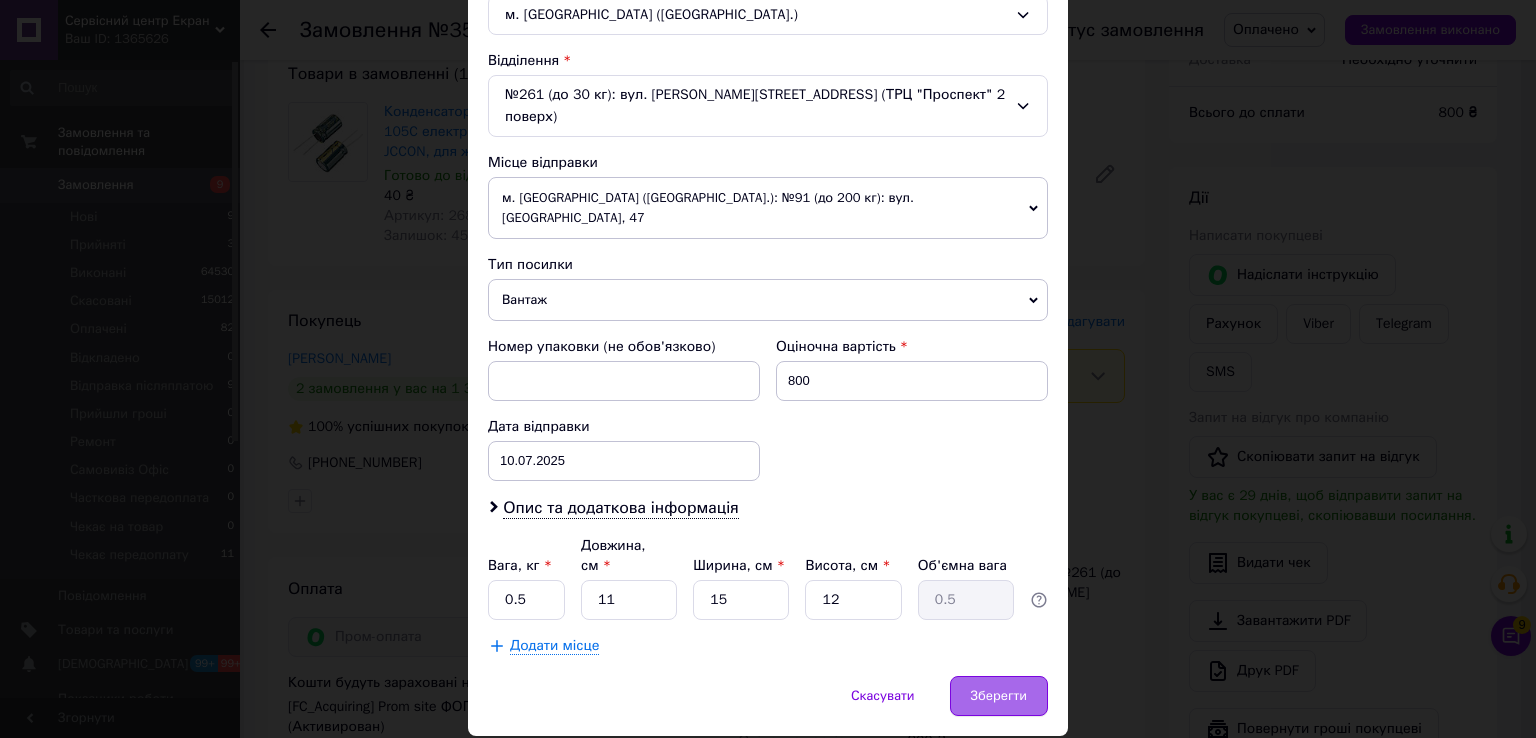 click on "Зберегти" at bounding box center (999, 696) 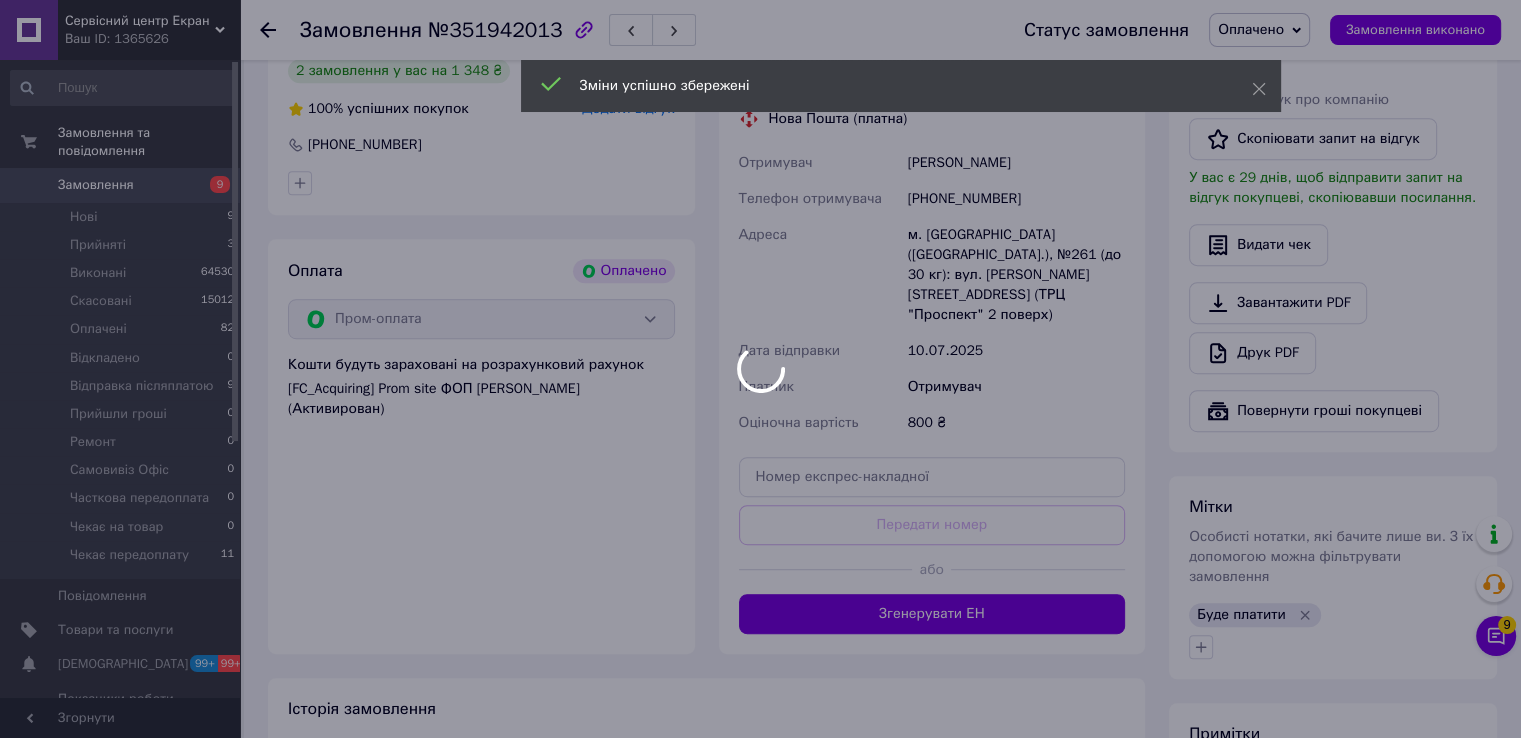 scroll, scrollTop: 1186, scrollLeft: 0, axis: vertical 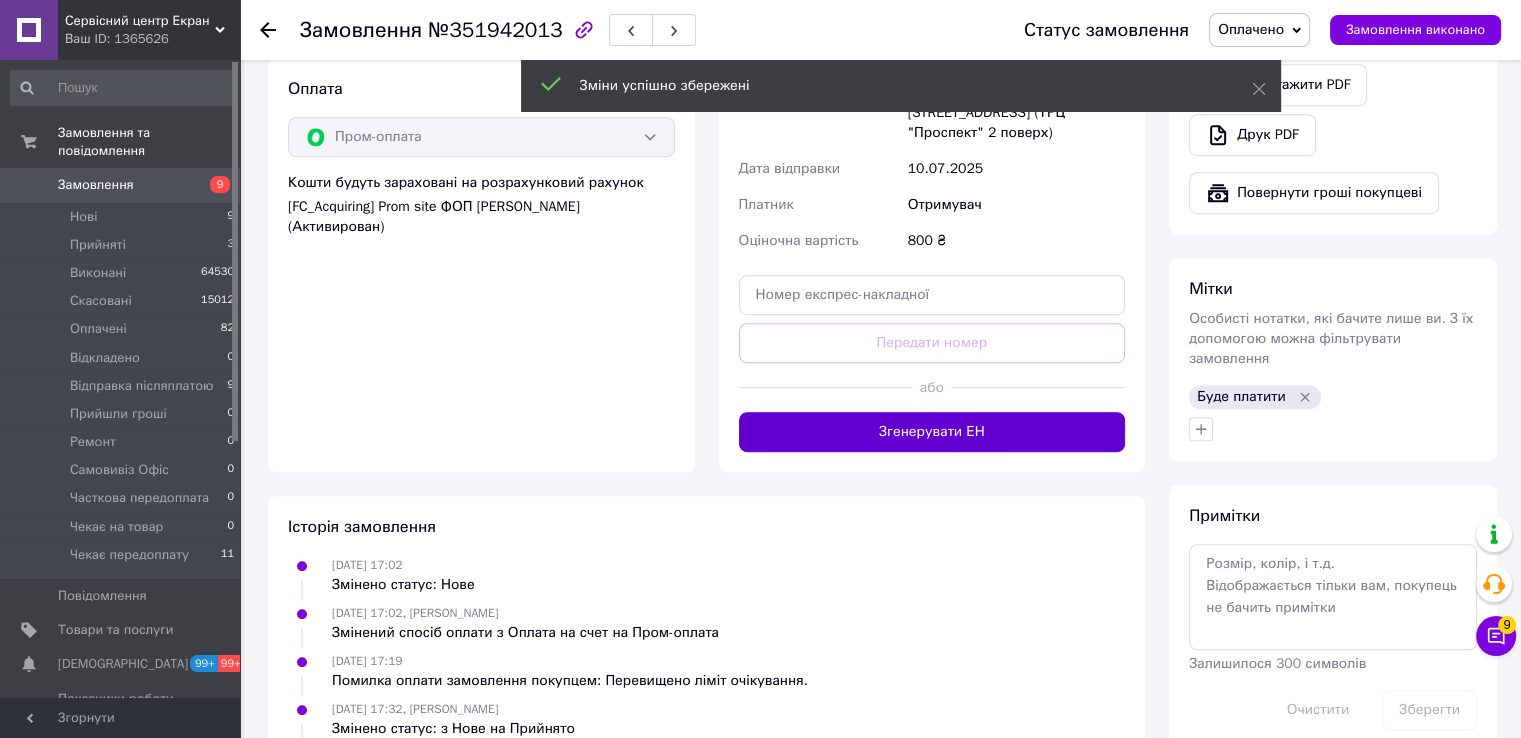 click on "Згенерувати ЕН" at bounding box center (932, 432) 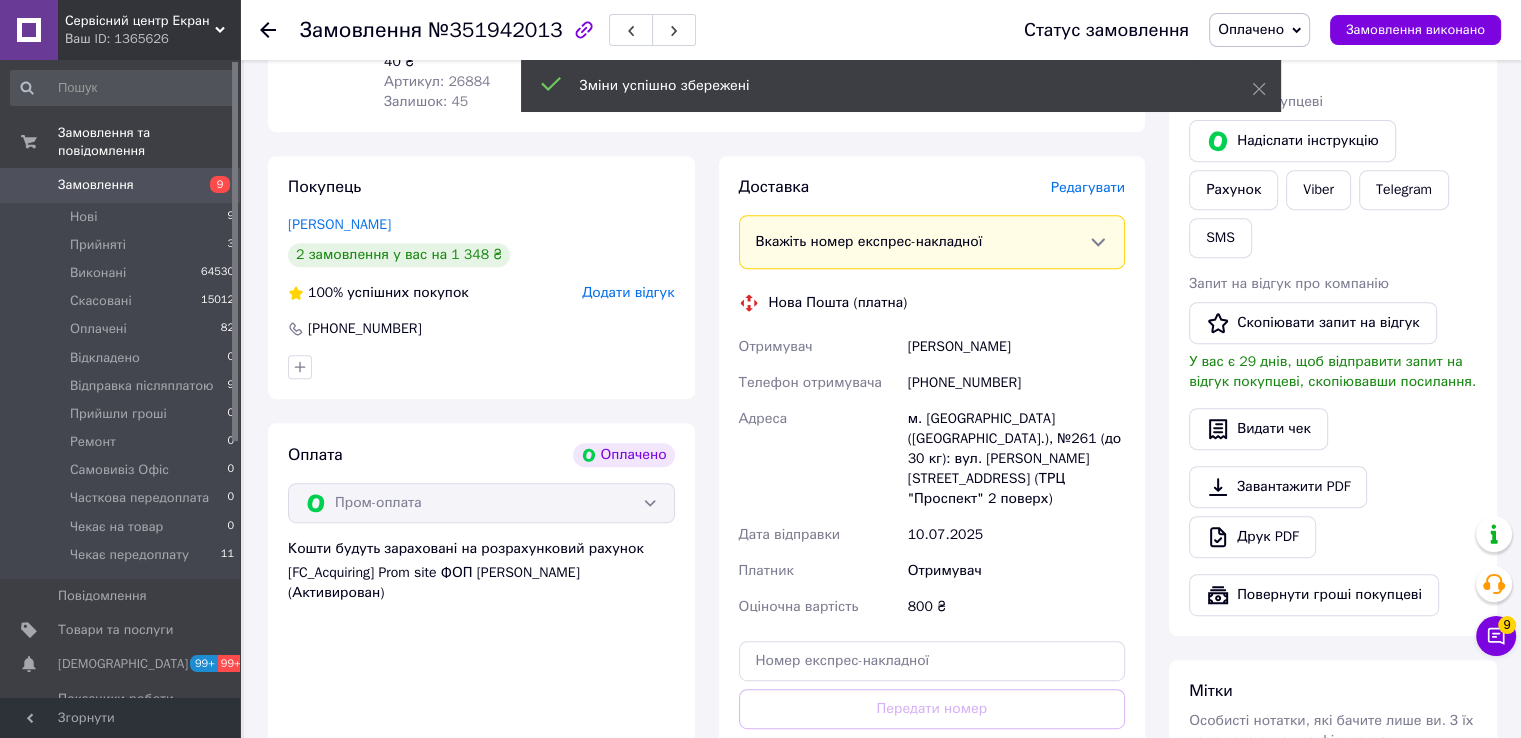 scroll, scrollTop: 786, scrollLeft: 0, axis: vertical 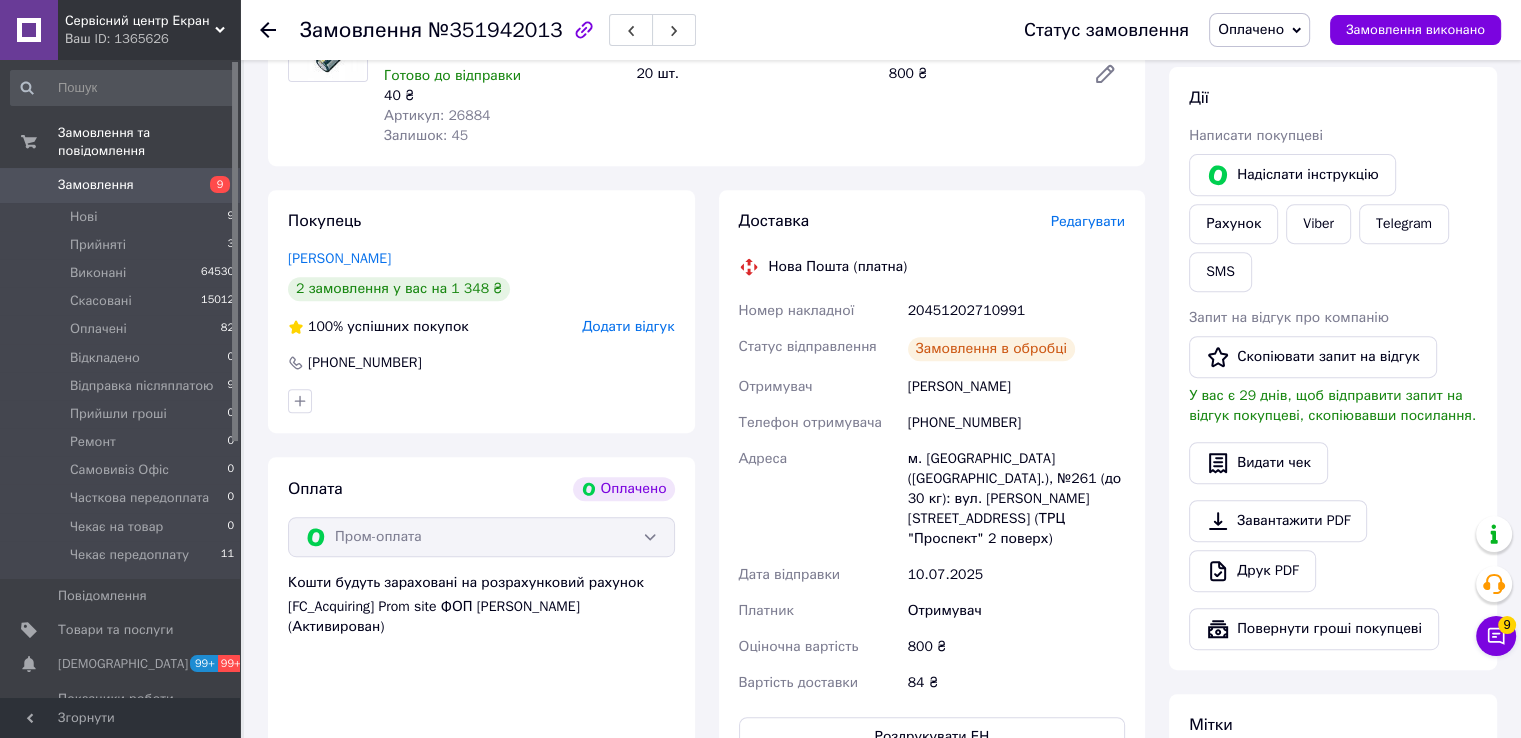 click on "20451202710991" at bounding box center (1016, 311) 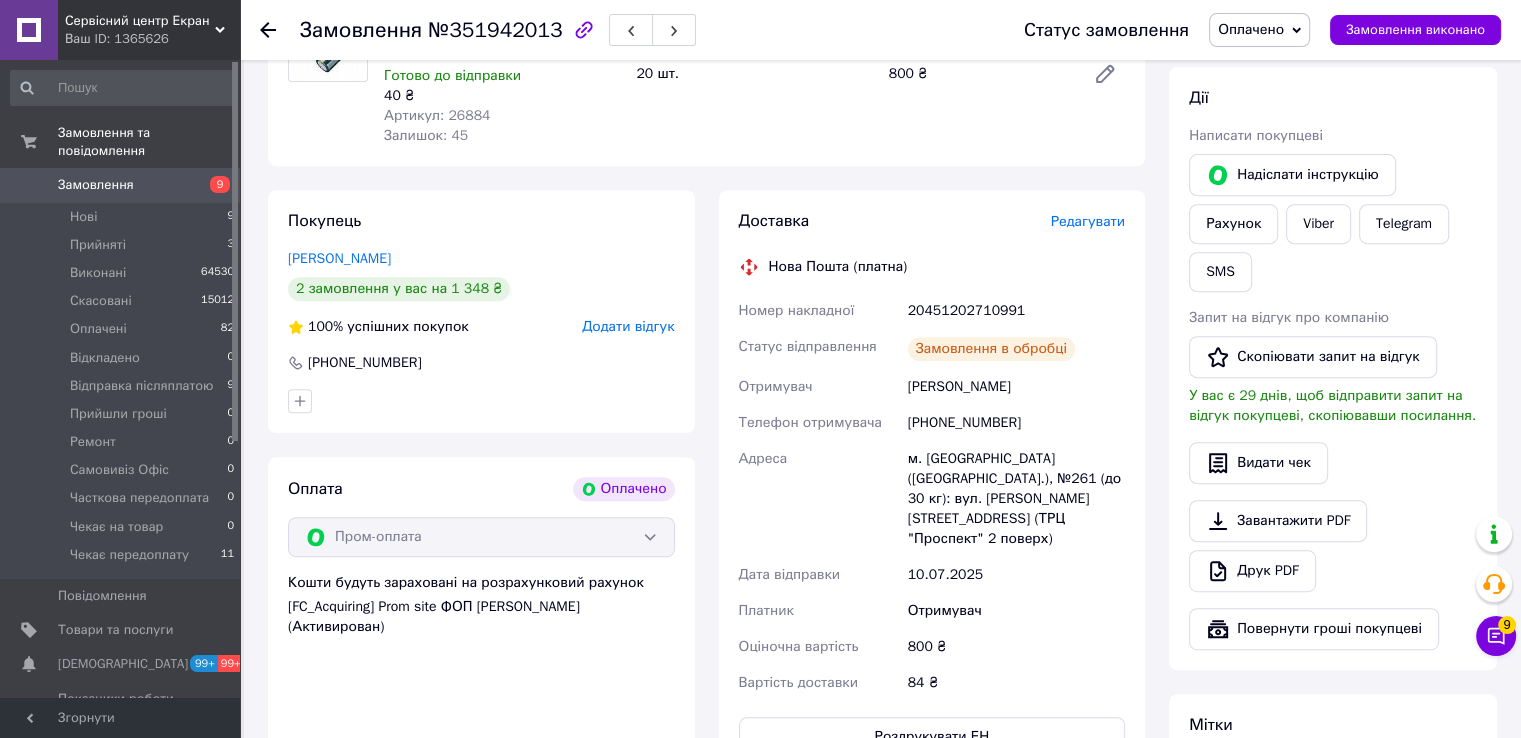 click on "20451202710991" at bounding box center (1016, 311) 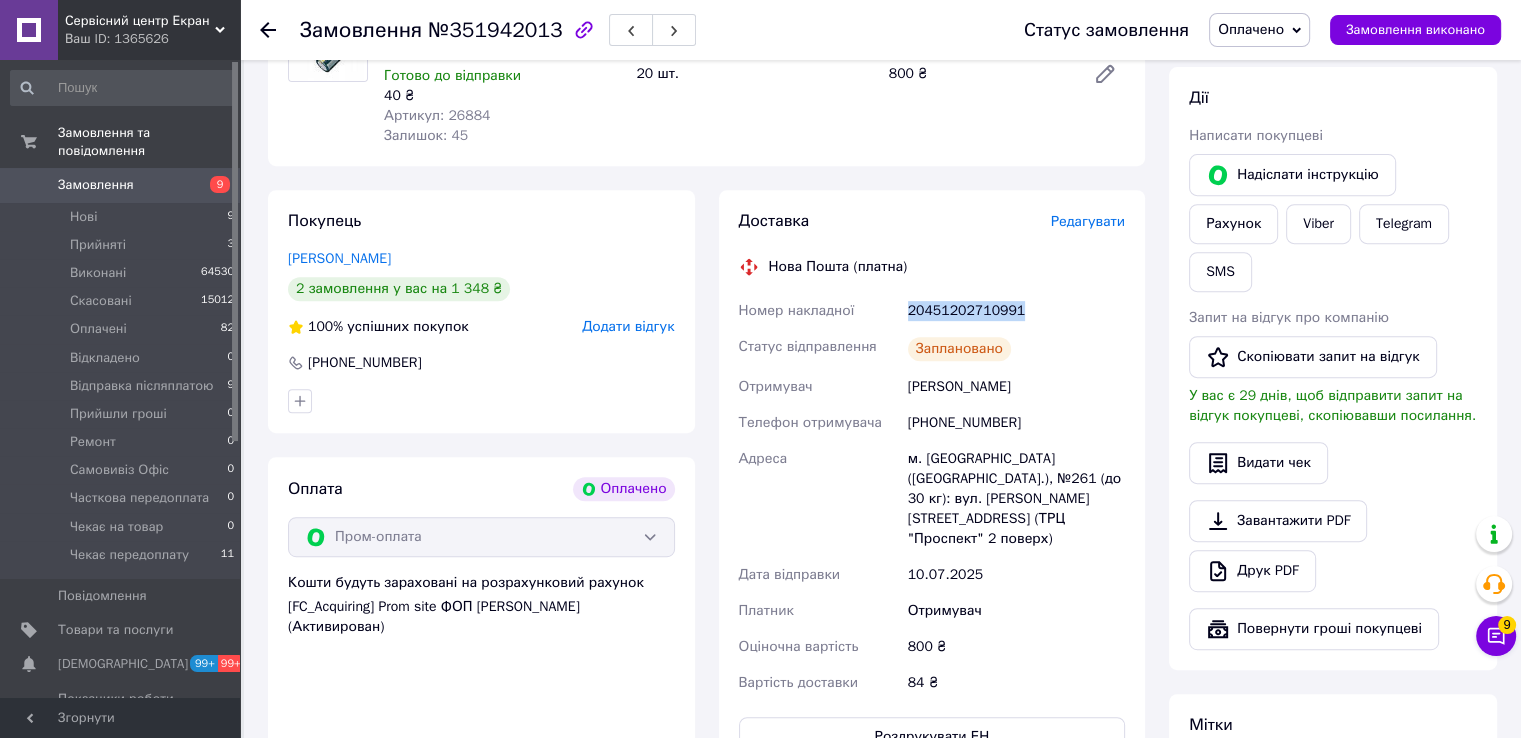 copy on "20451202710991" 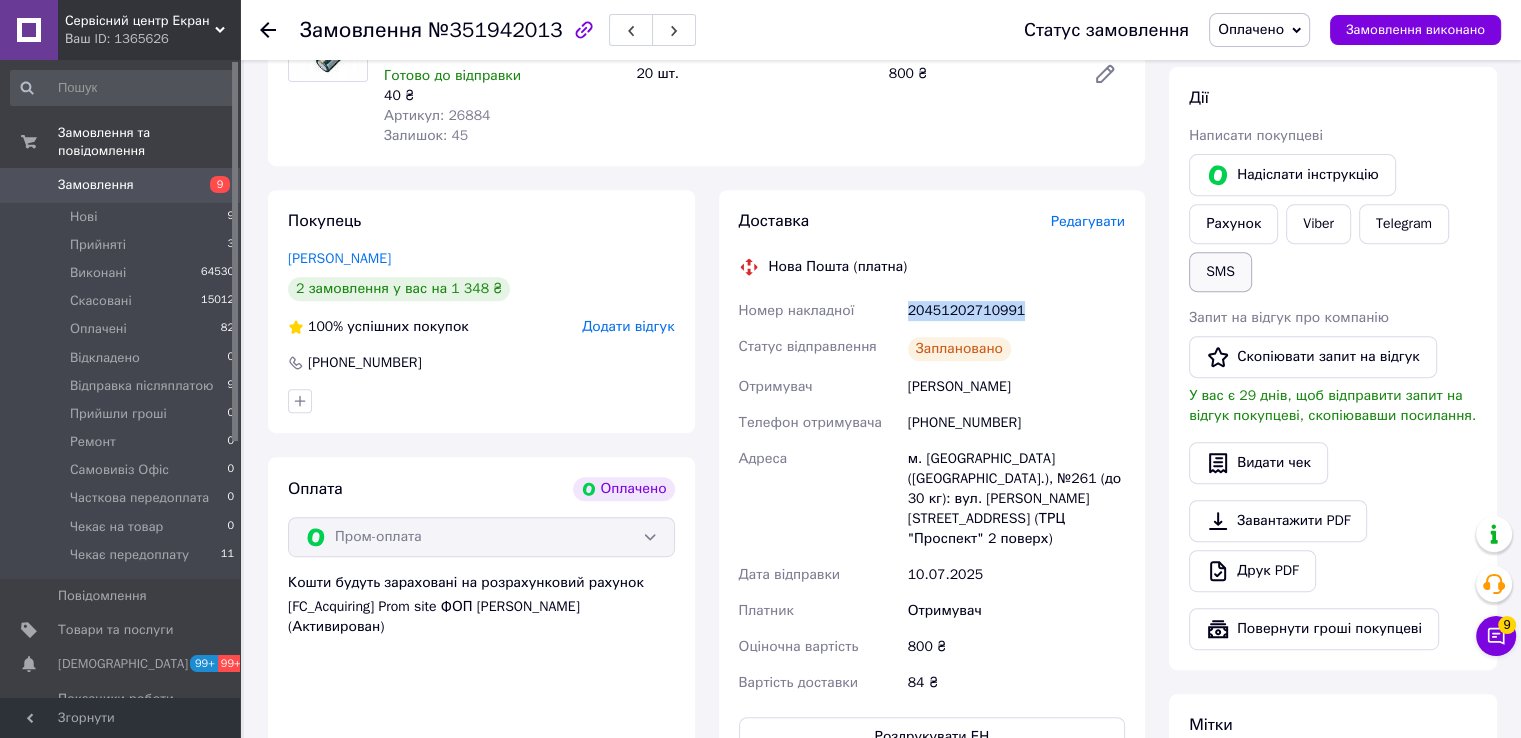 click on "SMS" at bounding box center [1220, 272] 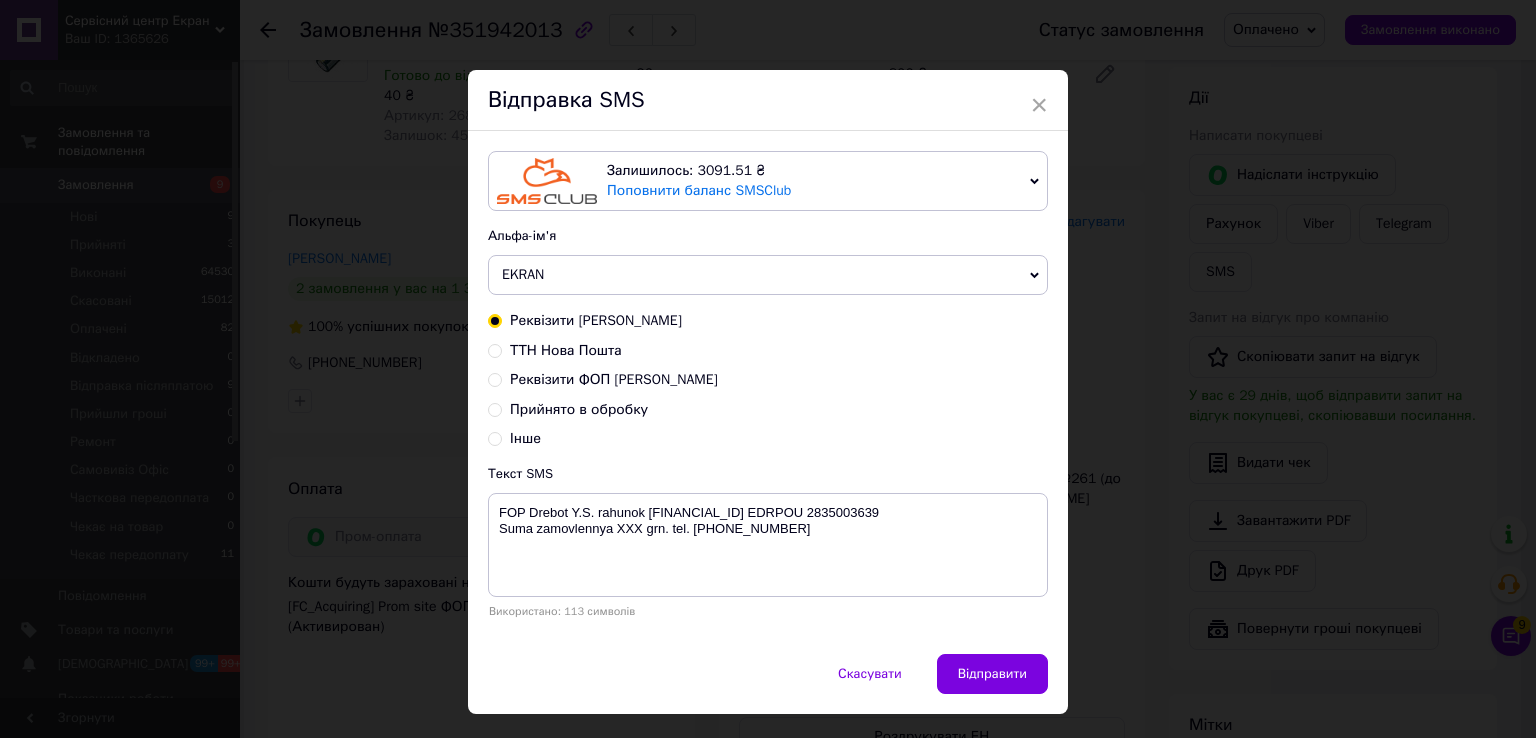 click on "ТТН Нова Пошта" at bounding box center (566, 350) 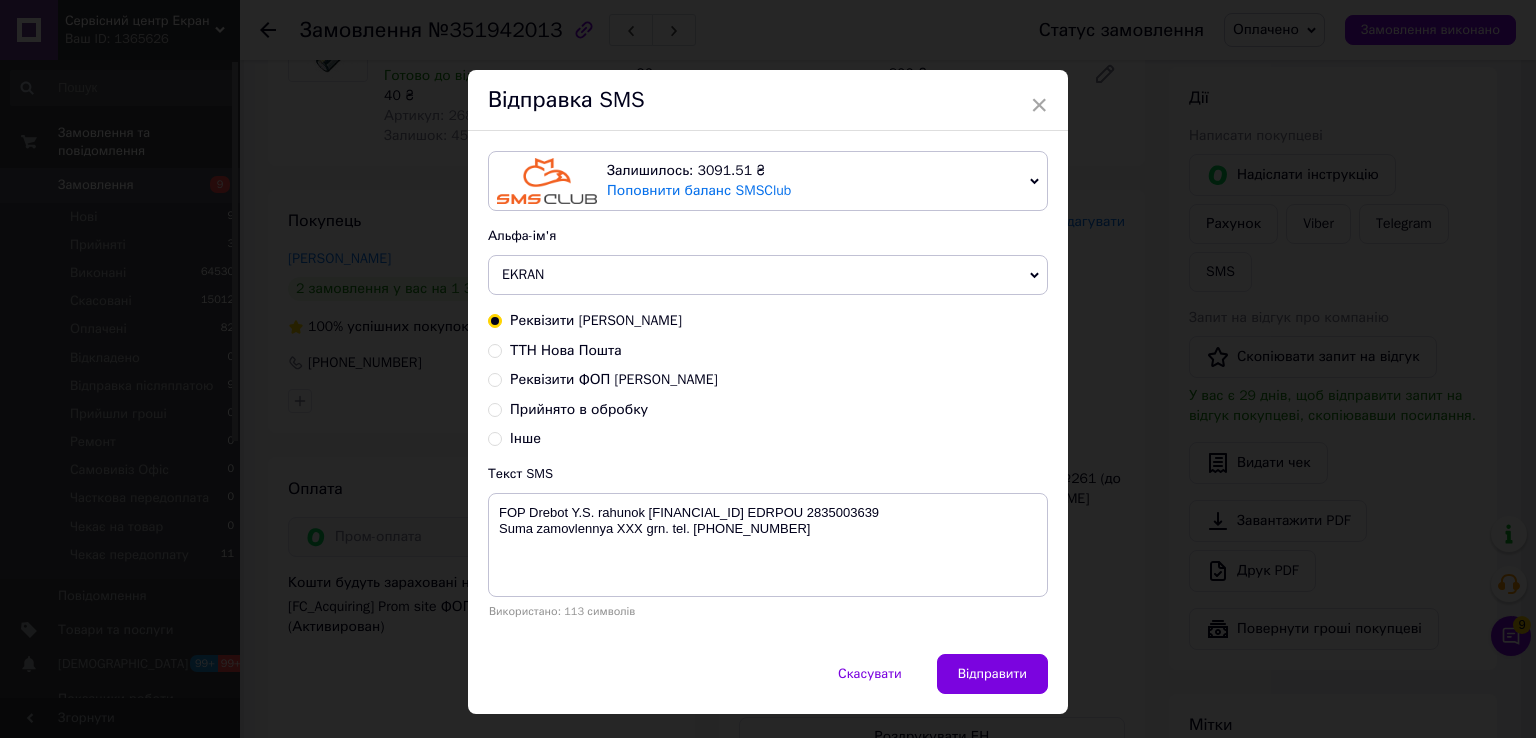 click on "ТТН Нова Пошта" at bounding box center (495, 349) 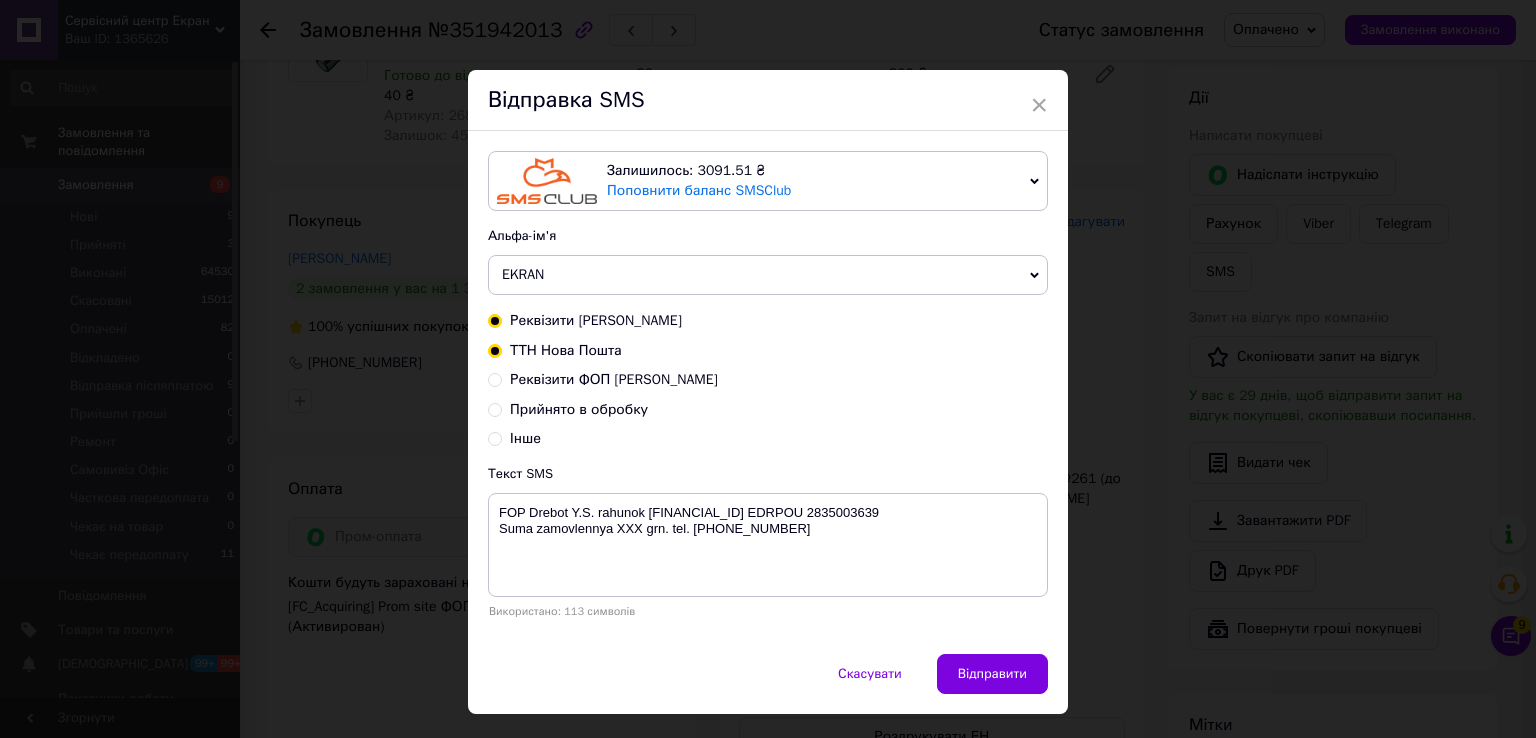 radio on "true" 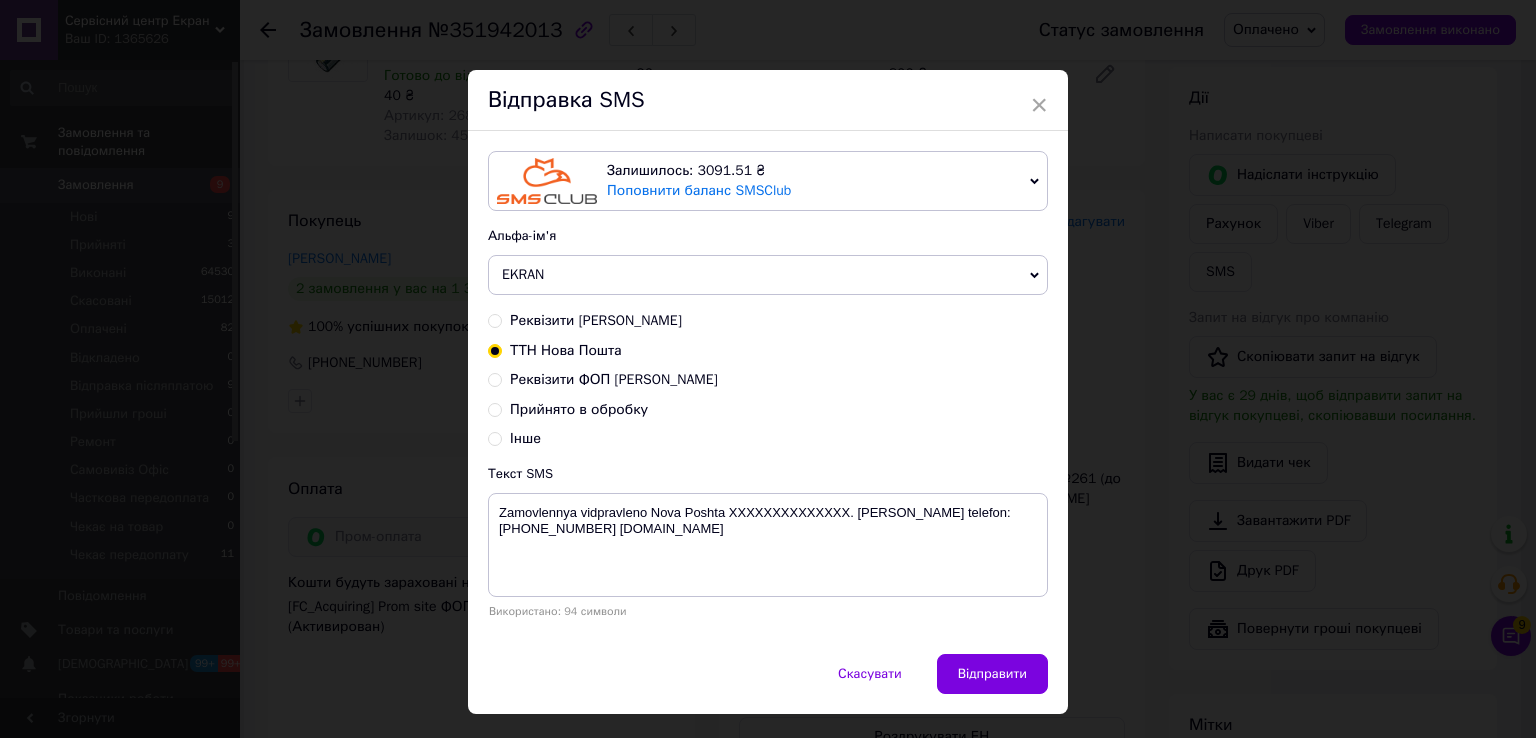 click on "Текст SMS Zamovlennya vidpravleno Nova Poshta XXXXXXXXXXXXXX. Nash telefon:+380689452358 www.ekran.in.ua Використано: 94 символи" at bounding box center (768, 541) 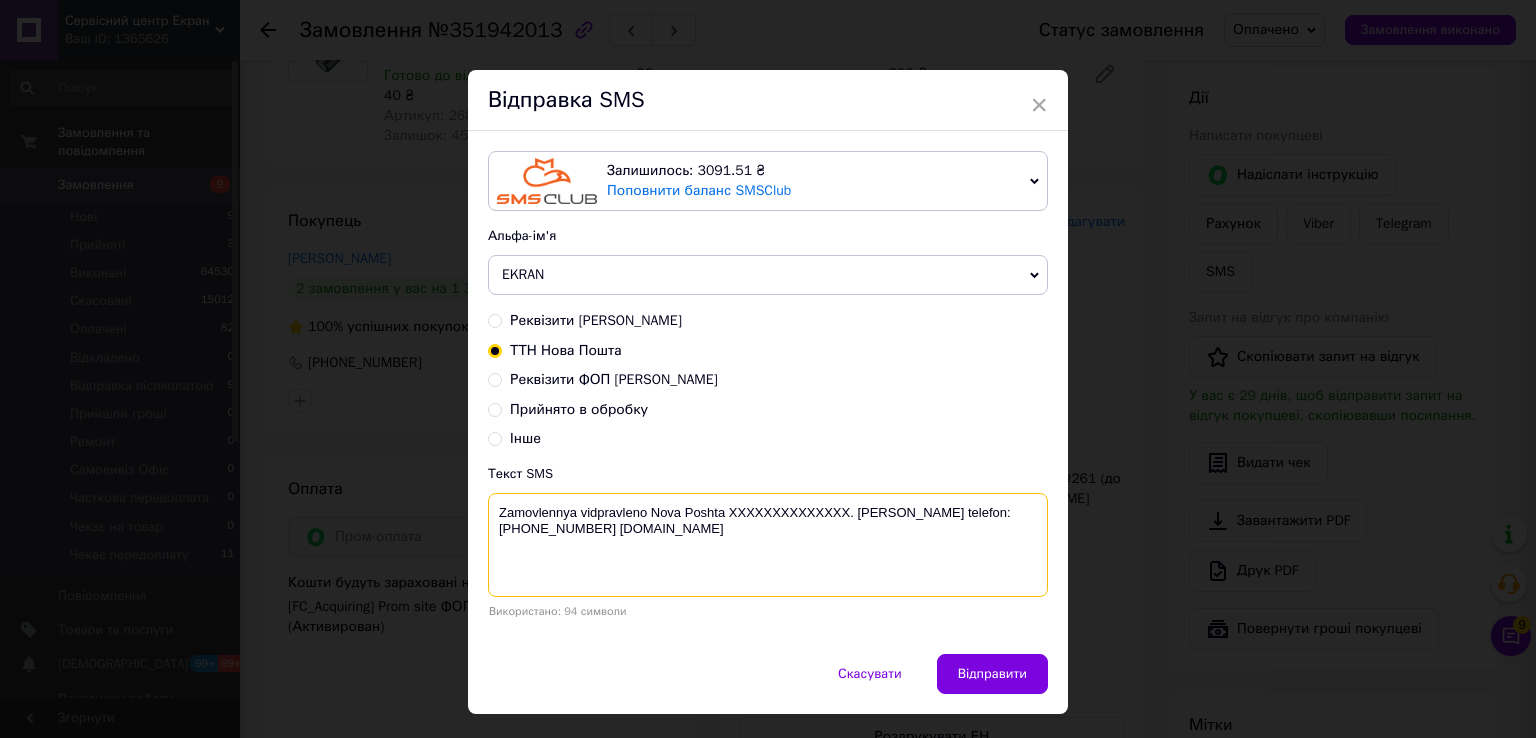 click on "Zamovlennya vidpravleno Nova Poshta XXXXXXXXXXXXXX. Nash telefon:+380689452358 www.ekran.in.ua" at bounding box center [768, 545] 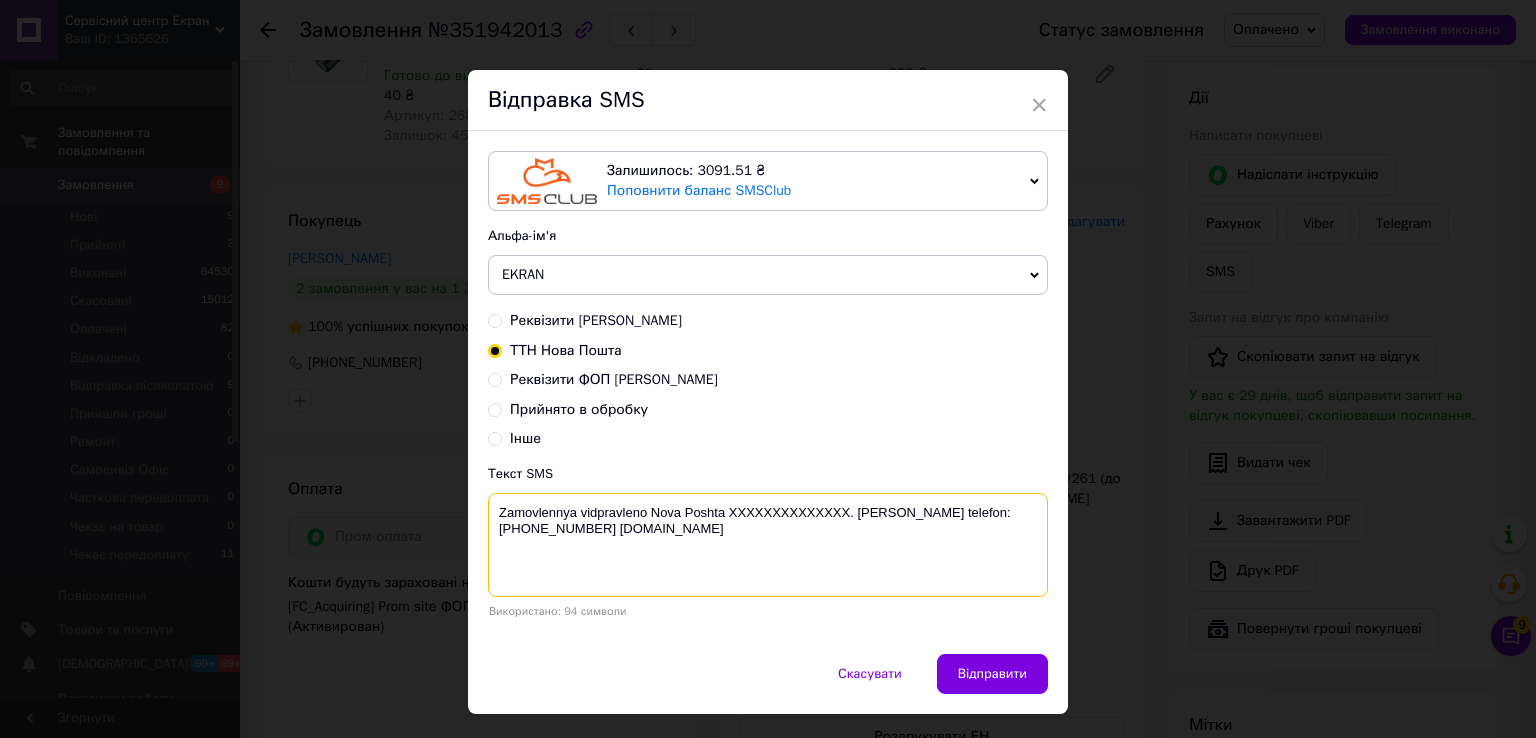 click on "Zamovlennya vidpravleno Nova Poshta XXXXXXXXXXXXXX. Nash telefon:+380689452358 www.ekran.in.ua" at bounding box center (768, 545) 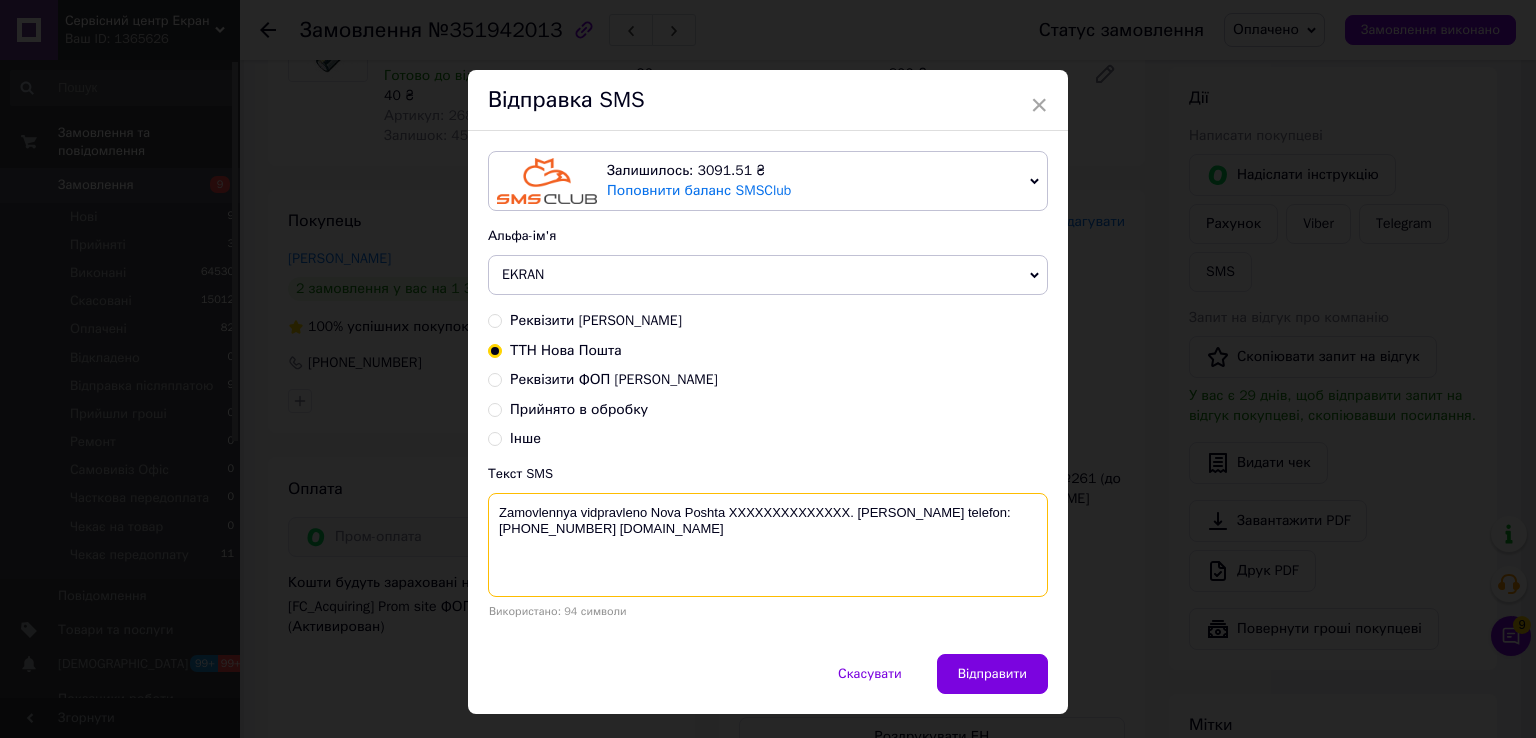 click on "Zamovlennya vidpravleno Nova Poshta XXXXXXXXXXXXXX. Nash telefon:+380689452358 www.ekran.in.ua" at bounding box center (768, 545) 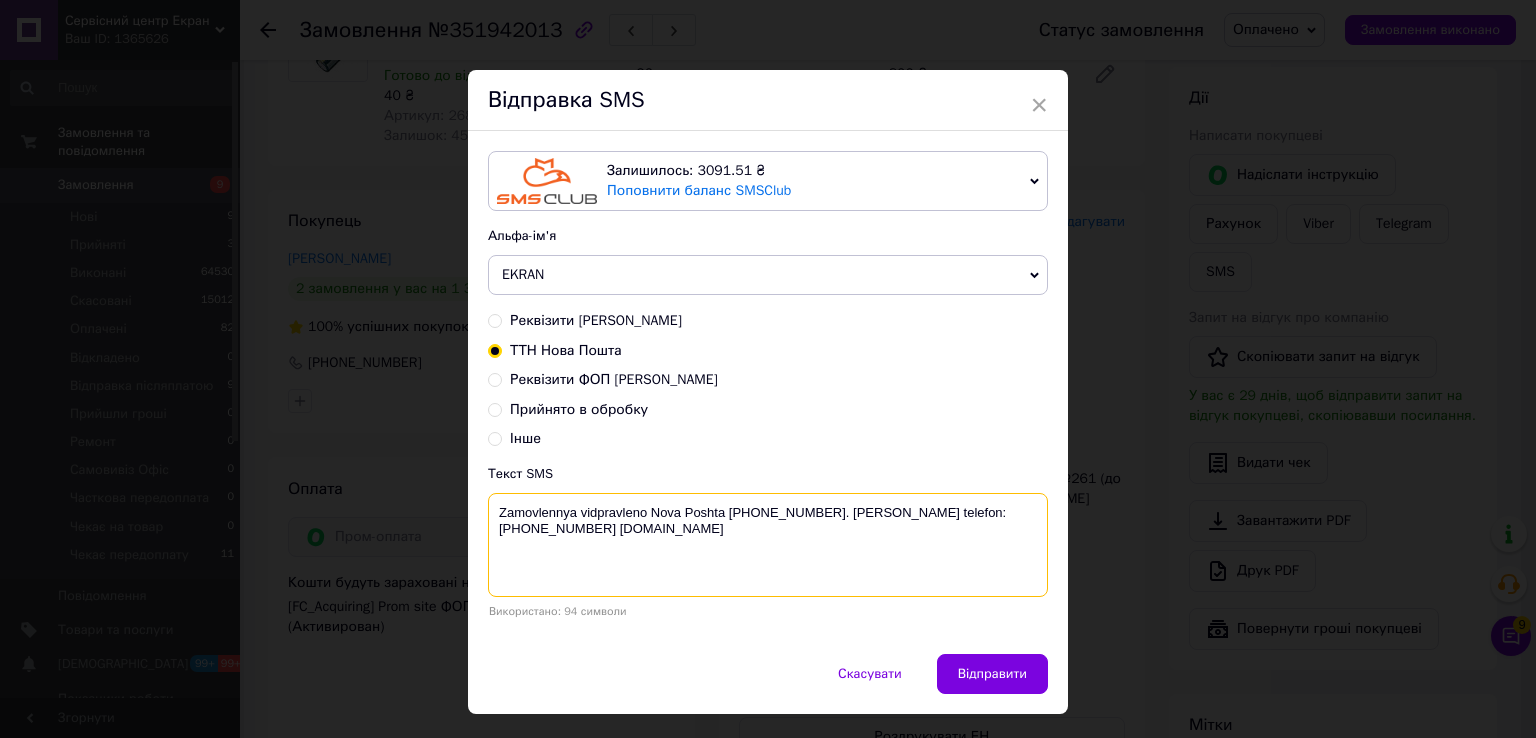 type on "Zamovlennya vidpravleno Nova Poshta 20451202710991. Nash telefon:+380689452358 www.ekran.in.ua" 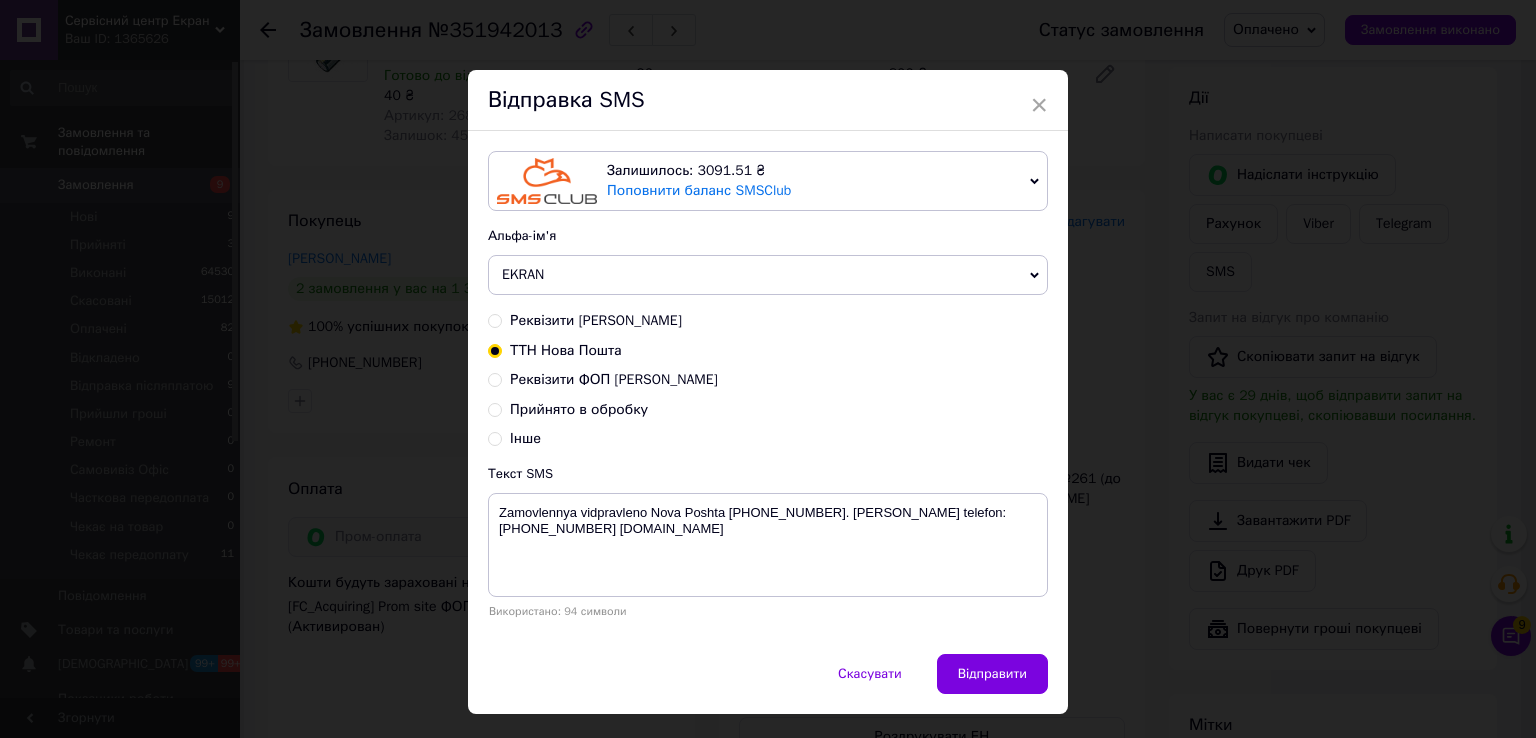 click on "Відправити" at bounding box center (992, 674) 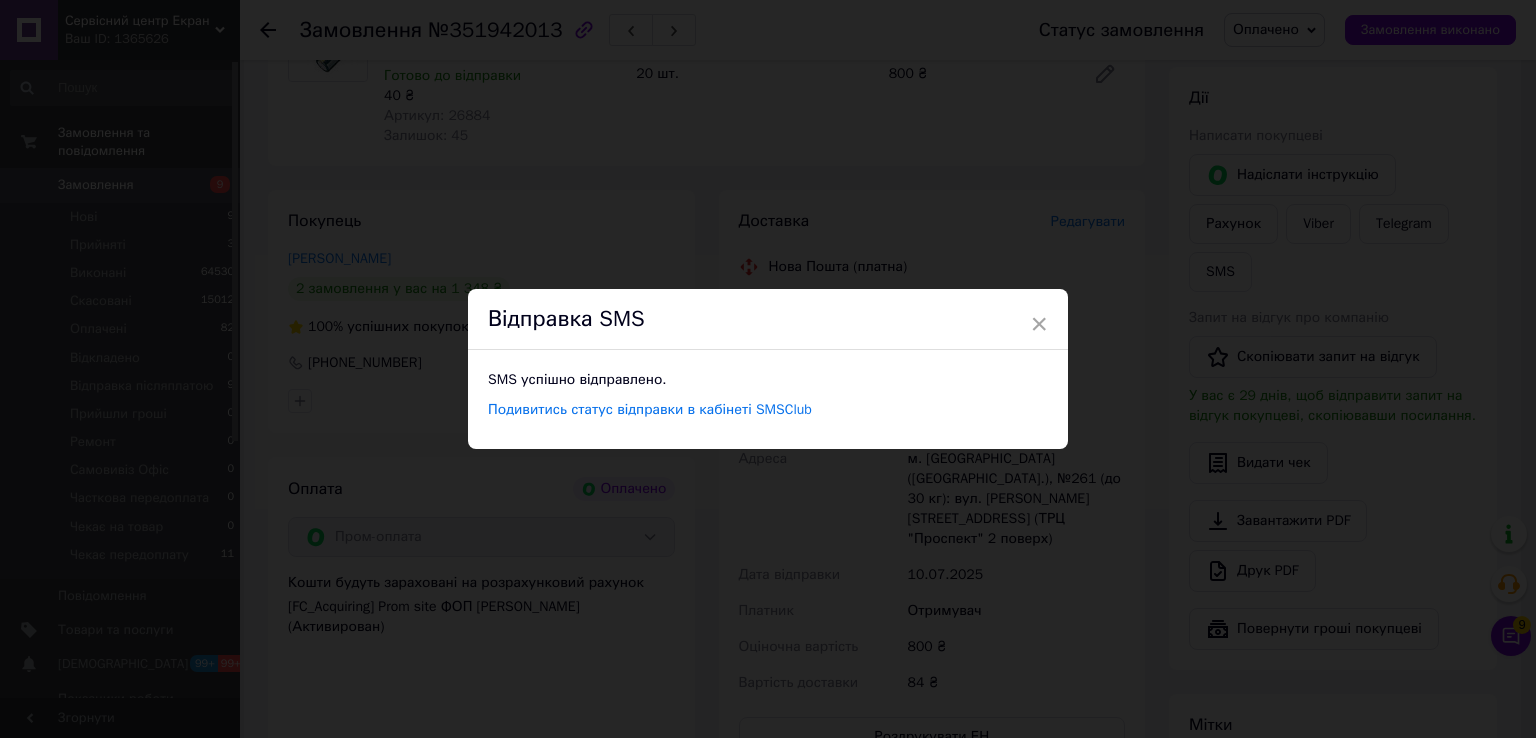 click on "× Відправка SMS SMS успішно відправлено. Подивитись статус відправки в кабінеті SMSClub" at bounding box center [768, 369] 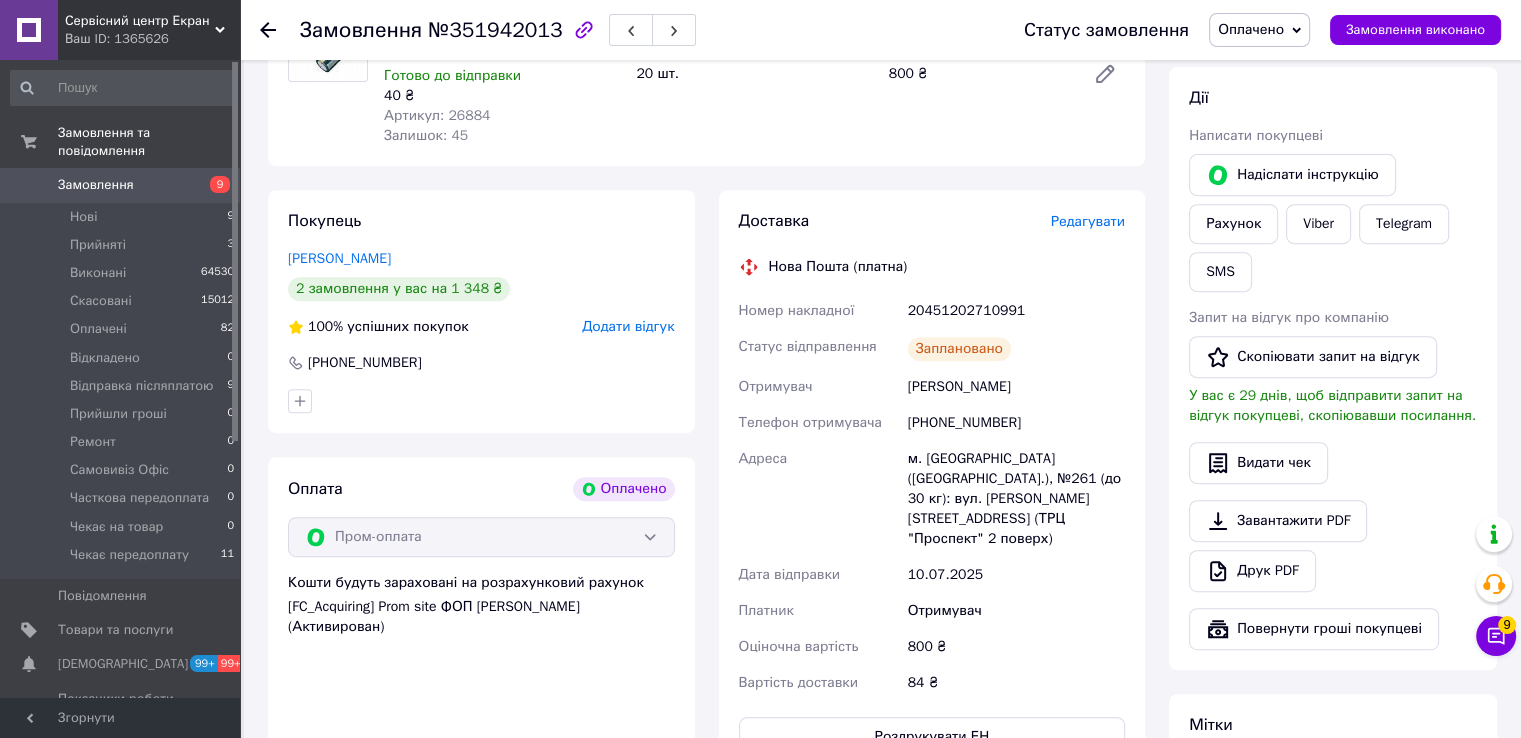 click 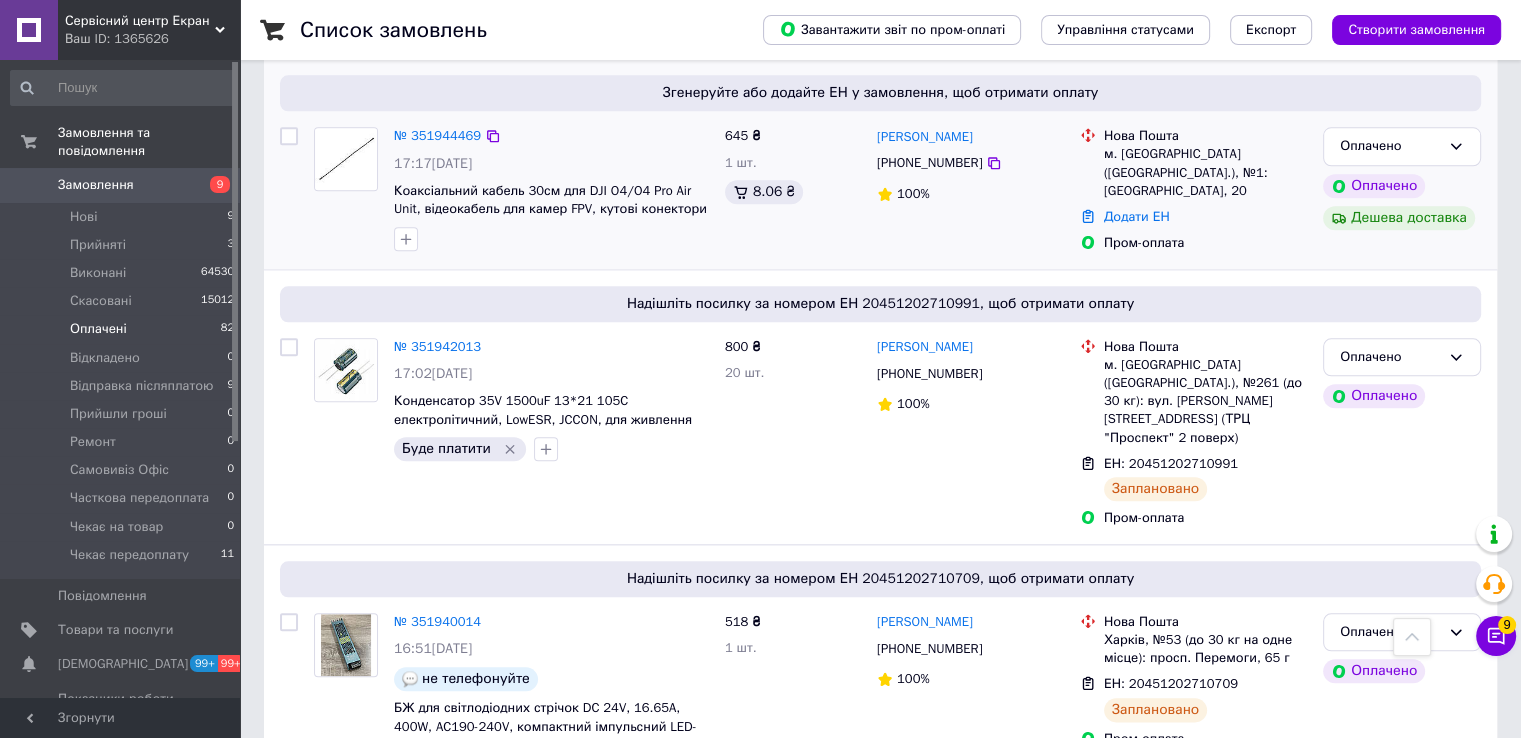 scroll, scrollTop: 2000, scrollLeft: 0, axis: vertical 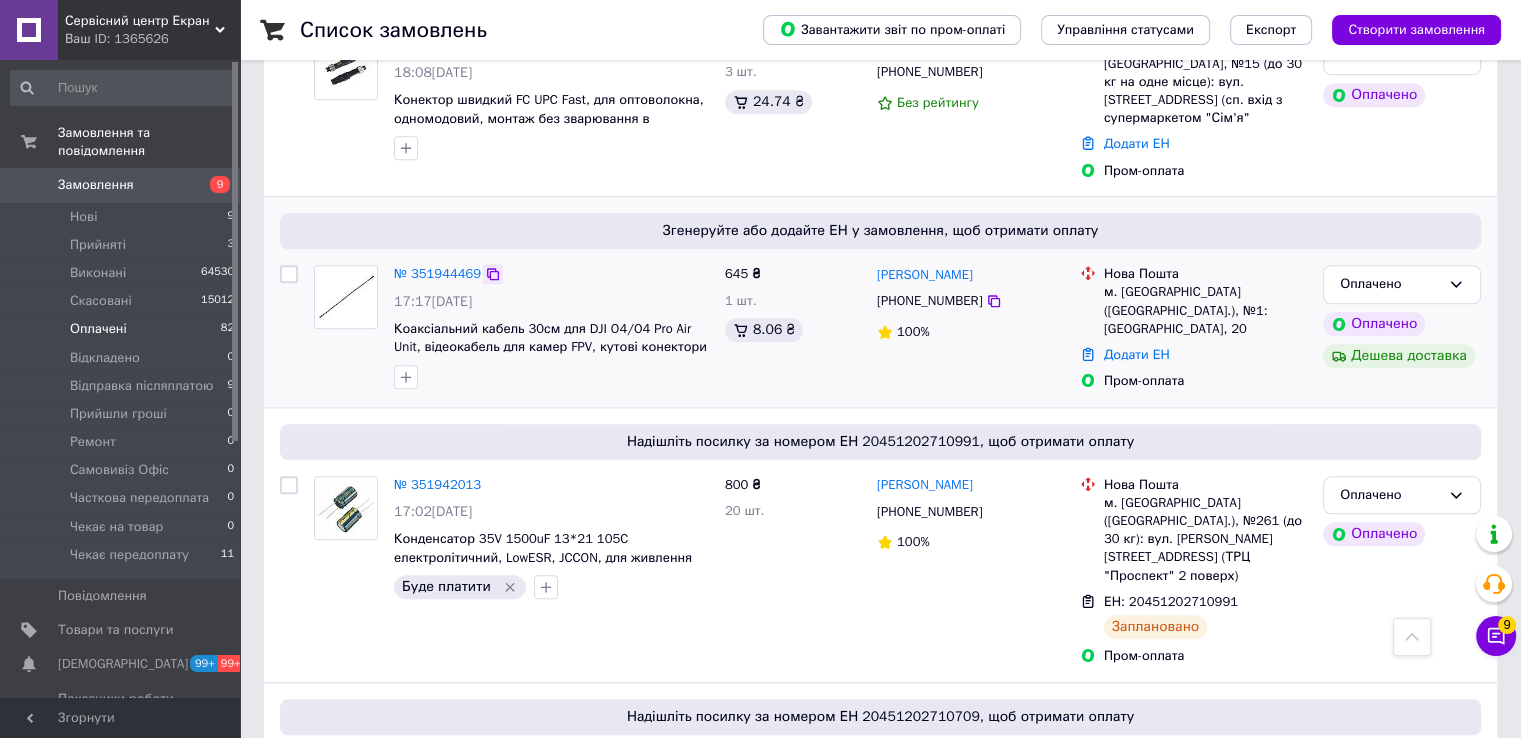 click 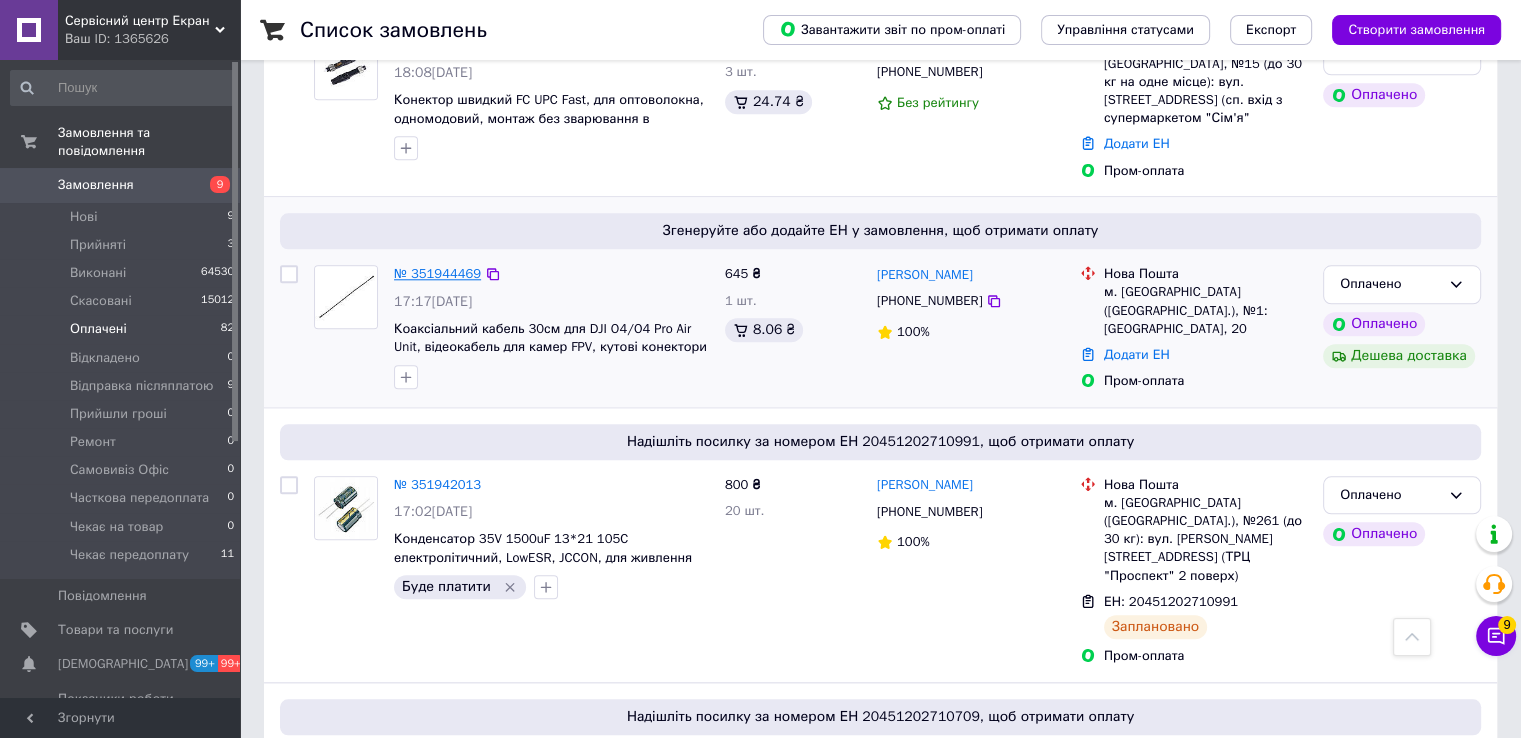 click on "№ 351944469" at bounding box center (437, 273) 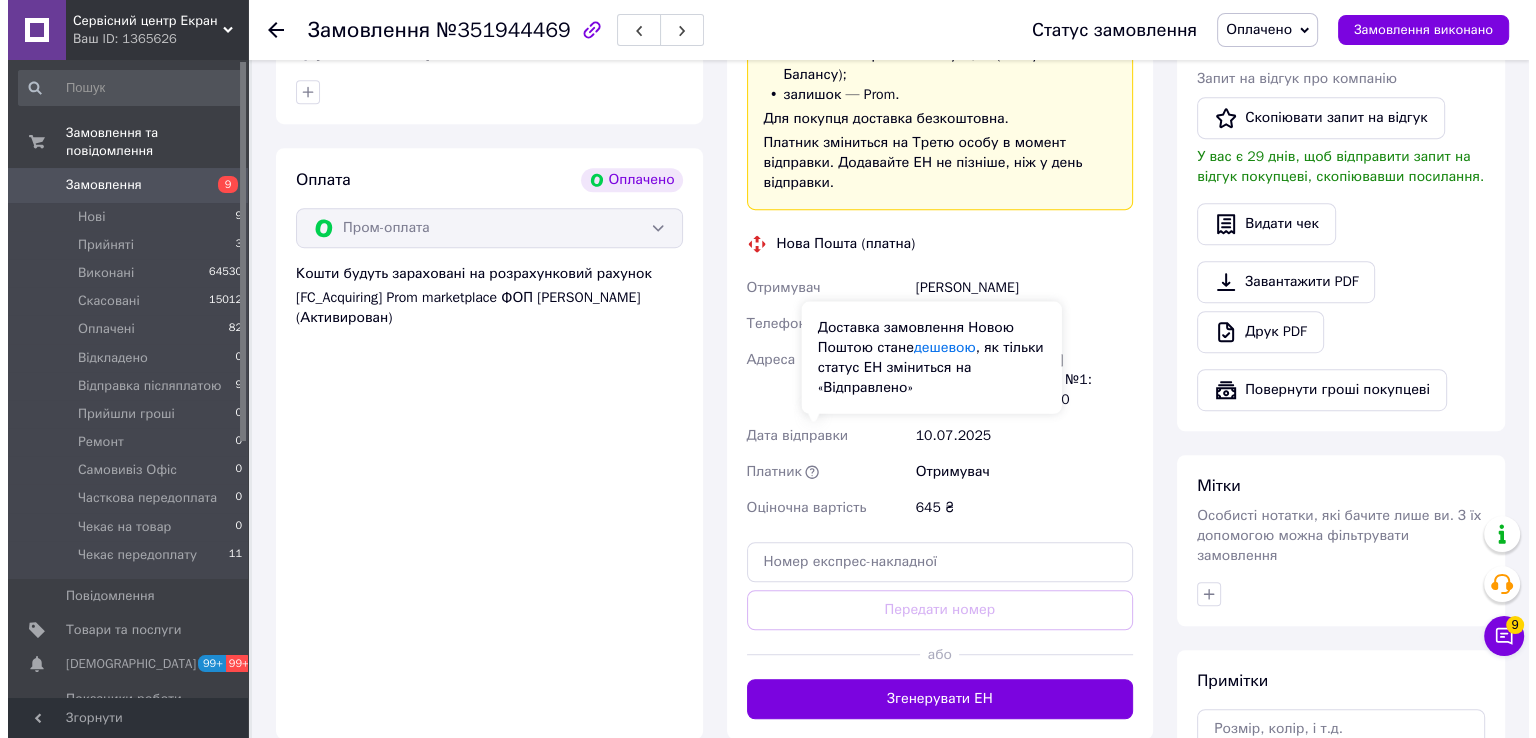 scroll, scrollTop: 820, scrollLeft: 0, axis: vertical 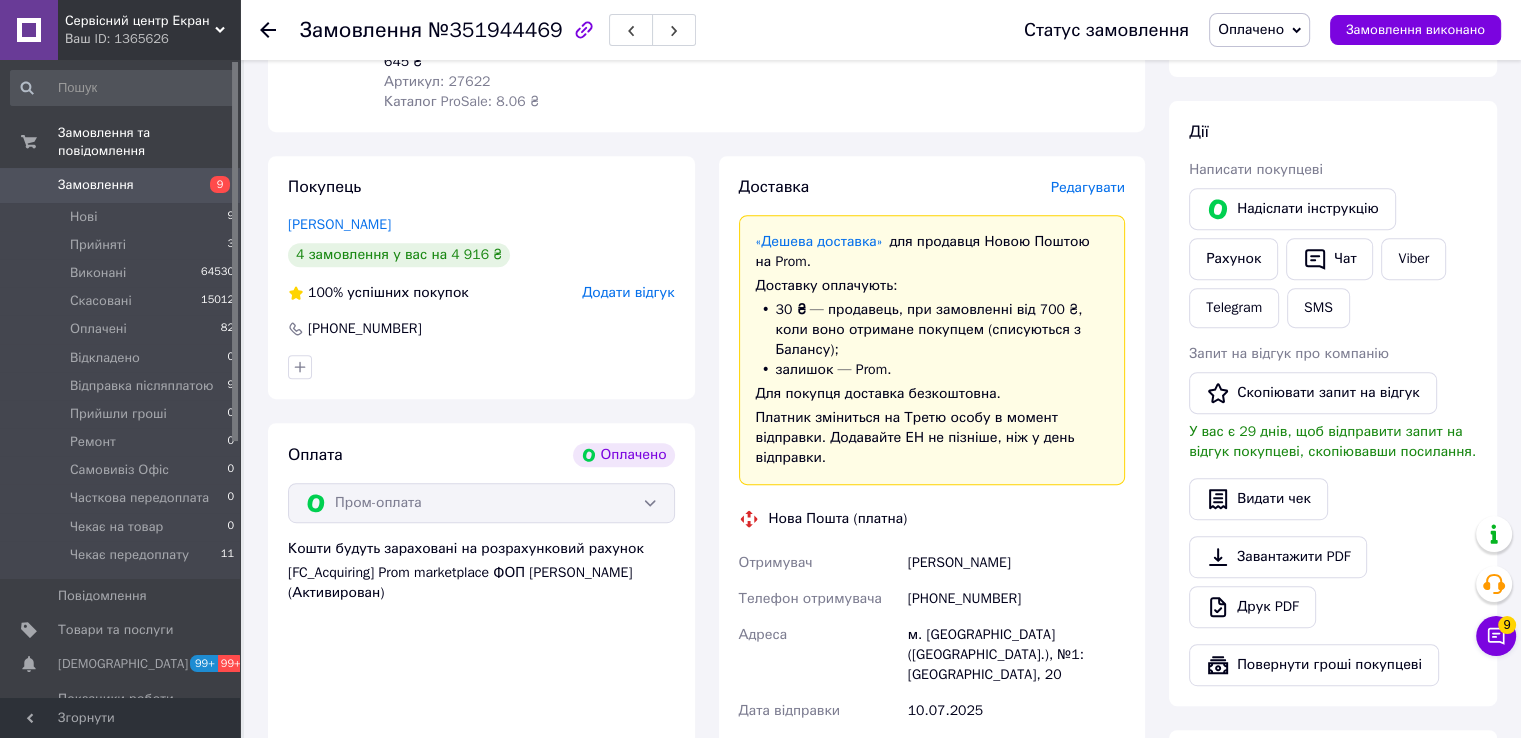 click on "Редагувати" at bounding box center [1088, 187] 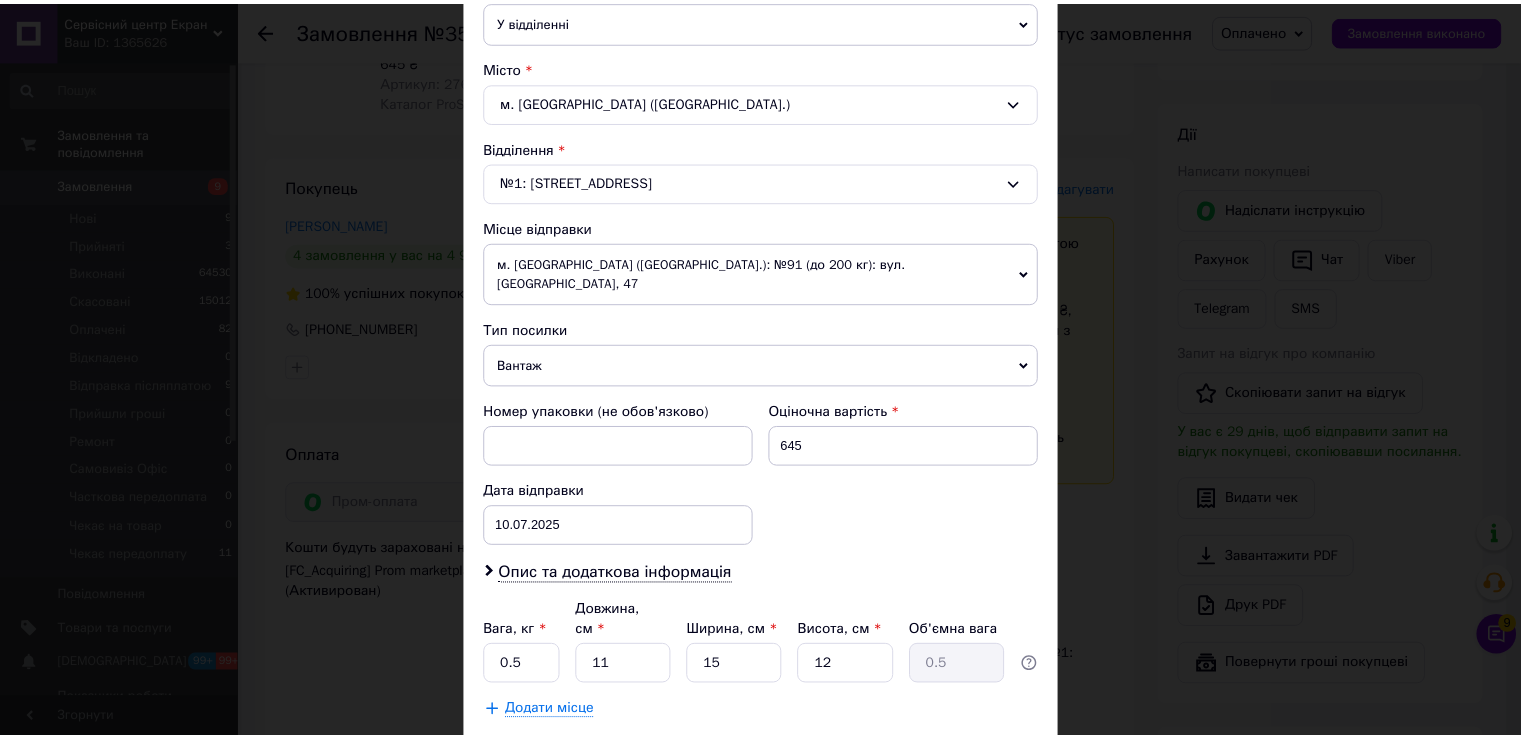 scroll, scrollTop: 584, scrollLeft: 0, axis: vertical 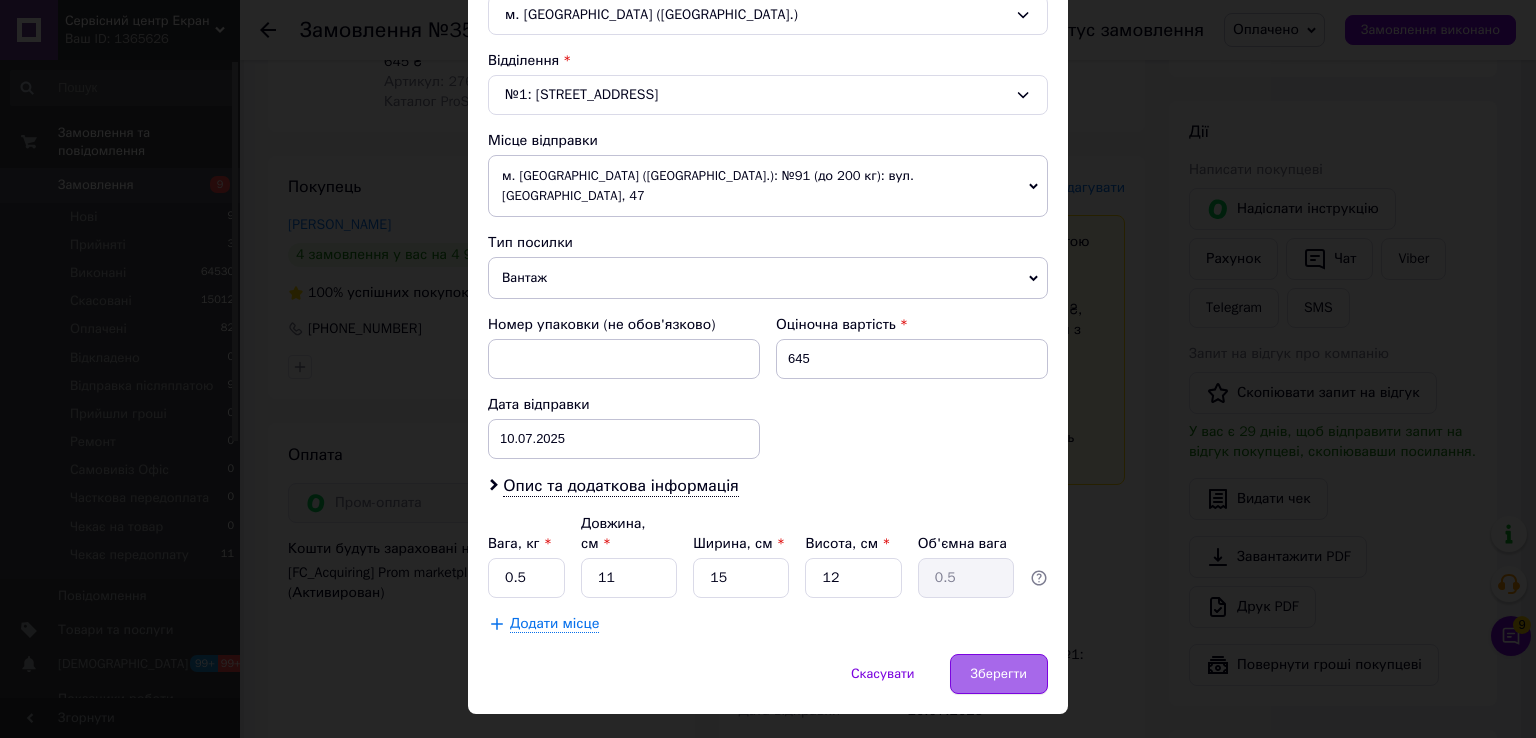 click on "Зберегти" at bounding box center (999, 674) 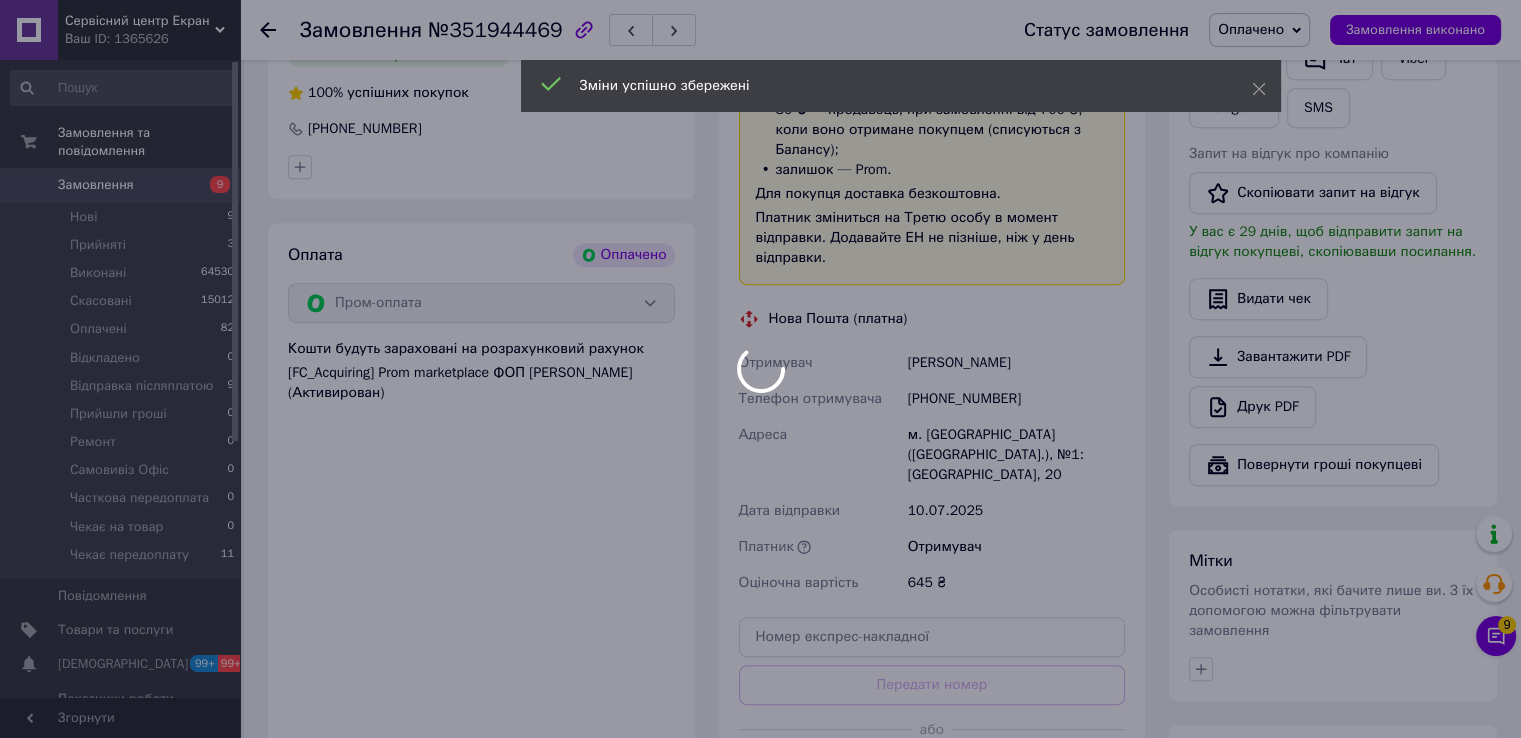 scroll, scrollTop: 1220, scrollLeft: 0, axis: vertical 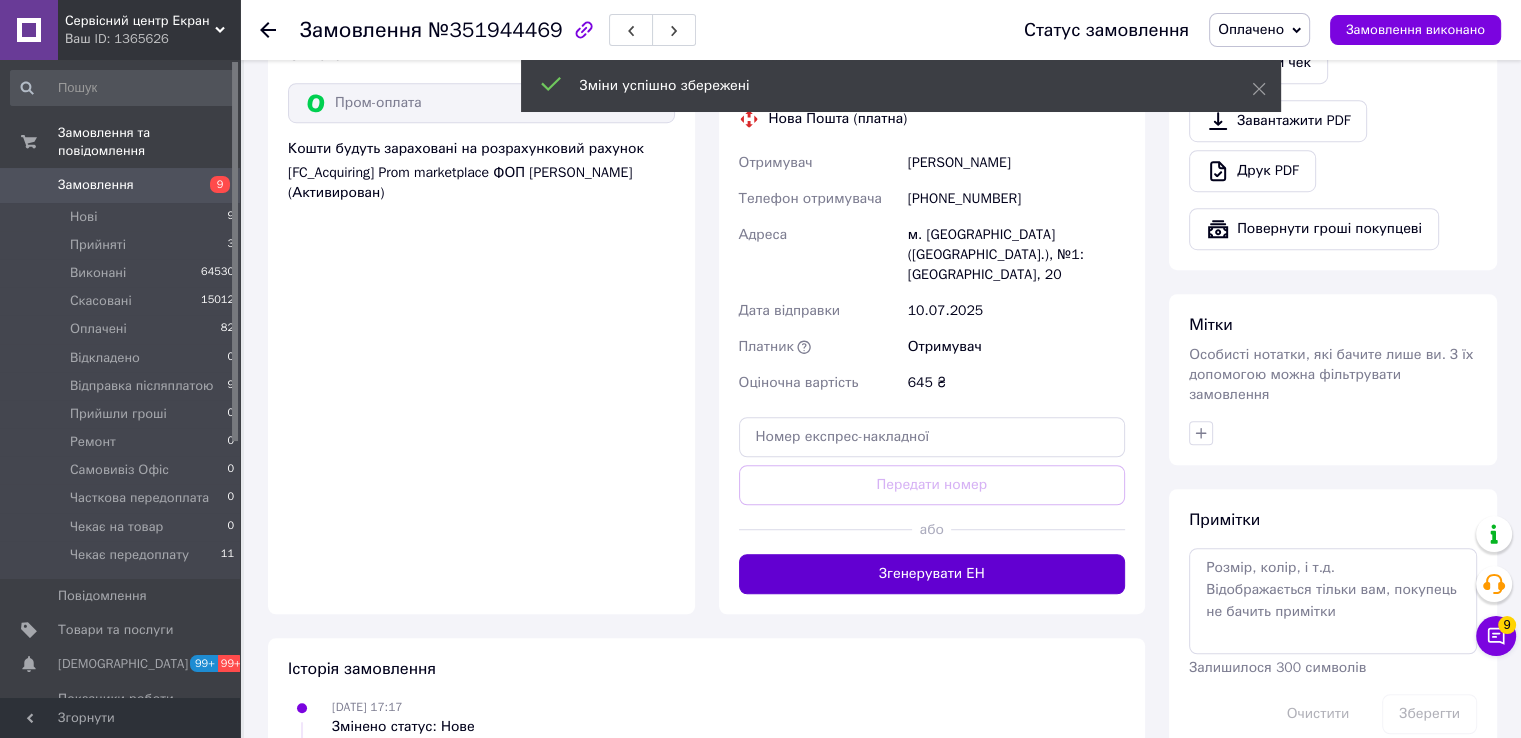 click on "Згенерувати ЕН" at bounding box center [932, 574] 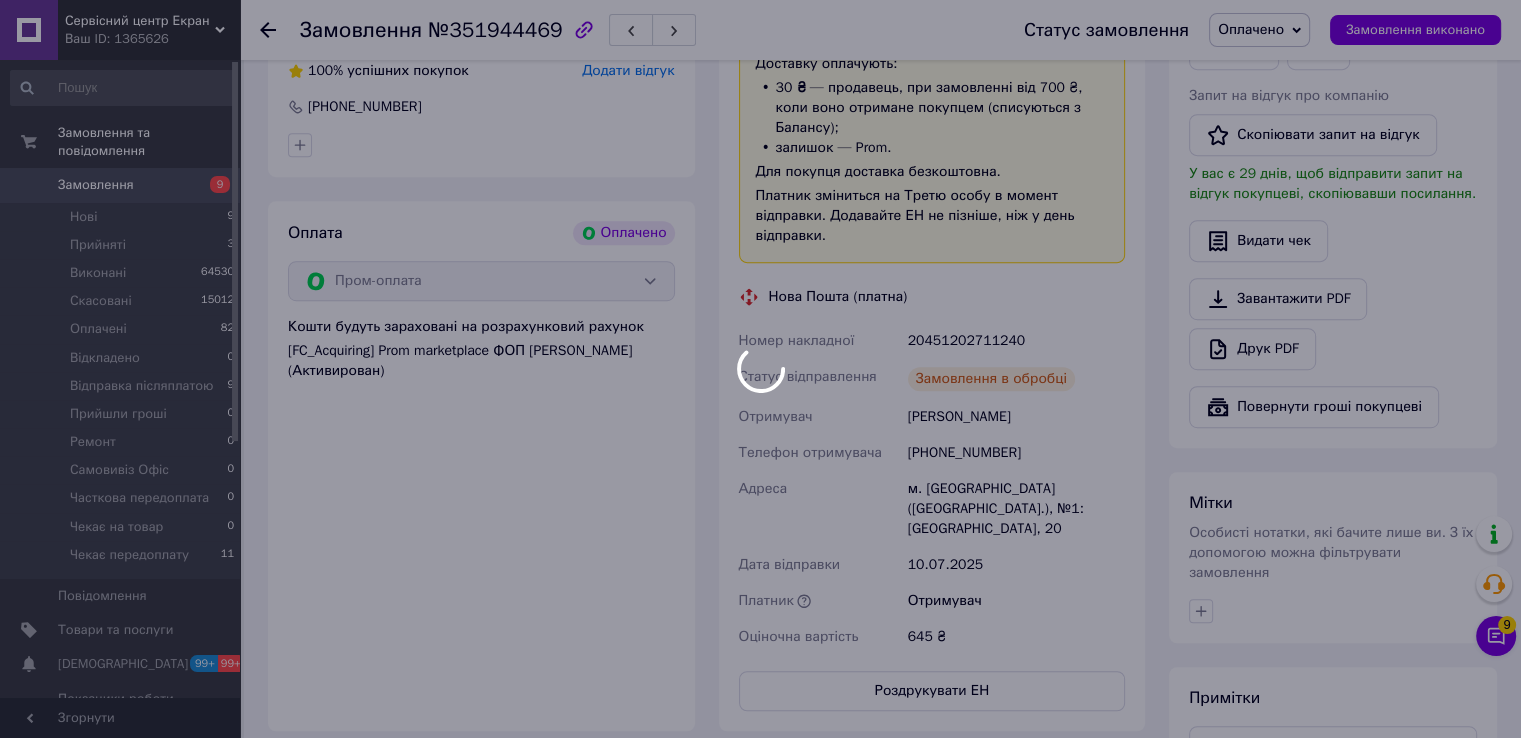 scroll, scrollTop: 1020, scrollLeft: 0, axis: vertical 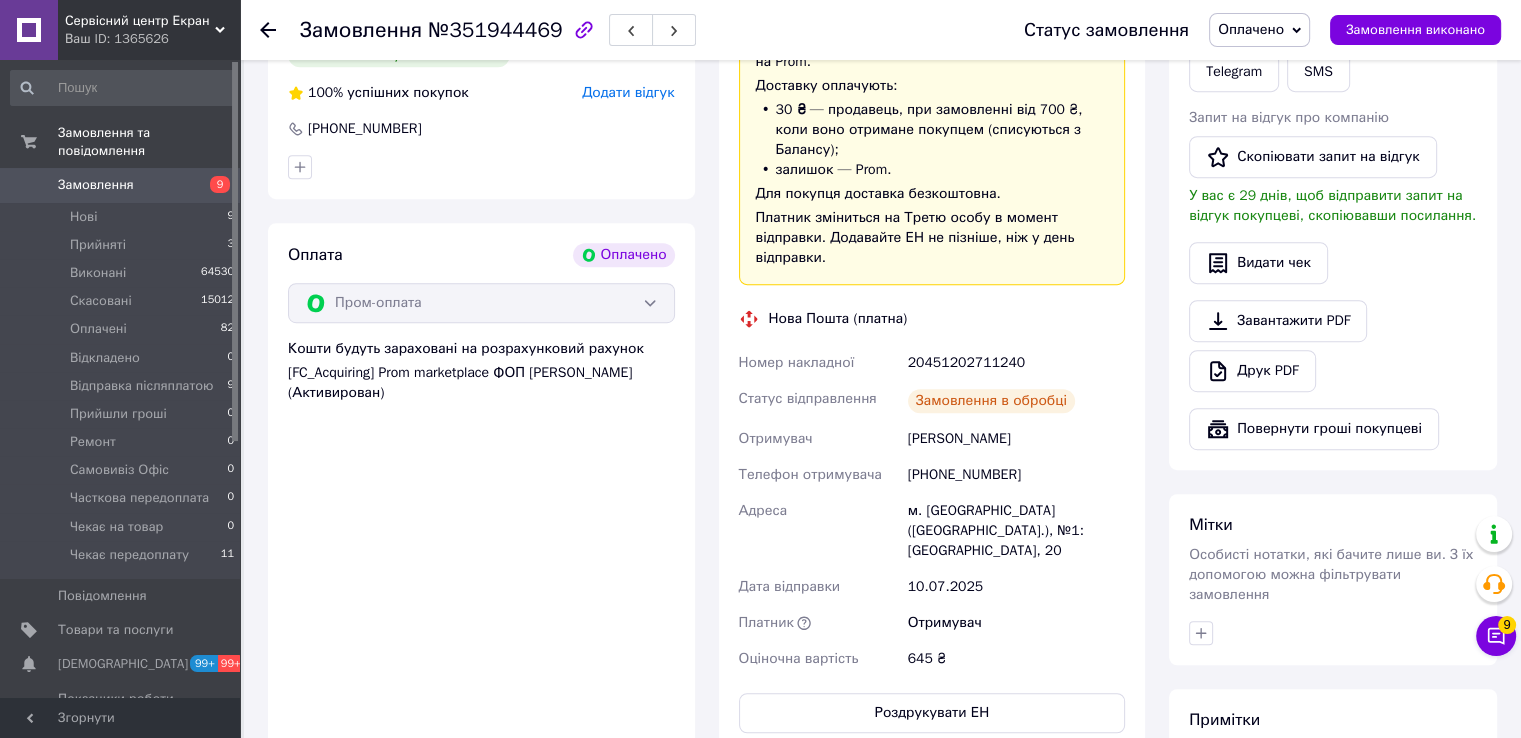 click on "20451202711240" at bounding box center (1016, 363) 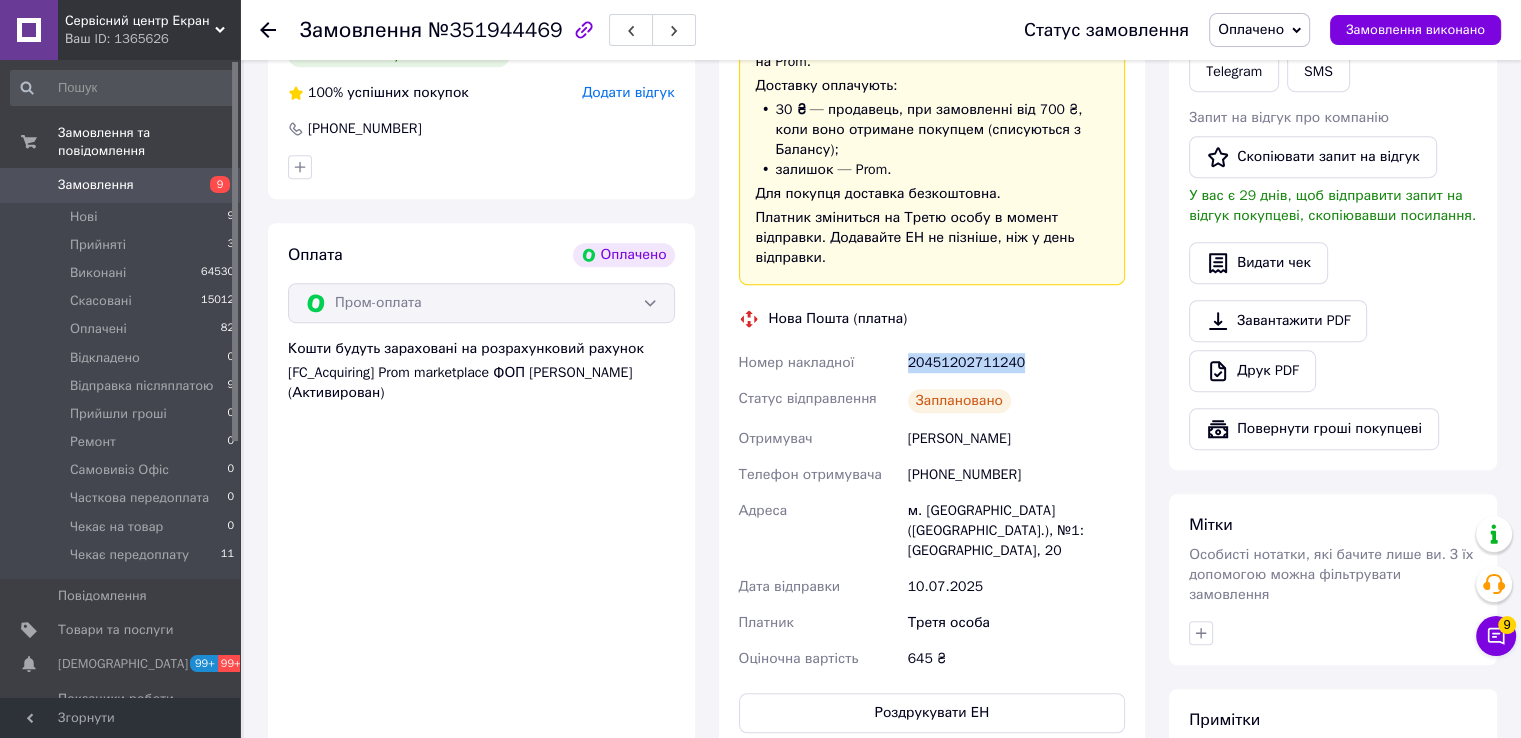 click on "20451202711240" at bounding box center [1016, 363] 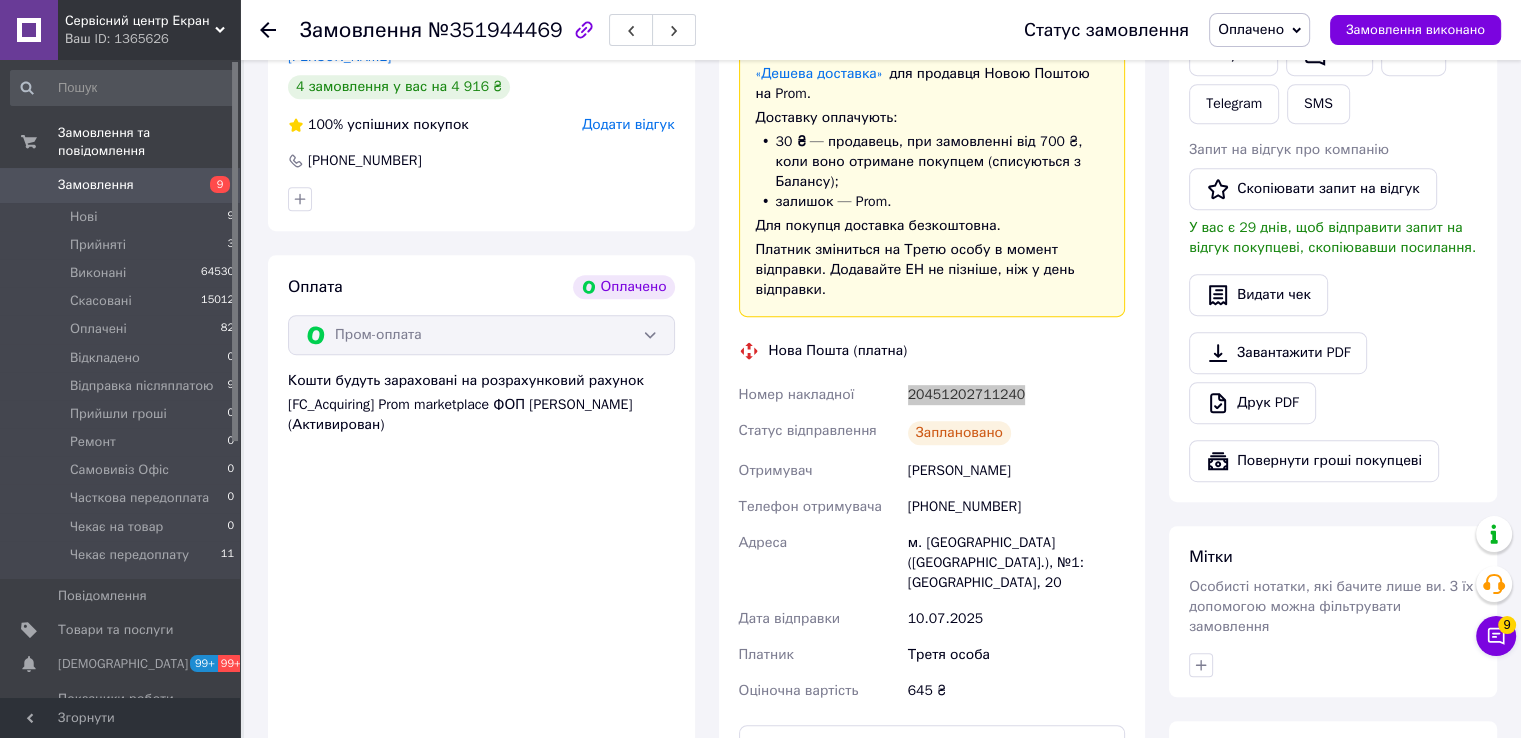 scroll, scrollTop: 720, scrollLeft: 0, axis: vertical 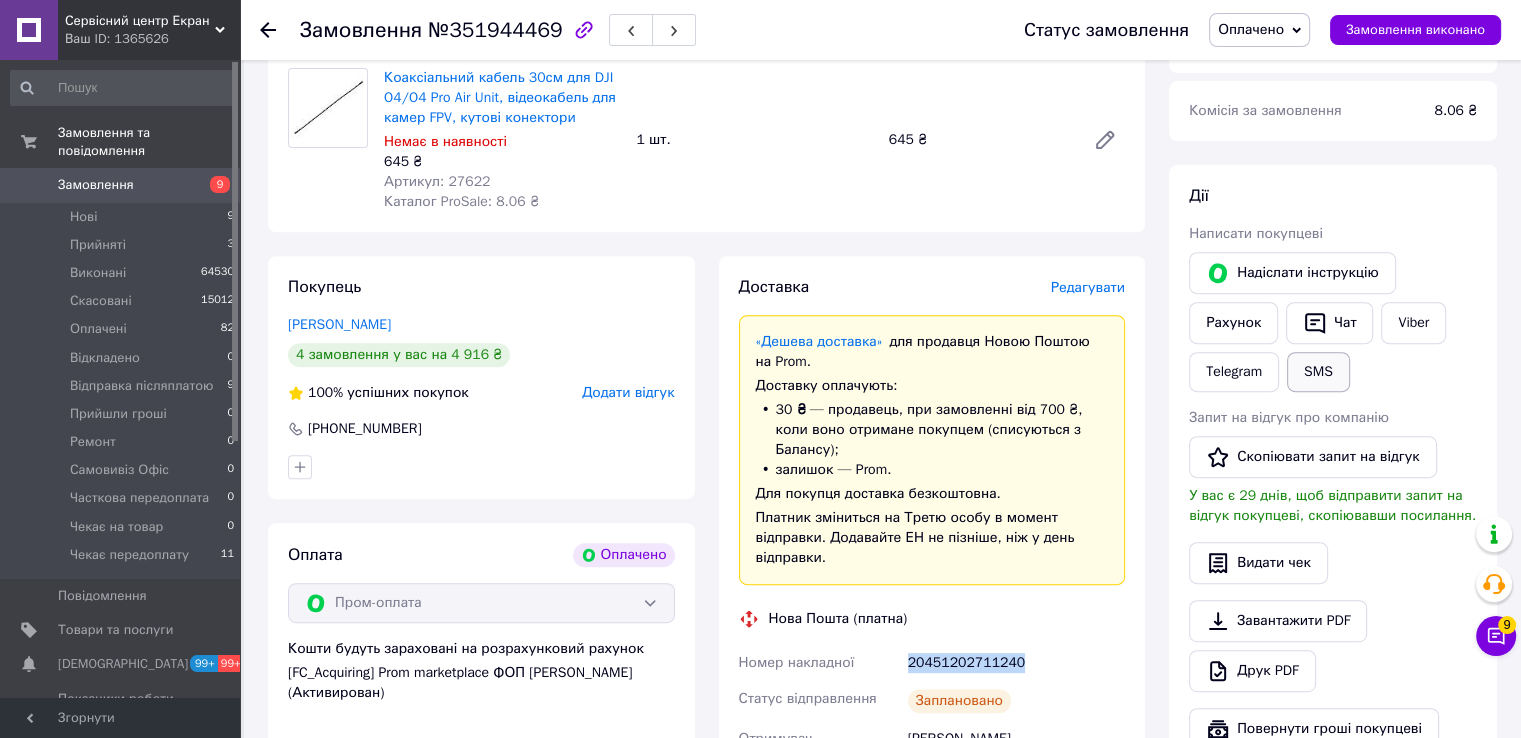 click on "SMS" at bounding box center [1318, 372] 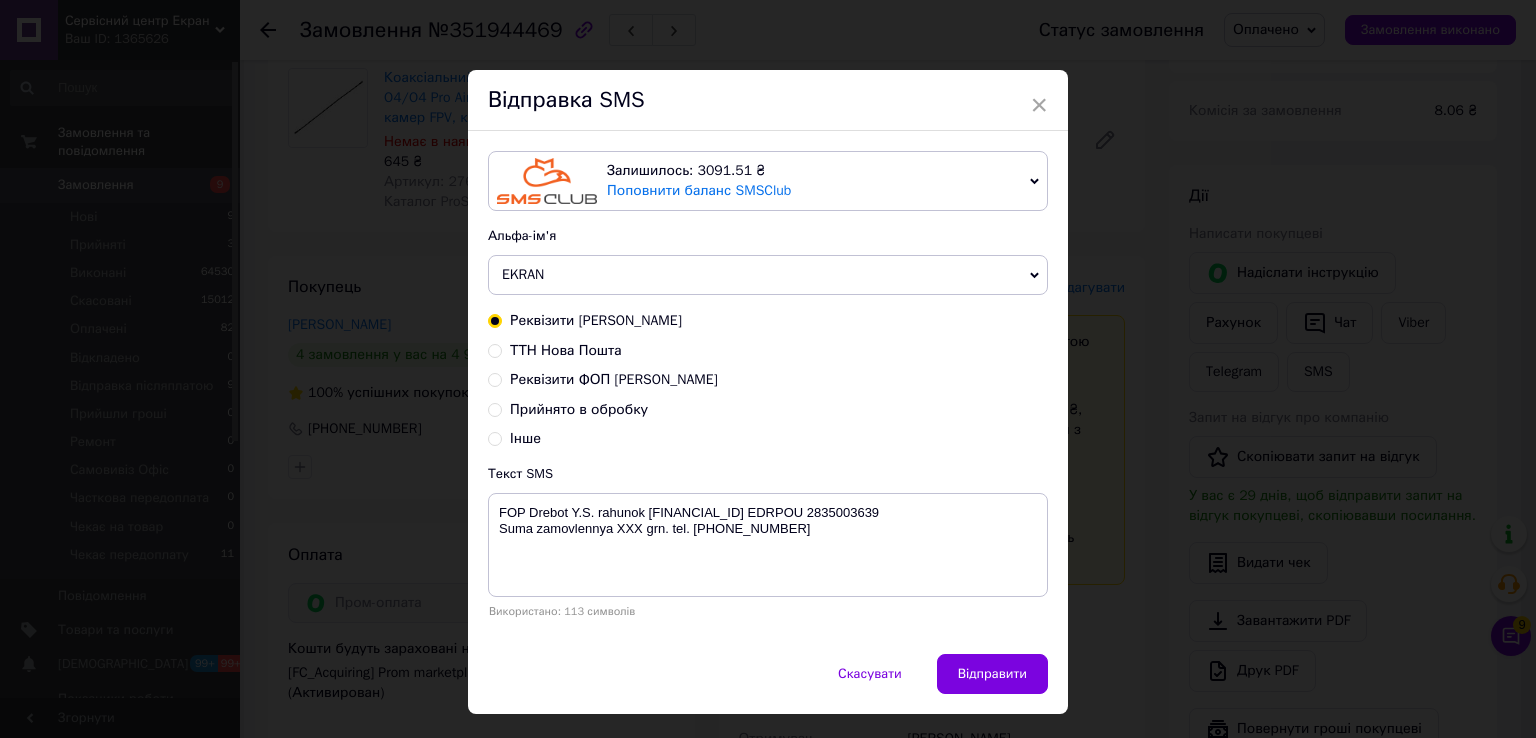 click on "ТТН Нова Пошта" at bounding box center [566, 350] 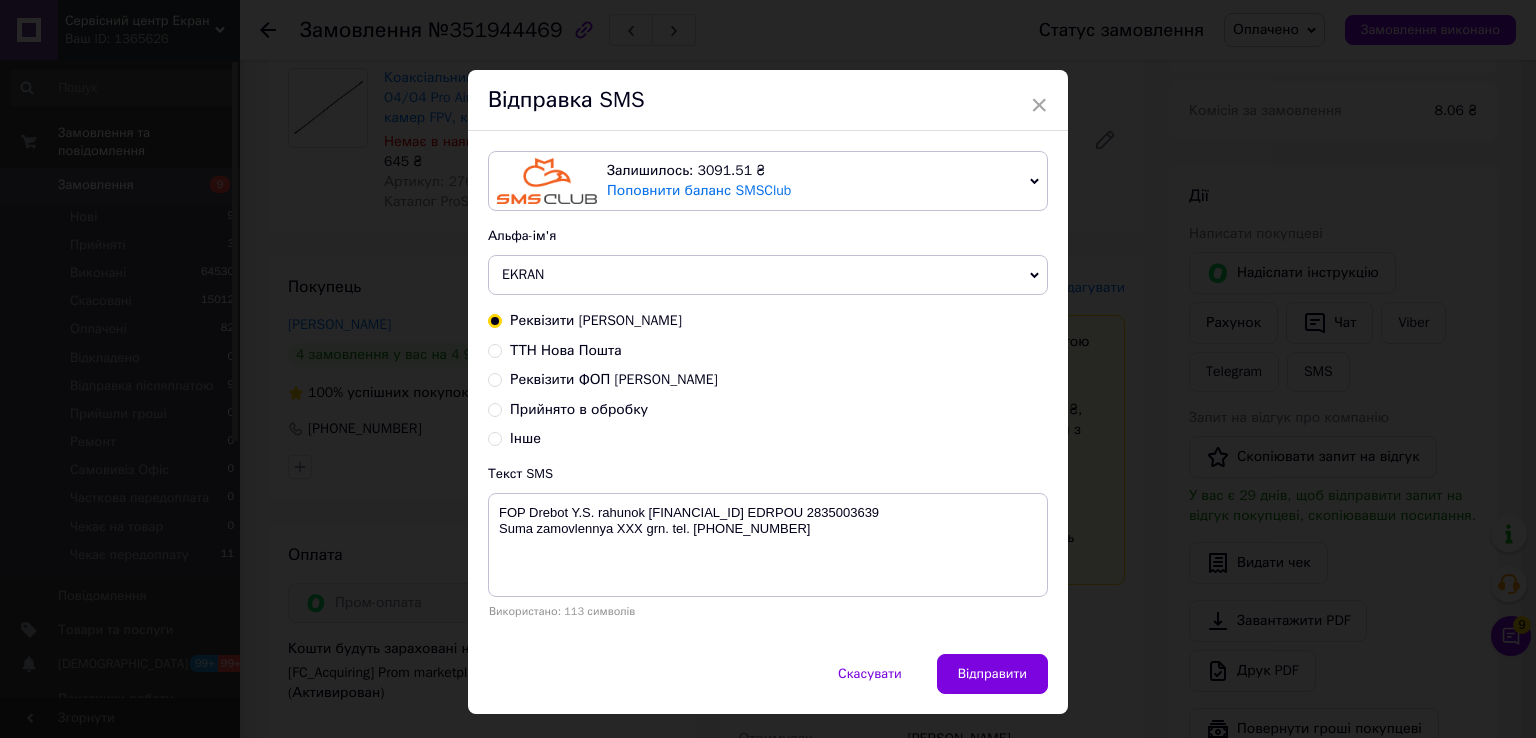 click on "ТТН Нова Пошта" at bounding box center [495, 349] 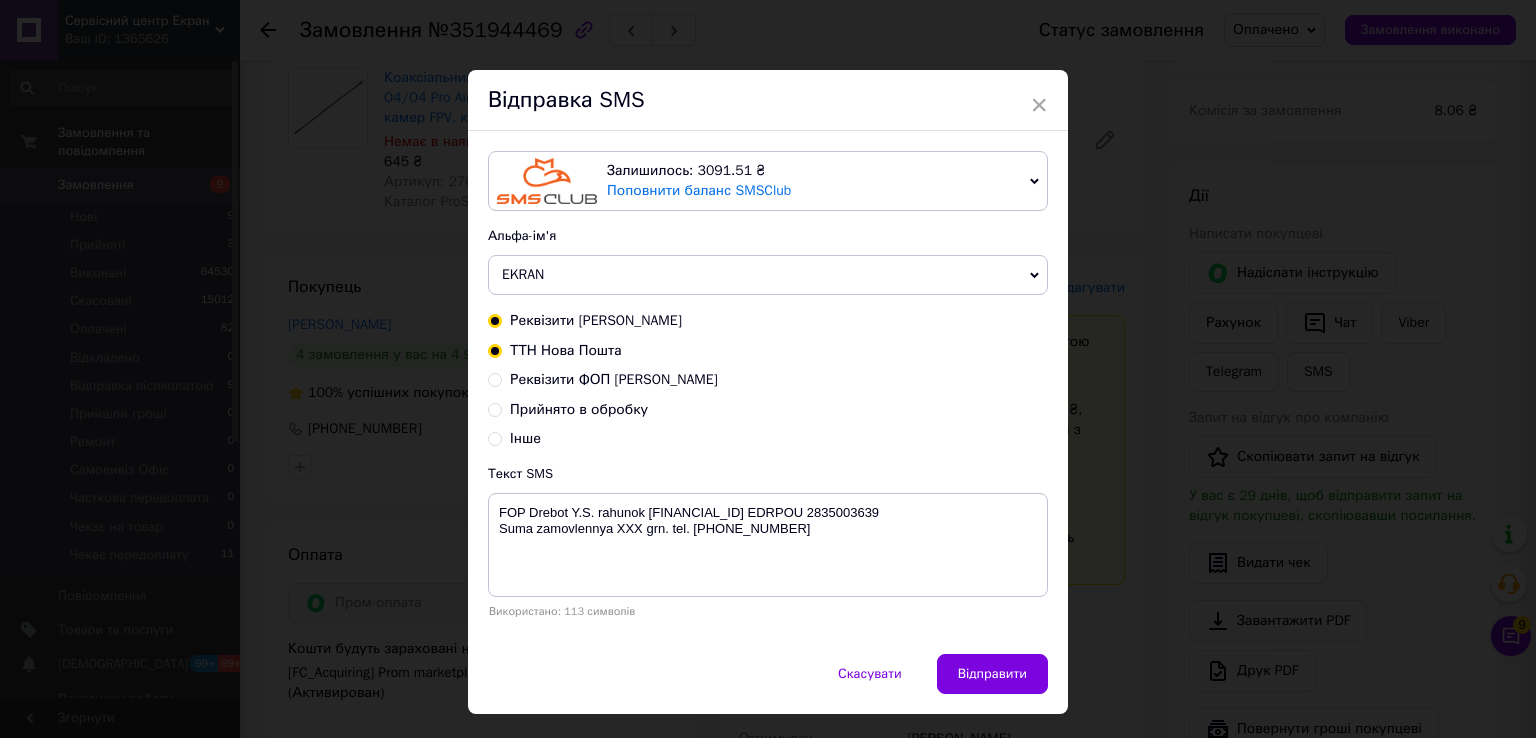 radio on "true" 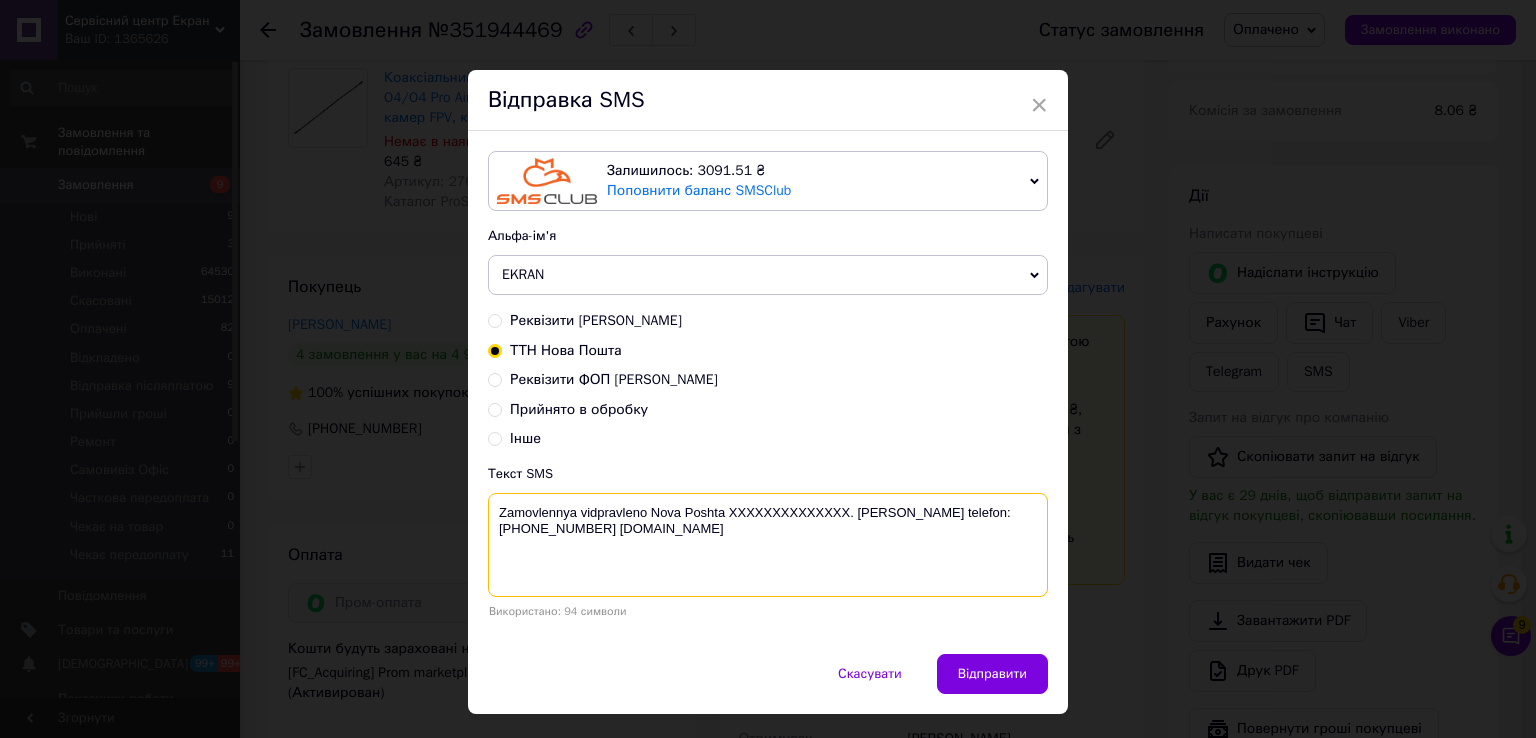 click on "Zamovlennya vidpravleno Nova Poshta XXXXXXXXXXXXXX. Nash telefon:+380689452358 www.ekran.in.ua" at bounding box center (768, 545) 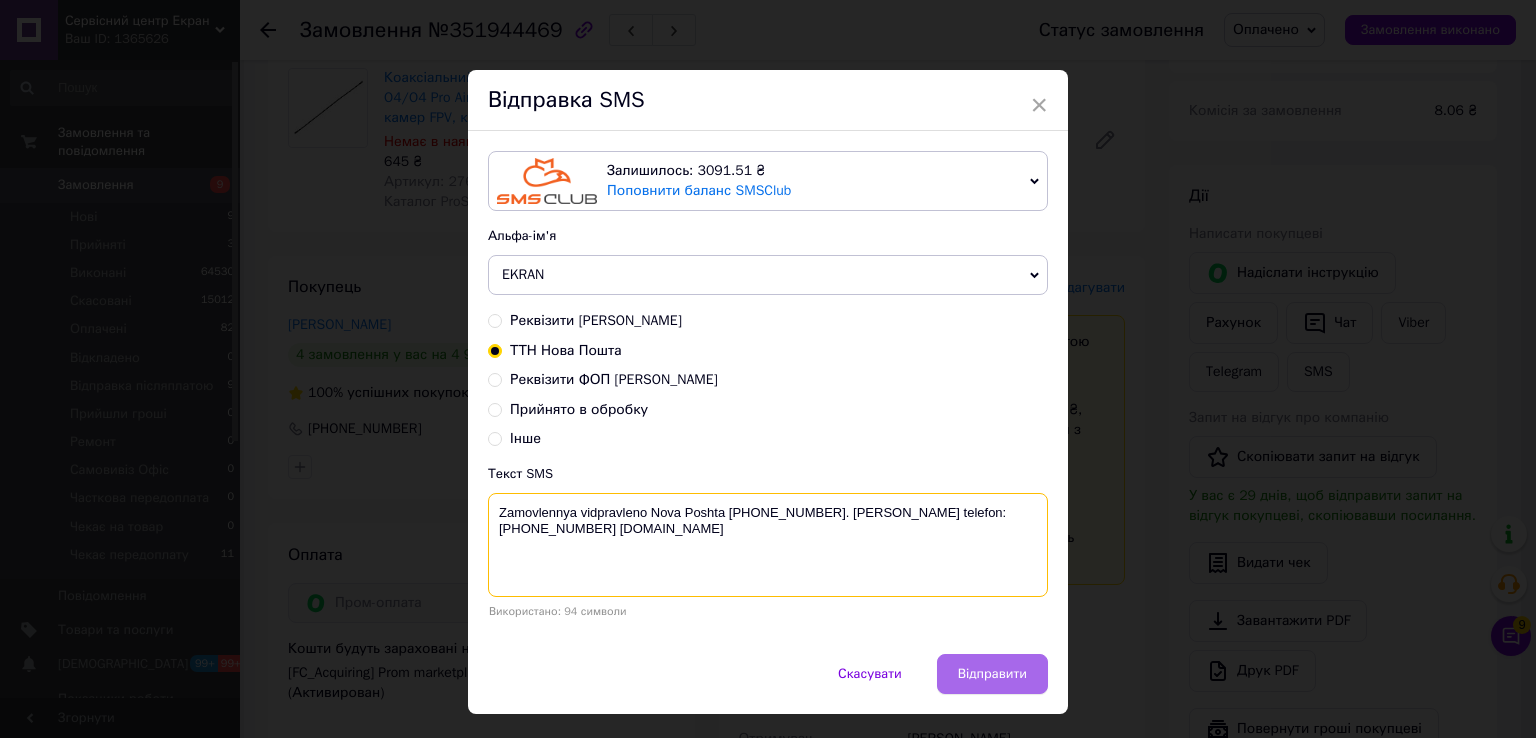 type on "Zamovlennya vidpravleno Nova Poshta 20451202711240. Nash telefon:+380689452358 www.ekran.in.ua" 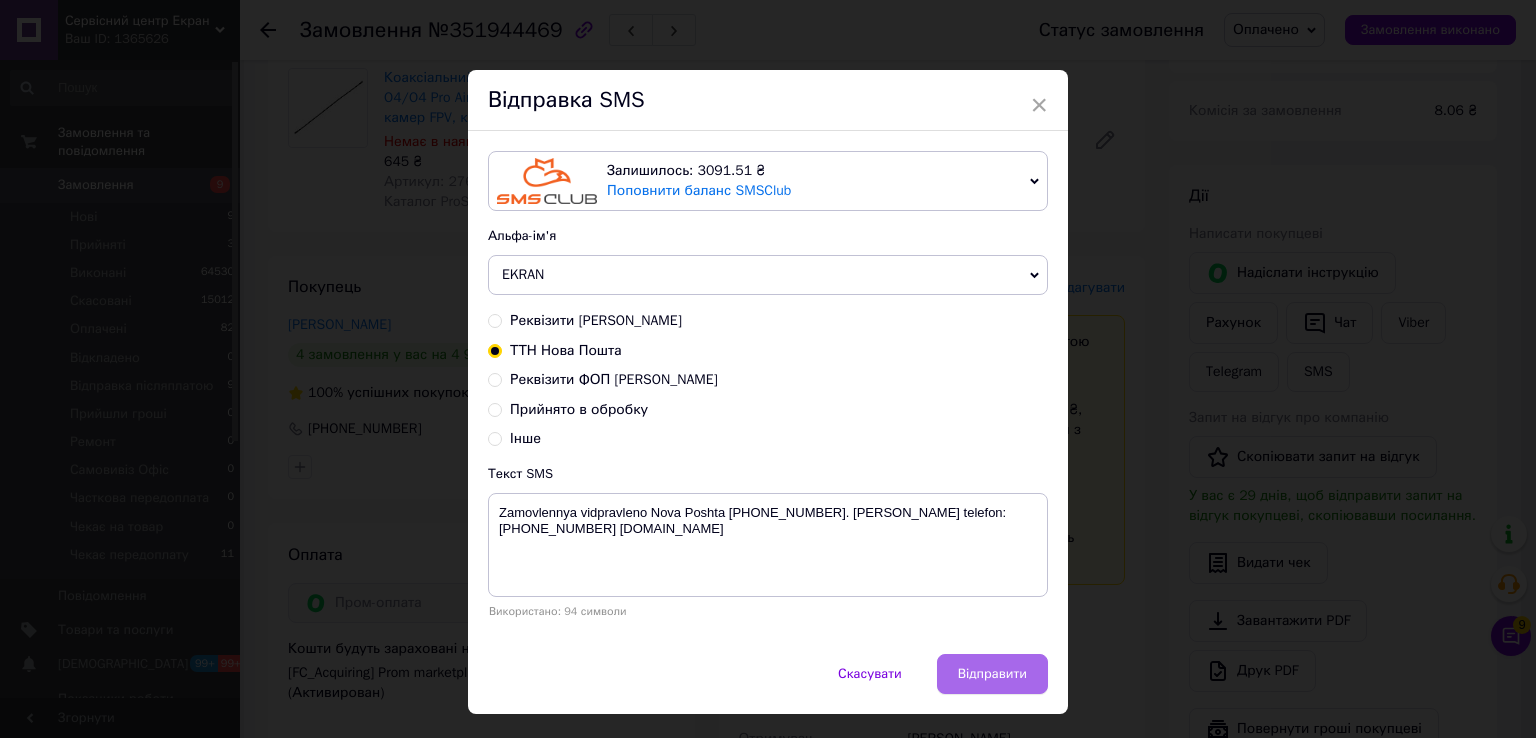 click on "Відправити" at bounding box center [992, 674] 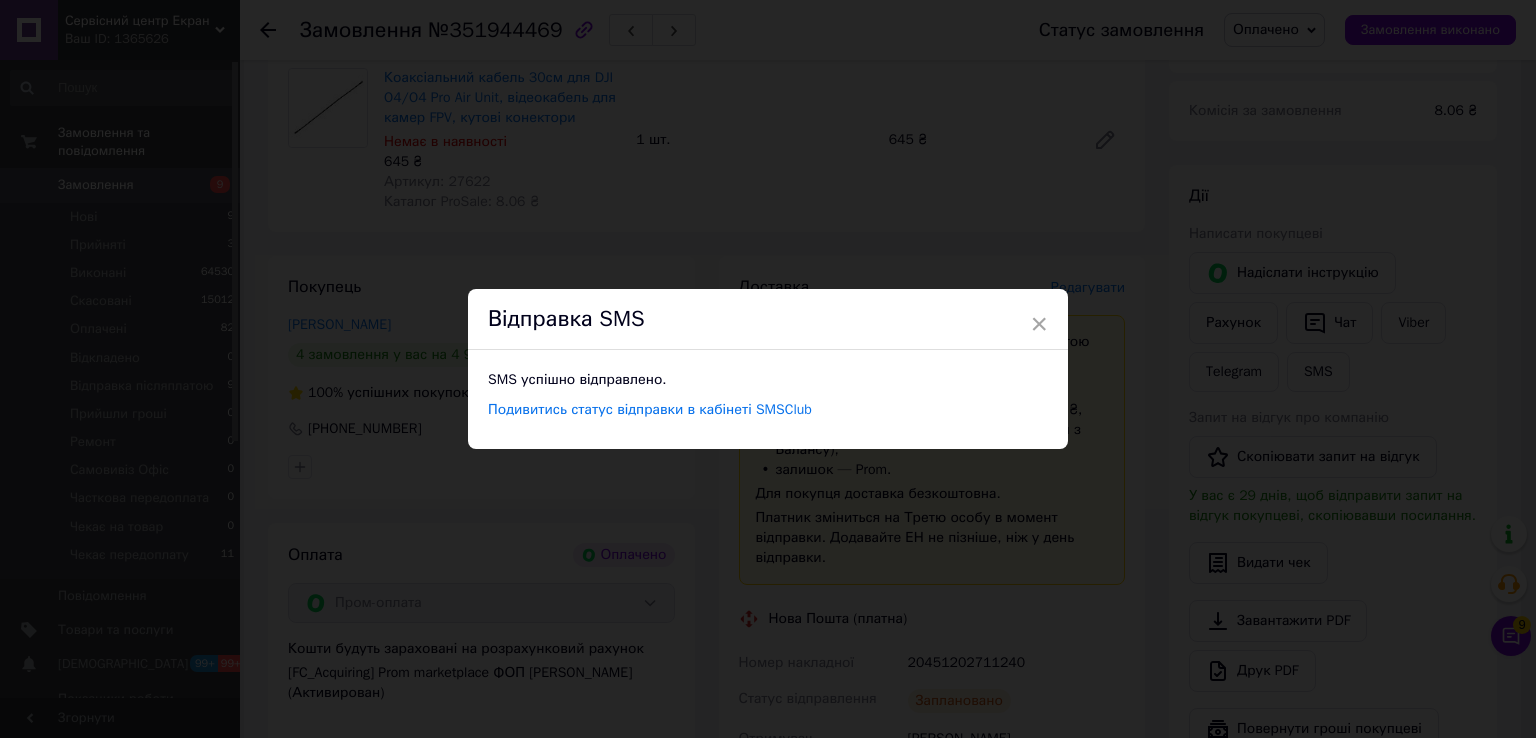 click on "×" at bounding box center (1039, 324) 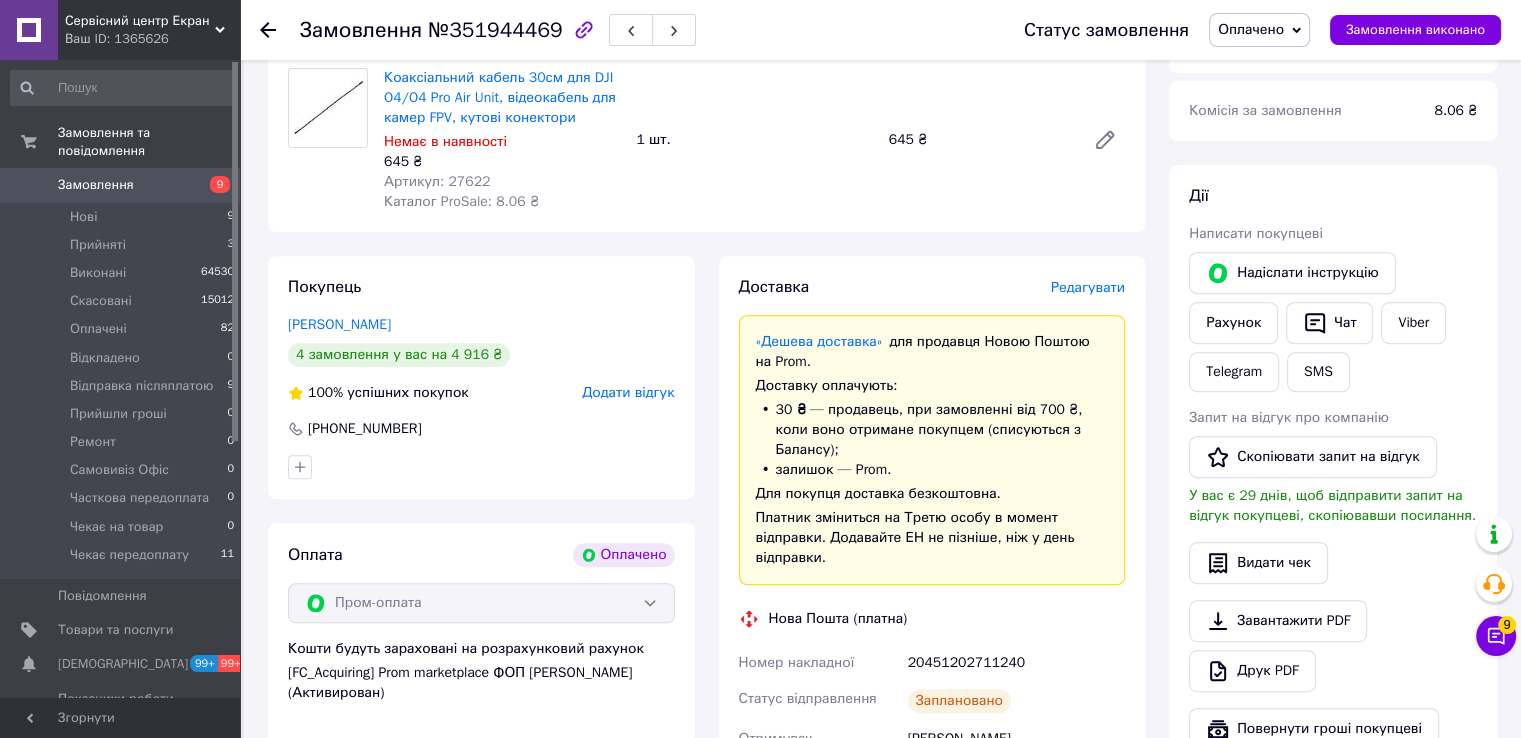 click 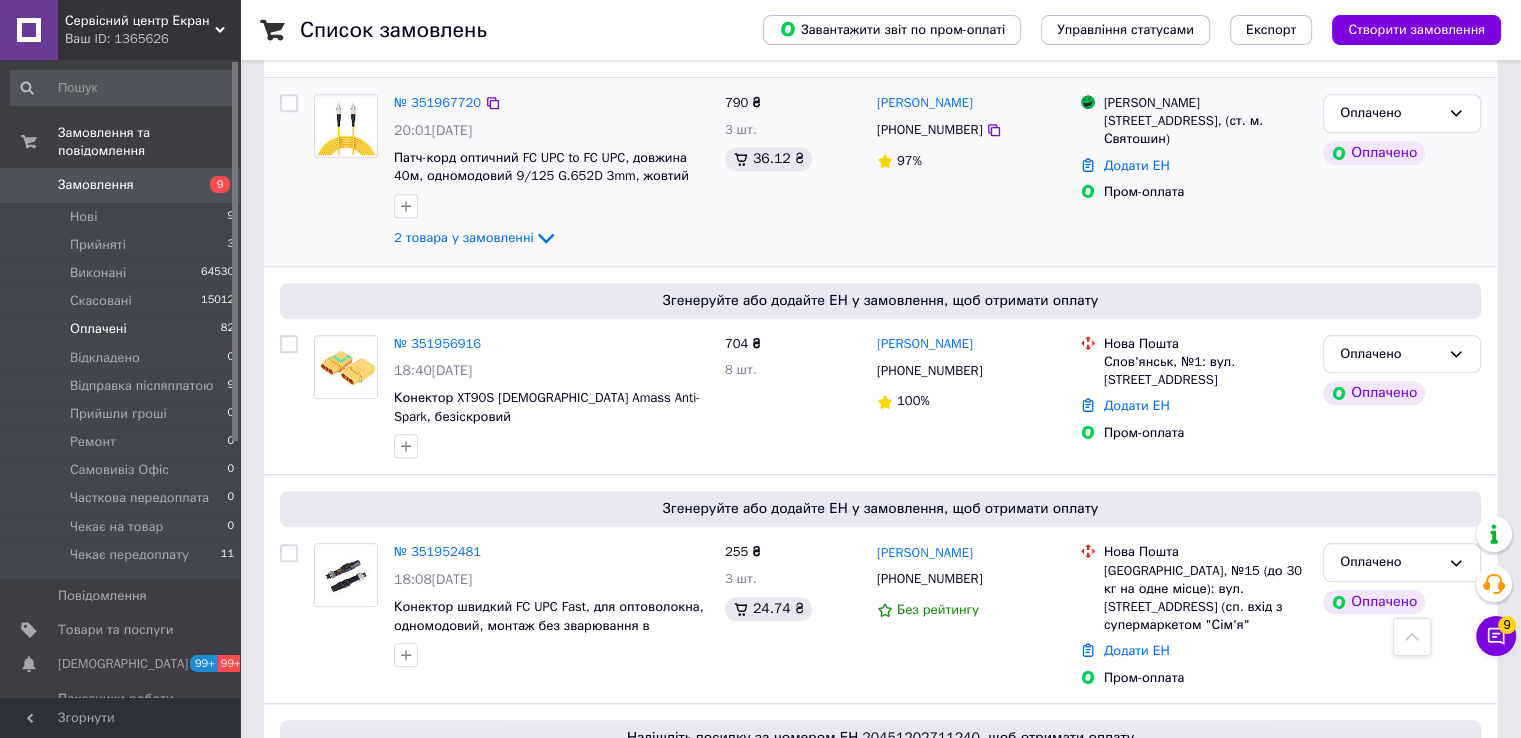 scroll, scrollTop: 1700, scrollLeft: 0, axis: vertical 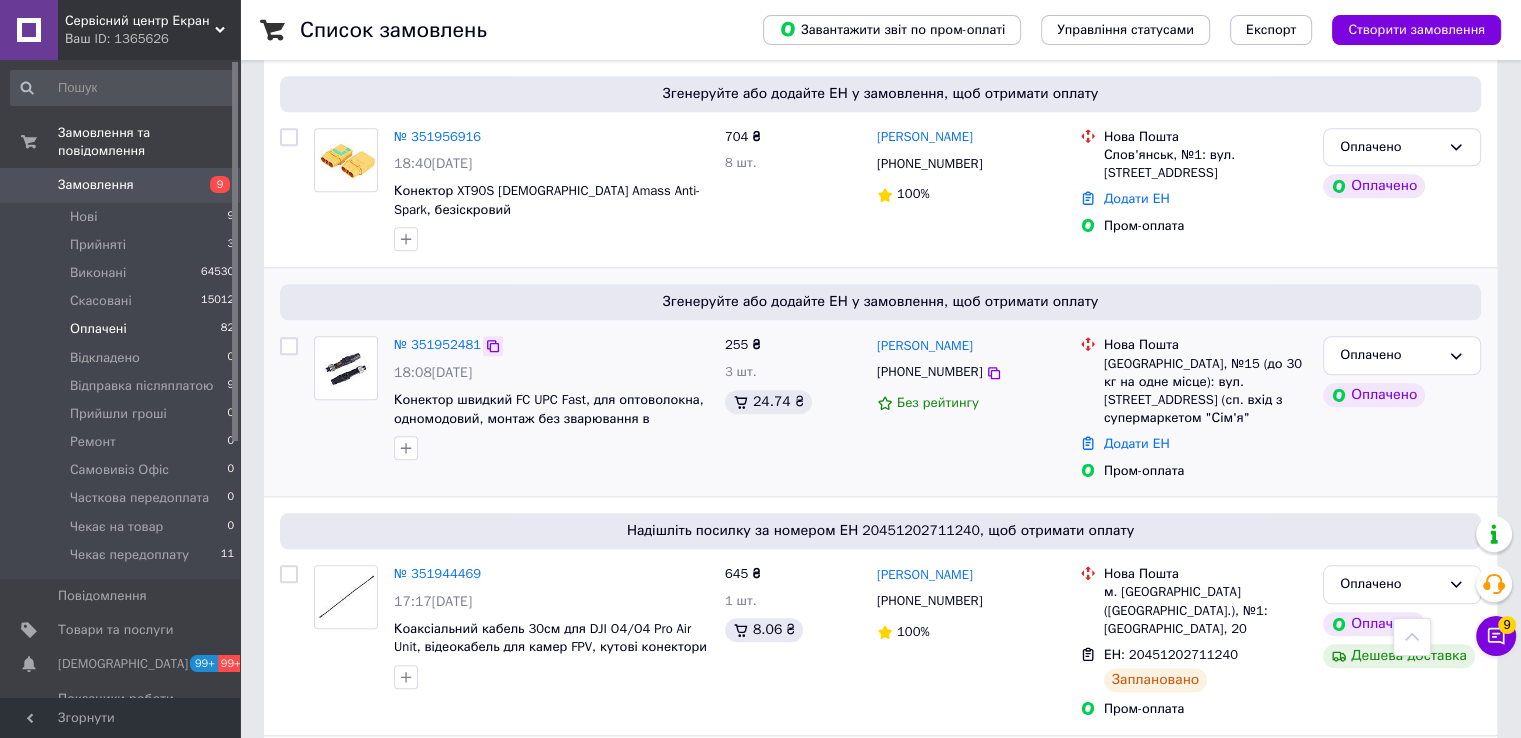 click 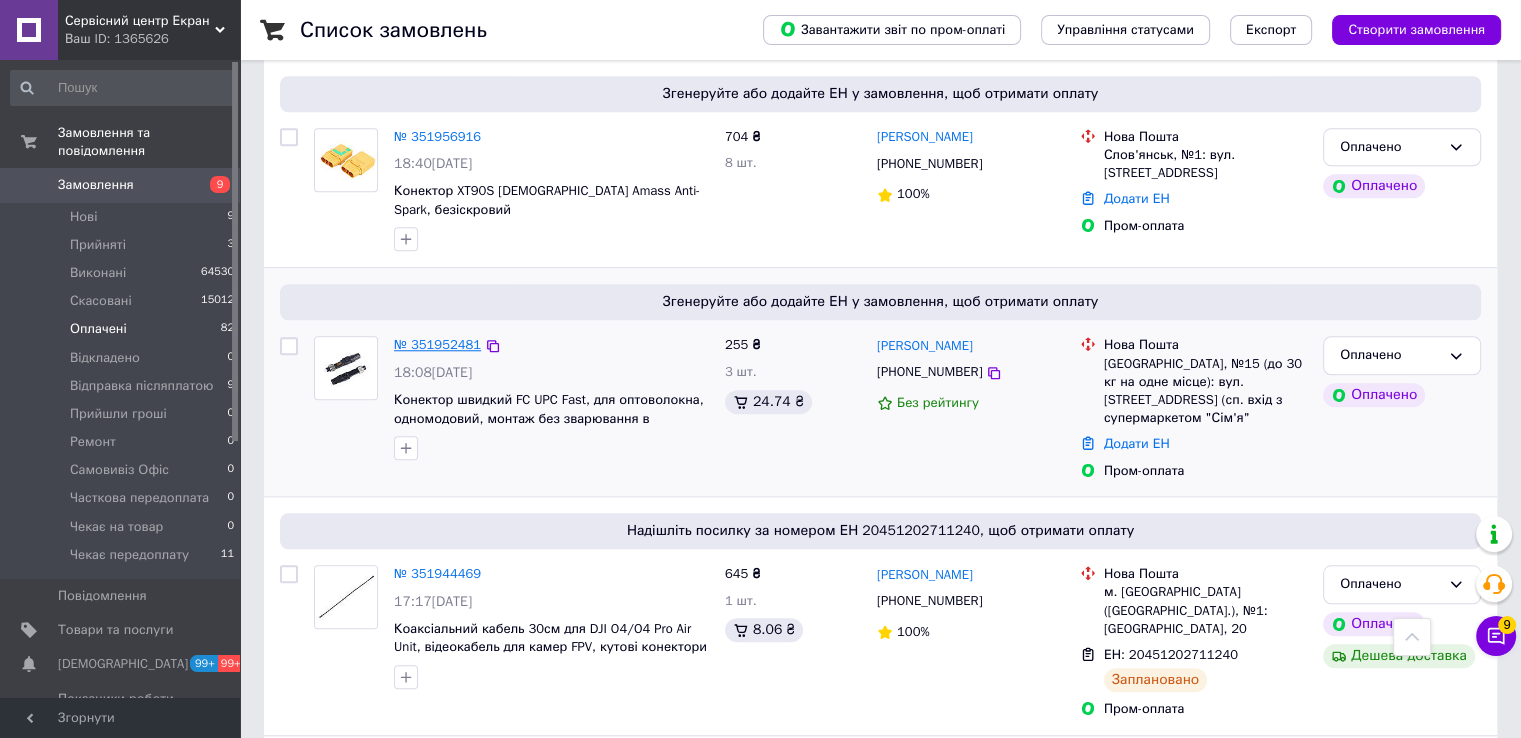 click on "№ 351952481" at bounding box center (437, 344) 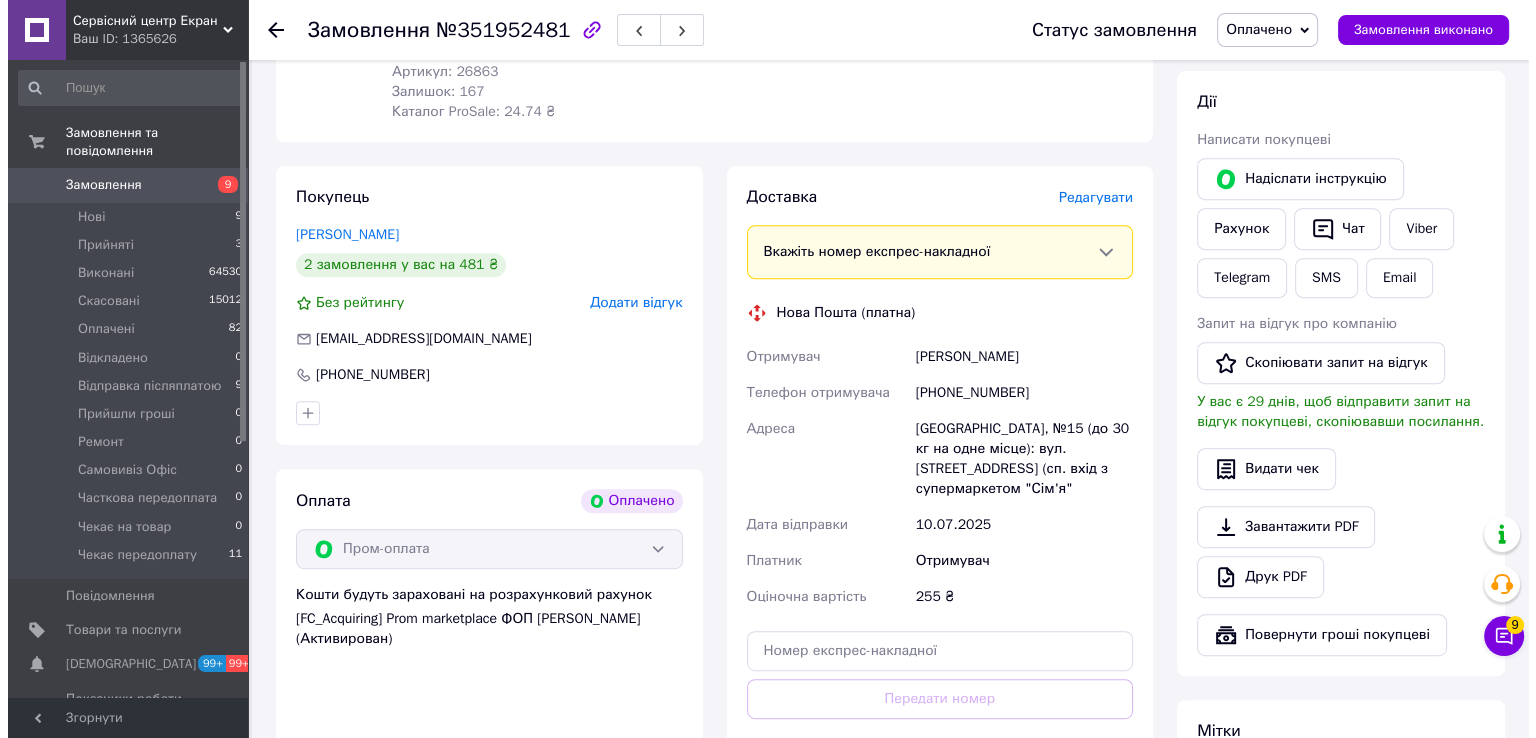 scroll, scrollTop: 674, scrollLeft: 0, axis: vertical 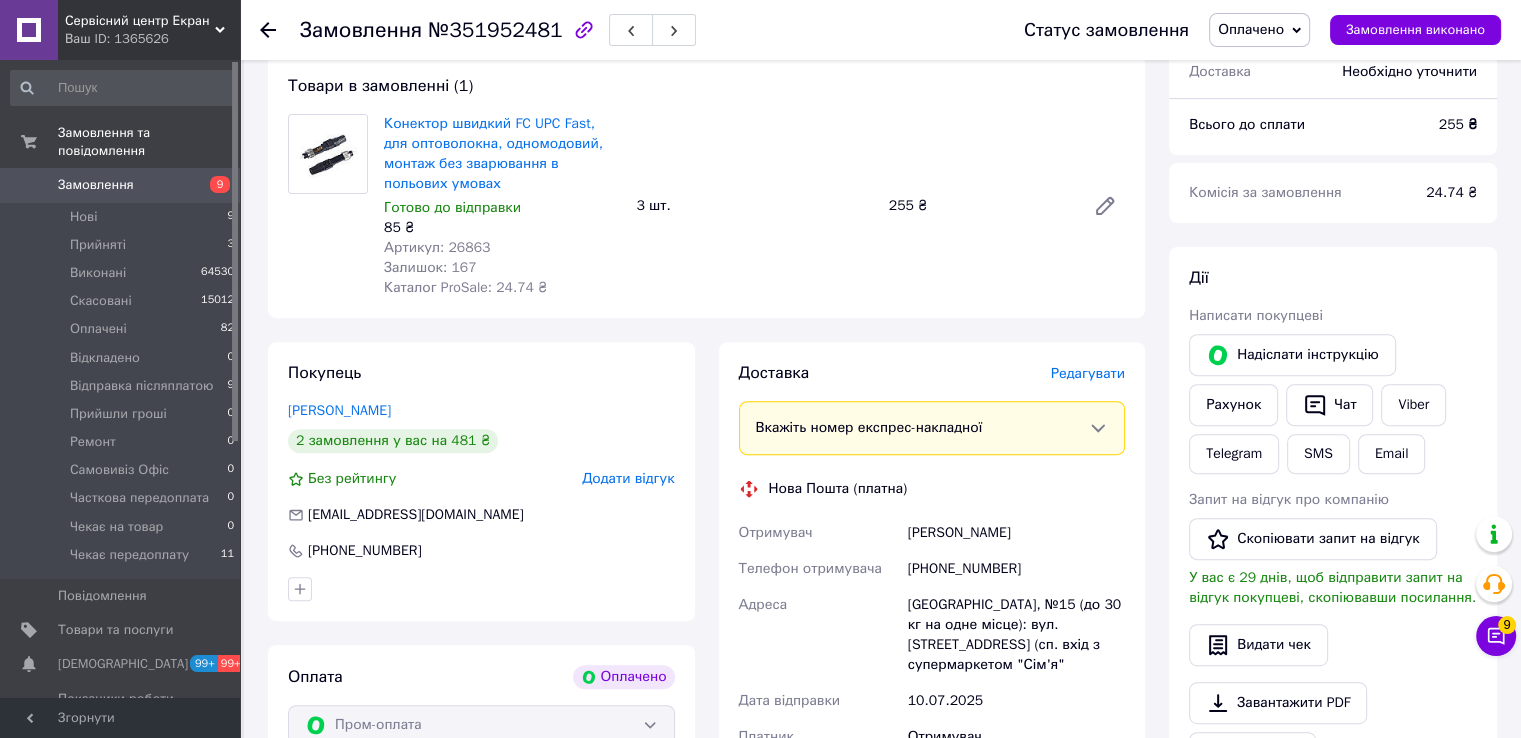 click on "Редагувати" at bounding box center [1088, 374] 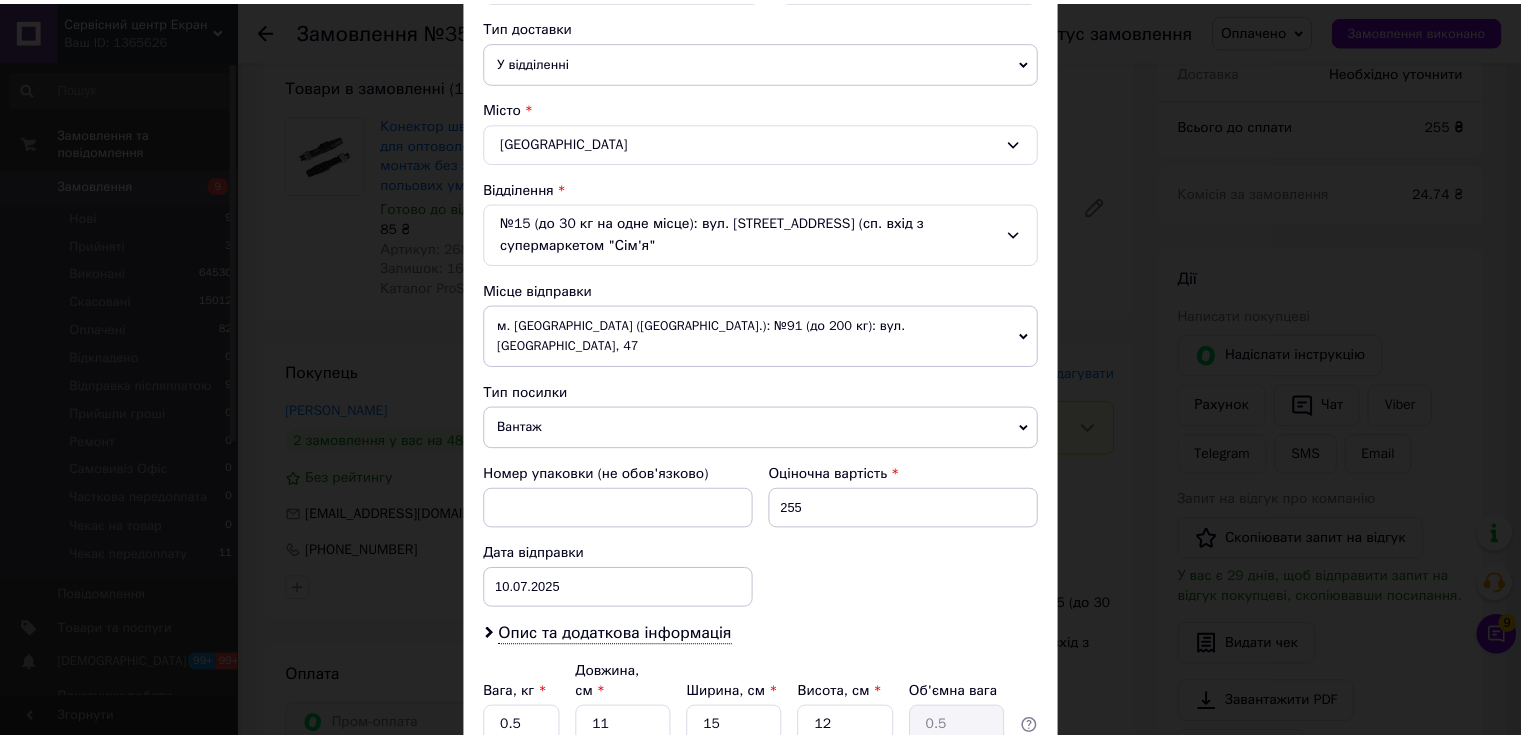 scroll, scrollTop: 600, scrollLeft: 0, axis: vertical 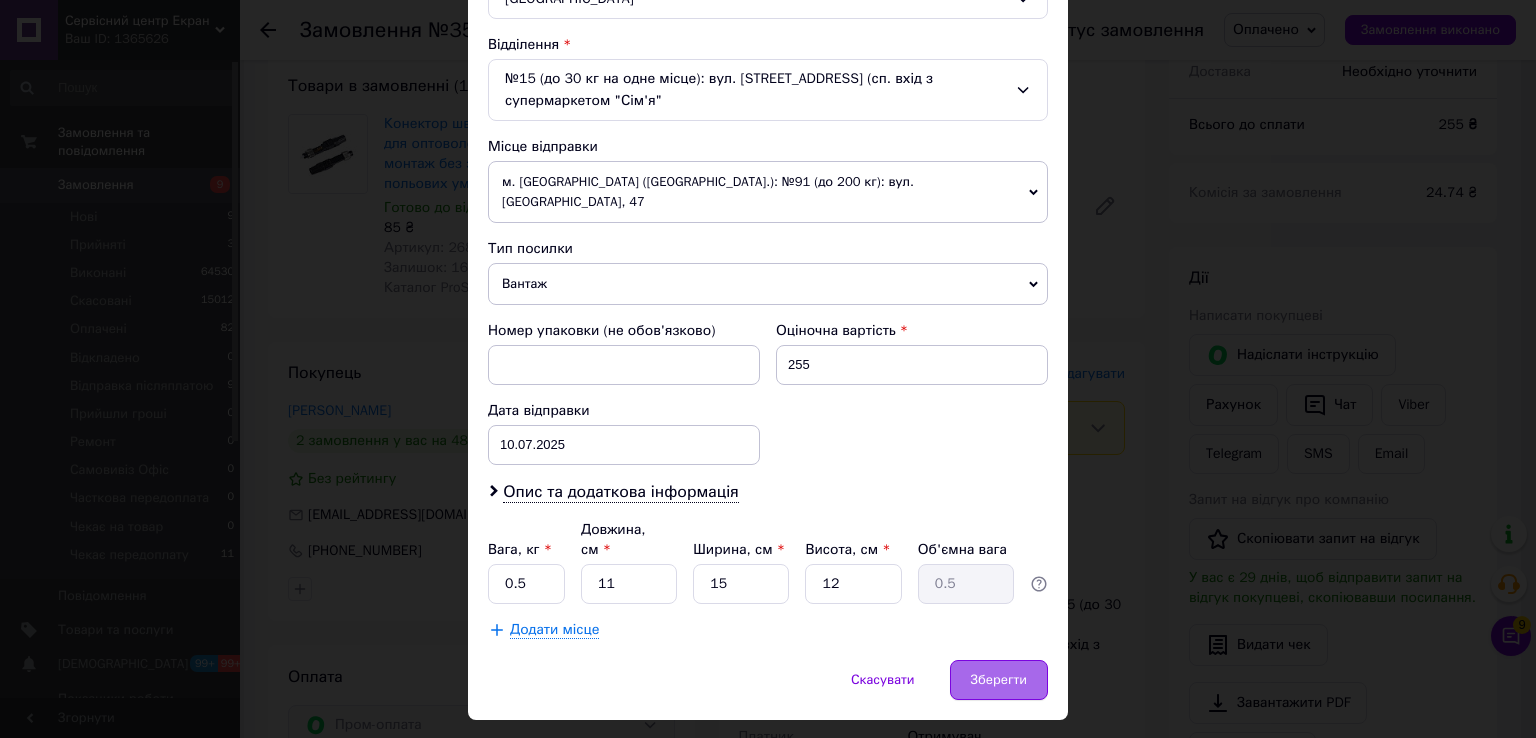 click on "Зберегти" at bounding box center [999, 680] 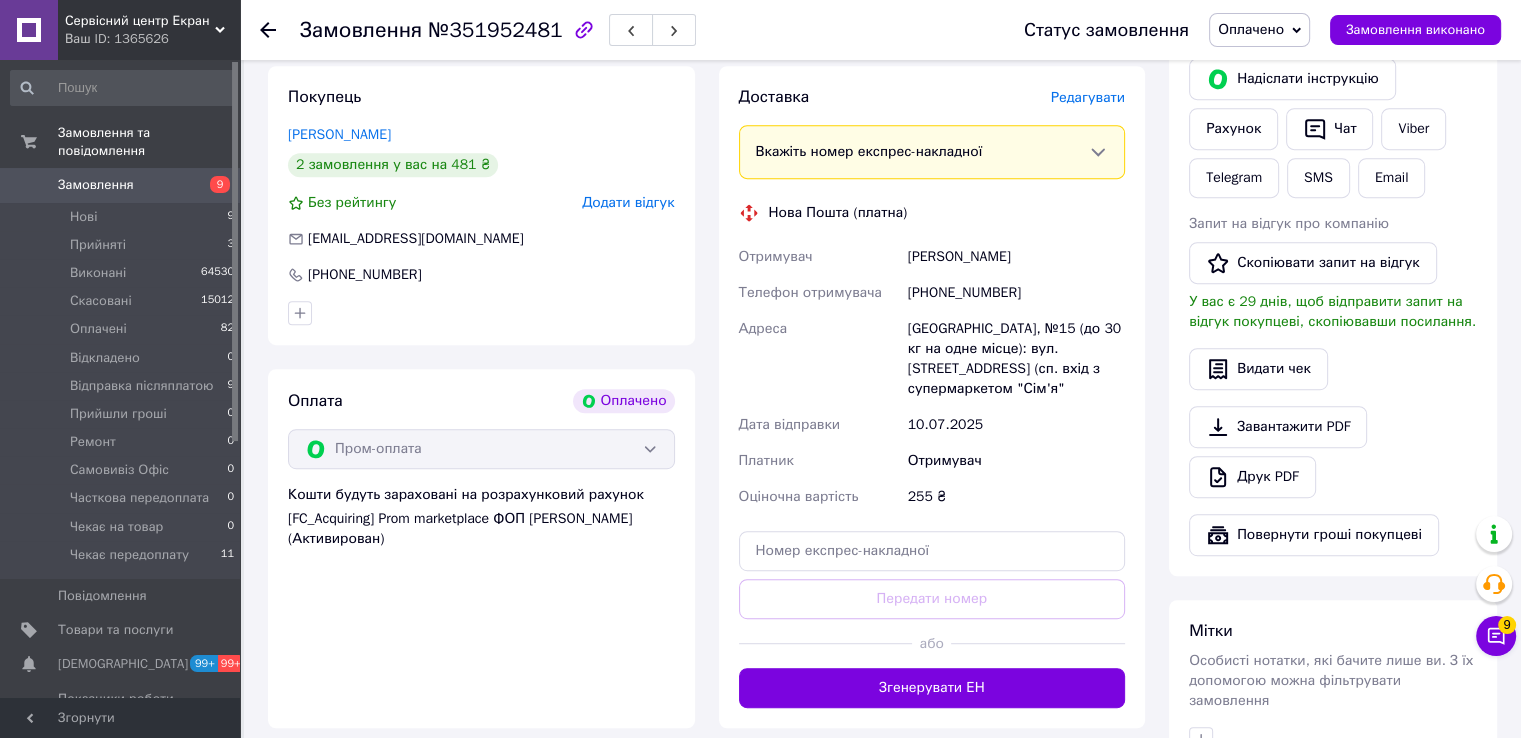 scroll, scrollTop: 1074, scrollLeft: 0, axis: vertical 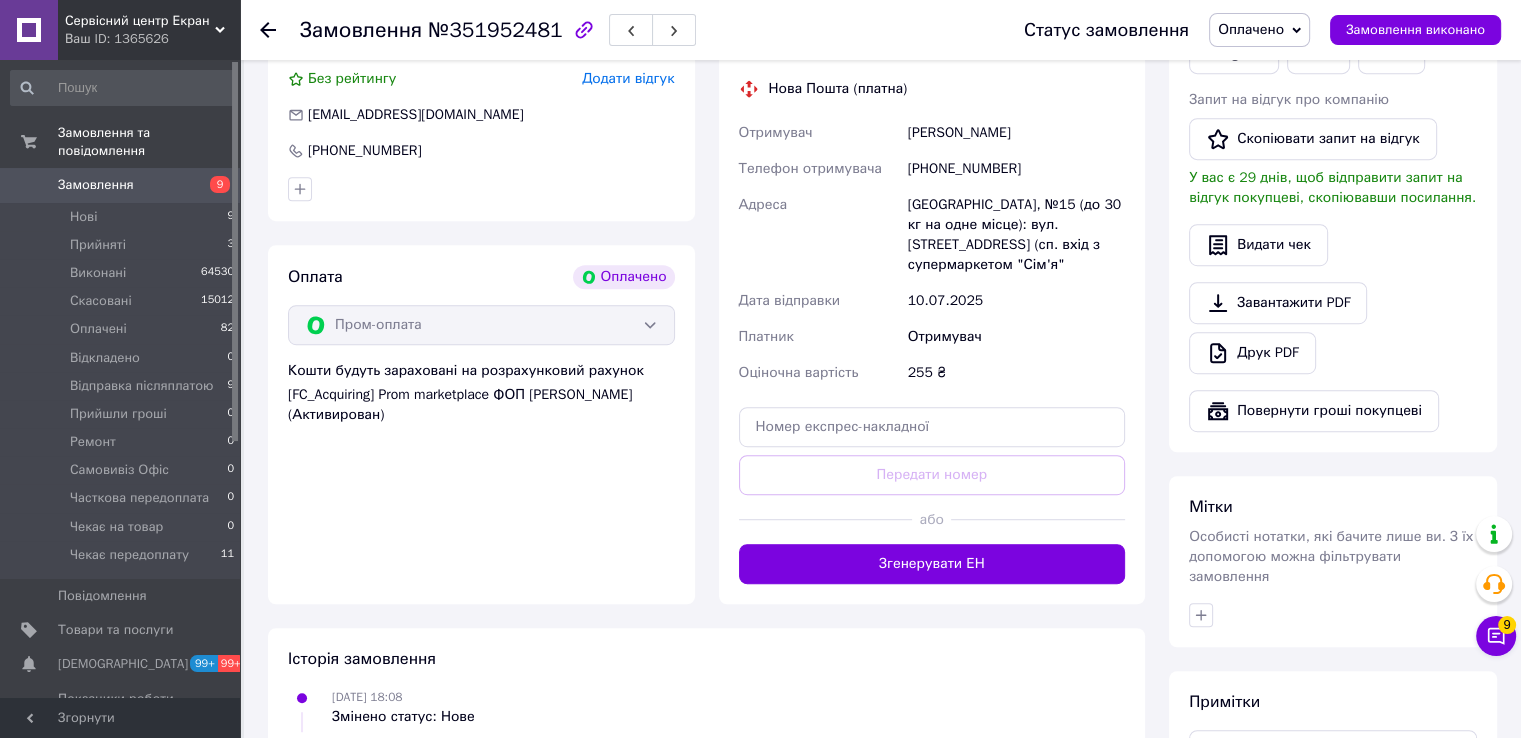 click on "Згенерувати ЕН" at bounding box center (932, 564) 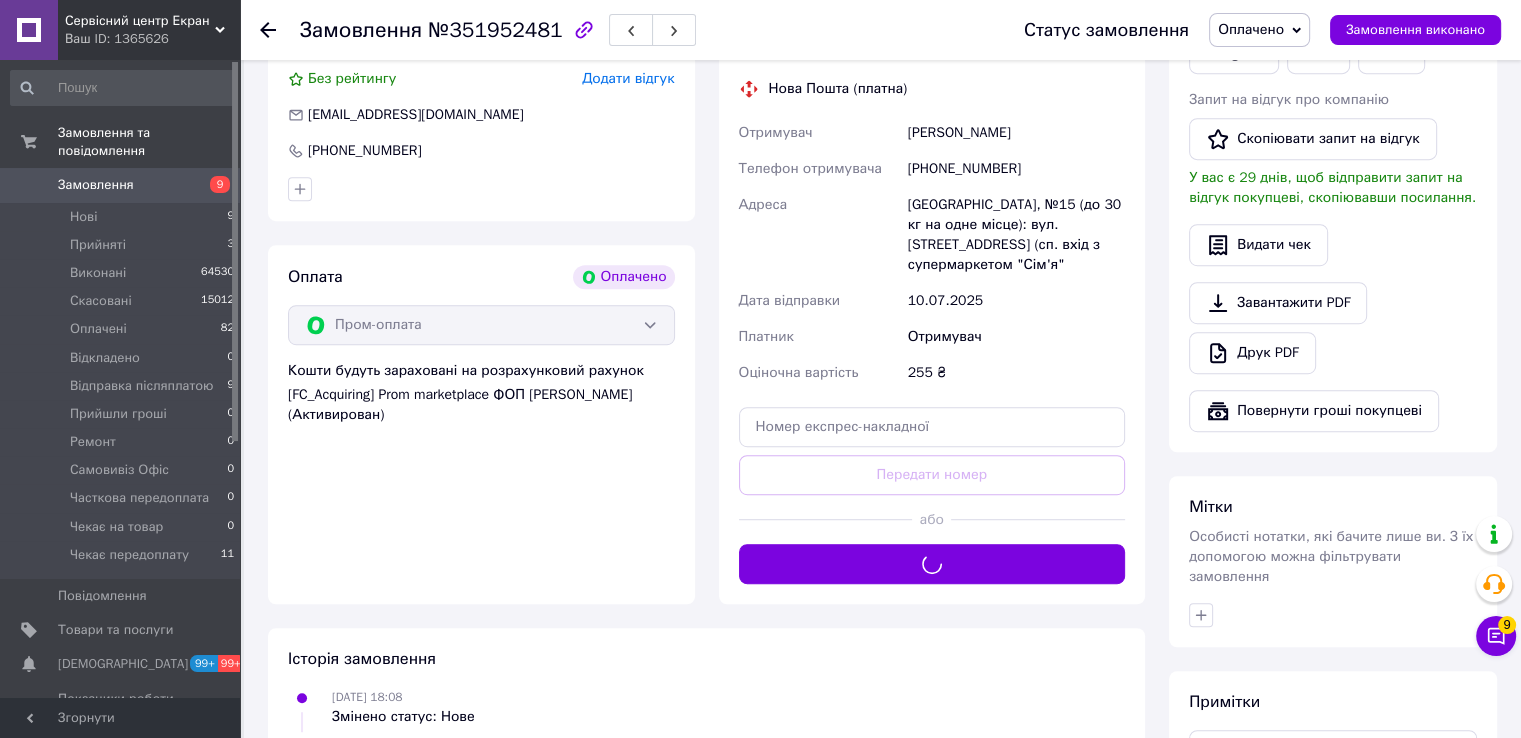 scroll, scrollTop: 774, scrollLeft: 0, axis: vertical 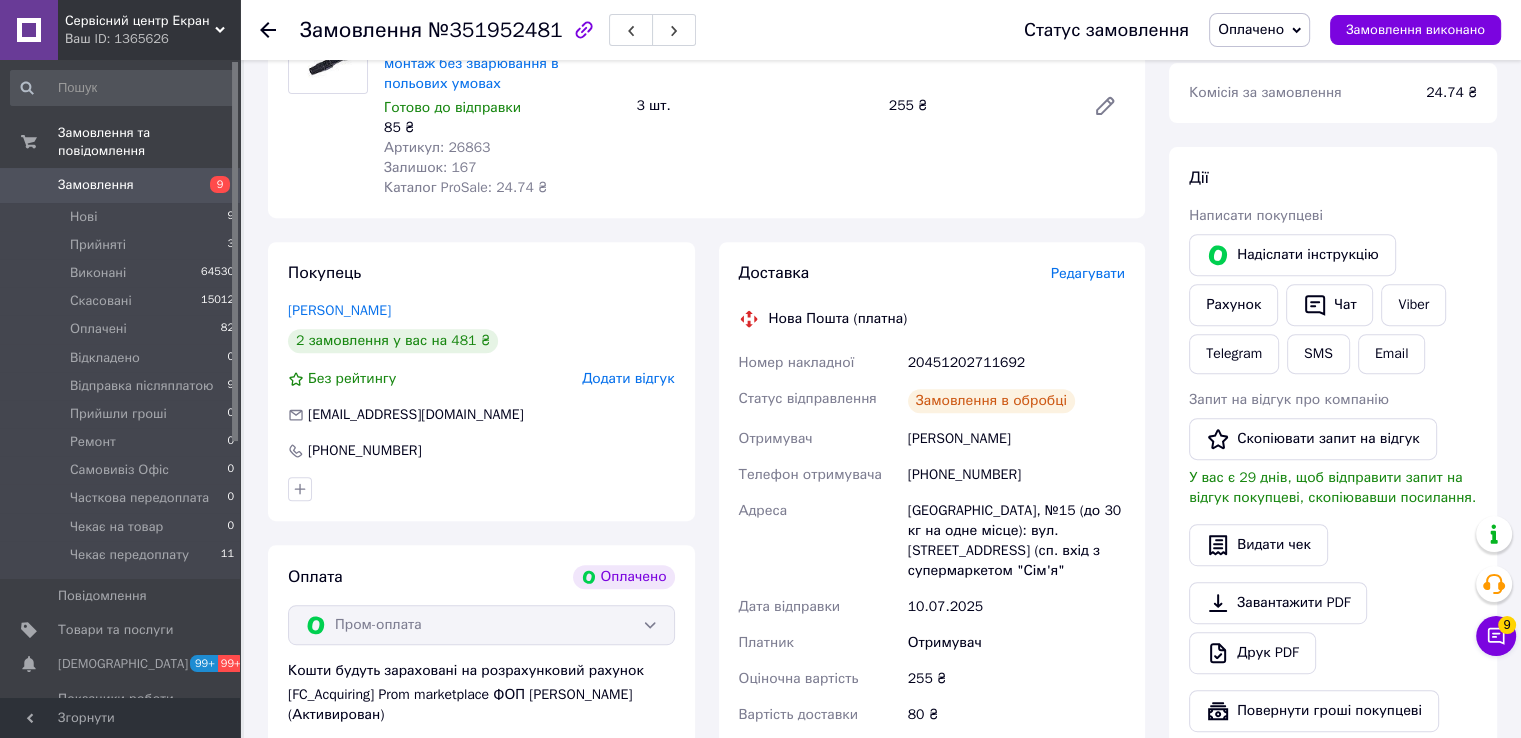 click on "20451202711692" at bounding box center (1016, 363) 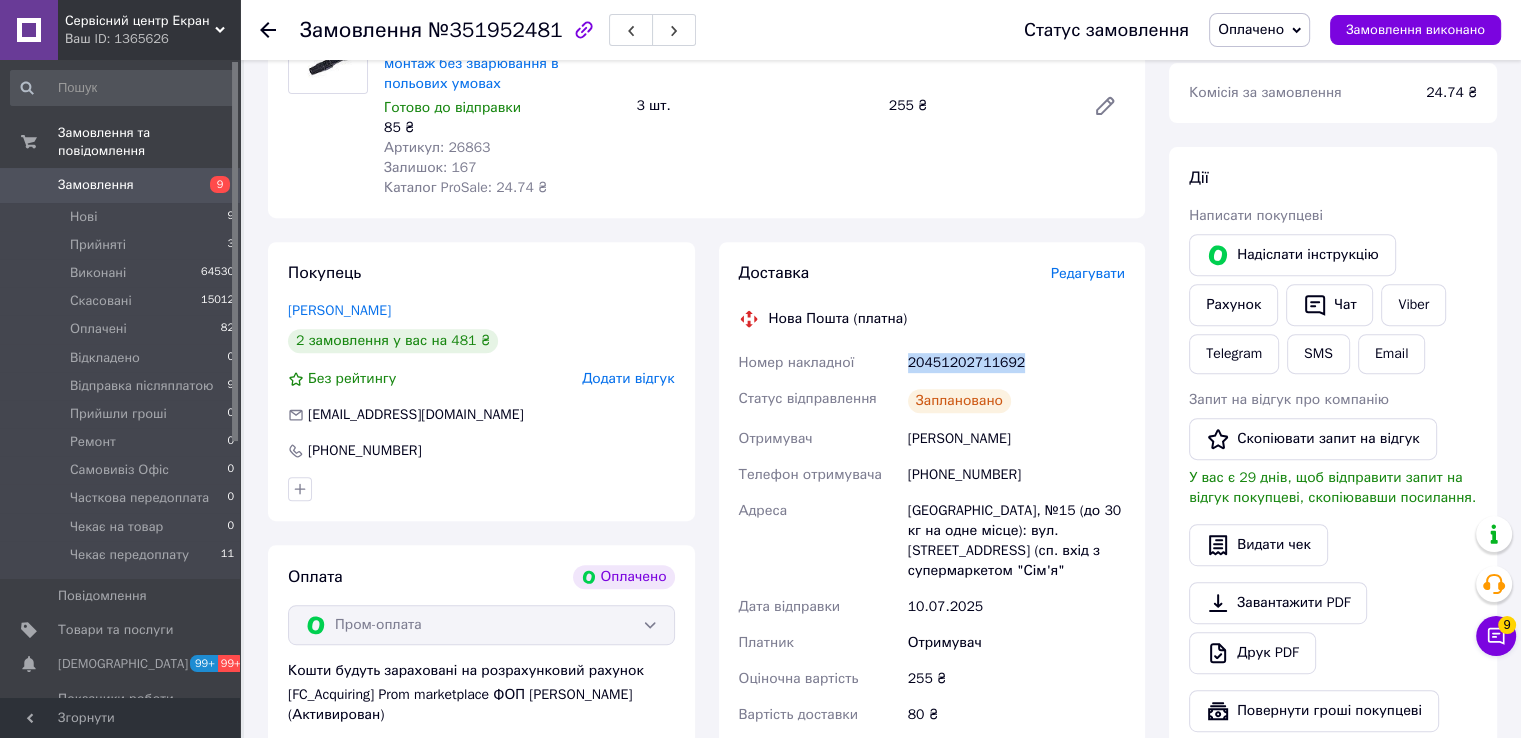 copy on "20451202711692" 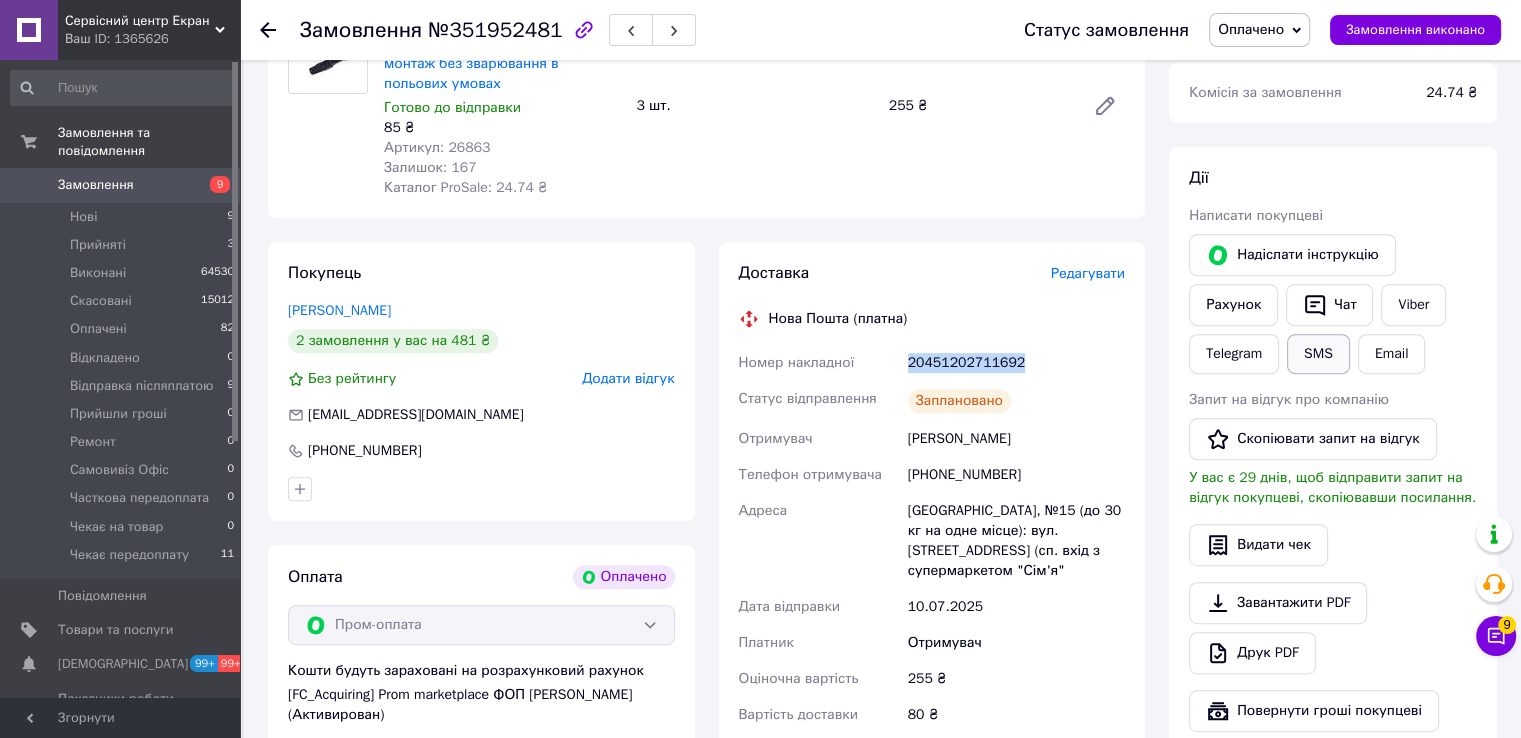 click on "SMS" at bounding box center [1318, 354] 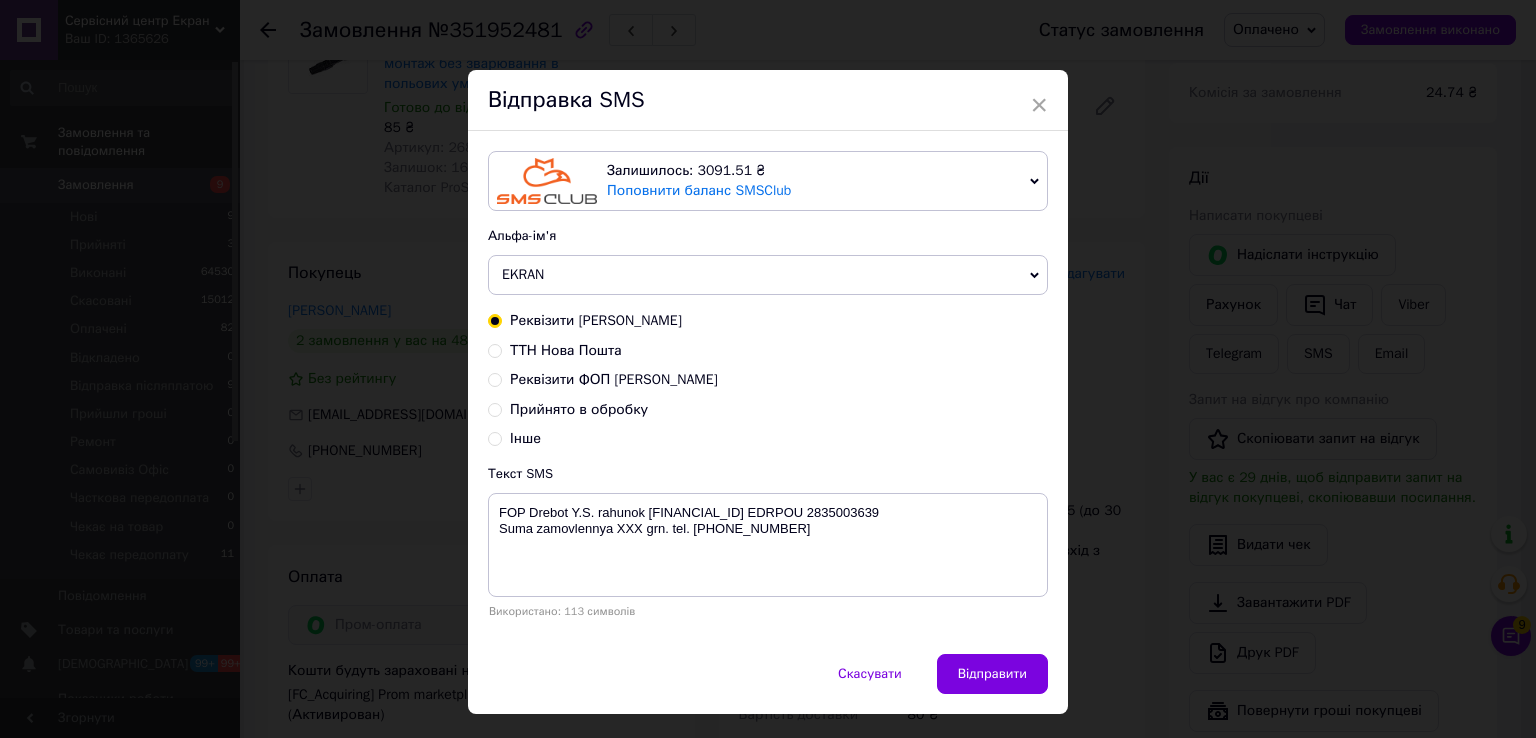 click on "ТТН Нова Пошта" at bounding box center [566, 350] 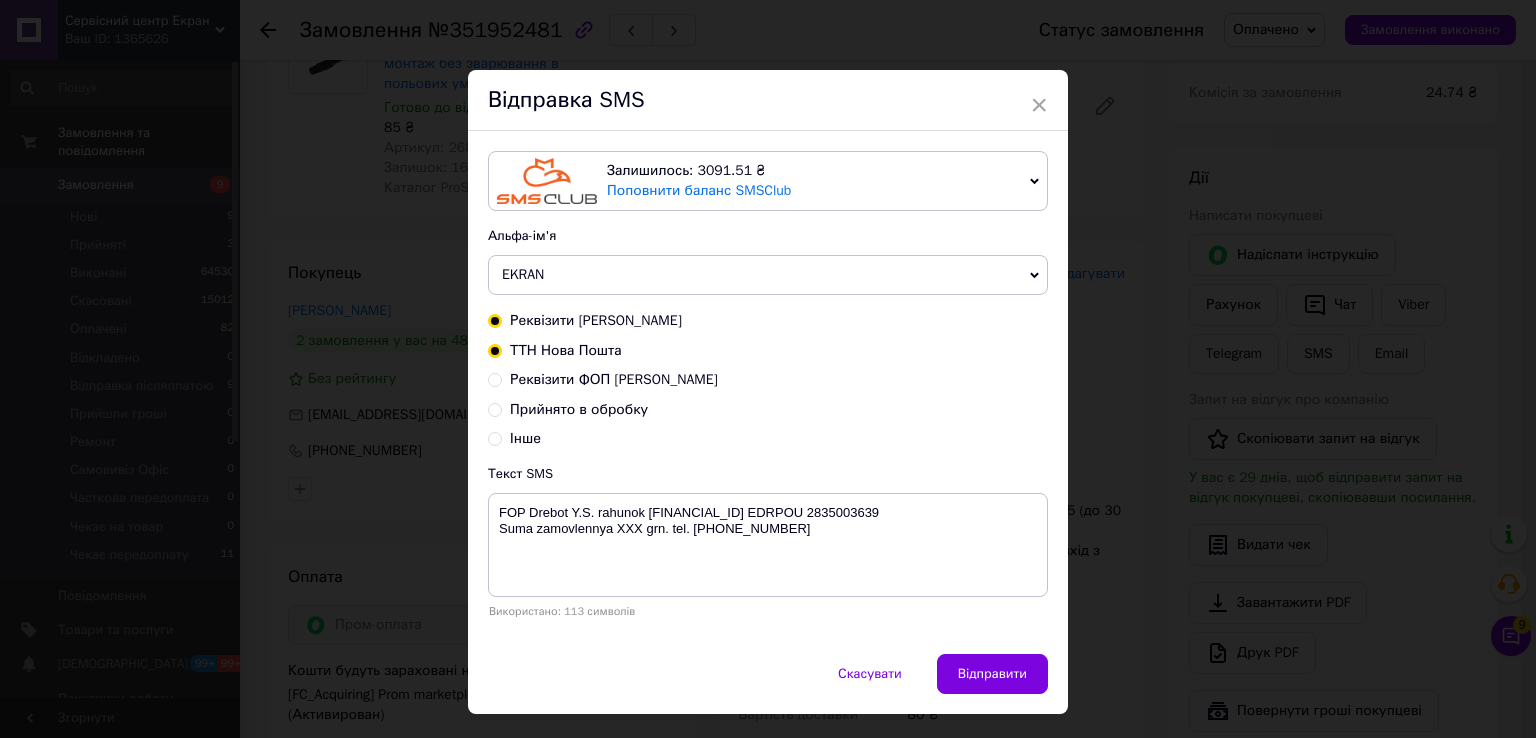 radio on "true" 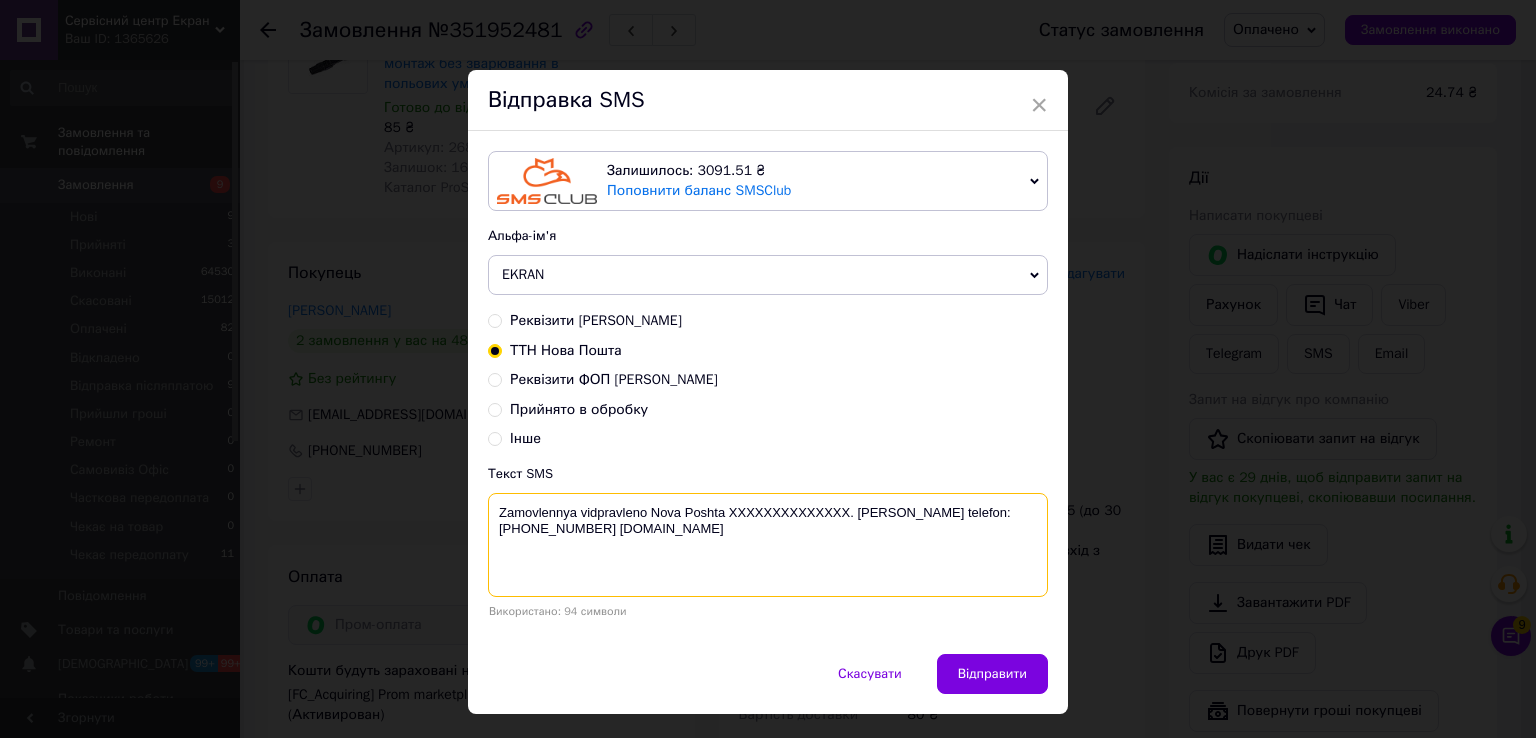click on "Zamovlennya vidpravleno Nova Poshta XXXXXXXXXXXXXX. Nash telefon:+380689452358 www.ekran.in.ua" at bounding box center (768, 545) 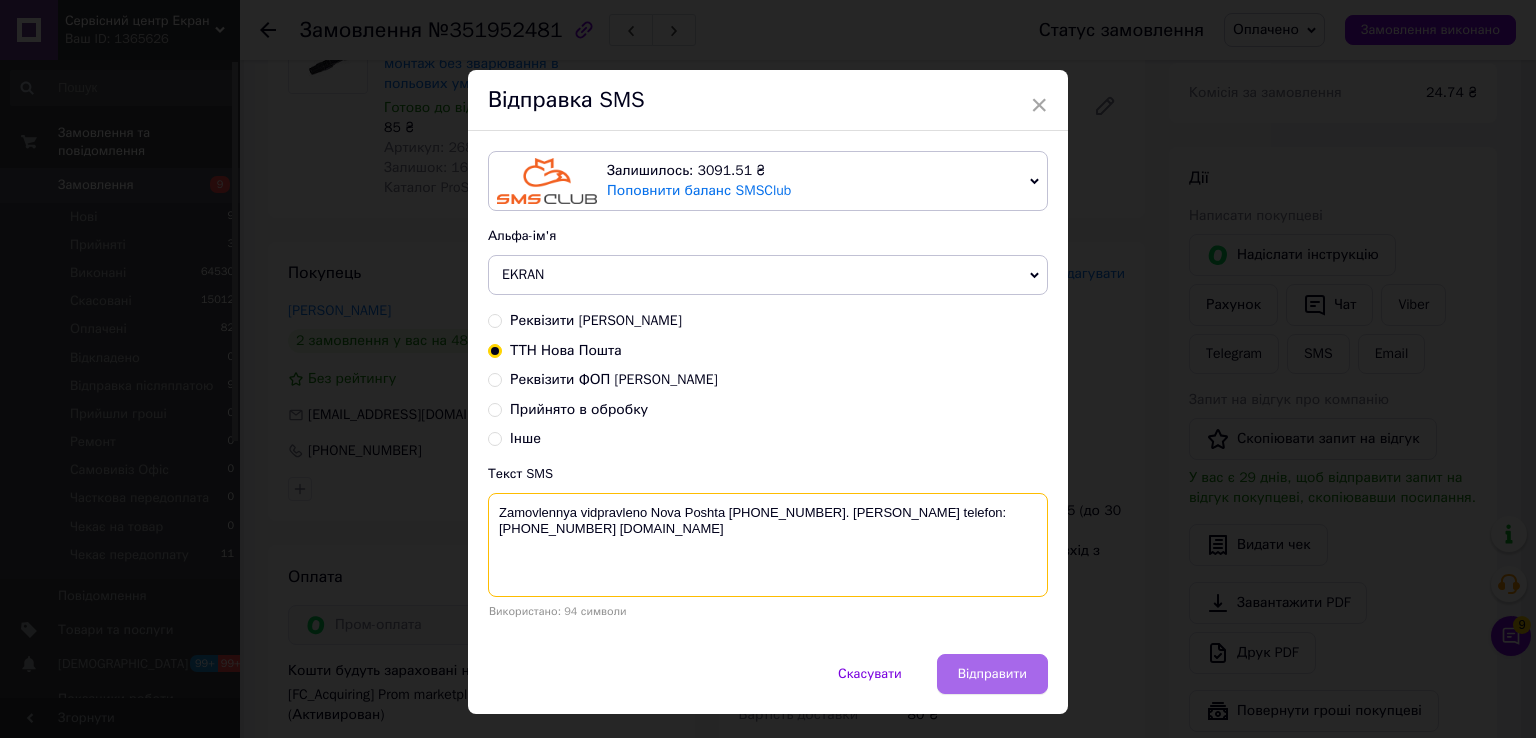 type on "Zamovlennya vidpravleno Nova Poshta 20451202711692. Nash telefon:+380689452358 www.ekran.in.ua" 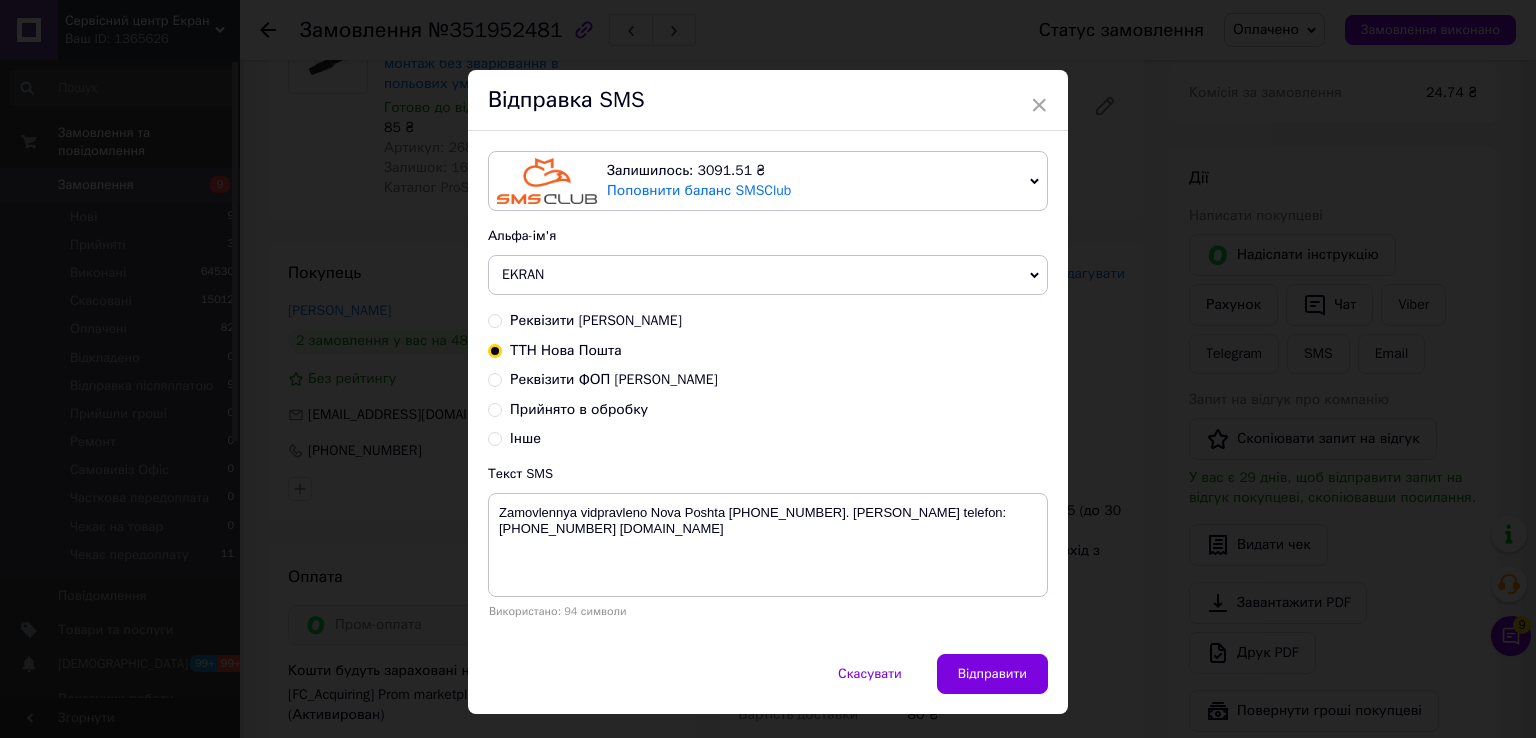 click on "Відправити" at bounding box center (992, 674) 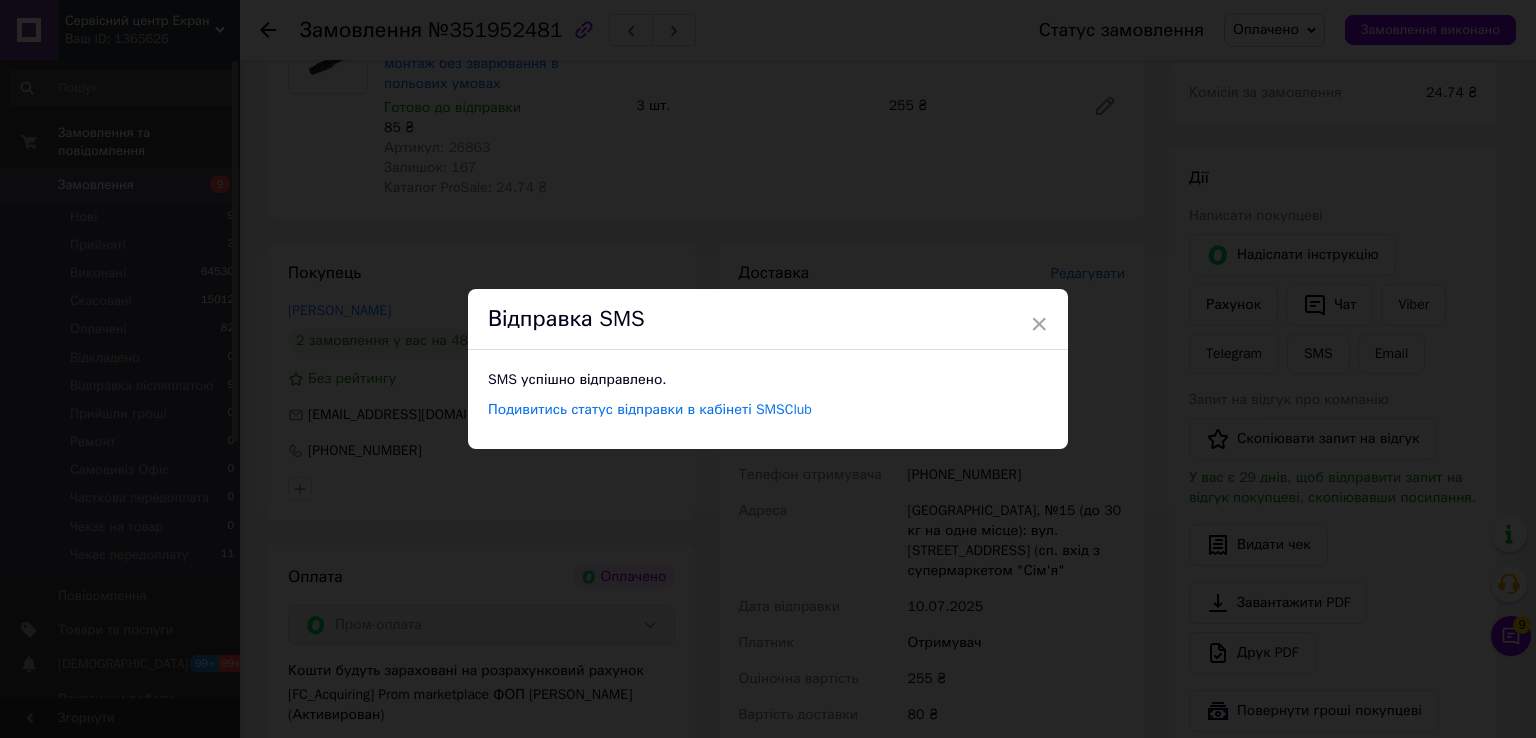 click on "× Відправка SMS SMS успішно відправлено. Подивитись статус відправки в кабінеті SMSClub" at bounding box center [768, 369] 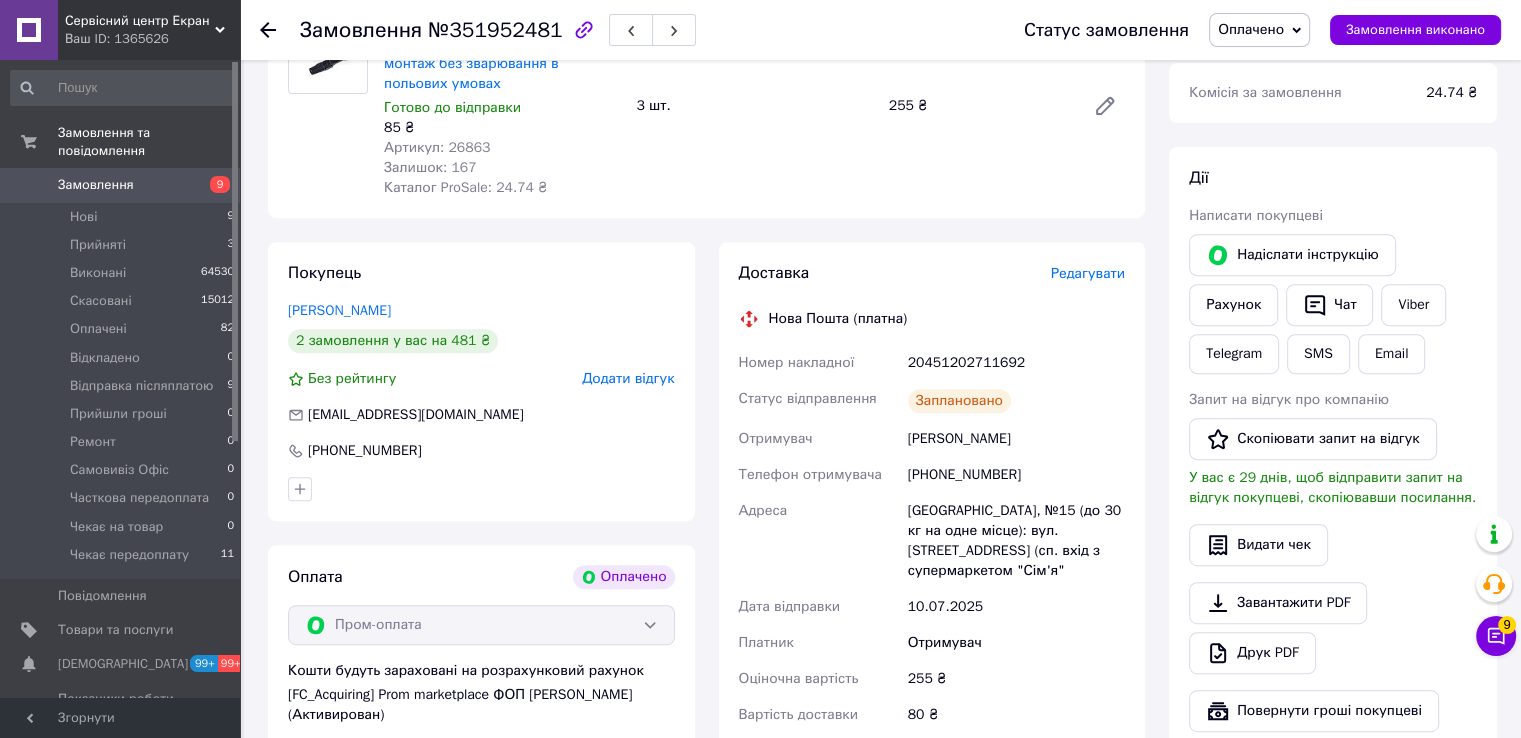 click 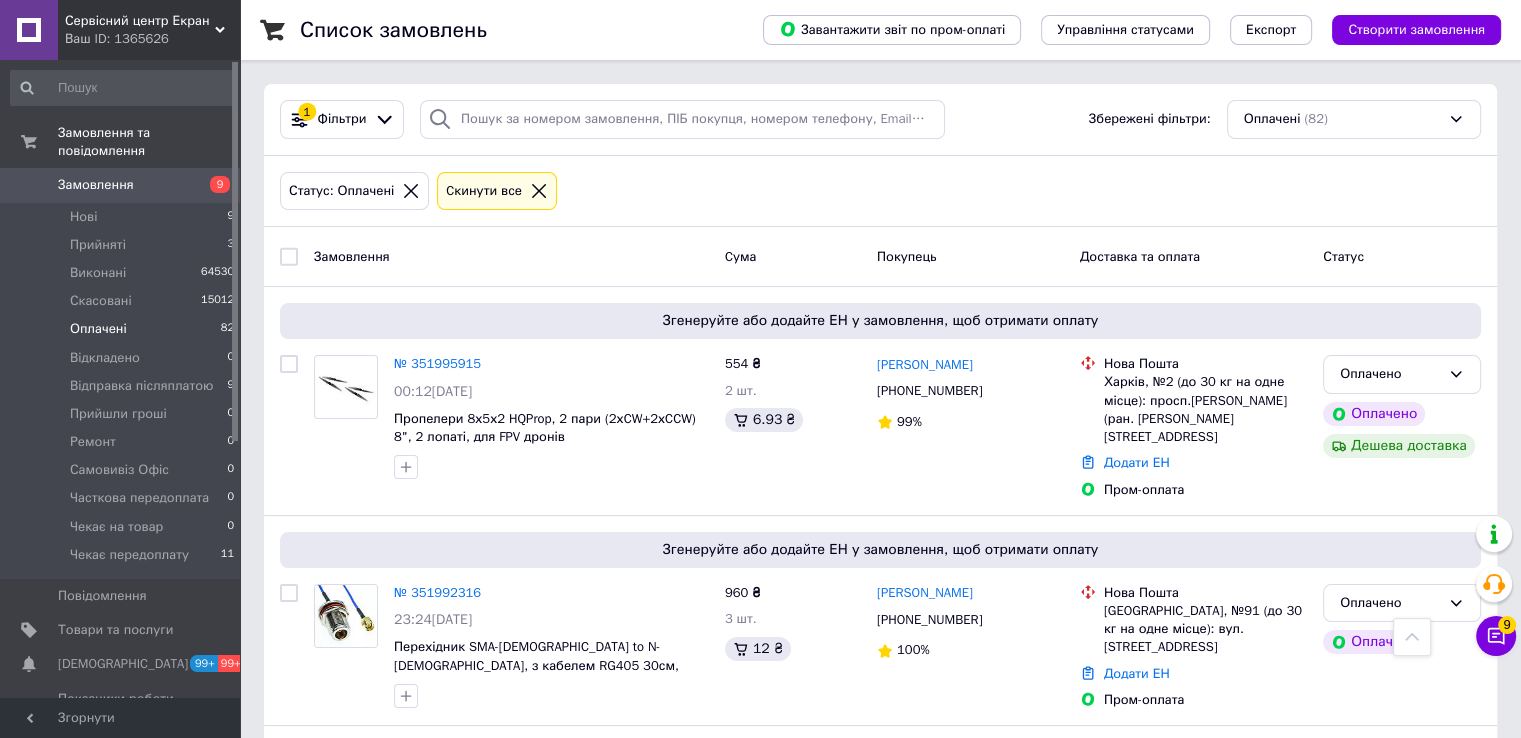 scroll, scrollTop: 1500, scrollLeft: 0, axis: vertical 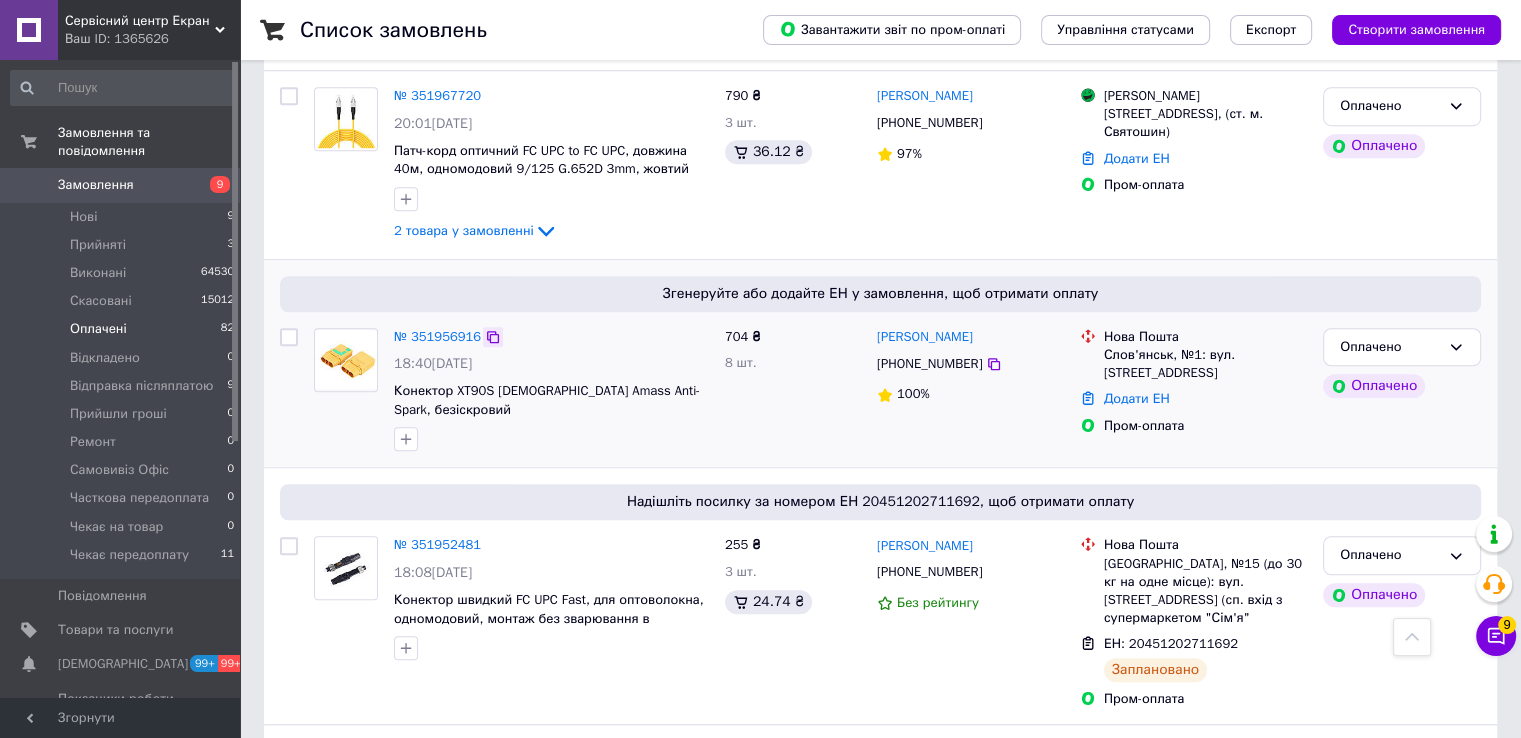click 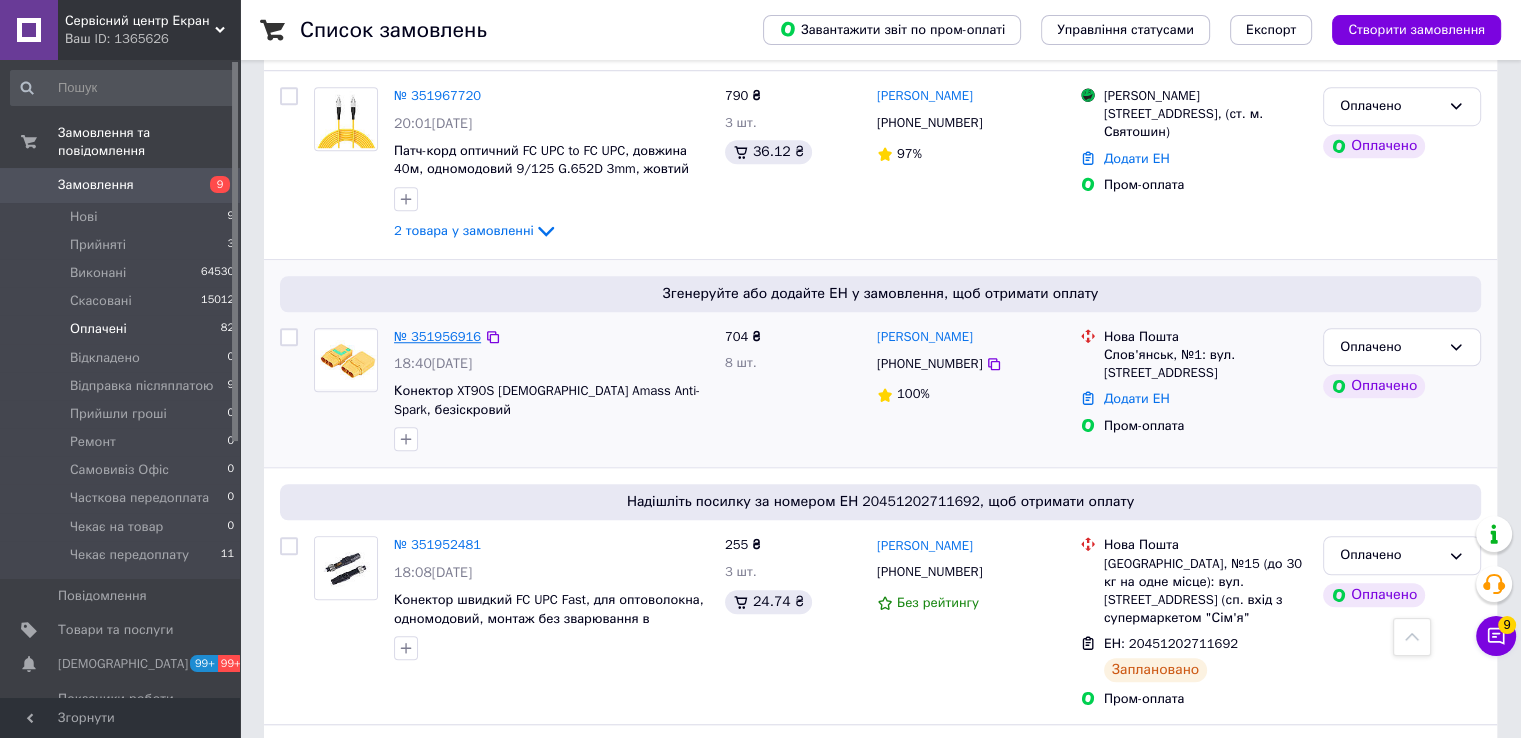 click on "№ 351956916" at bounding box center (437, 336) 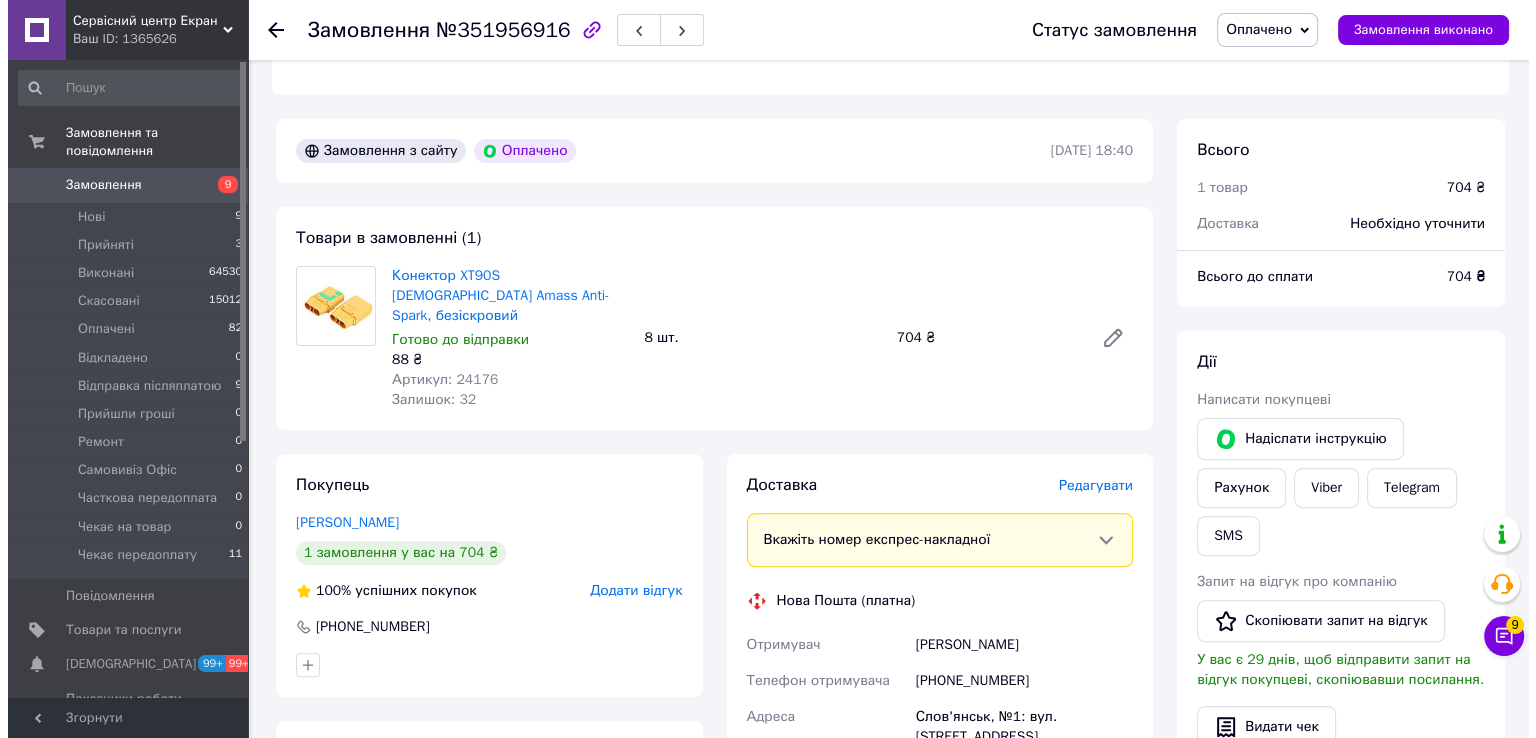 scroll, scrollTop: 804, scrollLeft: 0, axis: vertical 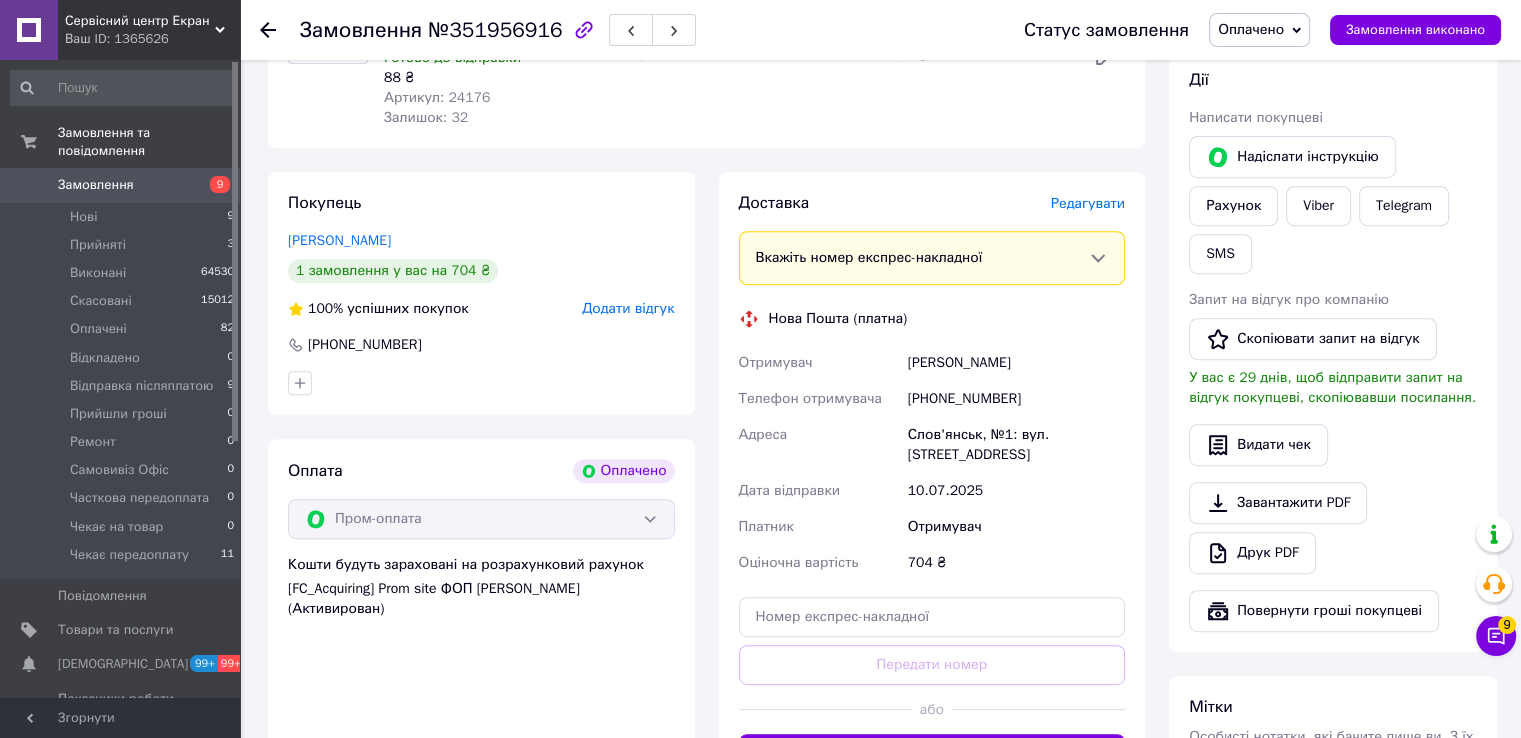 click on "Редагувати" at bounding box center [1088, 203] 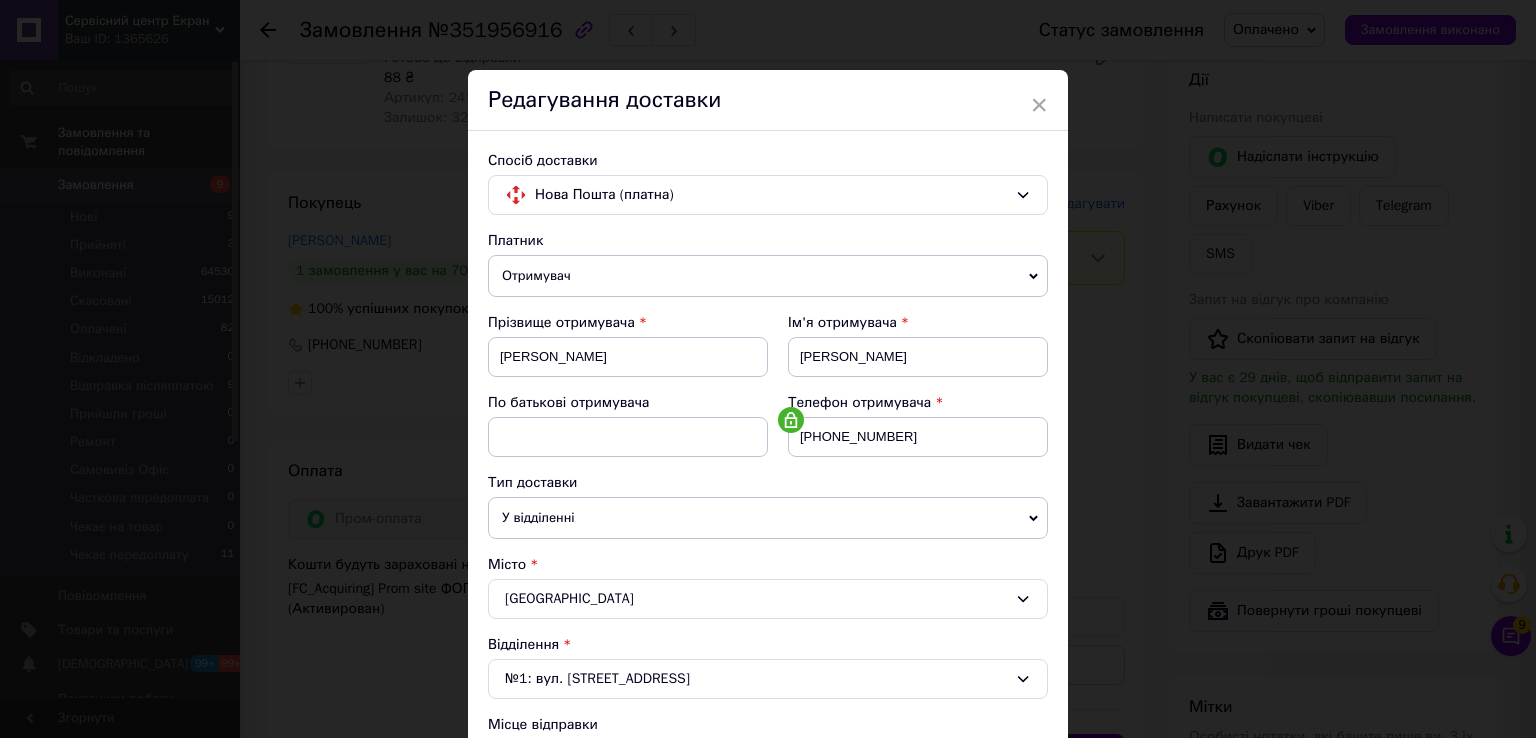 scroll, scrollTop: 500, scrollLeft: 0, axis: vertical 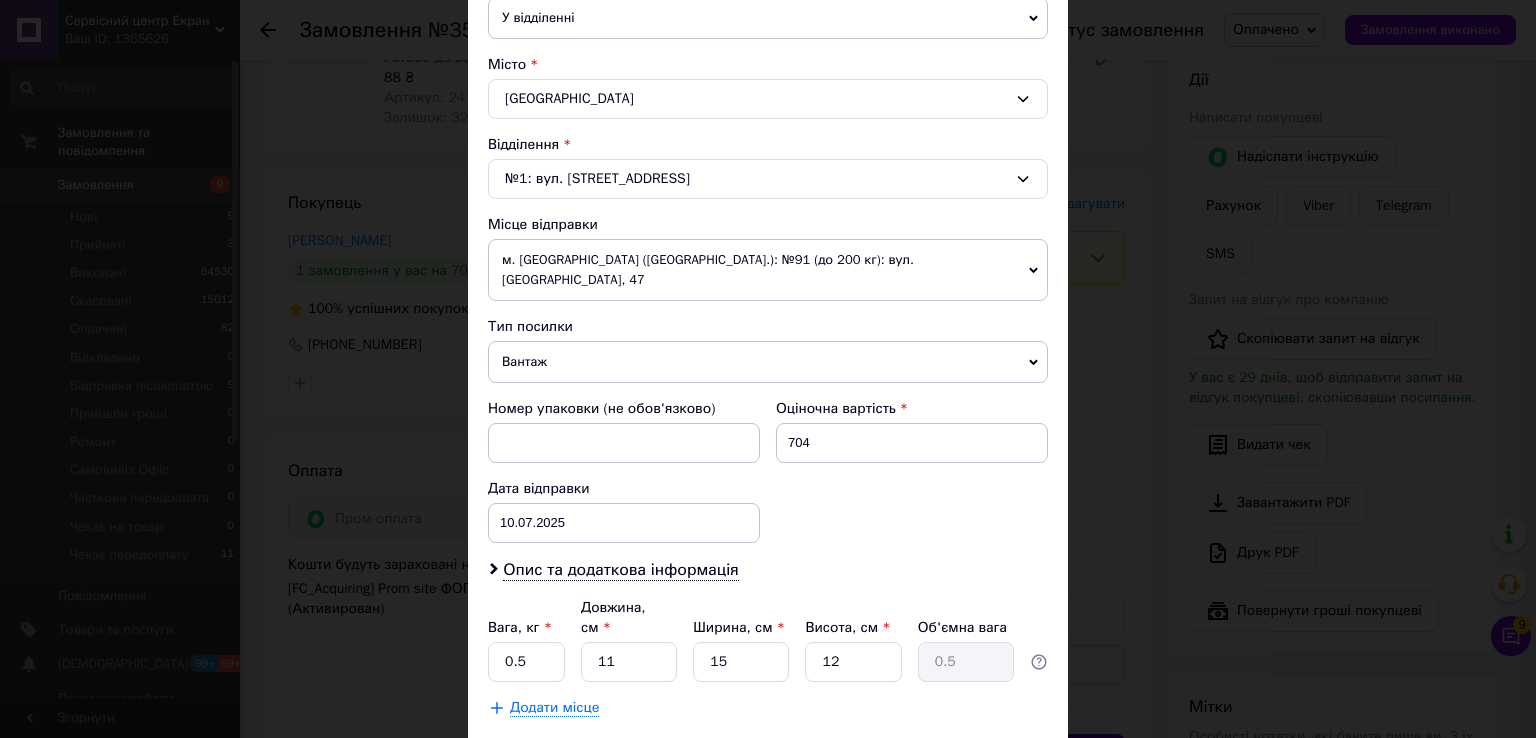 click on "Зберегти" at bounding box center (999, 758) 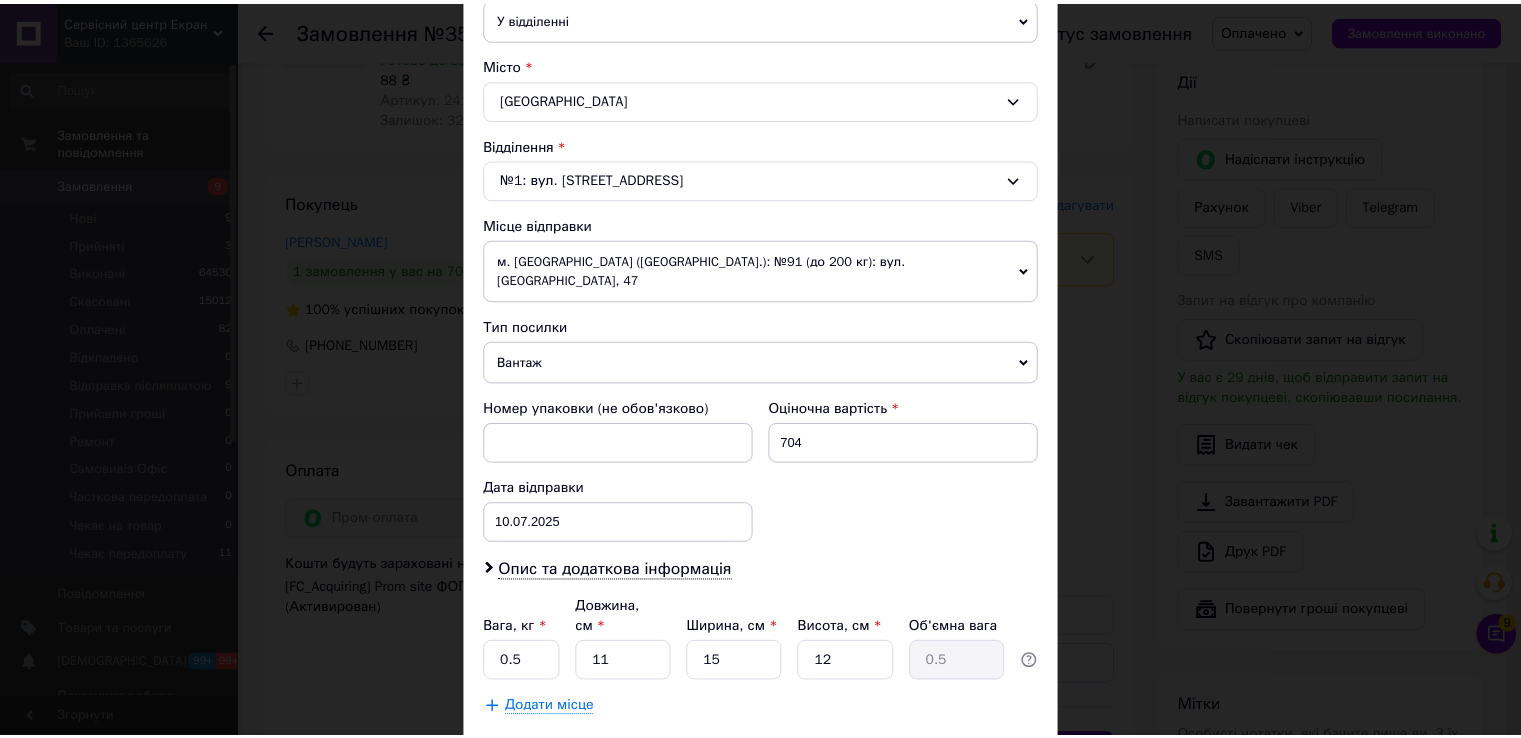 scroll, scrollTop: 0, scrollLeft: 0, axis: both 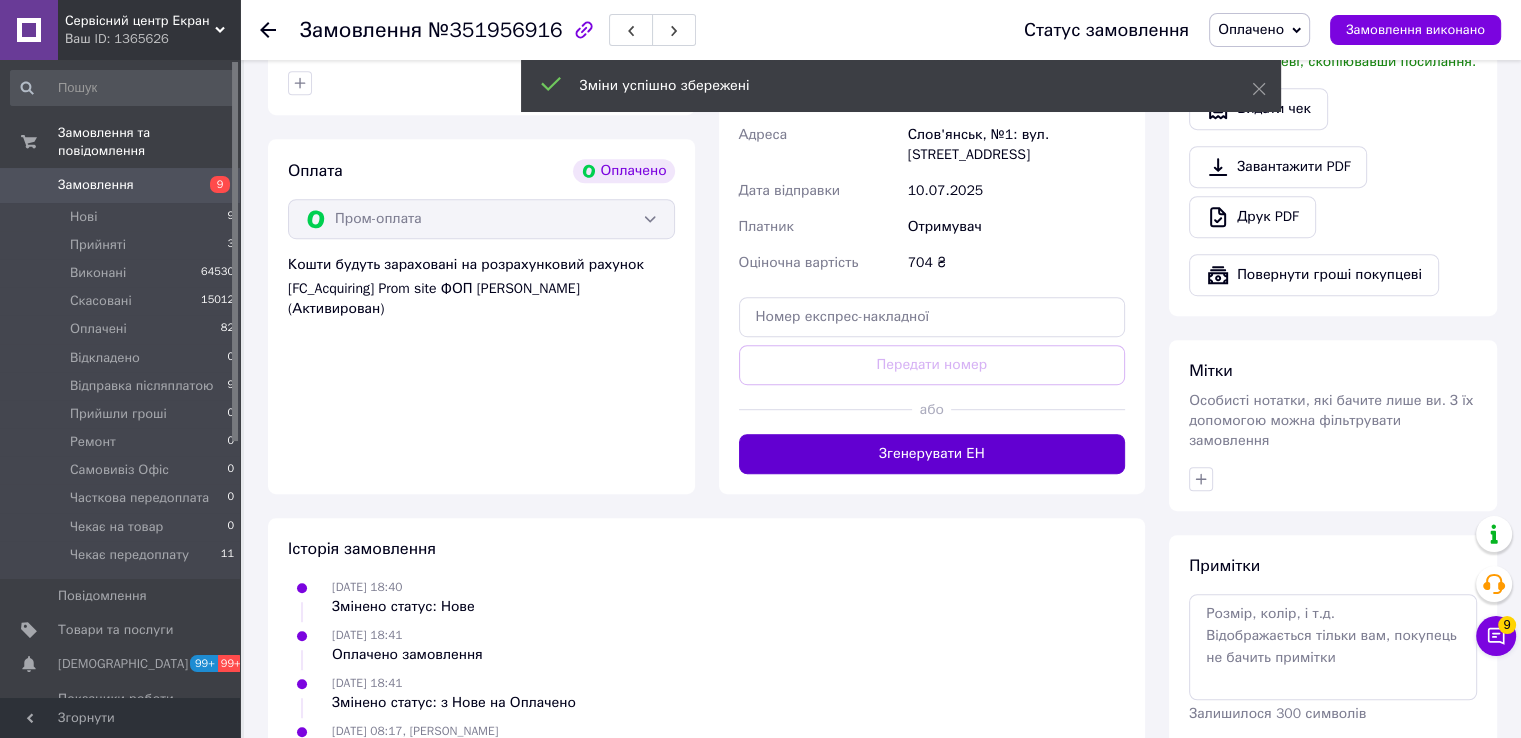 click on "Згенерувати ЕН" at bounding box center (932, 454) 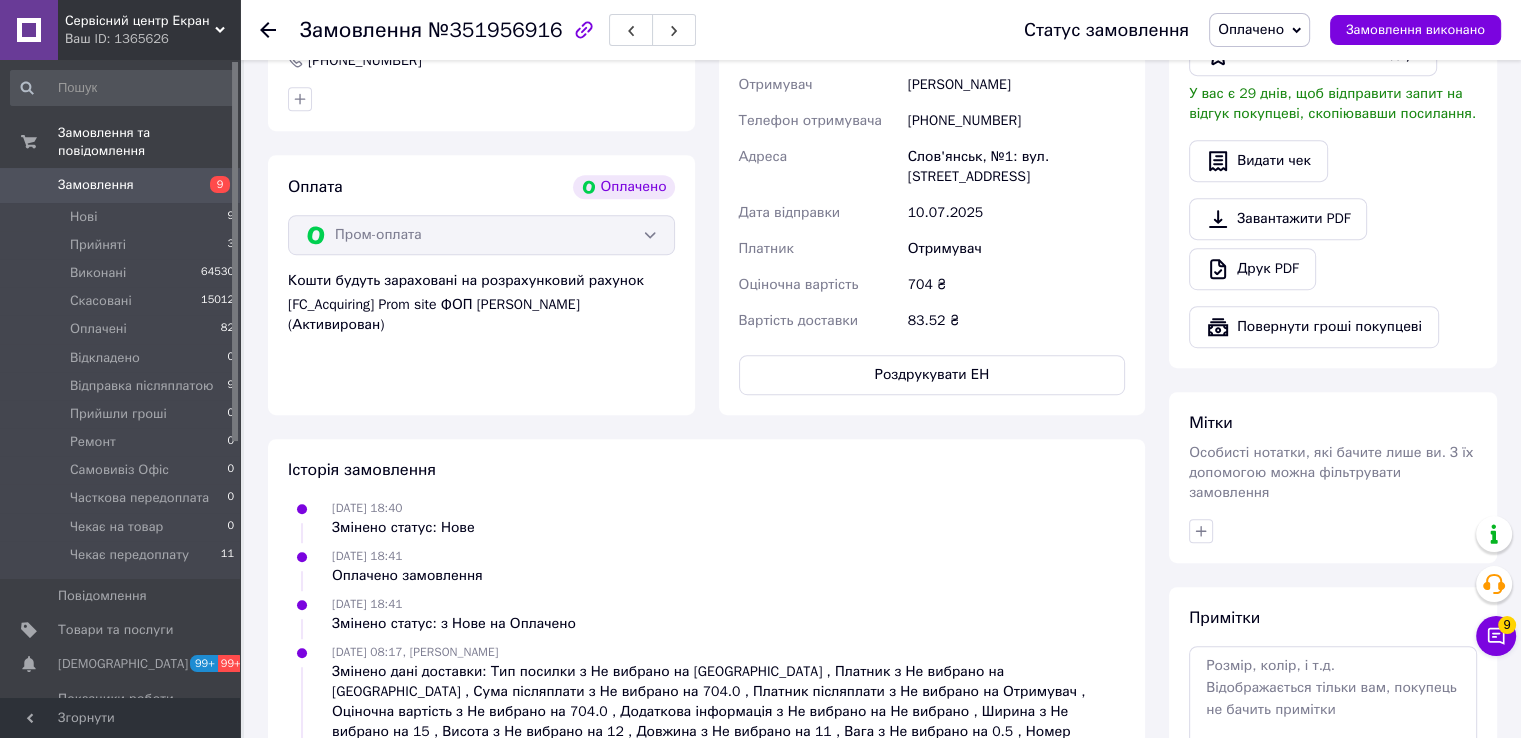 scroll, scrollTop: 804, scrollLeft: 0, axis: vertical 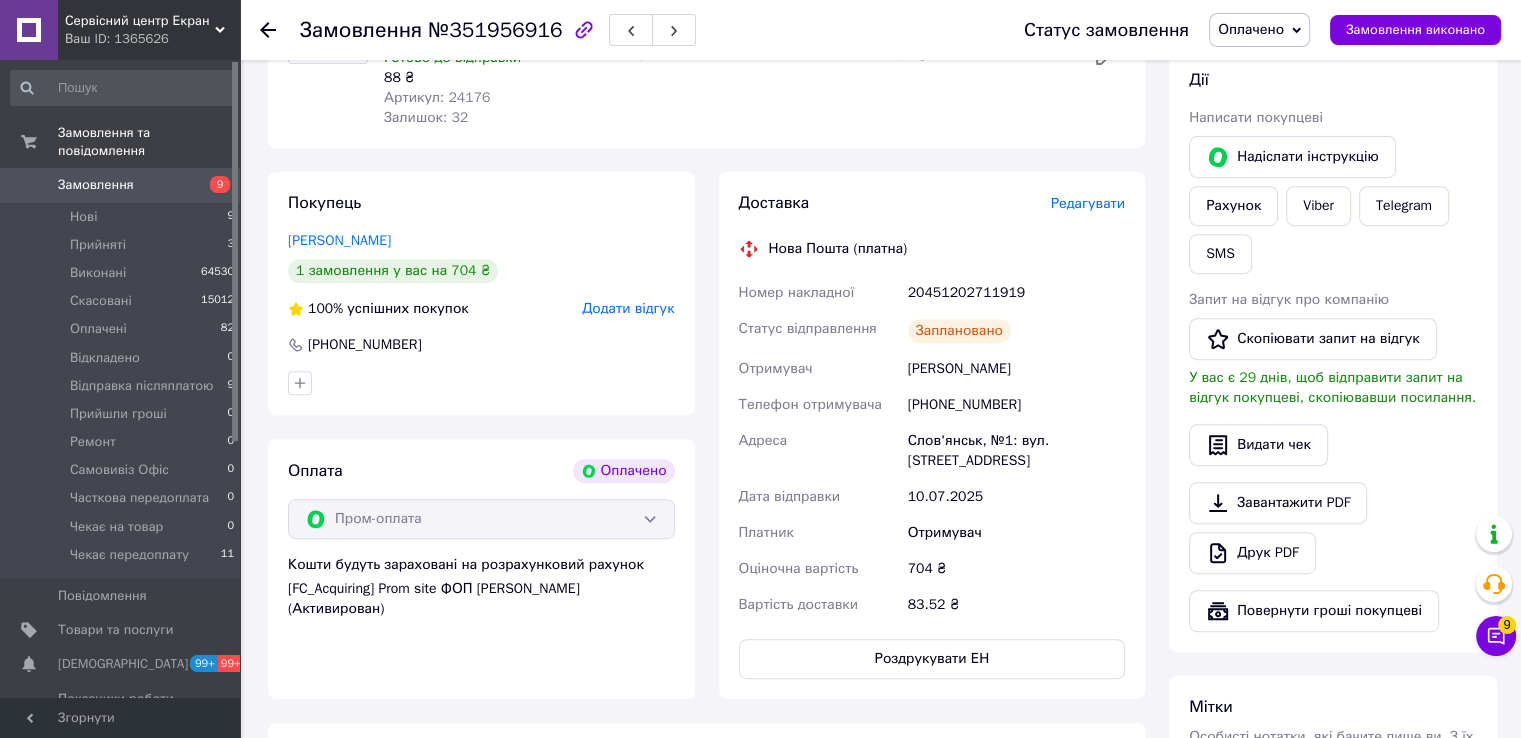 click on "20451202711919" at bounding box center [1016, 293] 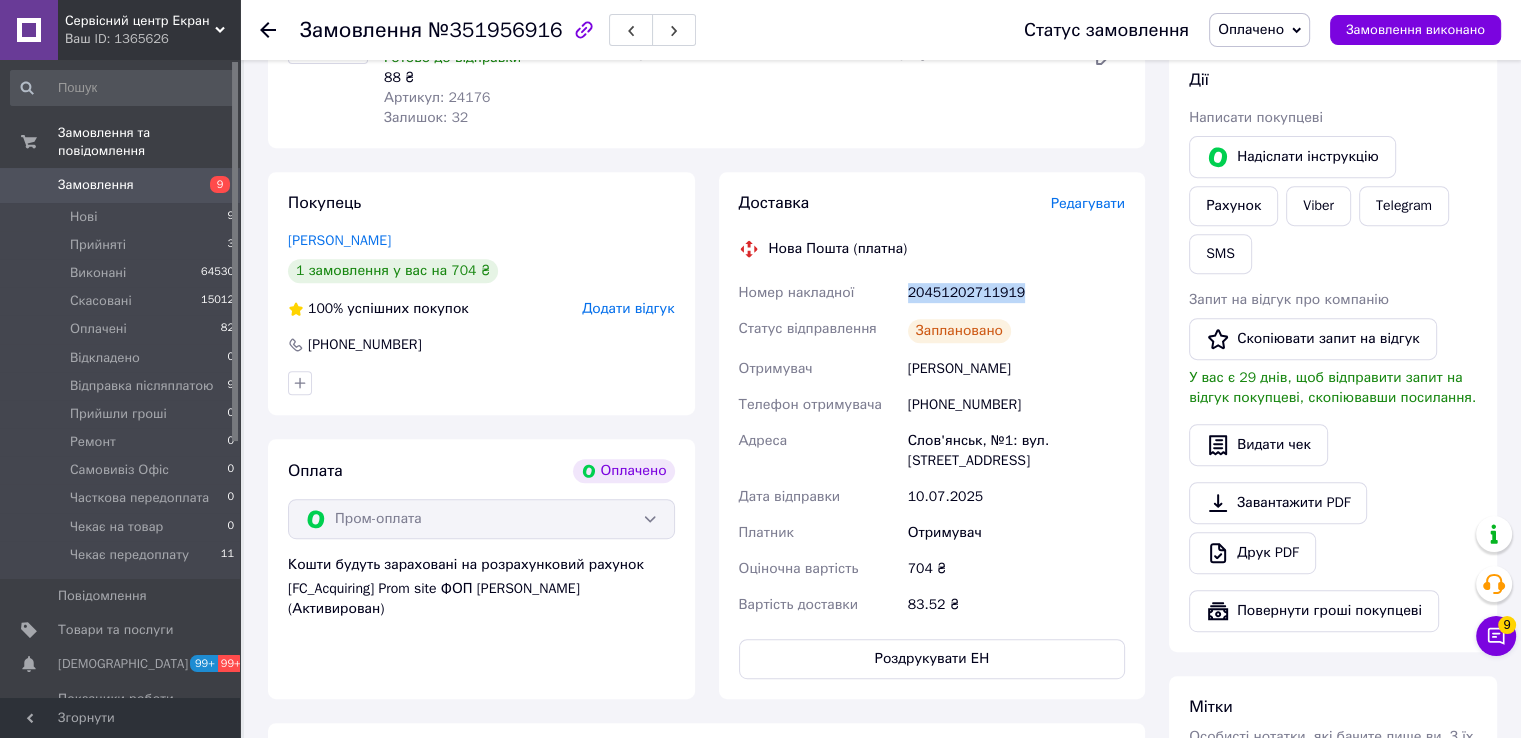 click on "20451202711919" at bounding box center (1016, 293) 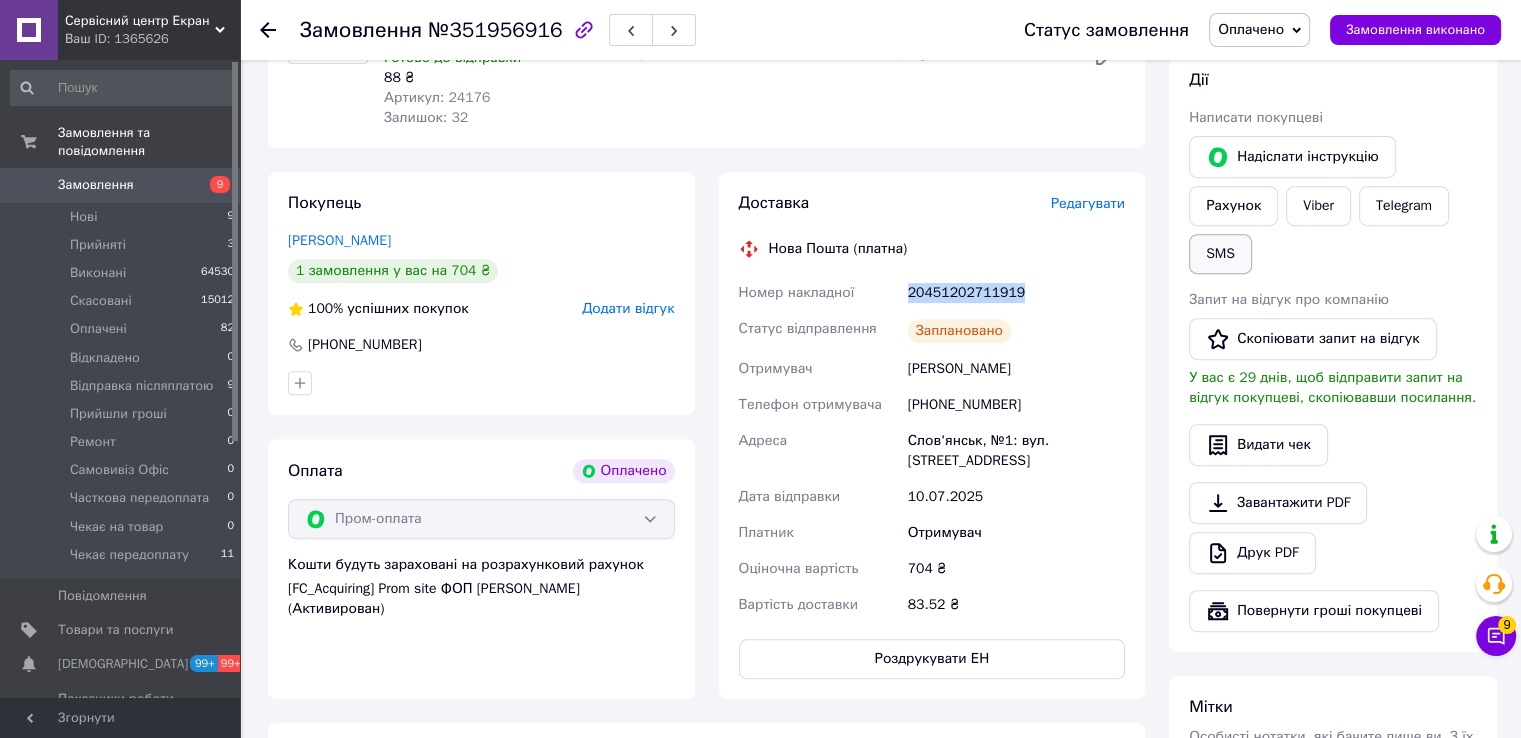click on "SMS" at bounding box center [1220, 254] 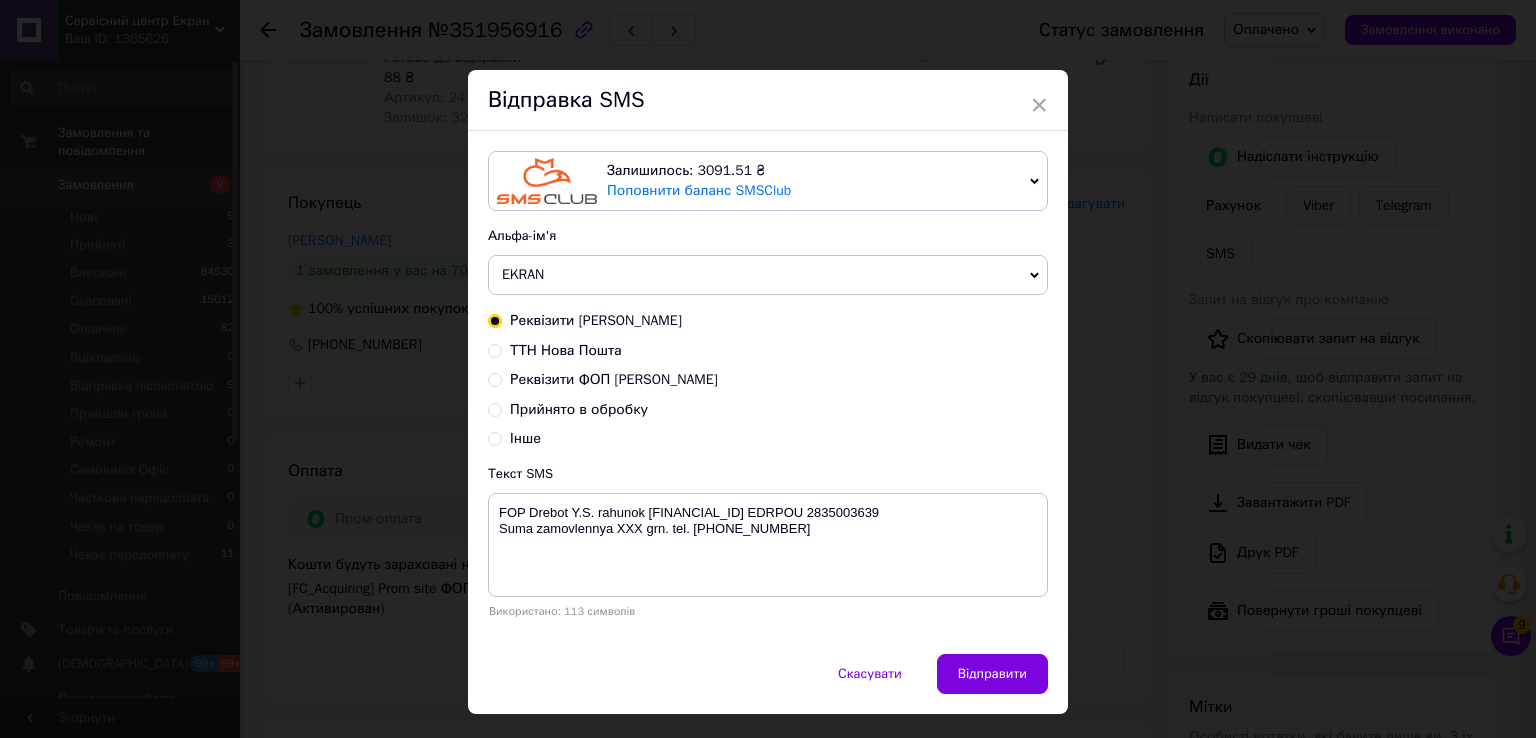 click on "ТТН Нова Пошта" at bounding box center [566, 350] 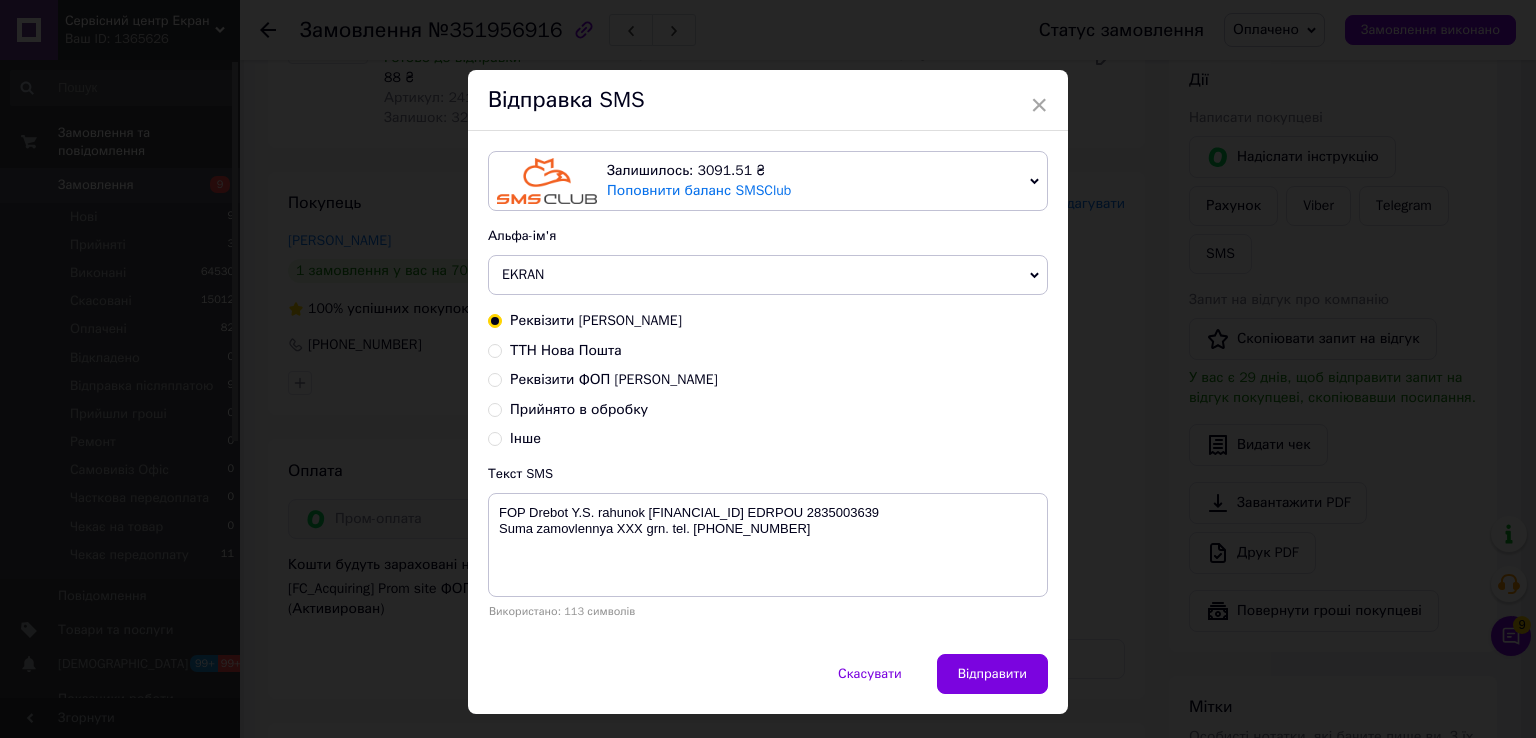 click on "ТТН Нова Пошта" at bounding box center (495, 349) 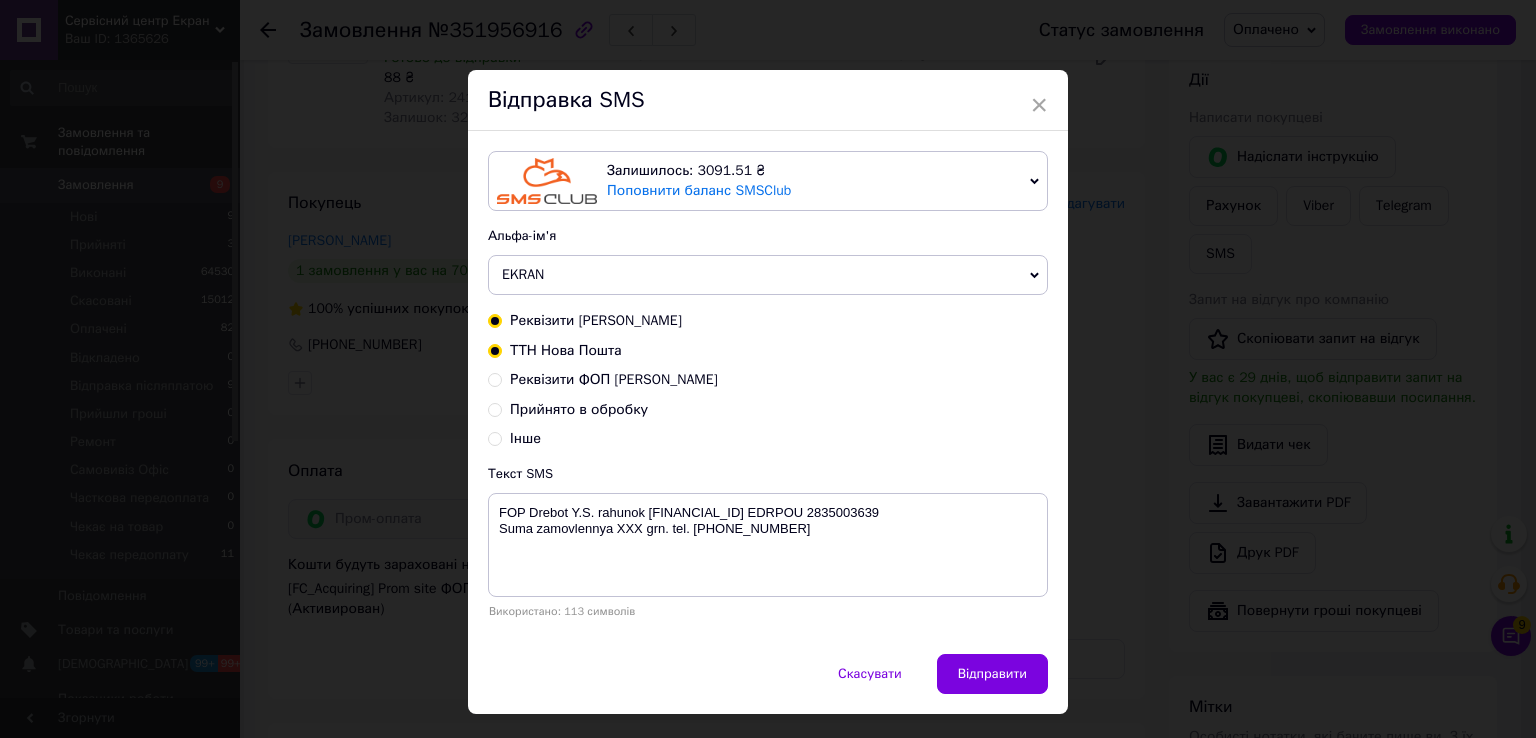 radio on "true" 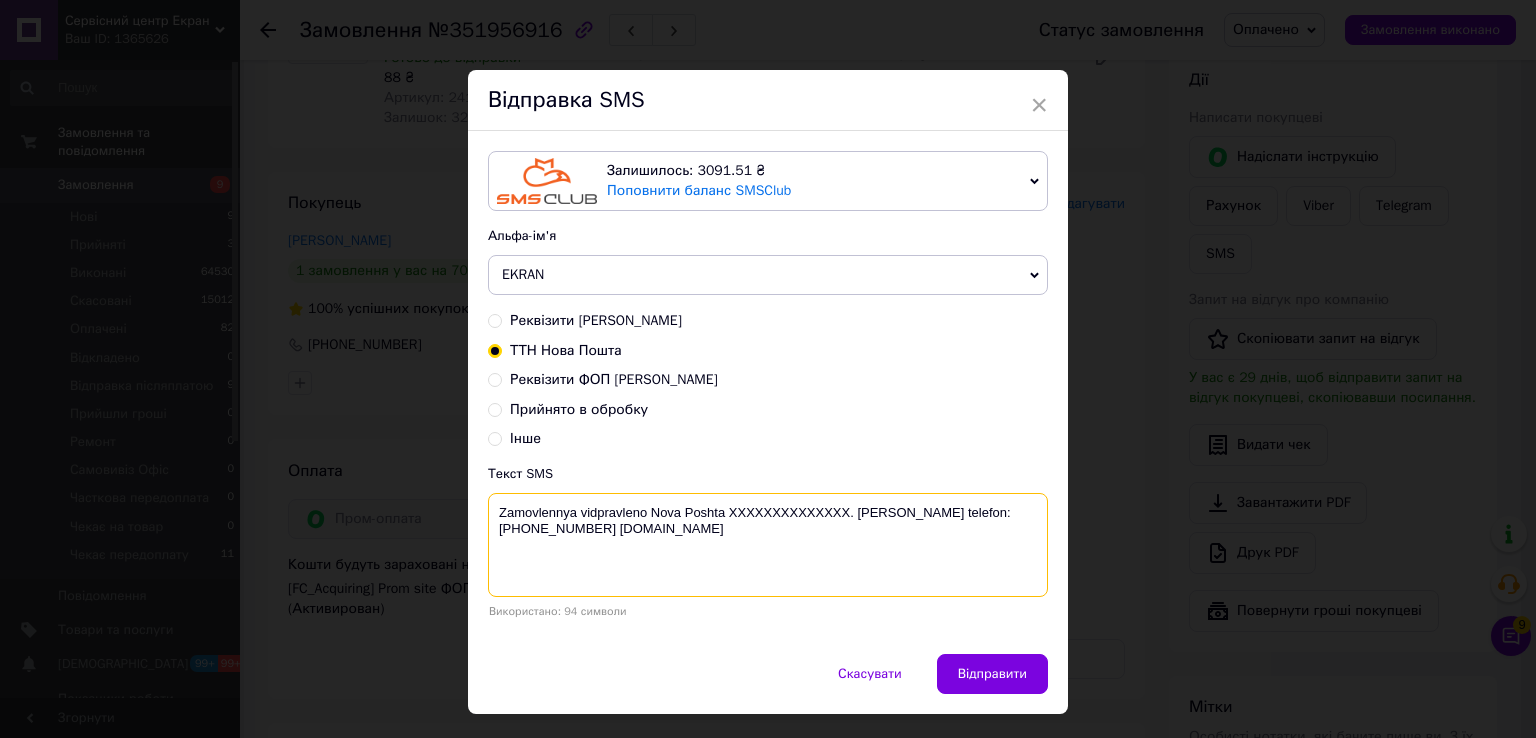 click on "Zamovlennya vidpravleno Nova Poshta XXXXXXXXXXXXXX. Nash telefon:+380689452358 www.ekran.in.ua" at bounding box center (768, 545) 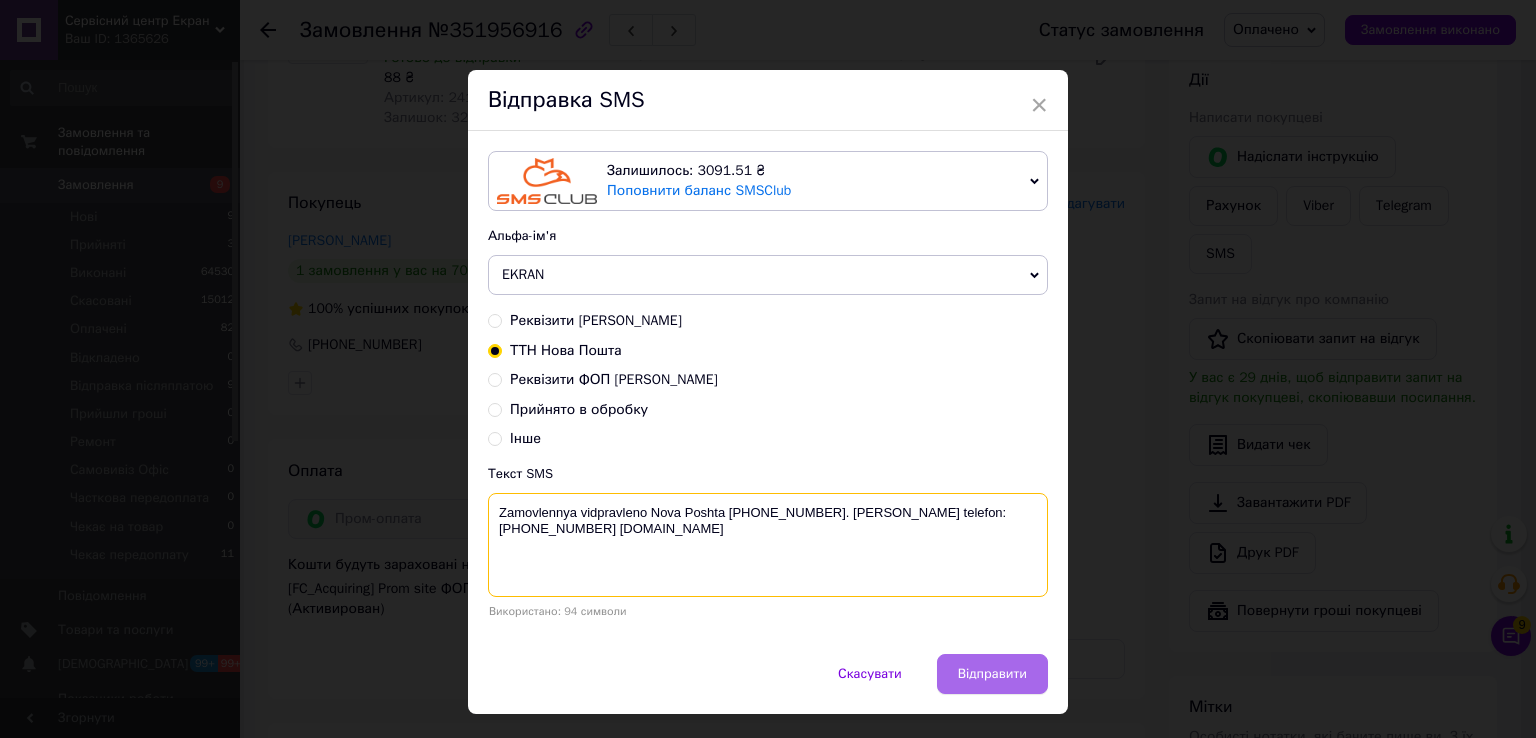 type on "Zamovlennya vidpravleno Nova Poshta 20451202711919. Nash telefon:+380689452358 www.ekran.in.ua" 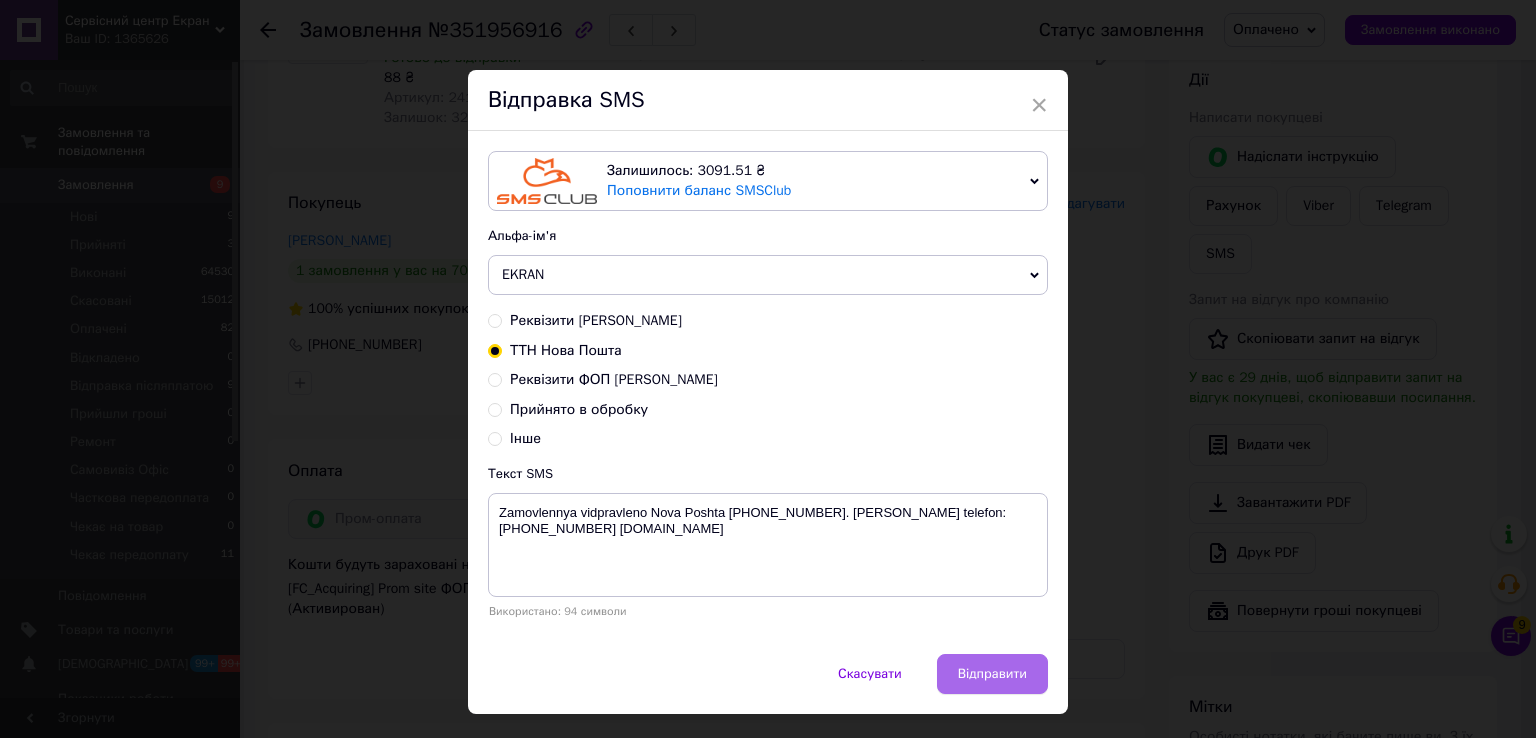 click on "Відправити" at bounding box center (992, 674) 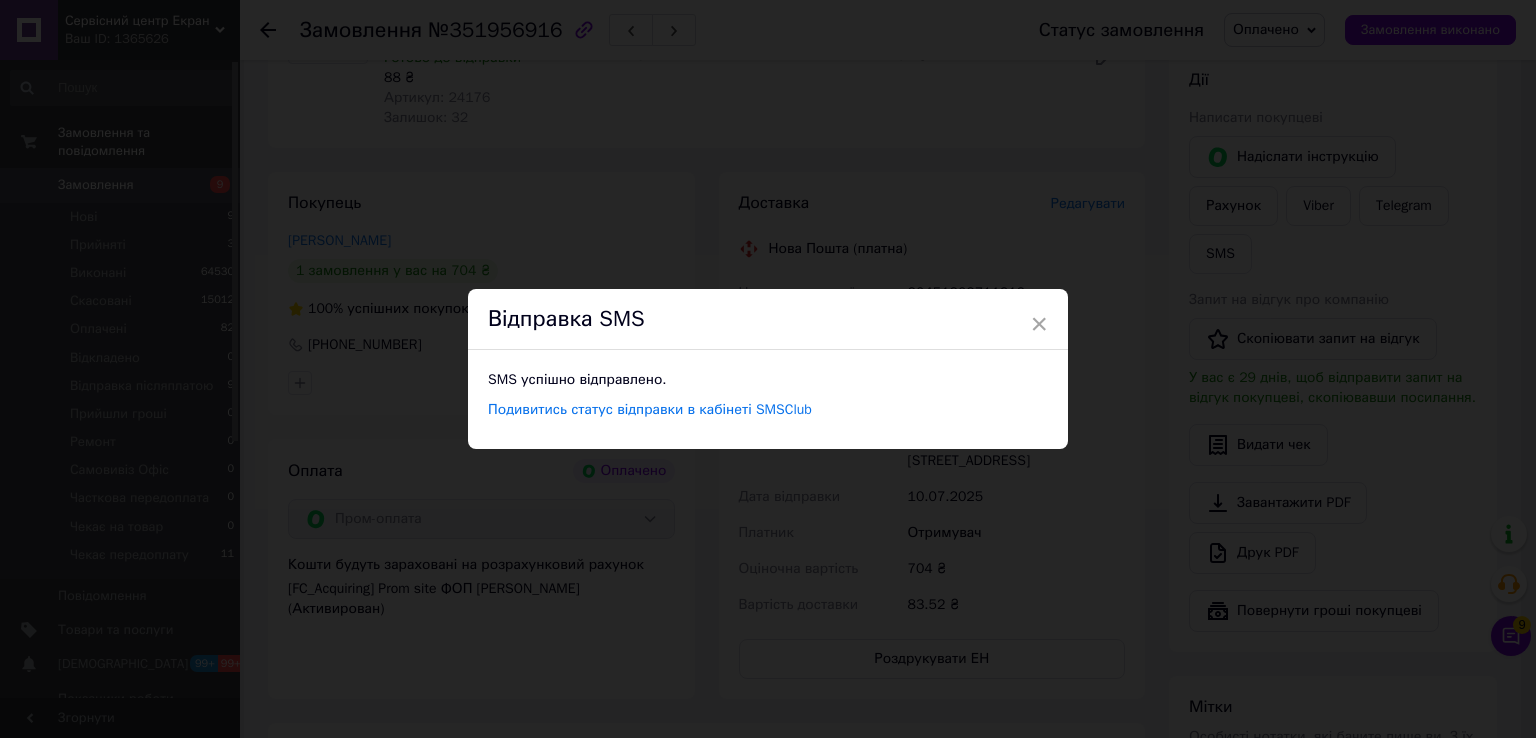 click on "×" at bounding box center [1039, 324] 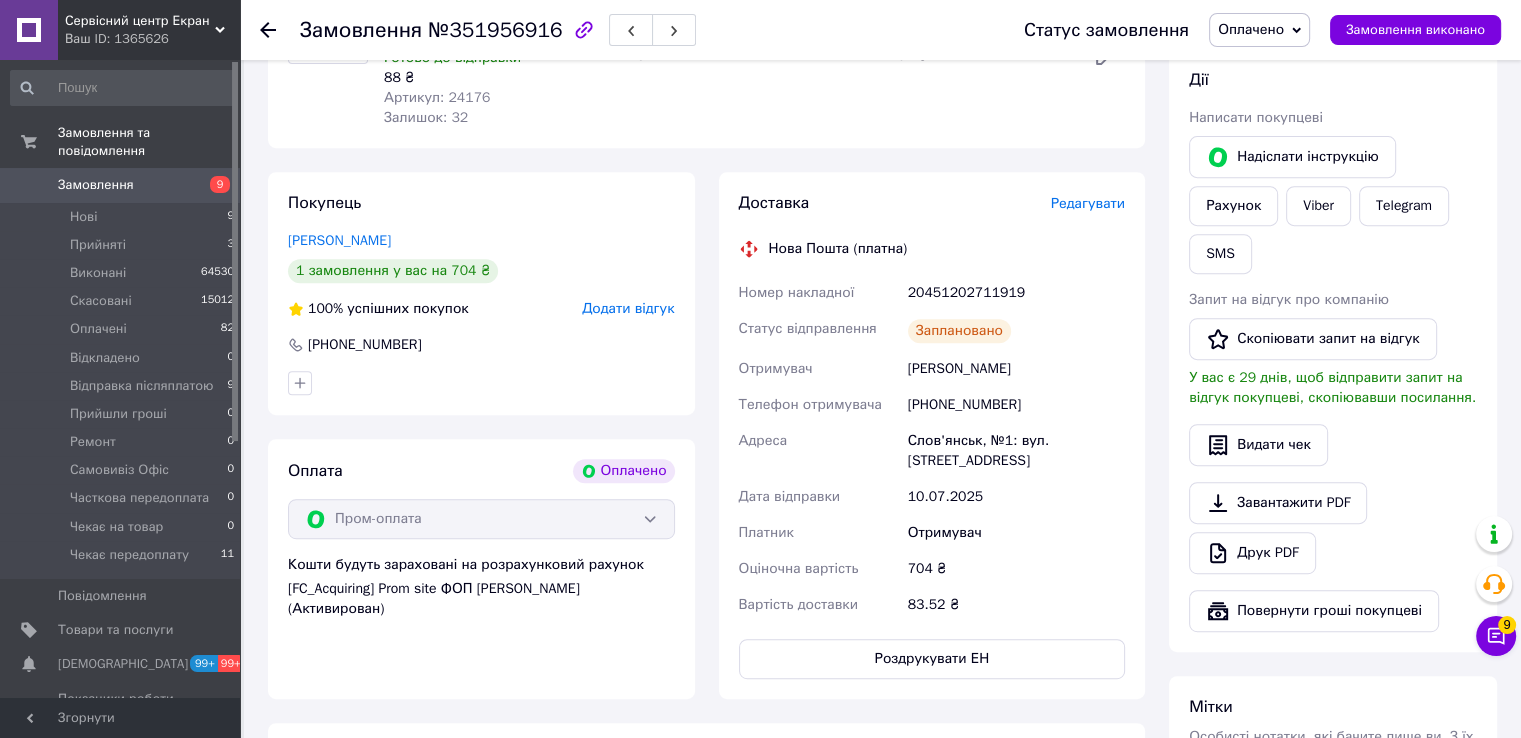 click on "Замовлення №351956916 Статус замовлення Оплачено Прийнято Виконано Скасовано Відкладено Відправка післяплатою Прийшли гроші Ремонт Самовивіз Офіс Часткова передоплата Чекає на товар Чекає передоплату Замовлення виконано" at bounding box center (880, 30) 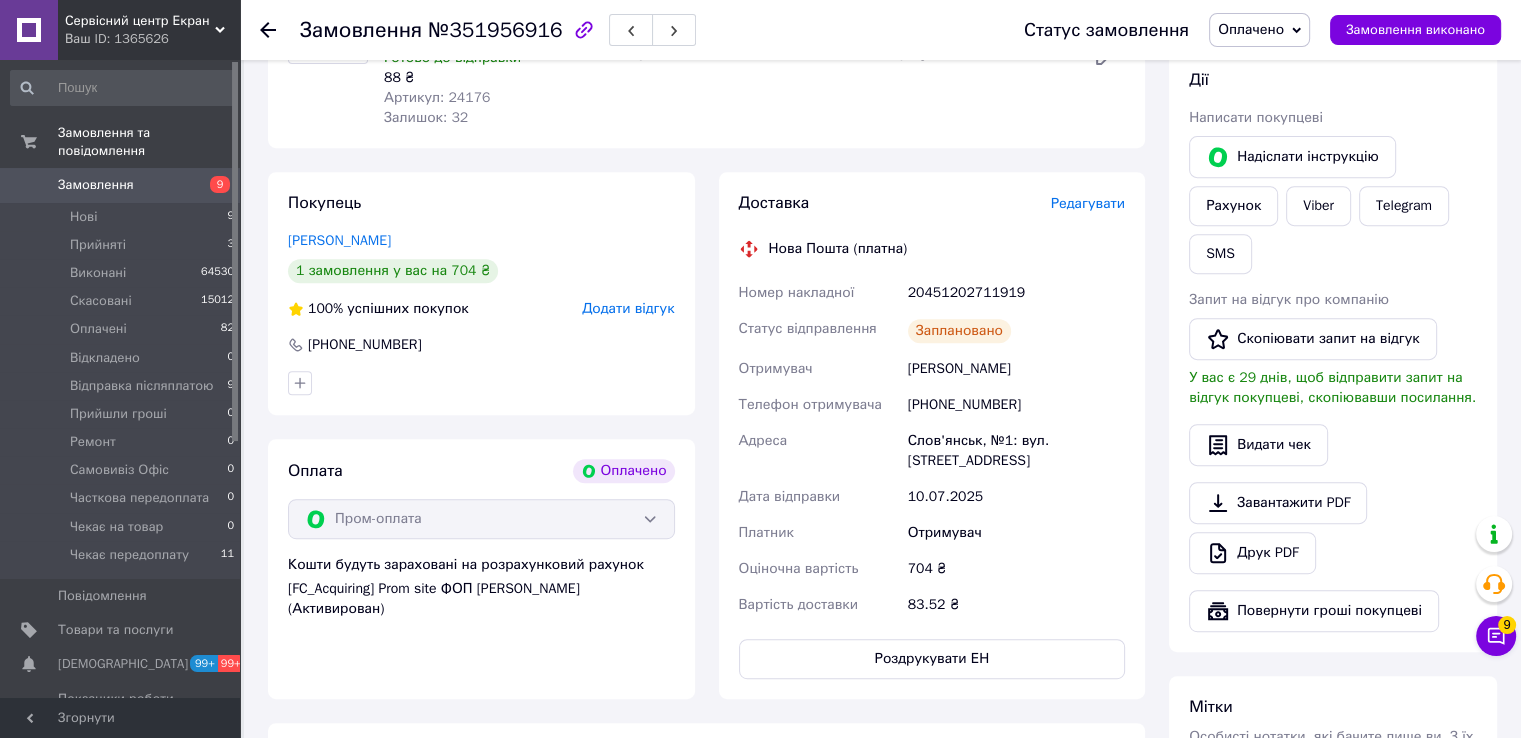 click 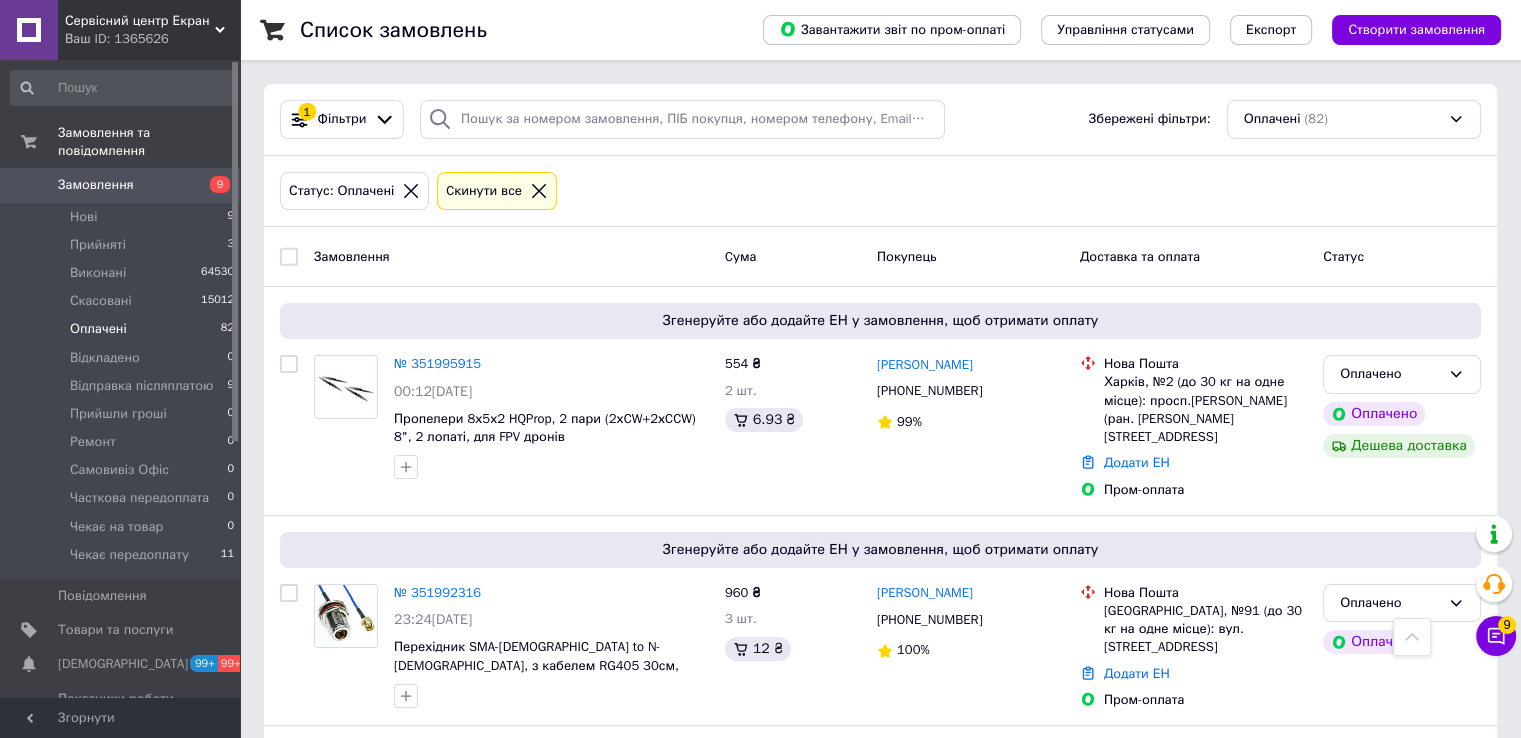 scroll, scrollTop: 1400, scrollLeft: 0, axis: vertical 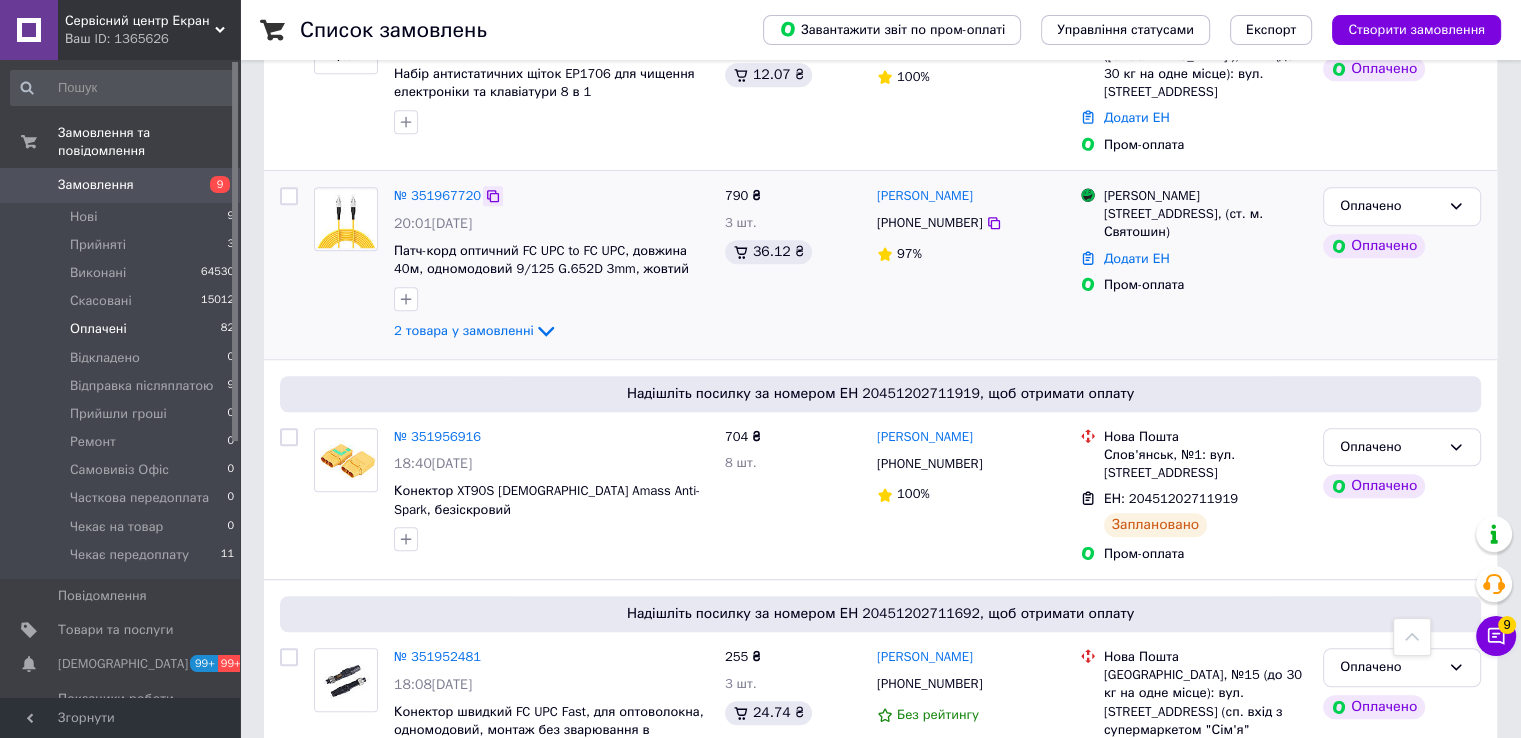 click 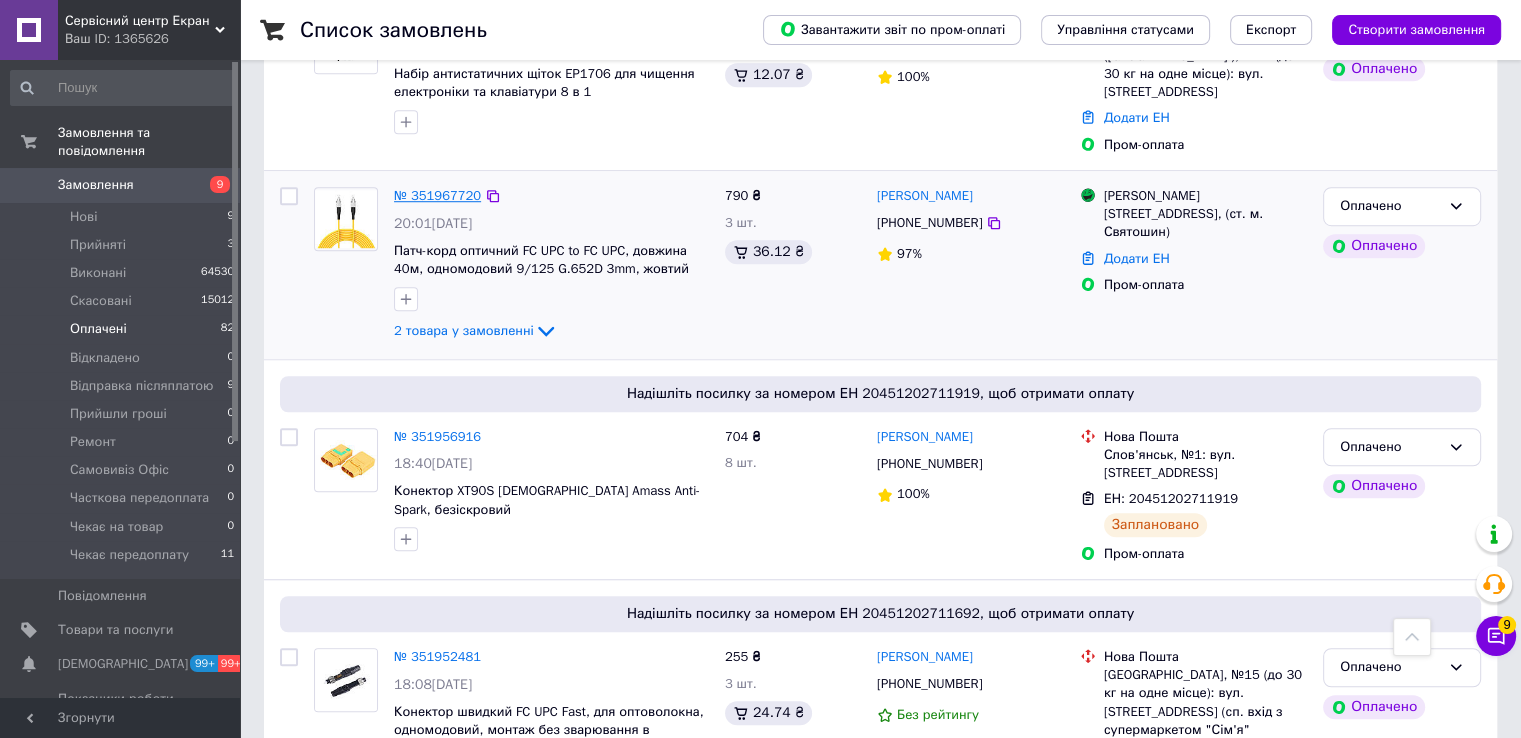 click on "№ 351967720" at bounding box center [437, 195] 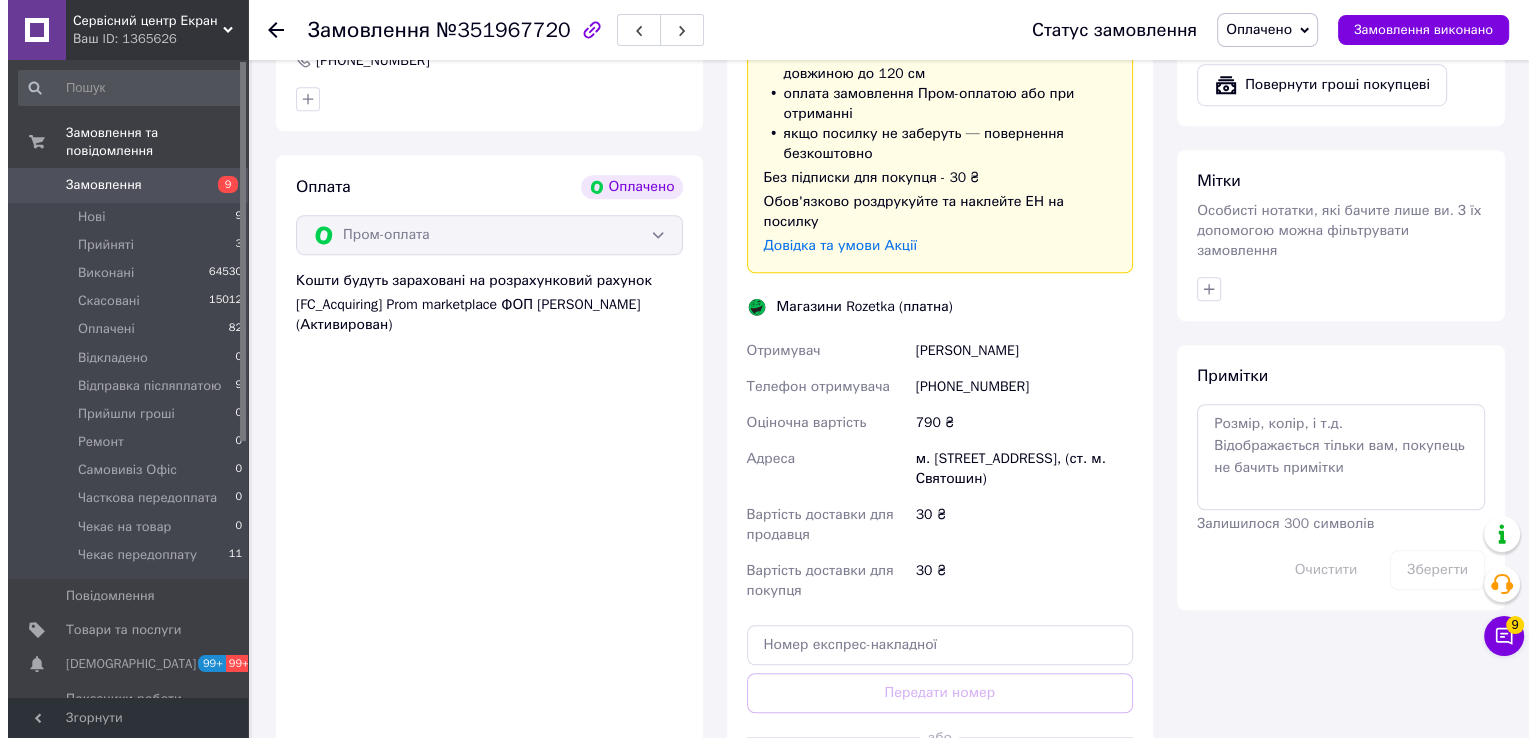 scroll, scrollTop: 1100, scrollLeft: 0, axis: vertical 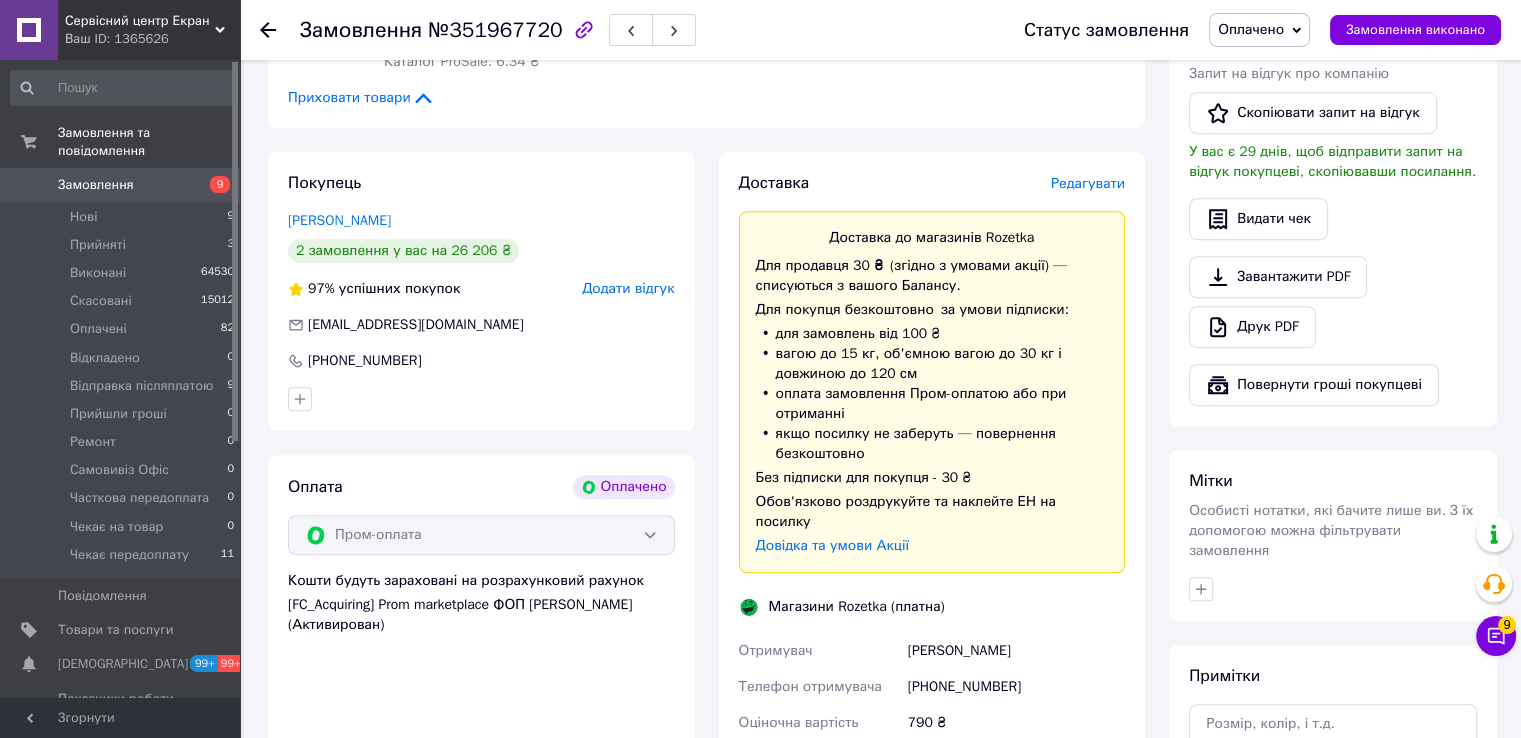 click on "Редагувати" at bounding box center [1088, 183] 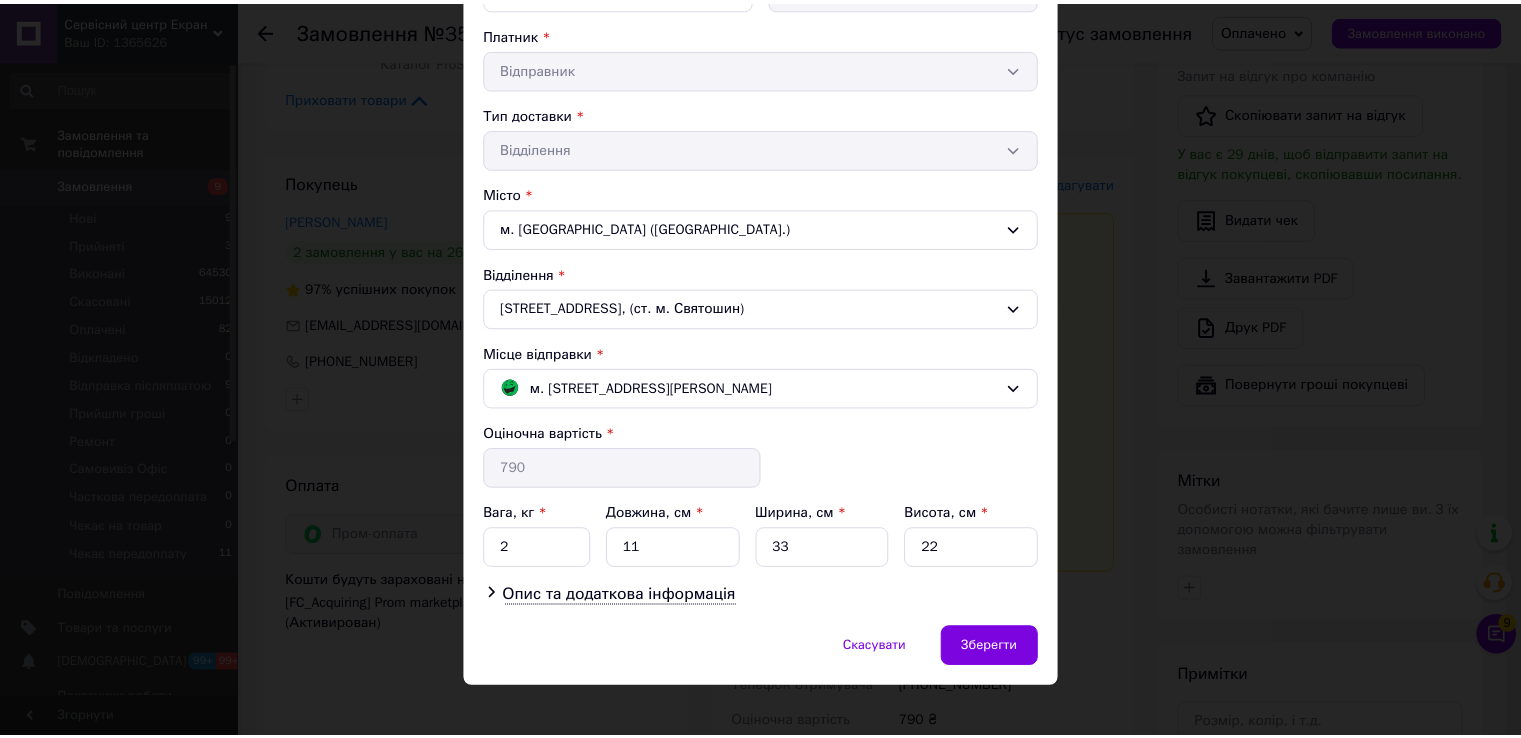 scroll, scrollTop: 381, scrollLeft: 0, axis: vertical 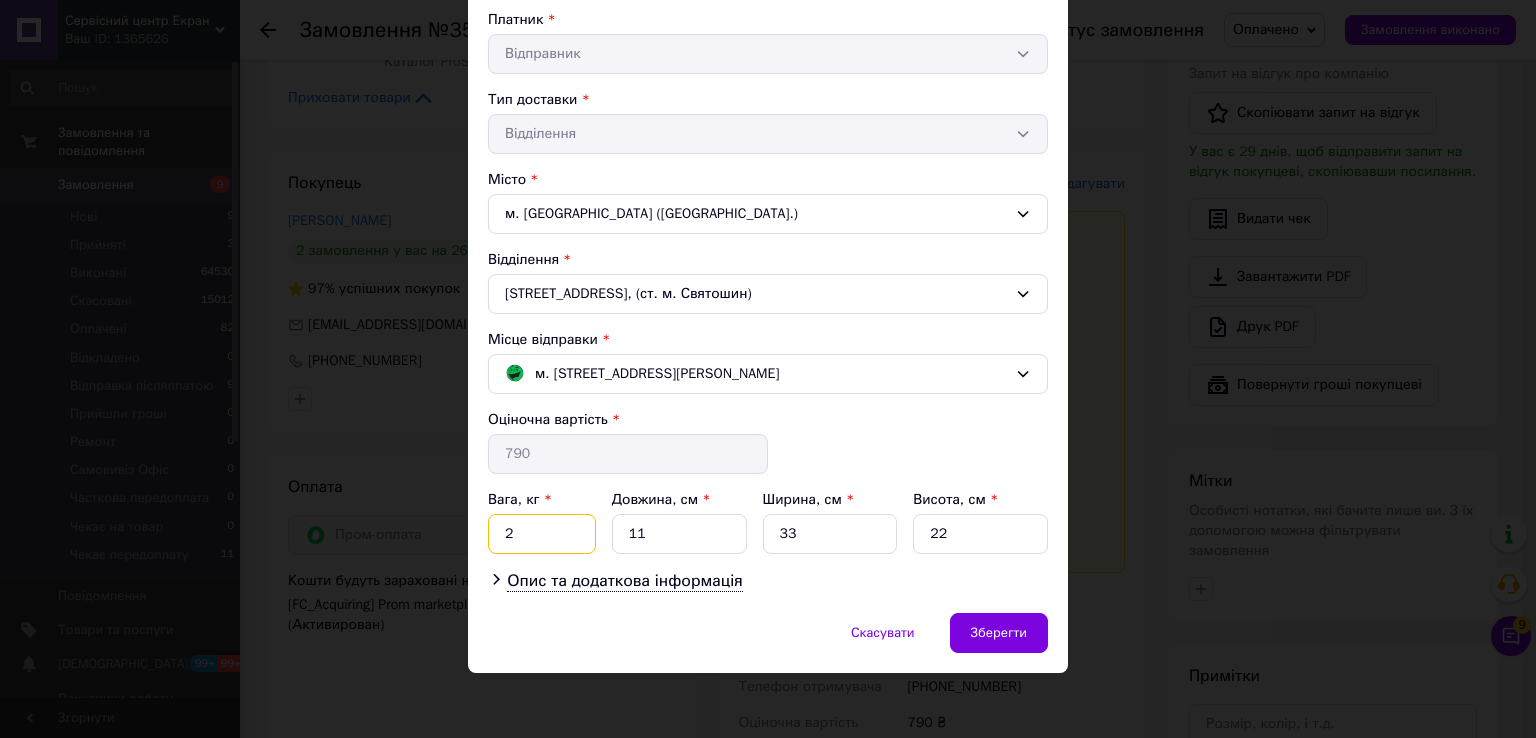 click on "2" at bounding box center (542, 534) 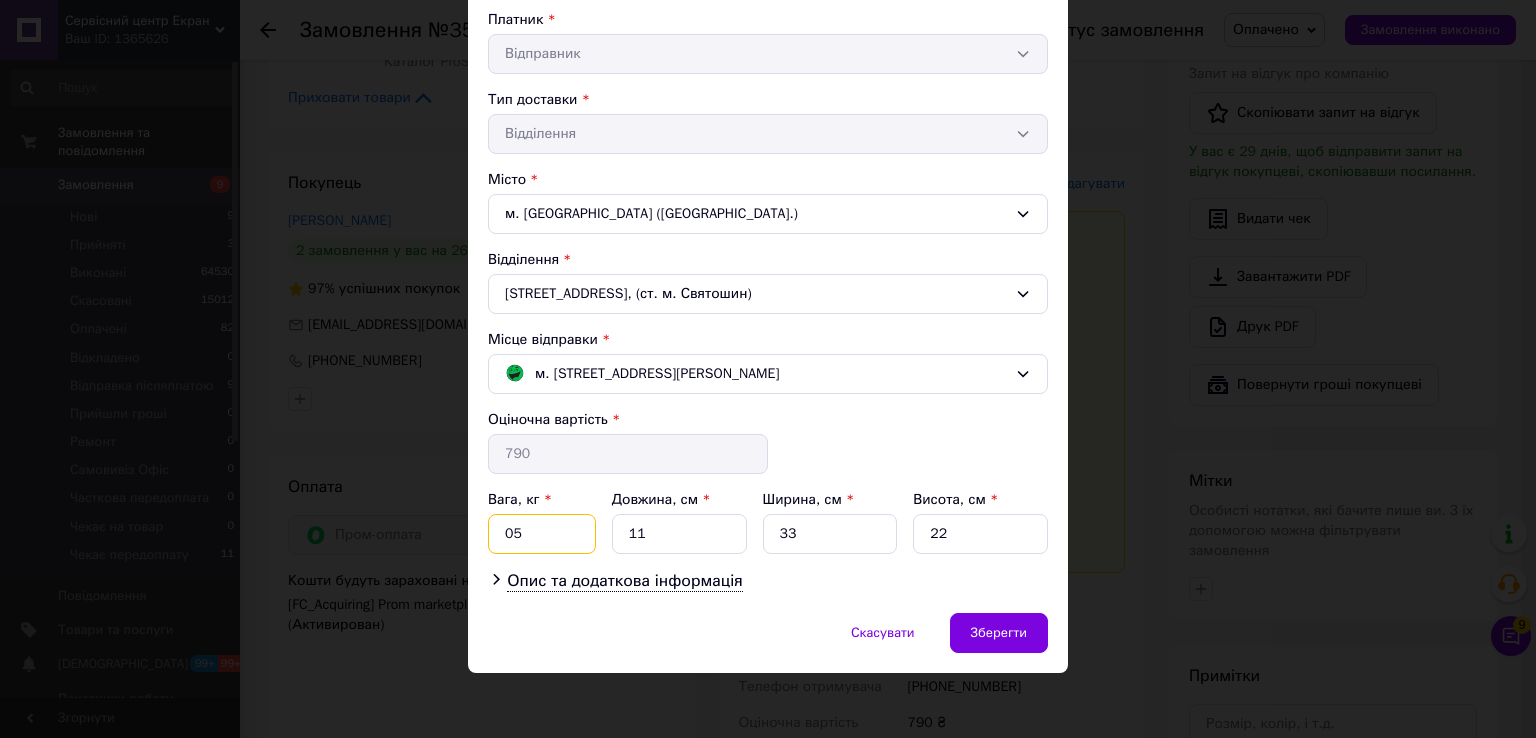 click on "05" at bounding box center (542, 534) 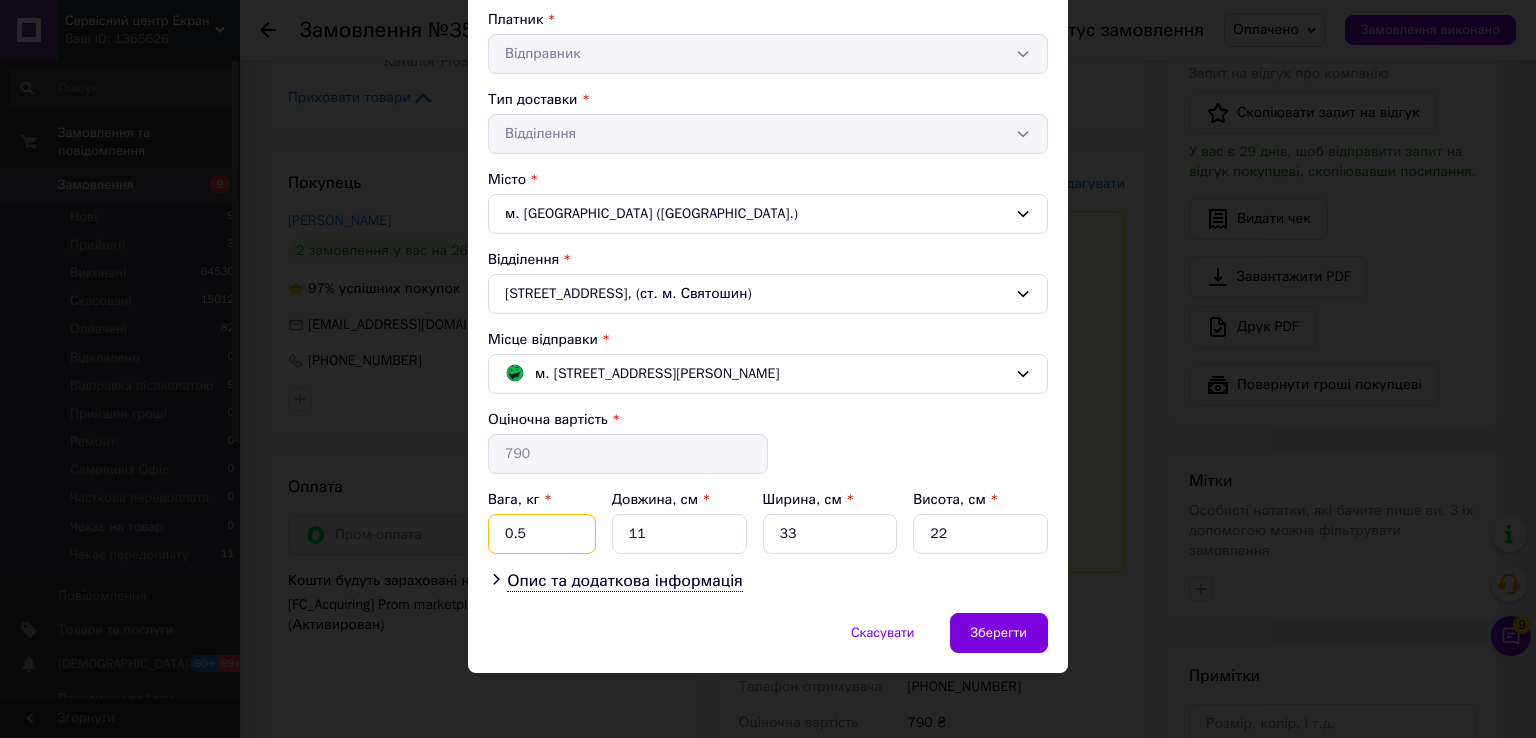 type on "0.5" 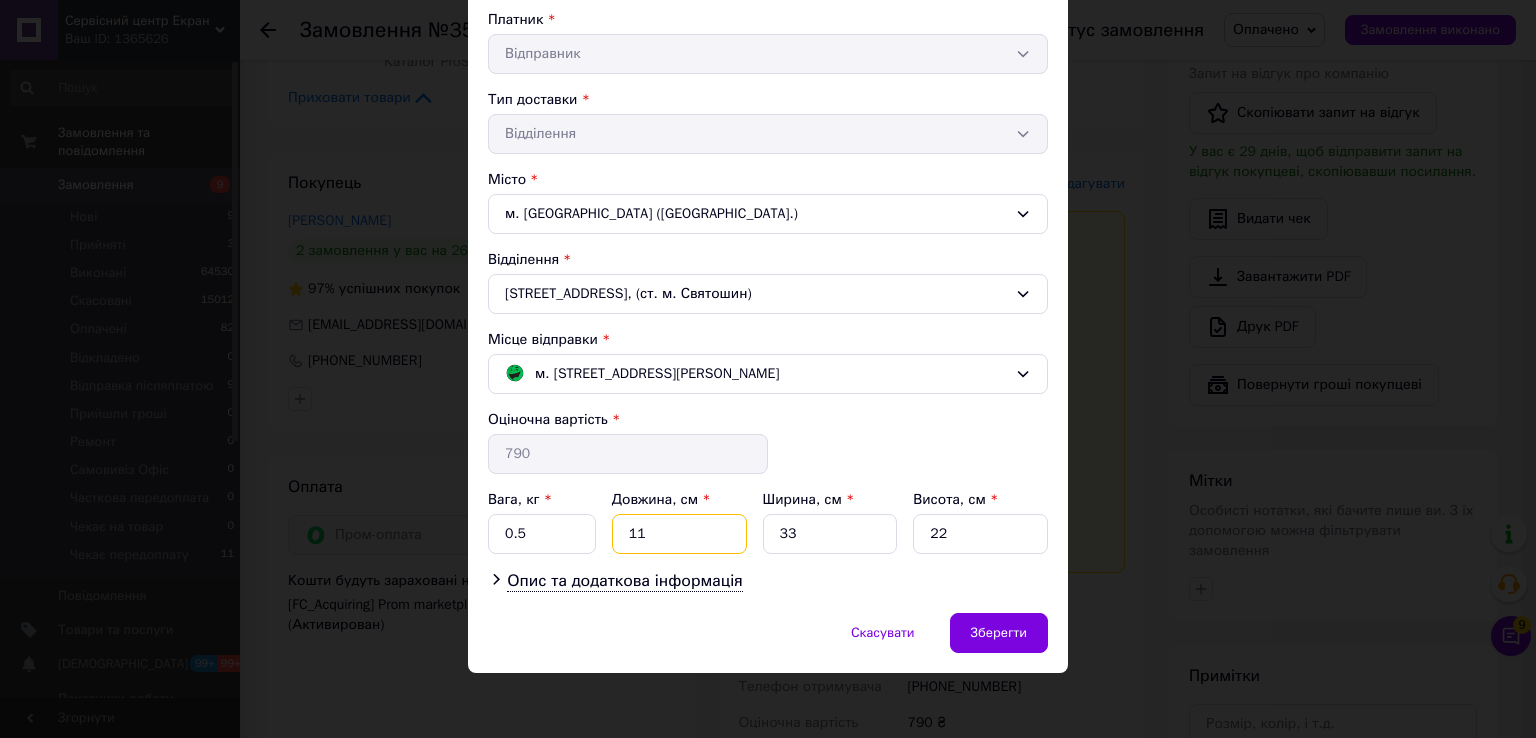 click on "11" at bounding box center [679, 534] 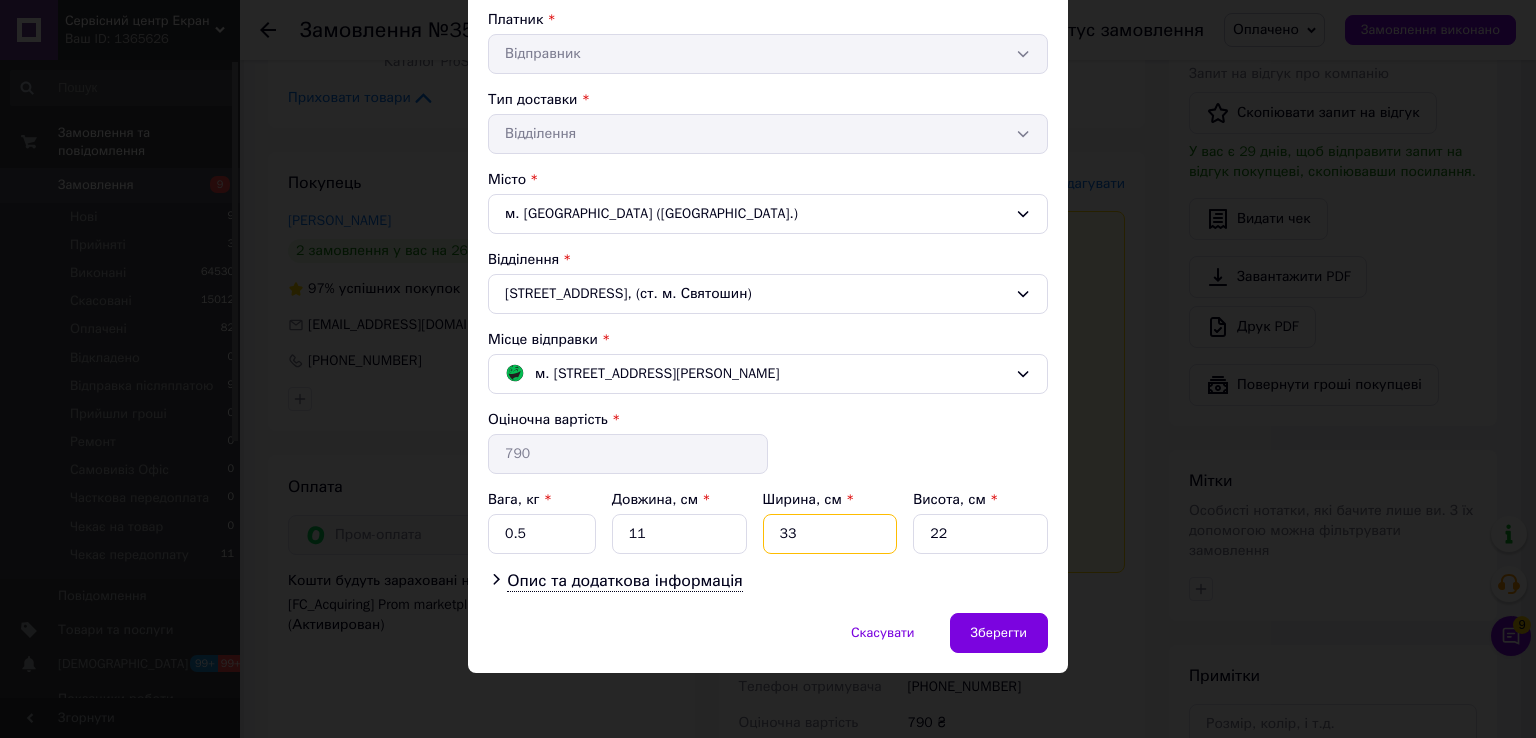 click on "33" at bounding box center (830, 534) 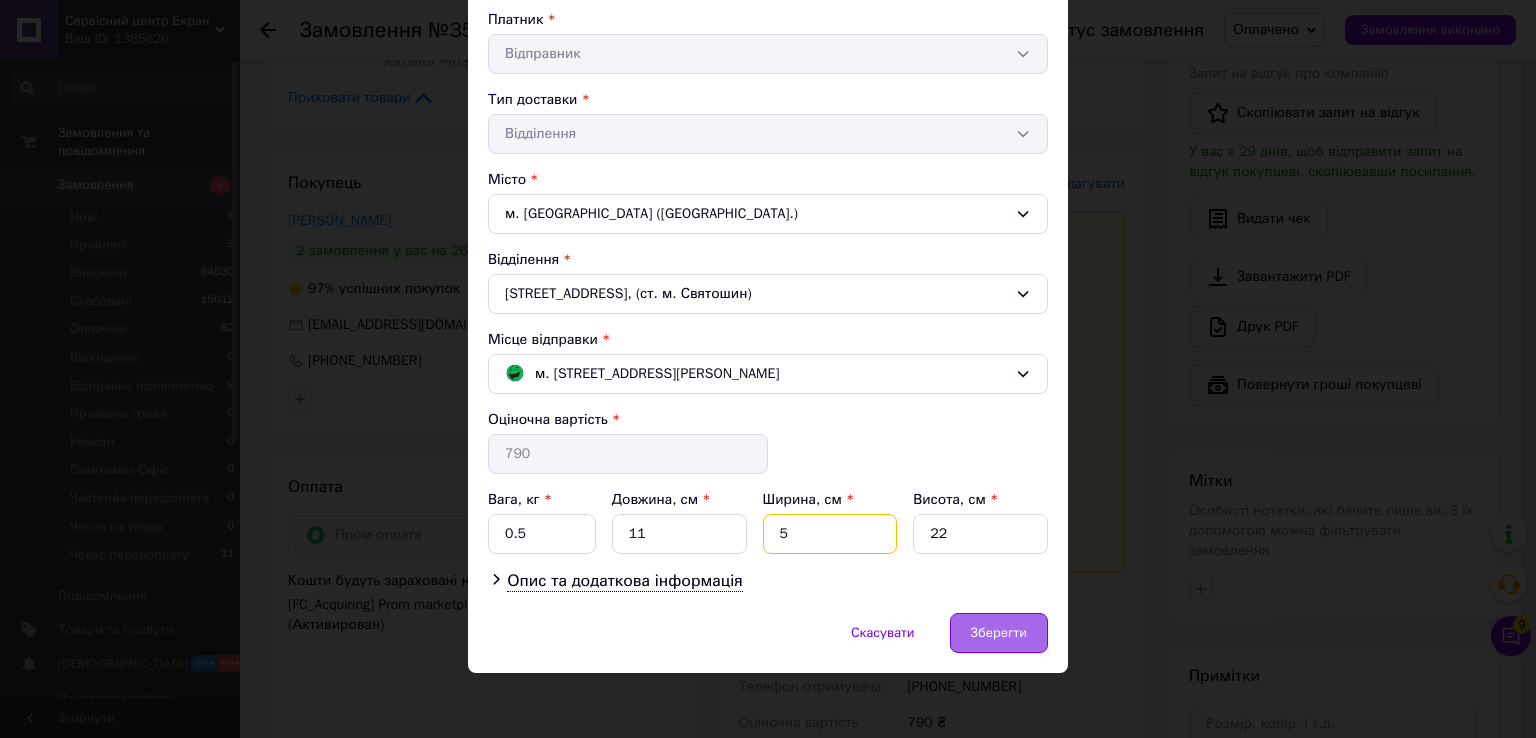 type on "5" 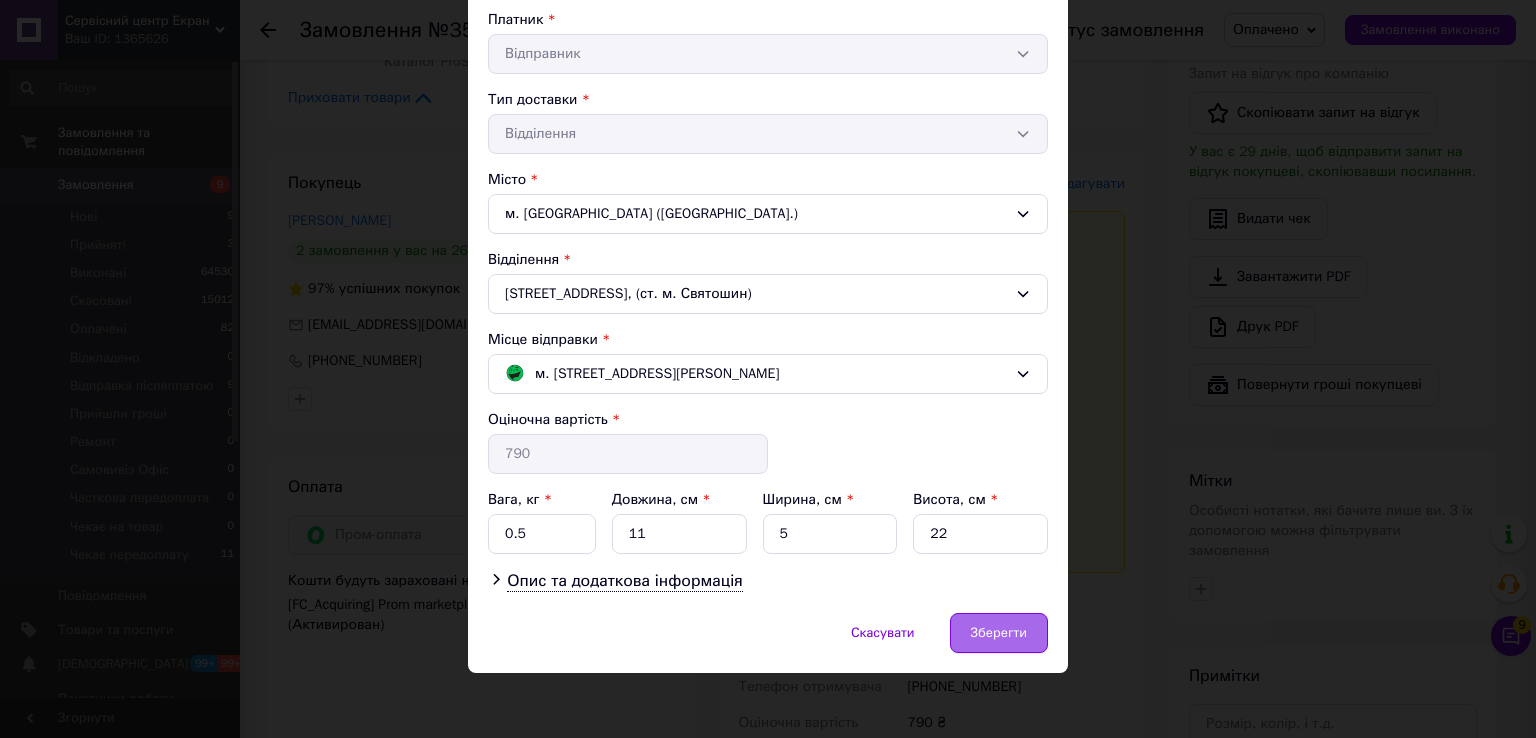 click on "Зберегти" at bounding box center [999, 633] 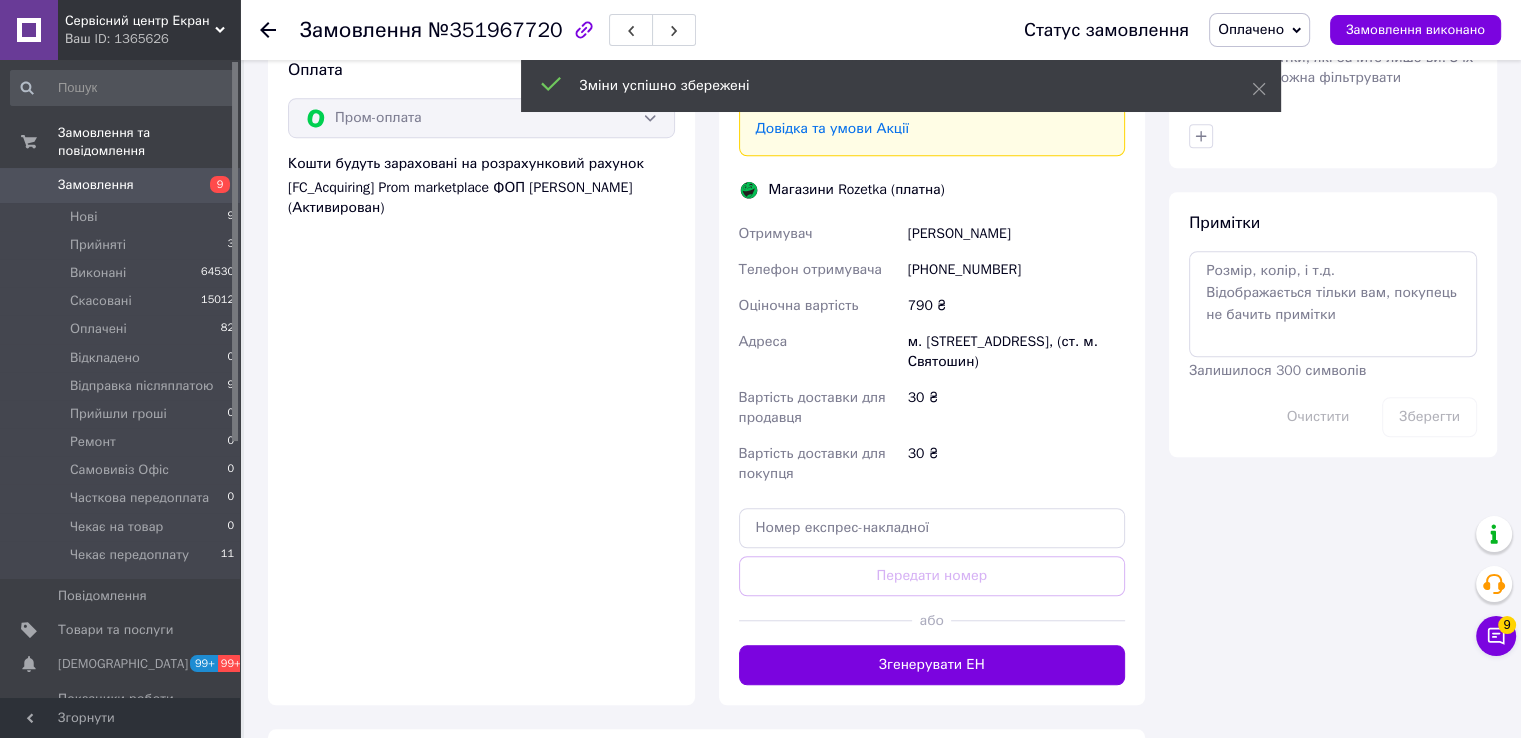 scroll, scrollTop: 1600, scrollLeft: 0, axis: vertical 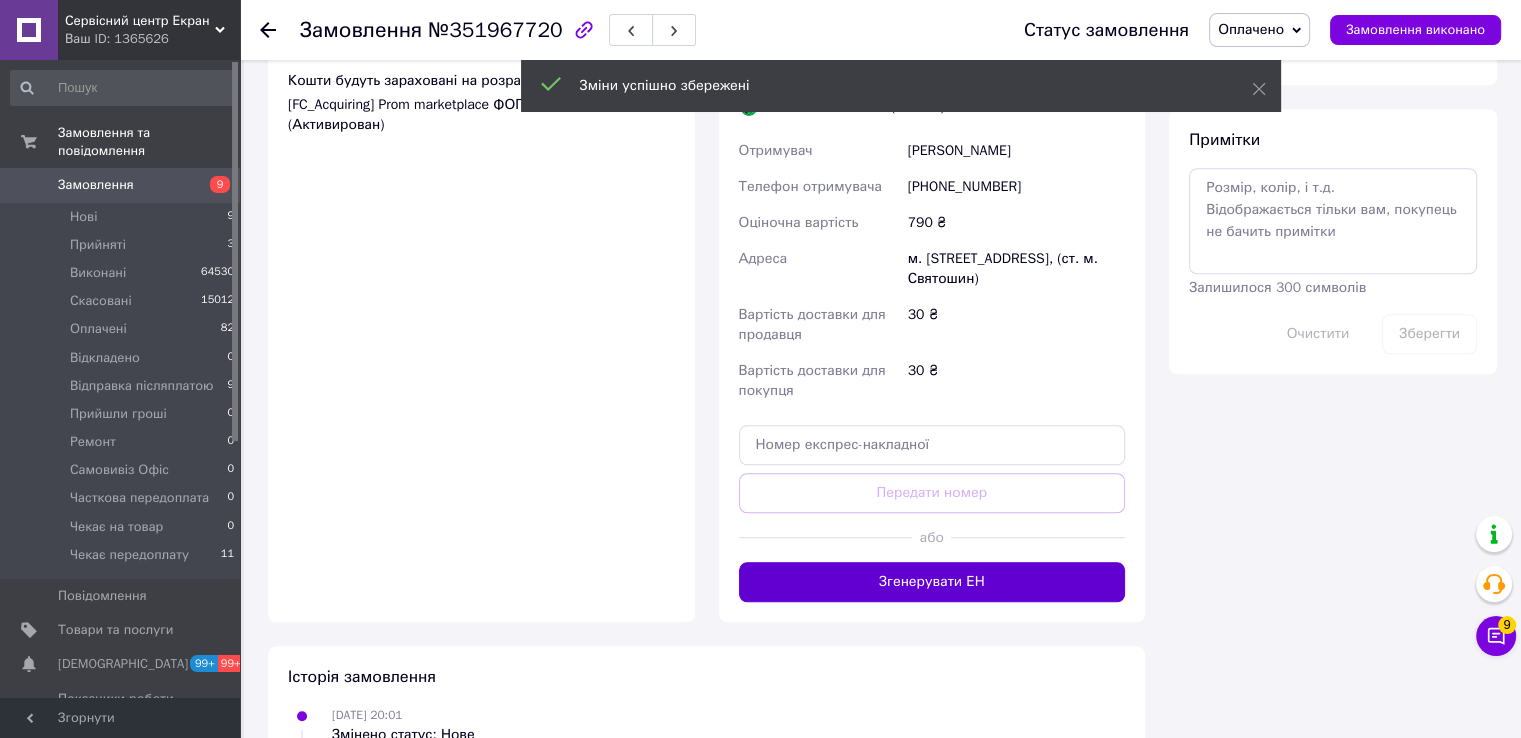 click on "Згенерувати ЕН" at bounding box center [932, 582] 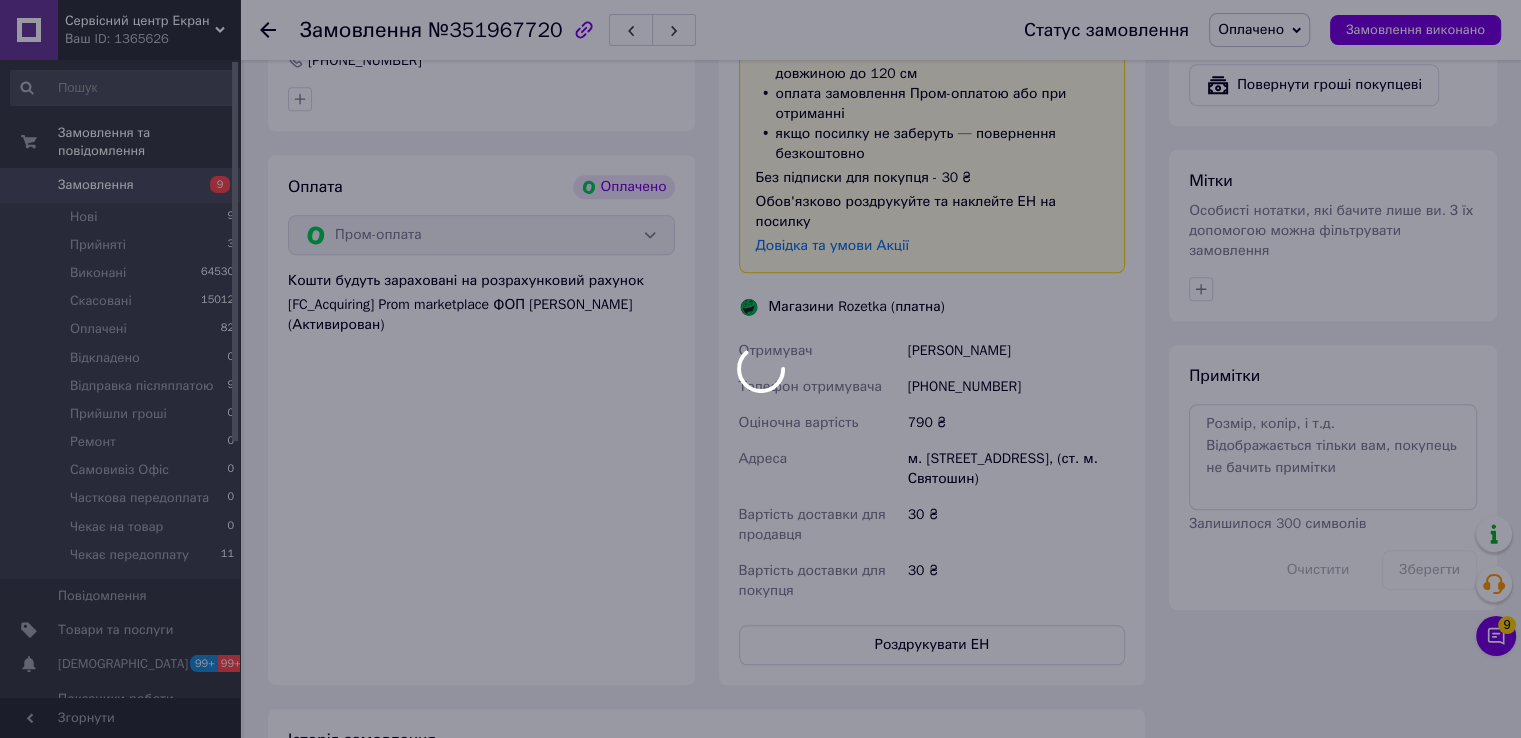 scroll, scrollTop: 1400, scrollLeft: 0, axis: vertical 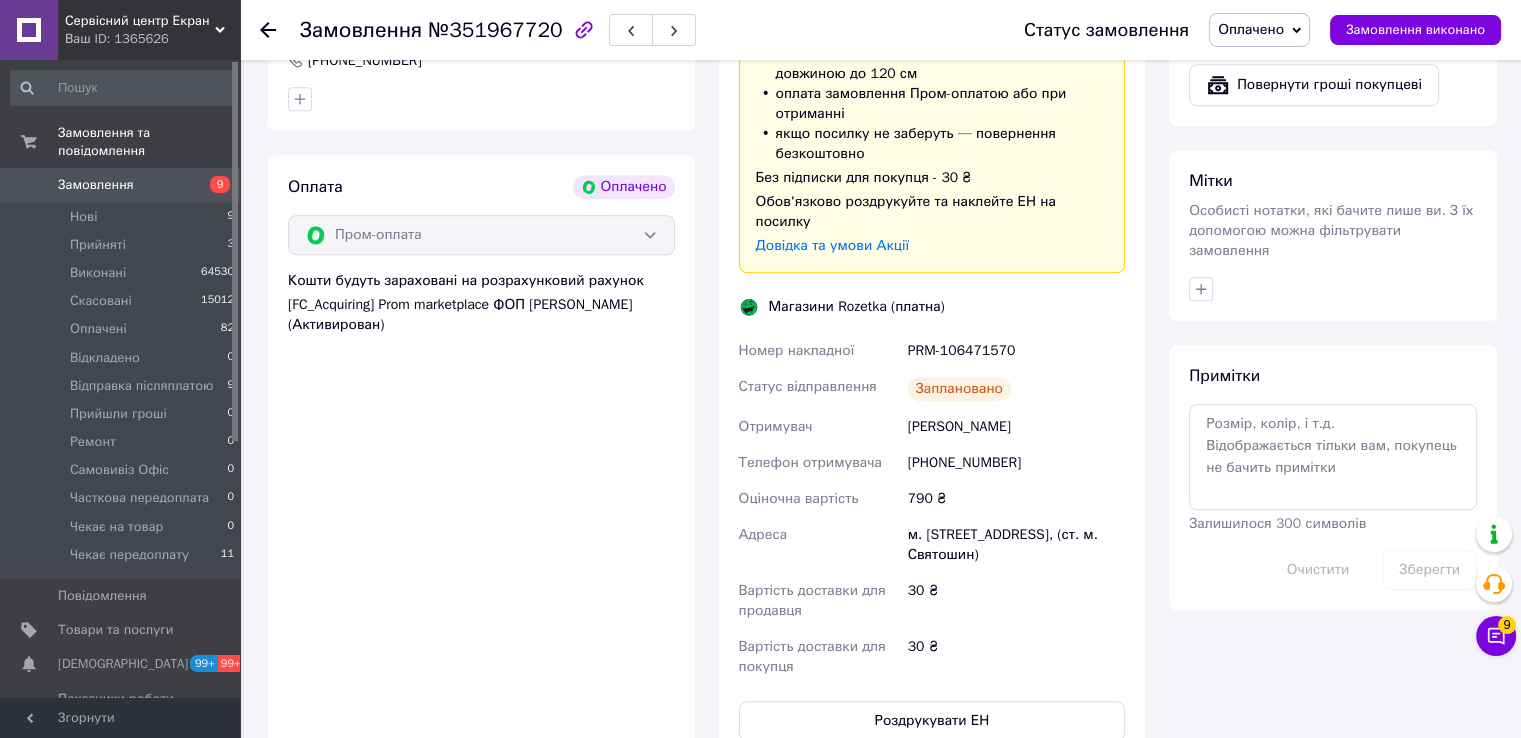click on "PRM-106471570" at bounding box center (1016, 351) 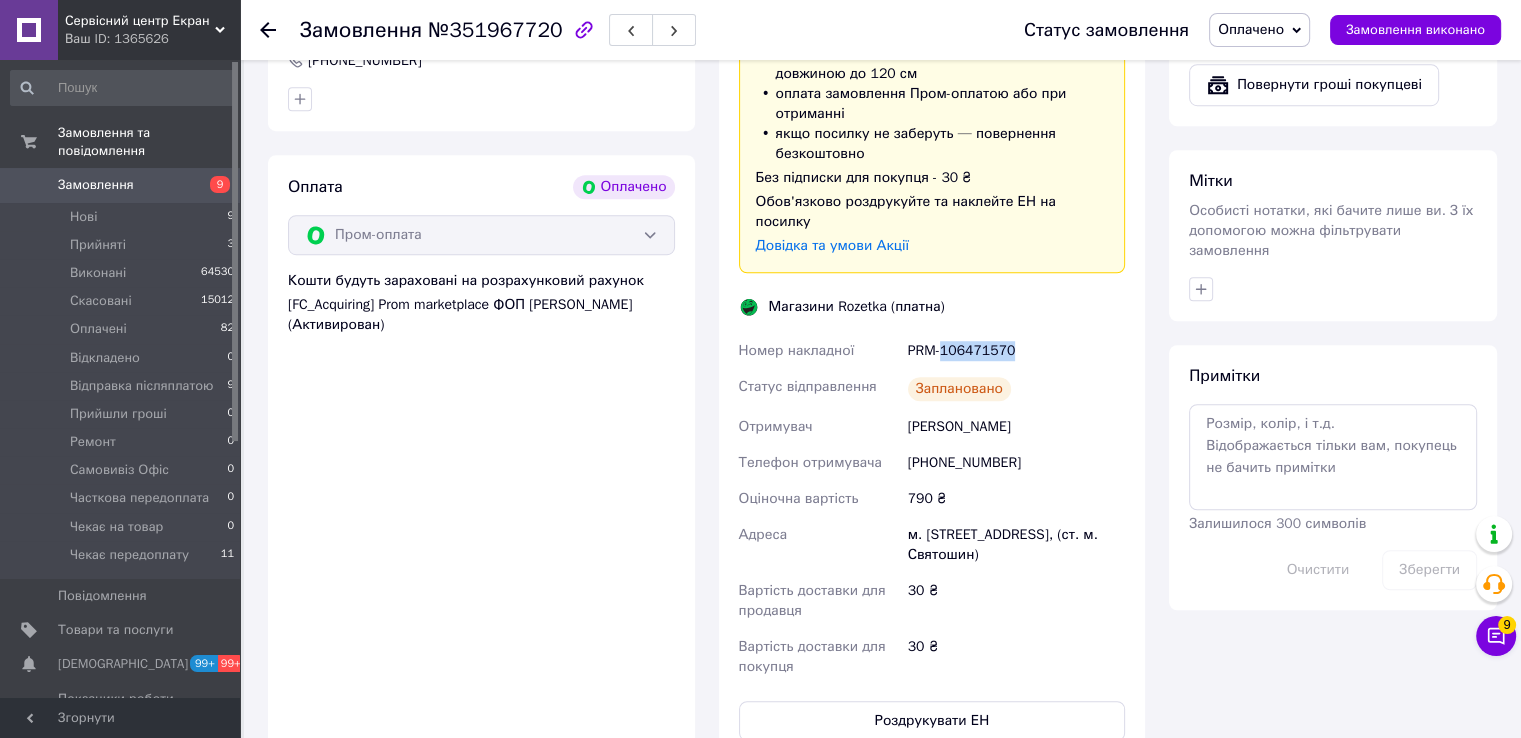 click on "PRM-106471570" at bounding box center (1016, 351) 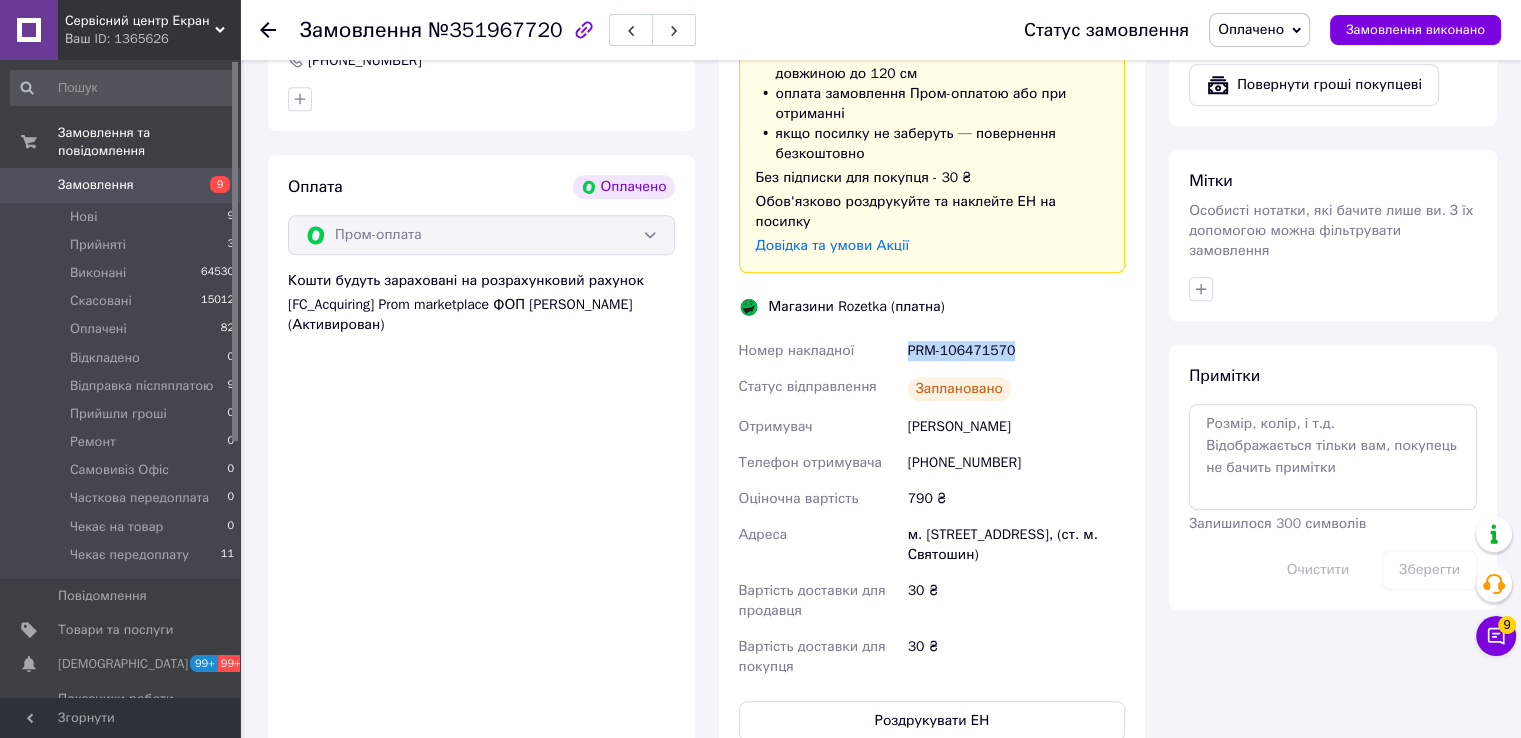 click on "PRM-106471570" at bounding box center (1016, 351) 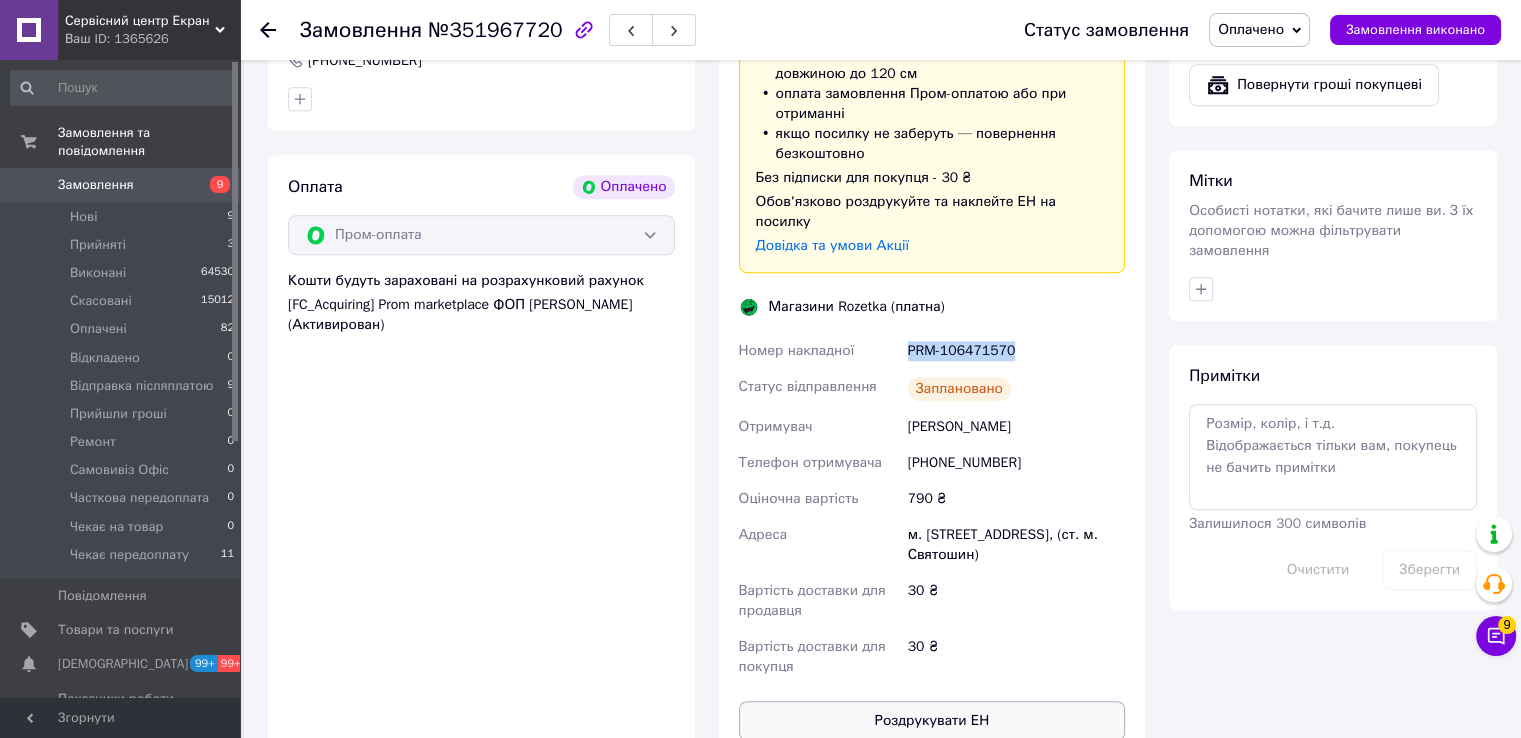 click on "Роздрукувати ЕН" at bounding box center (932, 721) 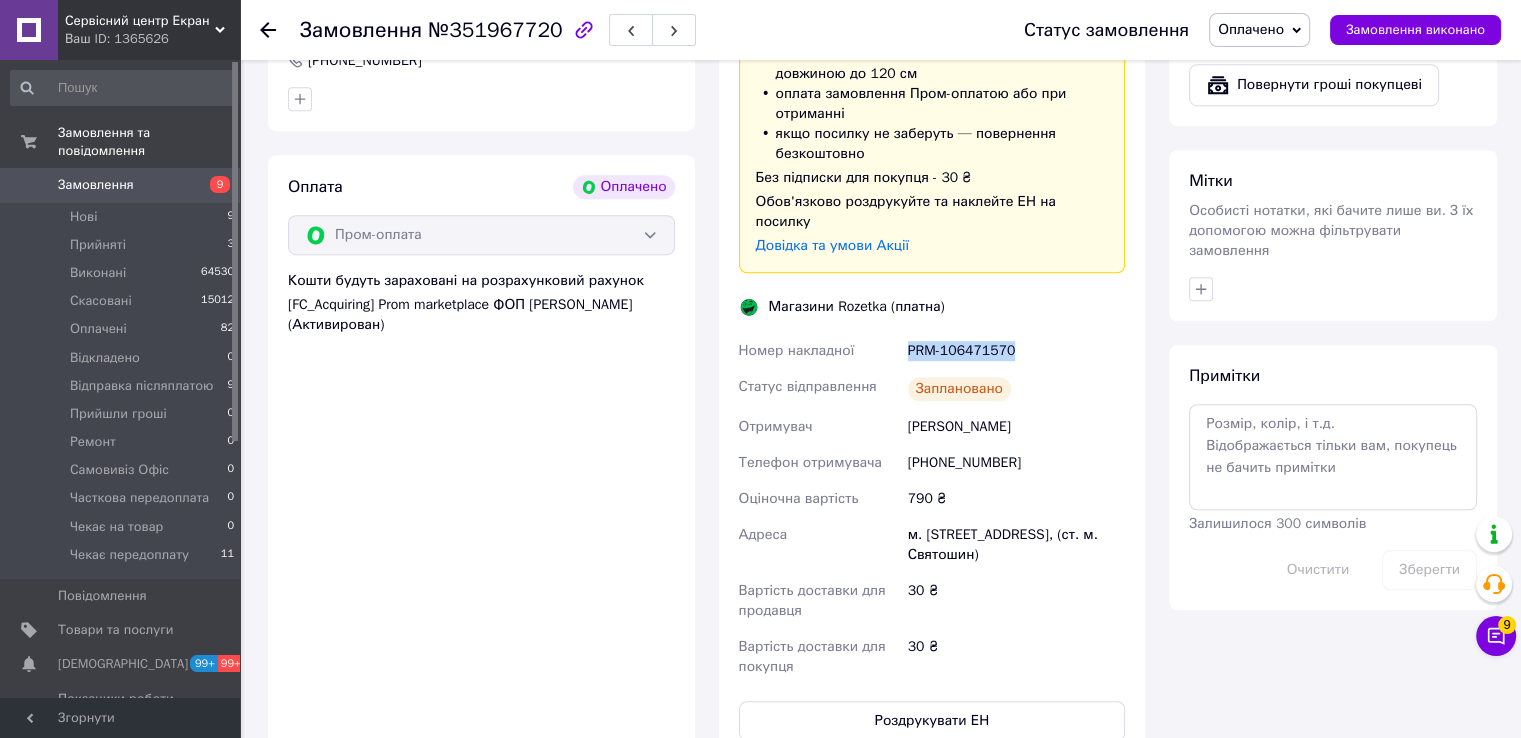 click 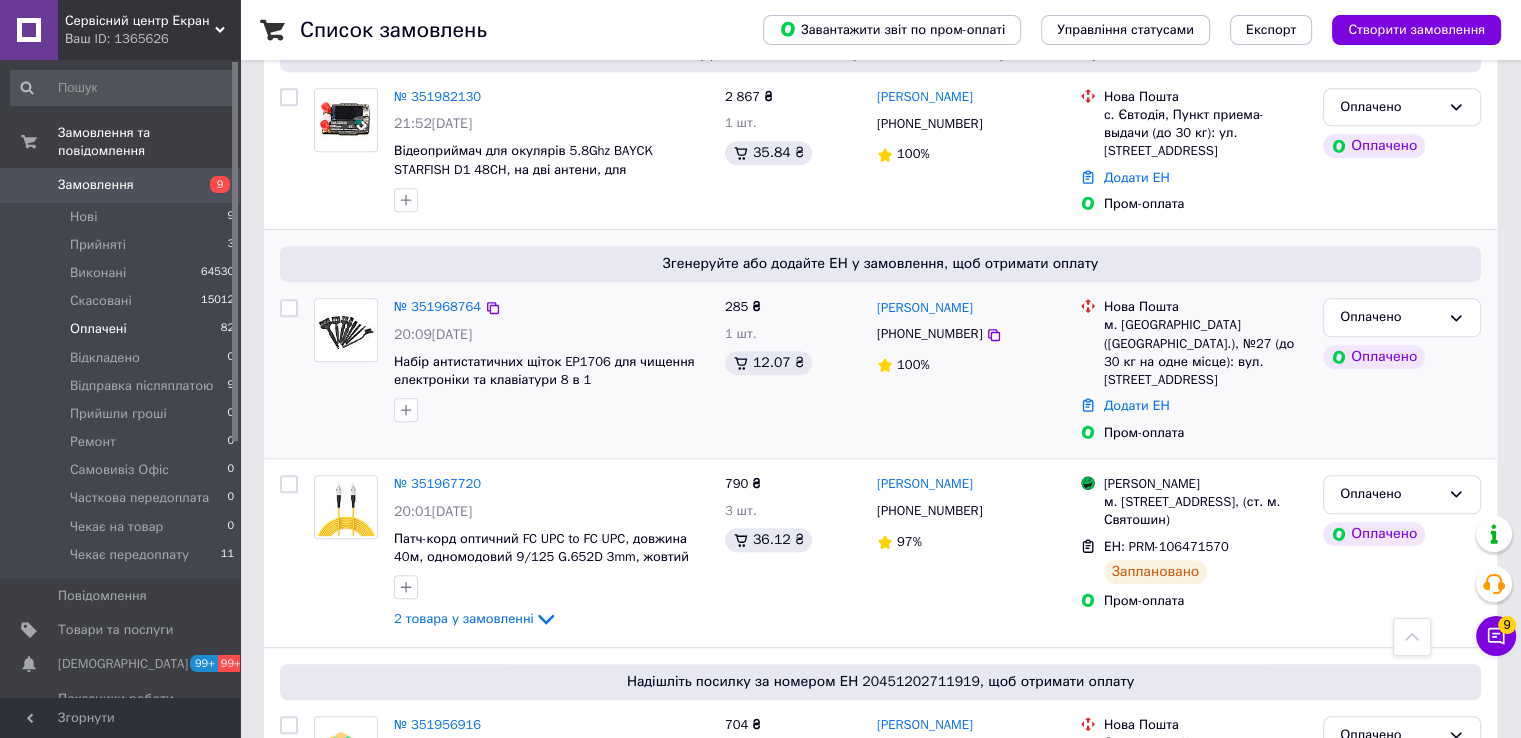 scroll, scrollTop: 1100, scrollLeft: 0, axis: vertical 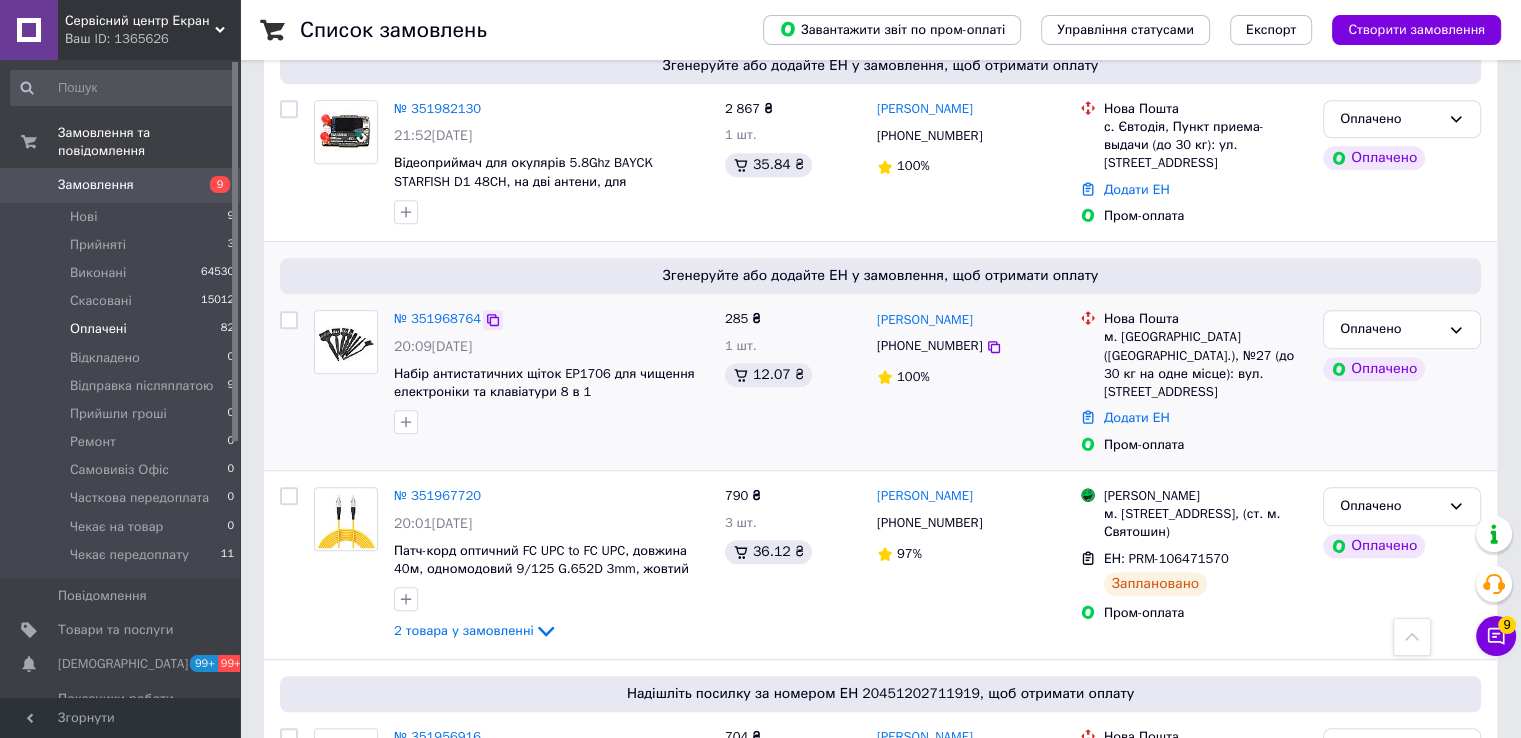 click 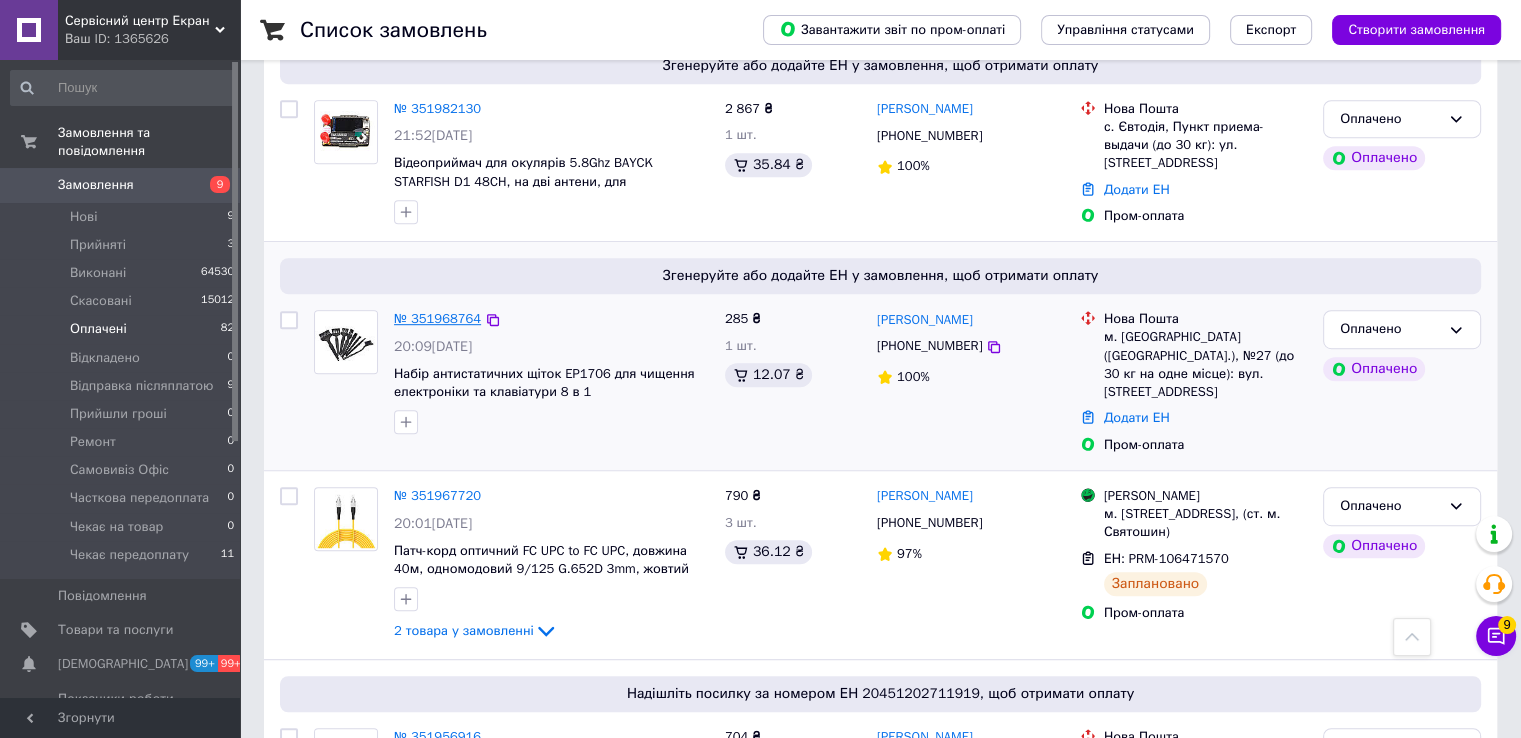 click on "№ 351968764" at bounding box center [437, 318] 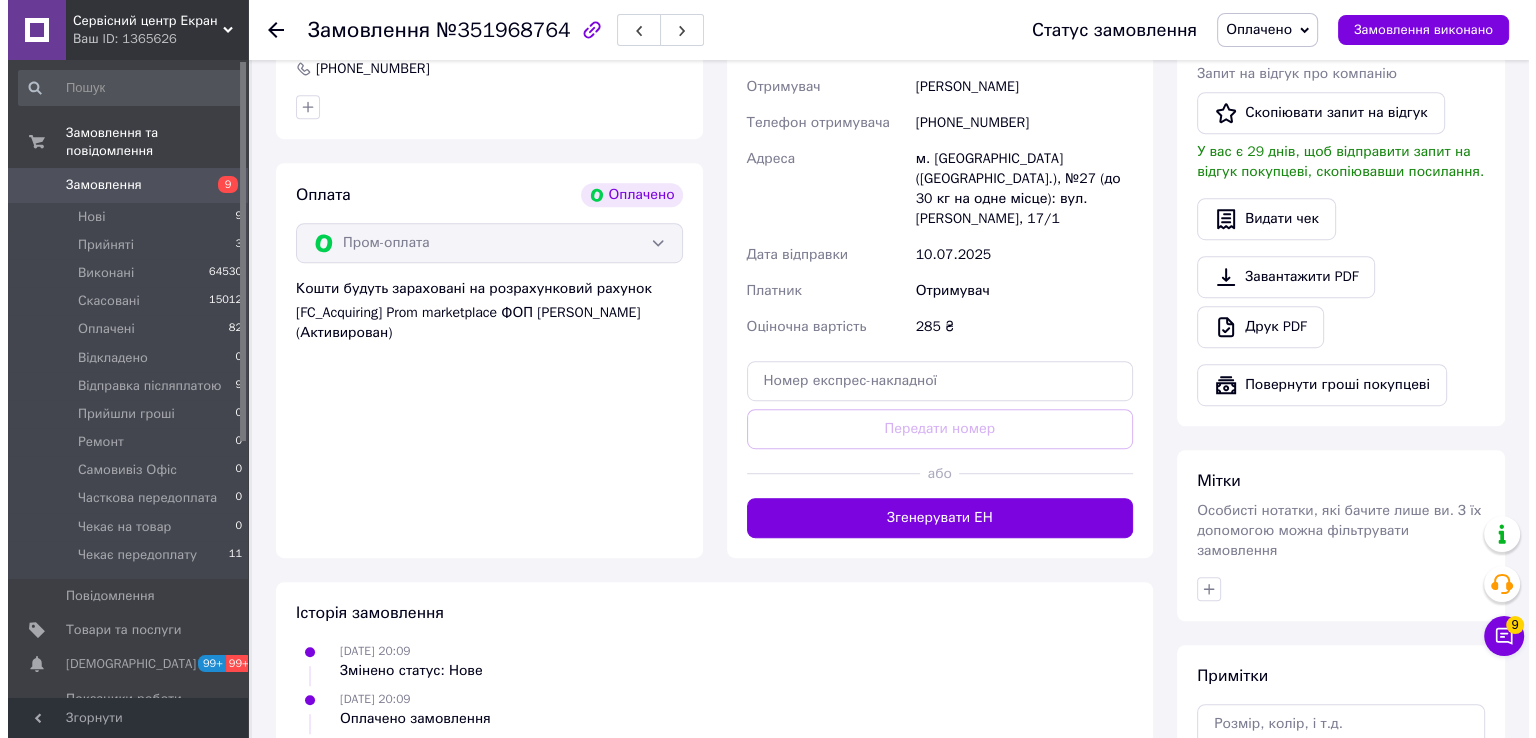 scroll, scrollTop: 800, scrollLeft: 0, axis: vertical 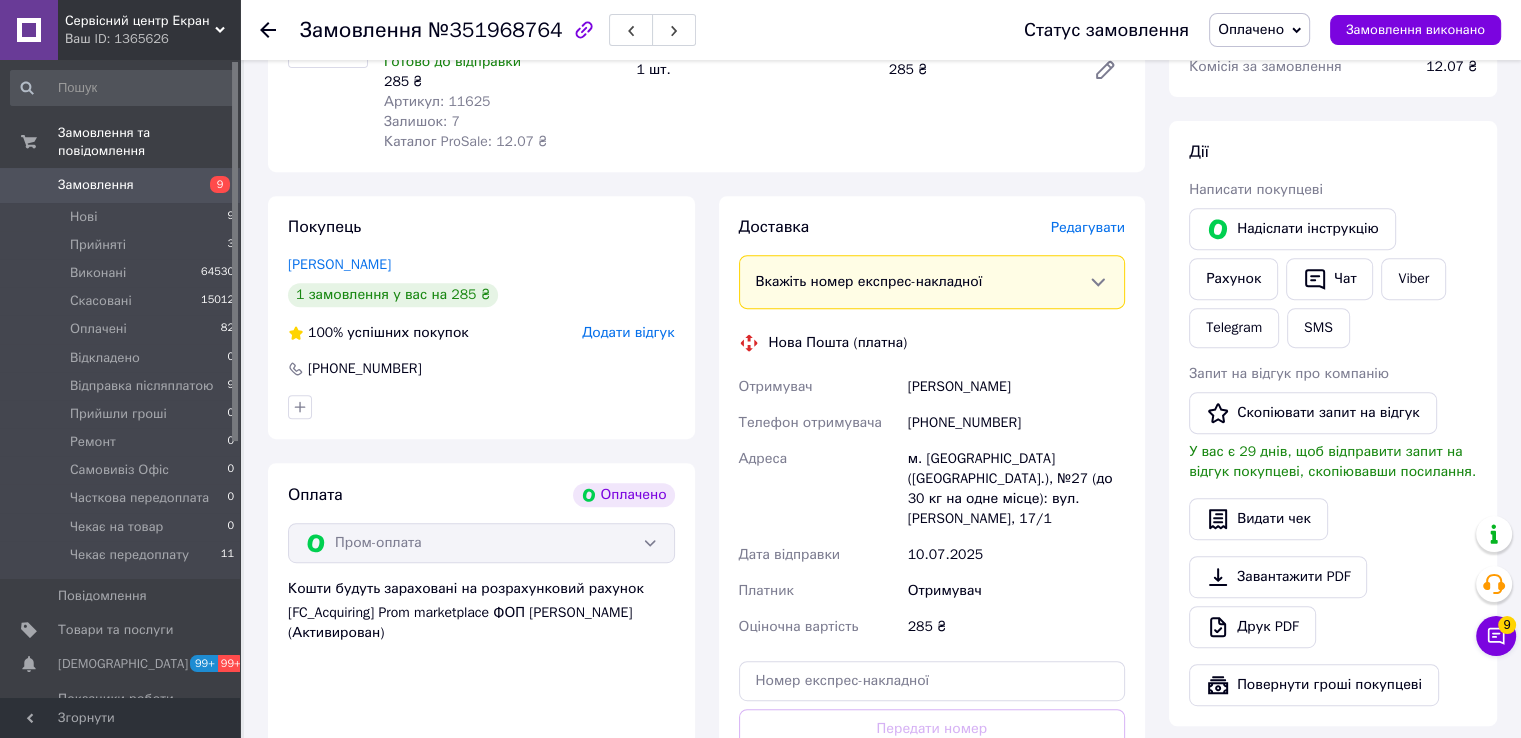 click on "Редагувати" at bounding box center (1088, 227) 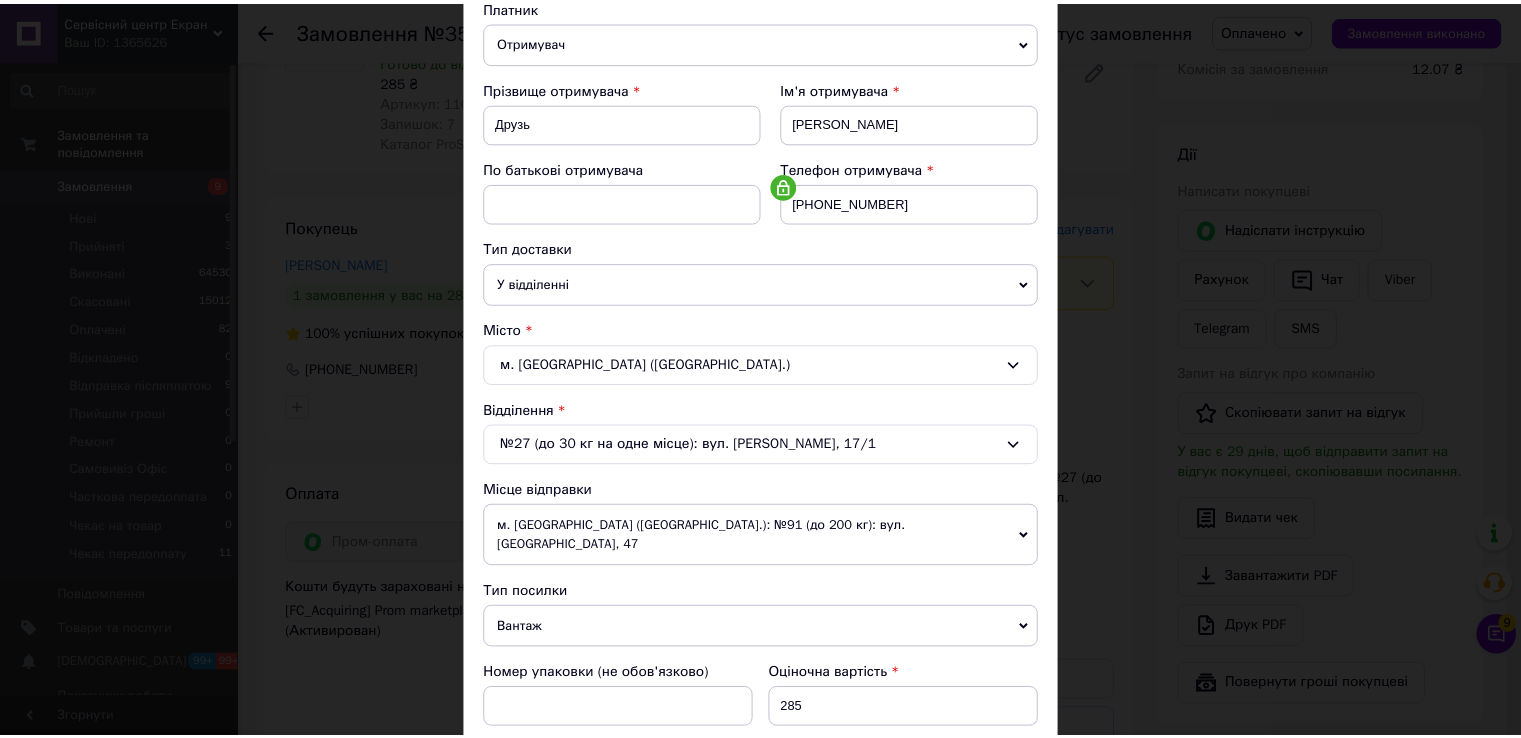 scroll, scrollTop: 500, scrollLeft: 0, axis: vertical 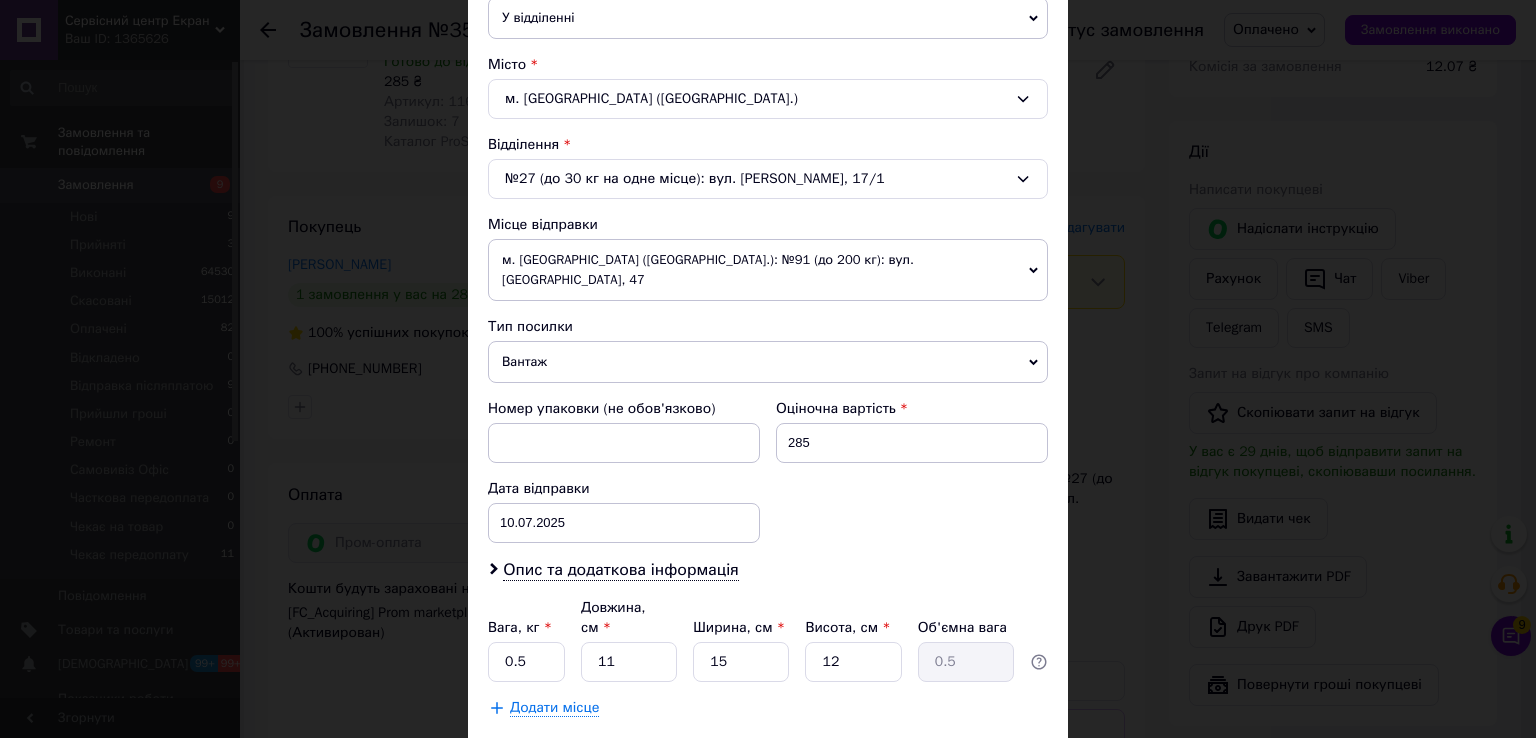 click on "Зберегти" at bounding box center [999, 758] 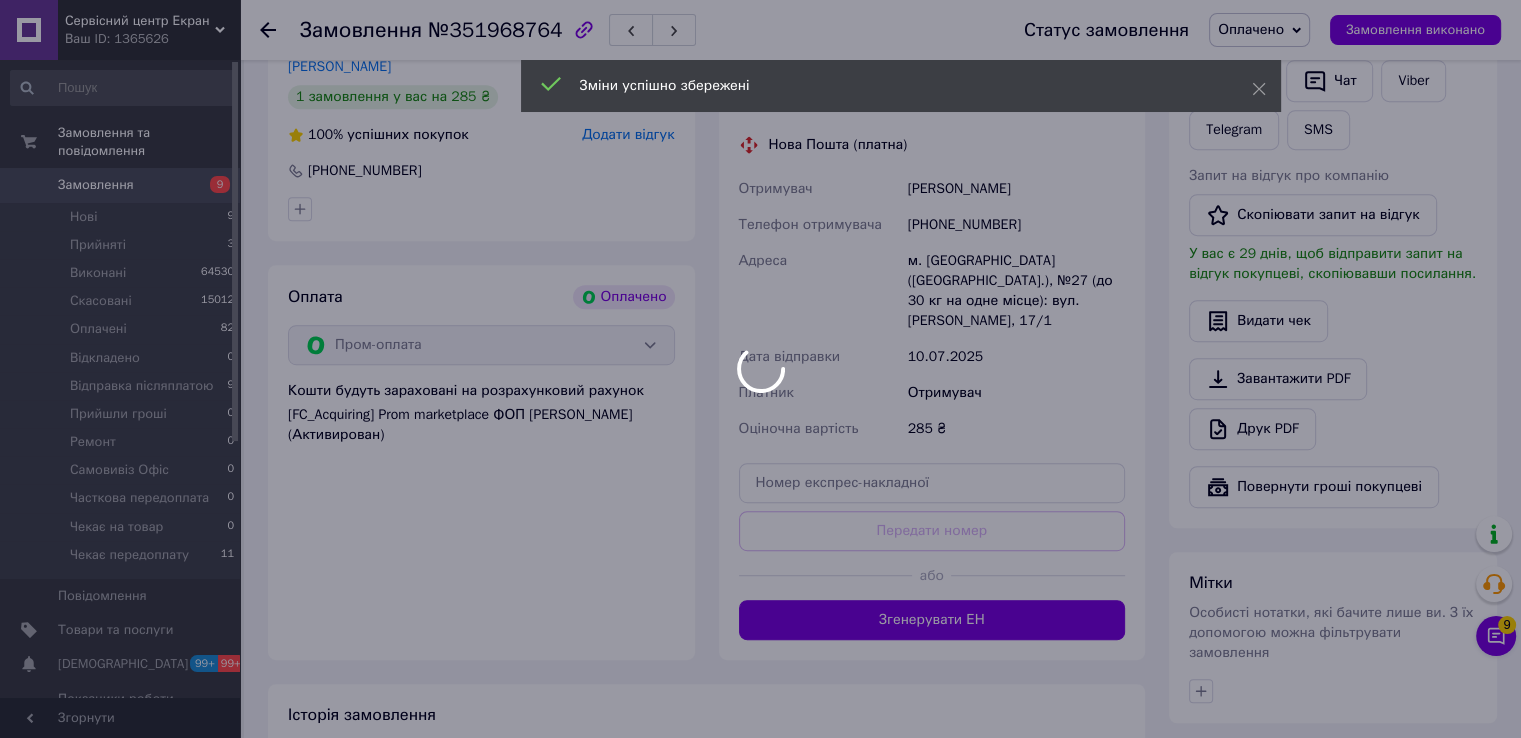 scroll, scrollTop: 1200, scrollLeft: 0, axis: vertical 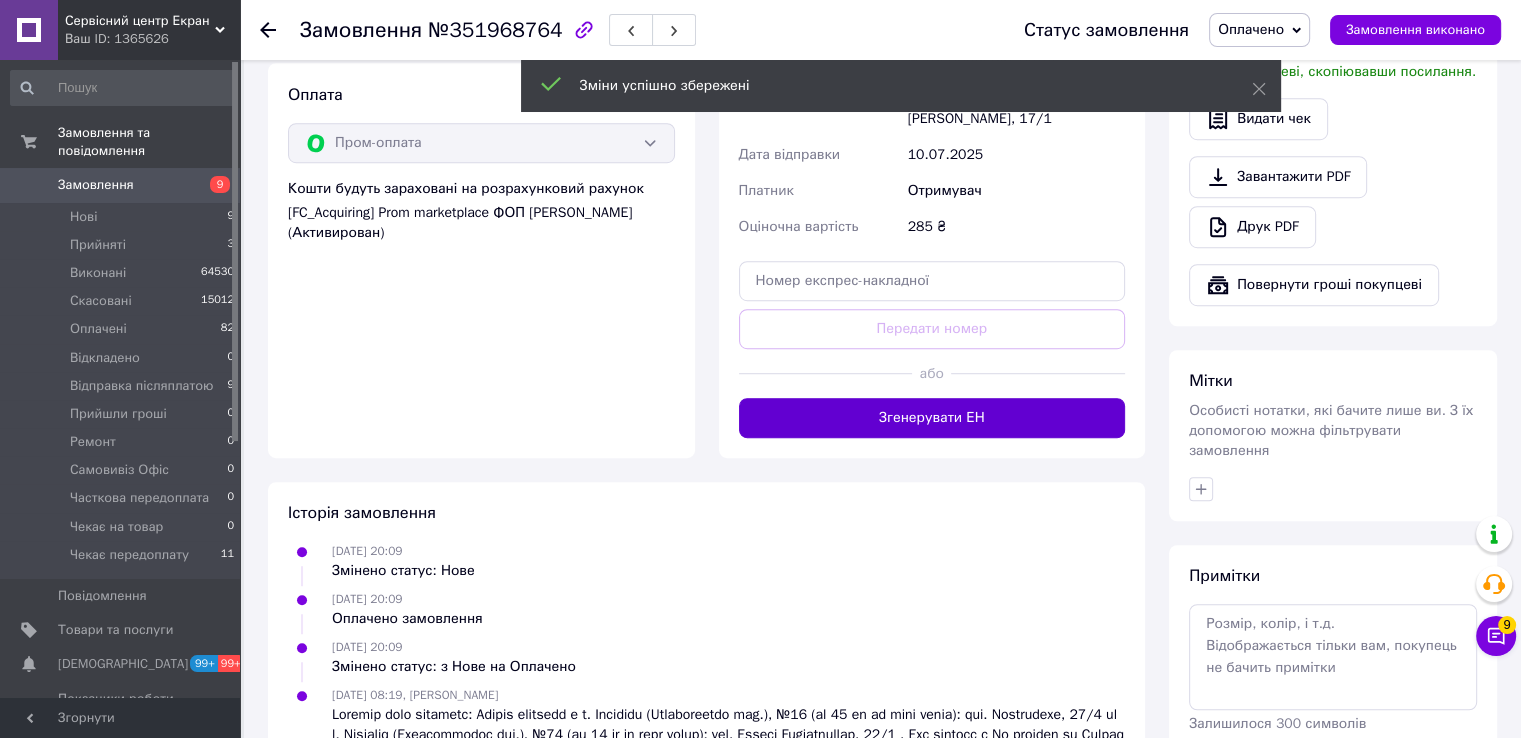 click on "Згенерувати ЕН" at bounding box center [932, 418] 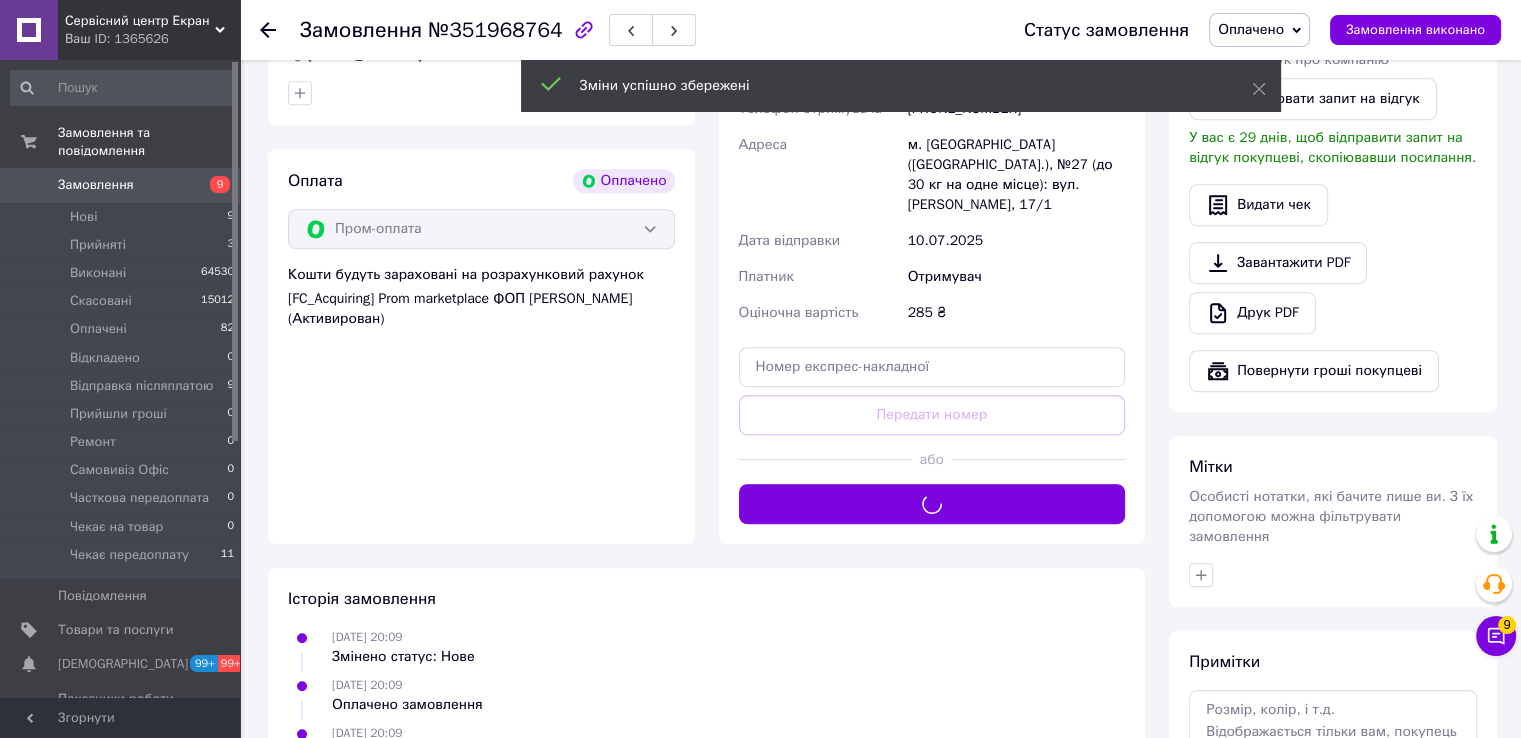 scroll, scrollTop: 1000, scrollLeft: 0, axis: vertical 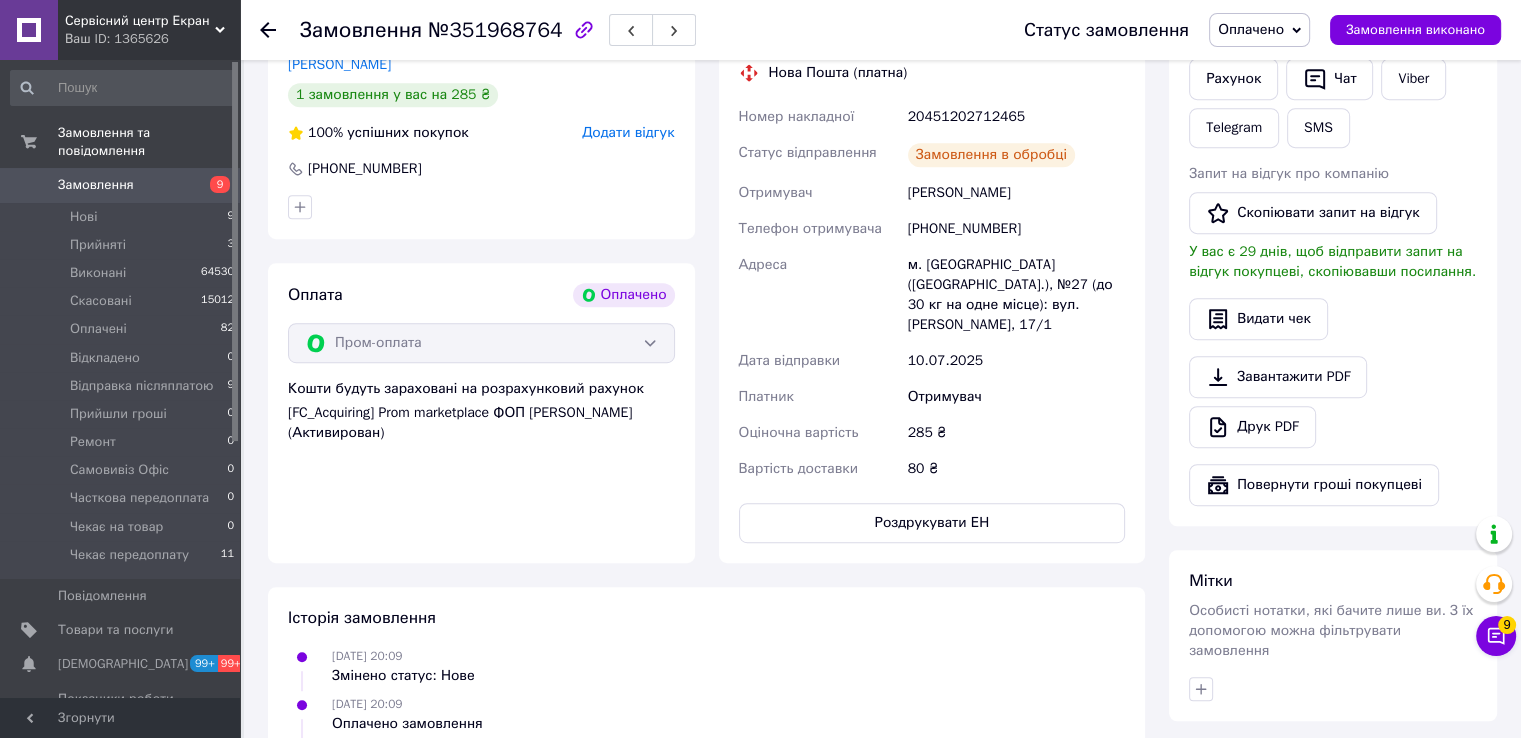 click on "20451202712465" at bounding box center [1016, 117] 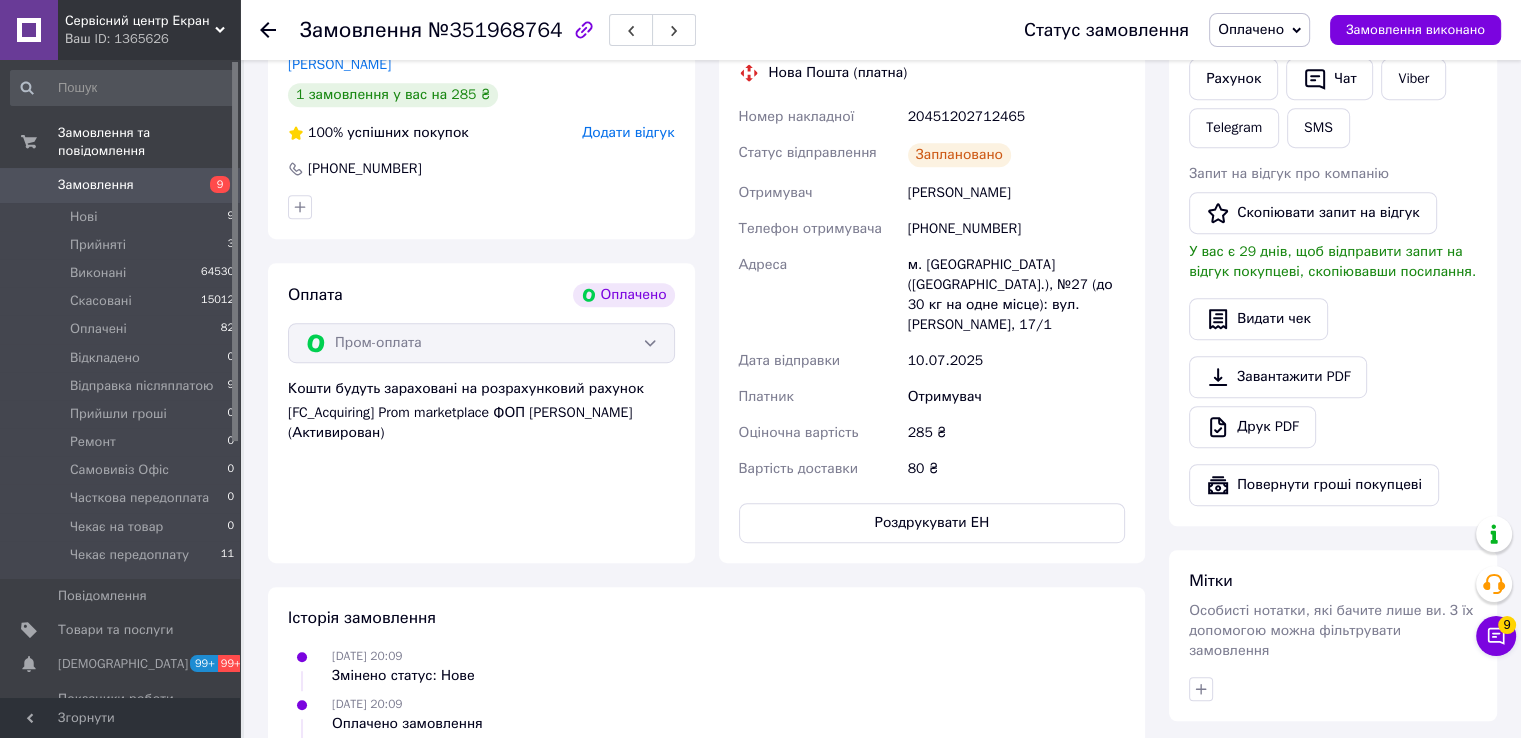 click on "20451202712465" at bounding box center (1016, 117) 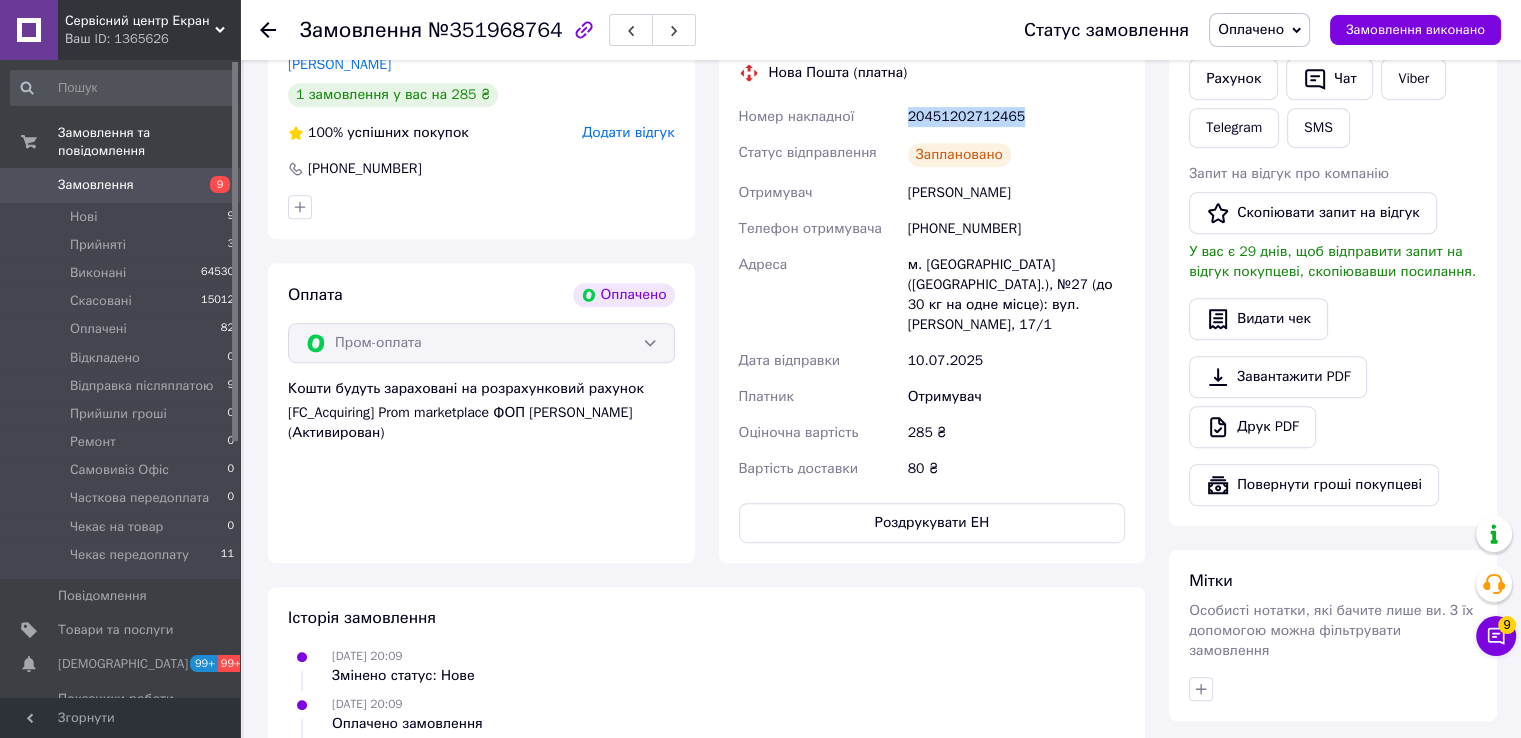 click on "20451202712465" at bounding box center (1016, 117) 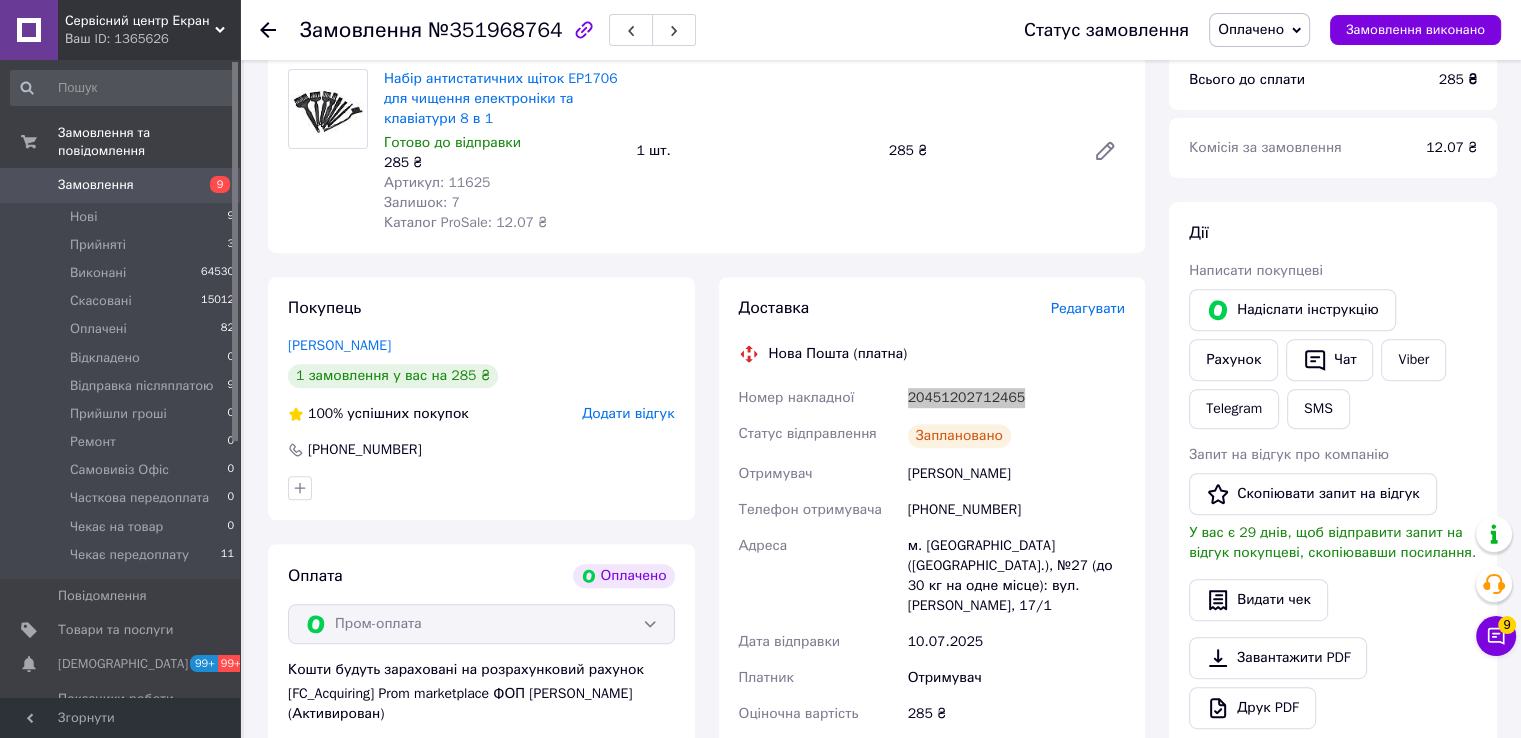 scroll, scrollTop: 600, scrollLeft: 0, axis: vertical 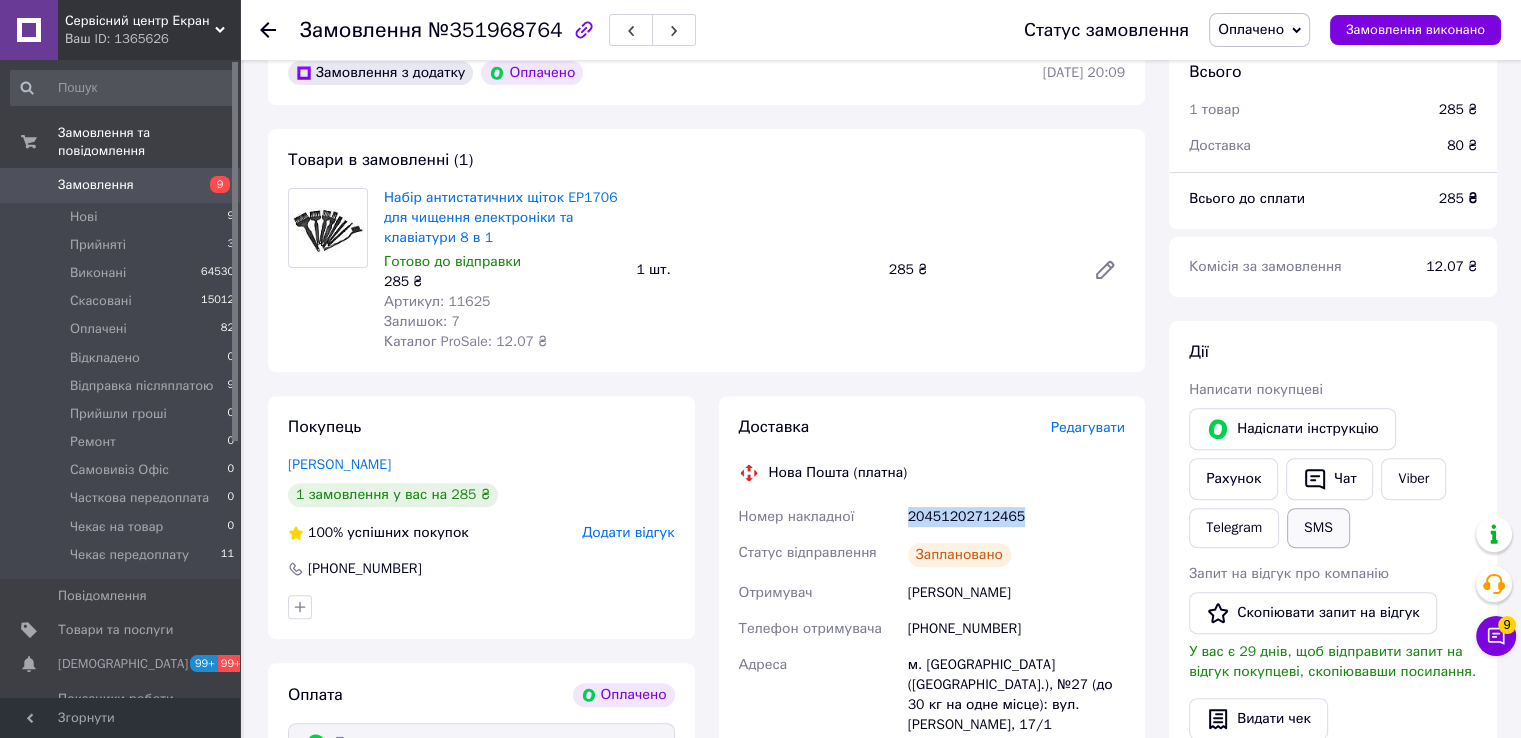 click on "SMS" at bounding box center (1318, 528) 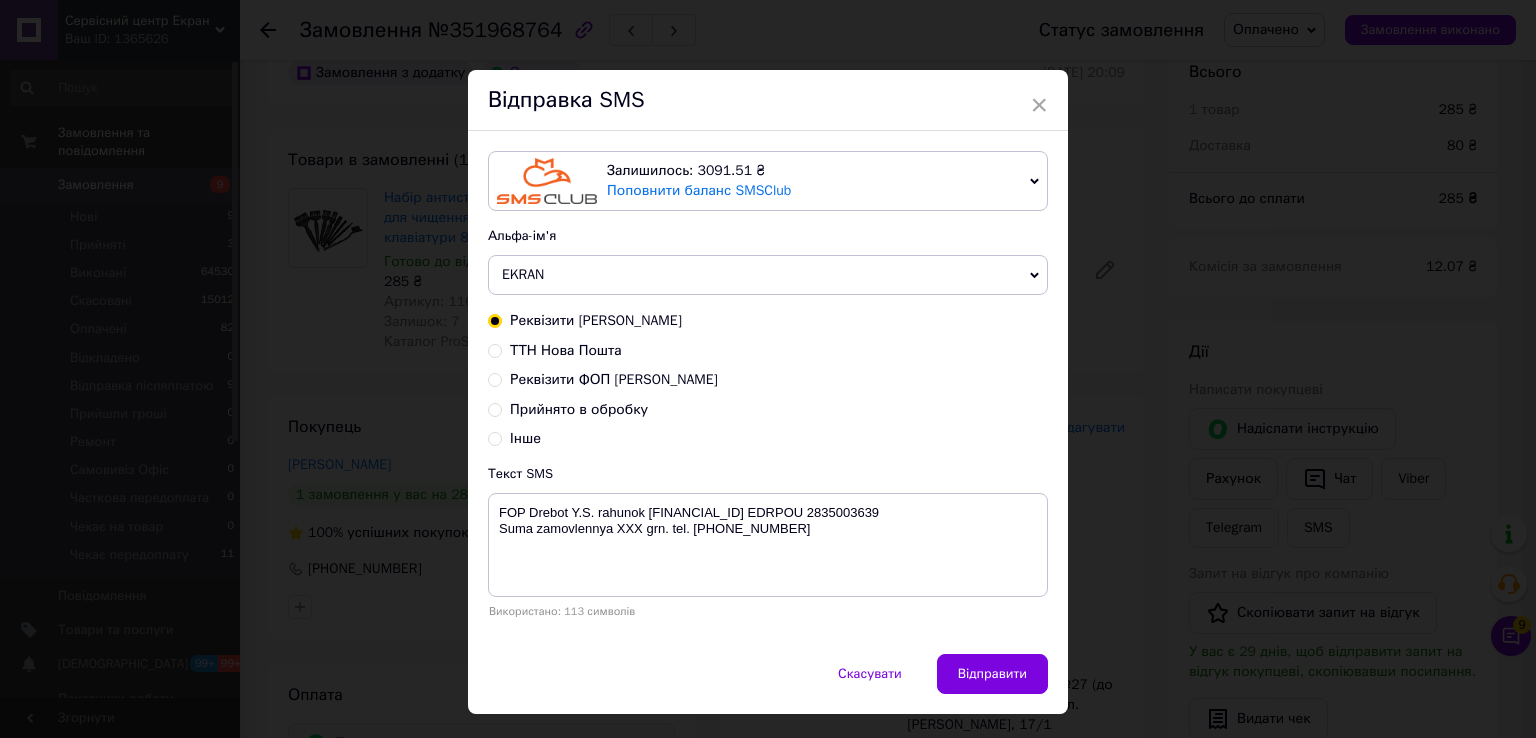 click on "ТТН Нова Пошта" at bounding box center [566, 350] 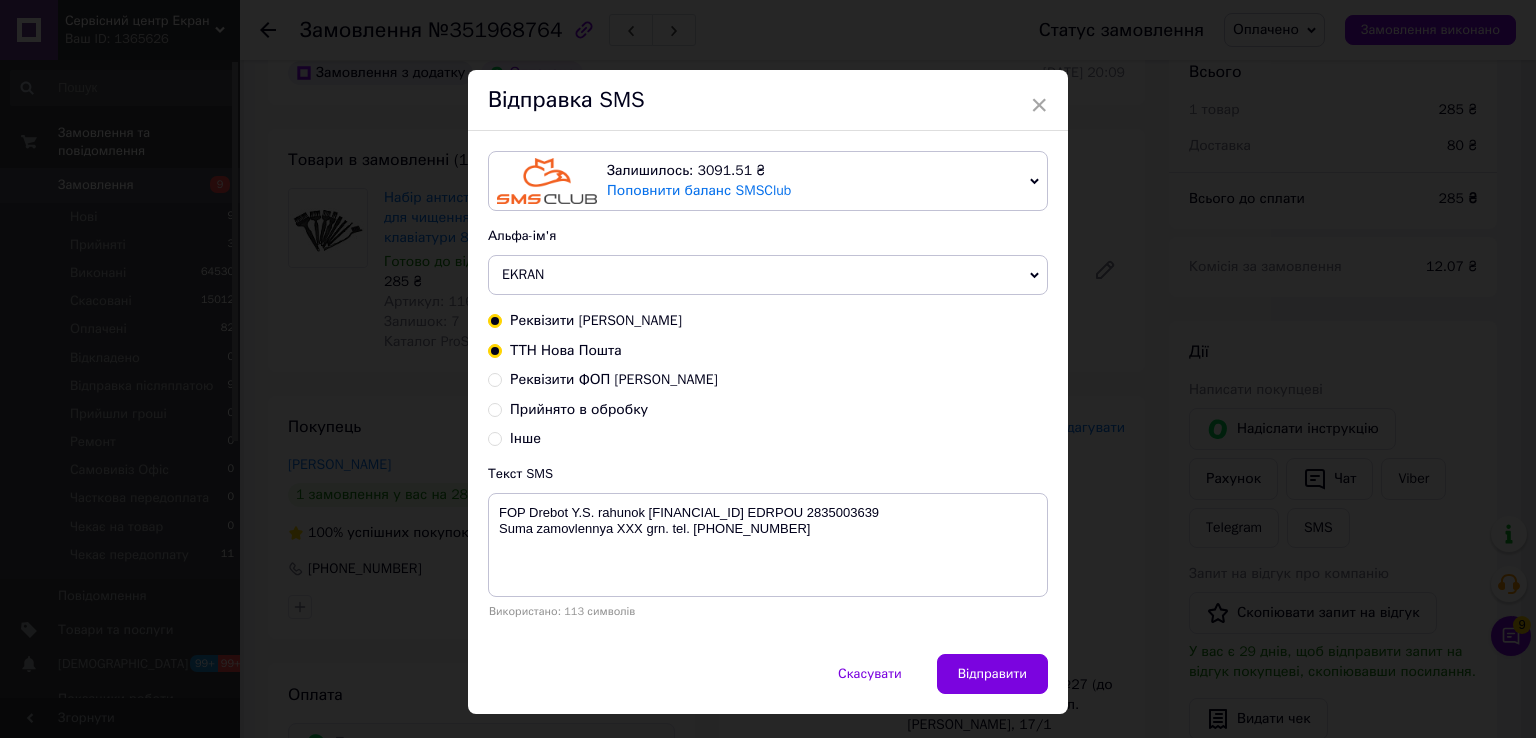 radio on "true" 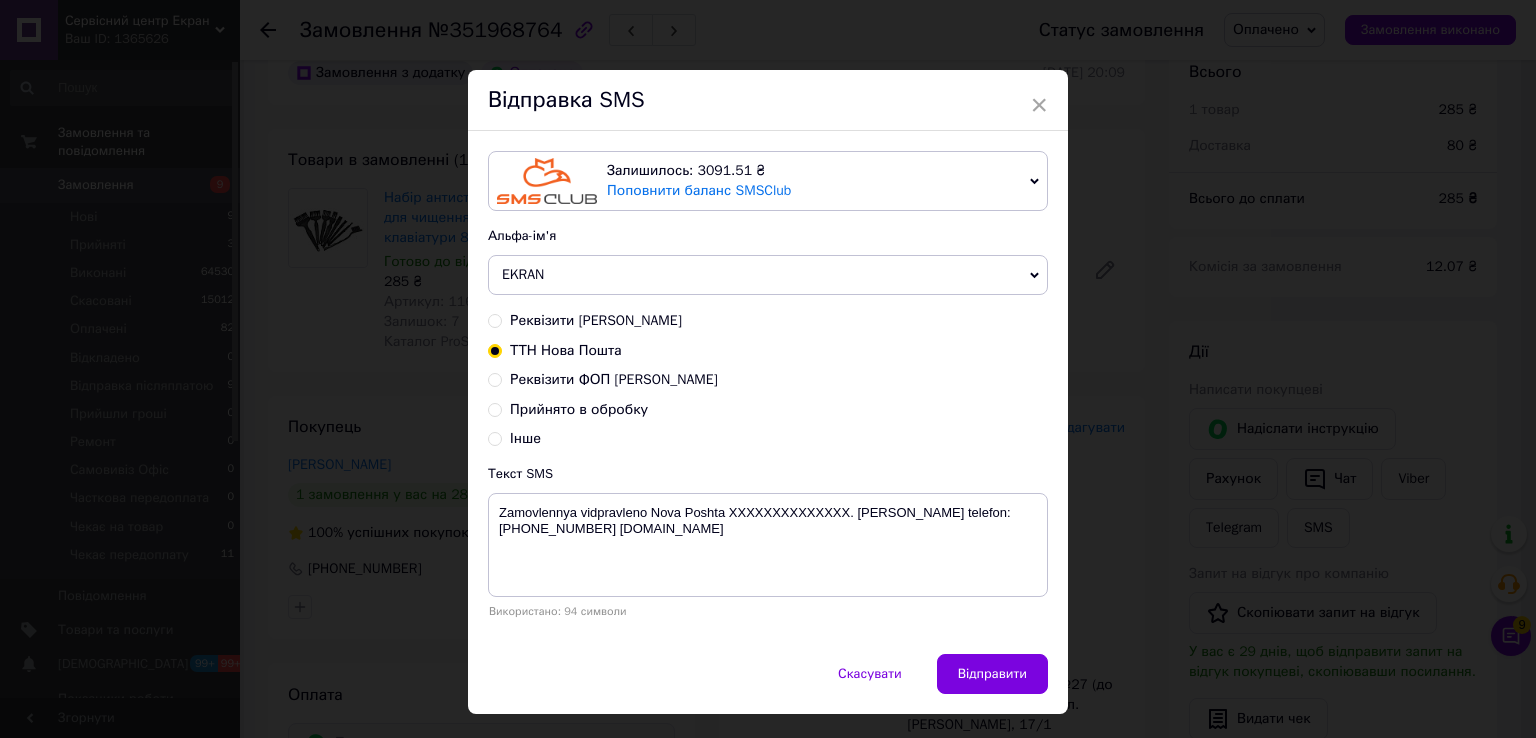 click on "ТТН Нова Пошта" at bounding box center [566, 350] 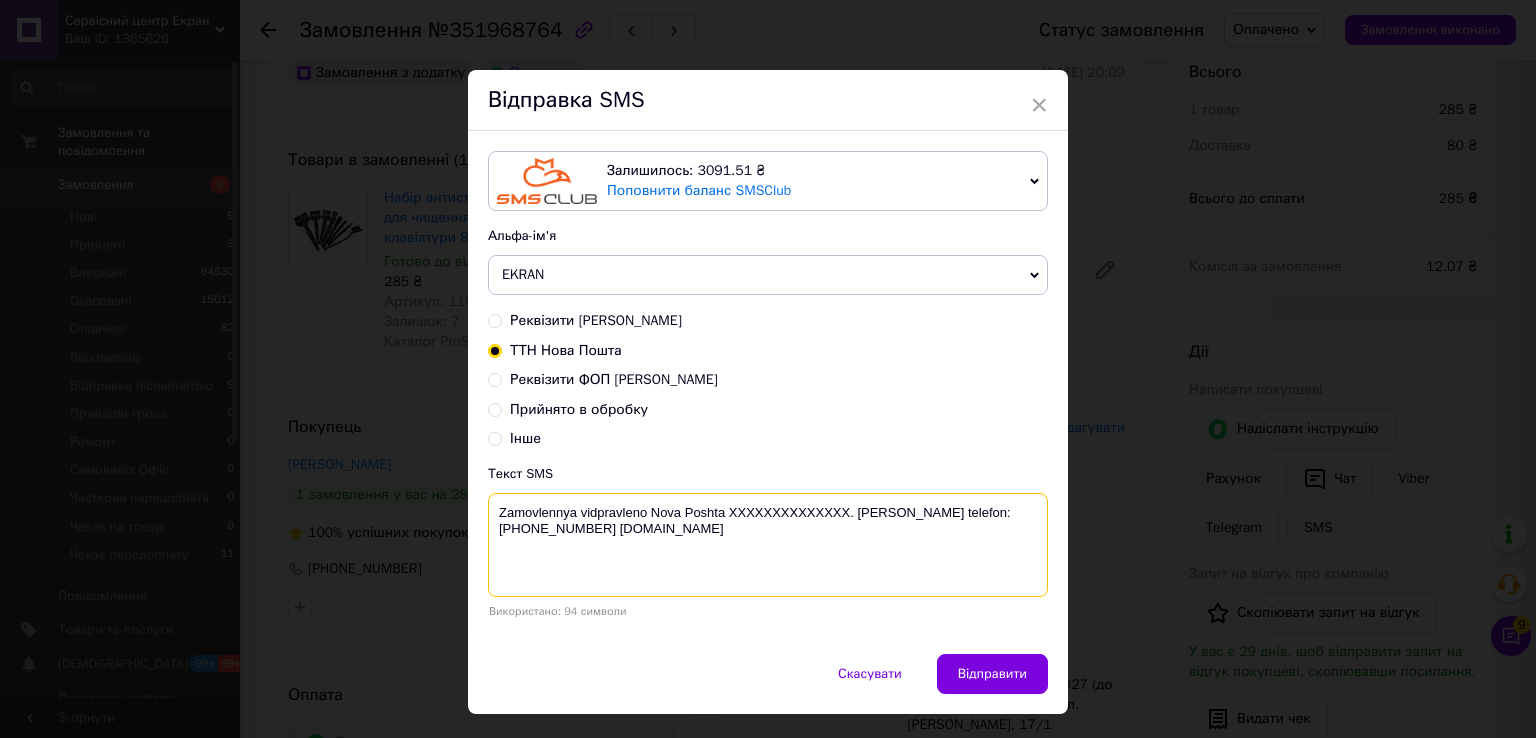 click on "Zamovlennya vidpravleno Nova Poshta XXXXXXXXXXXXXX. Nash telefon:+380689452358 www.ekran.in.ua" at bounding box center (768, 545) 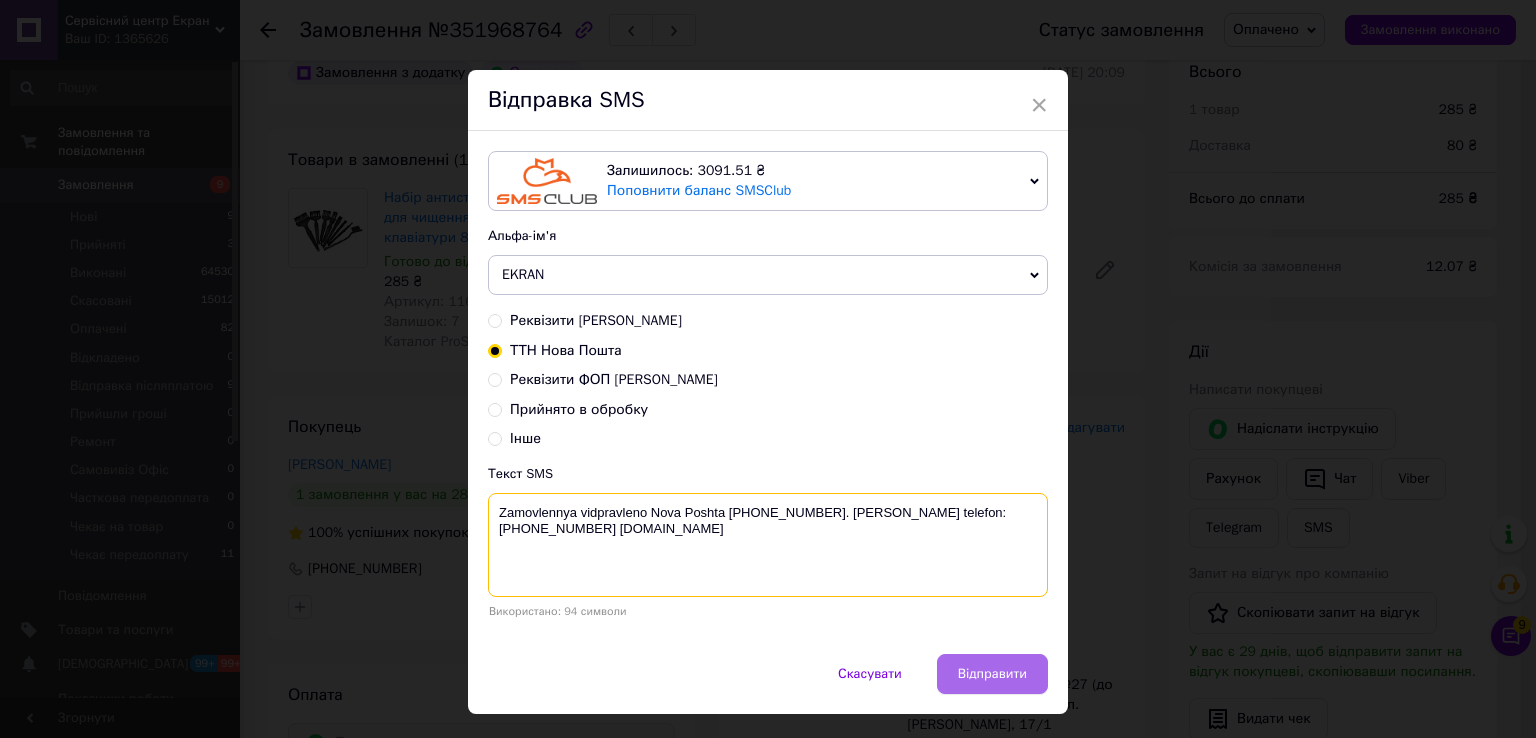 type on "Zamovlennya vidpravleno Nova Poshta 20451202712465. Nash telefon:+380689452358 www.ekran.in.ua" 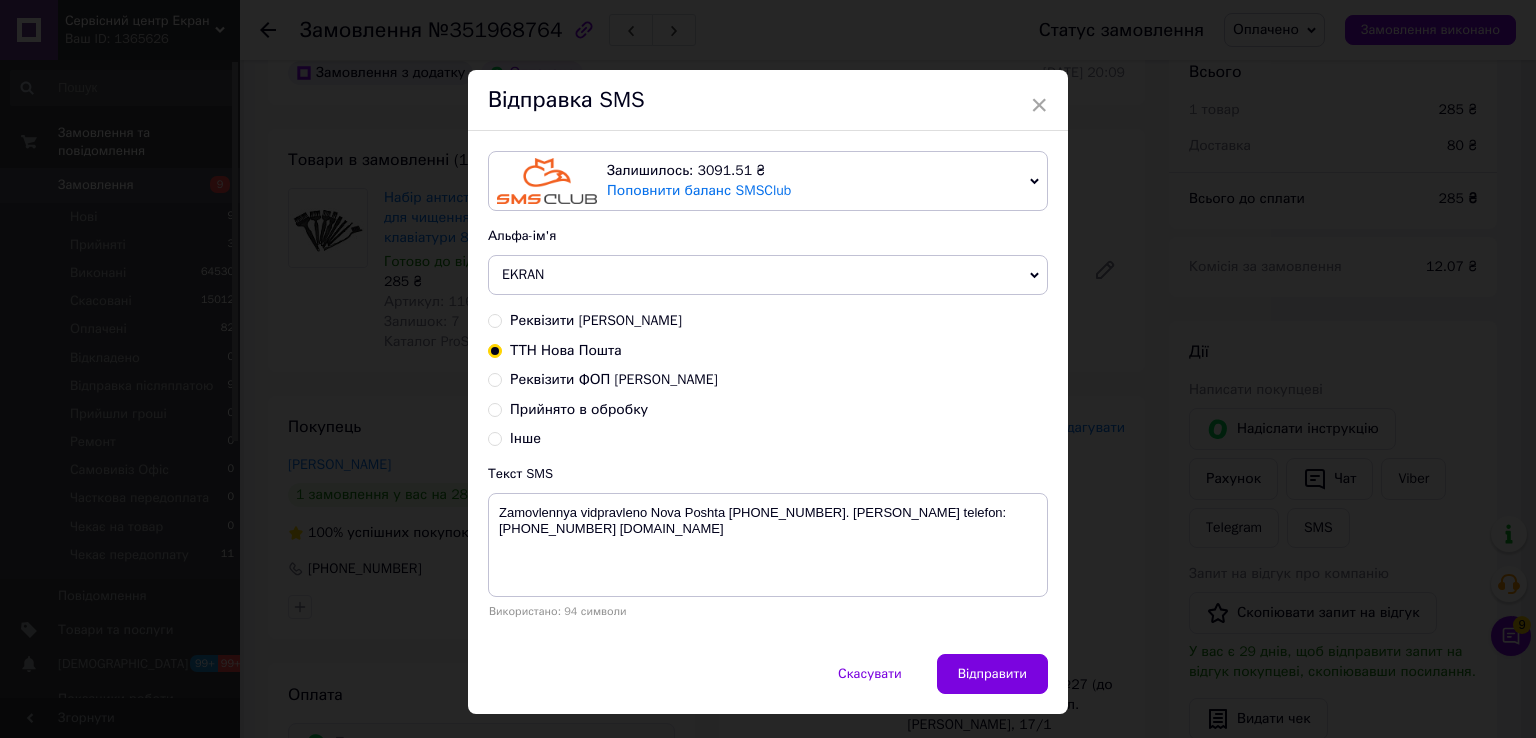 click on "Відправити" at bounding box center (992, 674) 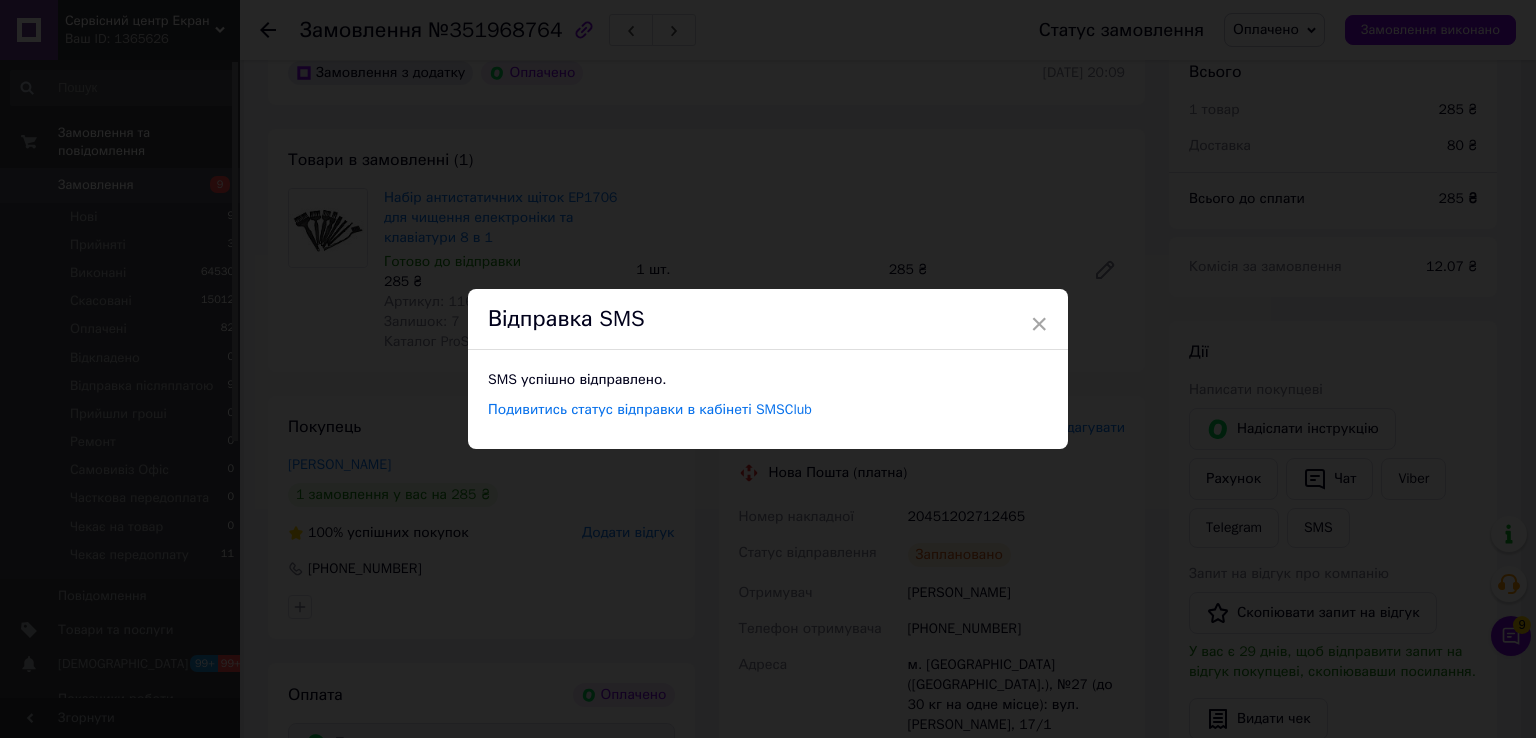 drag, startPoint x: 1032, startPoint y: 322, endPoint x: 980, endPoint y: 293, distance: 59.5399 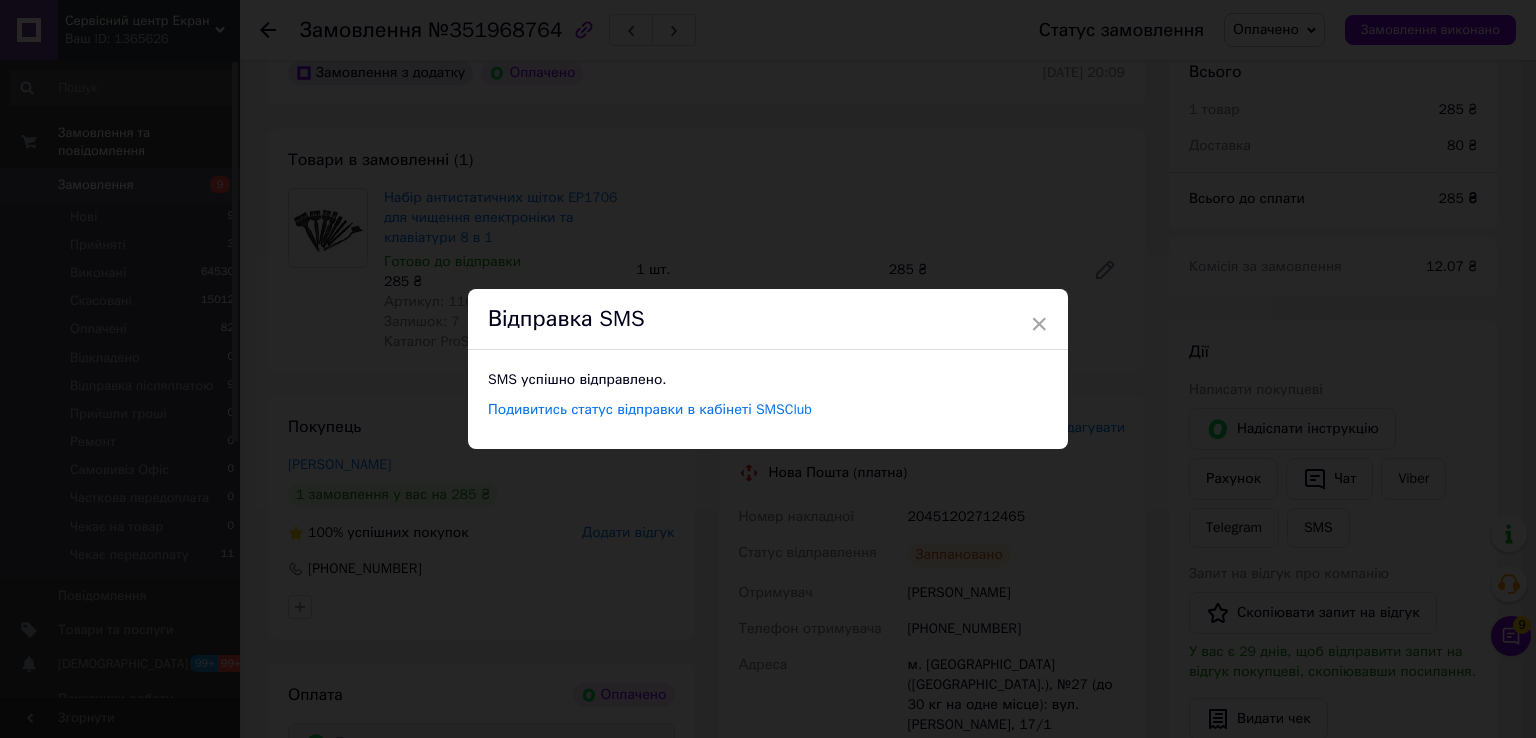 click on "×" at bounding box center (1039, 324) 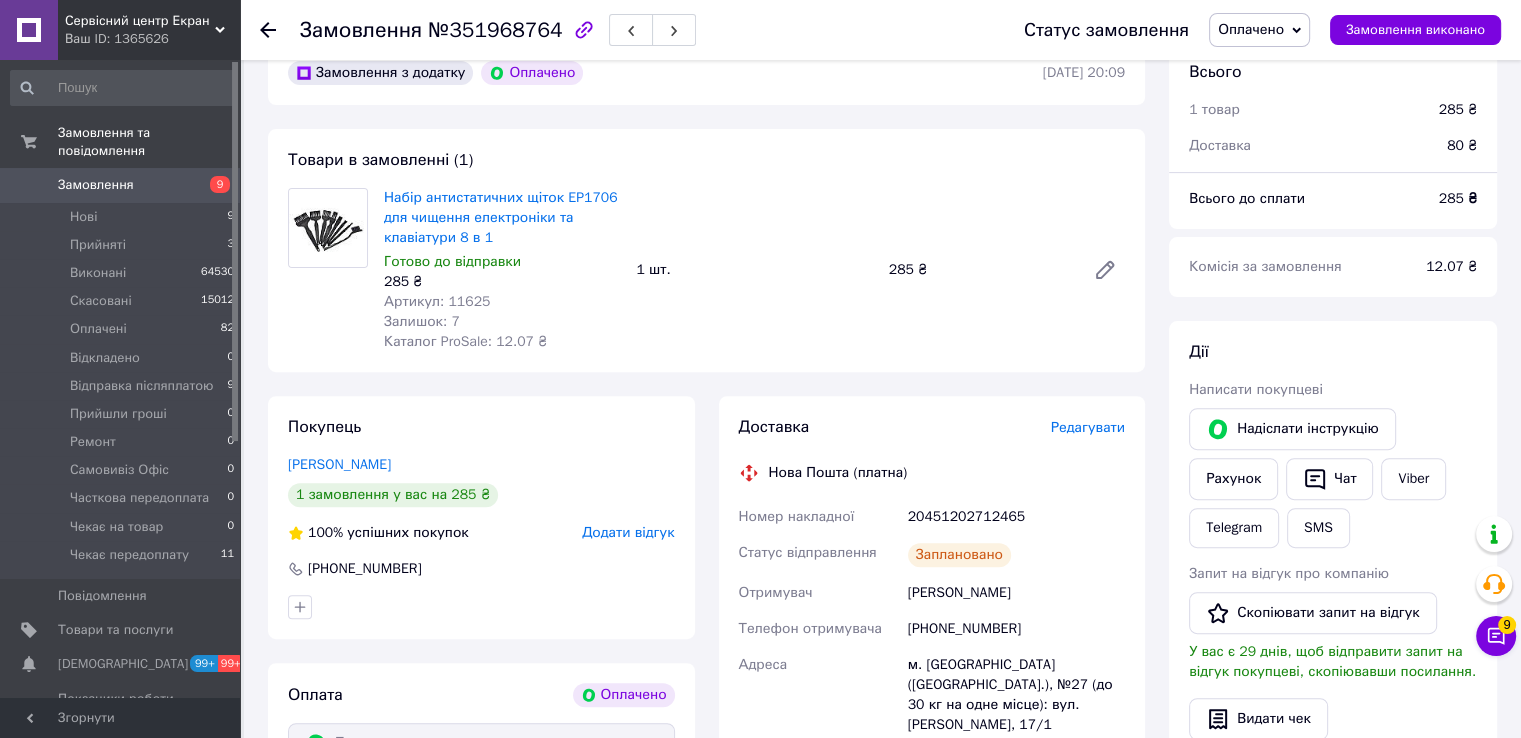 click 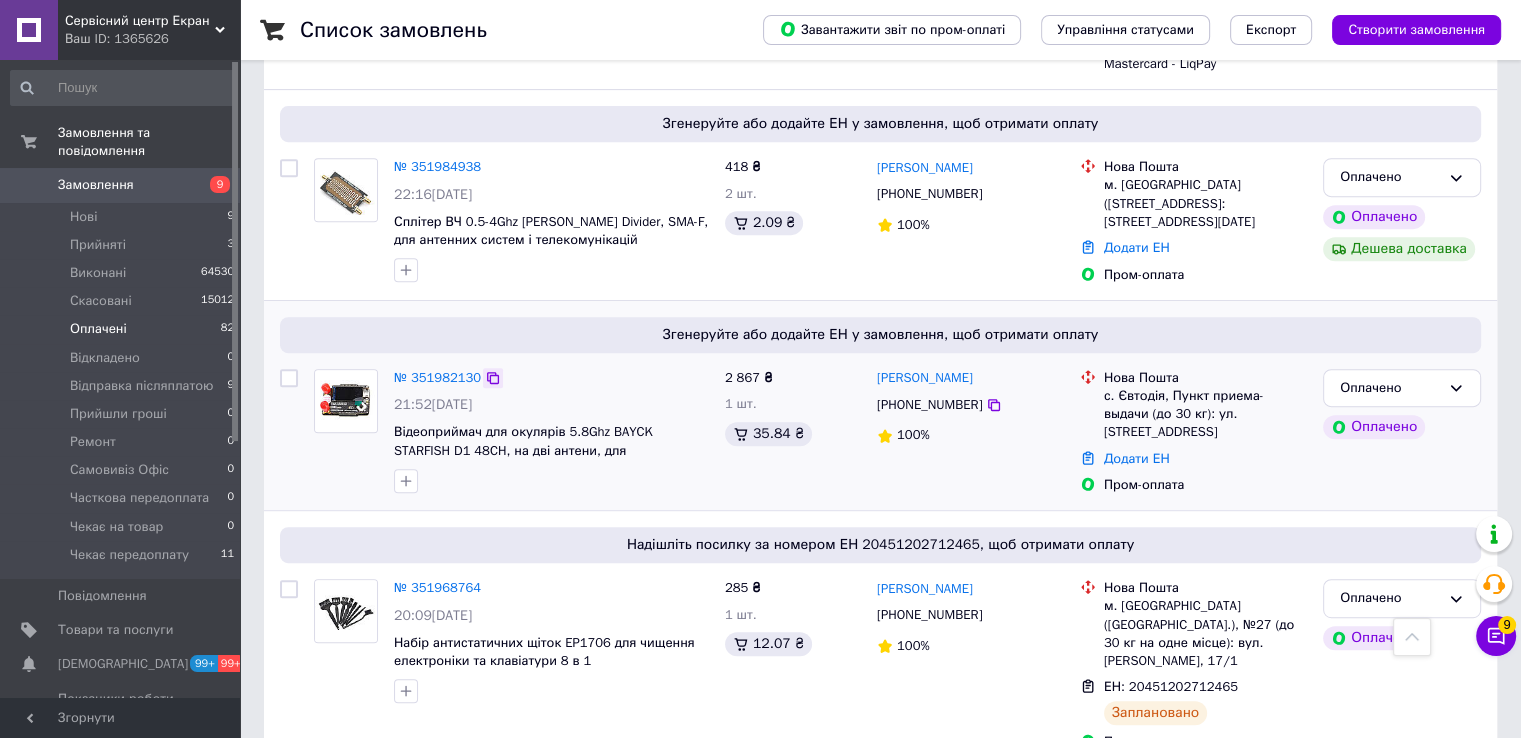 scroll, scrollTop: 1000, scrollLeft: 0, axis: vertical 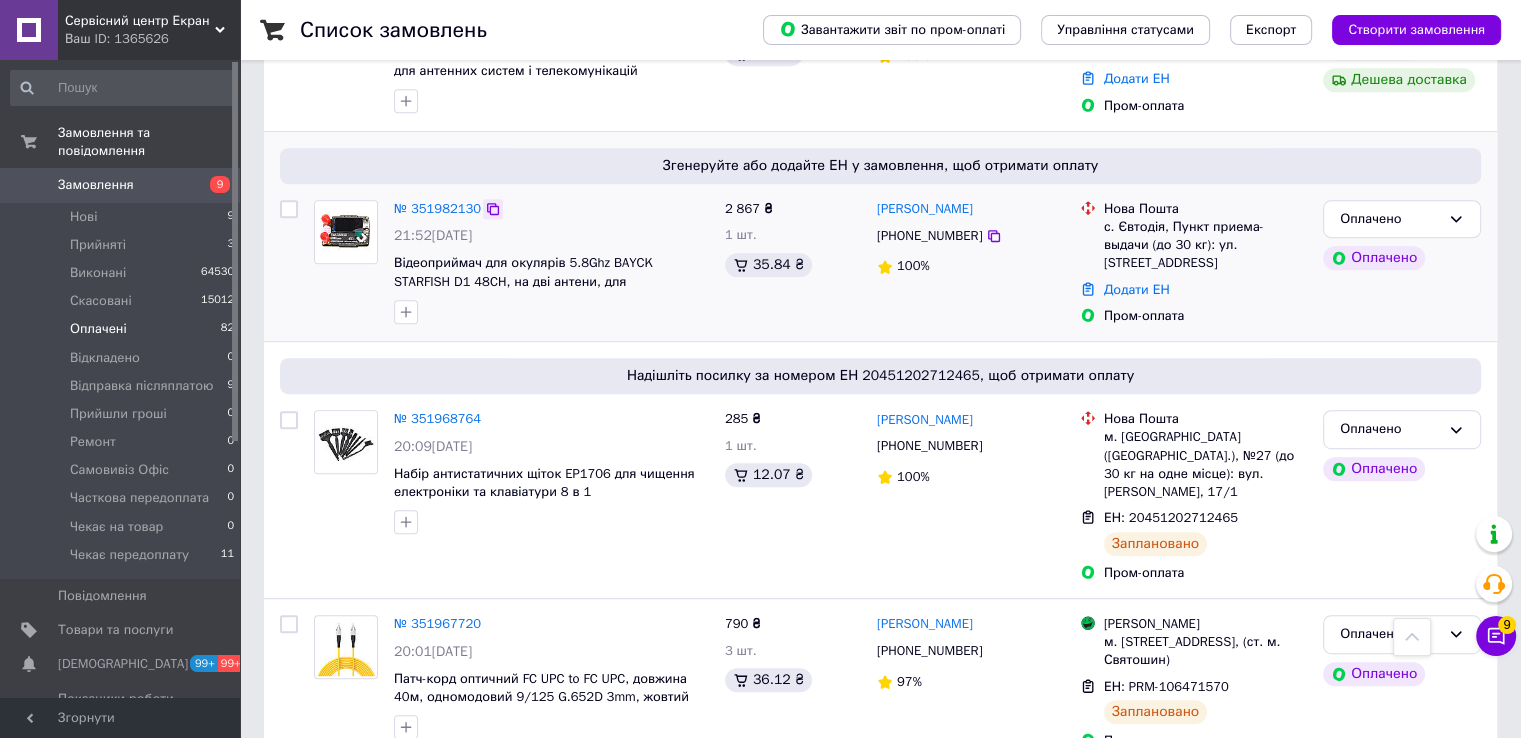 click at bounding box center [493, 209] 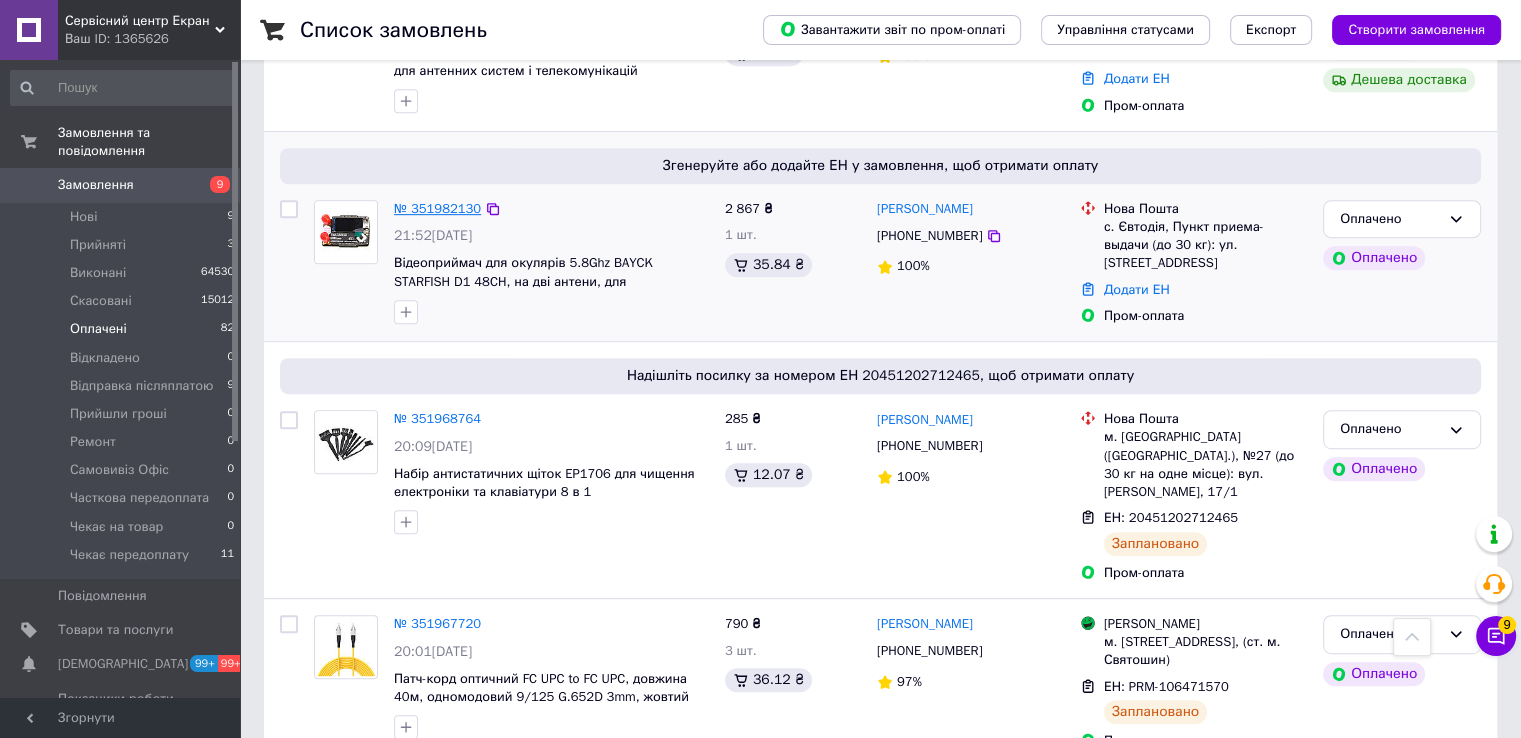 click on "№ 351982130" at bounding box center (437, 208) 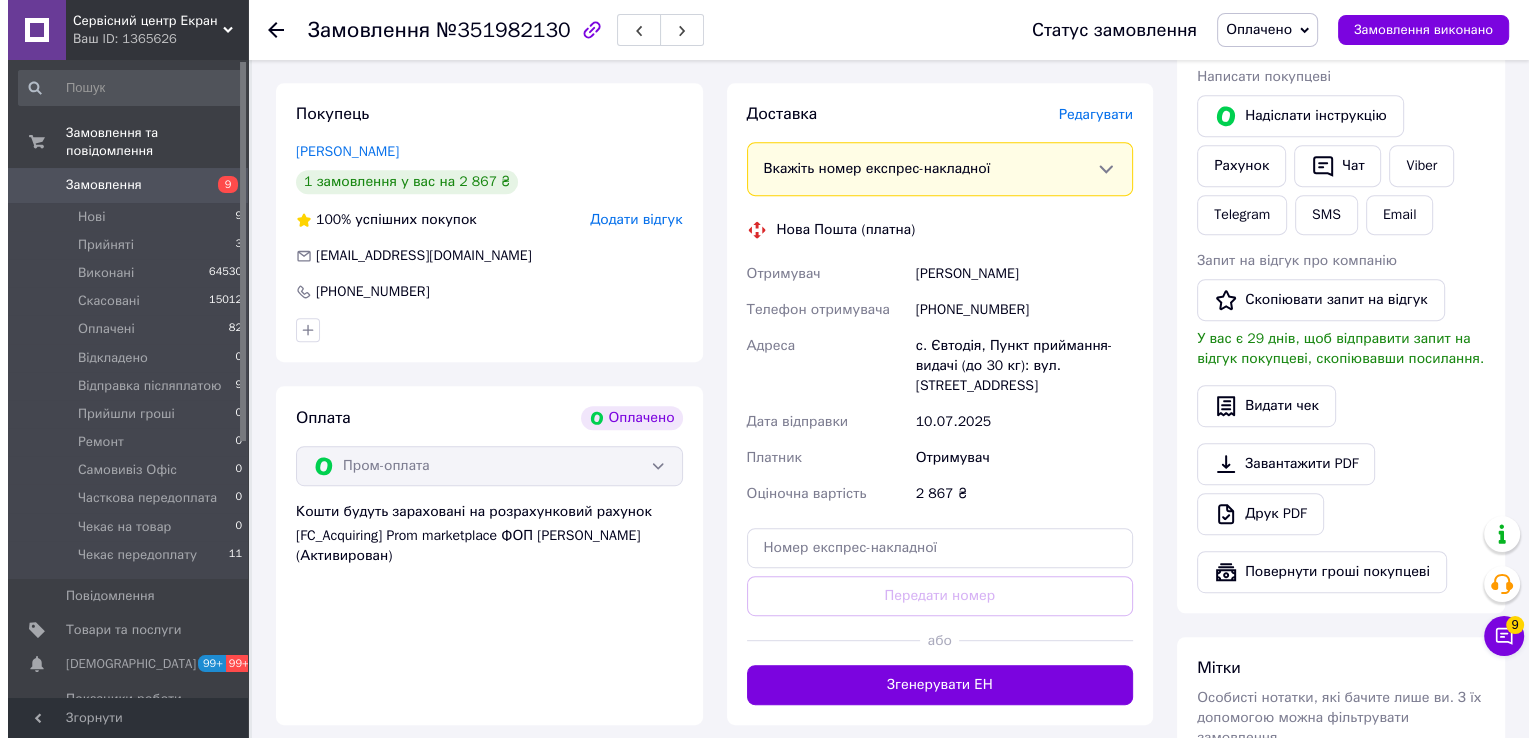 scroll, scrollTop: 600, scrollLeft: 0, axis: vertical 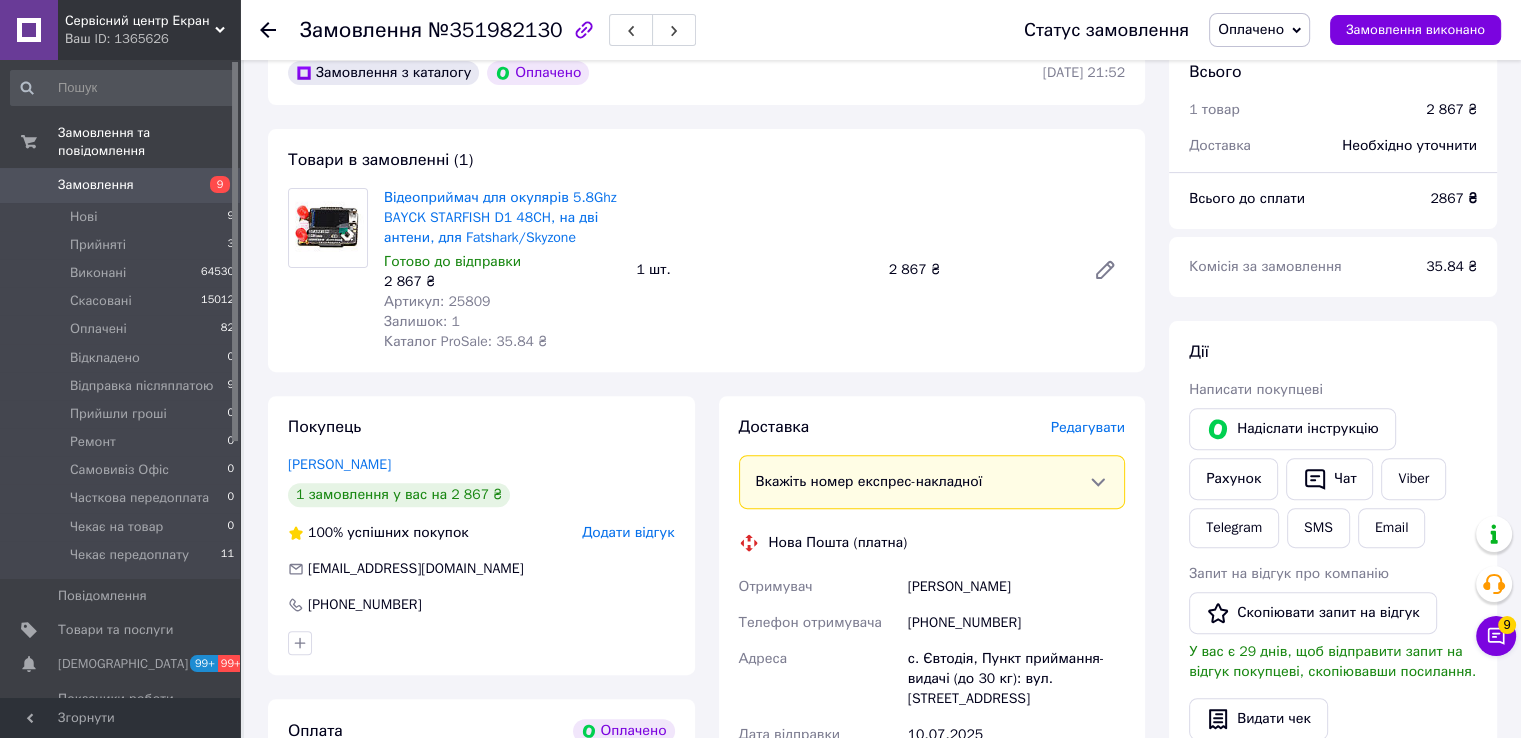 click on "Редагувати" at bounding box center [1088, 427] 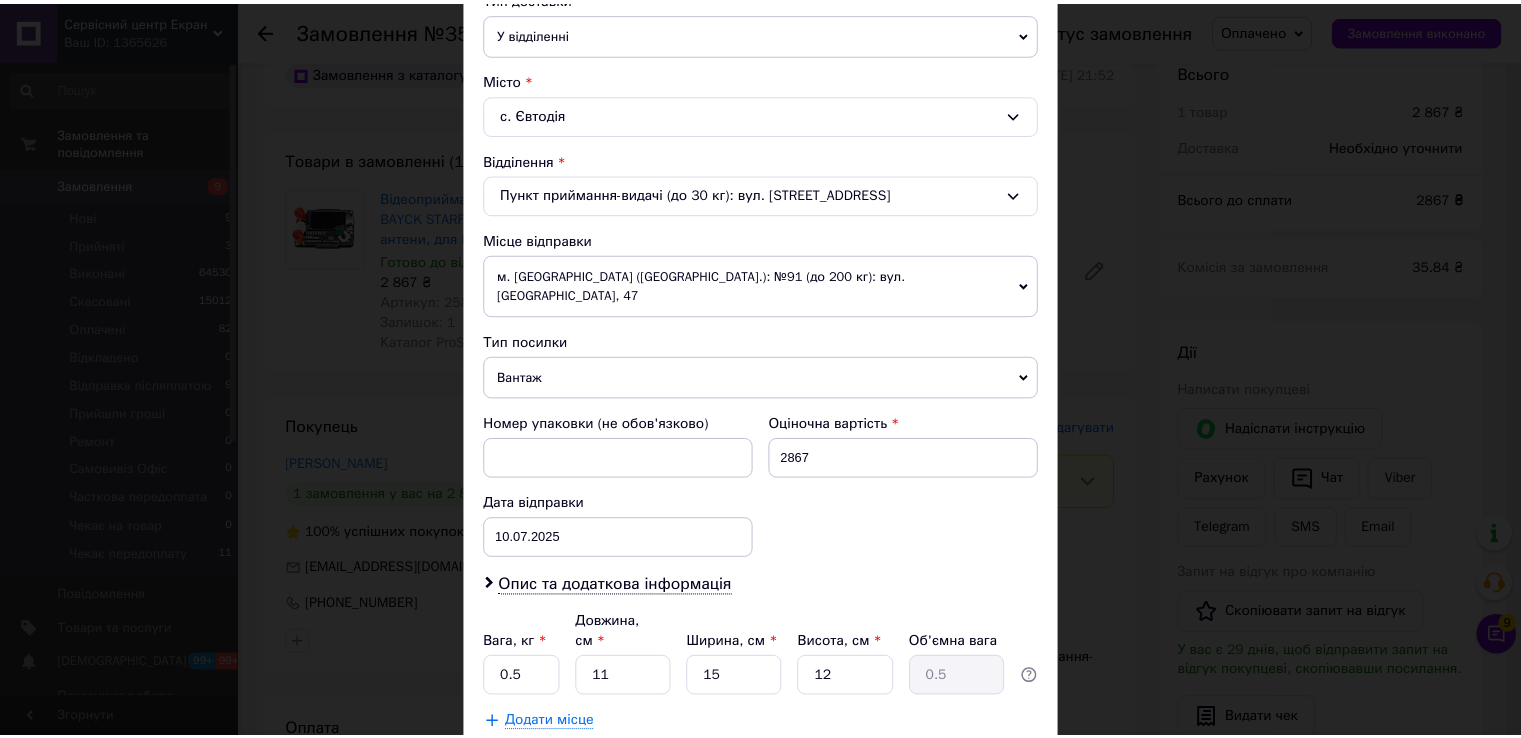 scroll, scrollTop: 584, scrollLeft: 0, axis: vertical 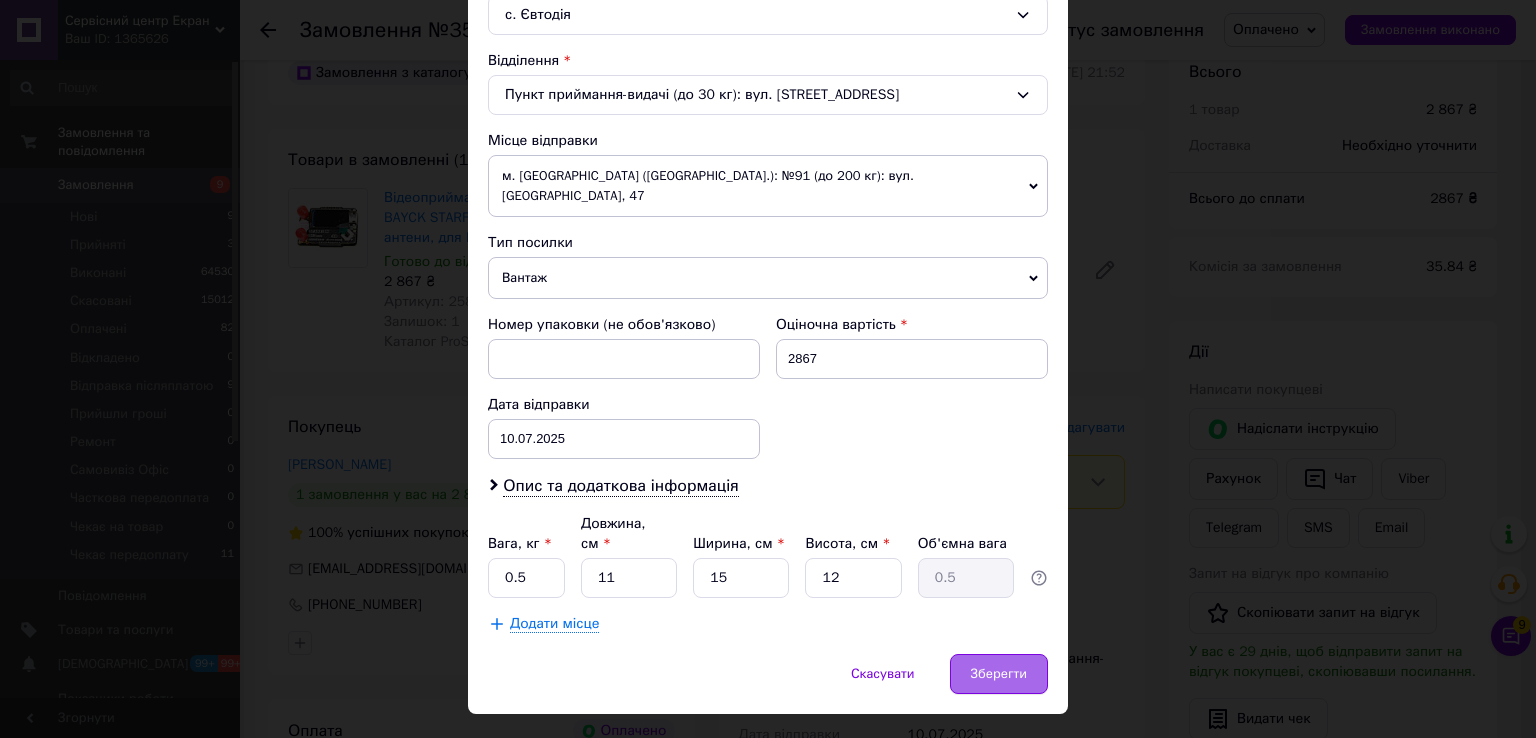 click on "Зберегти" at bounding box center [999, 674] 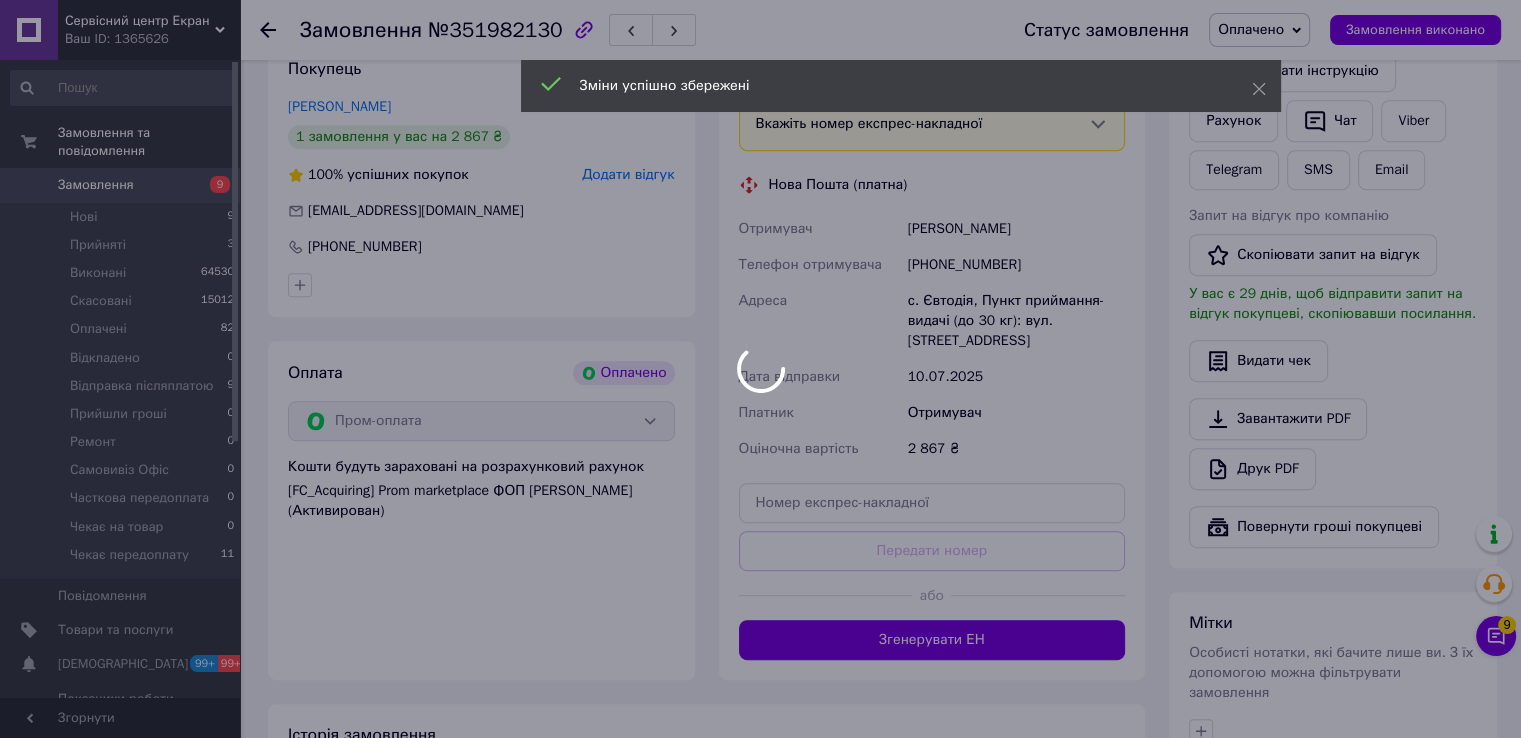 scroll, scrollTop: 1000, scrollLeft: 0, axis: vertical 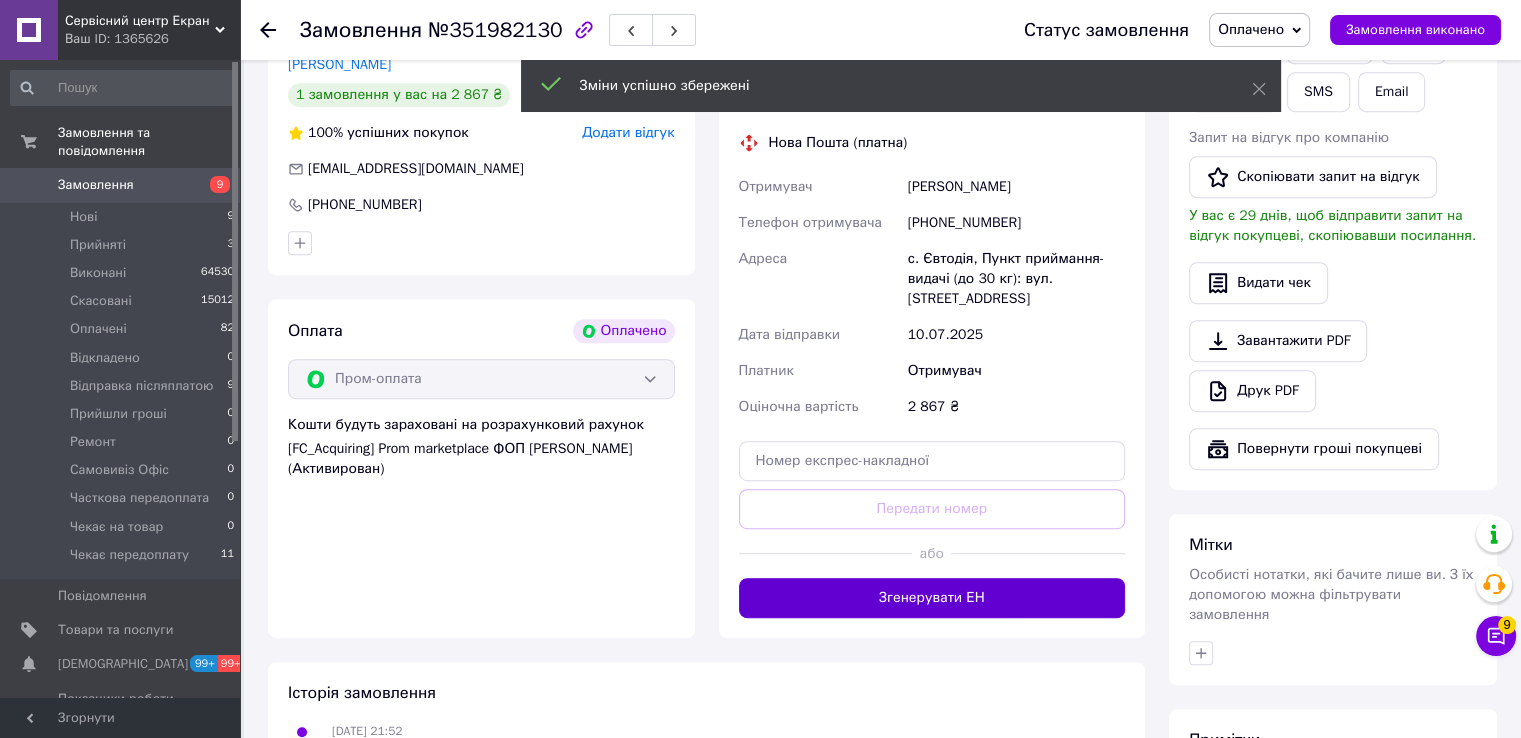 click on "Згенерувати ЕН" at bounding box center (932, 598) 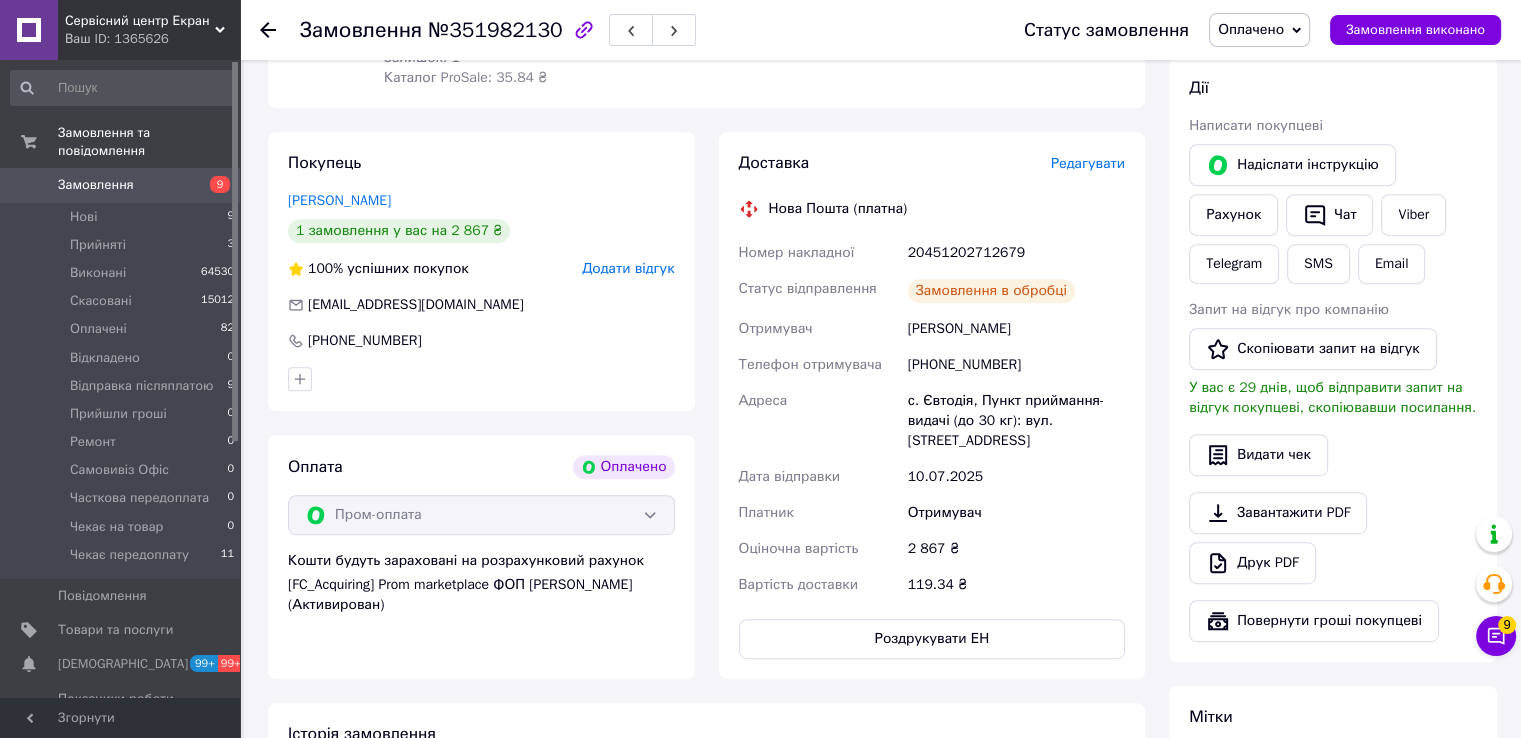 scroll, scrollTop: 800, scrollLeft: 0, axis: vertical 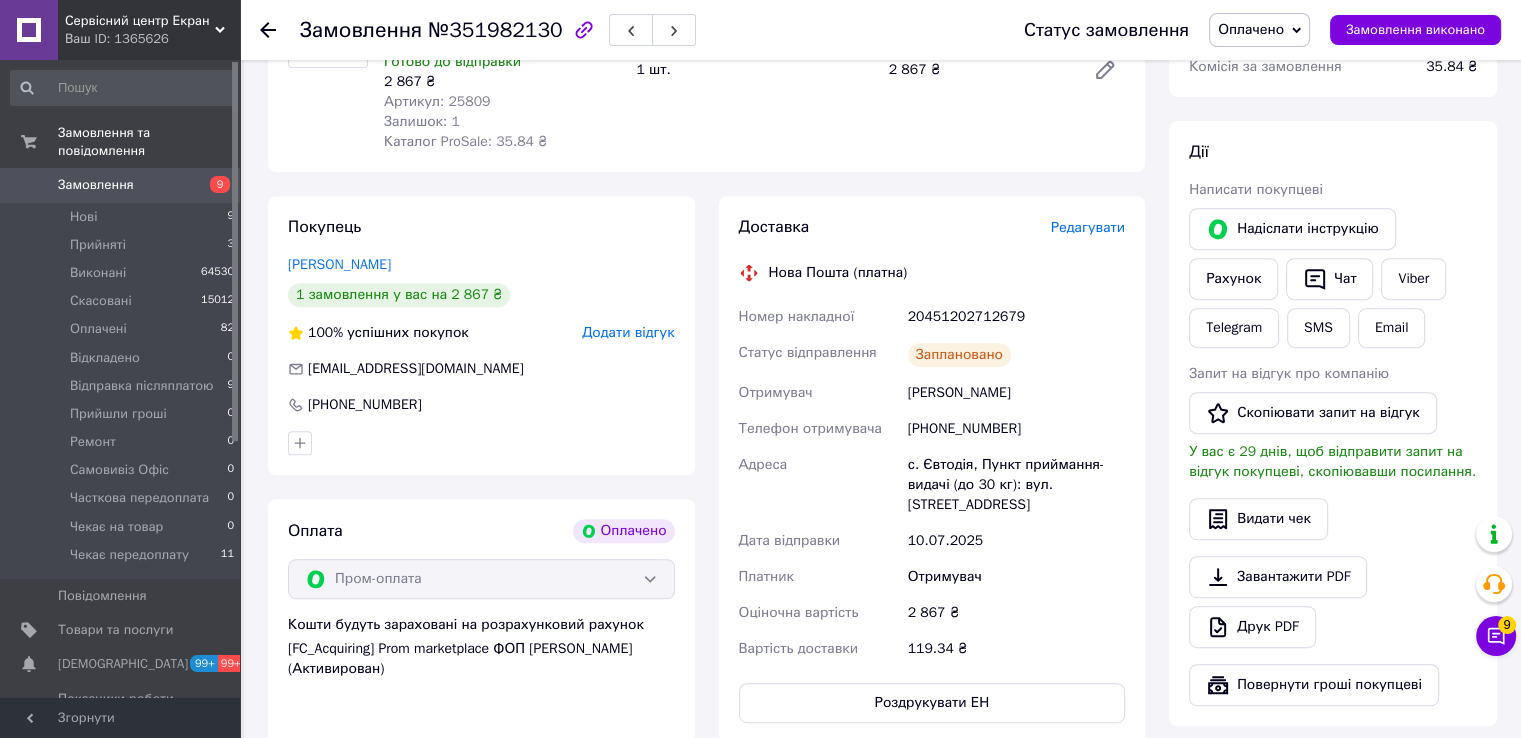 click on "20451202712679" at bounding box center [1016, 317] 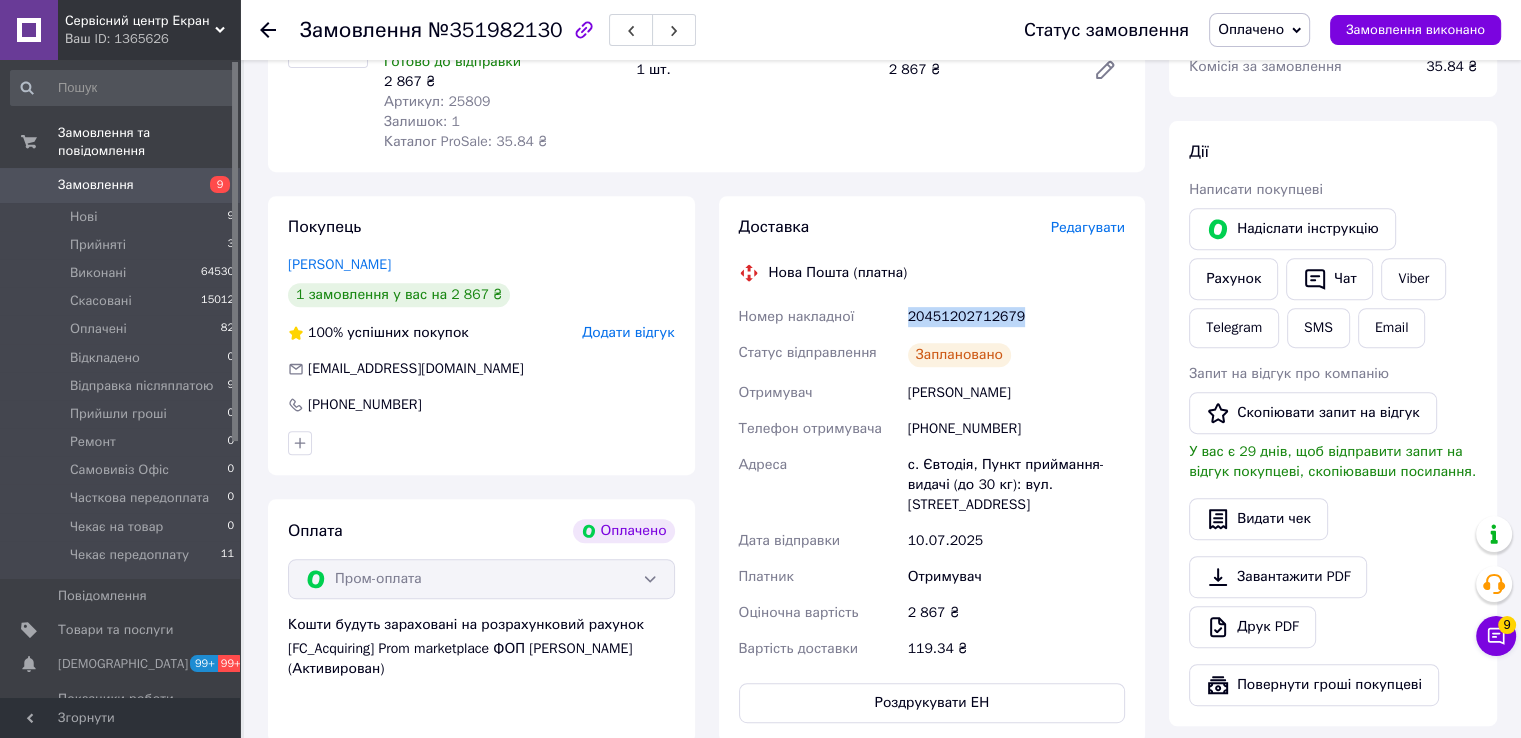 click on "20451202712679" at bounding box center (1016, 317) 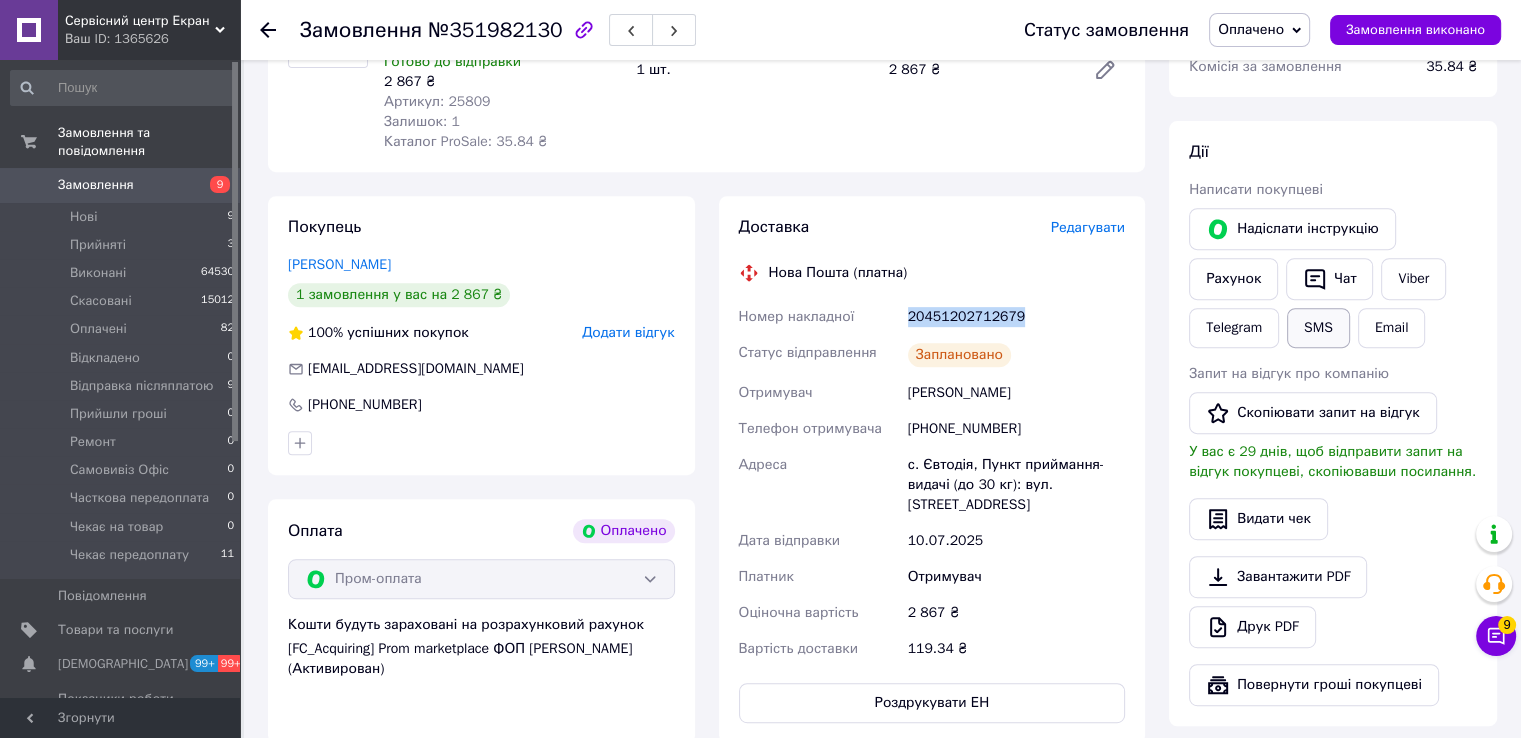click on "SMS" at bounding box center (1318, 328) 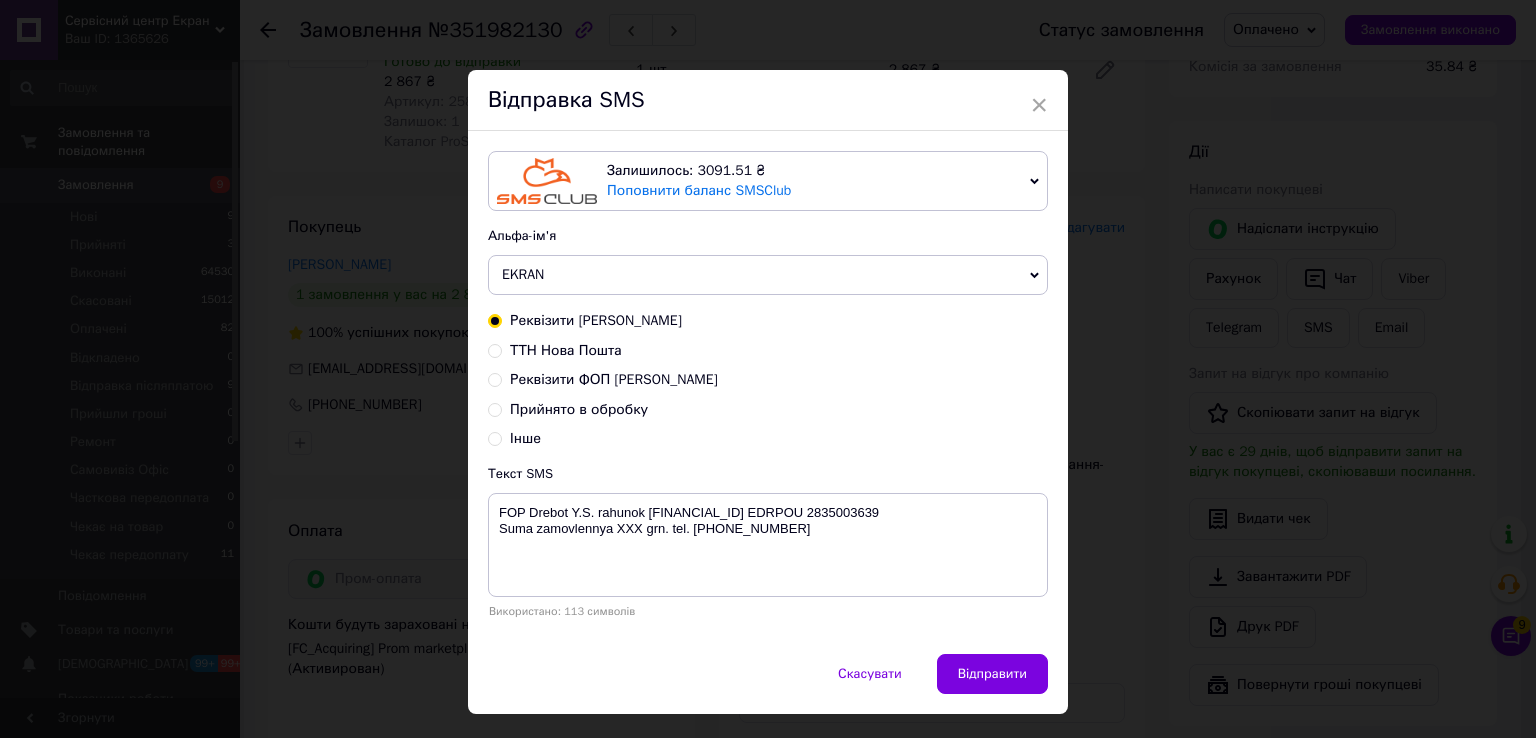 click on "ТТН Нова Пошта" at bounding box center (566, 350) 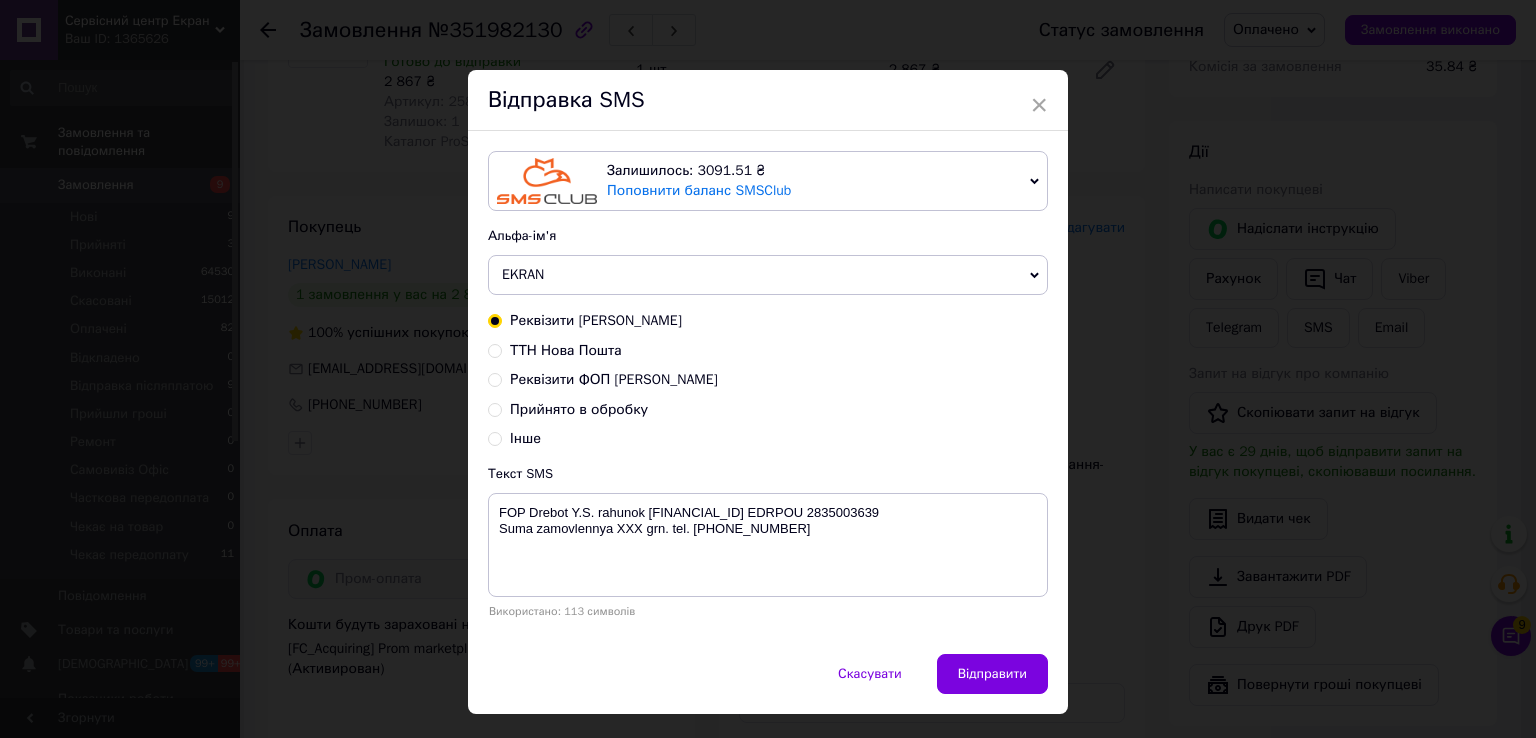 click on "ТТН Нова Пошта" at bounding box center (495, 349) 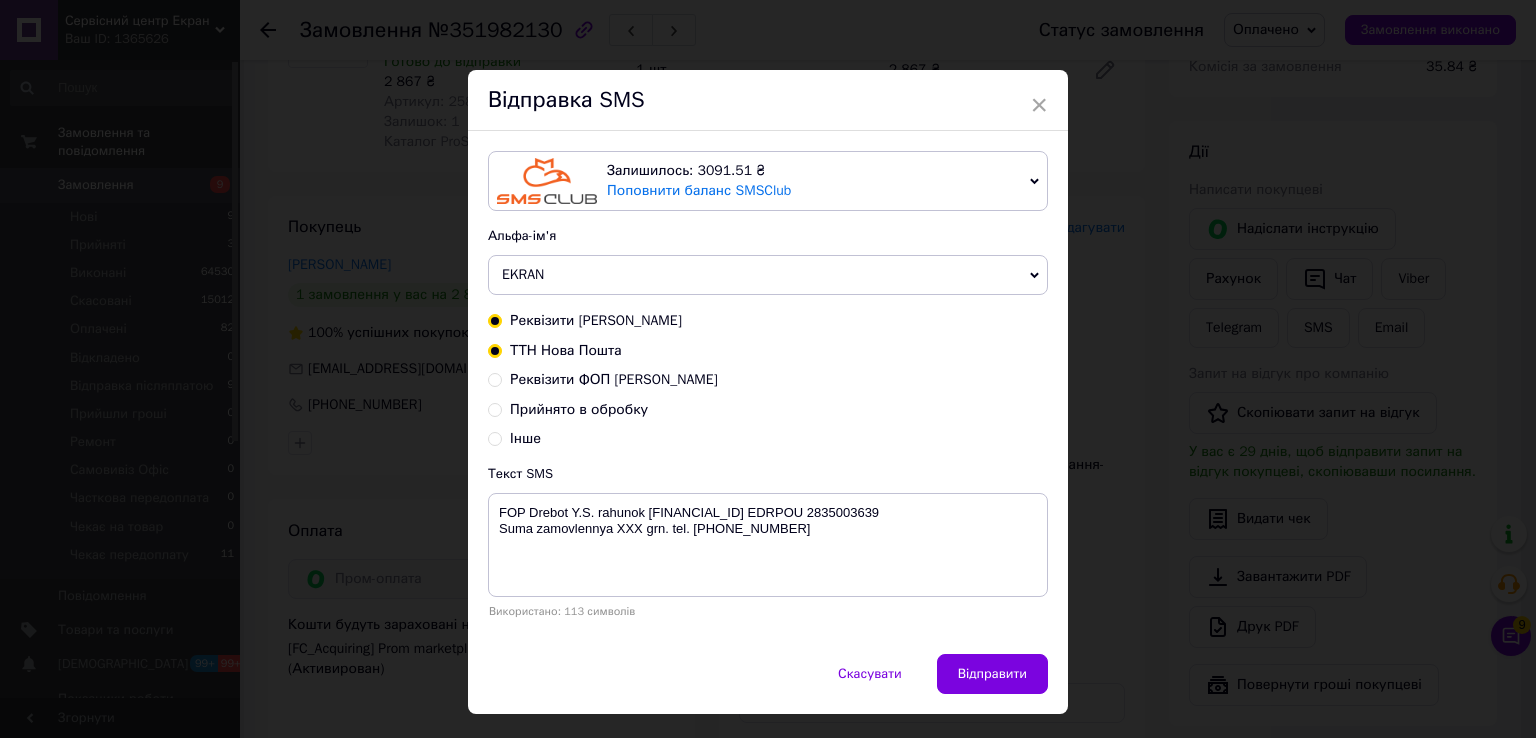 radio on "true" 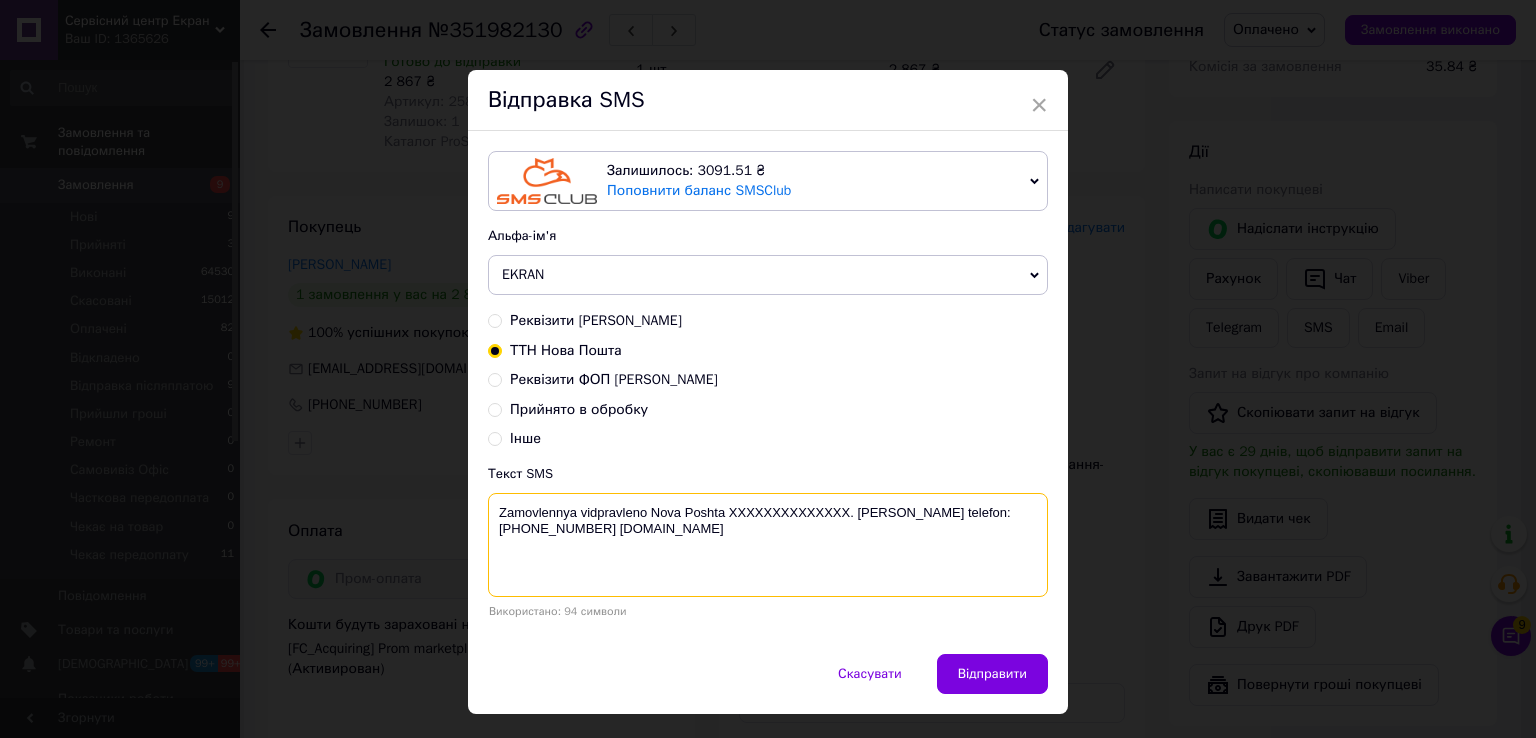 click on "Zamovlennya vidpravleno Nova Poshta XXXXXXXXXXXXXX. Nash telefon:+380689452358 www.ekran.in.ua" at bounding box center [768, 545] 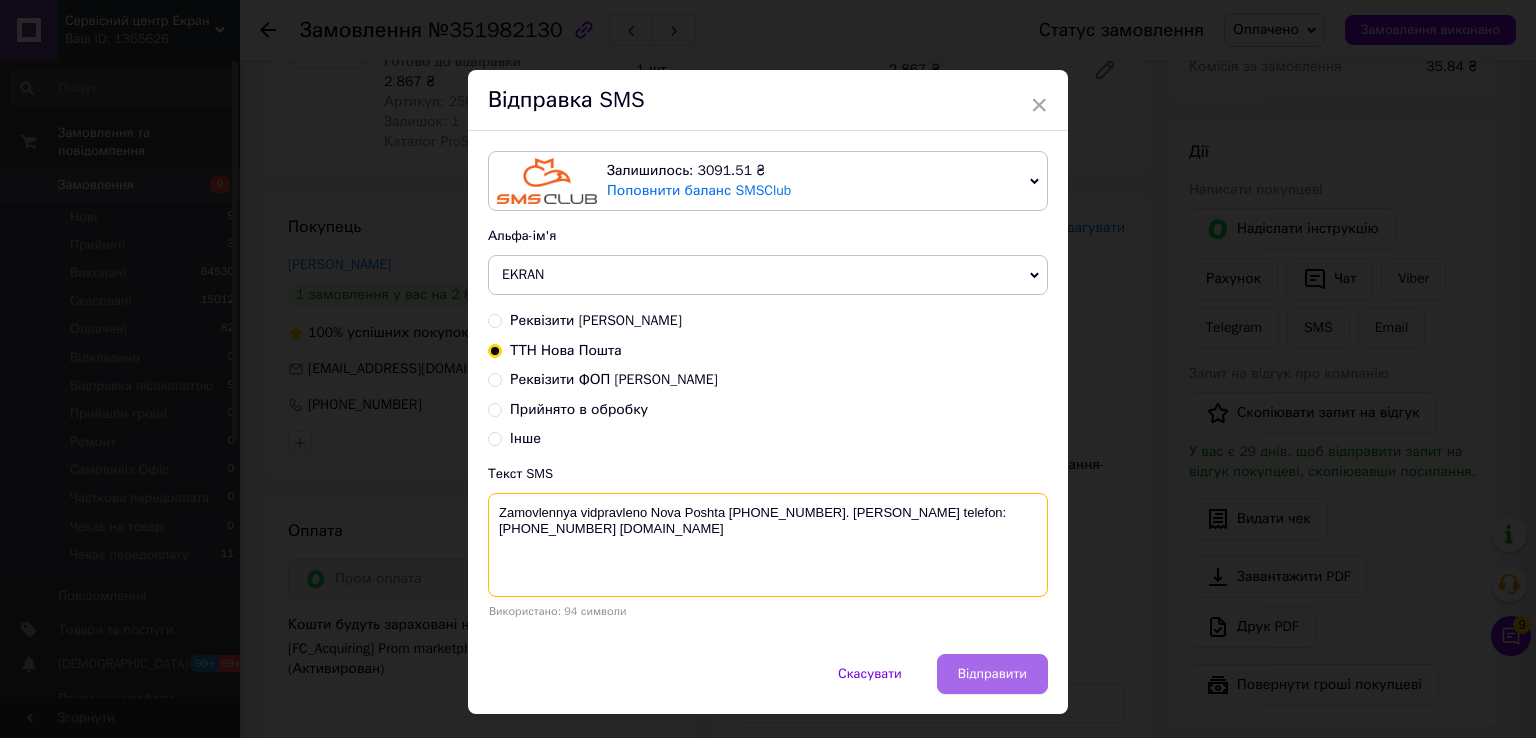 type on "Zamovlennya vidpravleno Nova Poshta 20451202712679. Nash telefon:+380689452358 www.ekran.in.ua" 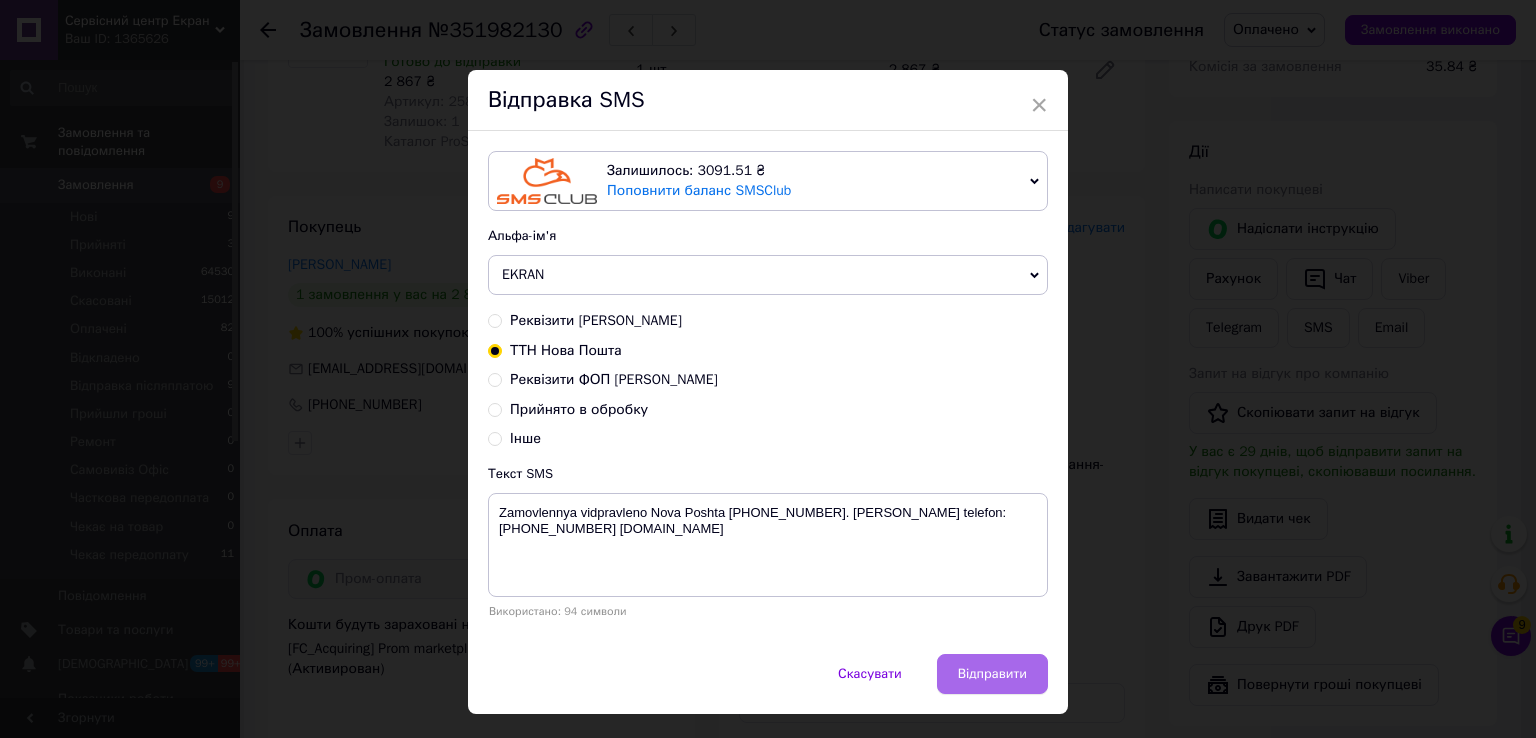 click on "Відправити" at bounding box center [992, 674] 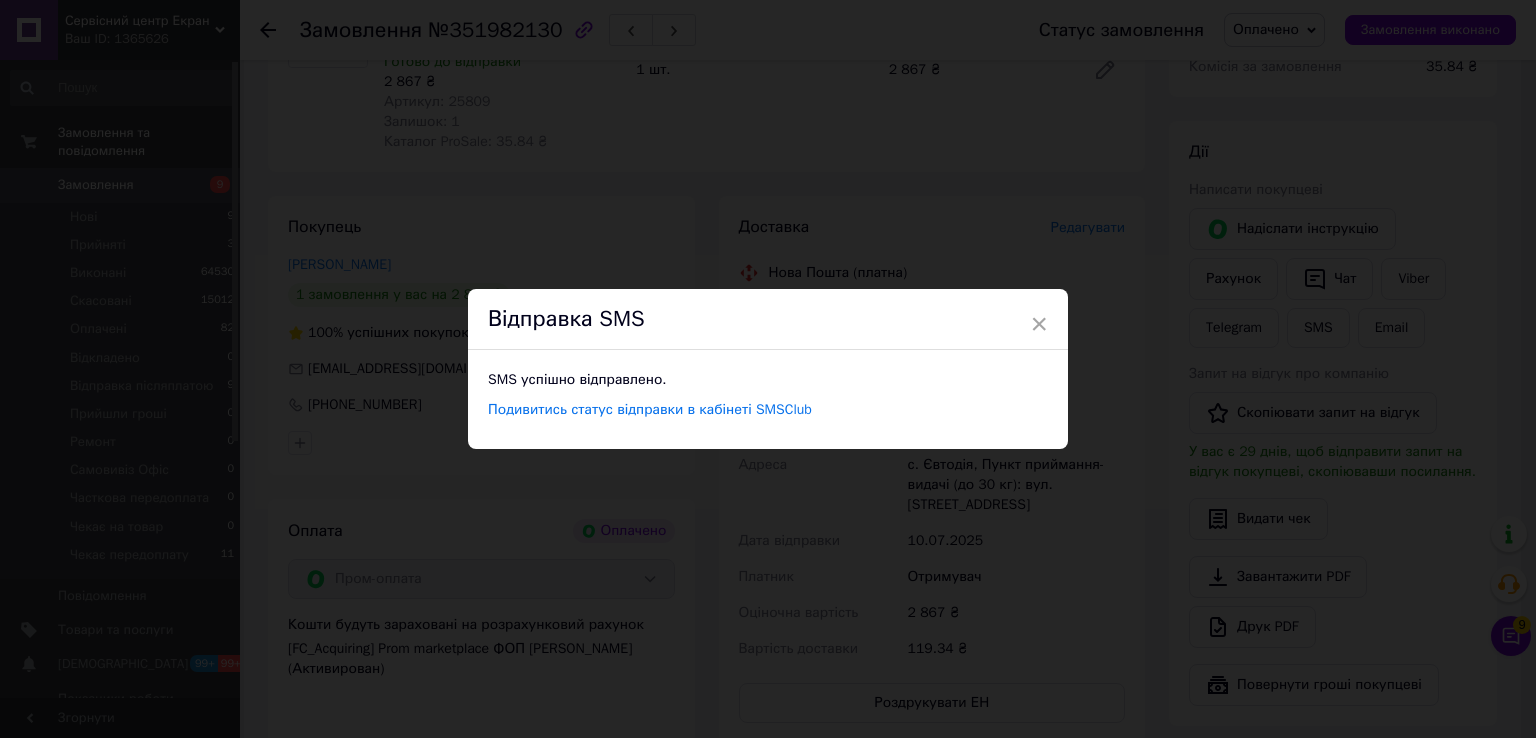 click on "SMS успішно відправлено. Подивитись статус відправки в кабінеті SMSClub" at bounding box center (768, 399) 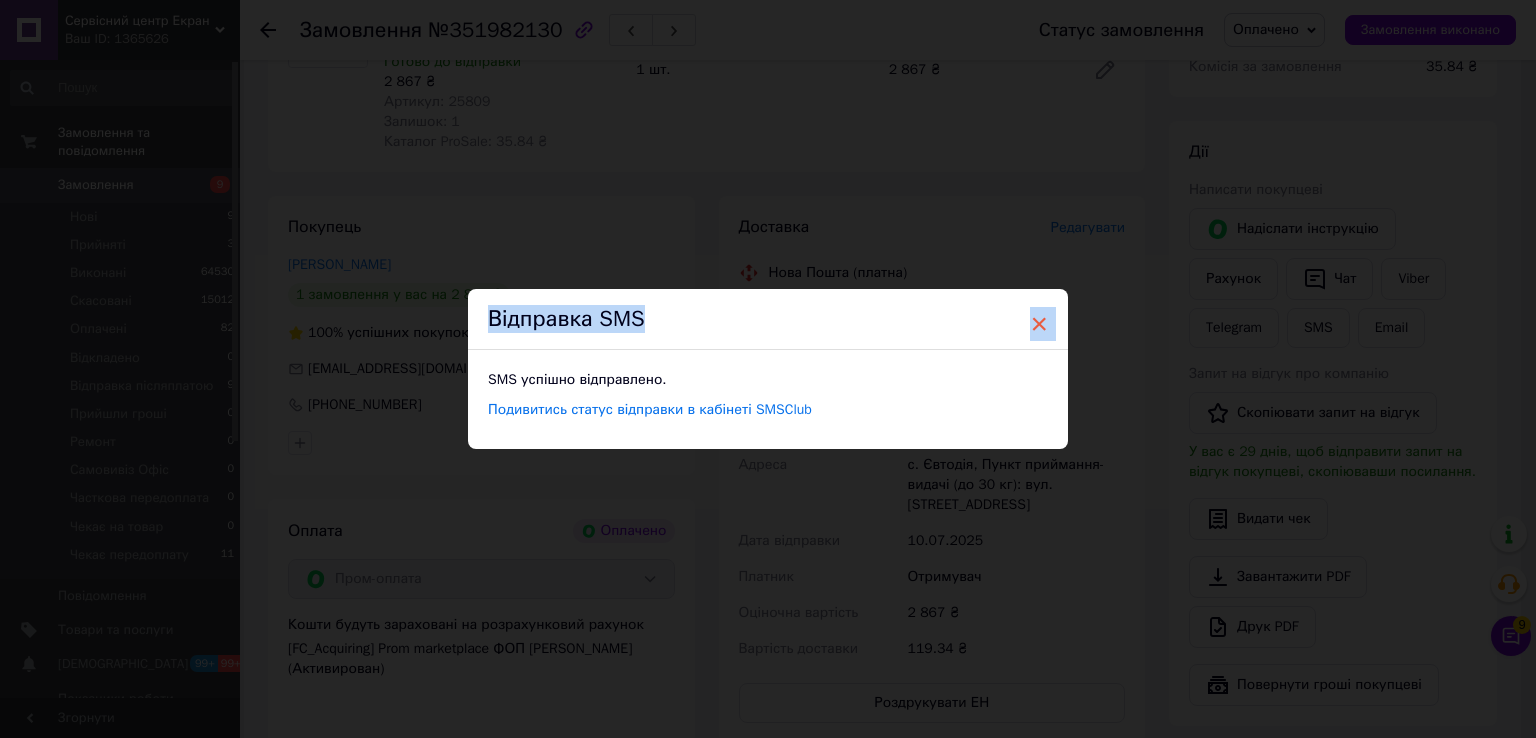 click on "× Відправка SMS SMS успішно відправлено. Подивитись статус відправки в кабінеті SMSClub" at bounding box center (768, 369) 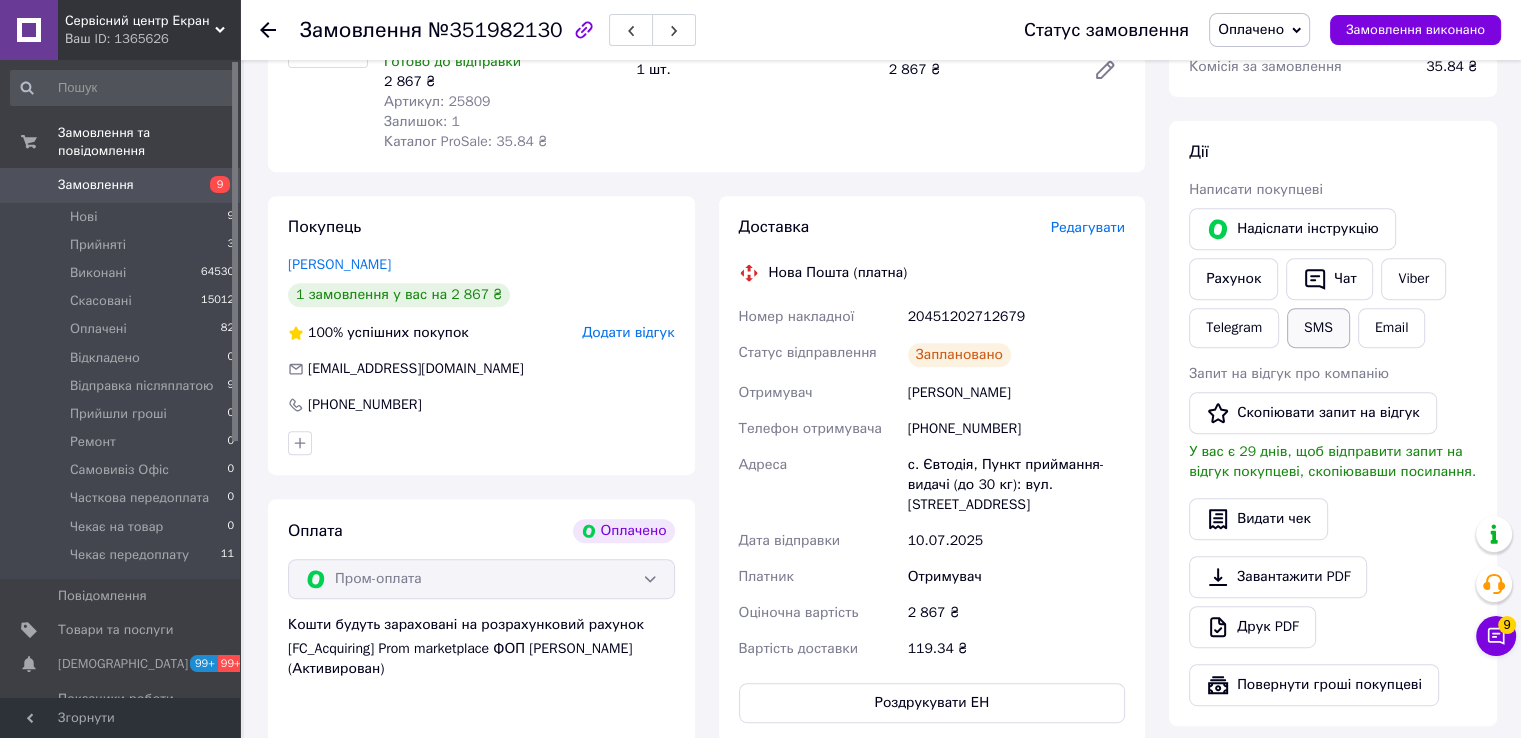 click on "SMS" at bounding box center (1318, 328) 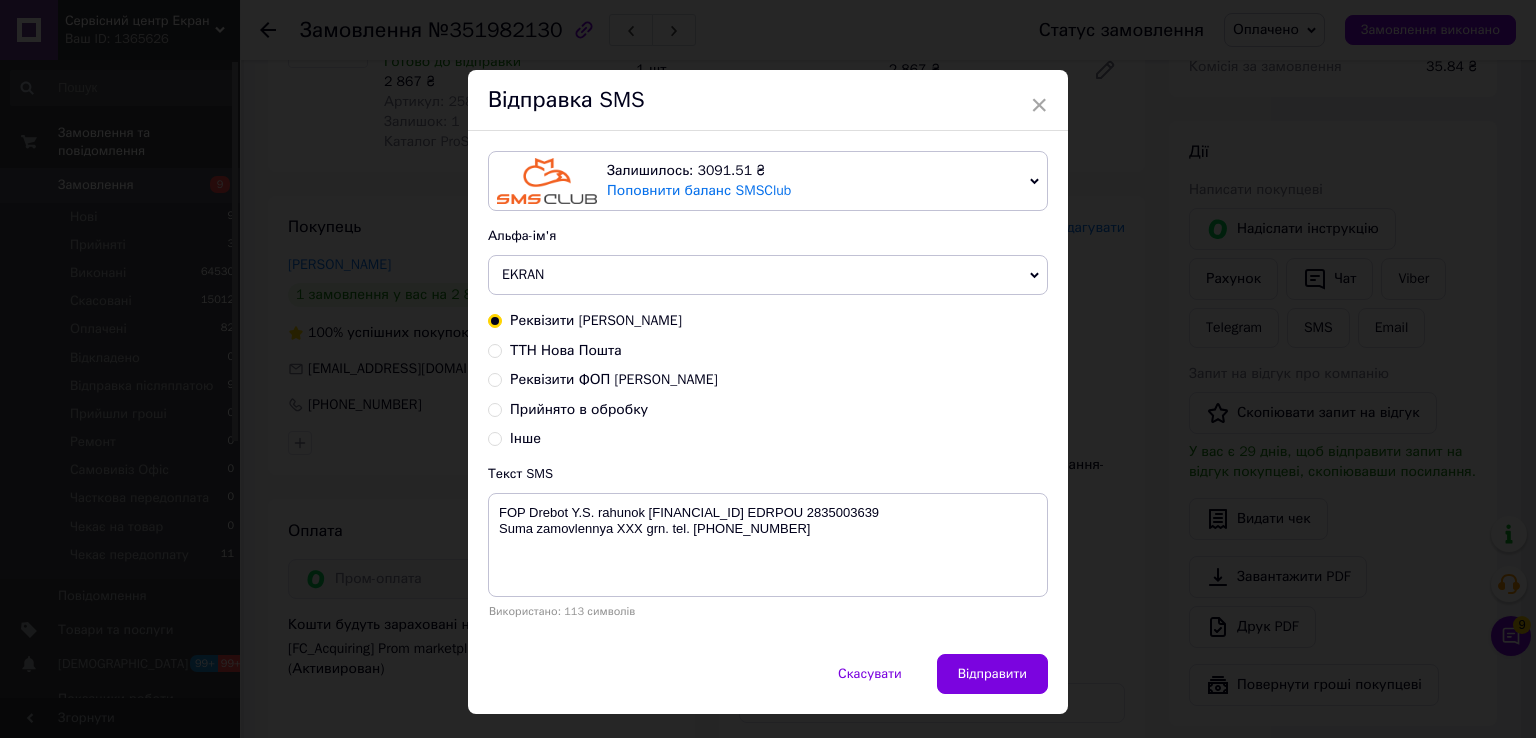 click on "ТТН Нова Пошта" at bounding box center (566, 350) 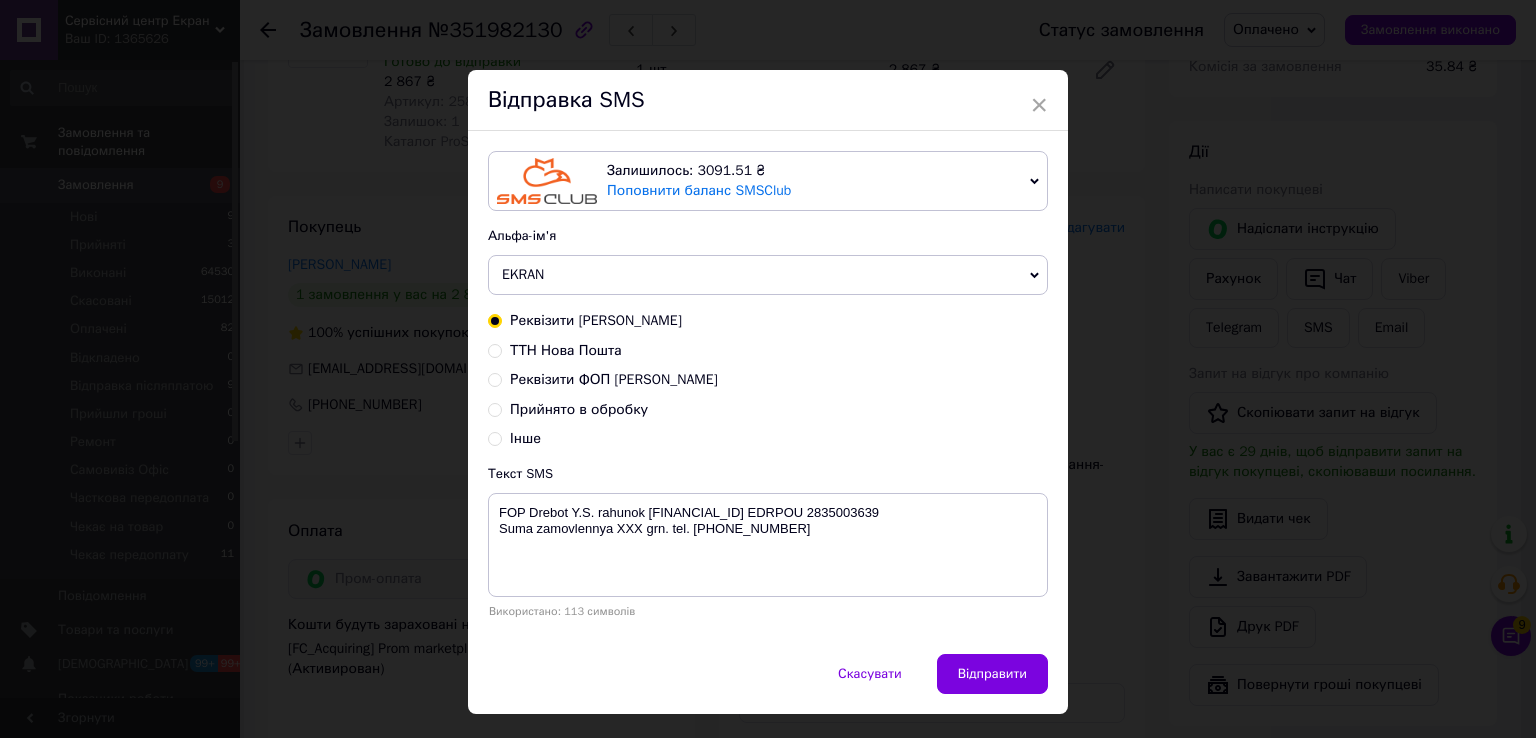 click on "ТТН Нова Пошта" at bounding box center (495, 349) 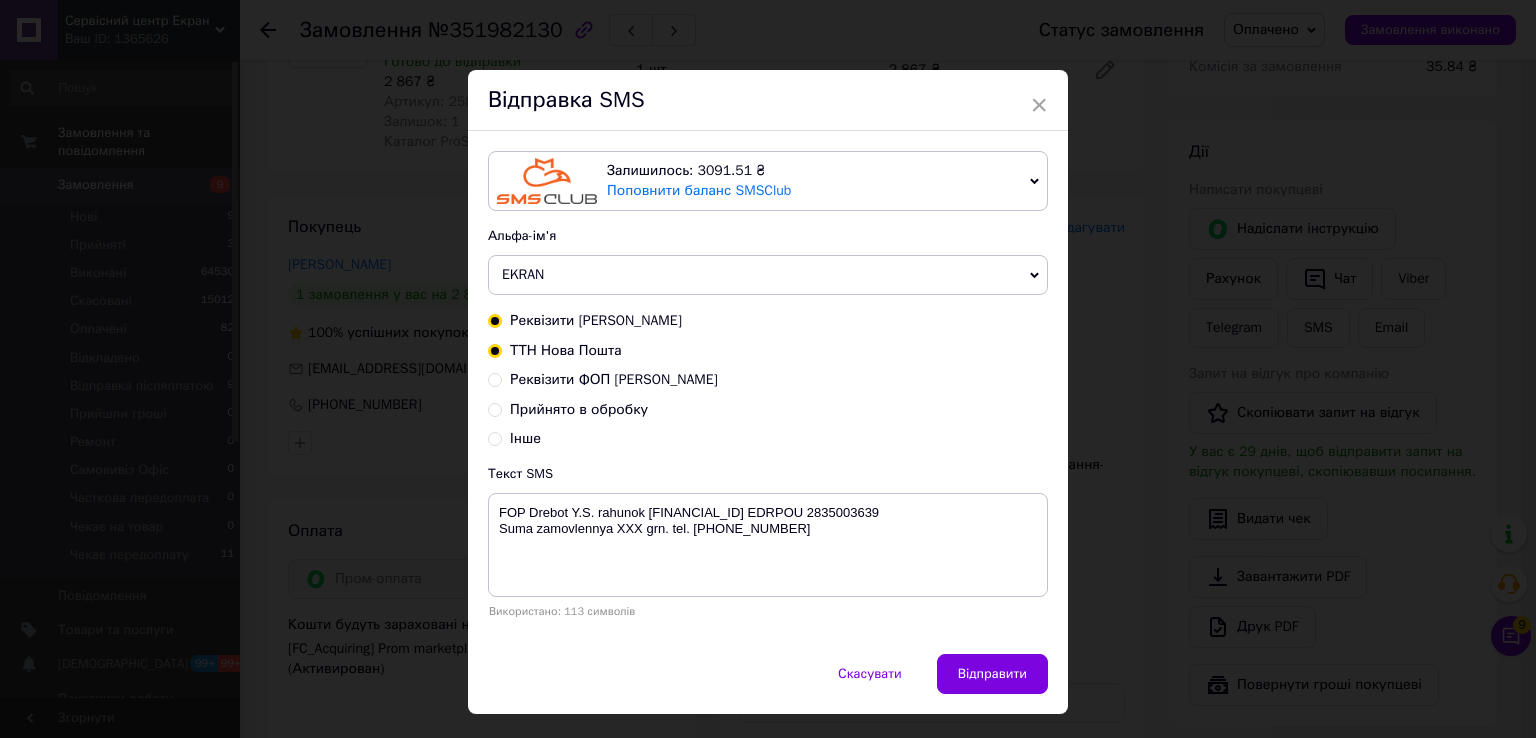 radio on "true" 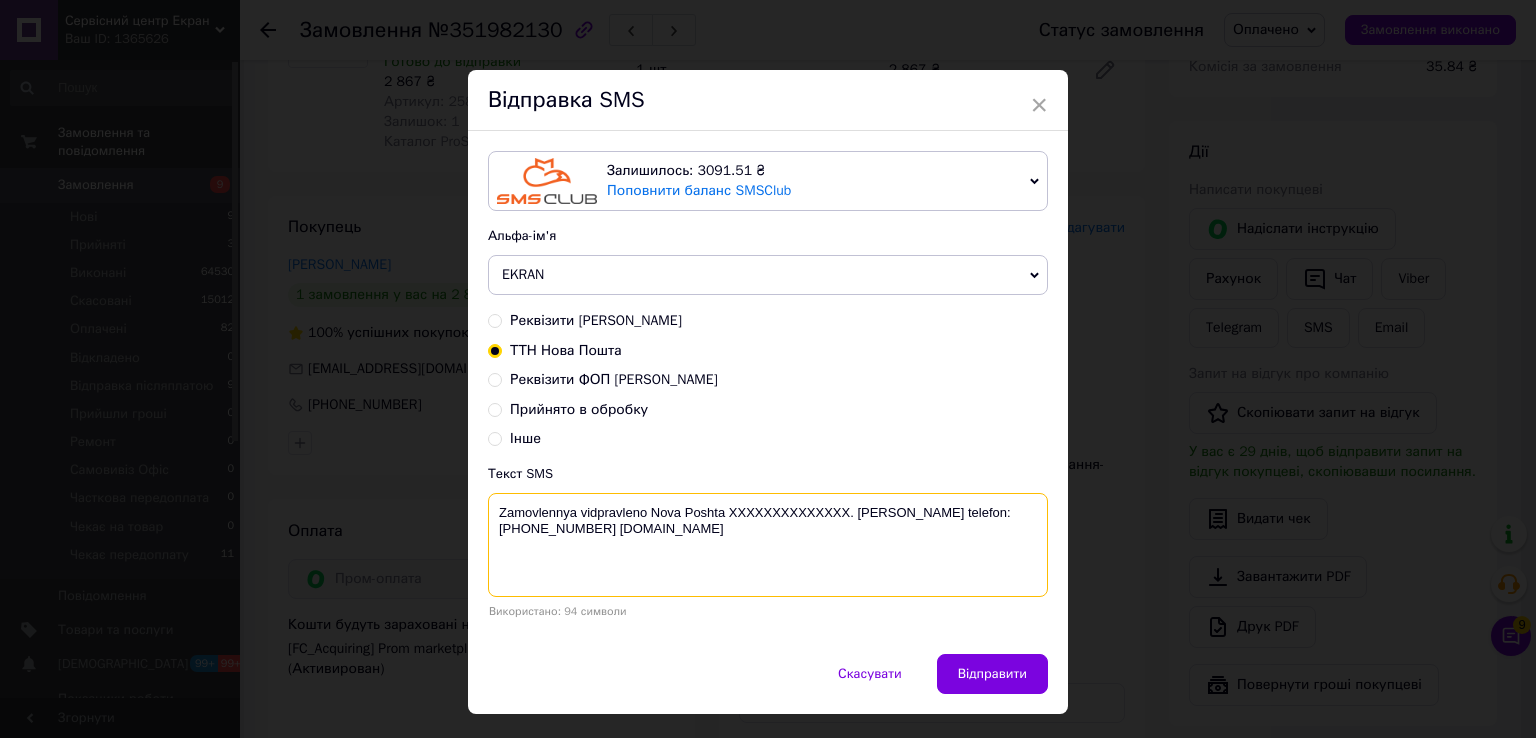 click on "Zamovlennya vidpravleno Nova Poshta XXXXXXXXXXXXXX. Nash telefon:+380689452358 www.ekran.in.ua" at bounding box center [768, 545] 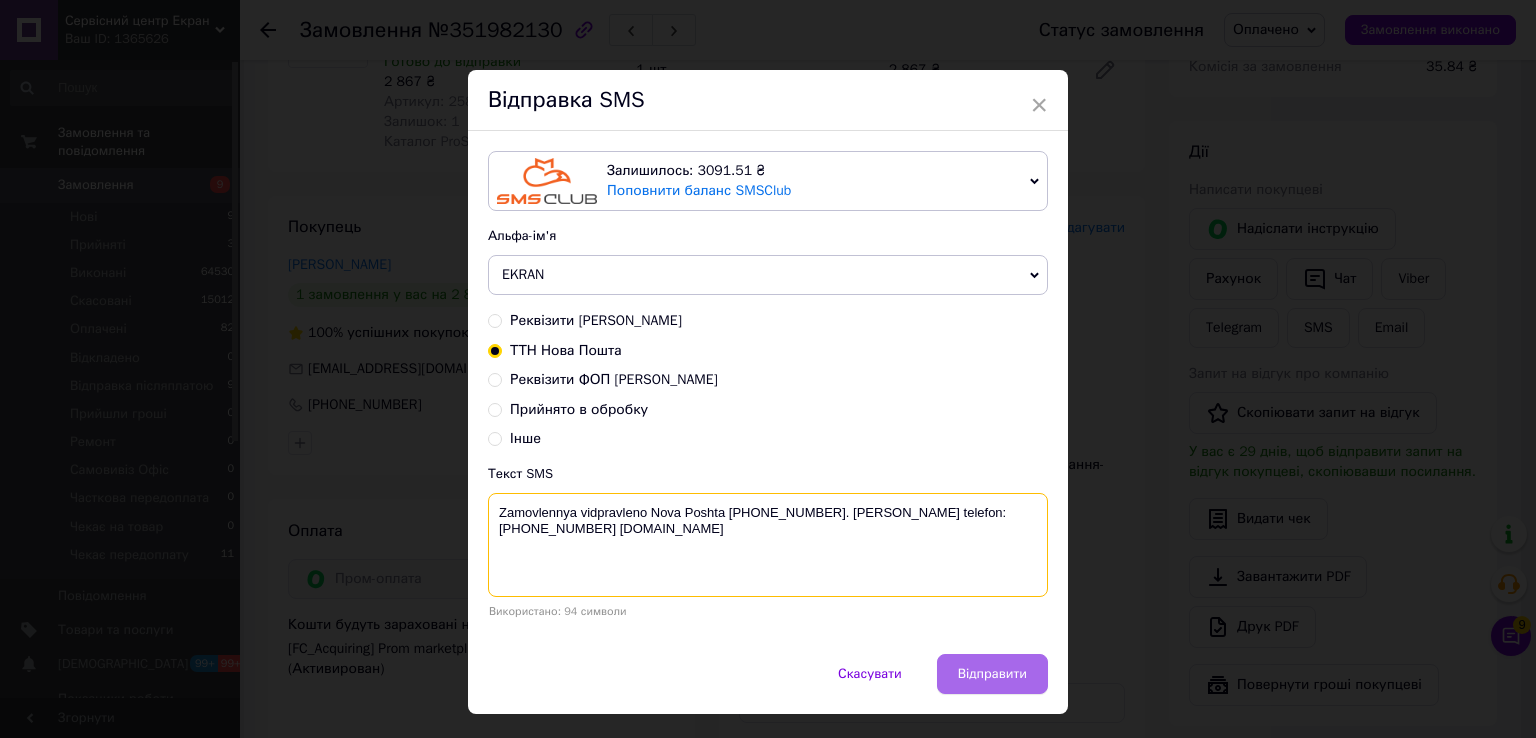 type on "Zamovlennya vidpravleno Nova Poshta 20451202712679. Nash telefon:+380689452358 www.ekran.in.ua" 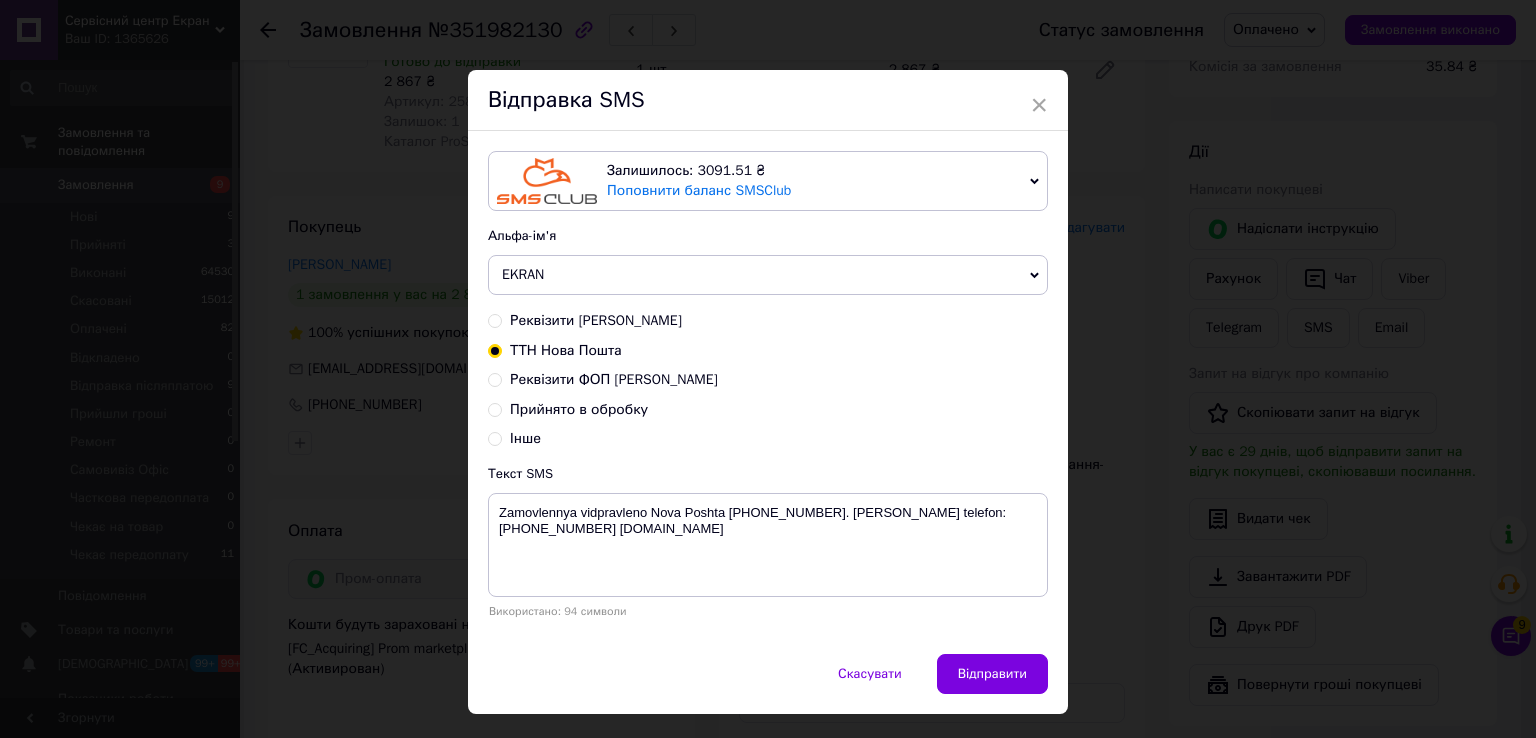 click on "Відправити" at bounding box center (992, 674) 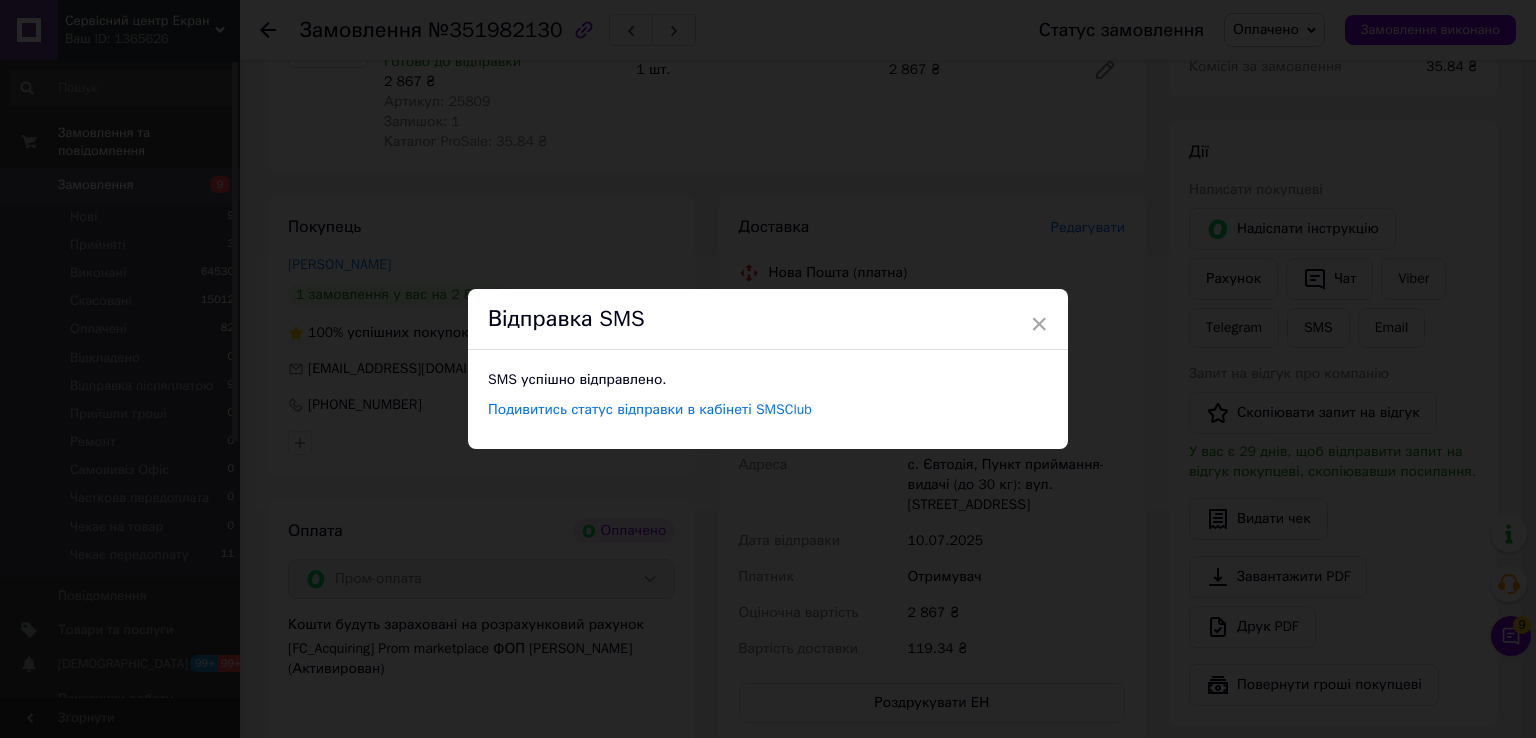 click on "× Відправка SMS SMS успішно відправлено. Подивитись статус відправки в кабінеті SMSClub" at bounding box center [768, 369] 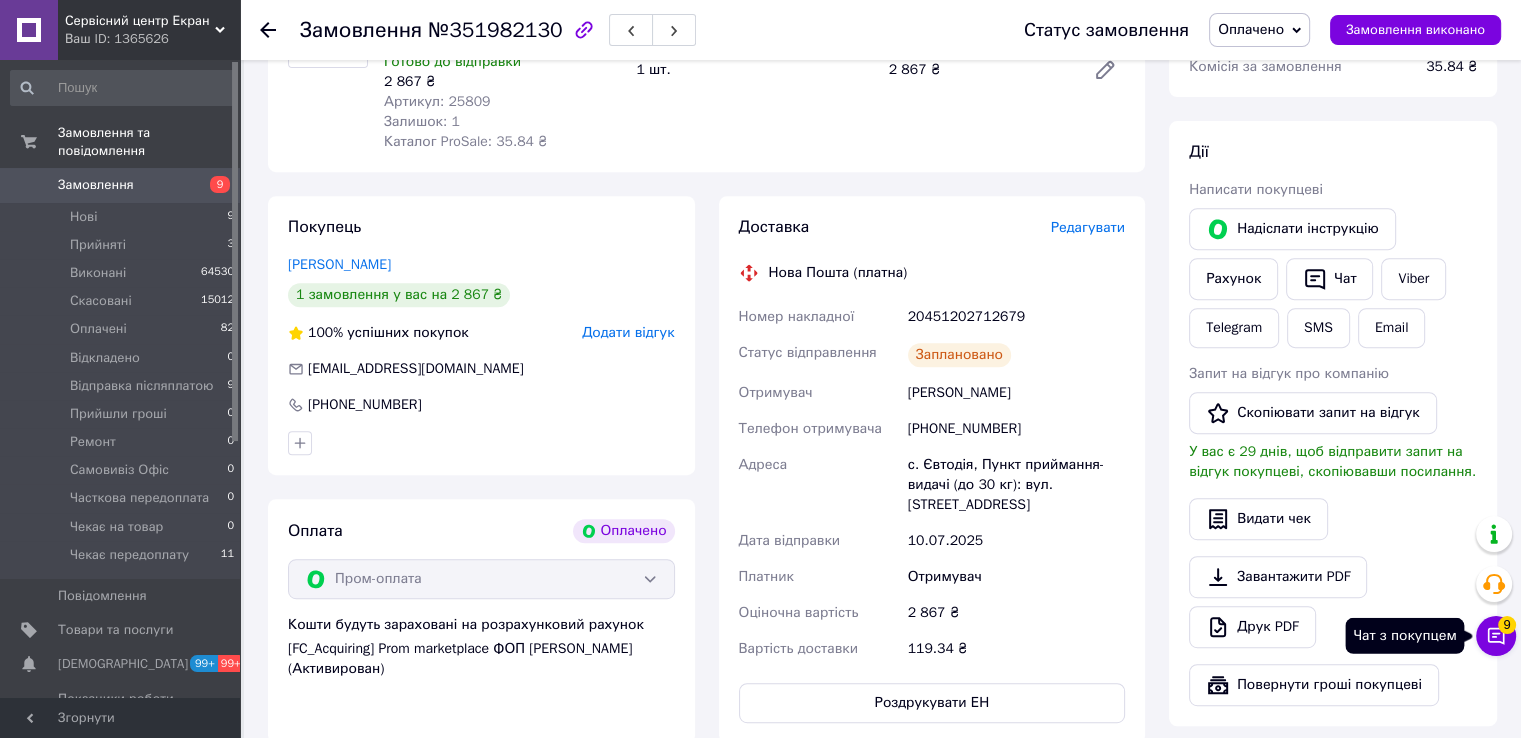 click on "Чат з покупцем 9" at bounding box center (1496, 636) 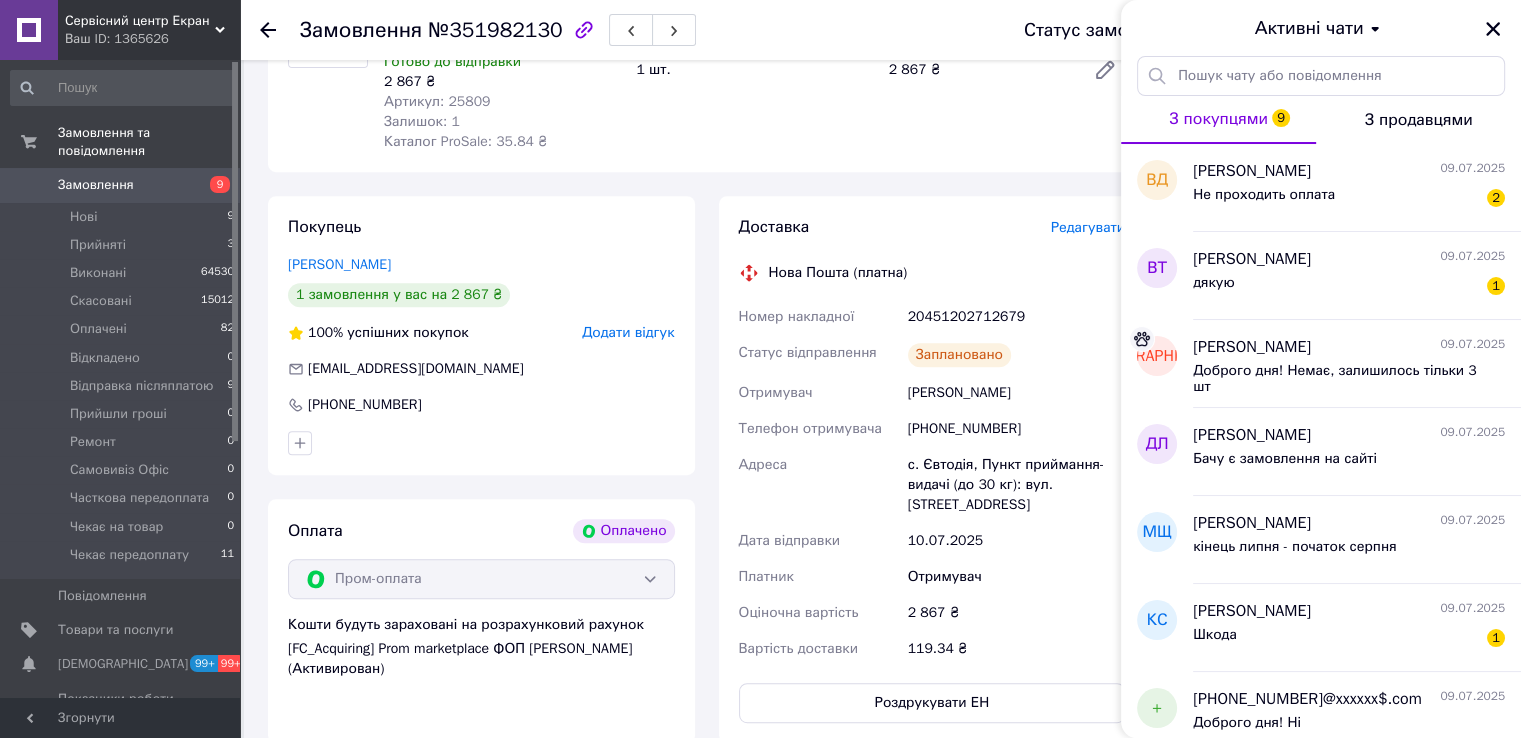 click on "Відеоприймач для окулярів 5.8Ghz BAYCK STARFISH D1 48CH, на дві антени, для Fatshark/Skyzone Готово до відправки 2 867 ₴ Артикул: 25809 Залишок: 1 Каталог ProSale: 35.84 ₴" at bounding box center (502, 70) 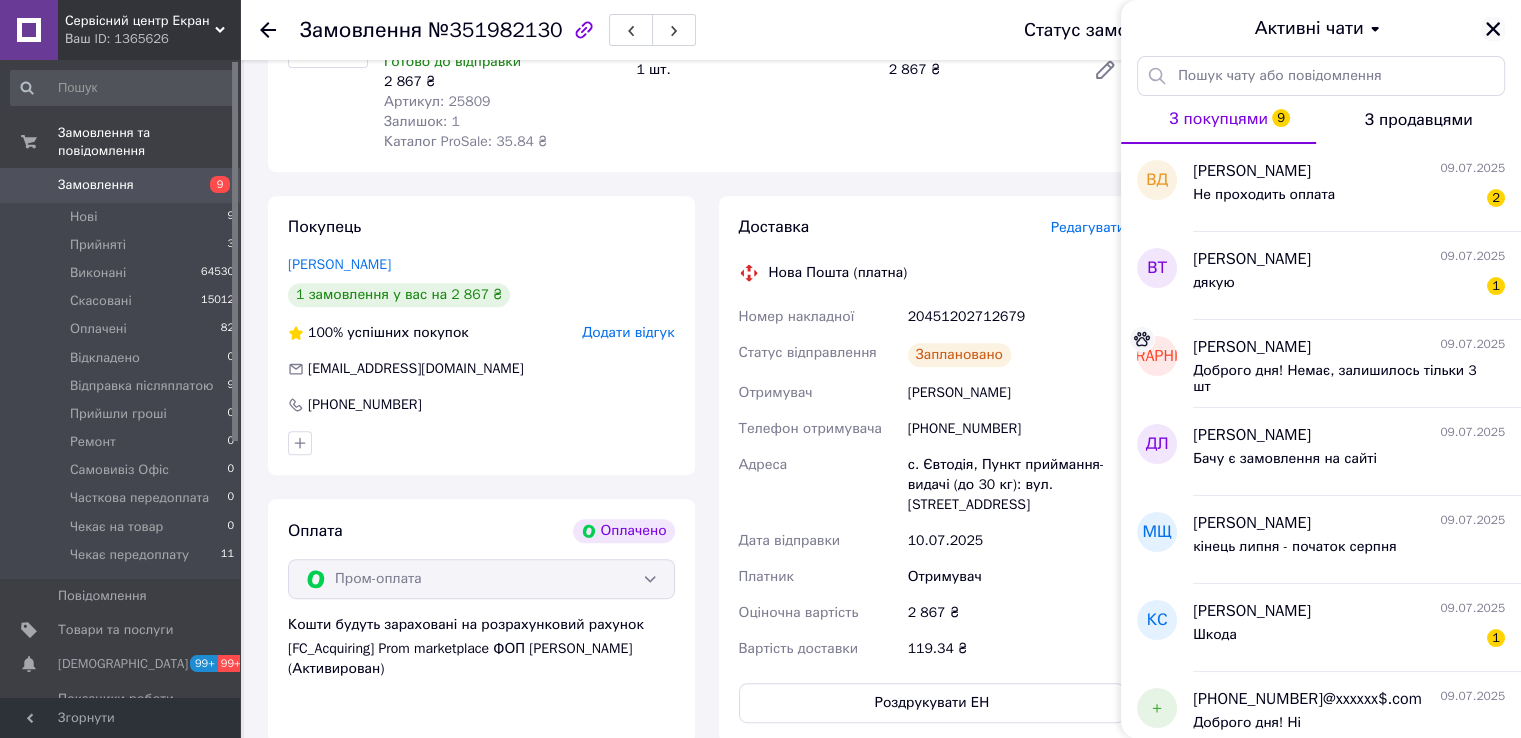 click 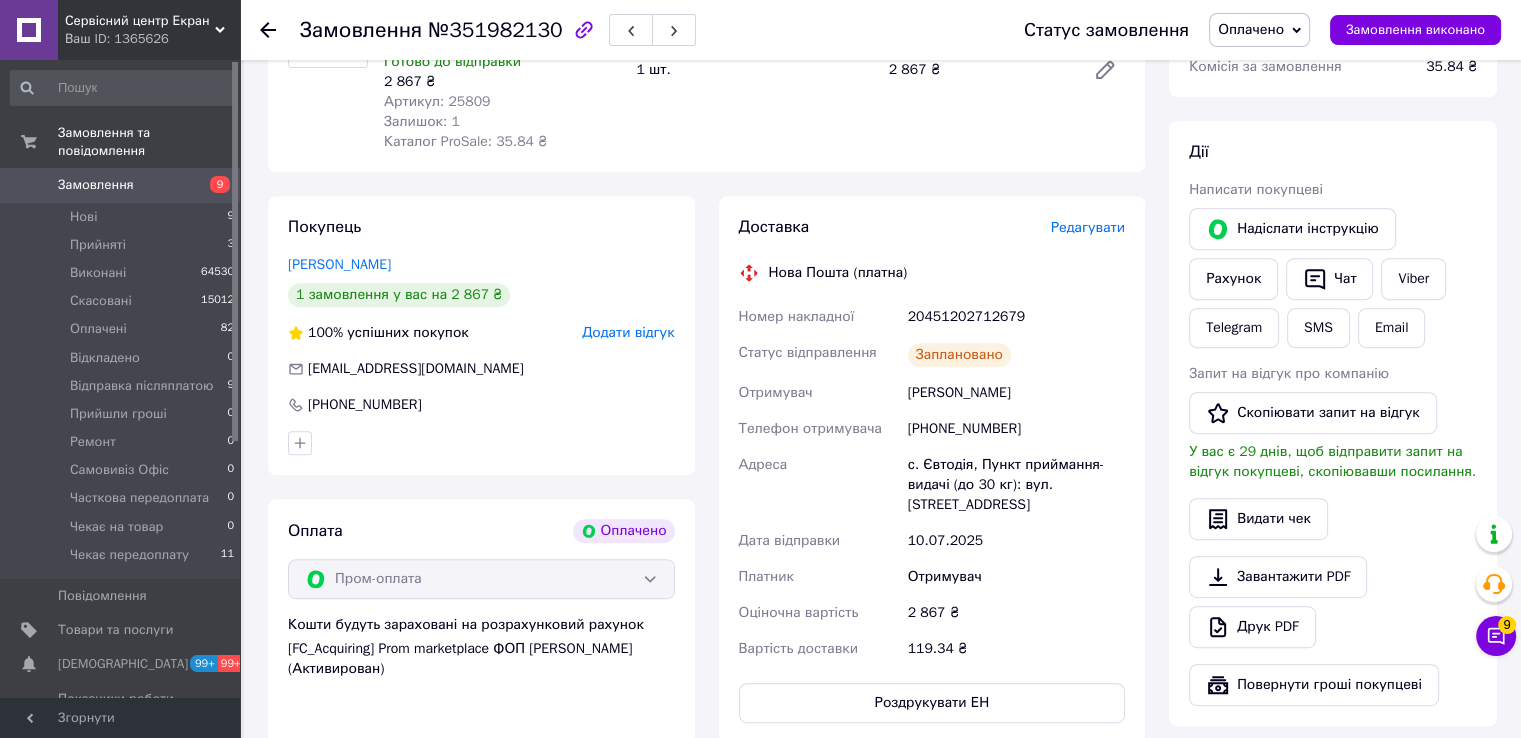 click 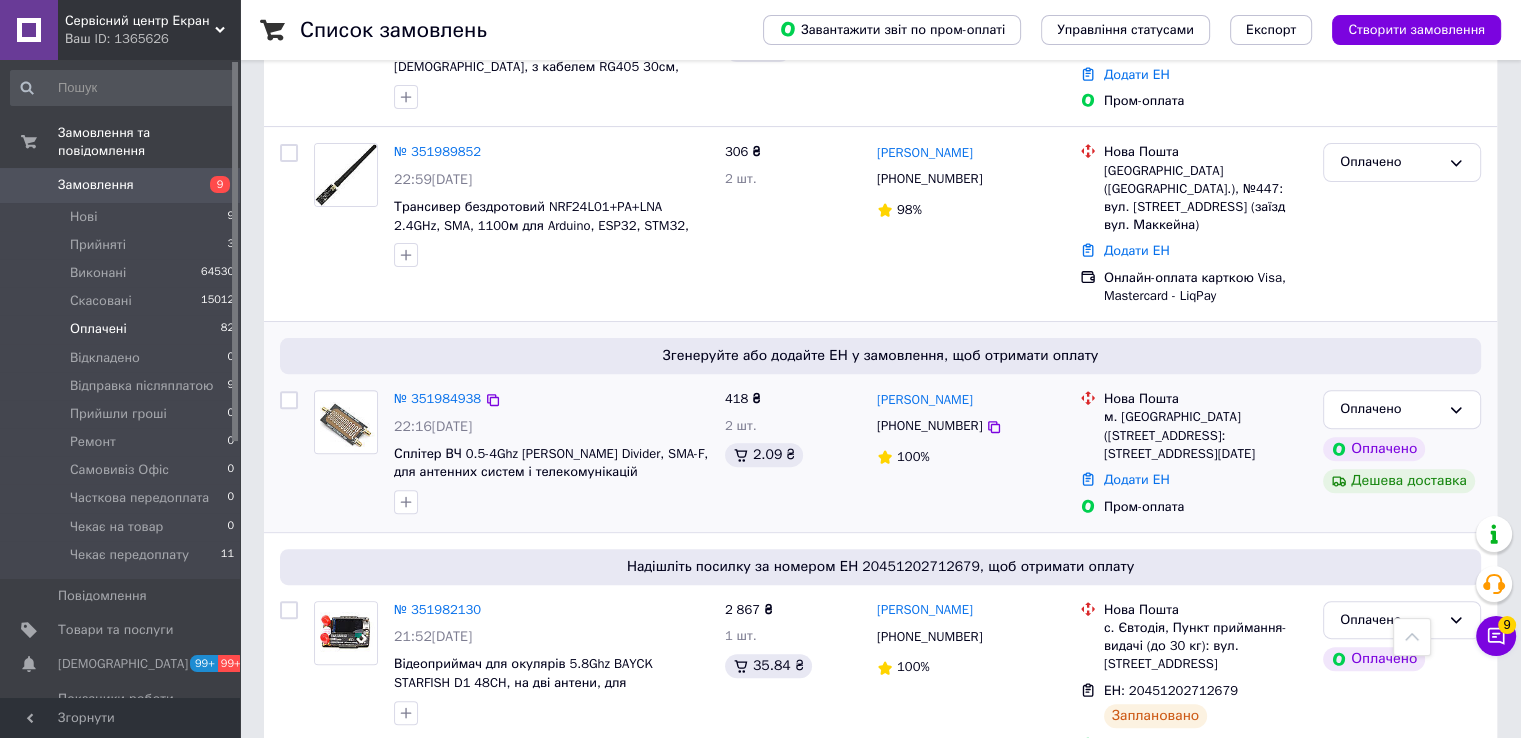 scroll, scrollTop: 600, scrollLeft: 0, axis: vertical 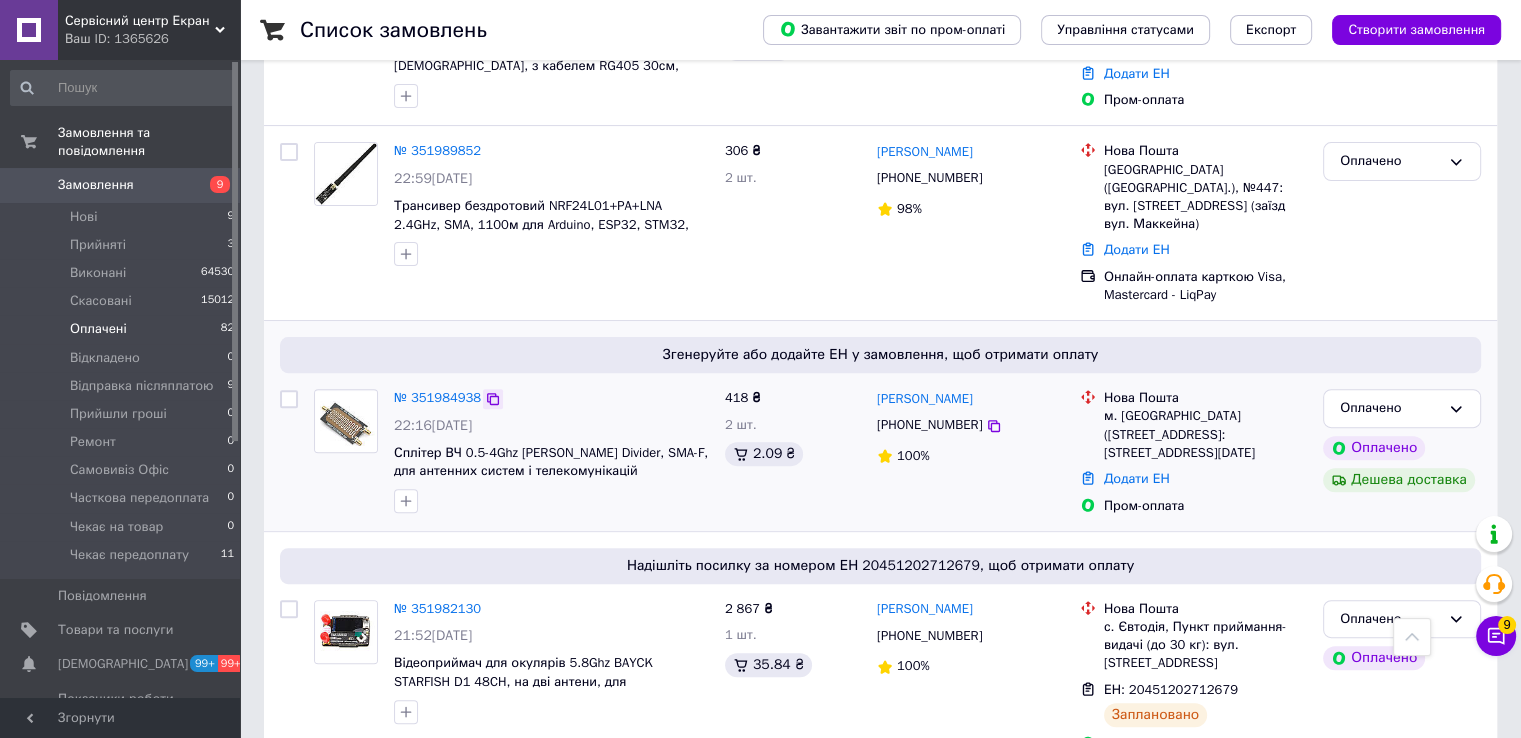 click 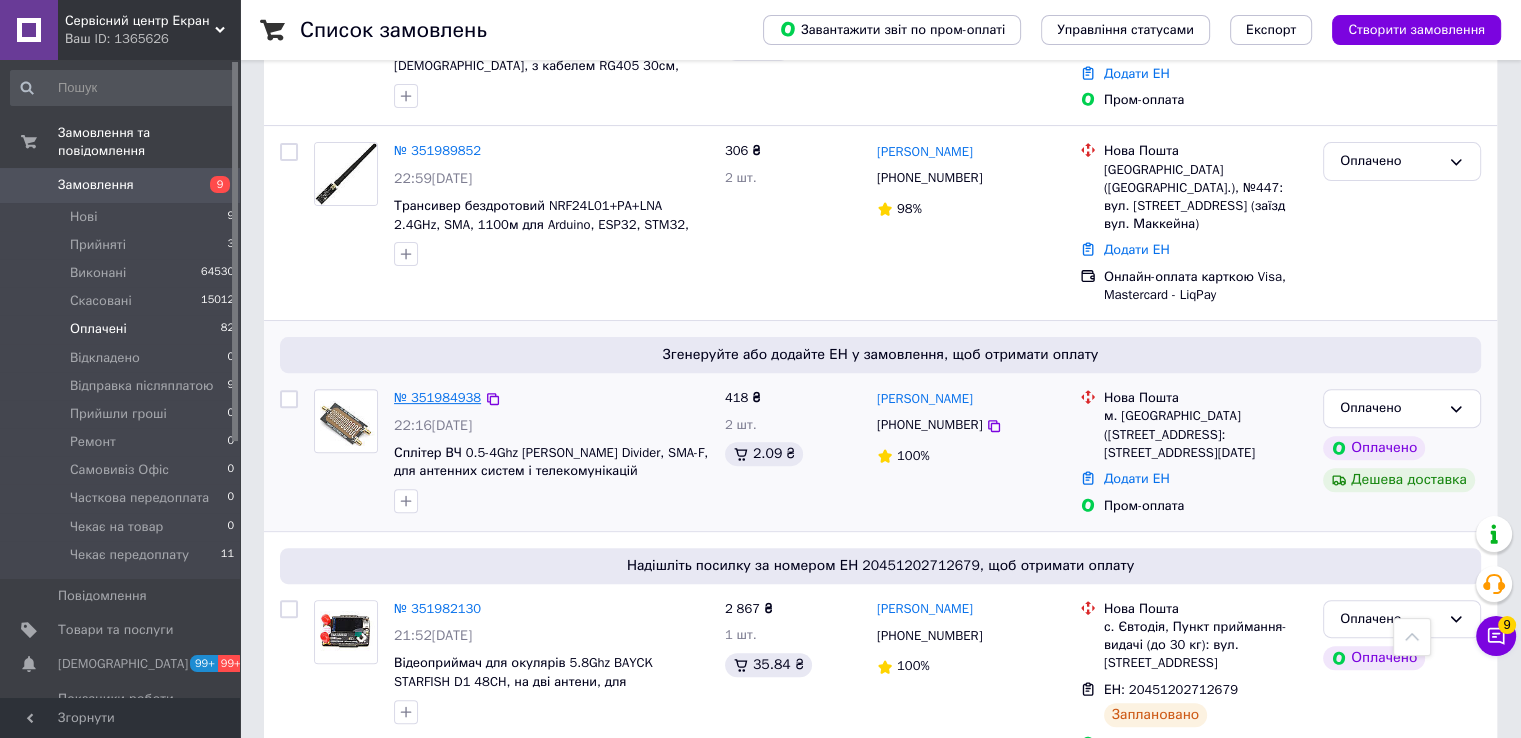 click on "№ 351984938" at bounding box center (437, 397) 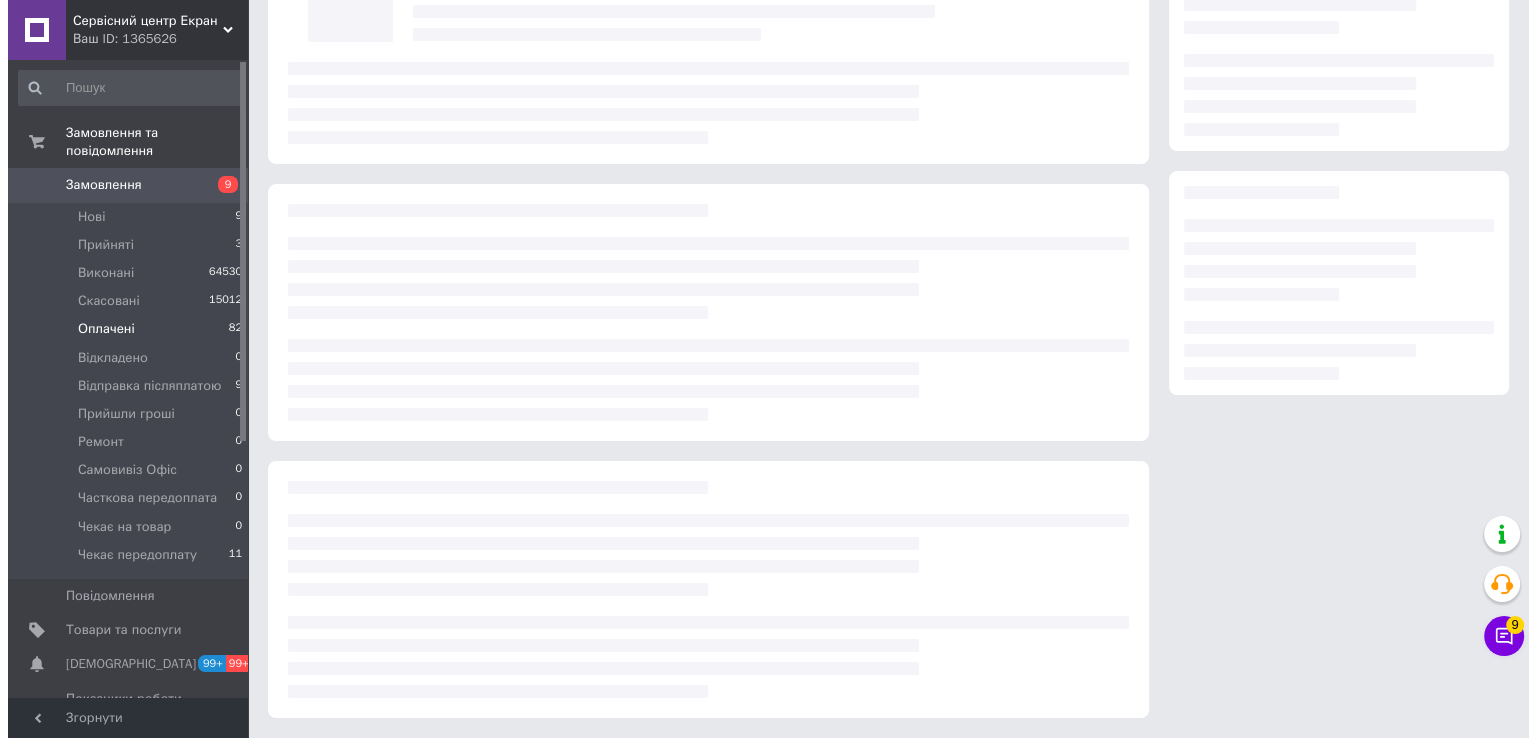 scroll, scrollTop: 600, scrollLeft: 0, axis: vertical 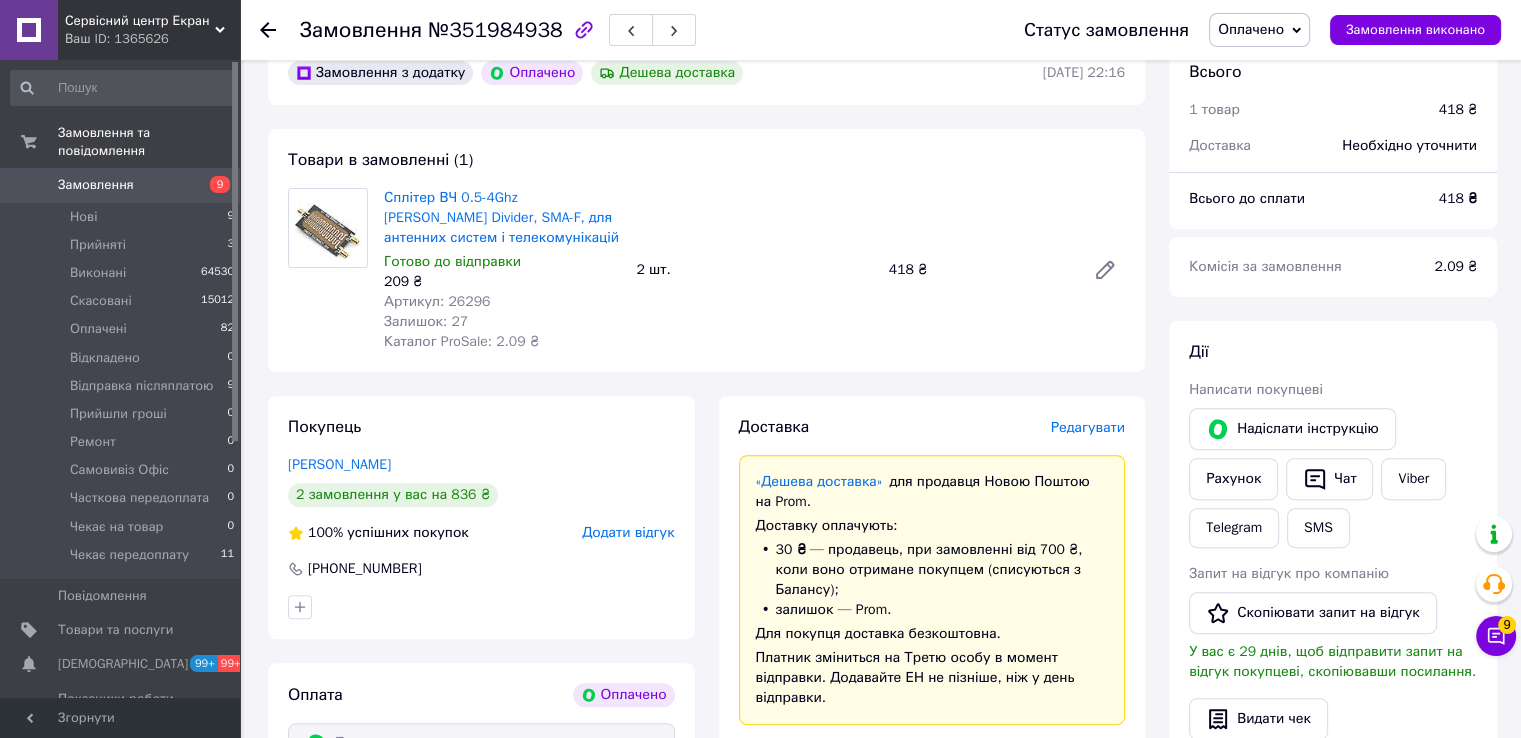 click on "Доставка Редагувати «Дешева доставка»   для продавця Новою Поштою на Prom. Доставку оплачують: 30 ₴   — продавець , при замовленні від 700 ₴, коли воно отримане покупцем (списуються з Балансу); залишок — Prom. Для покупця доставка безкоштовна. Платник зміниться на Третю особу в момент відправки. Додавайте ЕН не пізніше, ніж у день відправки. Нова Пошта (платна) Отримувач Озеров Павло Телефон отримувача +380686392729 Адреса м. Балаклія (Харківська обл.), №1: вул. 8-го Березня,3Б Дата відправки 10.07.2025 Платник   Отримувач Оціночна вартість 418 ₴ Передати номер або" at bounding box center (932, 825) 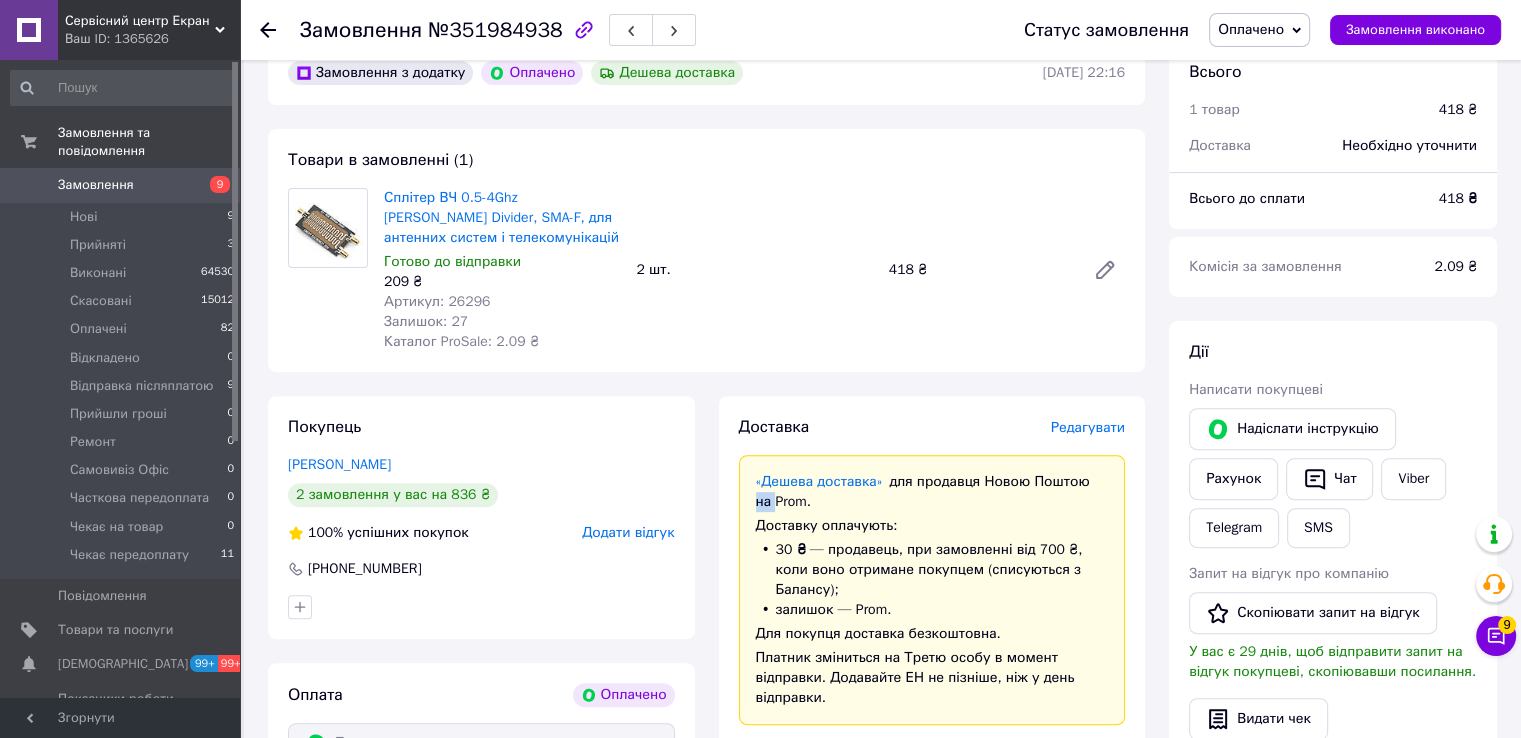 click on "Доставка Редагувати «Дешева доставка»   для продавця Новою Поштою на Prom. Доставку оплачують: 30 ₴   — продавець , при замовленні від 700 ₴, коли воно отримане покупцем (списуються з Балансу); залишок — Prom. Для покупця доставка безкоштовна. Платник зміниться на Третю особу в момент відправки. Додавайте ЕН не пізніше, ніж у день відправки. Нова Пошта (платна) Отримувач Озеров Павло Телефон отримувача +380686392729 Адреса м. Балаклія (Харківська обл.), №1: вул. 8-го Березня,3Б Дата відправки 10.07.2025 Платник   Отримувач Оціночна вартість 418 ₴ Передати номер або" at bounding box center (932, 825) 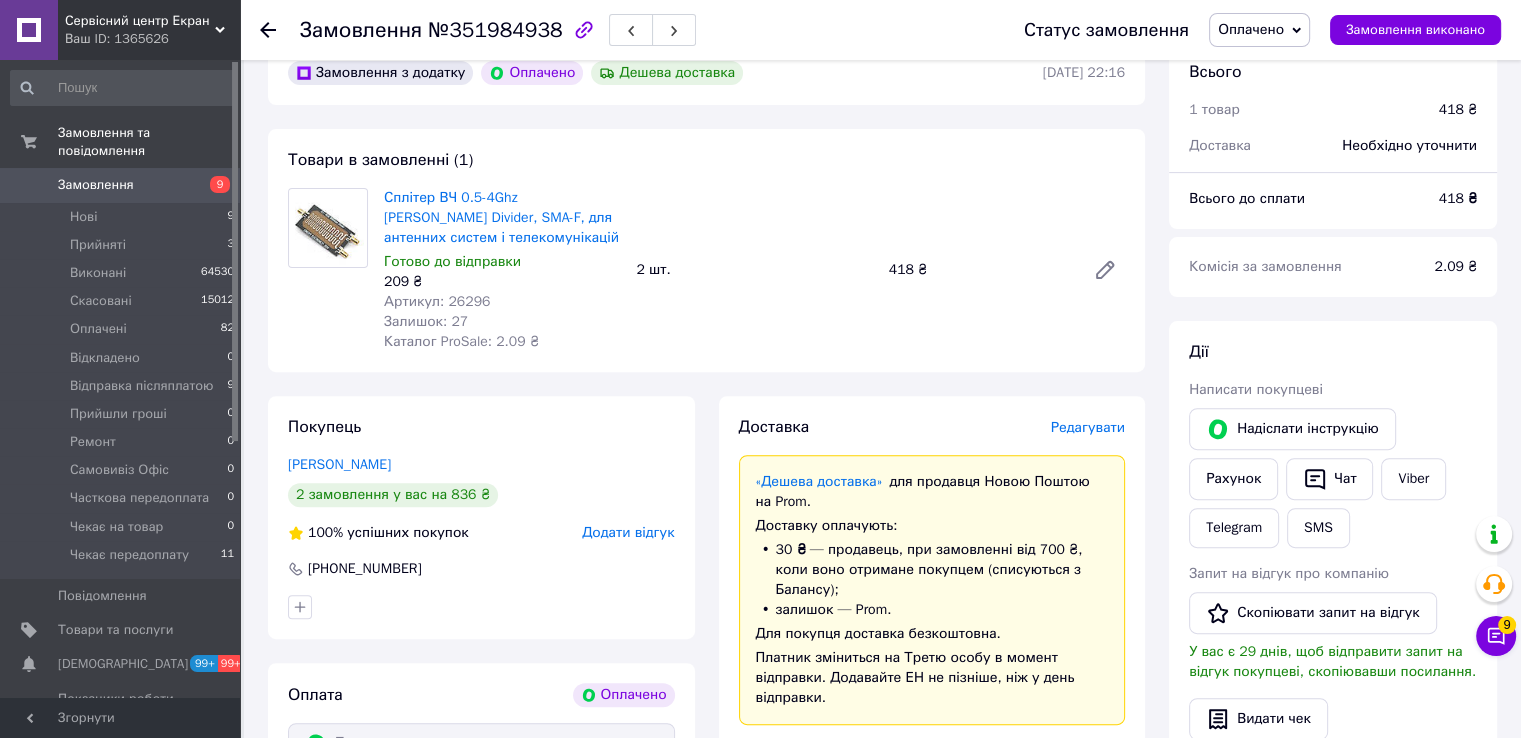 click on "Редагувати" at bounding box center [1088, 427] 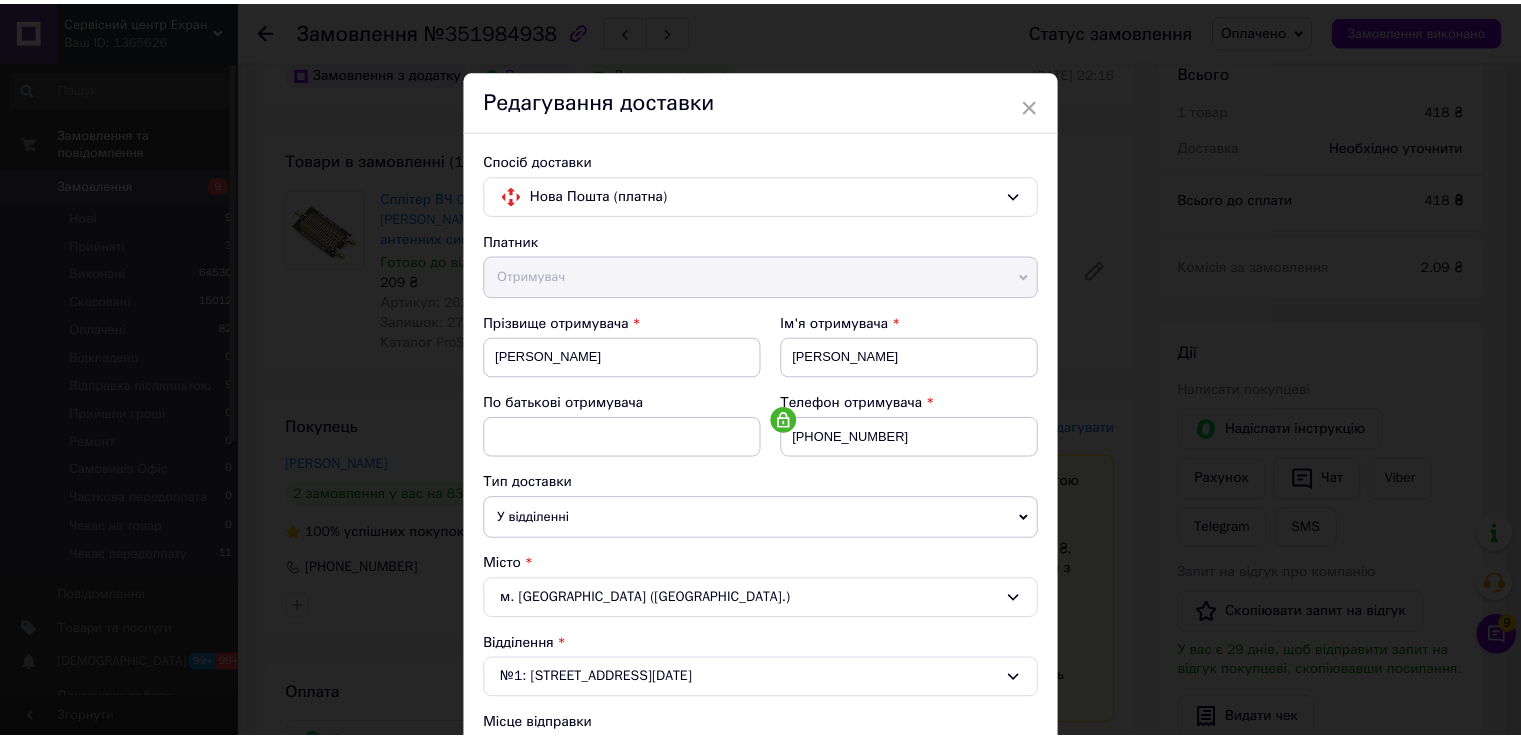 scroll, scrollTop: 584, scrollLeft: 0, axis: vertical 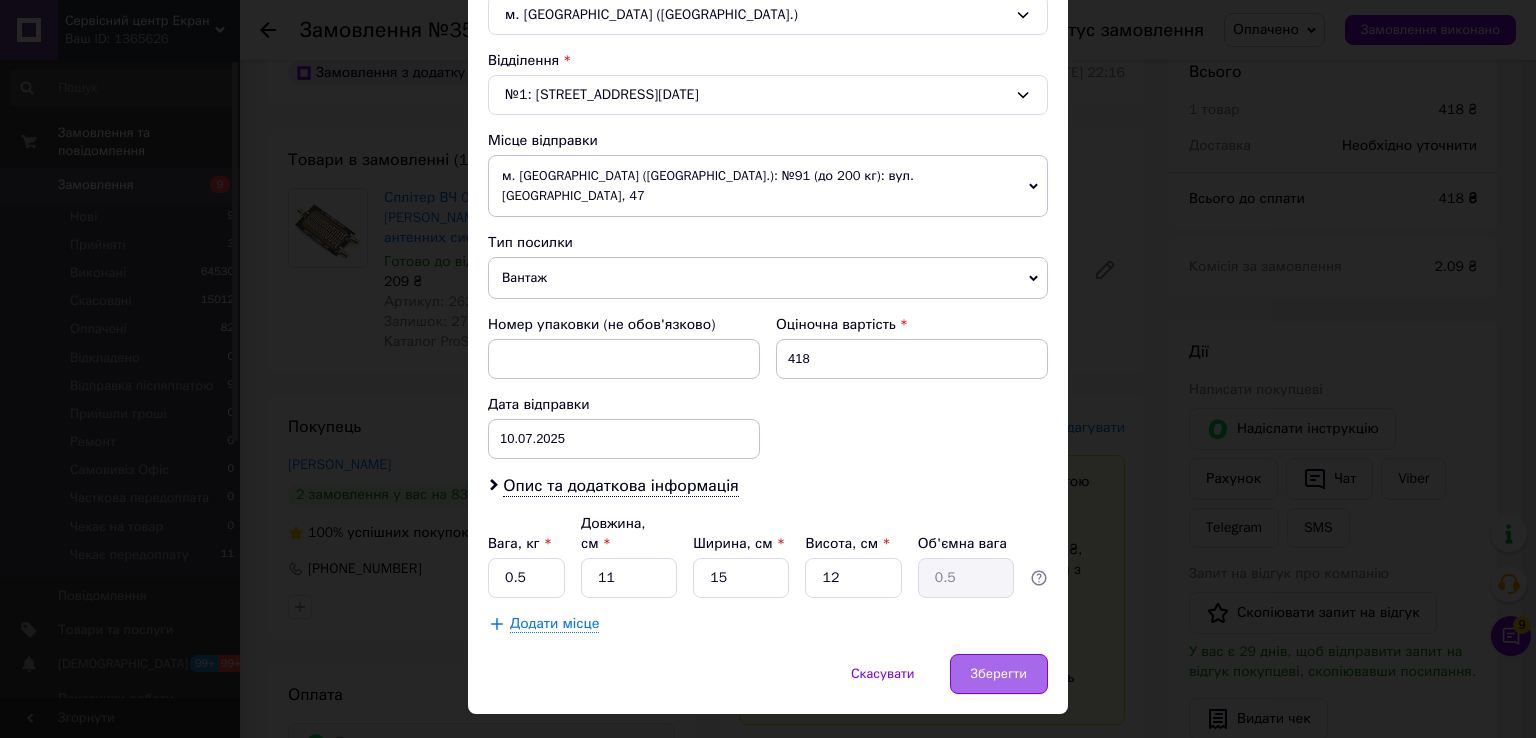click on "Зберегти" at bounding box center (999, 674) 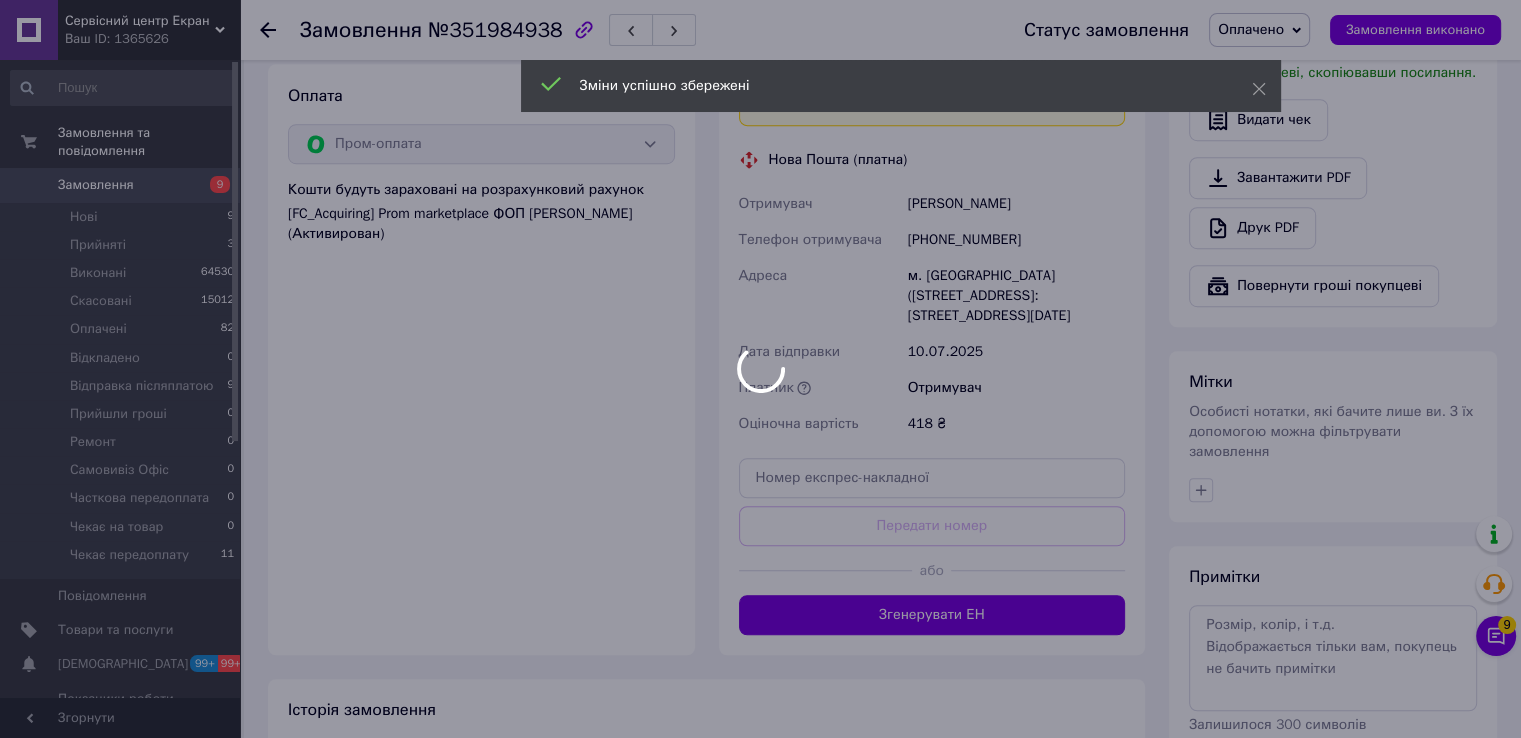 scroll, scrollTop: 1200, scrollLeft: 0, axis: vertical 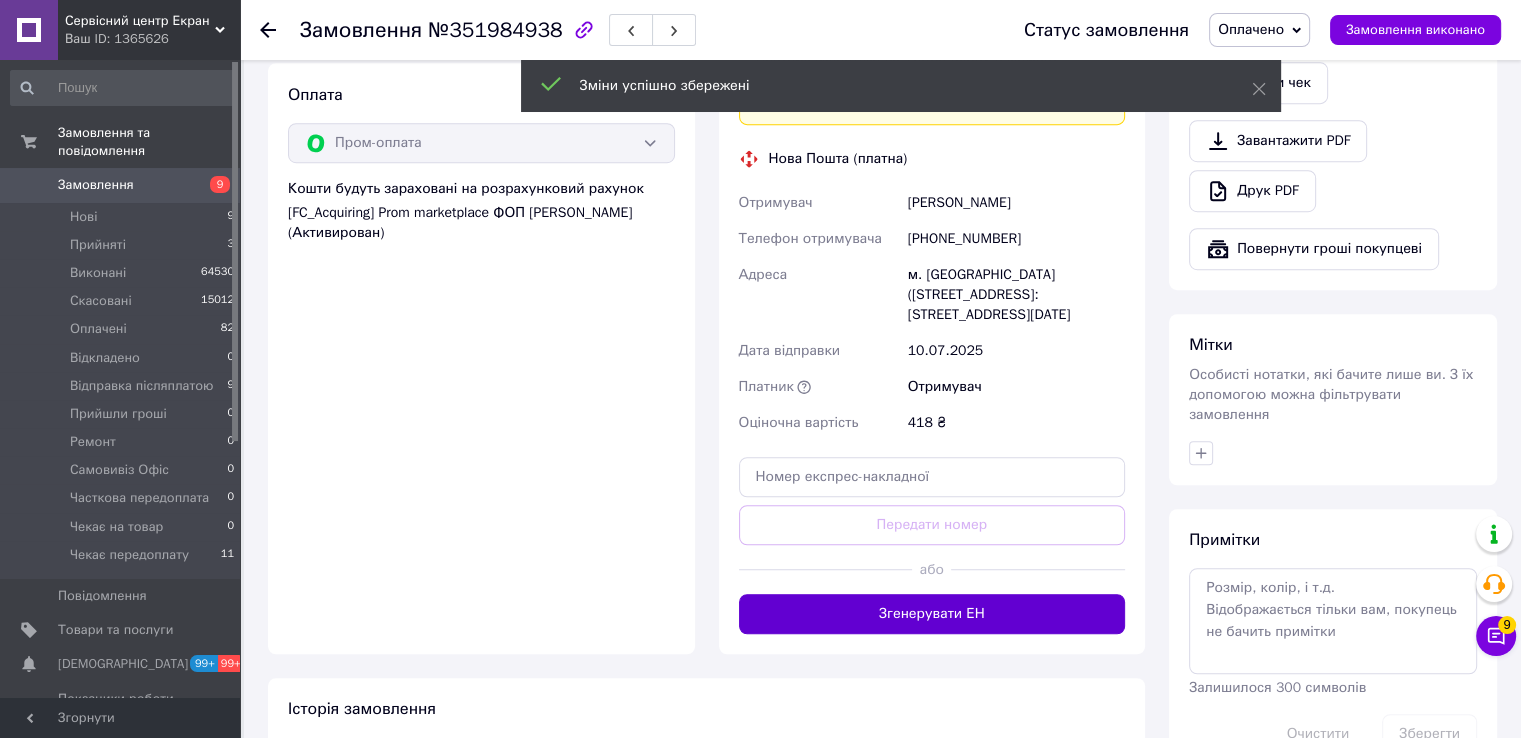 click on "Згенерувати ЕН" at bounding box center [932, 614] 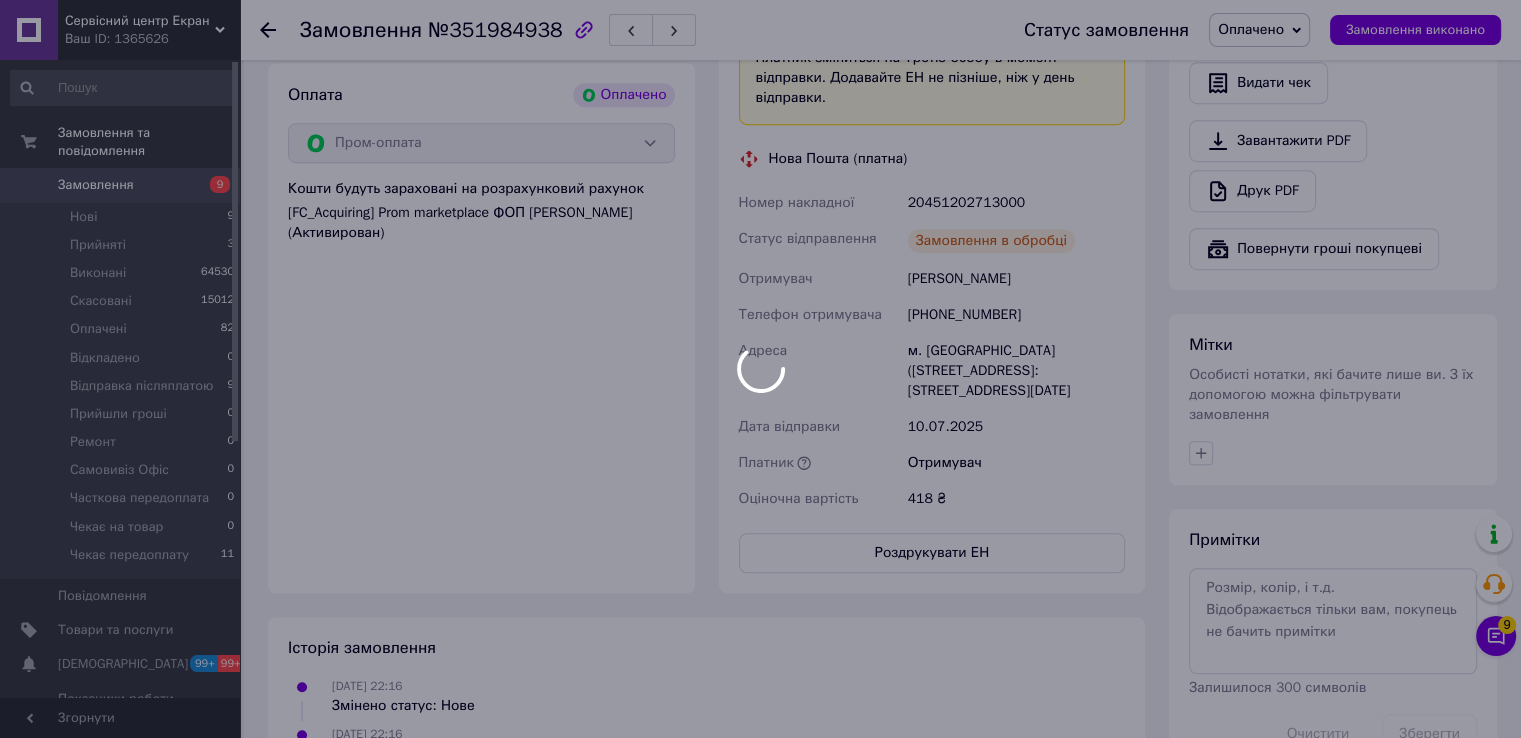 click at bounding box center (760, 369) 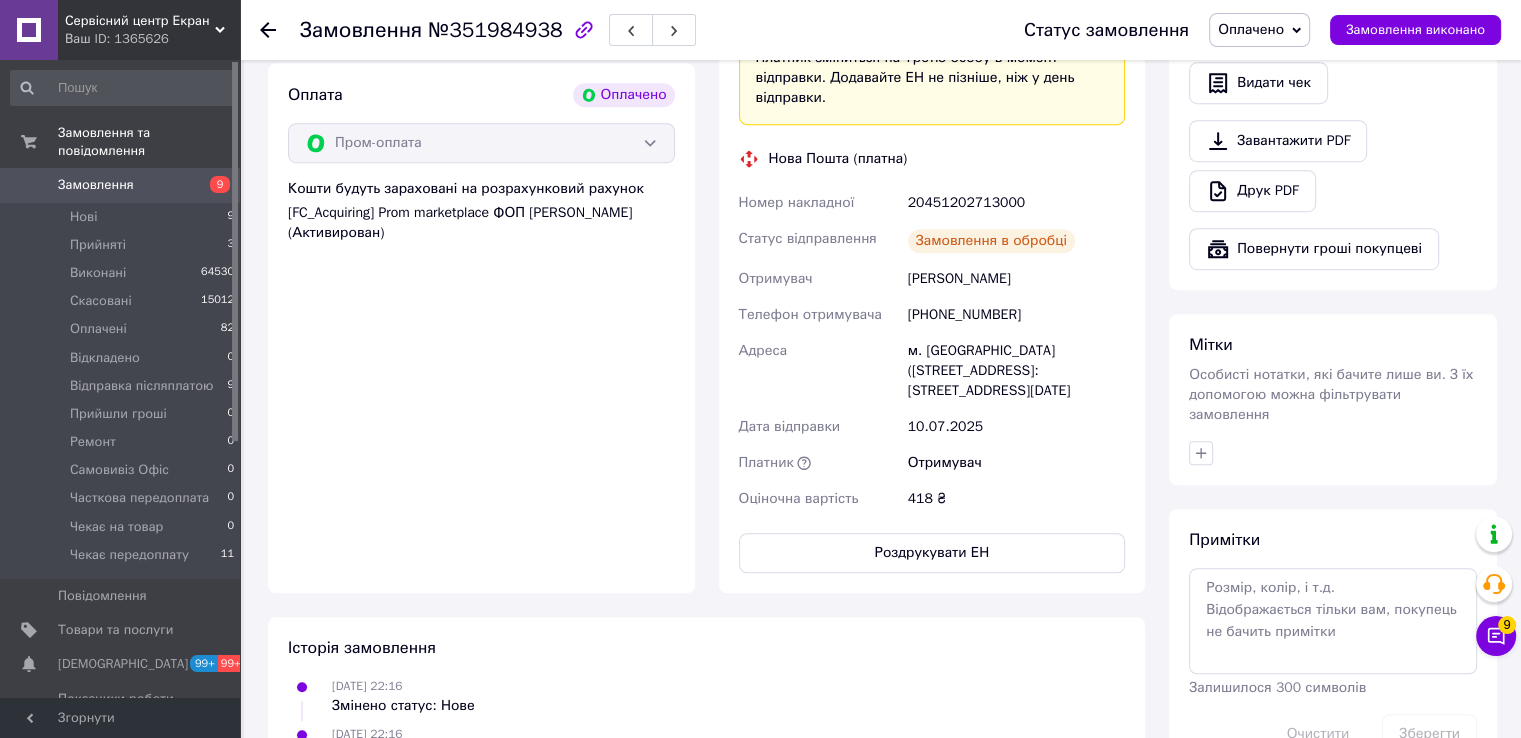 click on "20451202713000" at bounding box center (1016, 203) 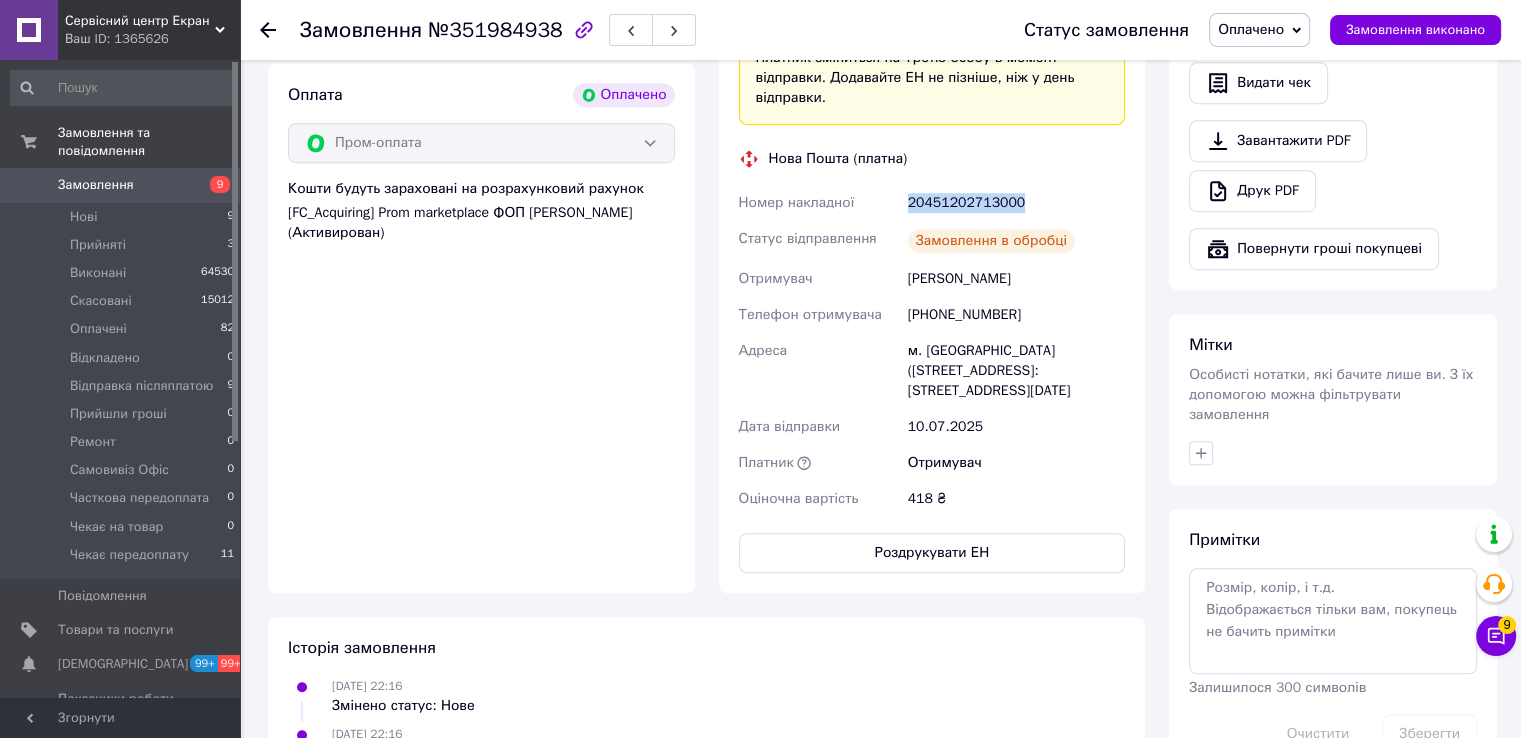click on "20451202713000" at bounding box center [1016, 203] 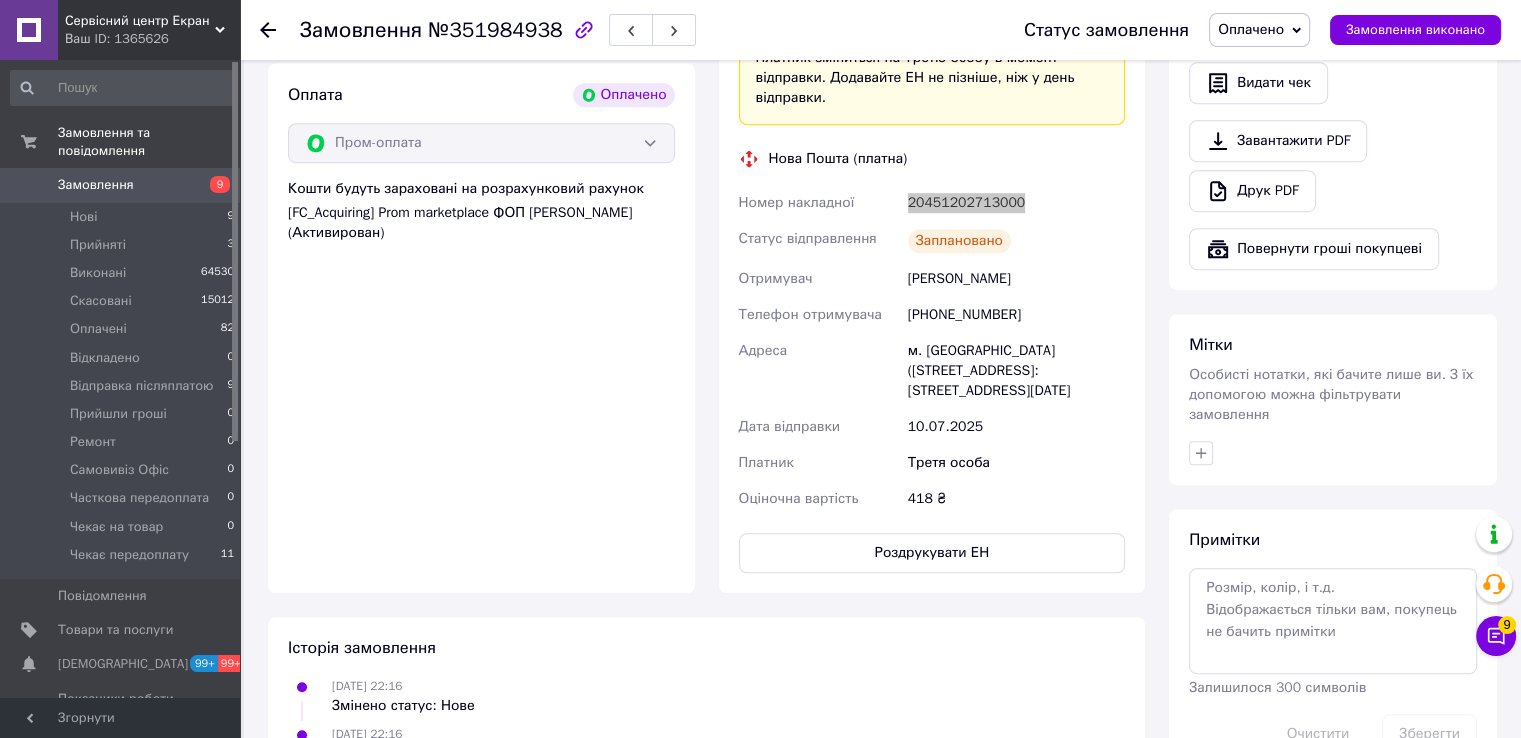 scroll, scrollTop: 900, scrollLeft: 0, axis: vertical 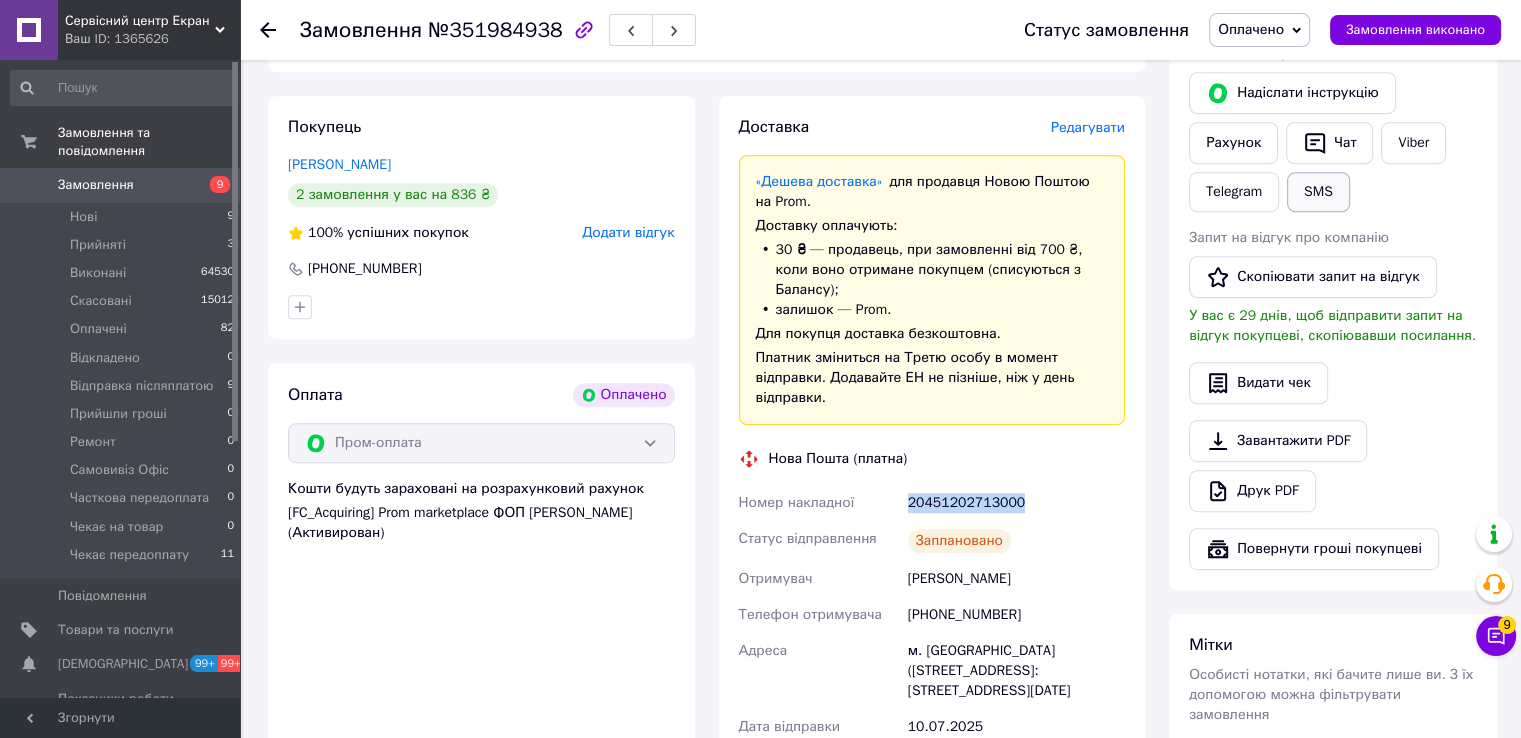 click on "SMS" at bounding box center (1318, 192) 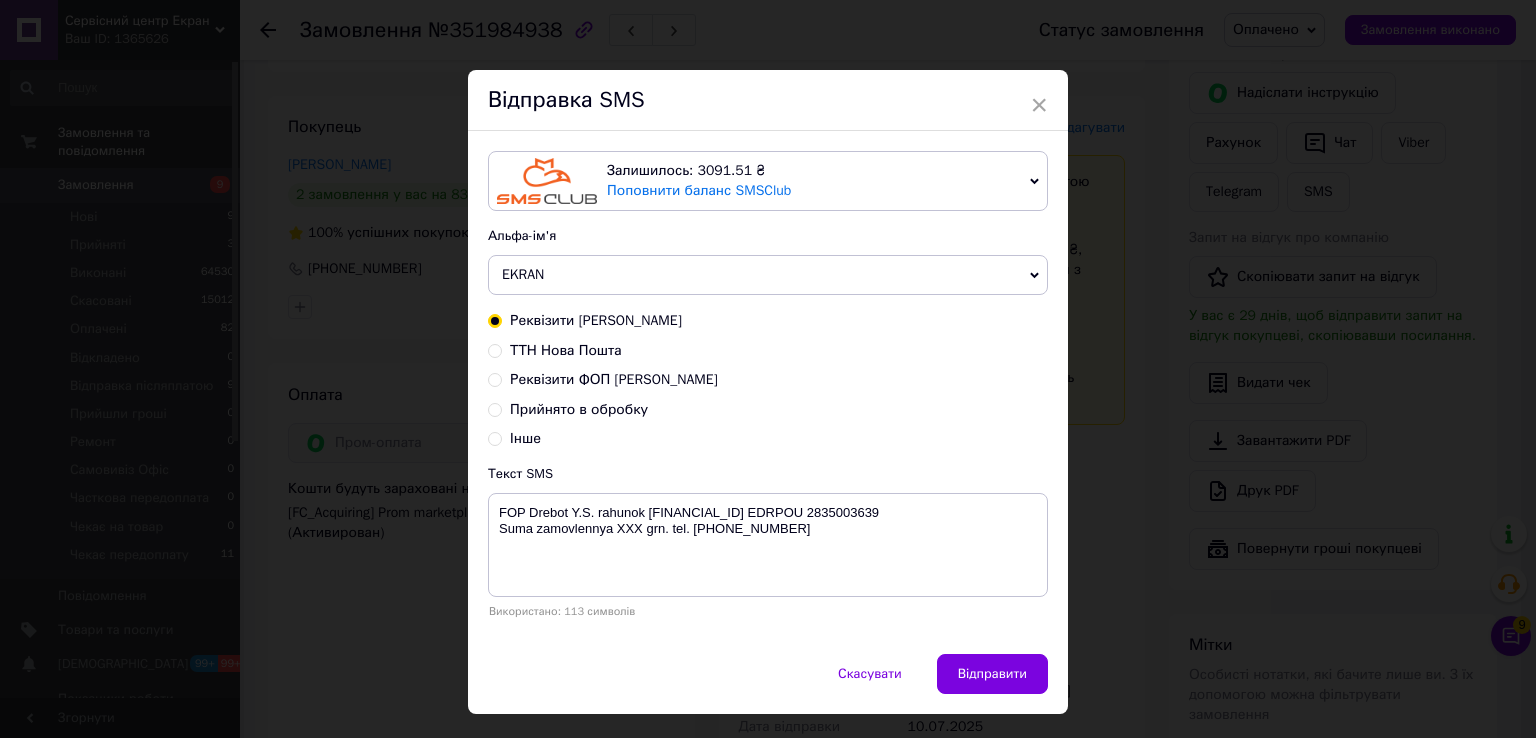 click on "ТТН Нова Пошта" at bounding box center [566, 350] 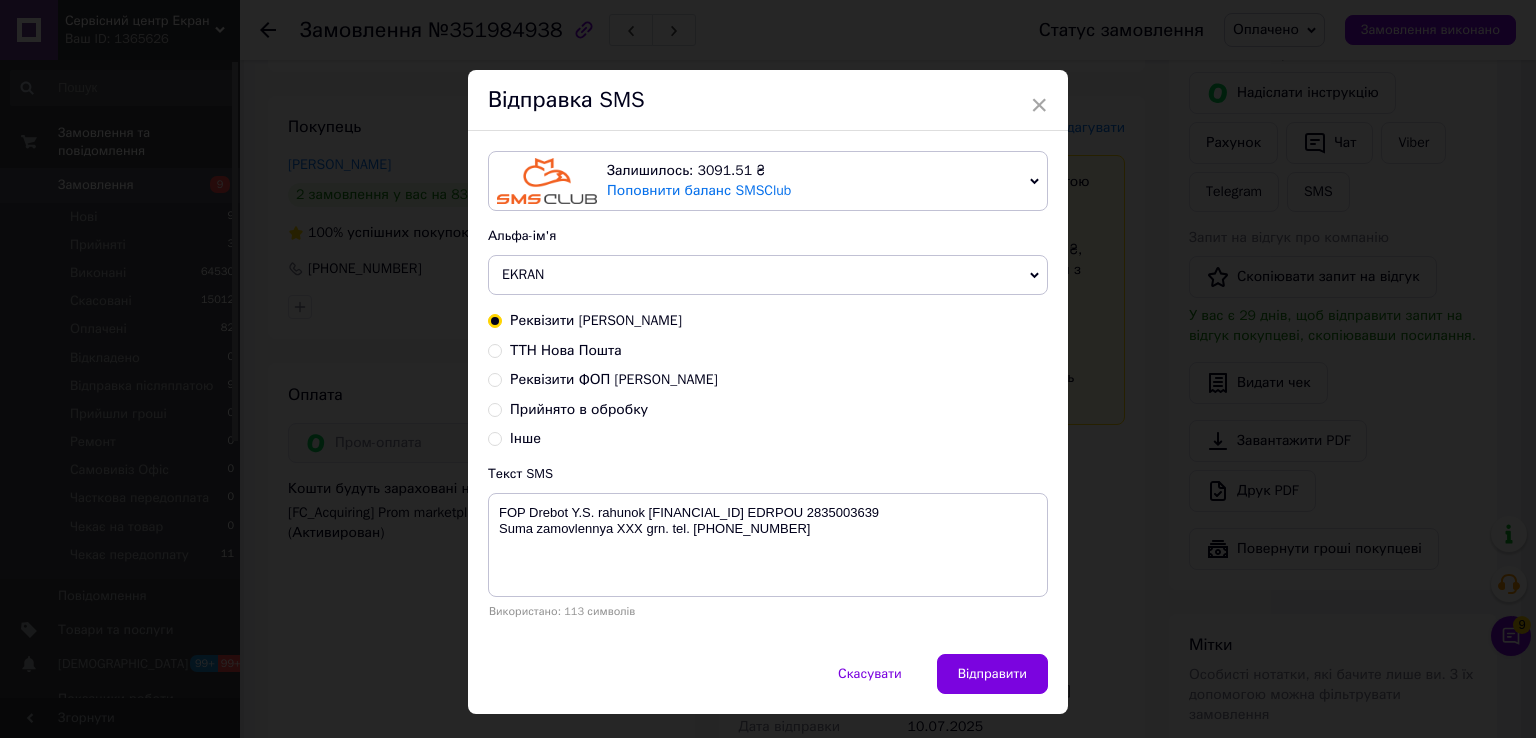 click on "ТТН Нова Пошта" at bounding box center [495, 349] 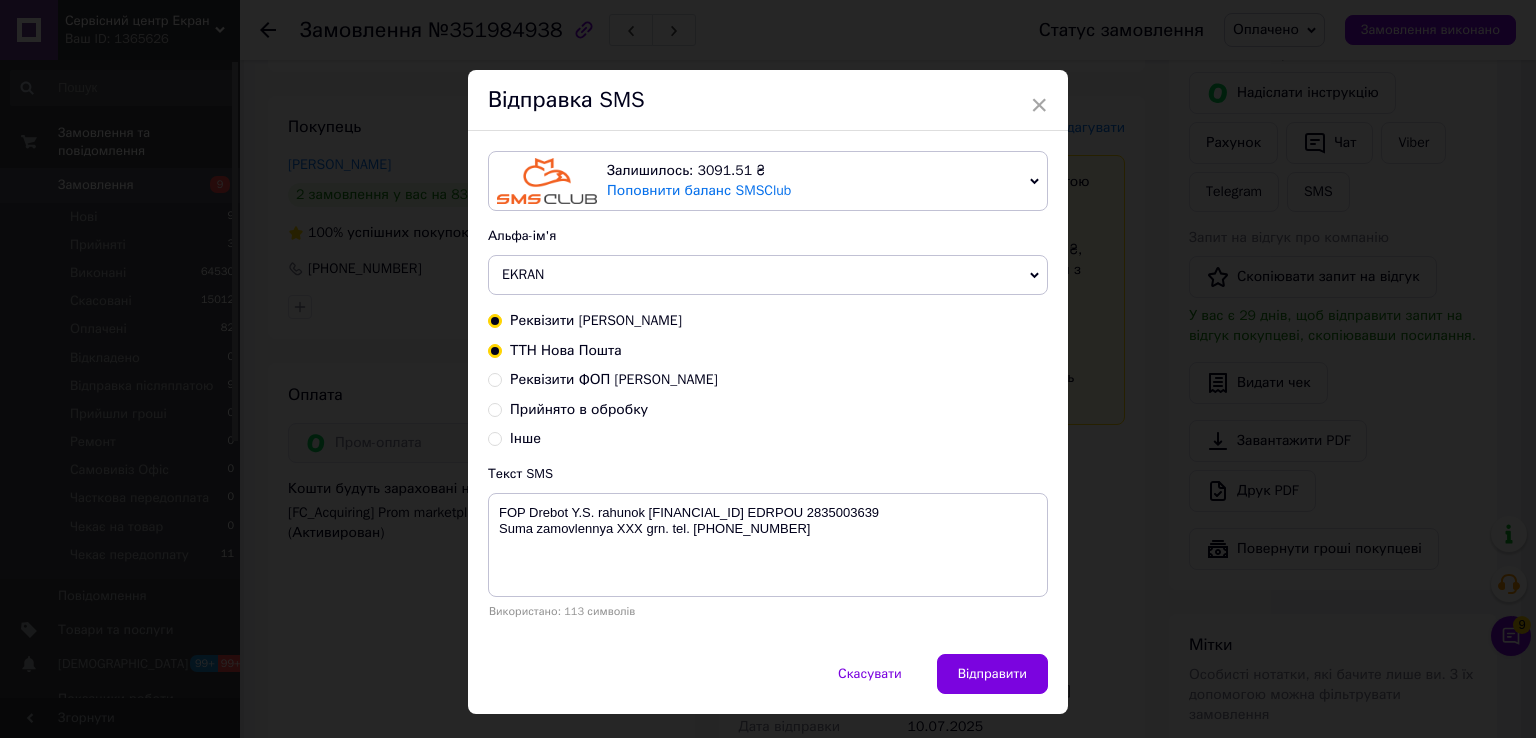radio on "true" 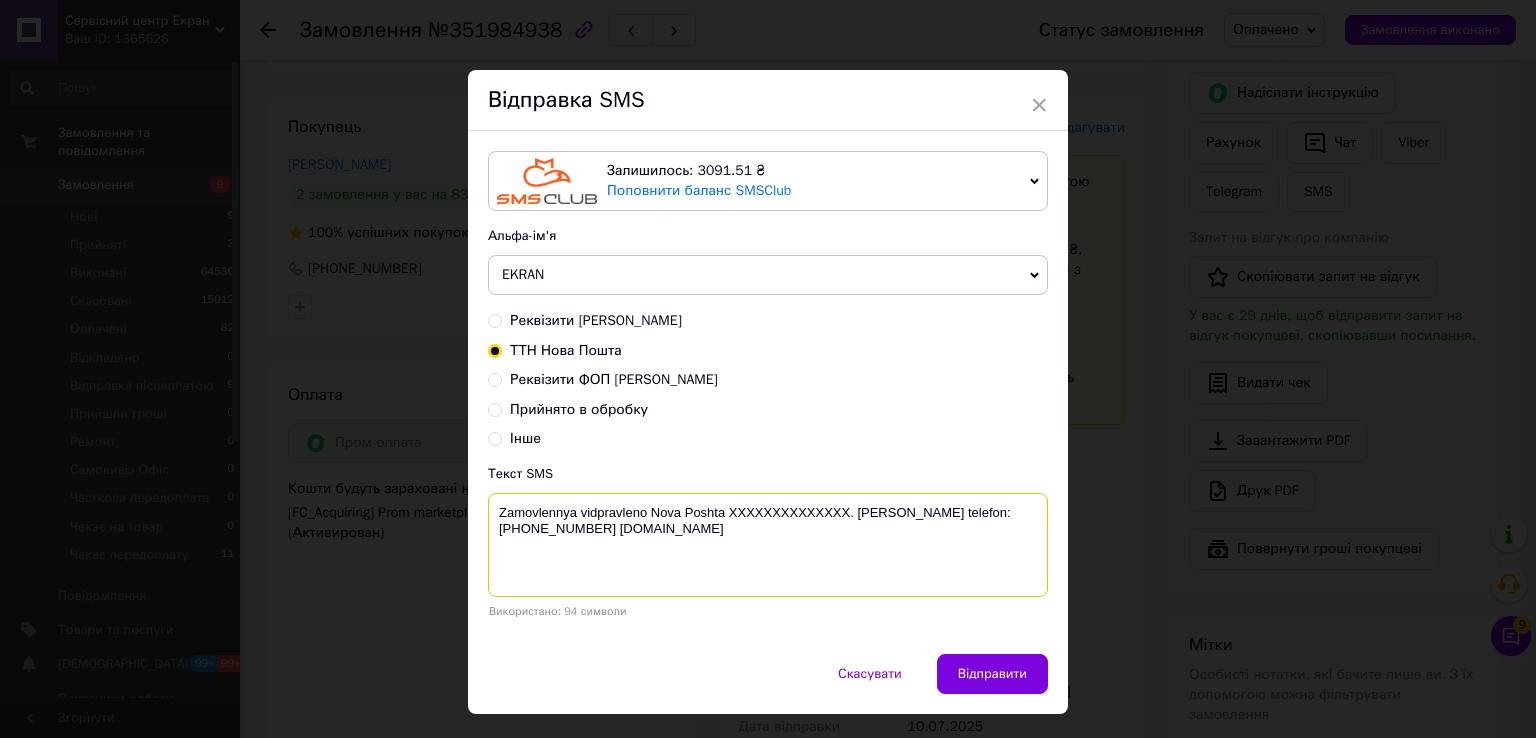 click on "Zamovlennya vidpravleno Nova Poshta XXXXXXXXXXXXXX. Nash telefon:+380689452358 www.ekran.in.ua" at bounding box center (768, 545) 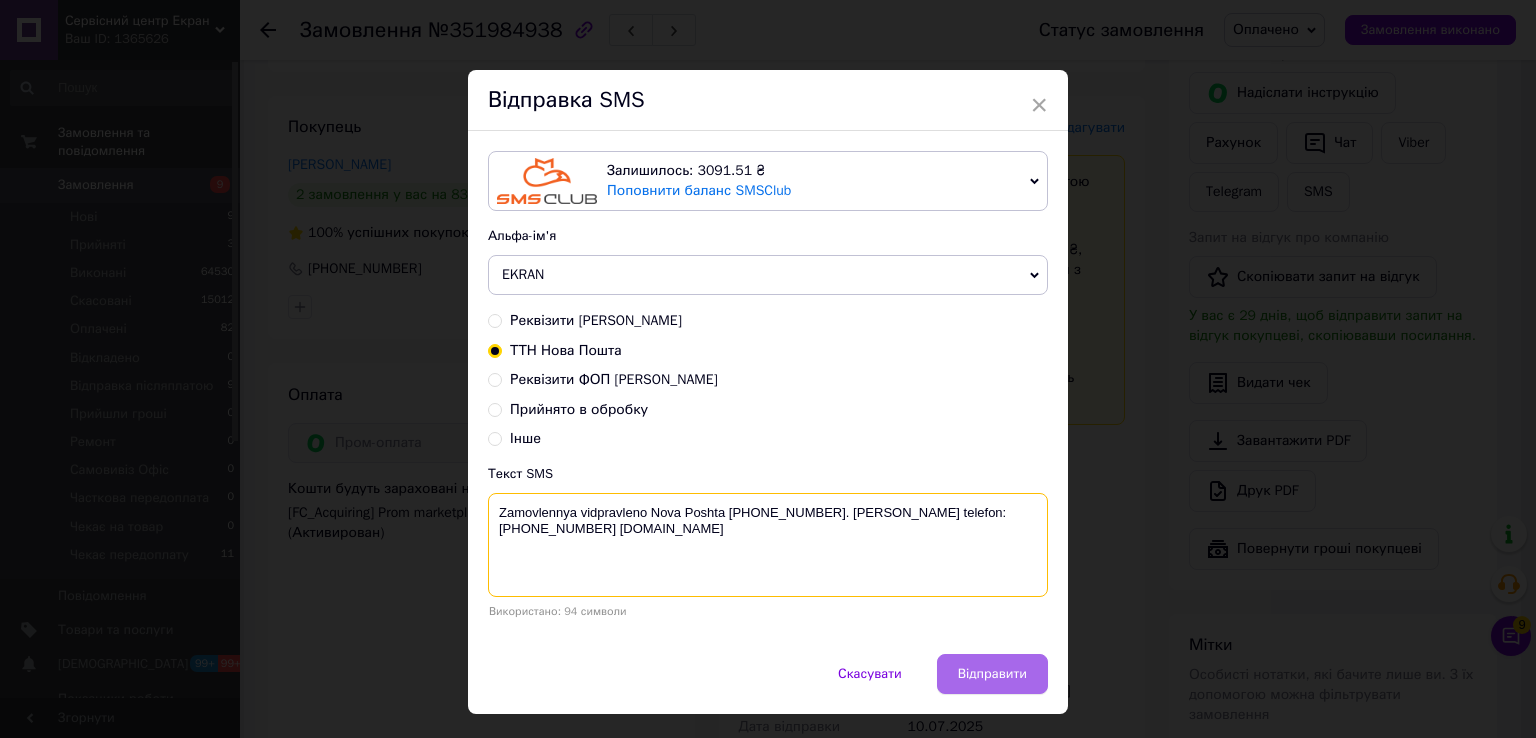 type on "Zamovlennya vidpravleno Nova Poshta 20451202713000. Nash telefon:+380689452358 www.ekran.in.ua" 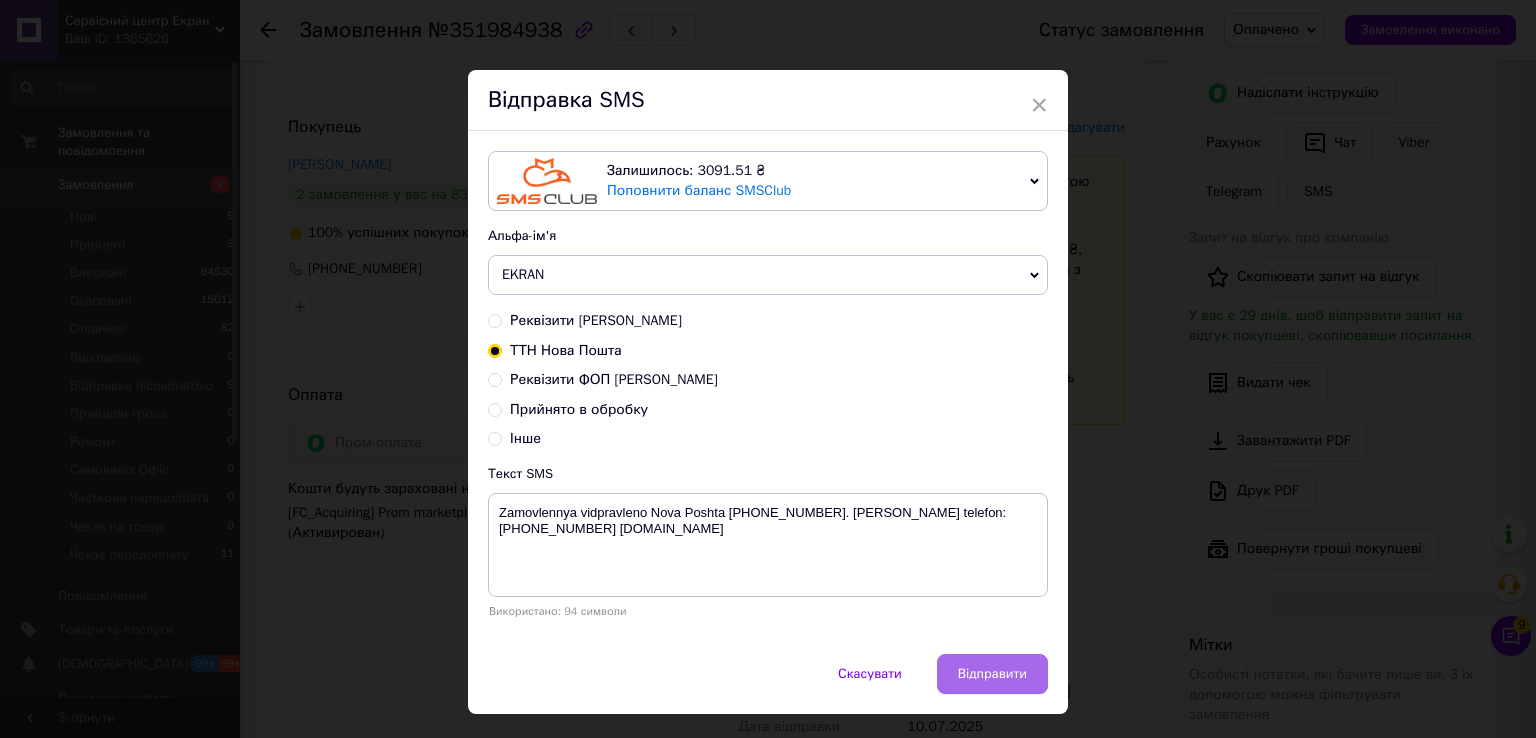click on "Відправити" at bounding box center (992, 674) 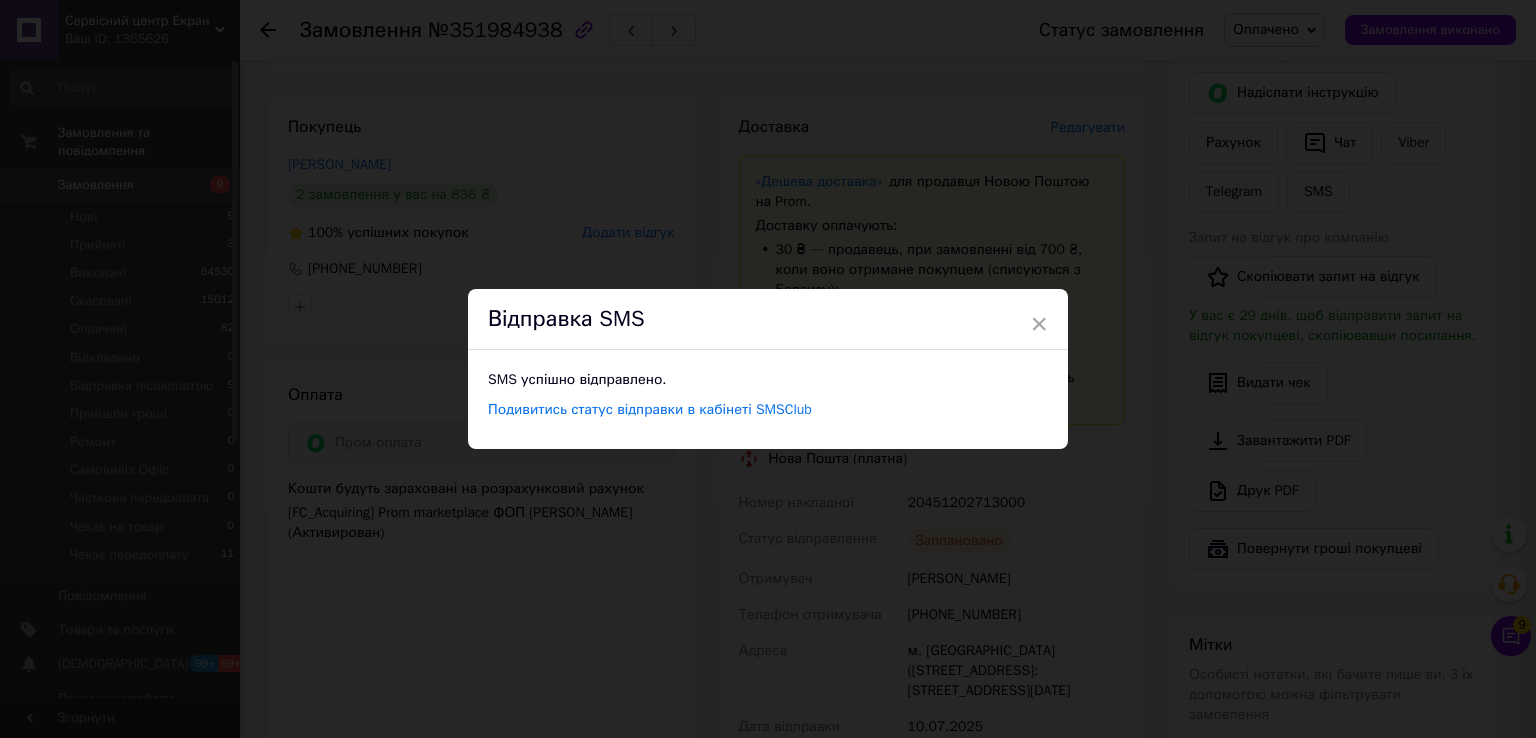 drag, startPoint x: 873, startPoint y: 288, endPoint x: 818, endPoint y: 273, distance: 57.00877 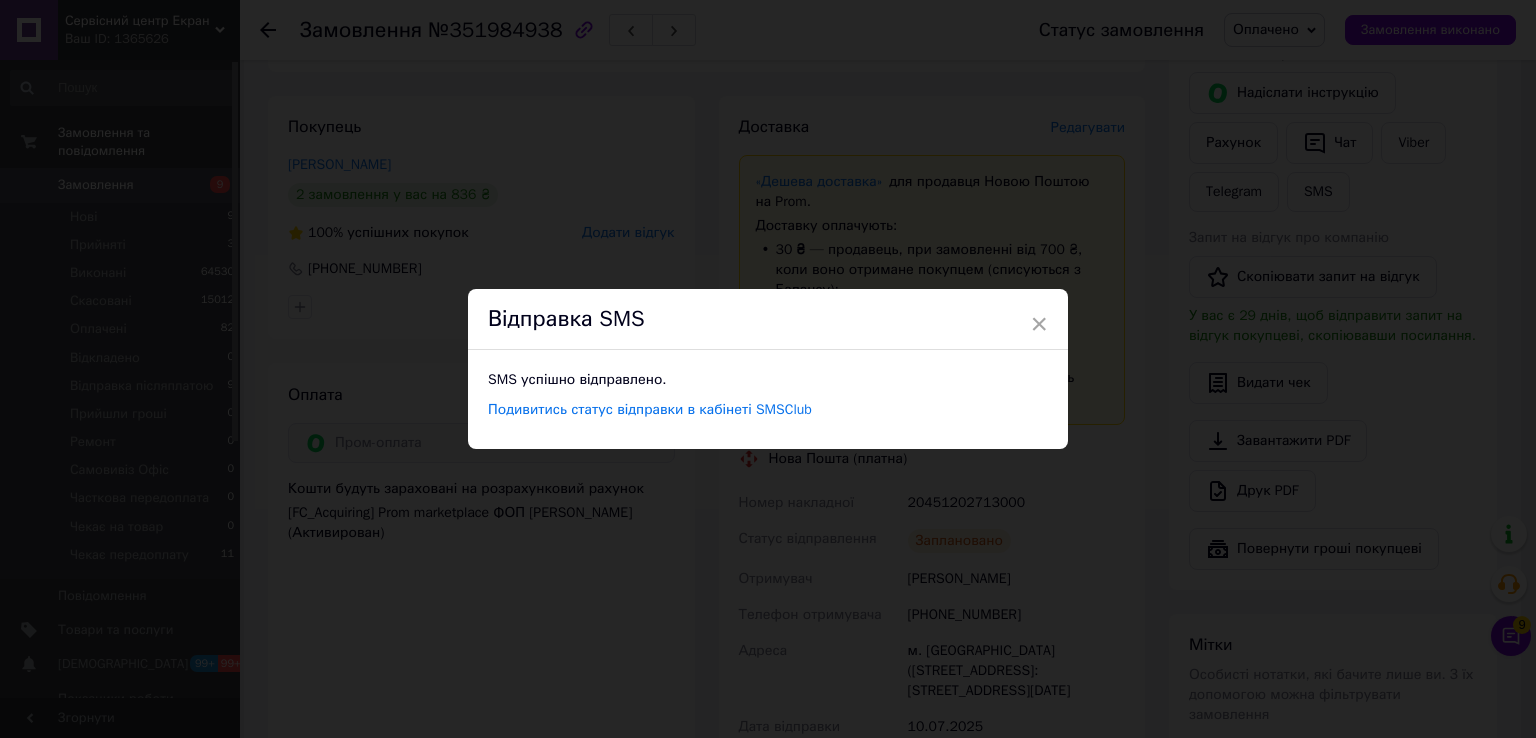click on "Відправка SMS" at bounding box center (768, 319) 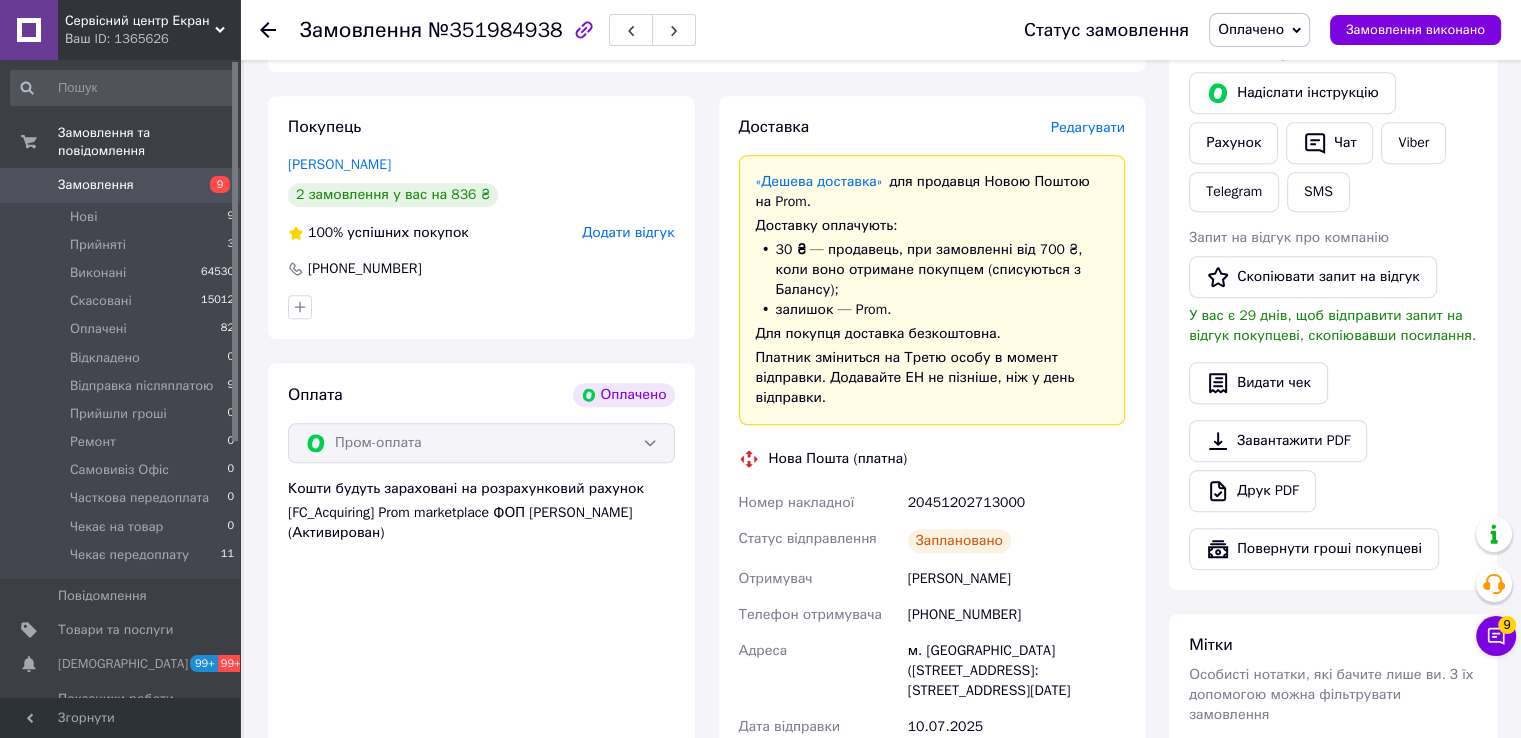 click on "Замовлення №351984938 Статус замовлення Оплачено Прийнято Виконано Скасовано Відкладено Відправка післяплатою Прийшли гроші Ремонт Самовивіз Офіс Часткова передоплата Чекає на товар Чекає передоплату Замовлення виконано" at bounding box center (880, 30) 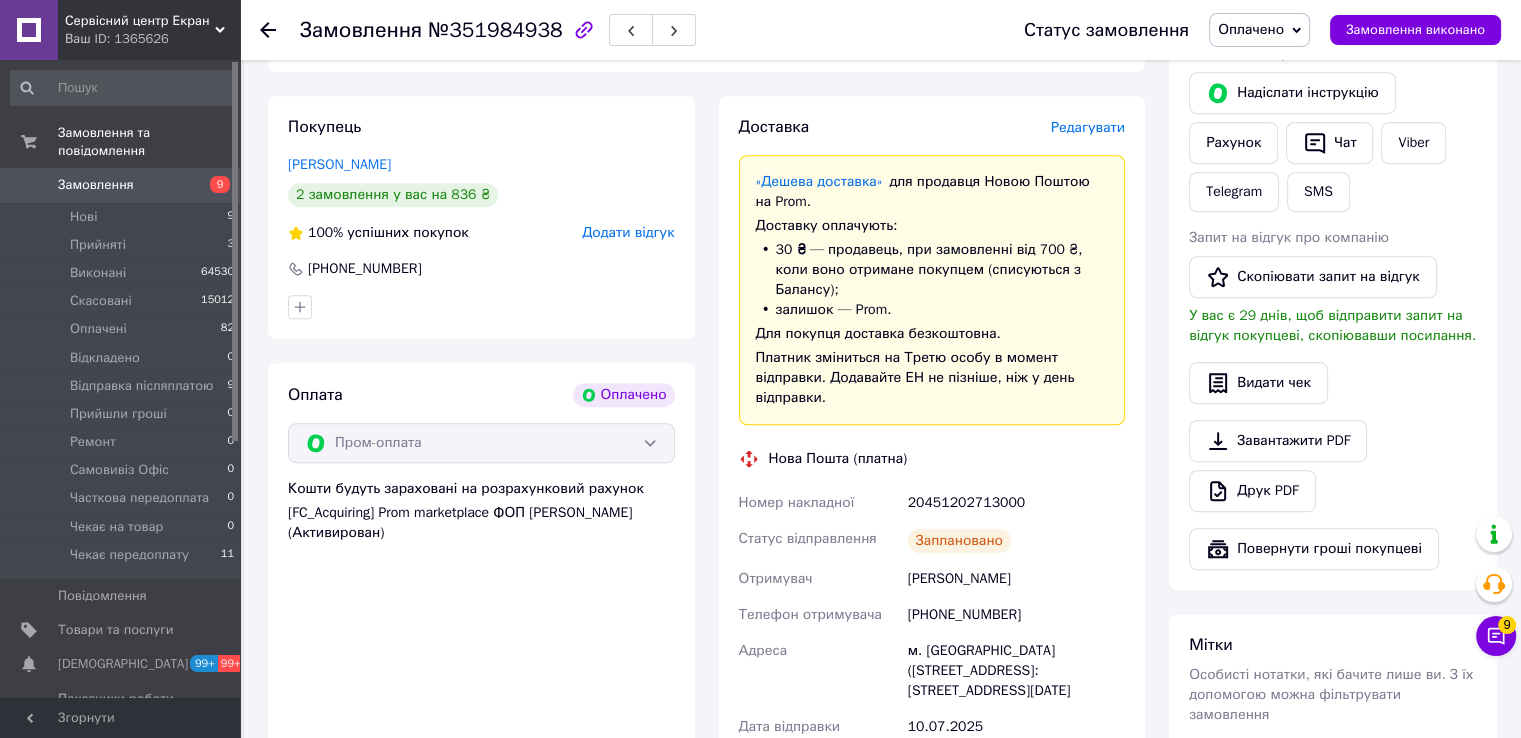 click 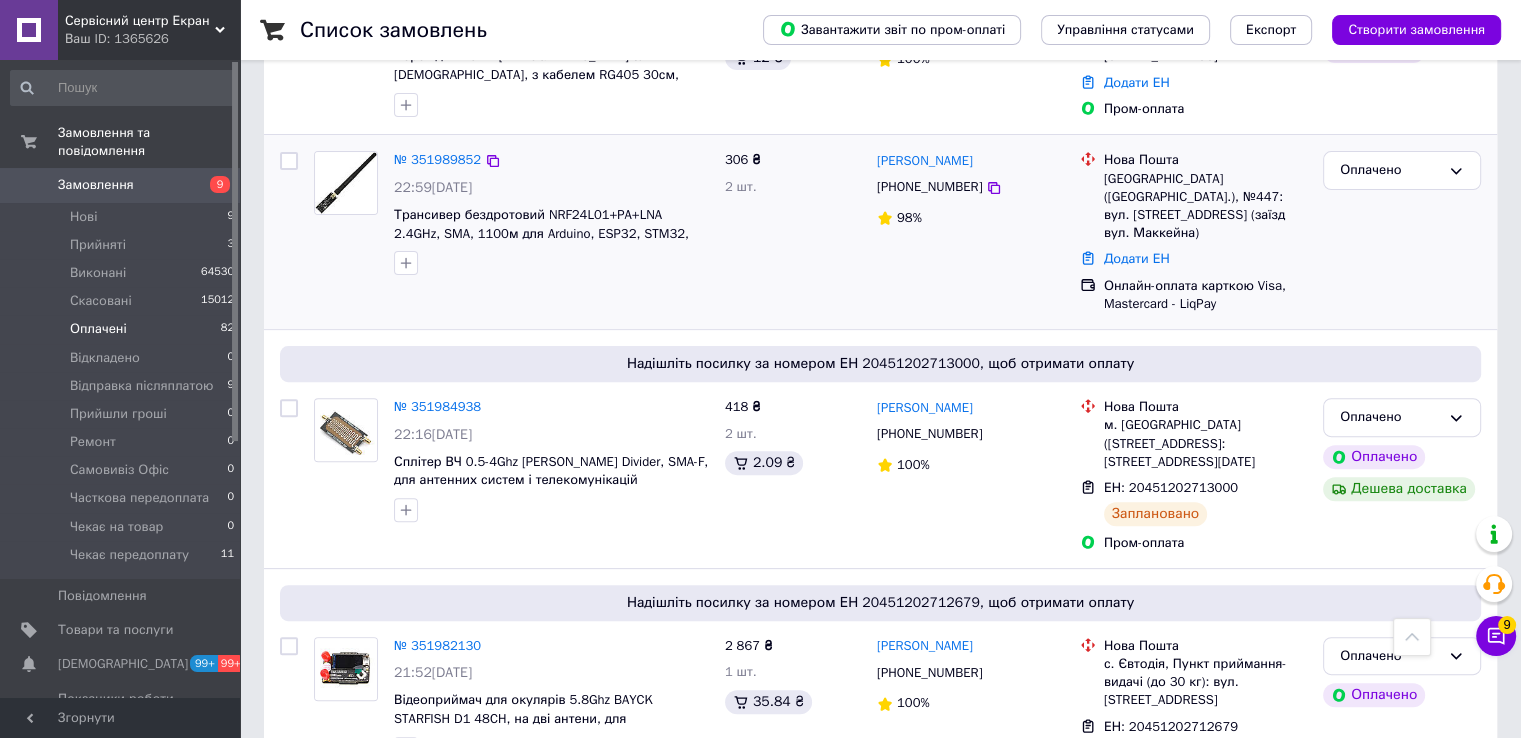 scroll, scrollTop: 600, scrollLeft: 0, axis: vertical 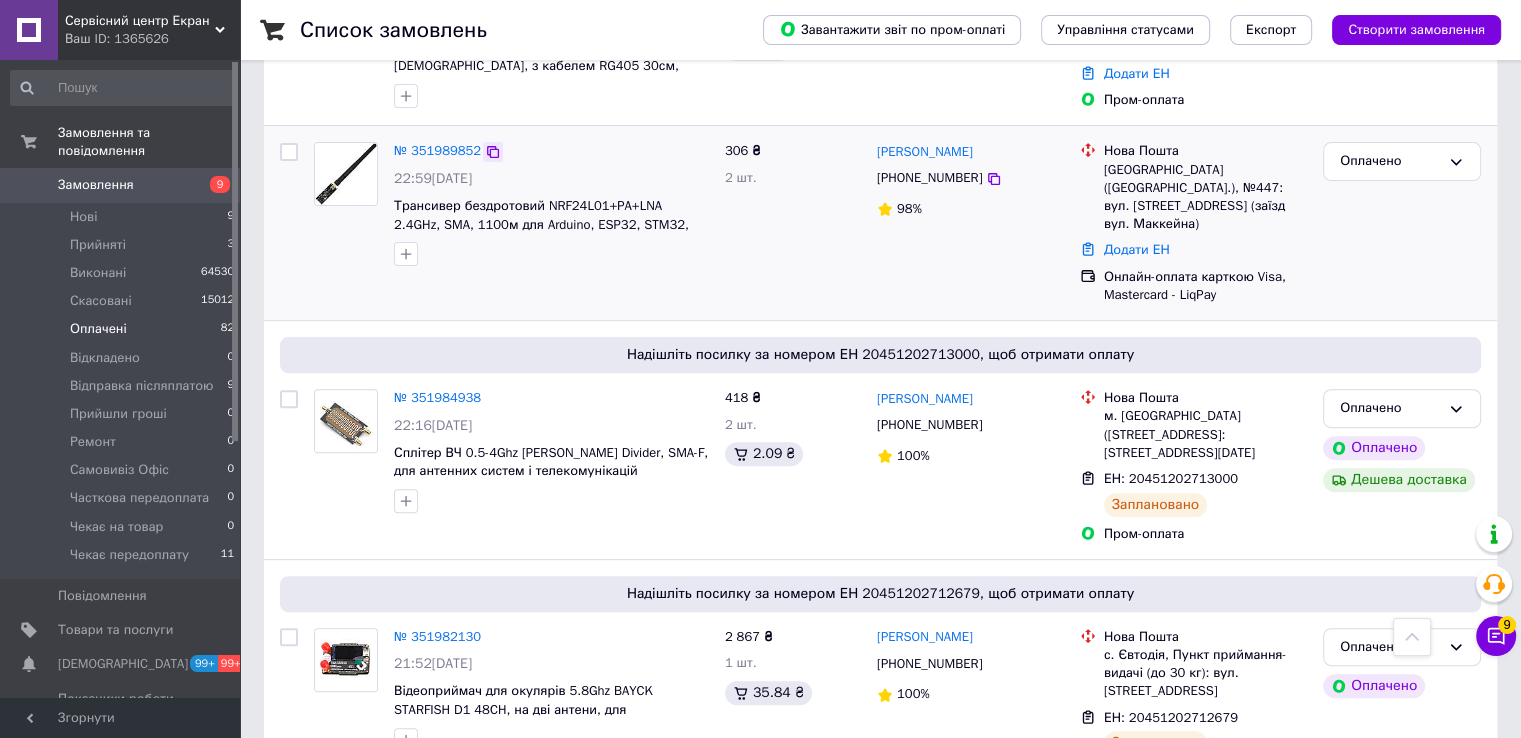 click 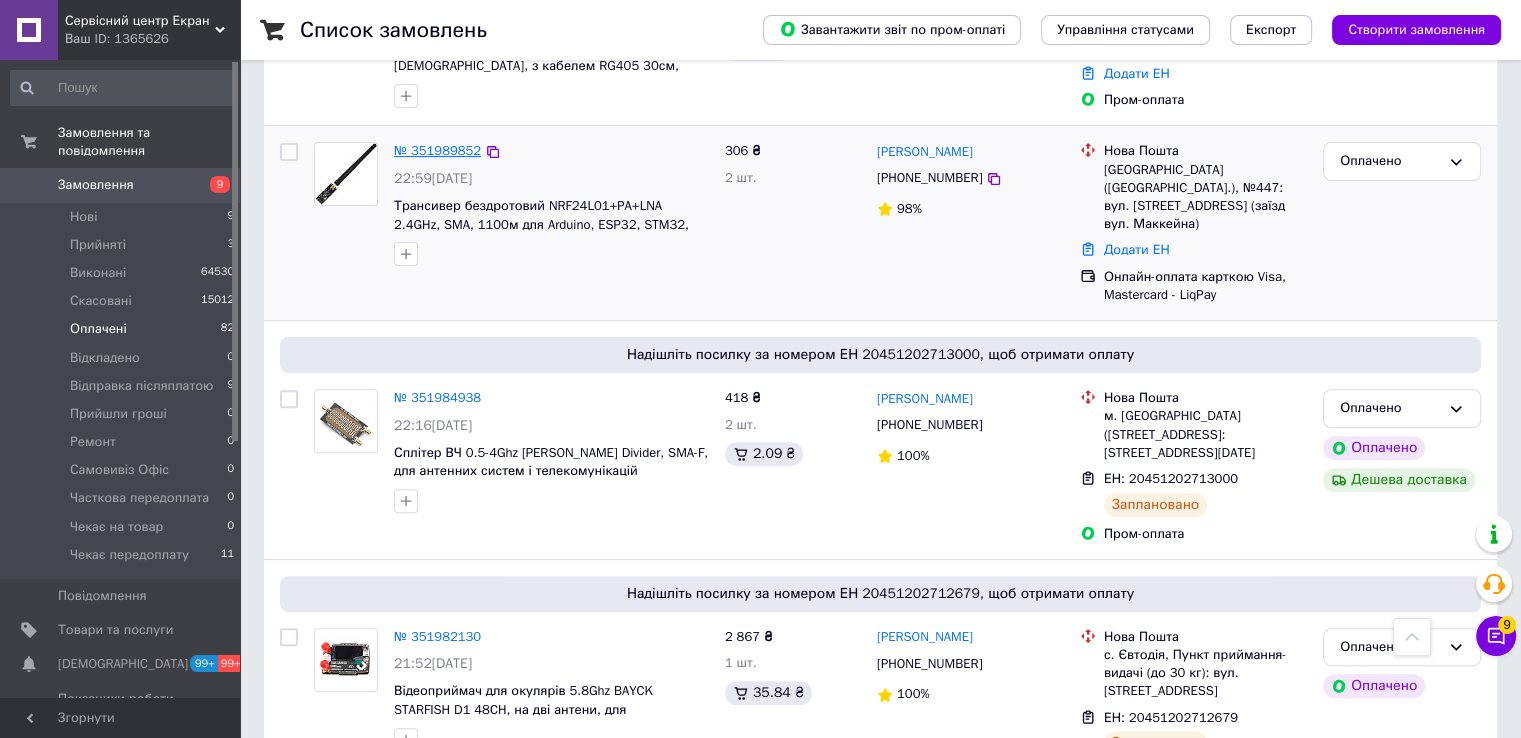 click on "№ 351989852" at bounding box center [437, 150] 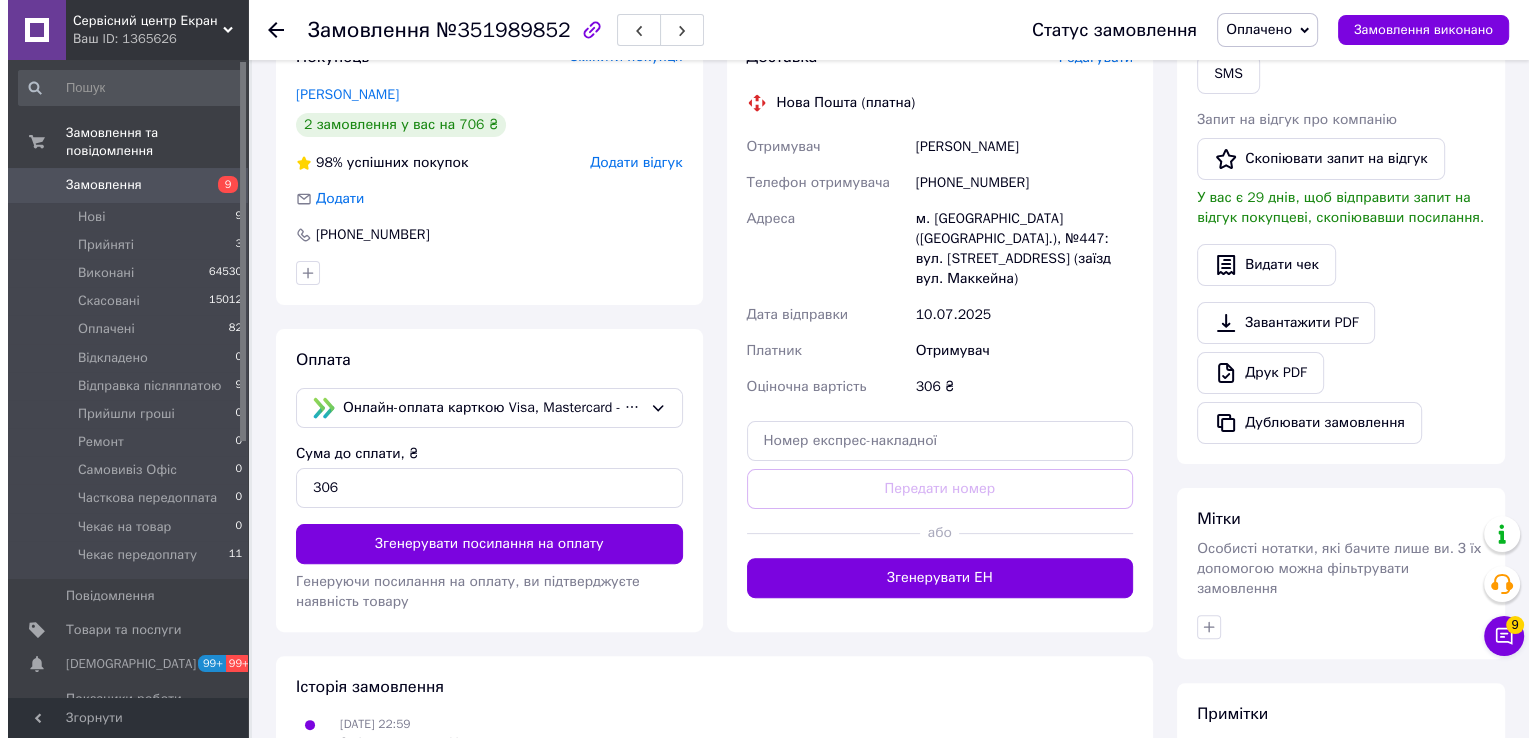 scroll, scrollTop: 300, scrollLeft: 0, axis: vertical 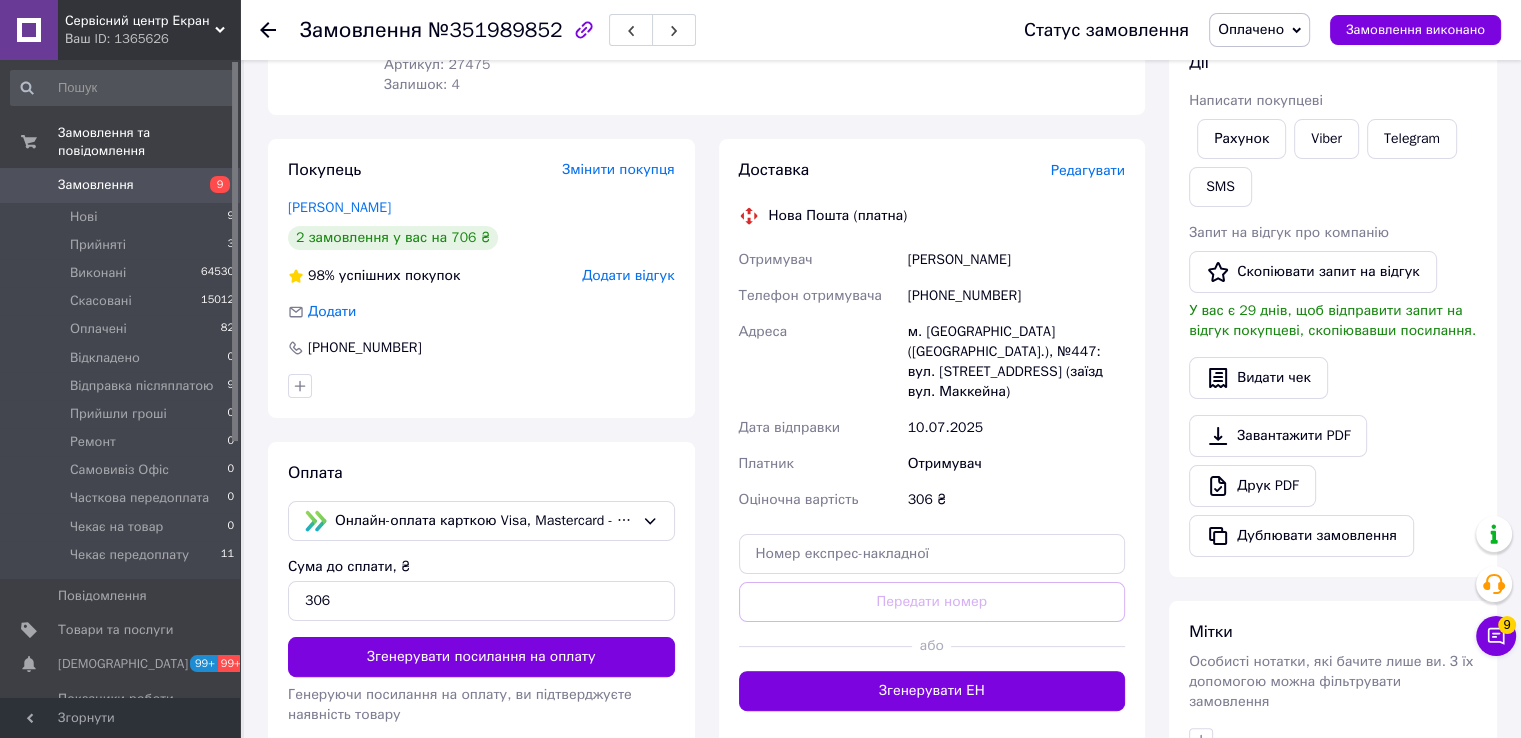 click on "Редагувати" at bounding box center (1088, 170) 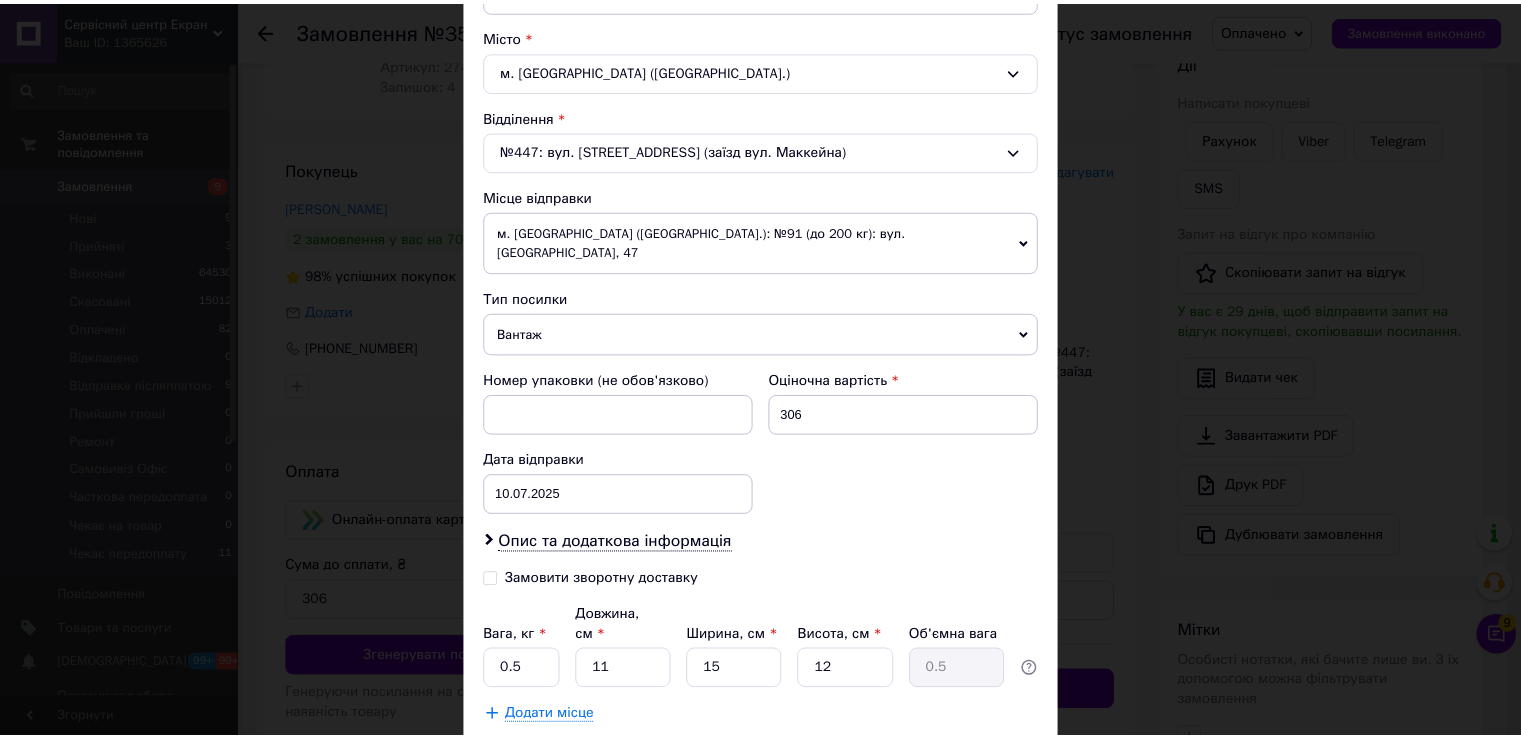 scroll, scrollTop: 600, scrollLeft: 0, axis: vertical 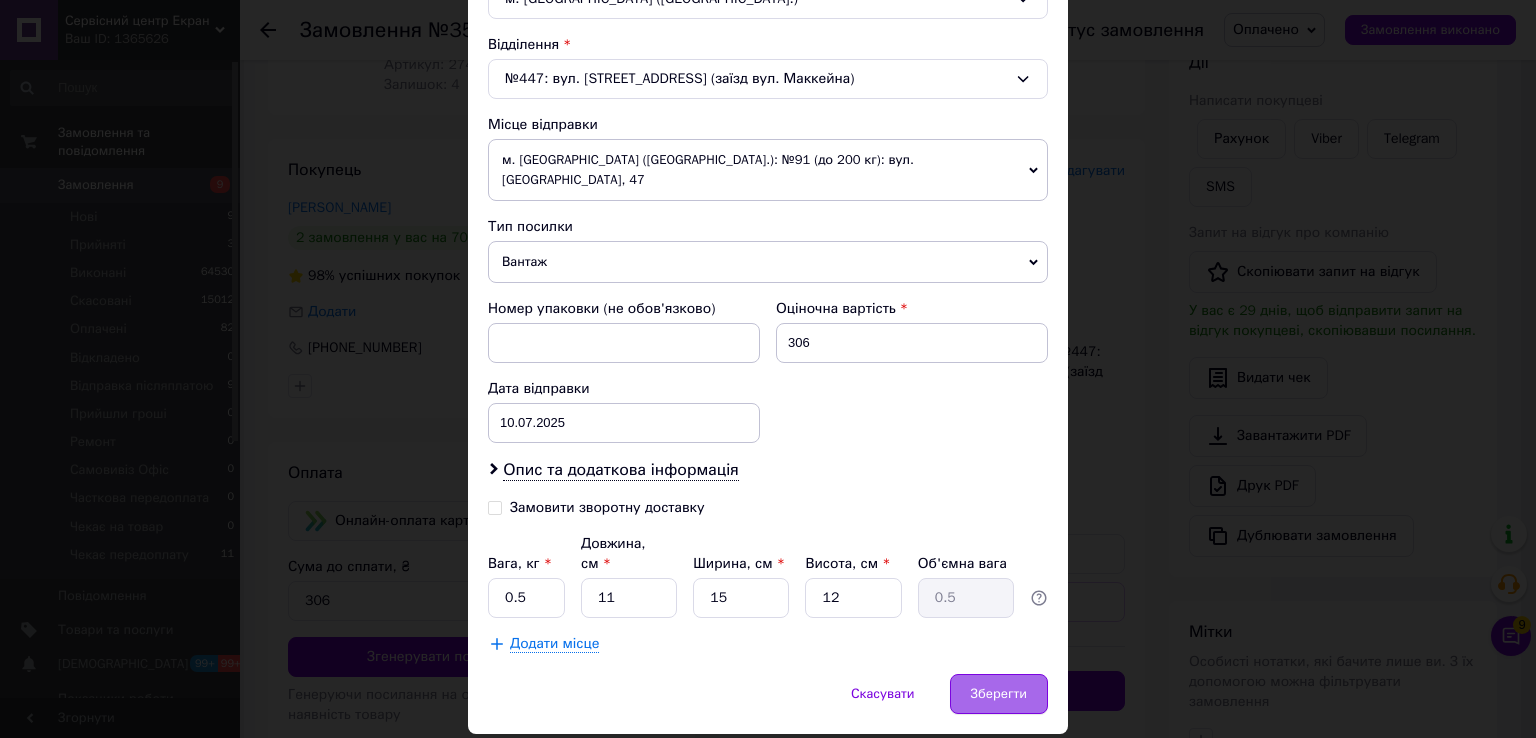 click on "Зберегти" at bounding box center [999, 694] 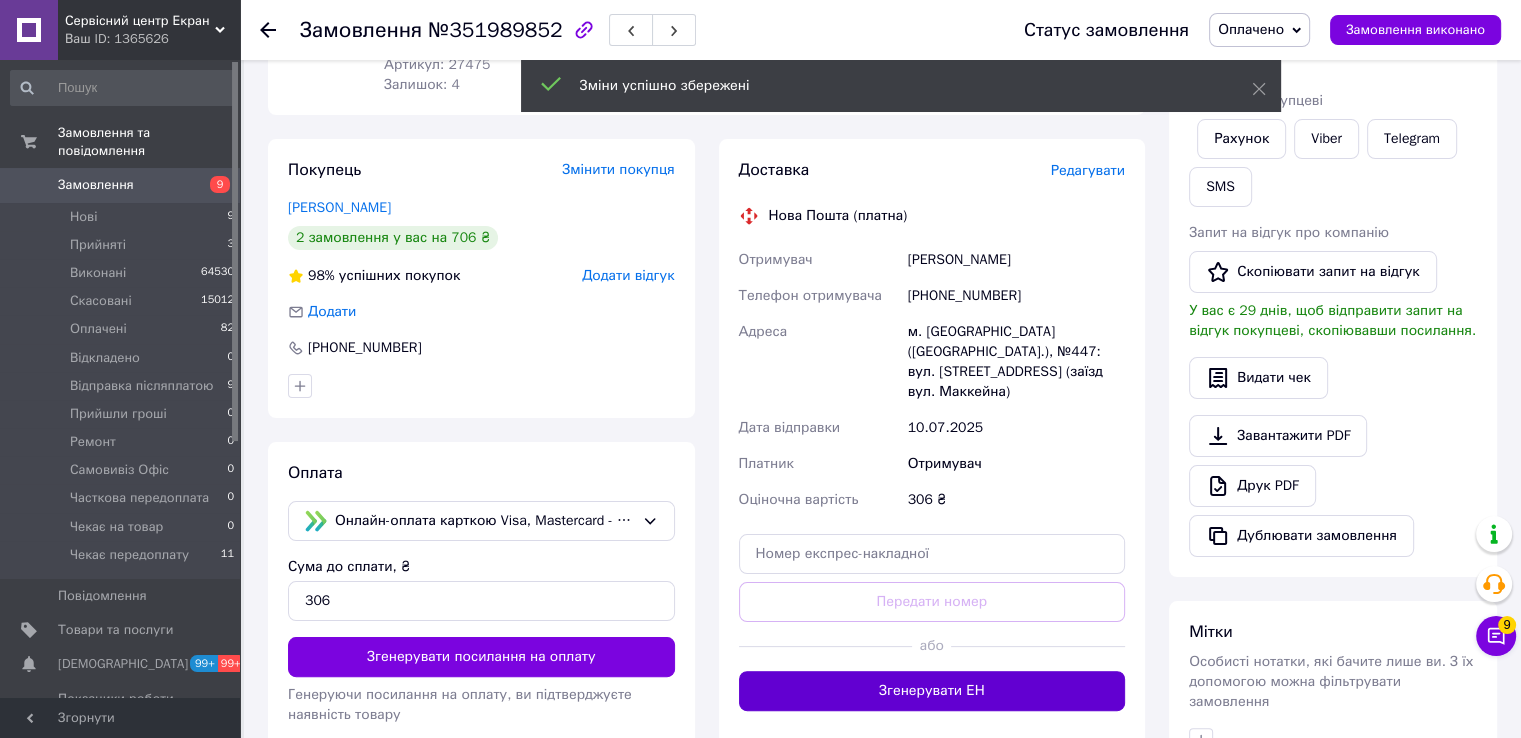 click on "Згенерувати ЕН" at bounding box center [932, 691] 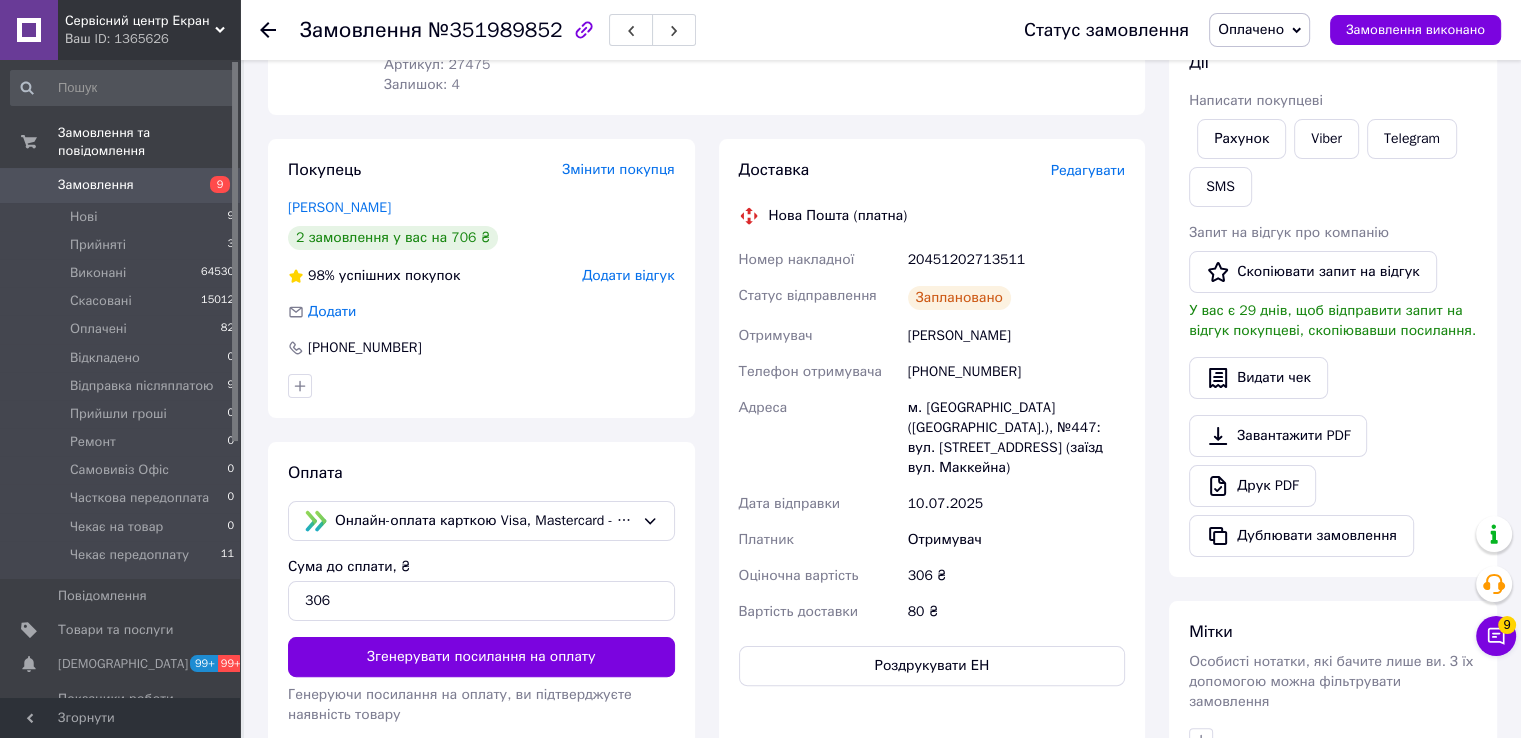 click on "20451202713511" at bounding box center (1016, 260) 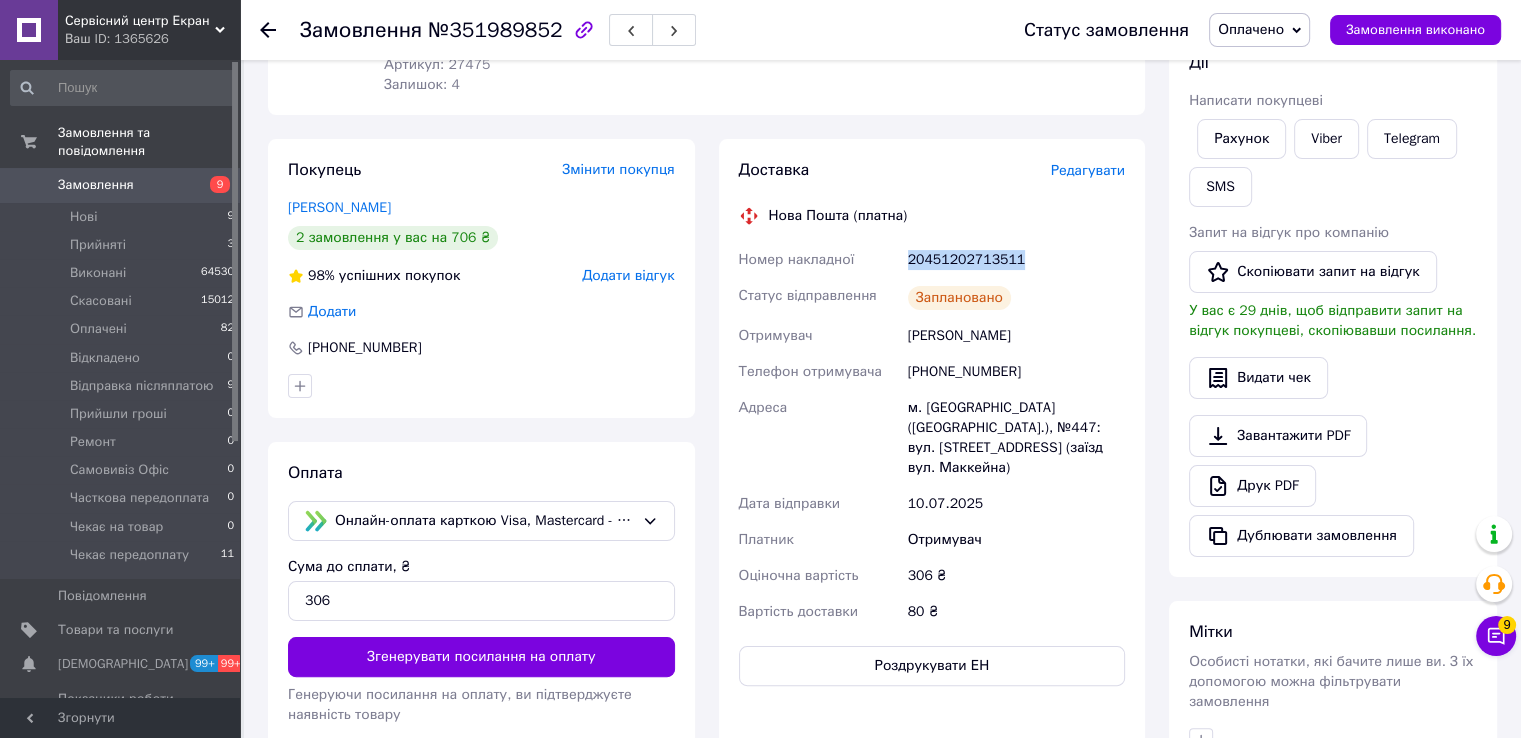 click on "20451202713511" at bounding box center (1016, 260) 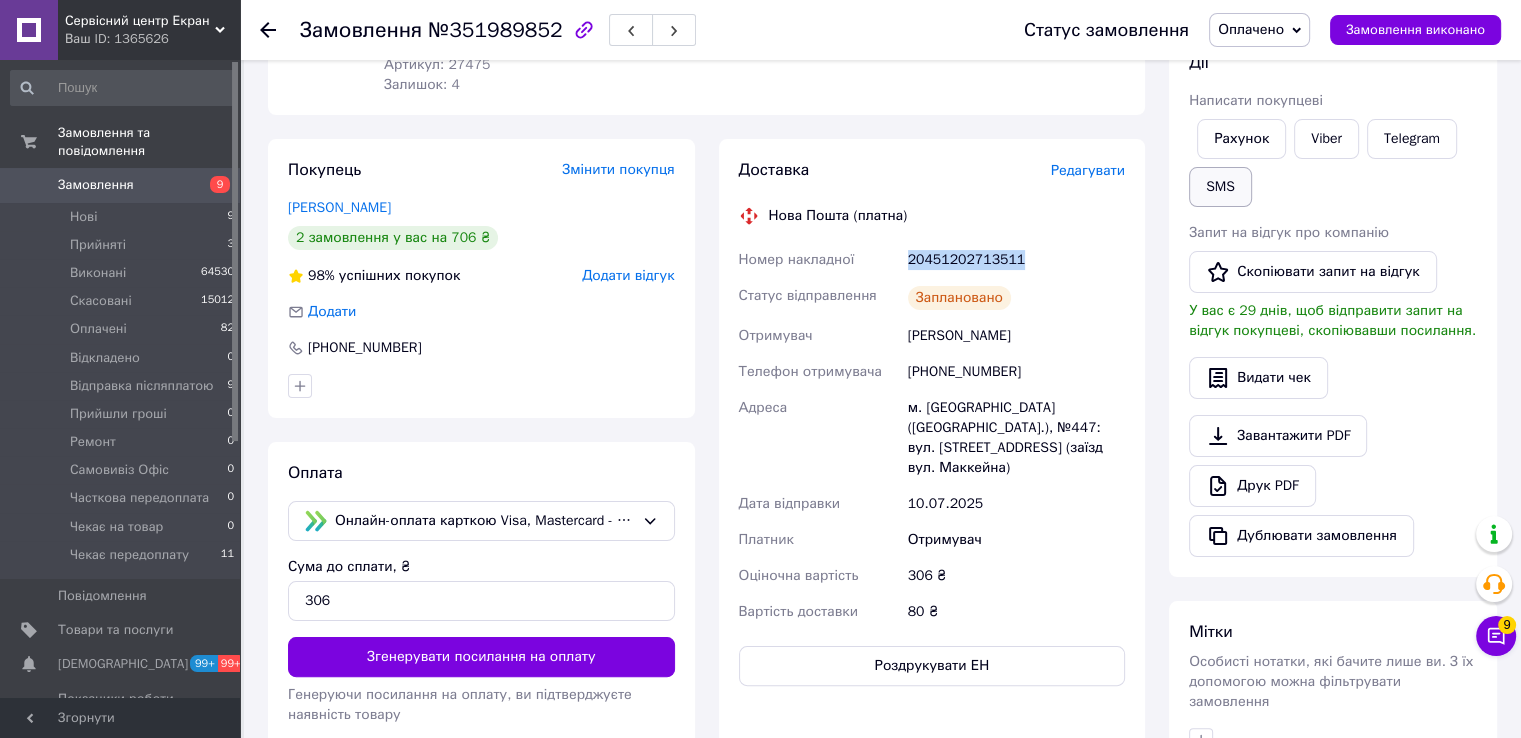 click on "SMS" at bounding box center (1220, 187) 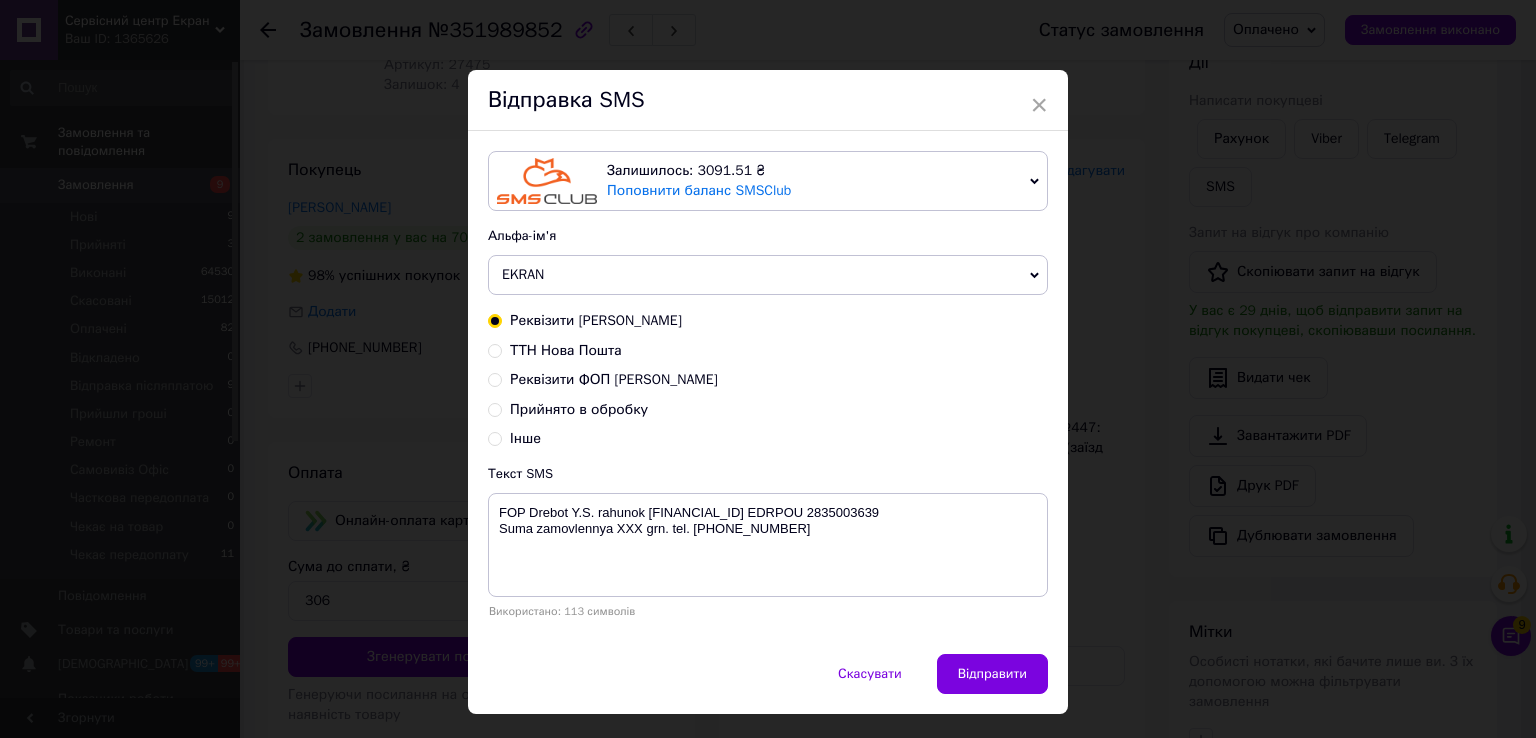 click on "ТТН Нова Пошта" at bounding box center [566, 350] 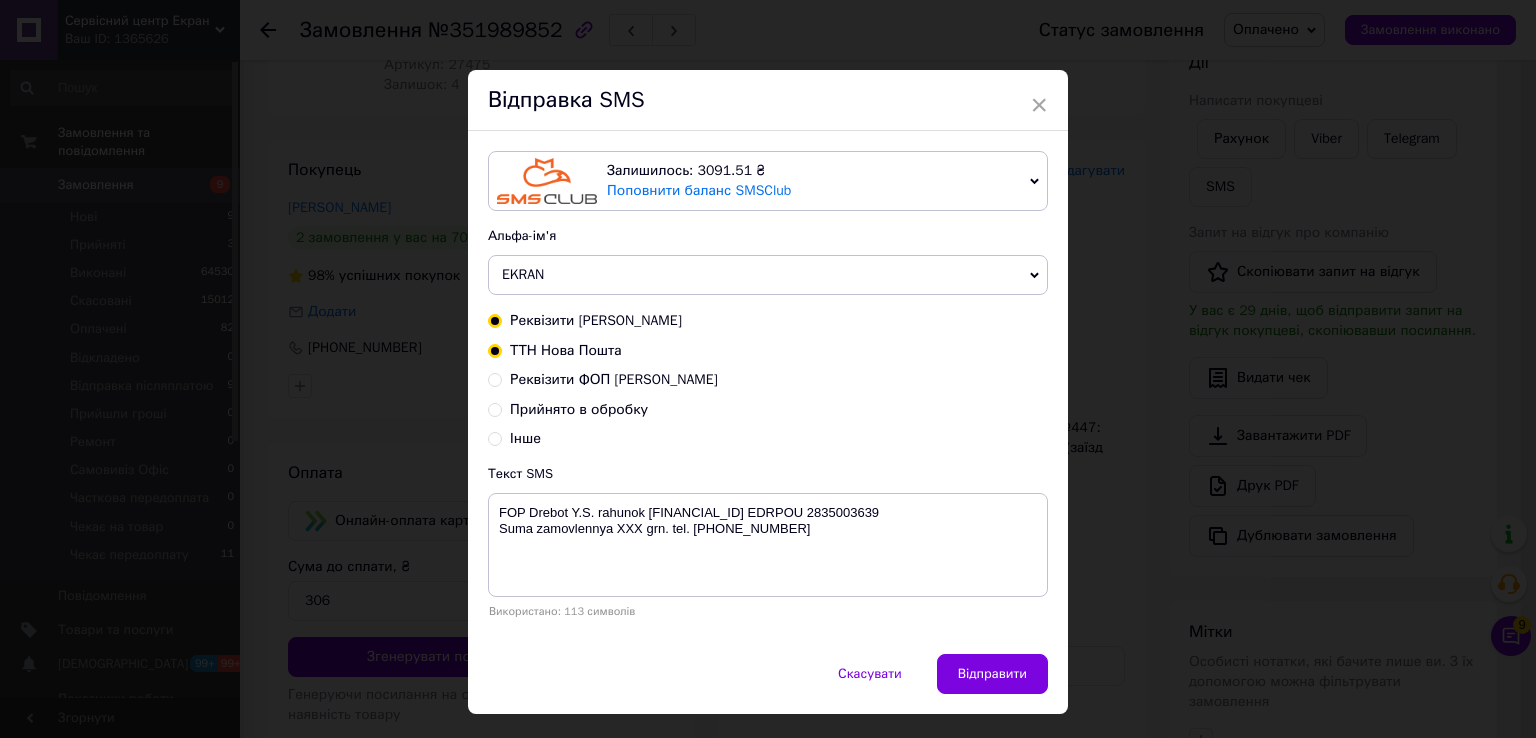 radio on "true" 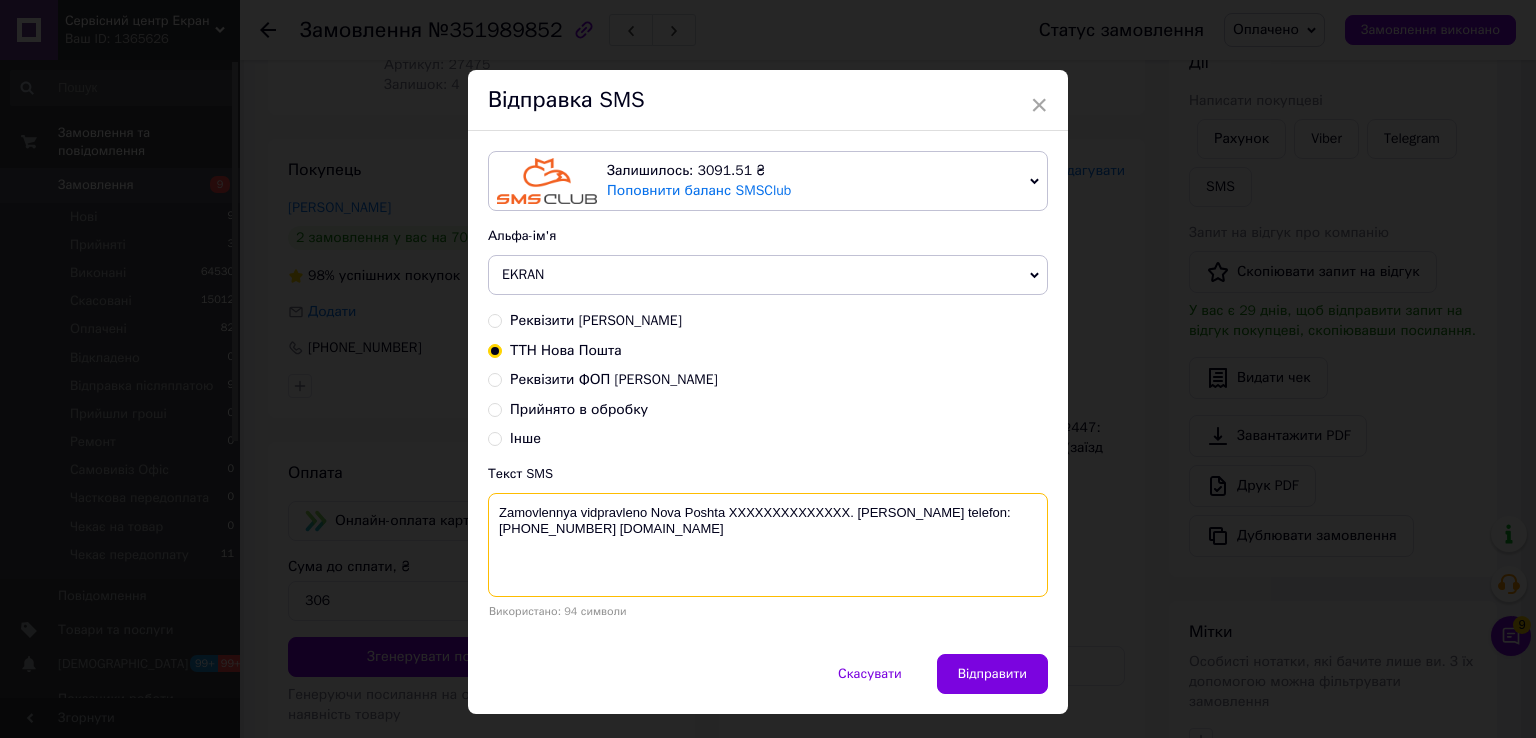 click on "Zamovlennya vidpravleno Nova Poshta XXXXXXXXXXXXXX. Nash telefon:+380689452358 www.ekran.in.ua" at bounding box center (768, 545) 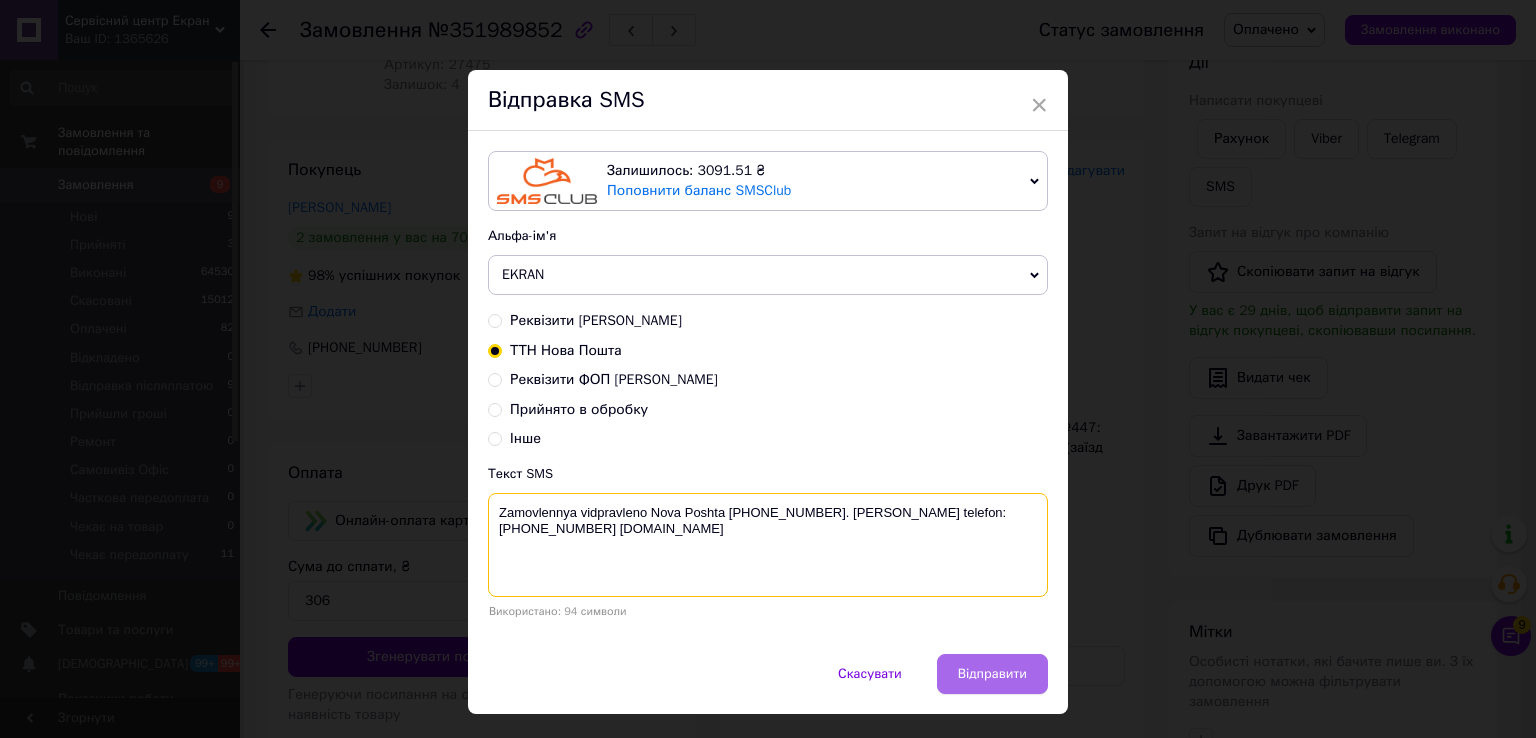type on "Zamovlennya vidpravleno Nova Poshta 20451202713511. Nash telefon:+380689452358 www.ekran.in.ua" 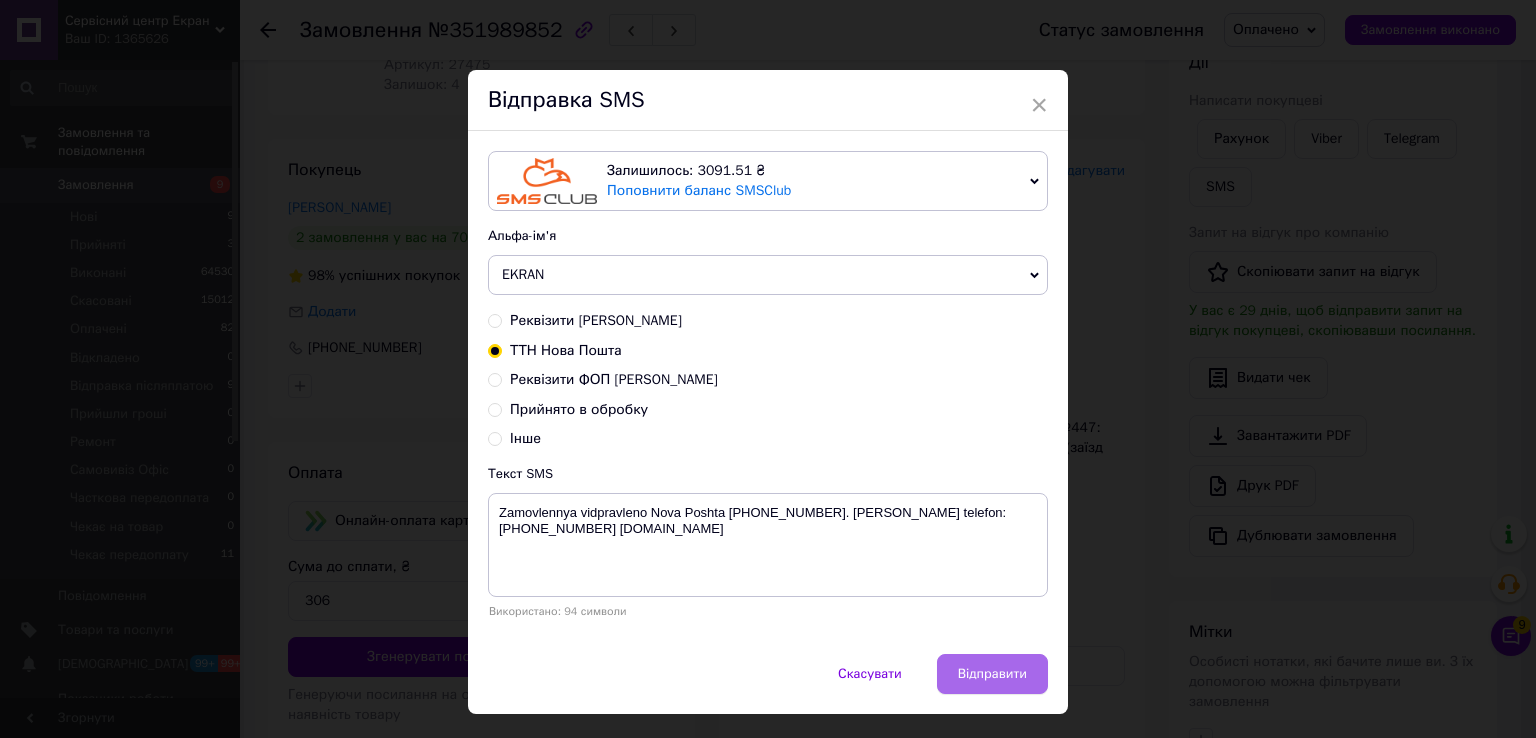 click on "Відправити" at bounding box center [992, 674] 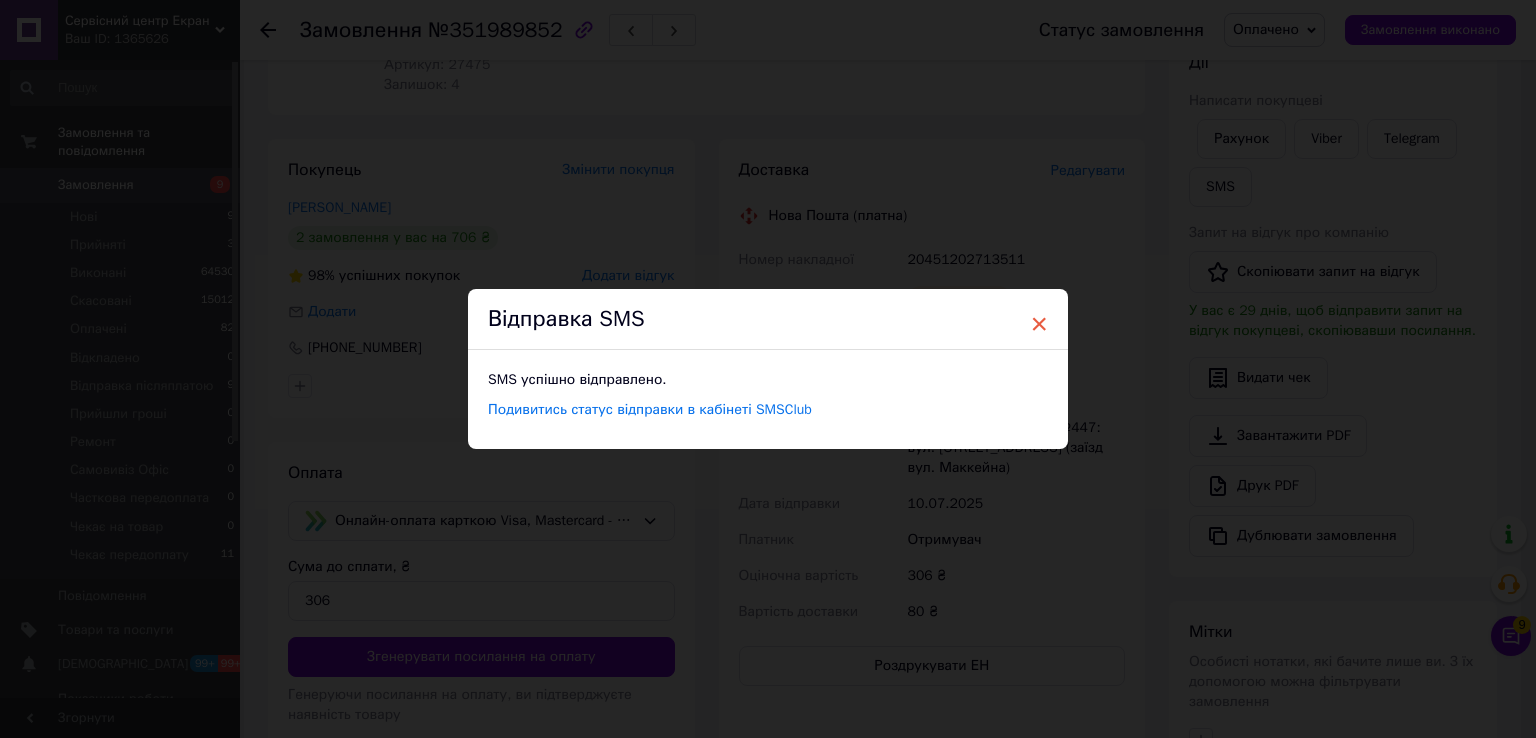 click on "×" at bounding box center [1039, 324] 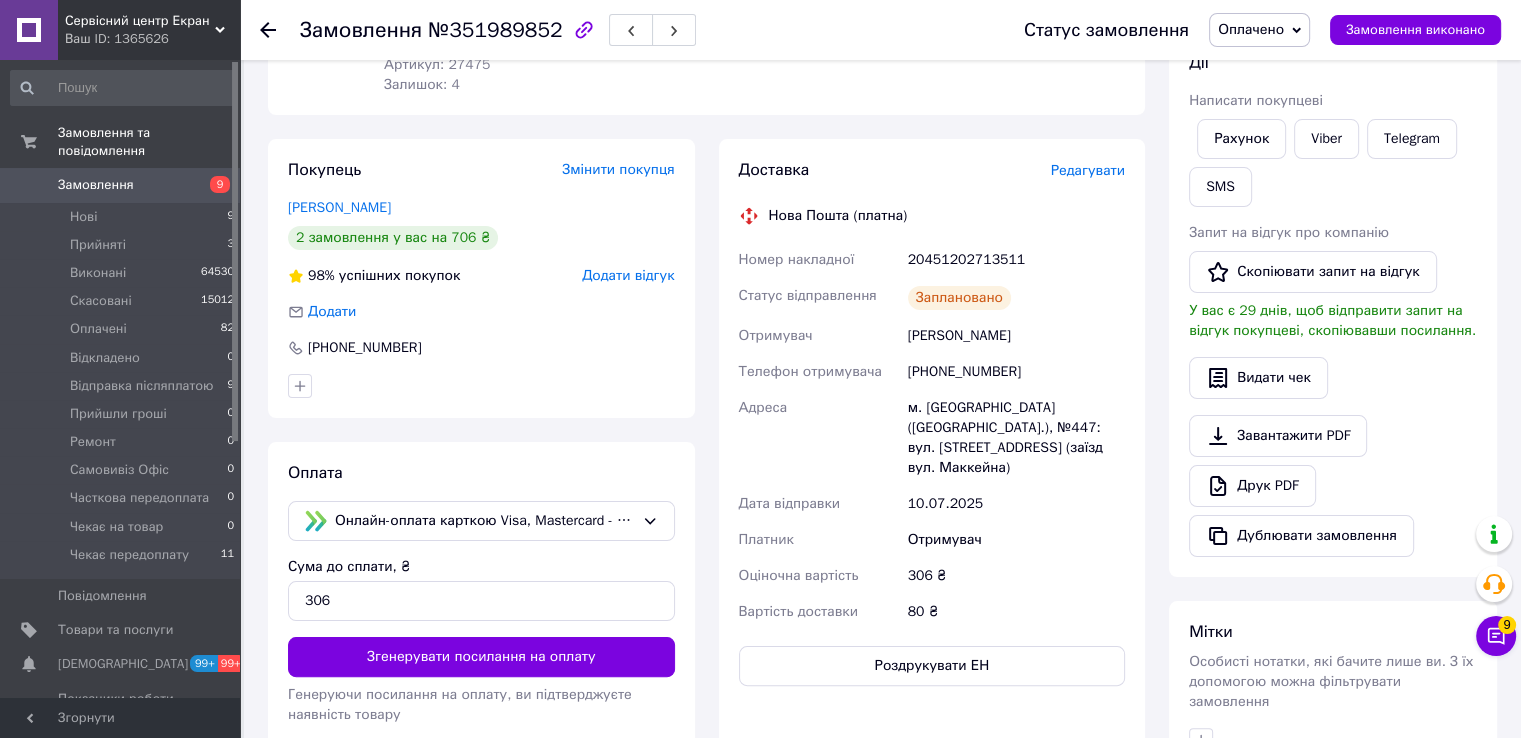 click 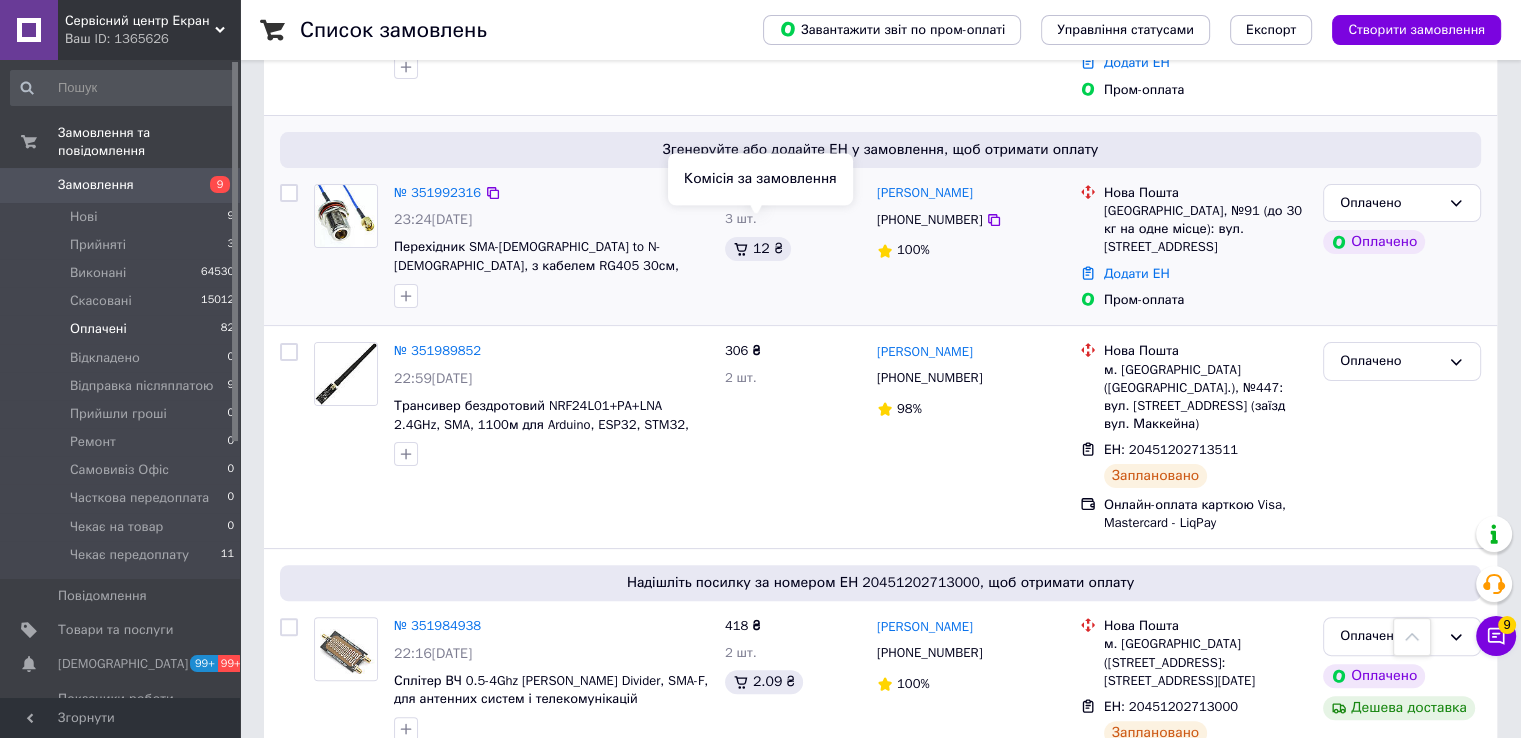 scroll, scrollTop: 200, scrollLeft: 0, axis: vertical 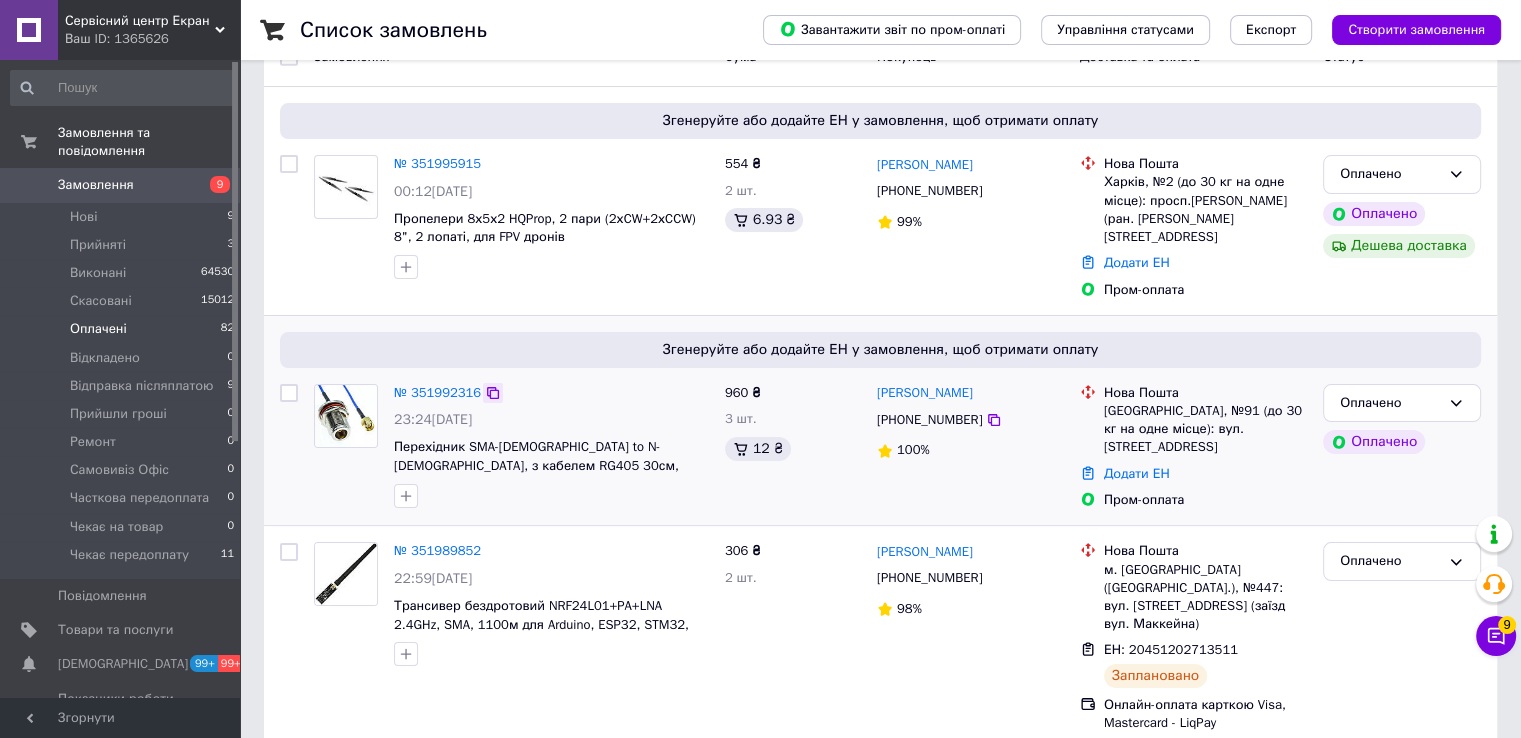 click 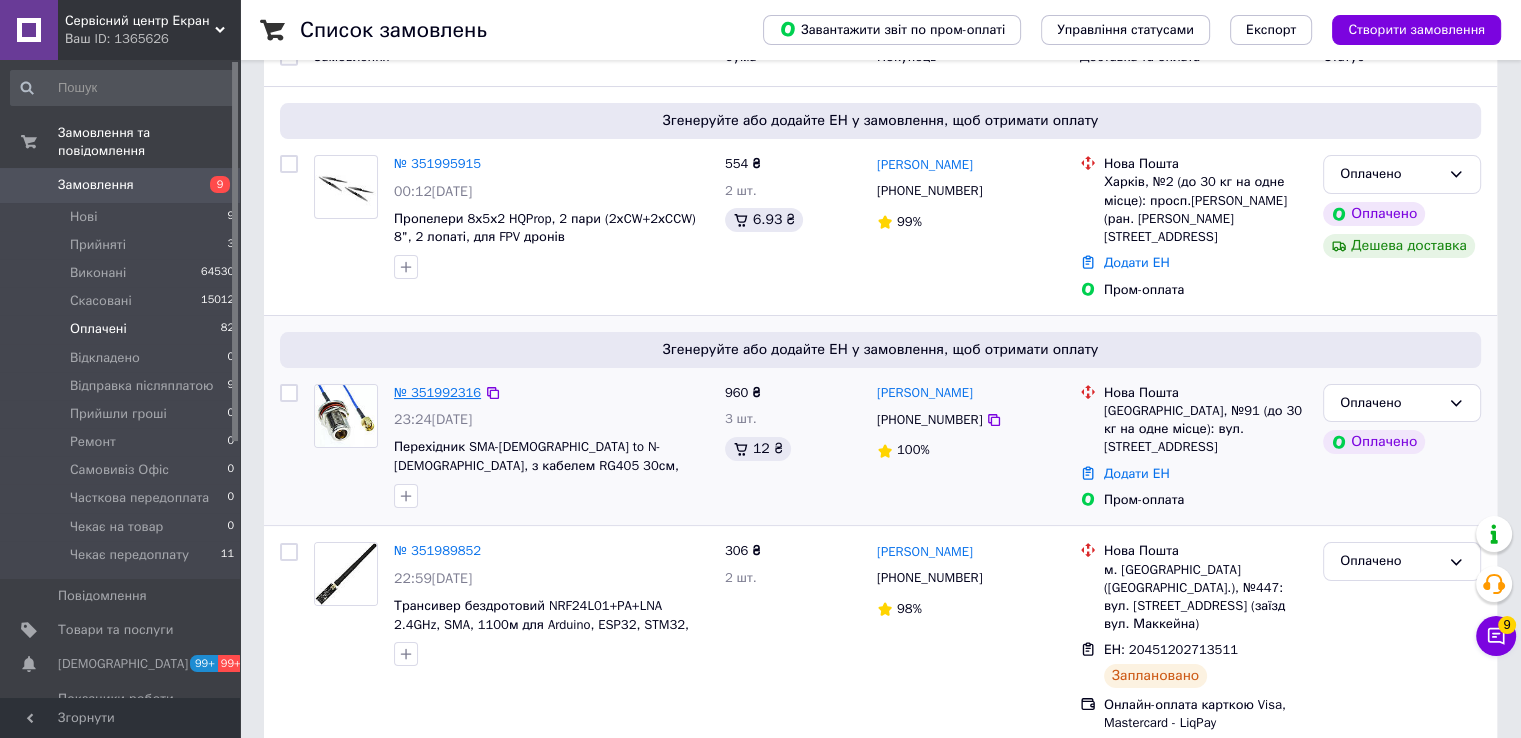 click on "№ 351992316" at bounding box center (437, 392) 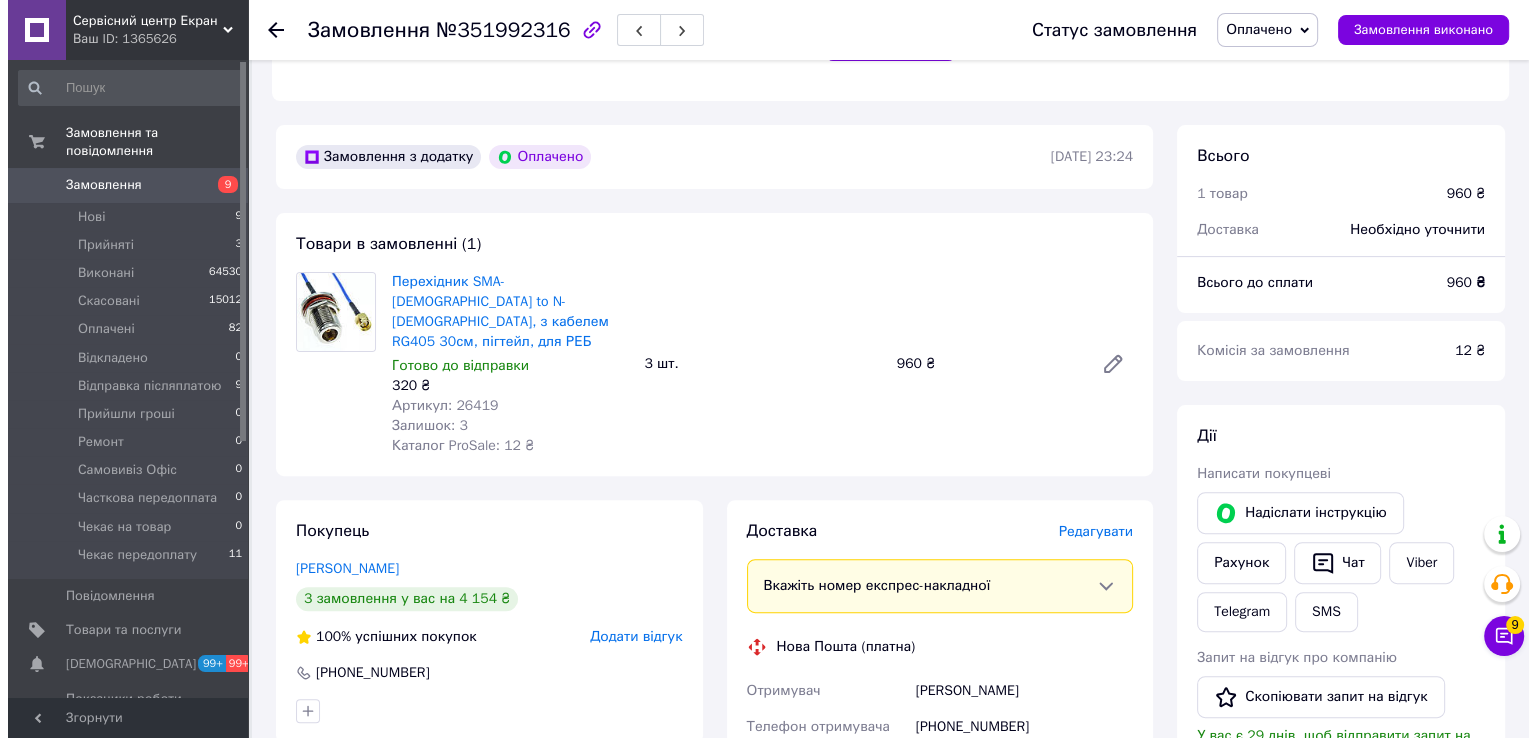 scroll, scrollTop: 700, scrollLeft: 0, axis: vertical 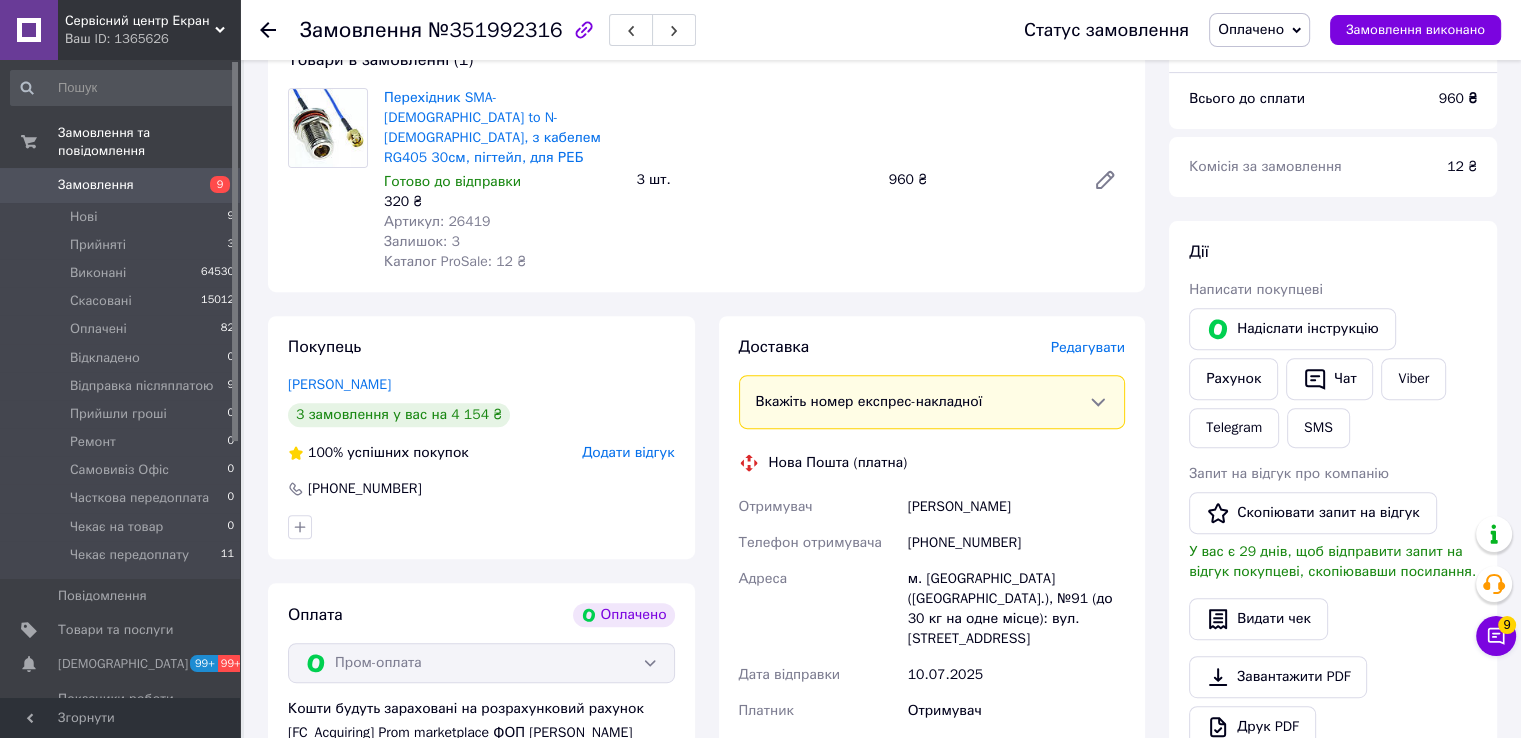 click on "Редагувати" at bounding box center [1088, 347] 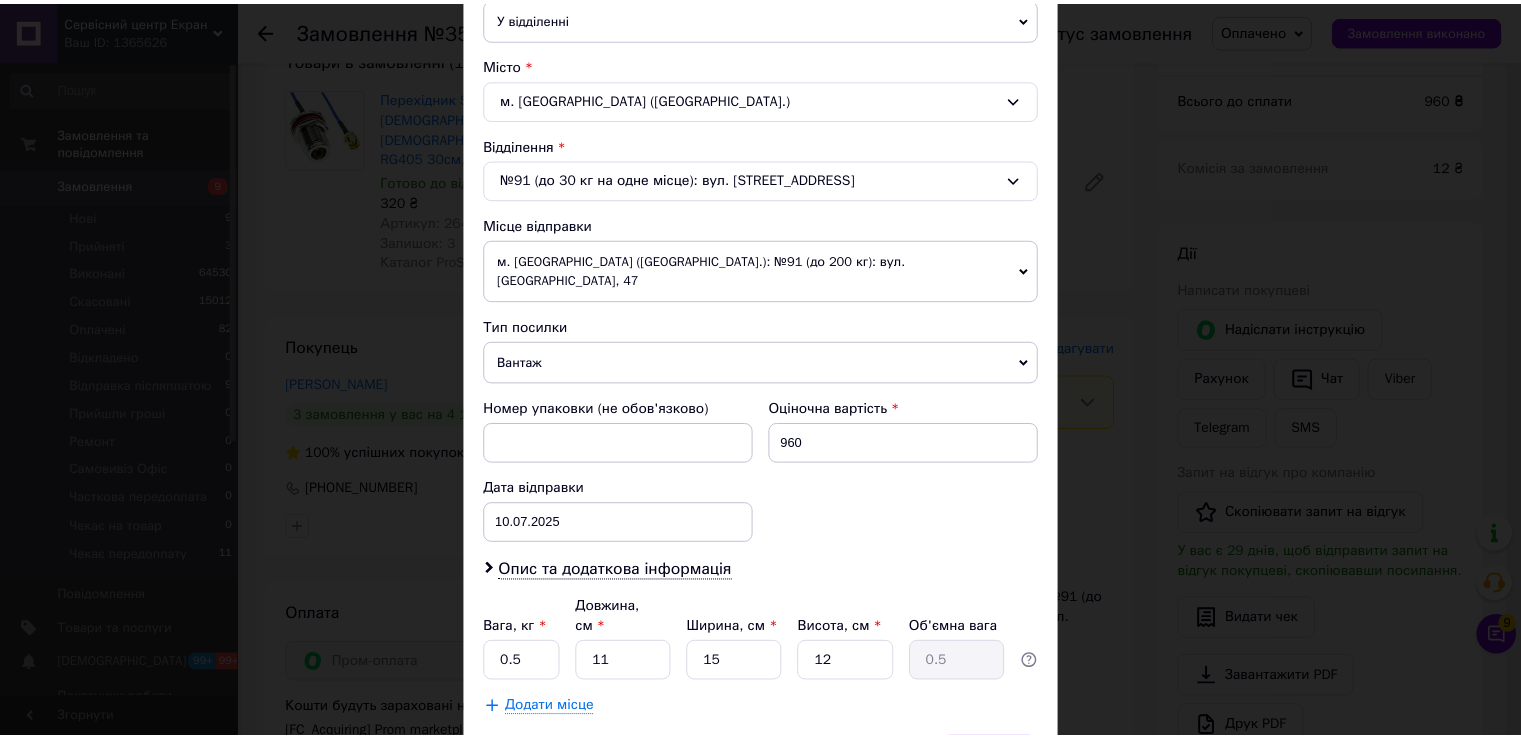 scroll, scrollTop: 584, scrollLeft: 0, axis: vertical 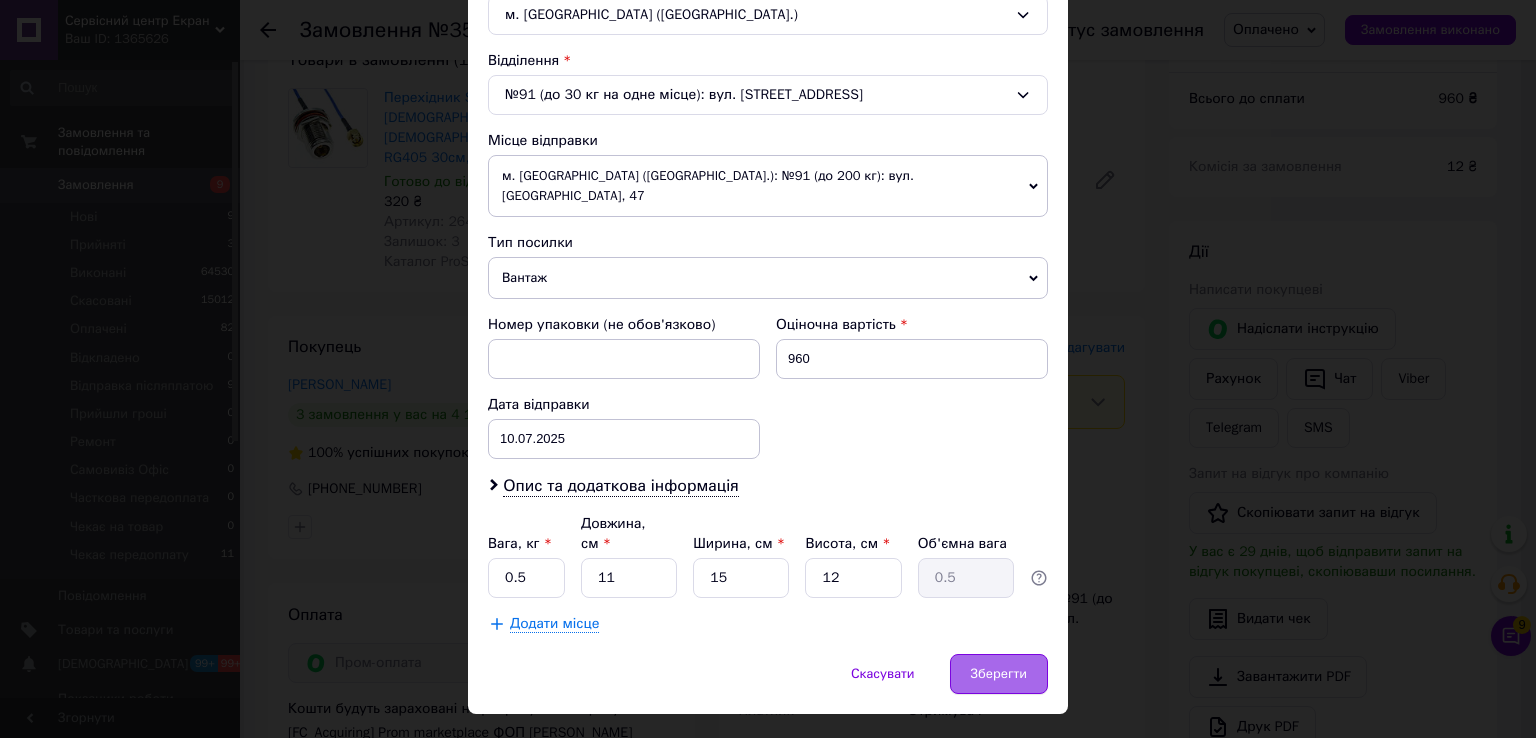 click on "Зберегти" at bounding box center (999, 674) 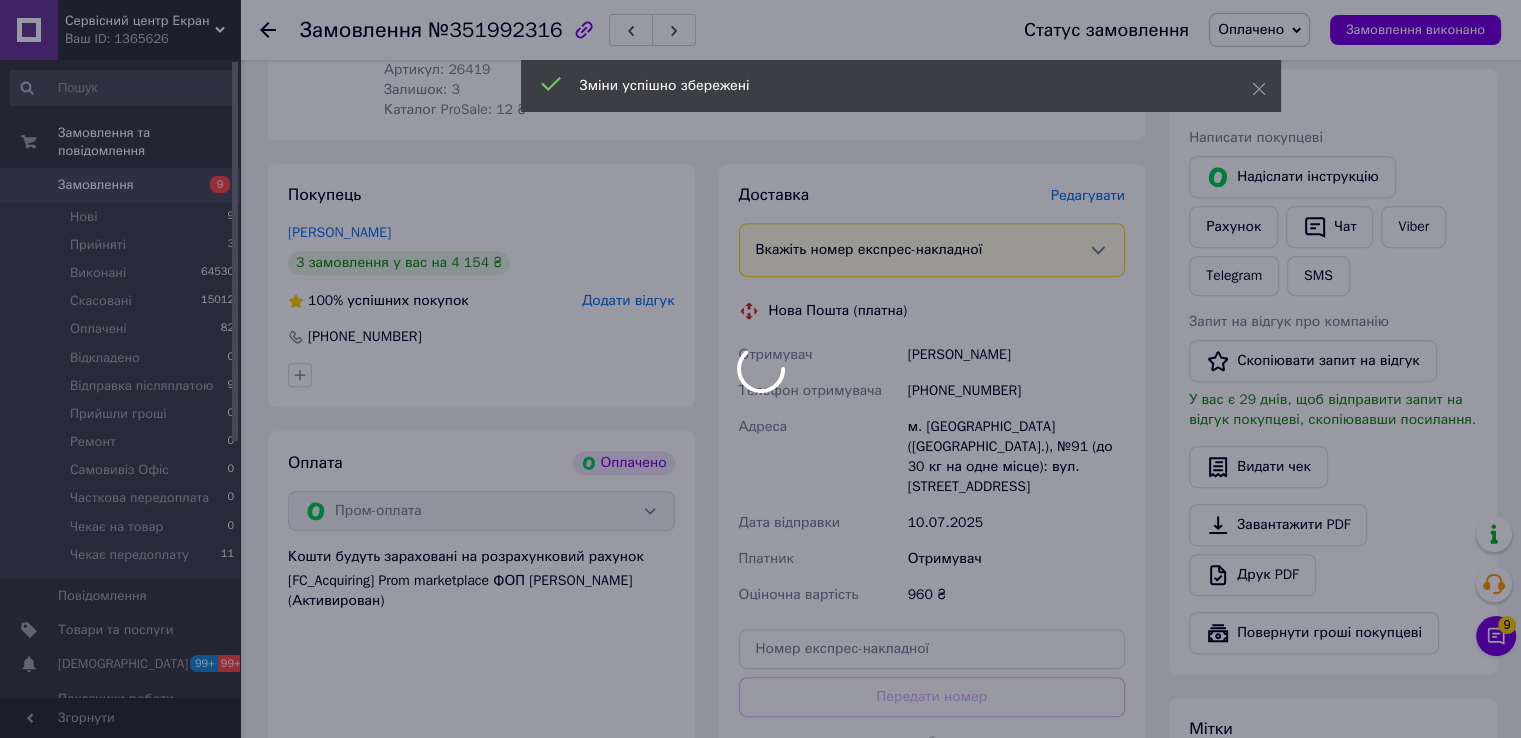 scroll, scrollTop: 1000, scrollLeft: 0, axis: vertical 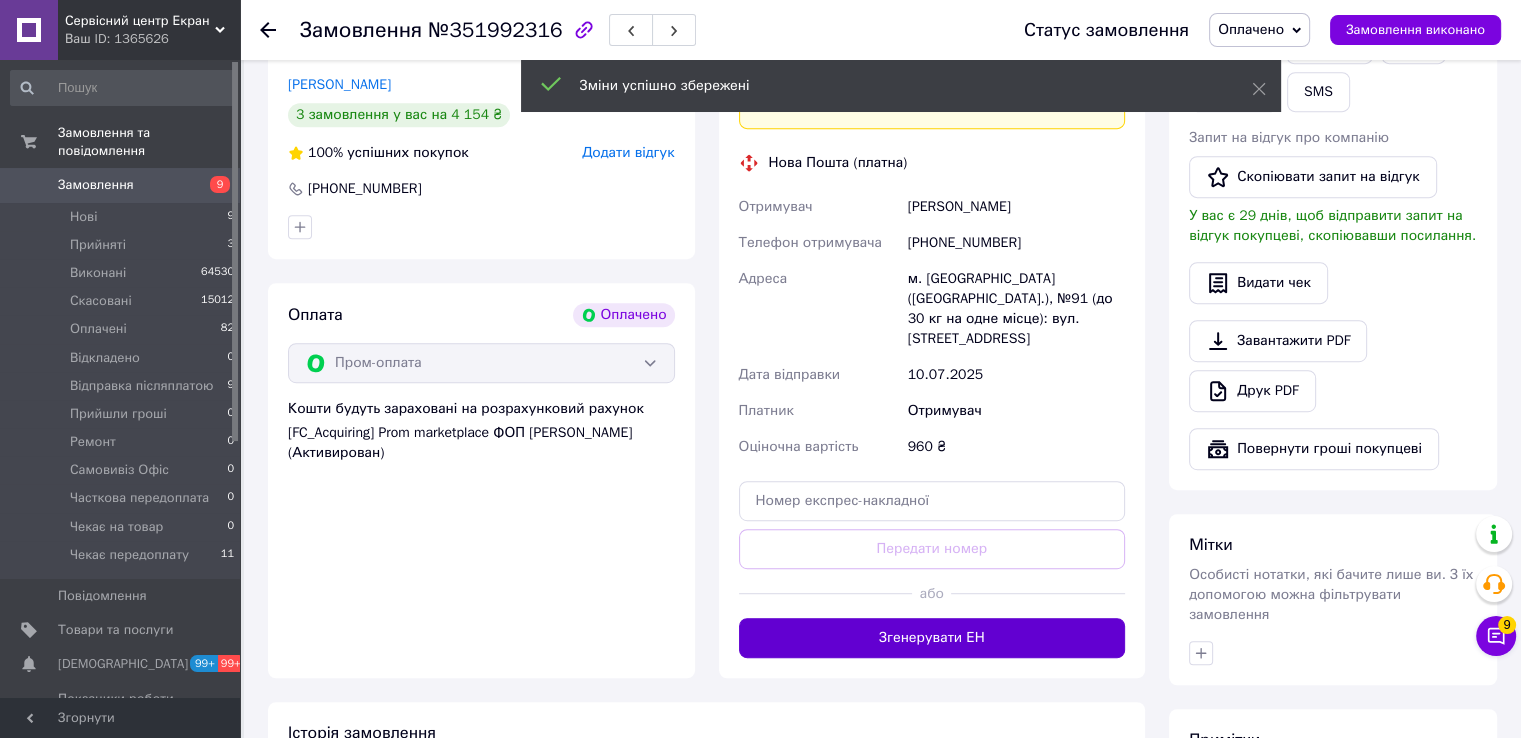 click on "Згенерувати ЕН" at bounding box center [932, 638] 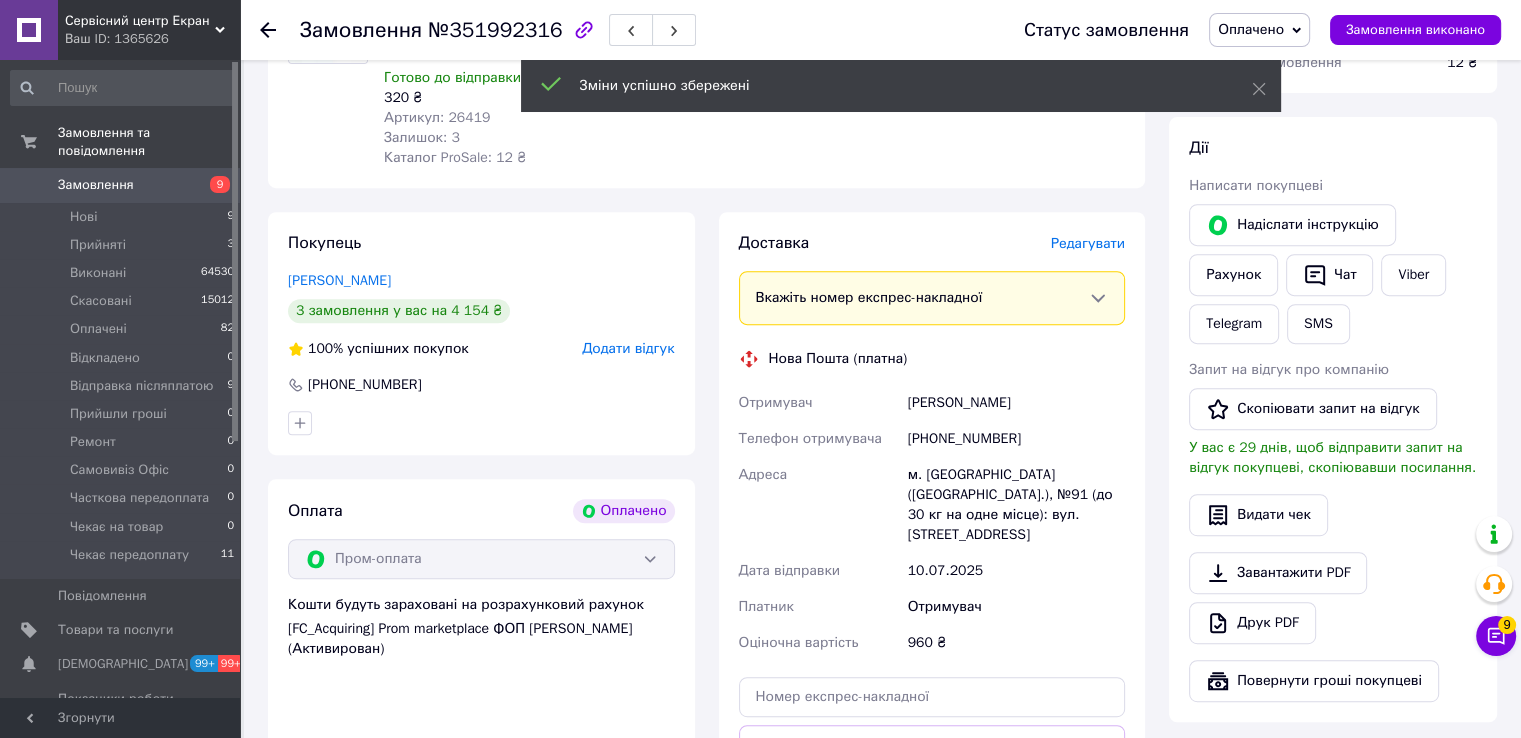 scroll, scrollTop: 800, scrollLeft: 0, axis: vertical 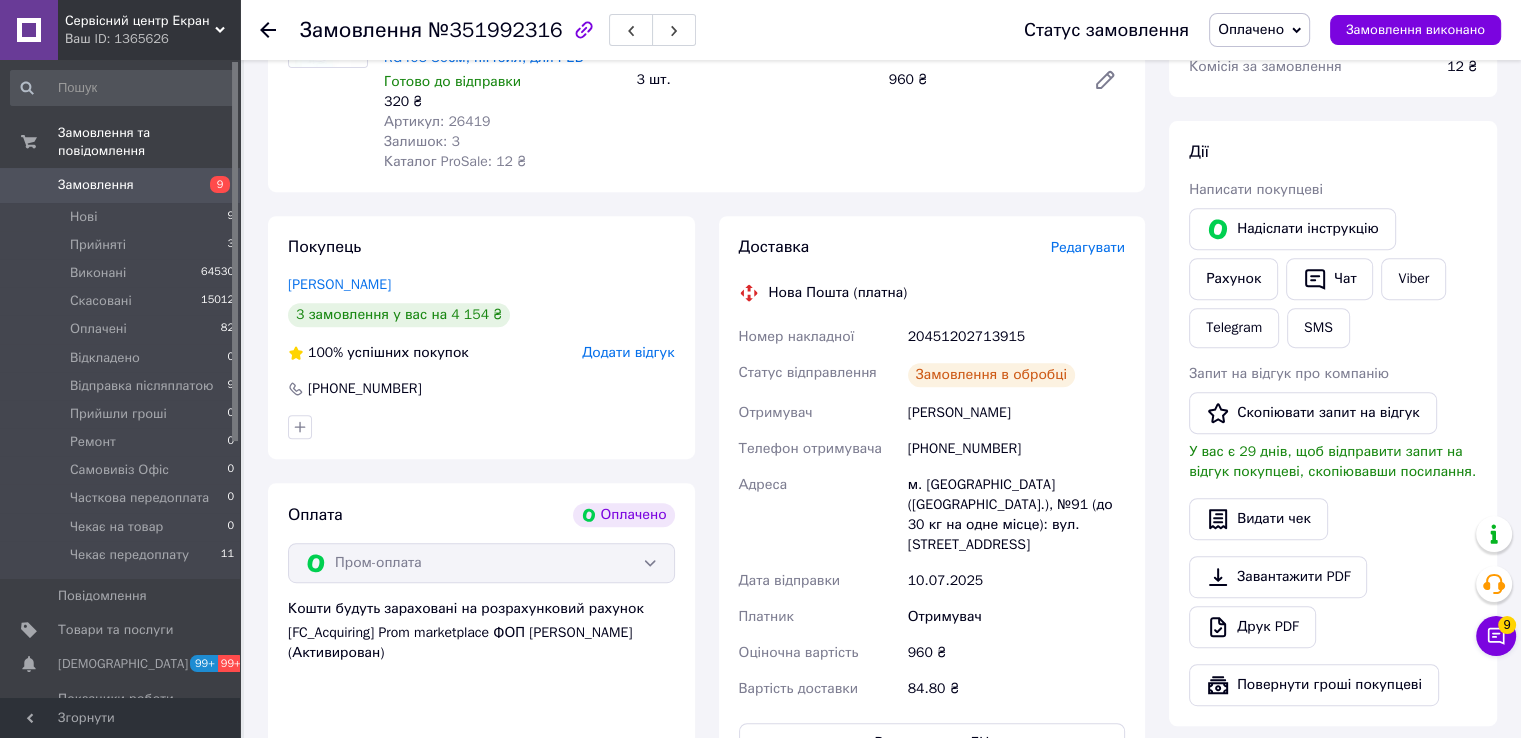 click on "20451202713915" at bounding box center [1016, 337] 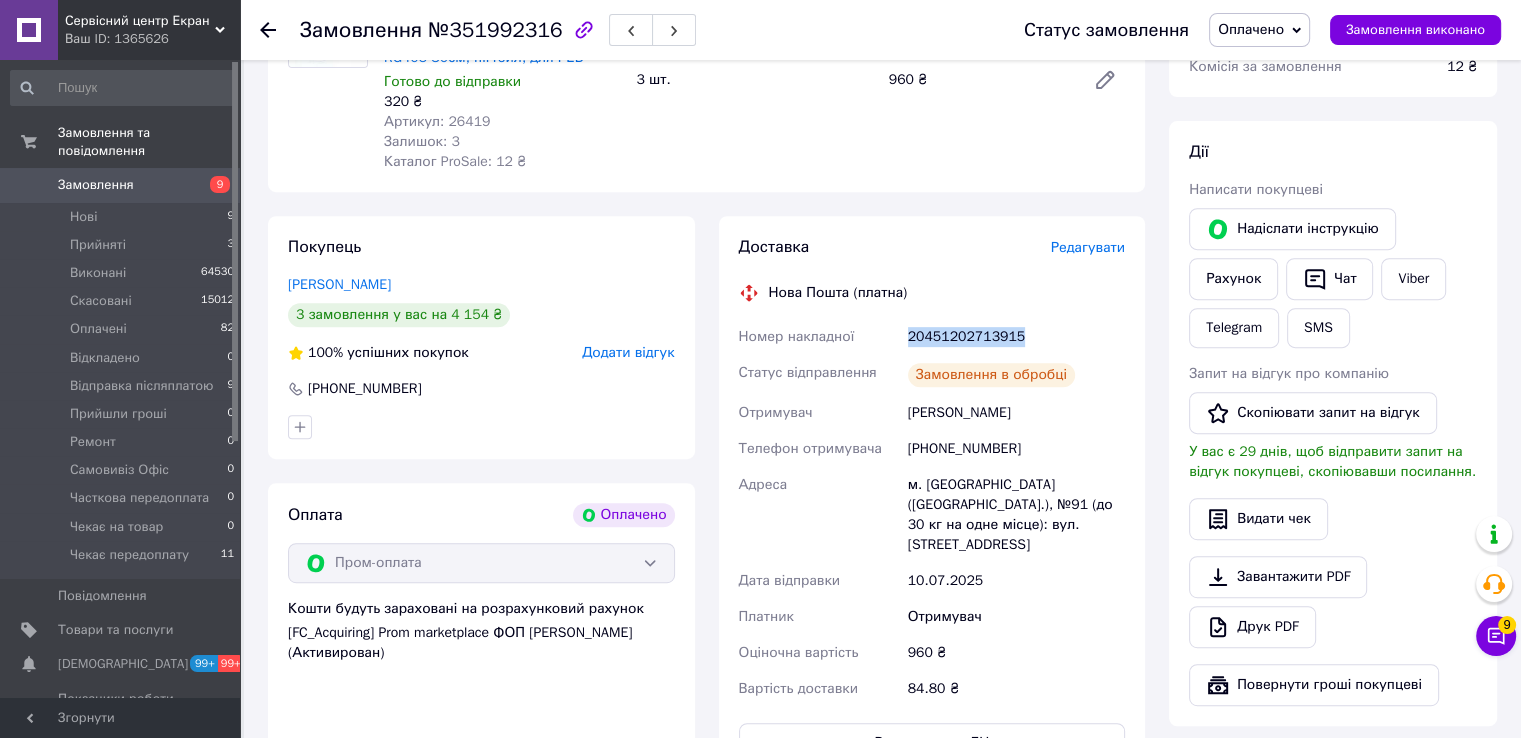 click on "20451202713915" at bounding box center [1016, 337] 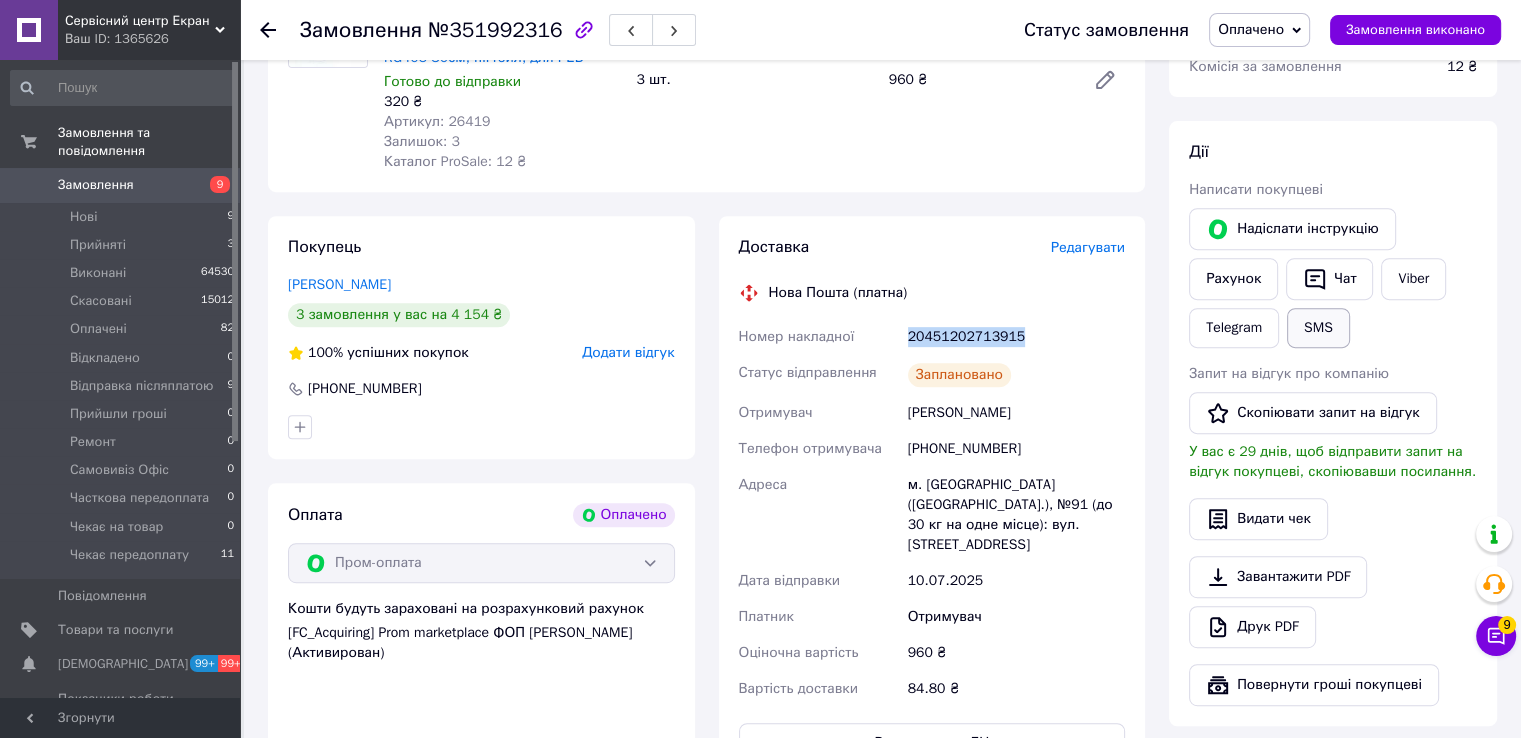 click on "SMS" at bounding box center [1318, 328] 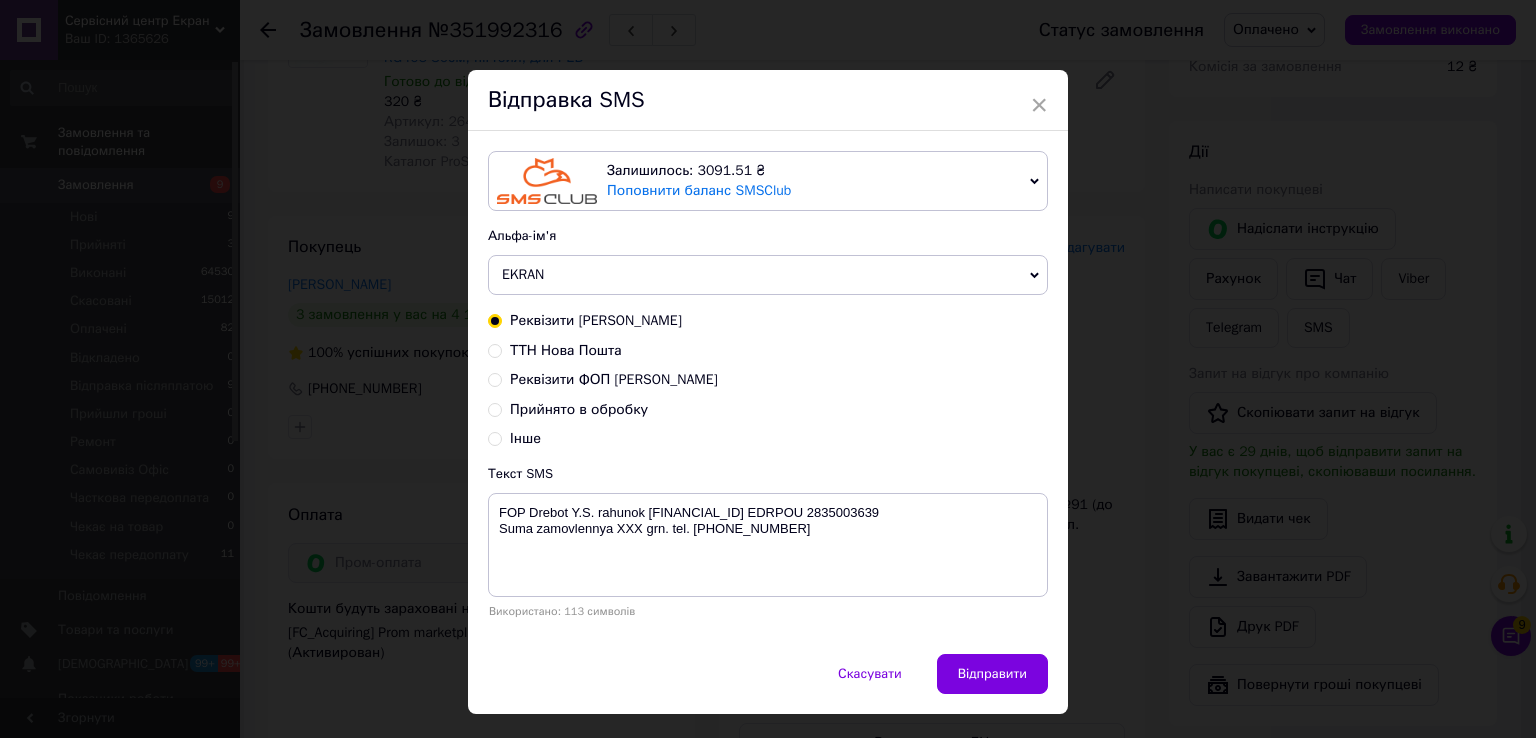 click on "ТТН Нова Пошта" at bounding box center [566, 350] 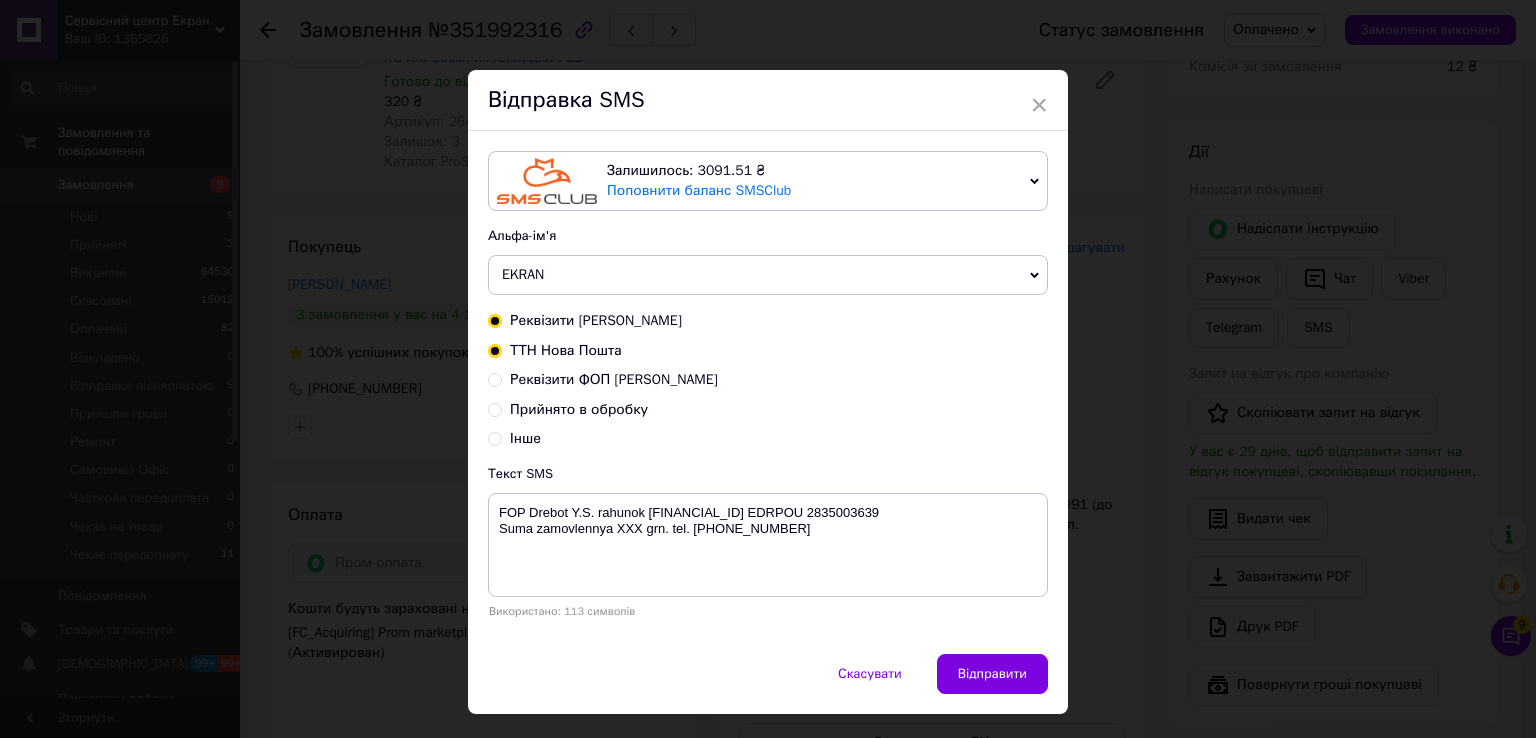 radio on "true" 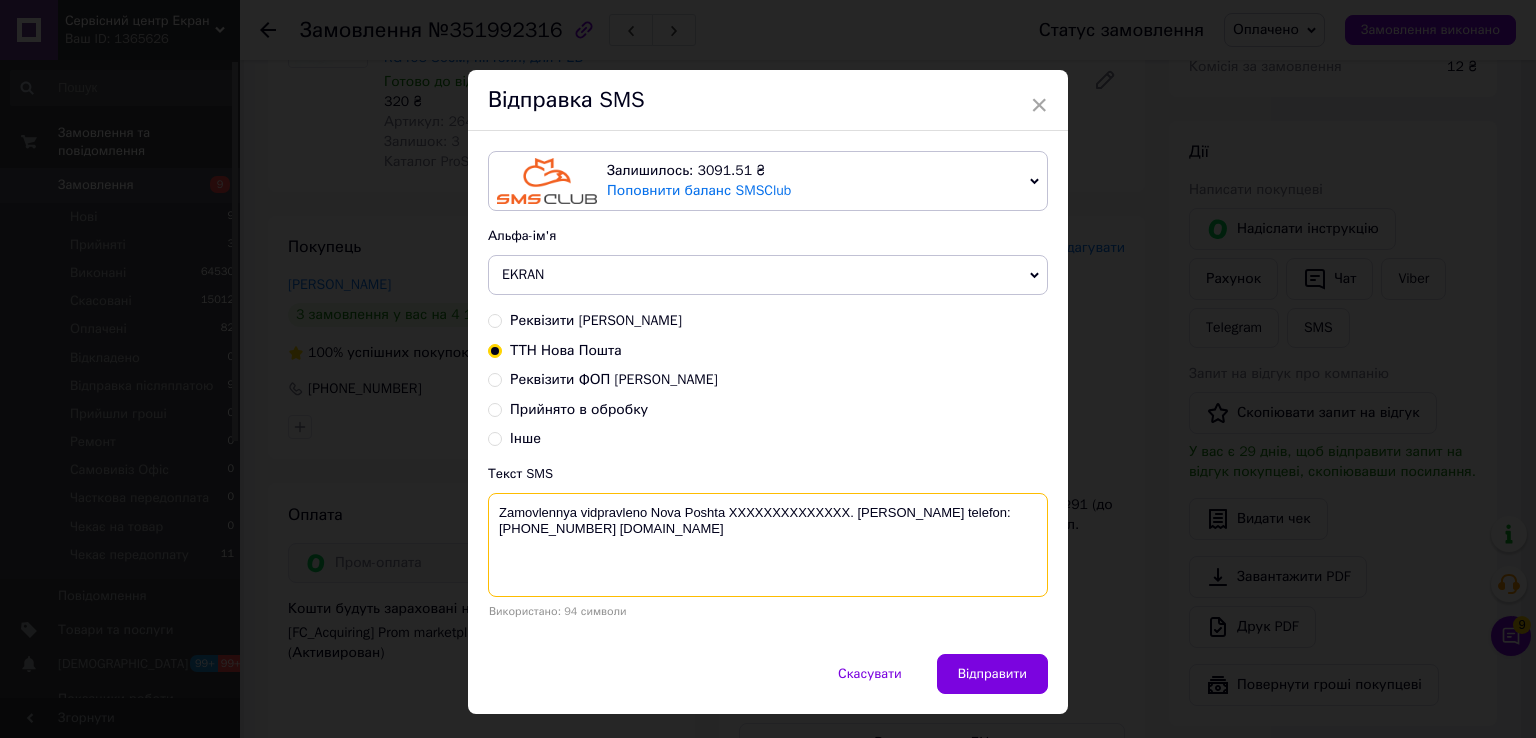 click on "Zamovlennya vidpravleno Nova Poshta XXXXXXXXXXXXXX. Nash telefon:+380689452358 www.ekran.in.ua" at bounding box center [768, 545] 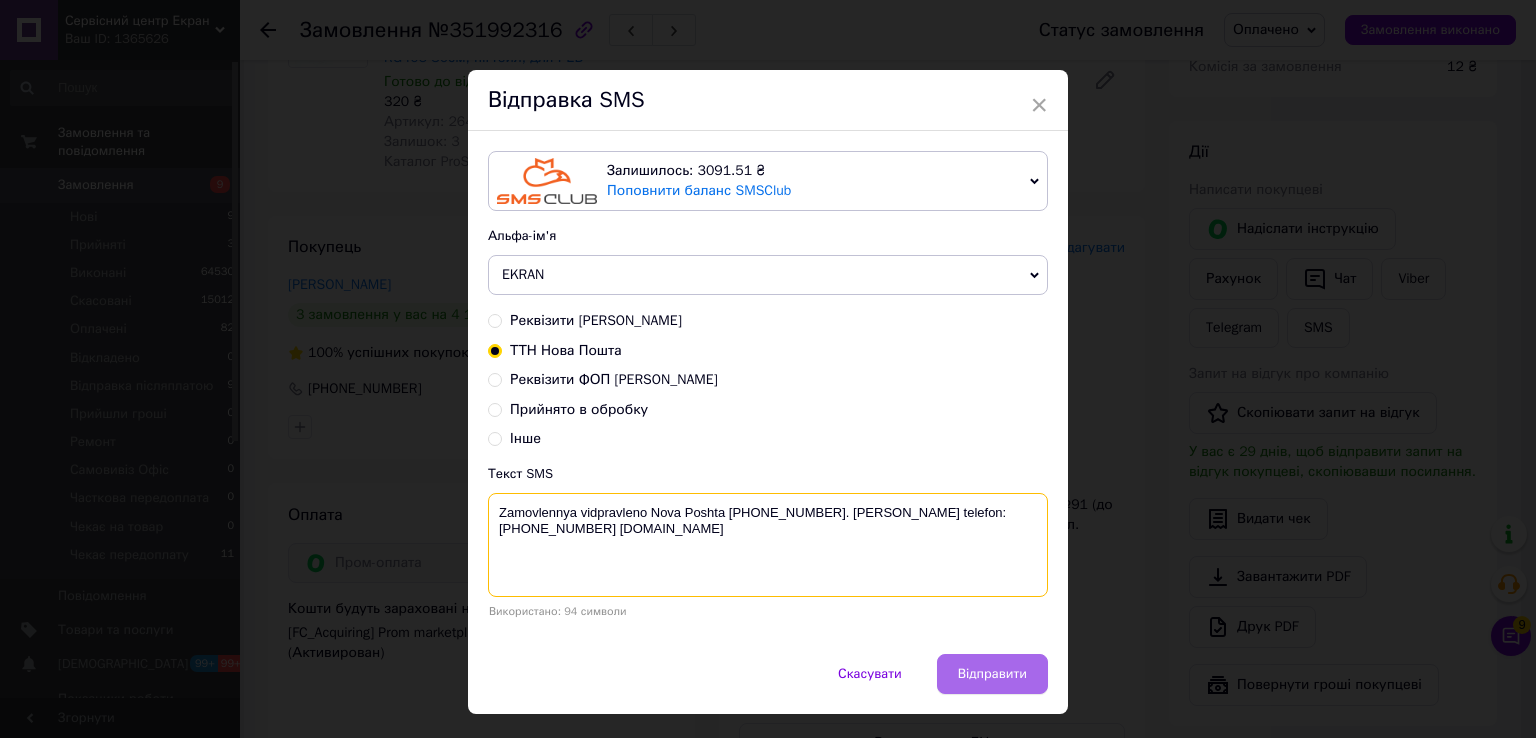 type on "Zamovlennya vidpravleno Nova Poshta 20451202713915. Nash telefon:+380689452358 www.ekran.in.ua" 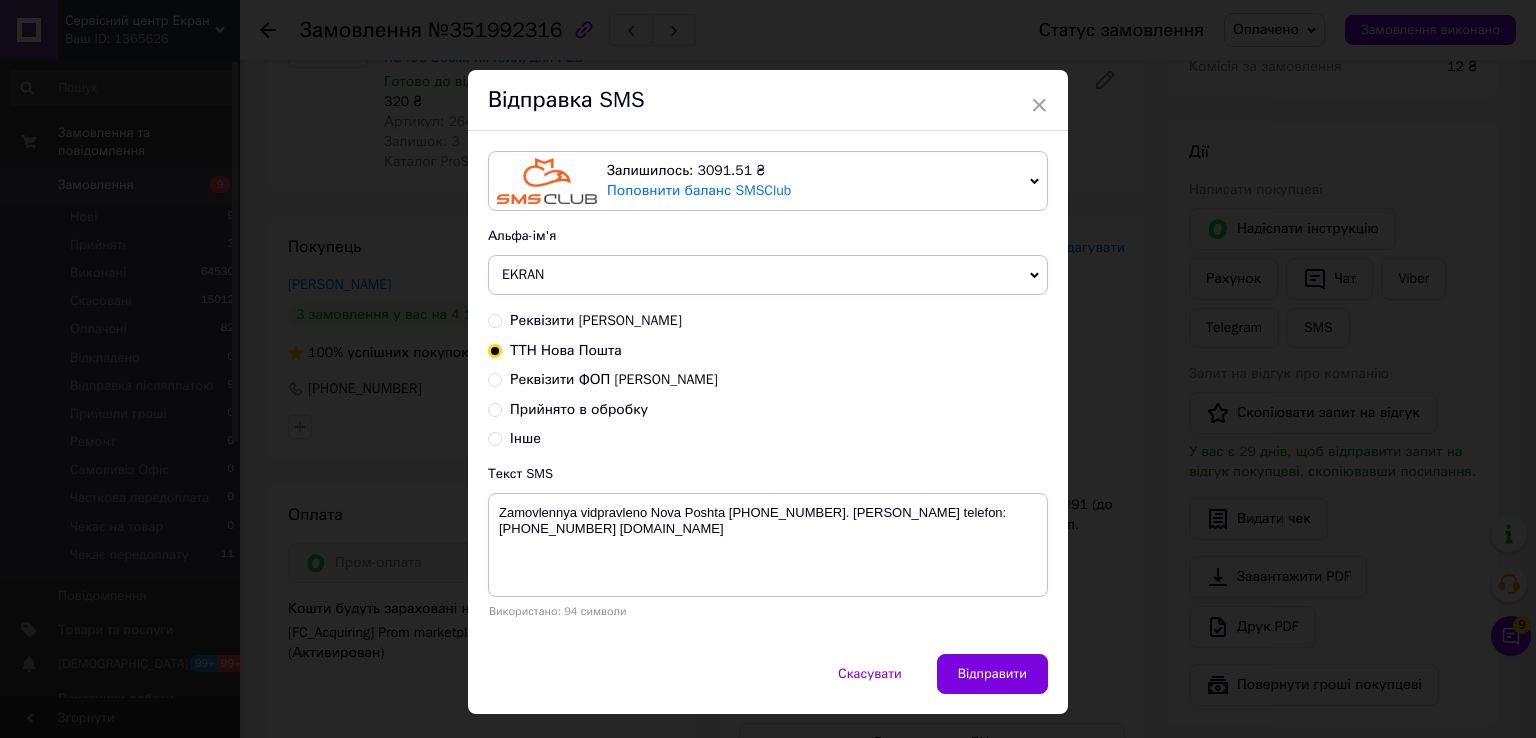 click on "Відправити" at bounding box center (992, 674) 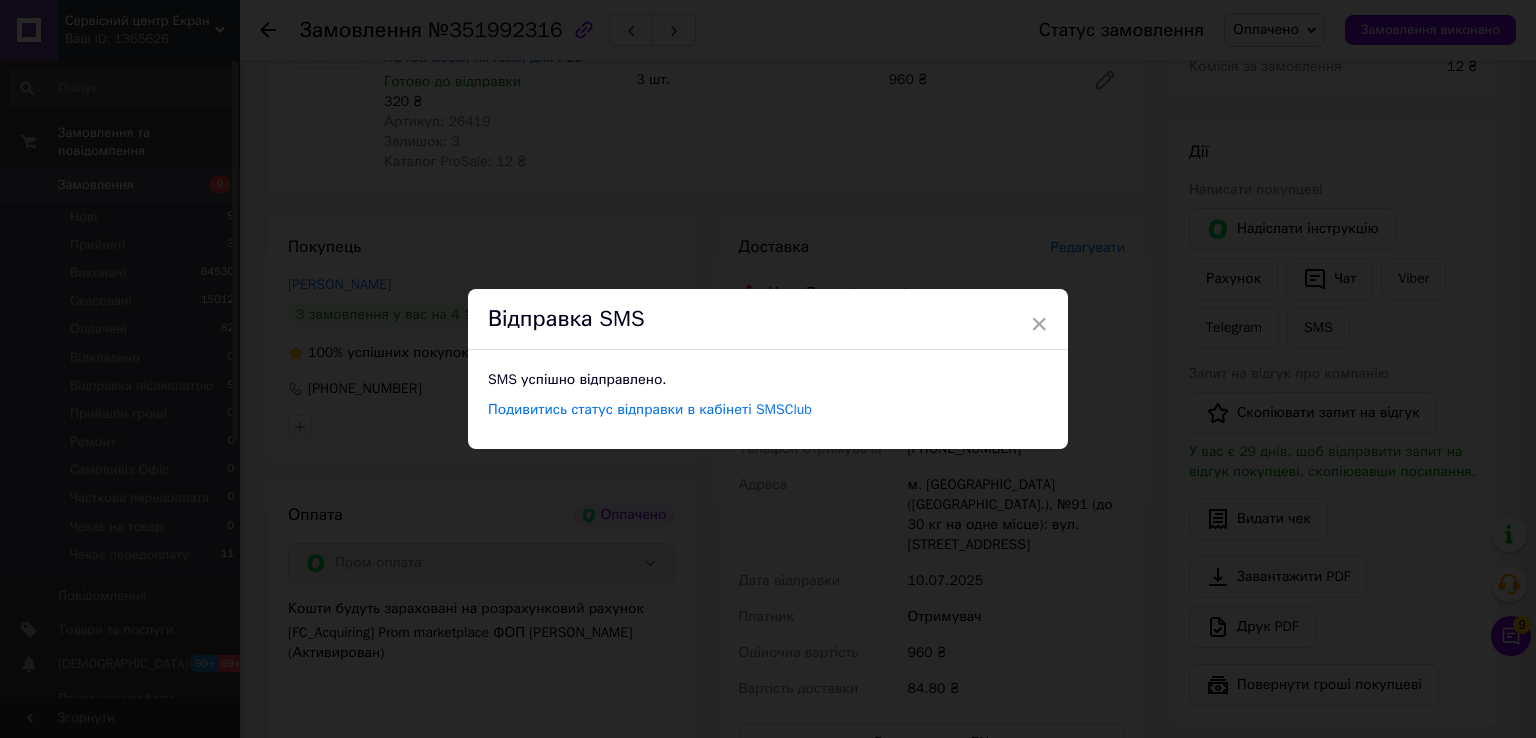 drag, startPoint x: 1040, startPoint y: 195, endPoint x: 1028, endPoint y: 198, distance: 12.369317 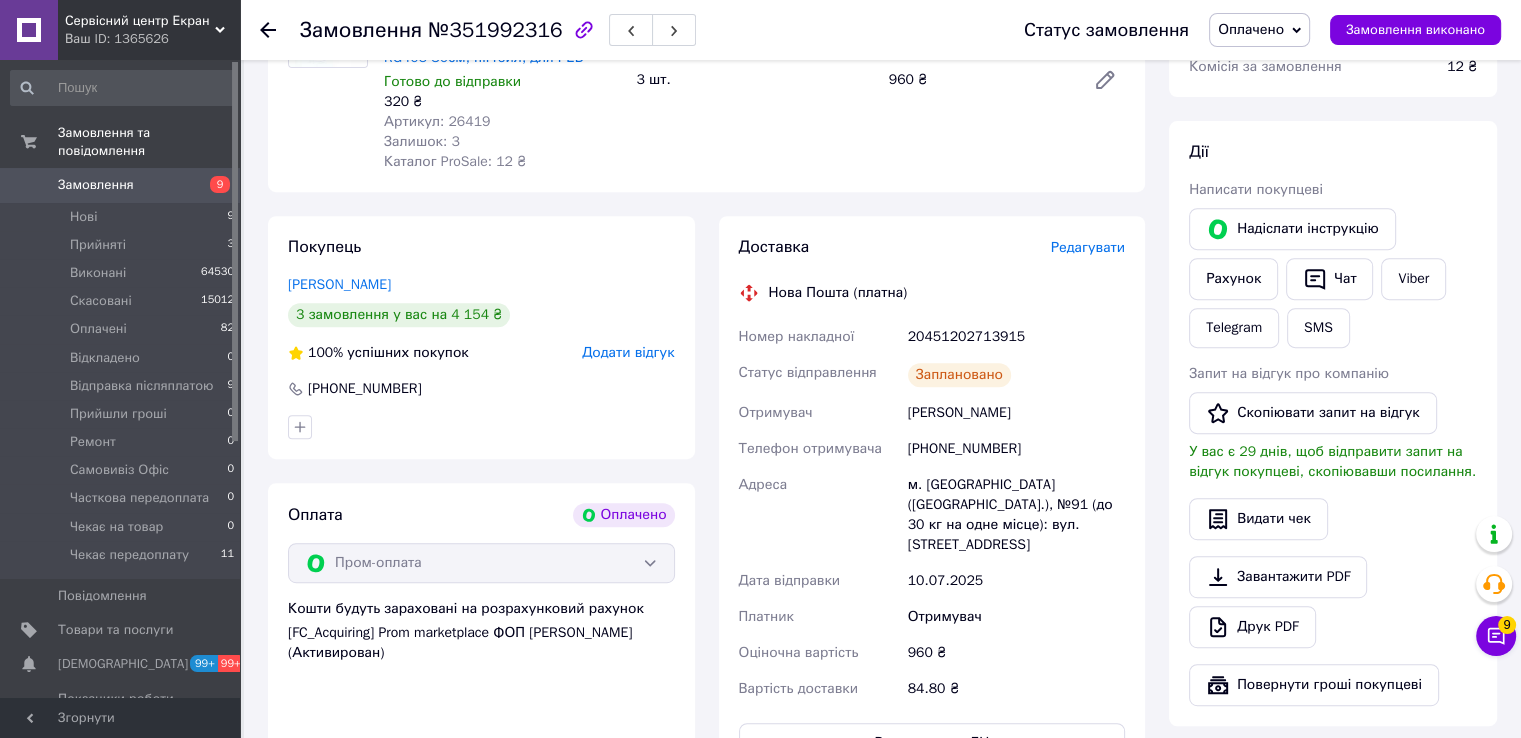 click 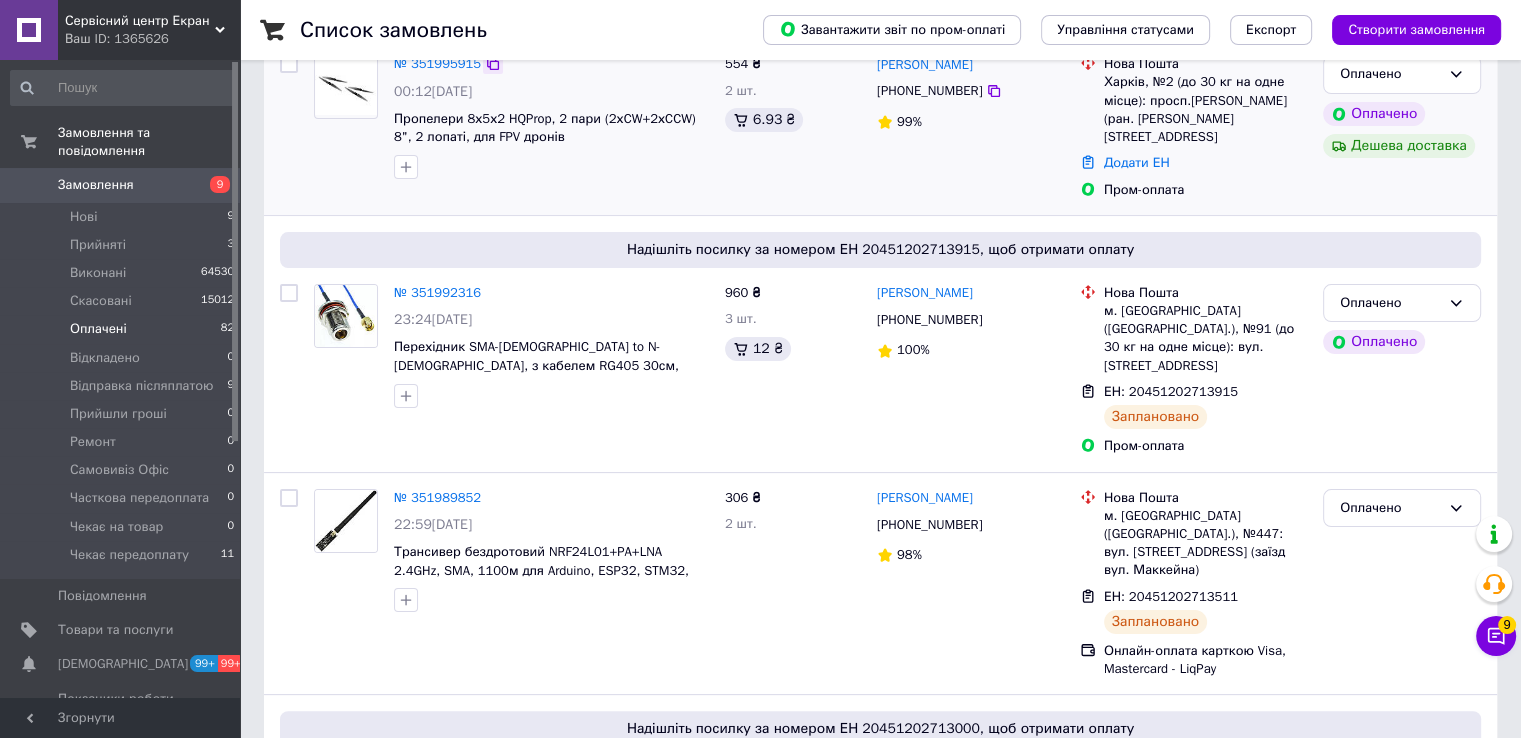 scroll, scrollTop: 200, scrollLeft: 0, axis: vertical 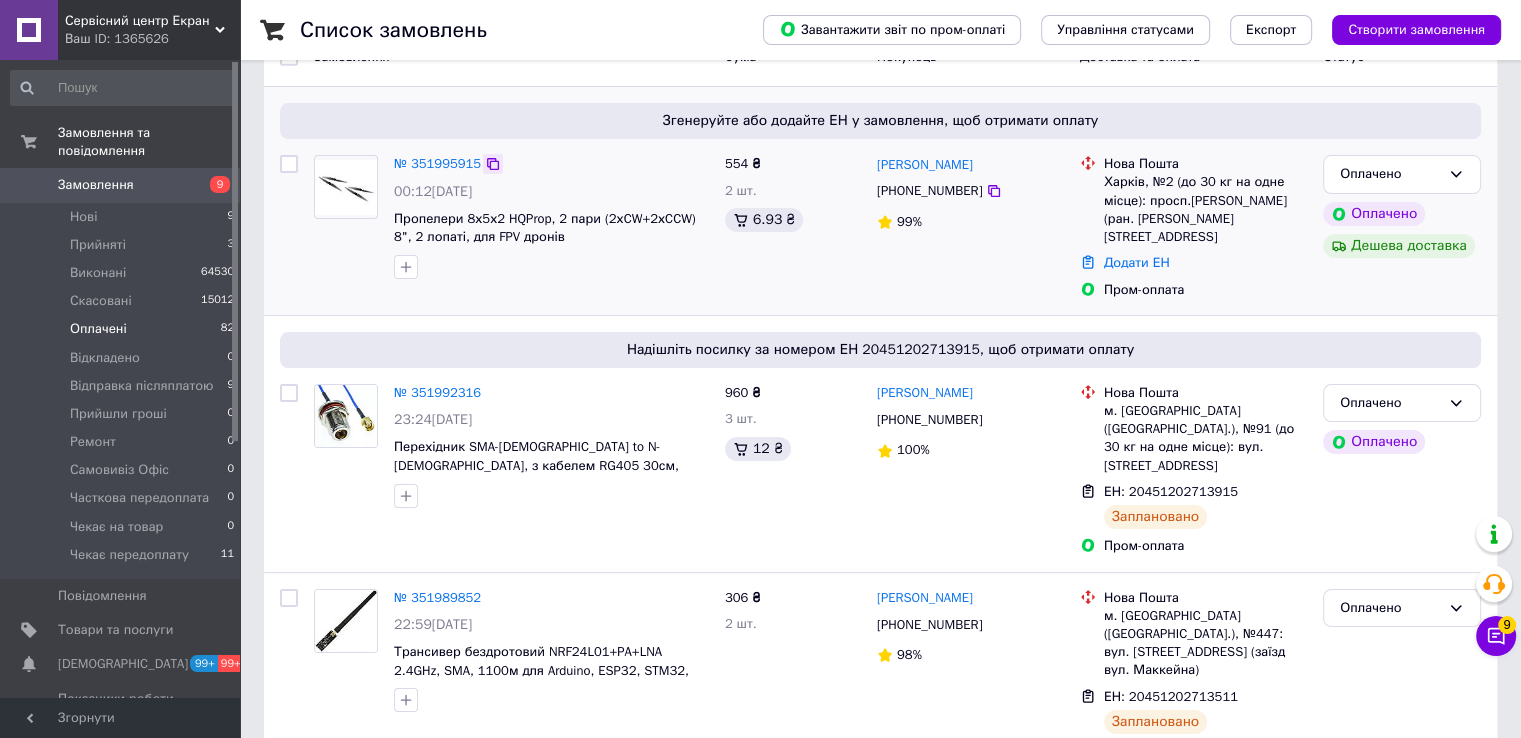 click 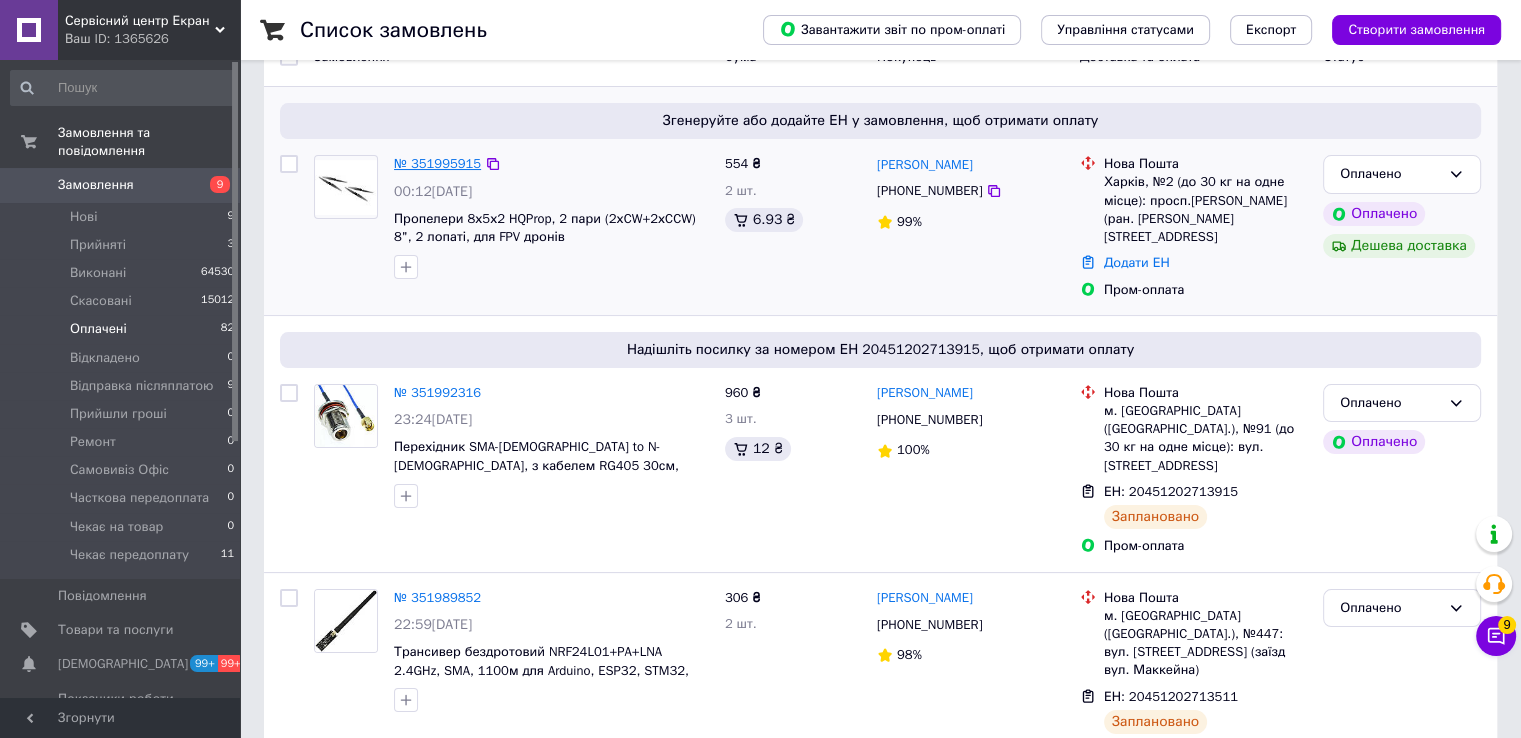 click on "№ 351995915" at bounding box center [437, 163] 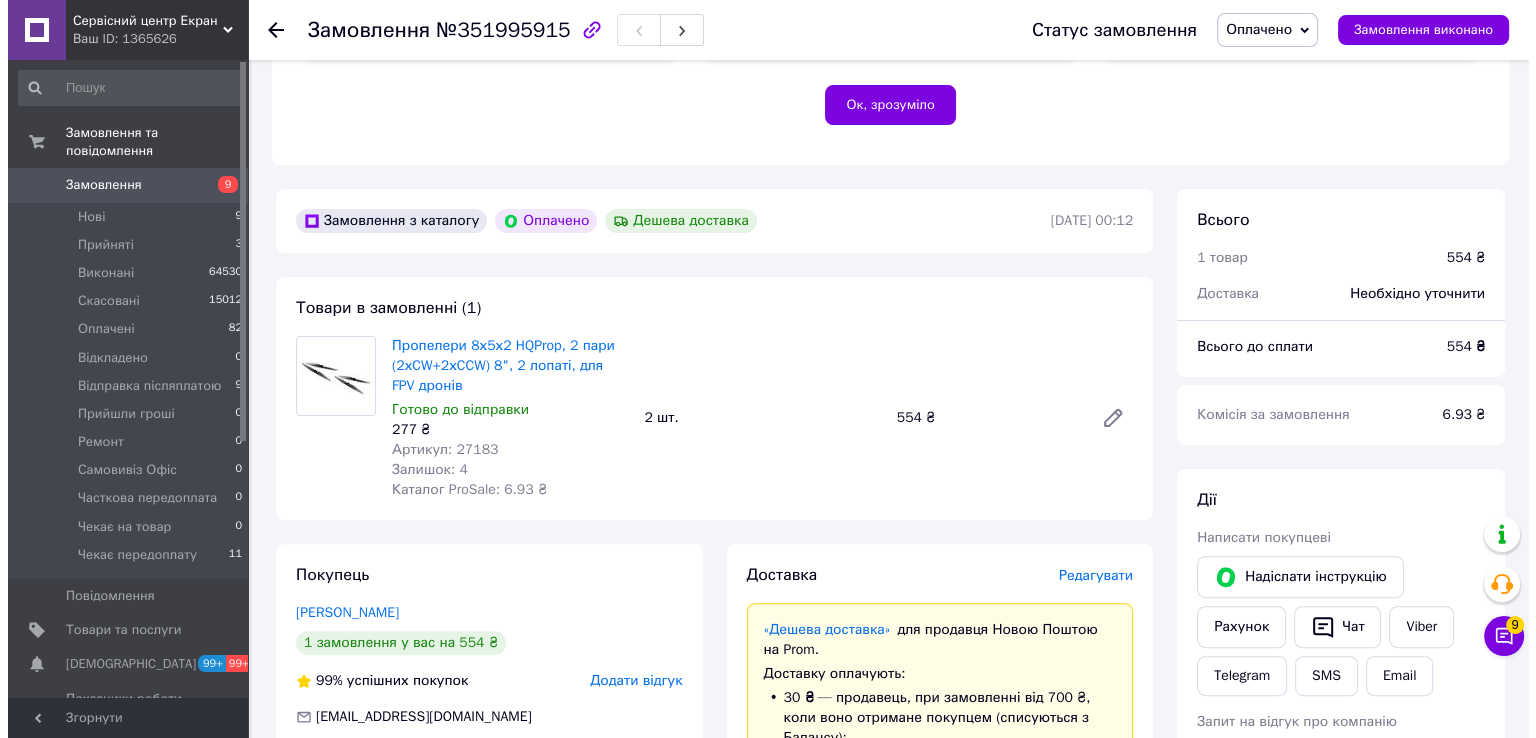 scroll, scrollTop: 700, scrollLeft: 0, axis: vertical 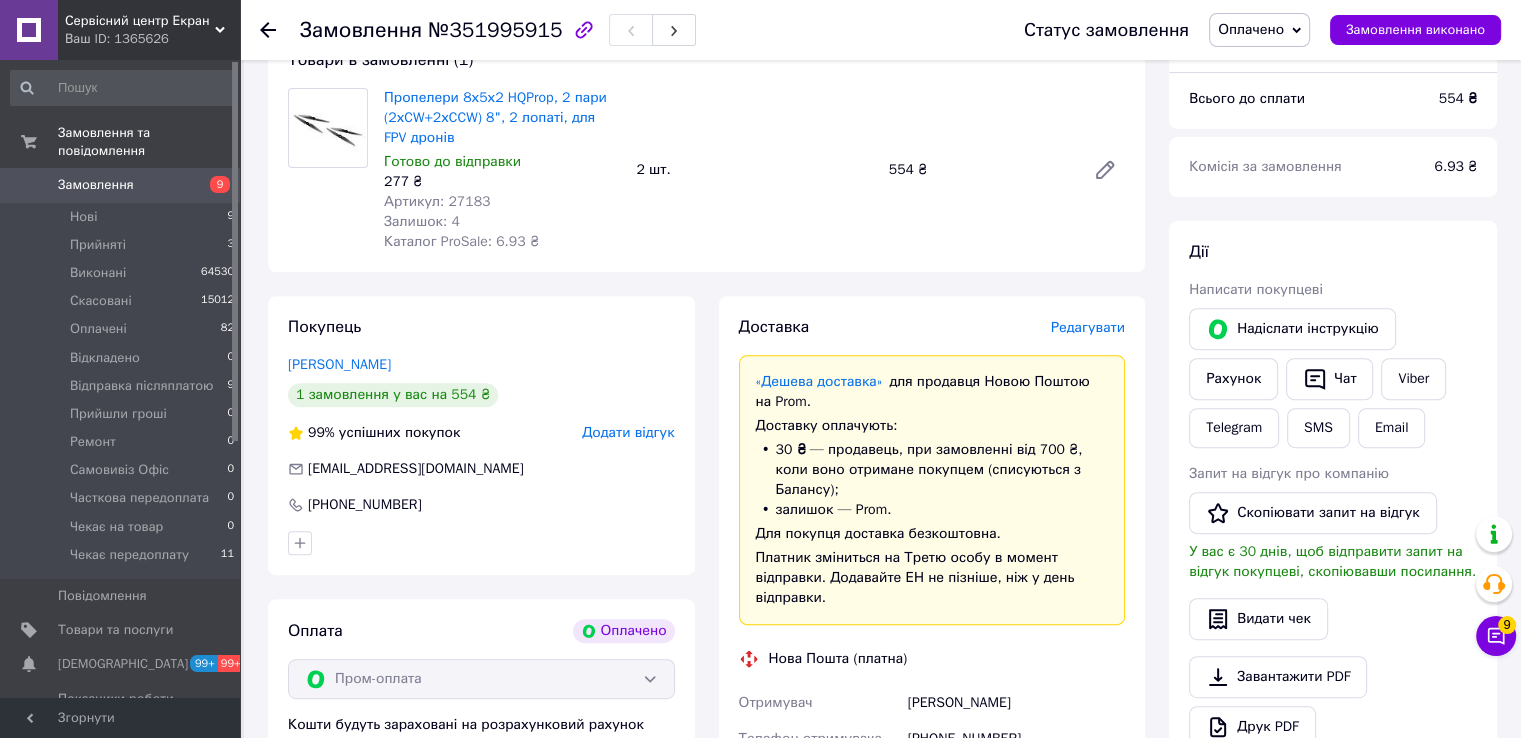 click on "Редагувати" at bounding box center [1088, 327] 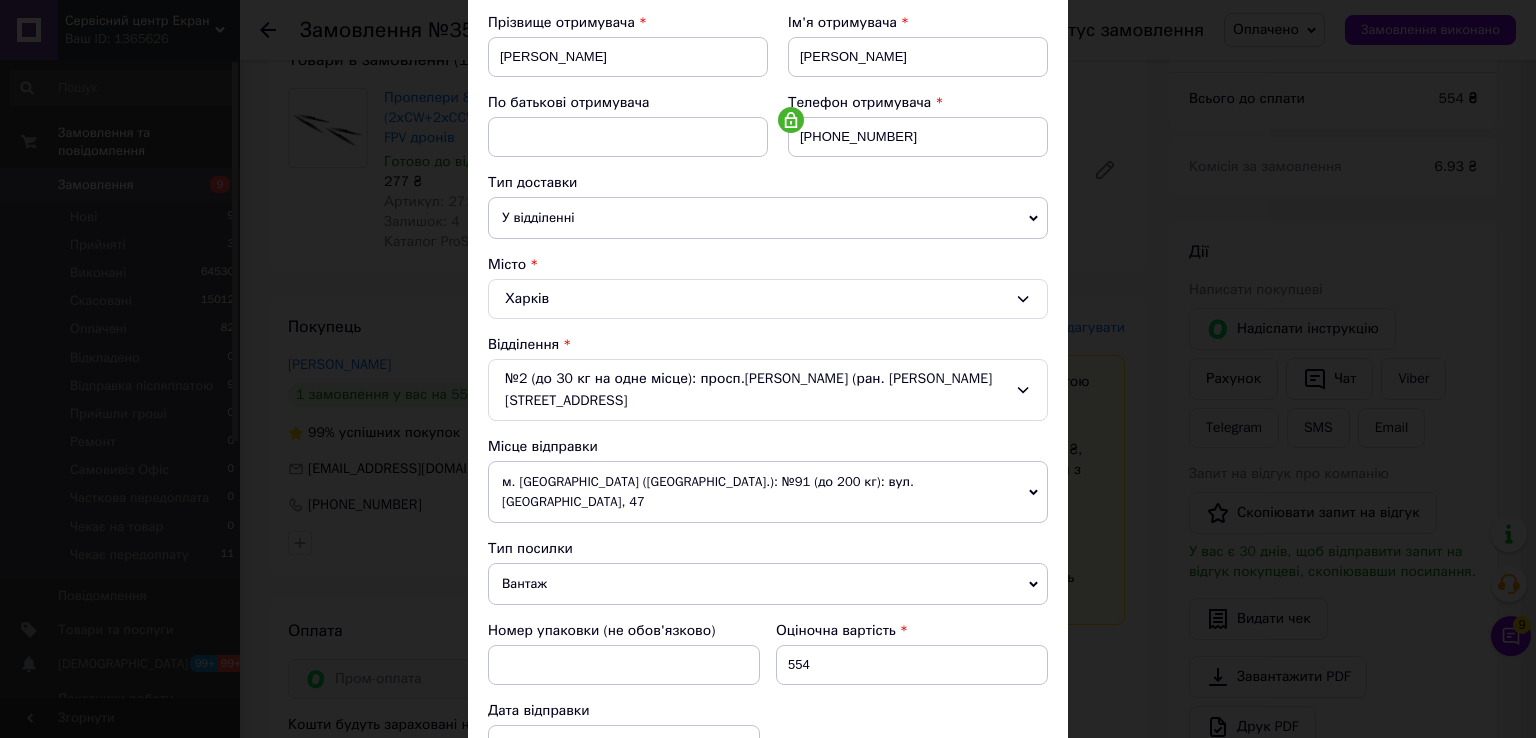 scroll, scrollTop: 500, scrollLeft: 0, axis: vertical 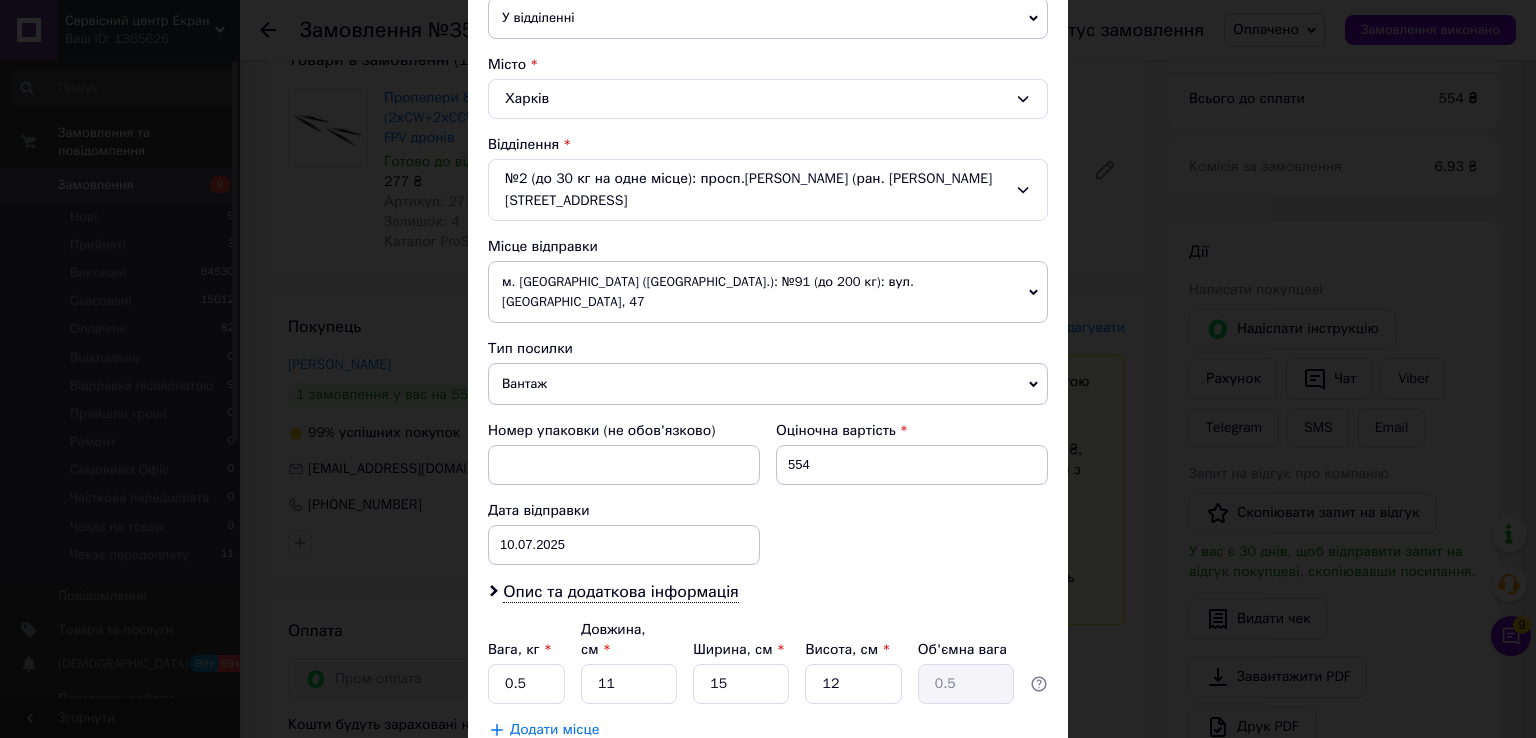 click on "Зберегти" at bounding box center [999, 780] 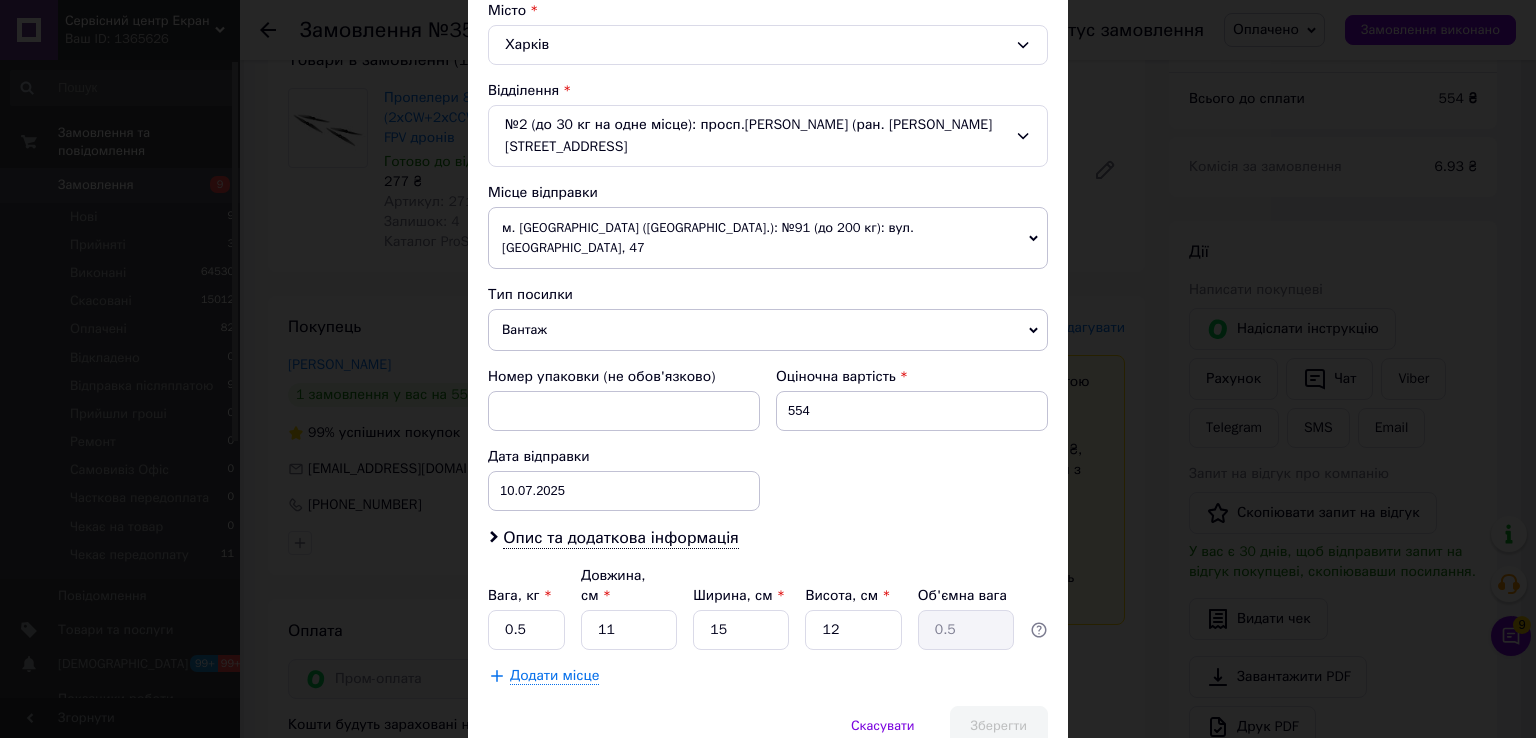 scroll, scrollTop: 584, scrollLeft: 0, axis: vertical 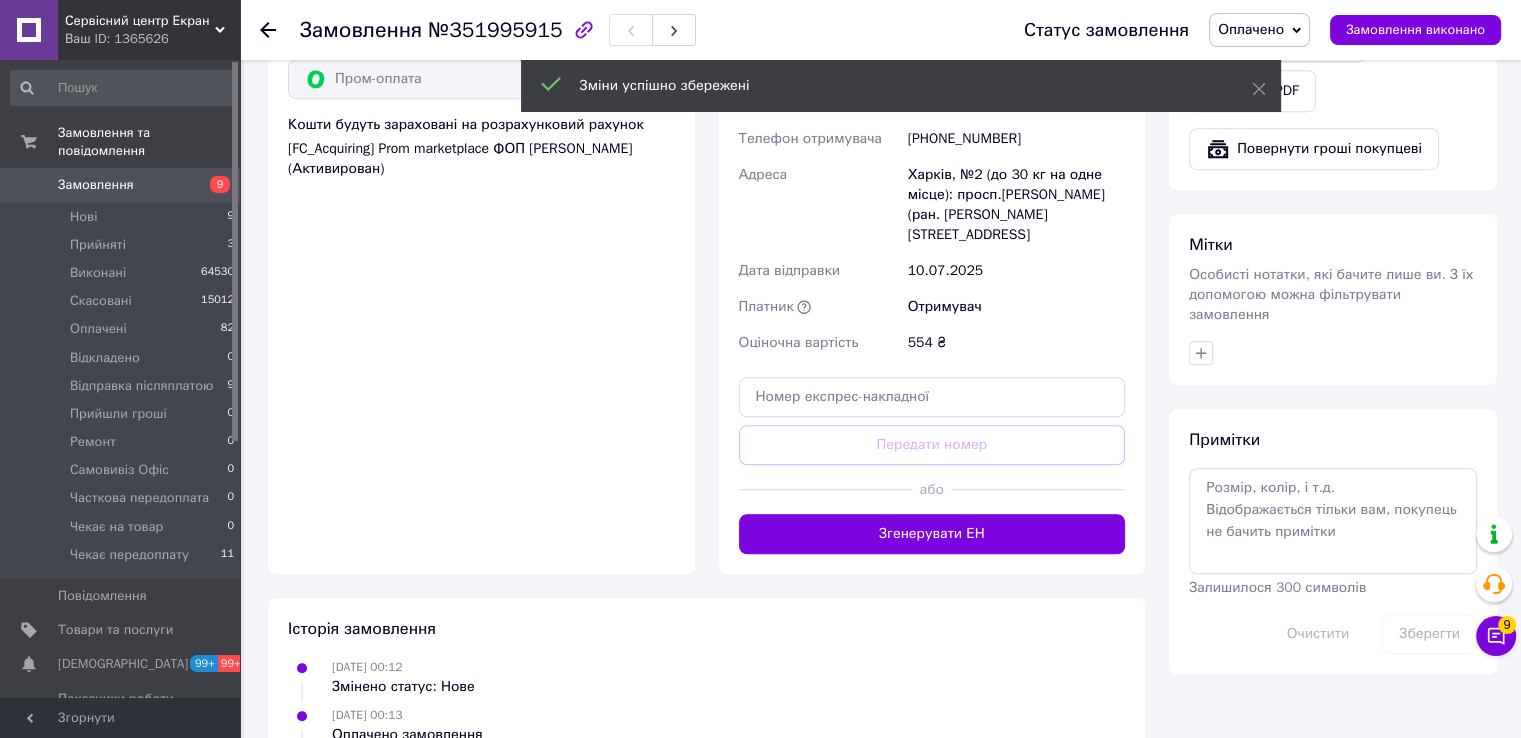 drag, startPoint x: 908, startPoint y: 491, endPoint x: 926, endPoint y: 465, distance: 31.622776 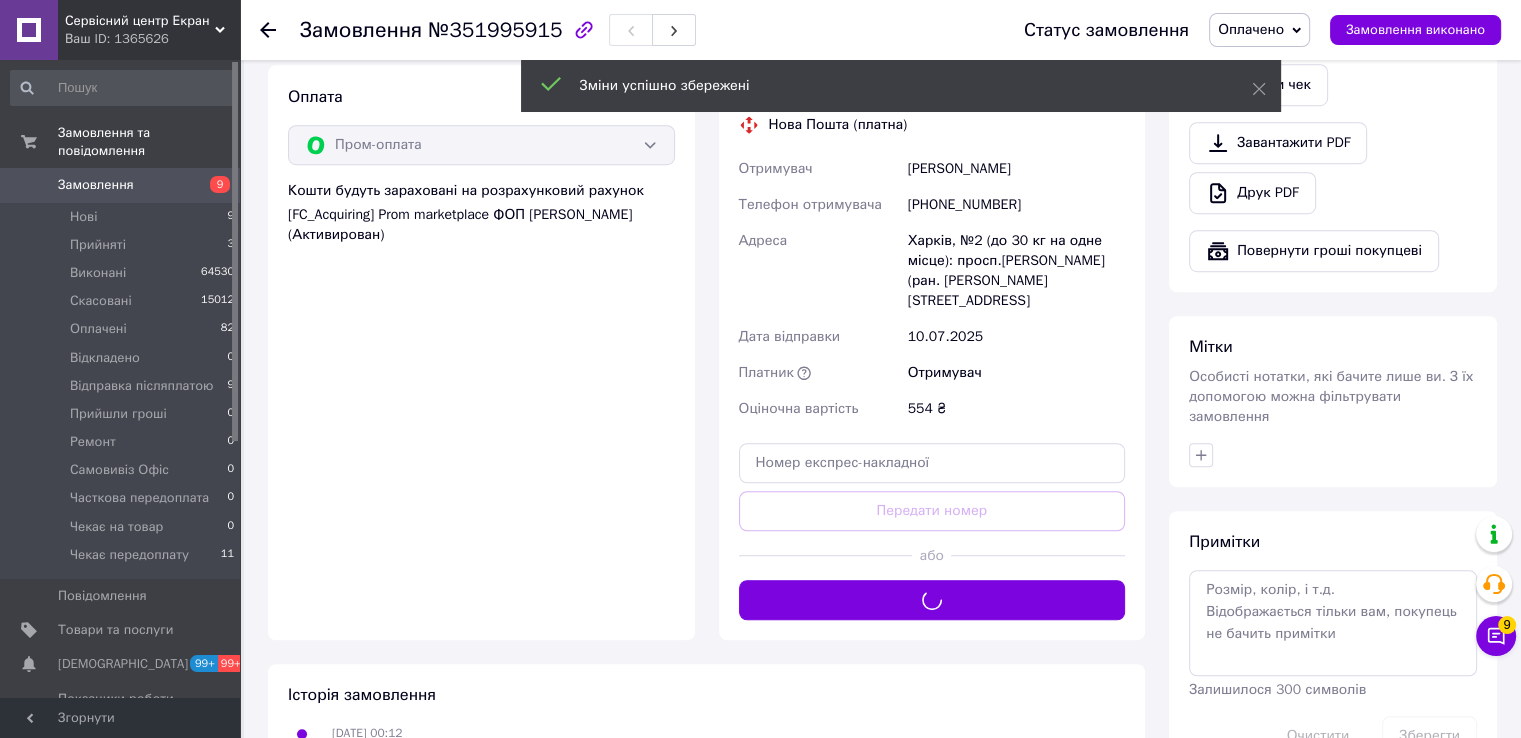 scroll, scrollTop: 1200, scrollLeft: 0, axis: vertical 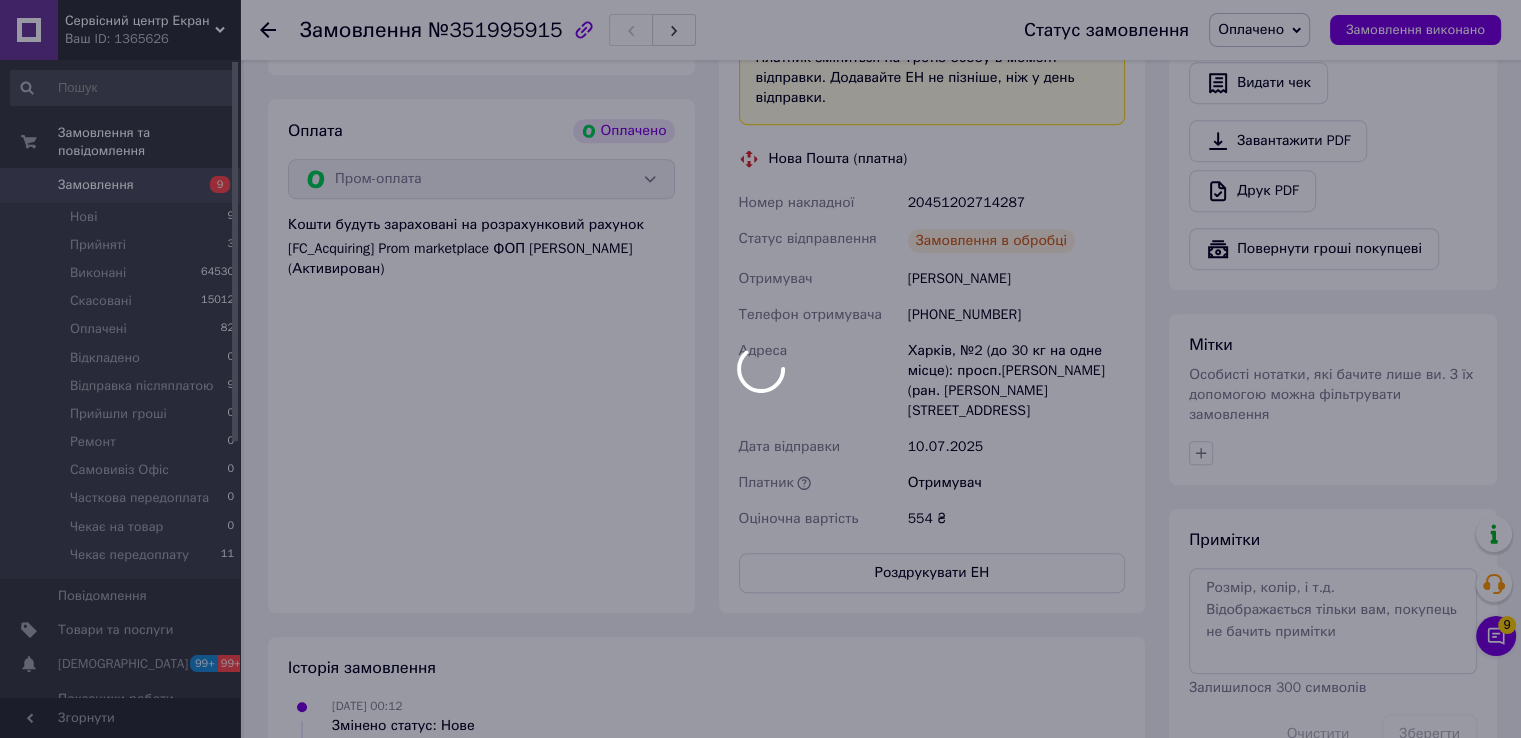 click on "20451202714287" at bounding box center (1016, 203) 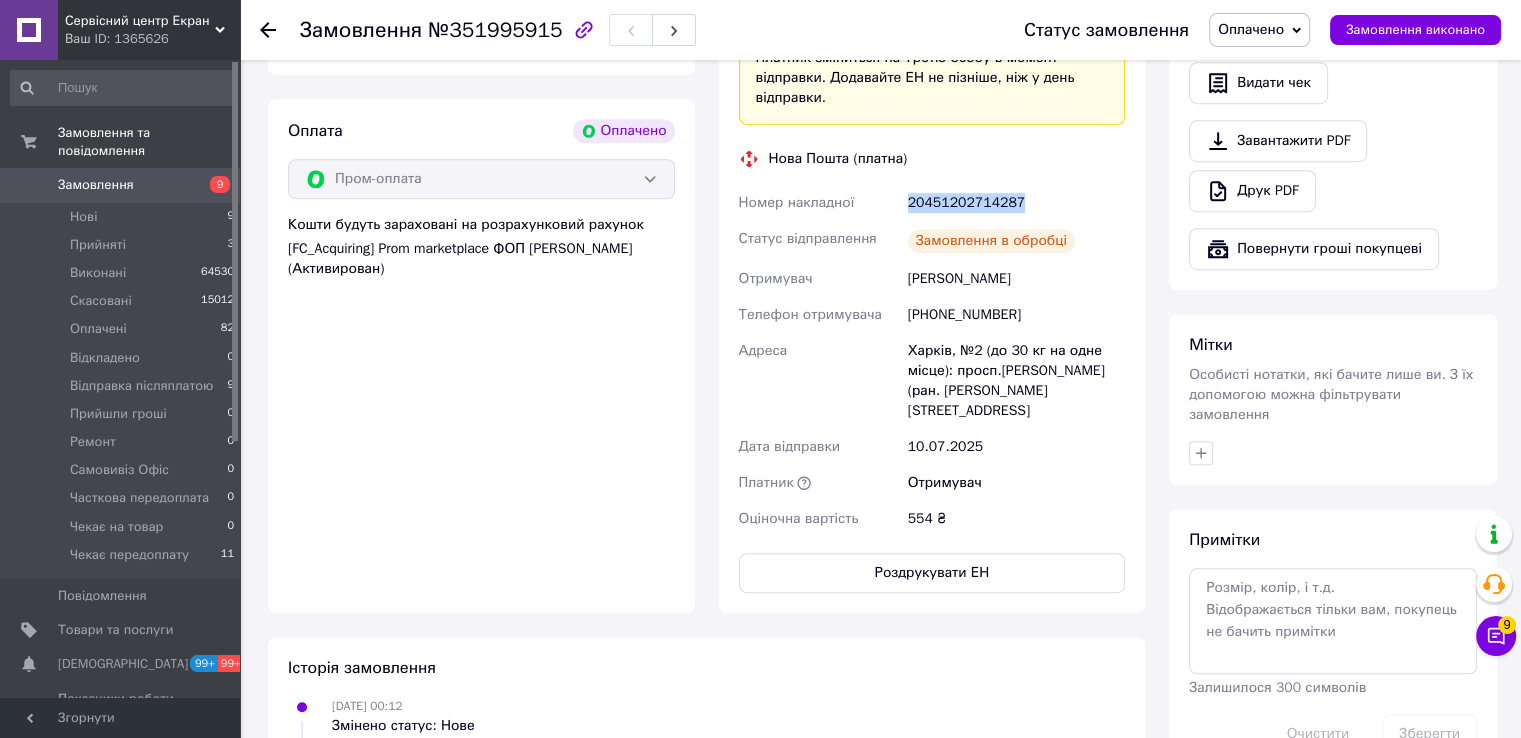 click on "20451202714287" at bounding box center (1016, 203) 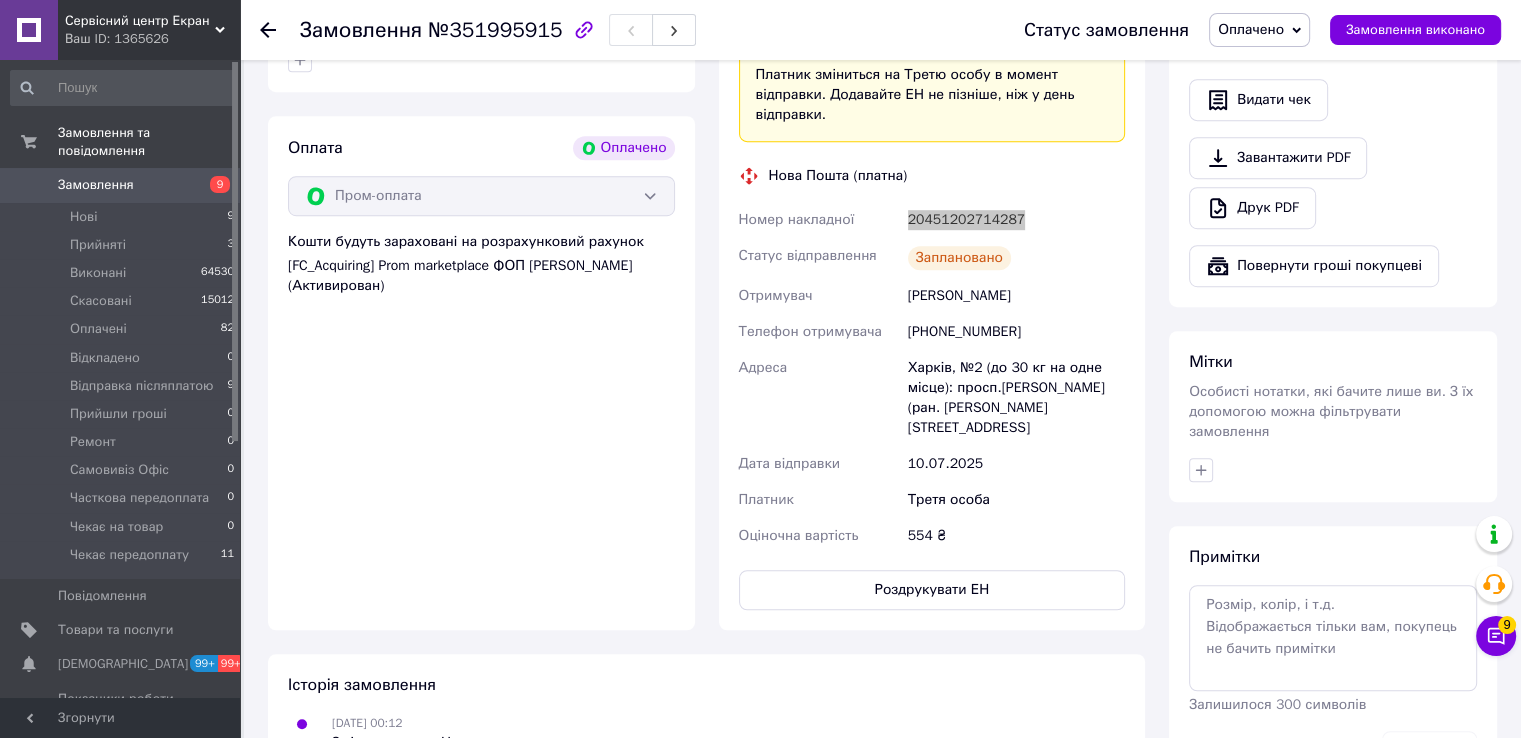 scroll, scrollTop: 900, scrollLeft: 0, axis: vertical 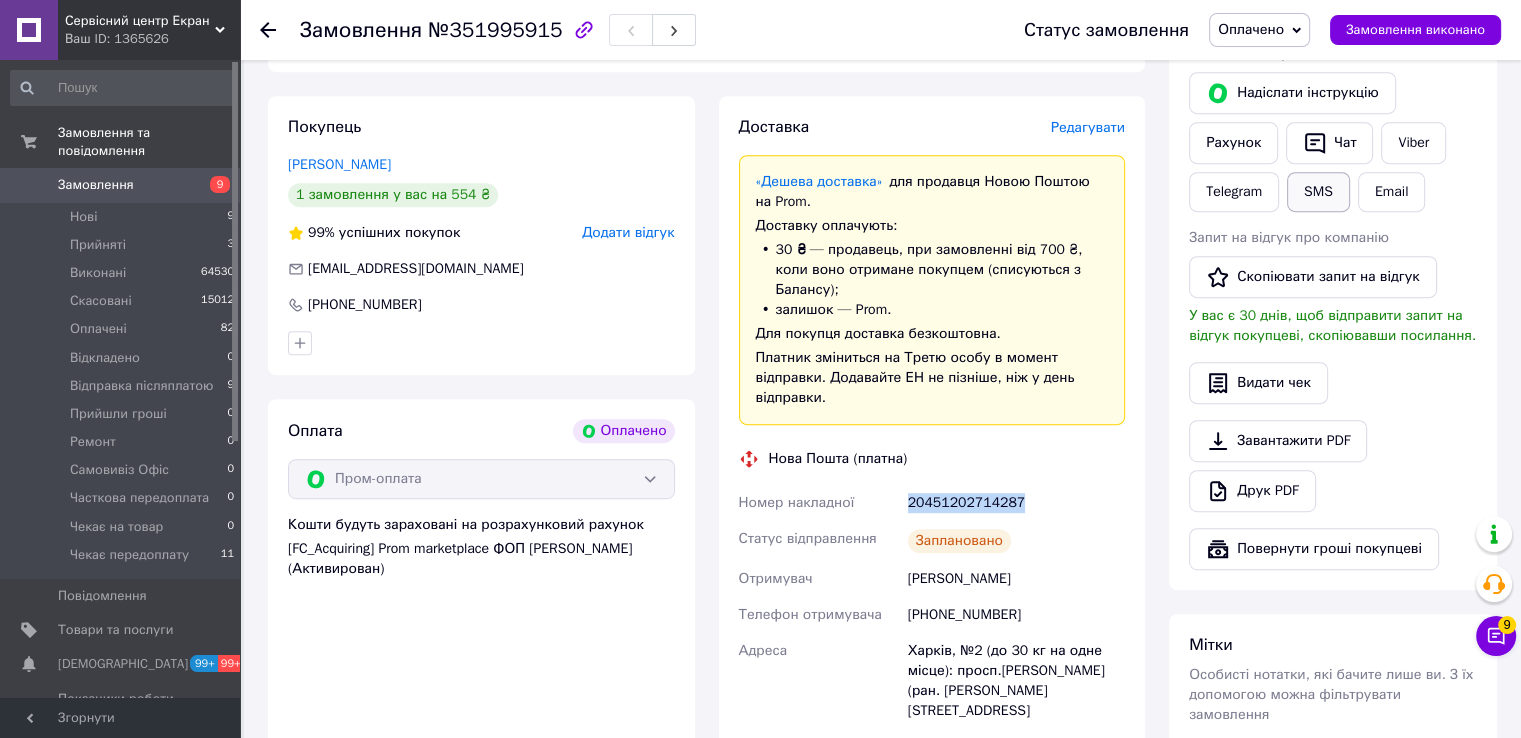 click on "SMS" at bounding box center (1318, 192) 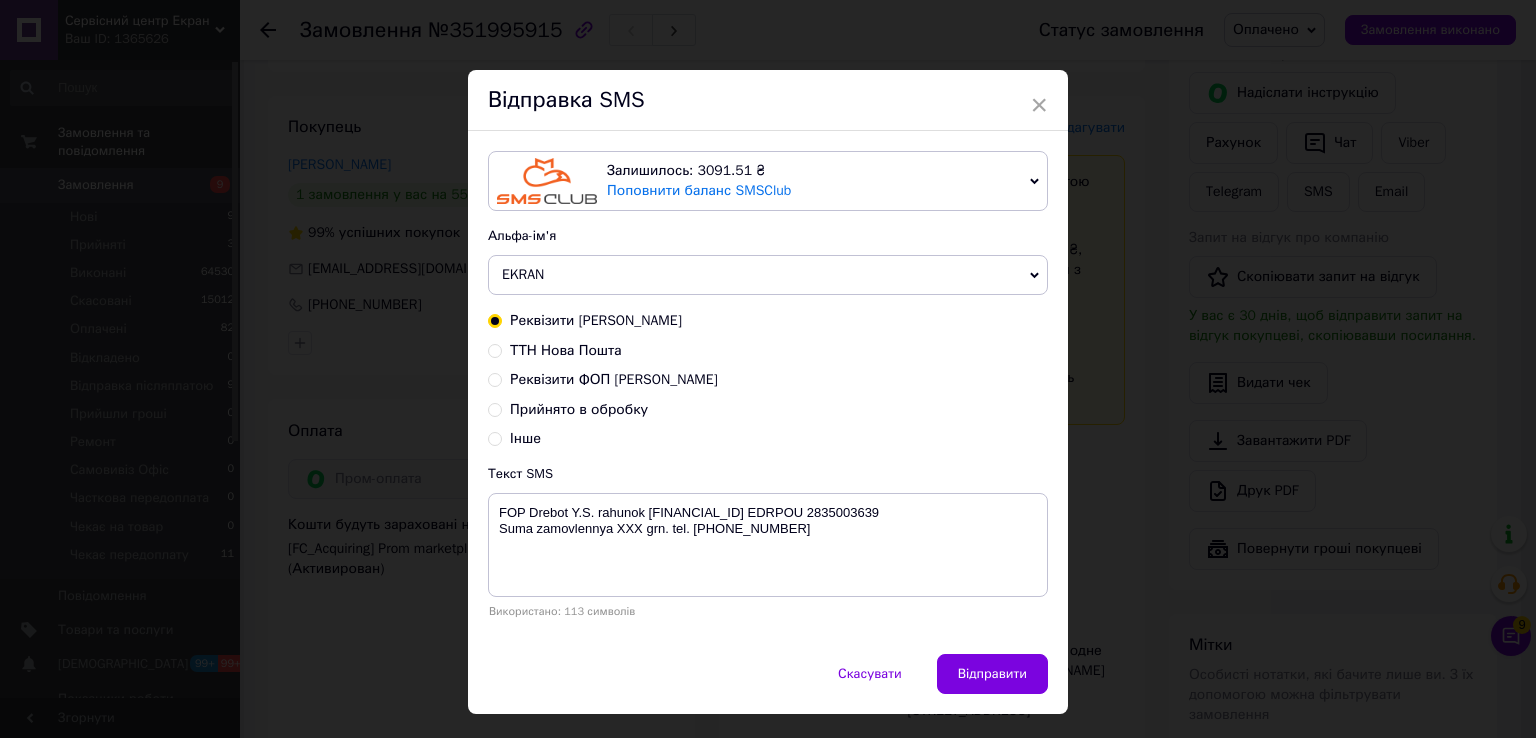 click on "ТТН Нова Пошта" at bounding box center (566, 350) 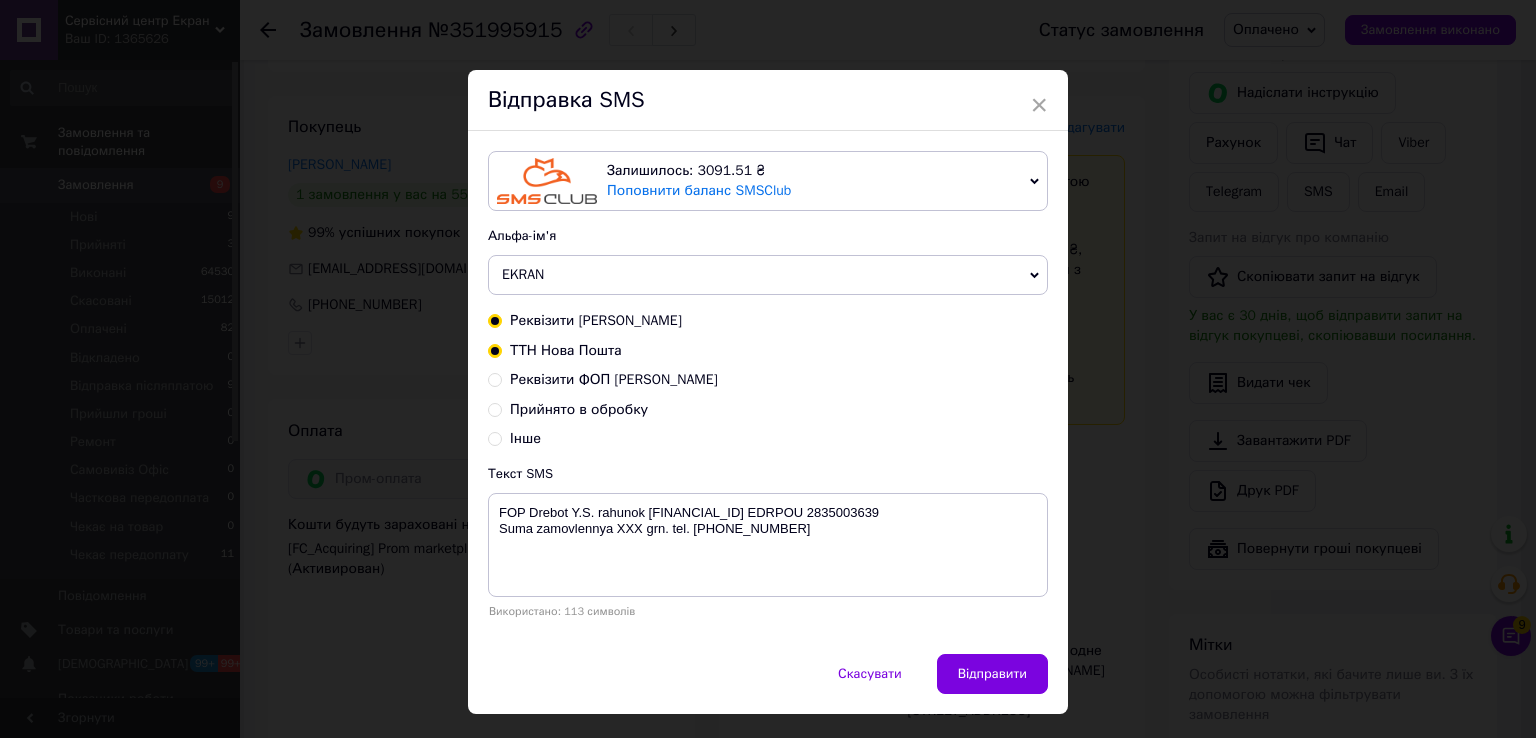 radio on "true" 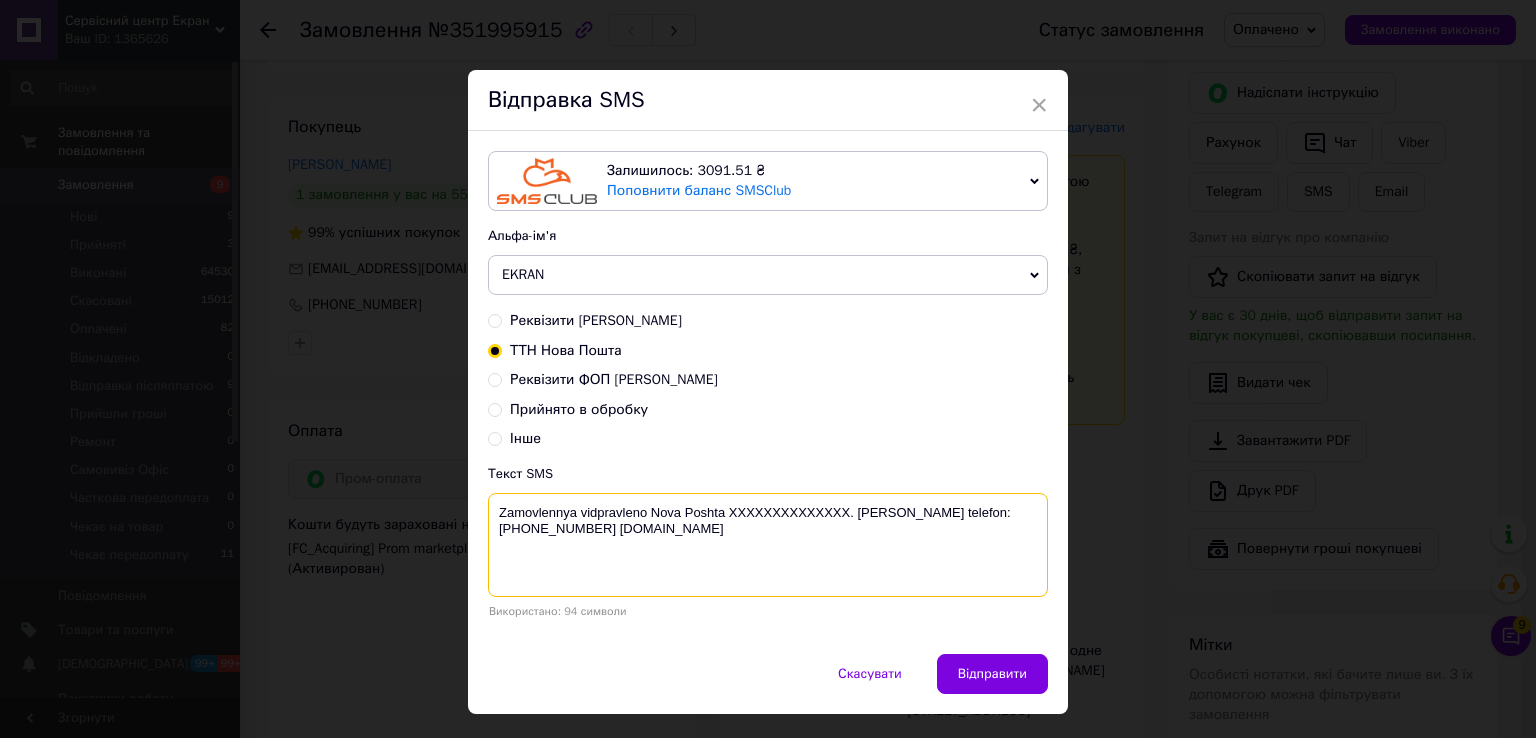 click on "Zamovlennya vidpravleno Nova Poshta XXXXXXXXXXXXXX. Nash telefon:+380689452358 www.ekran.in.ua" at bounding box center [768, 545] 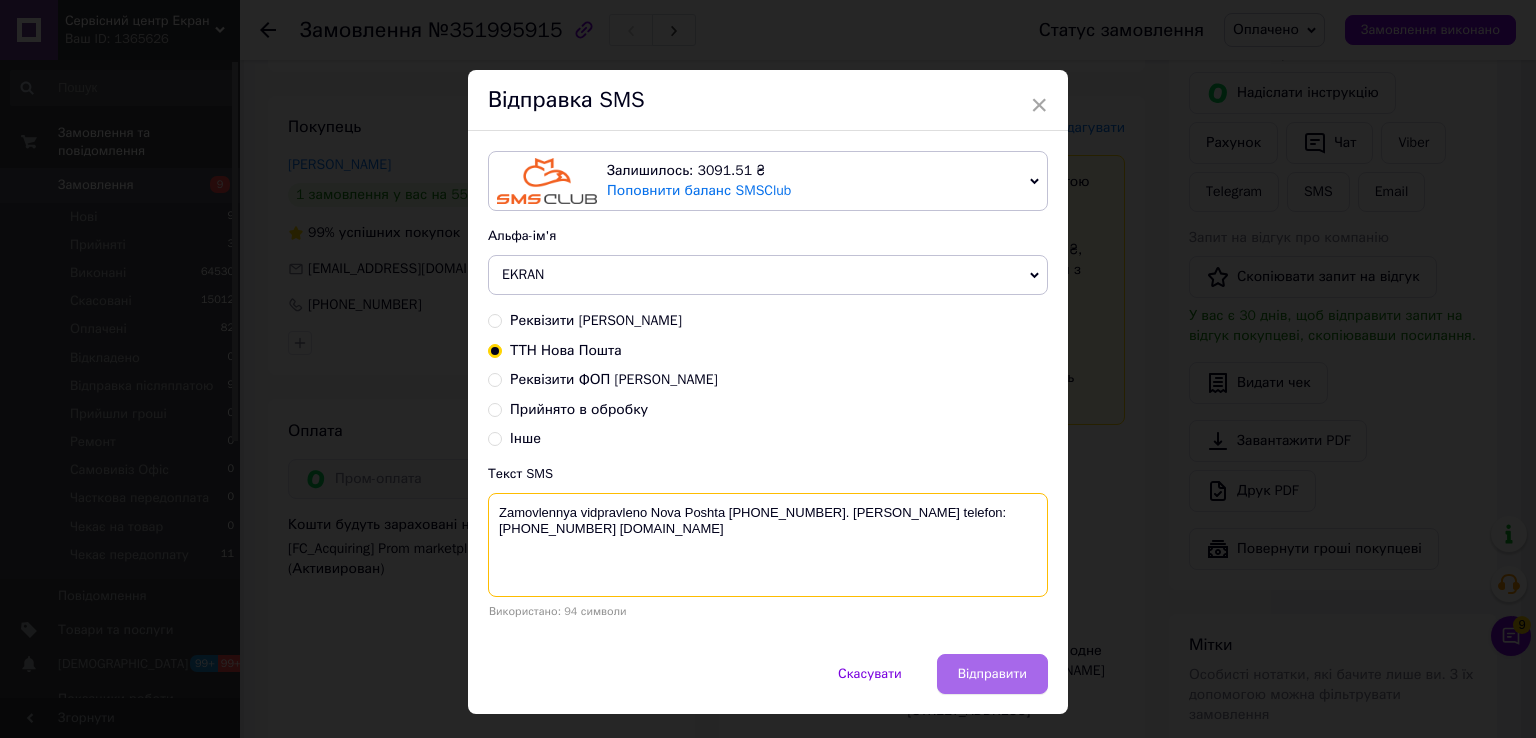 type on "Zamovlennya vidpravleno Nova Poshta 20451202714287. Nash telefon:+380689452358 www.ekran.in.ua" 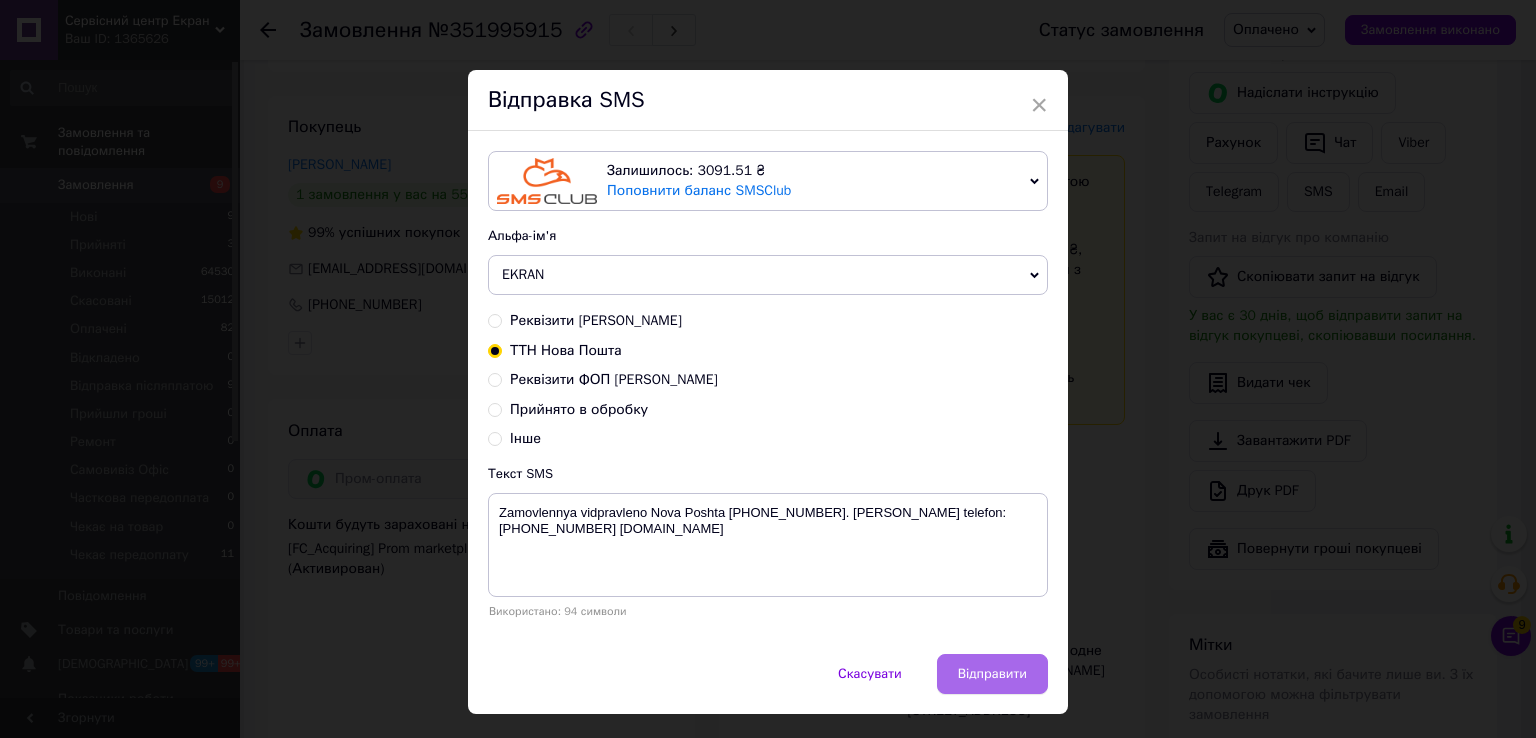 click on "Відправити" at bounding box center (992, 674) 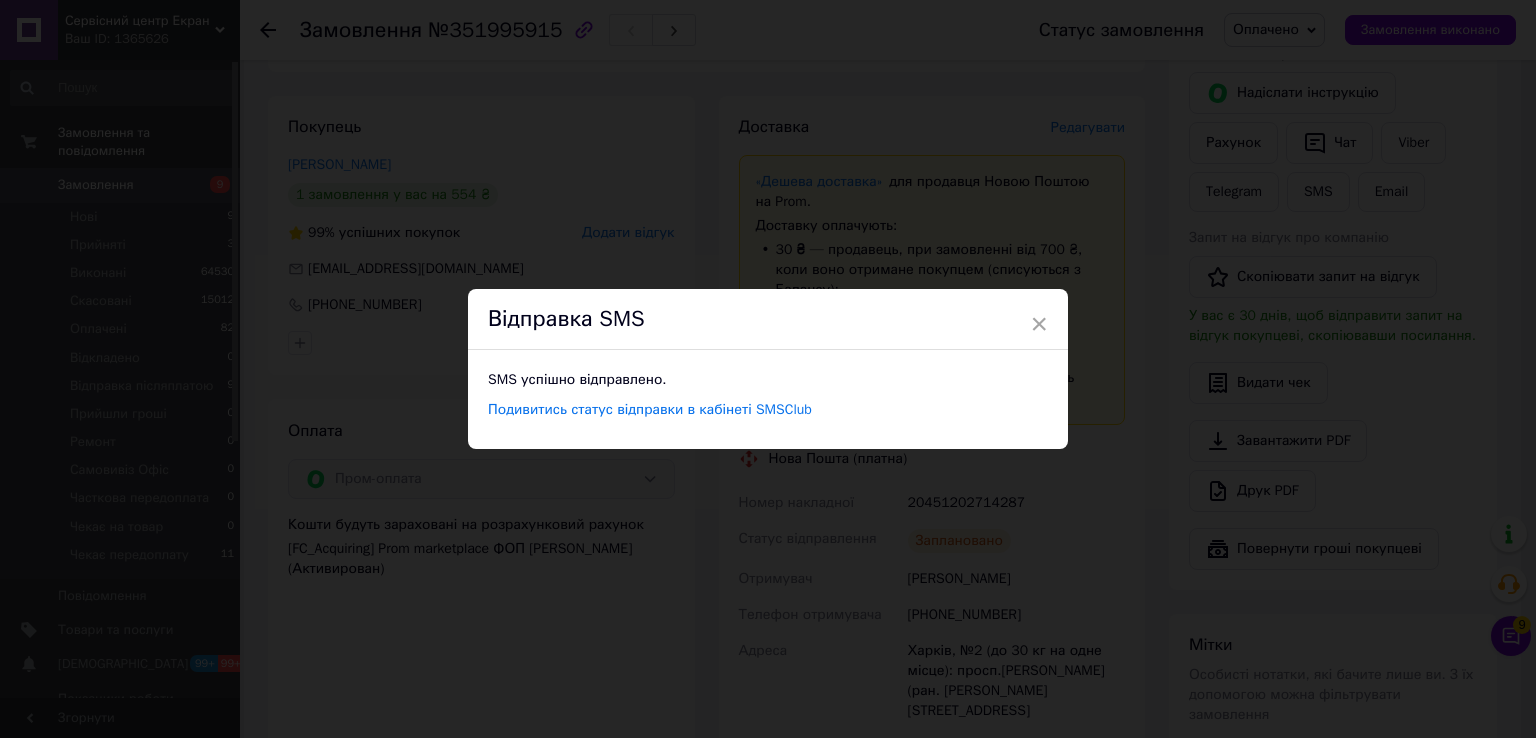drag, startPoint x: 828, startPoint y: 111, endPoint x: 792, endPoint y: 140, distance: 46.227695 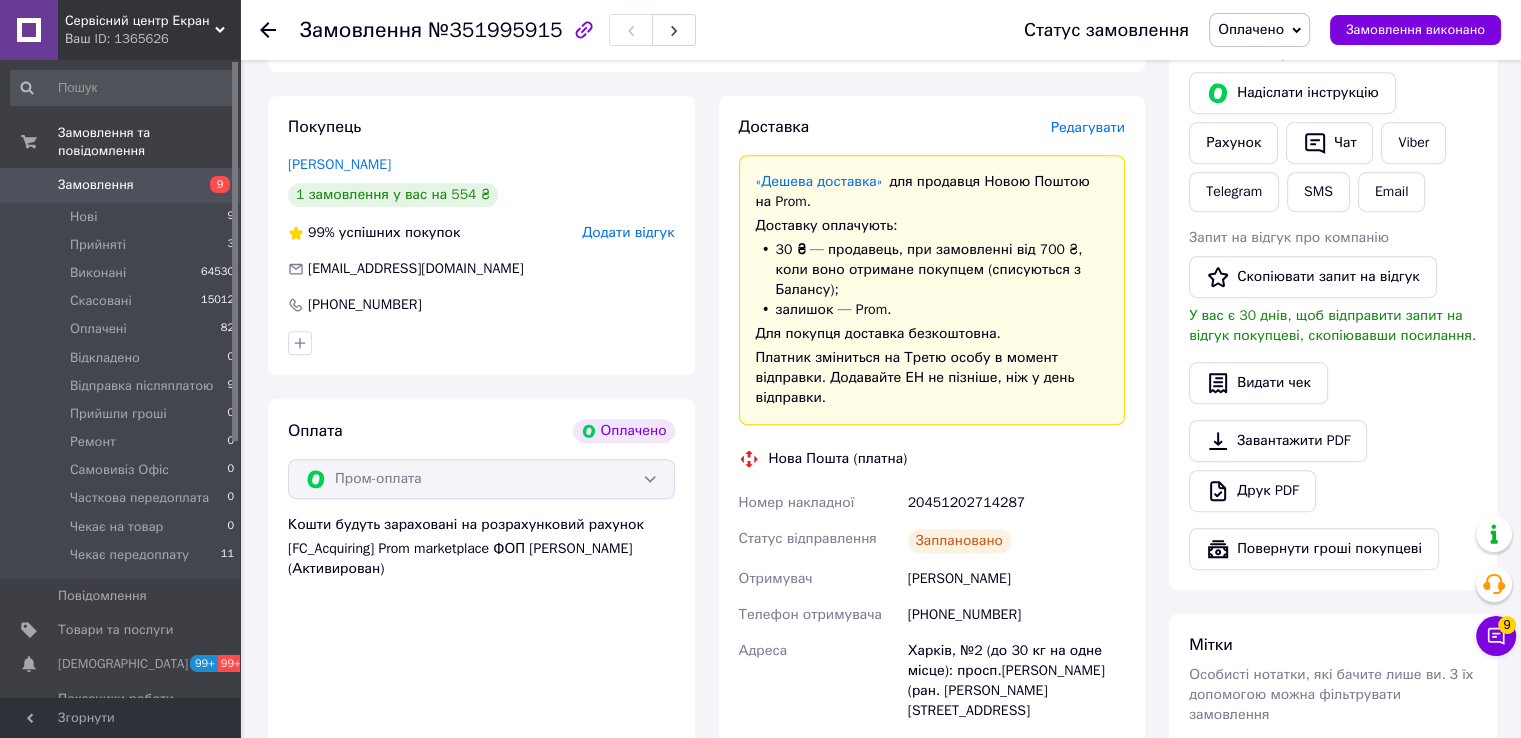 click at bounding box center [280, 30] 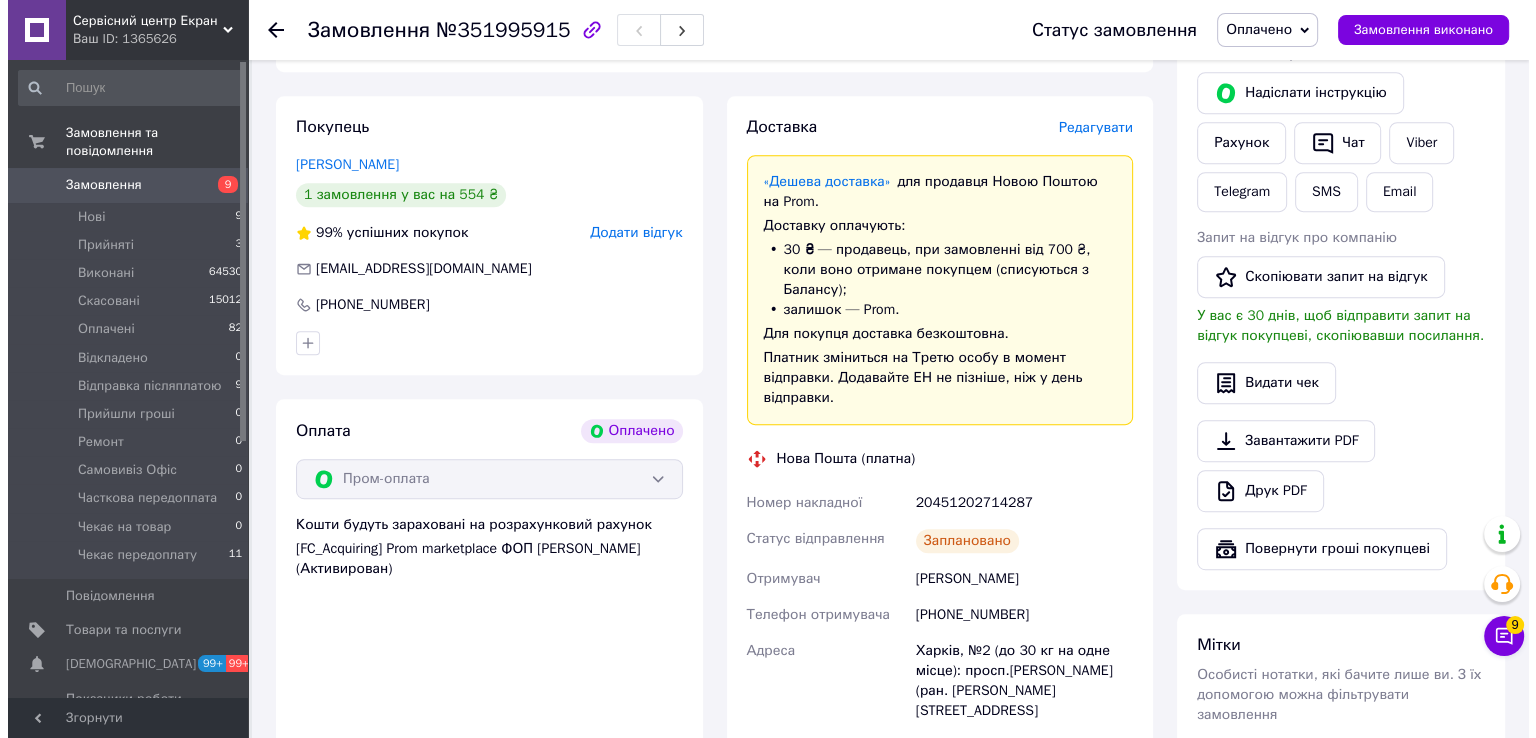 scroll, scrollTop: 0, scrollLeft: 0, axis: both 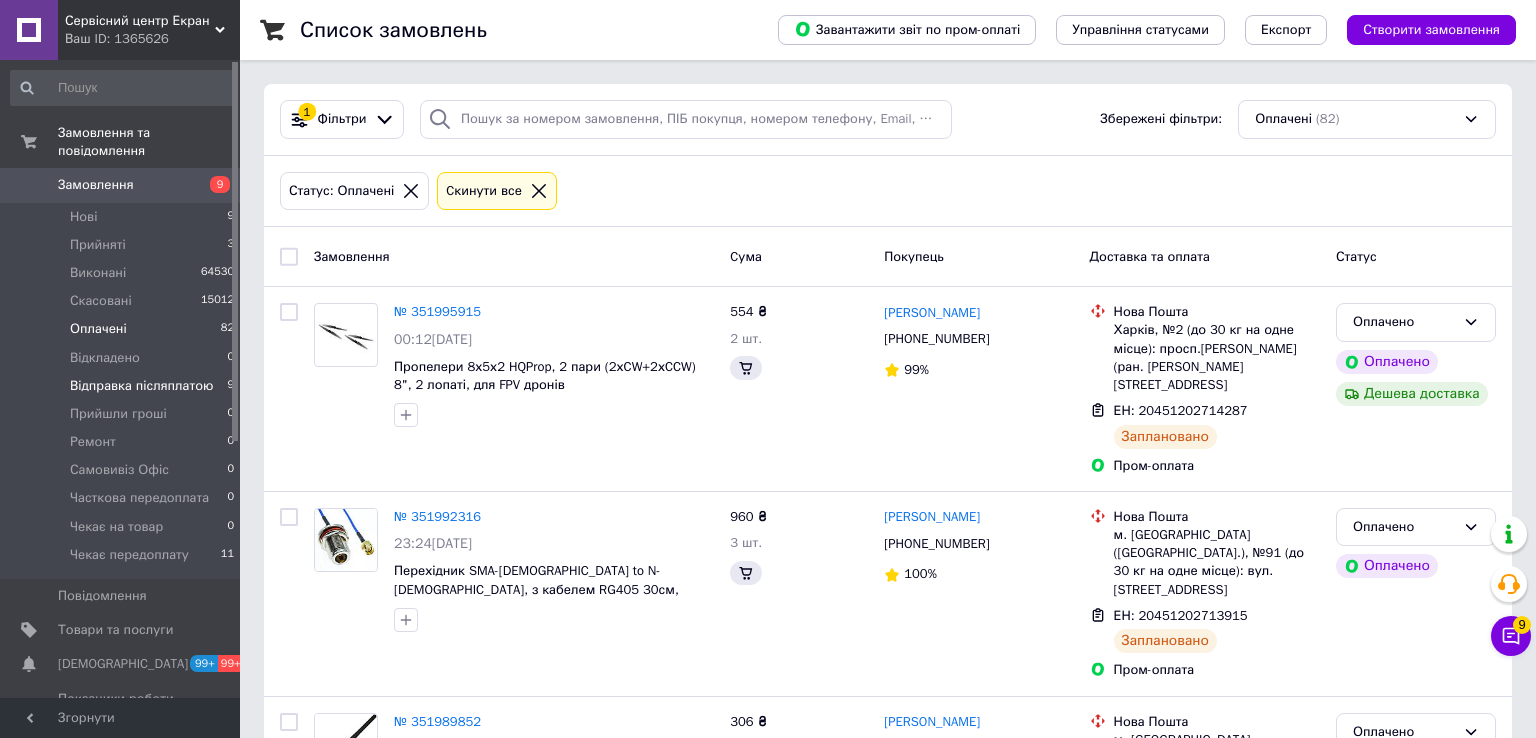 click on "Відправка післяплатою" at bounding box center (142, 386) 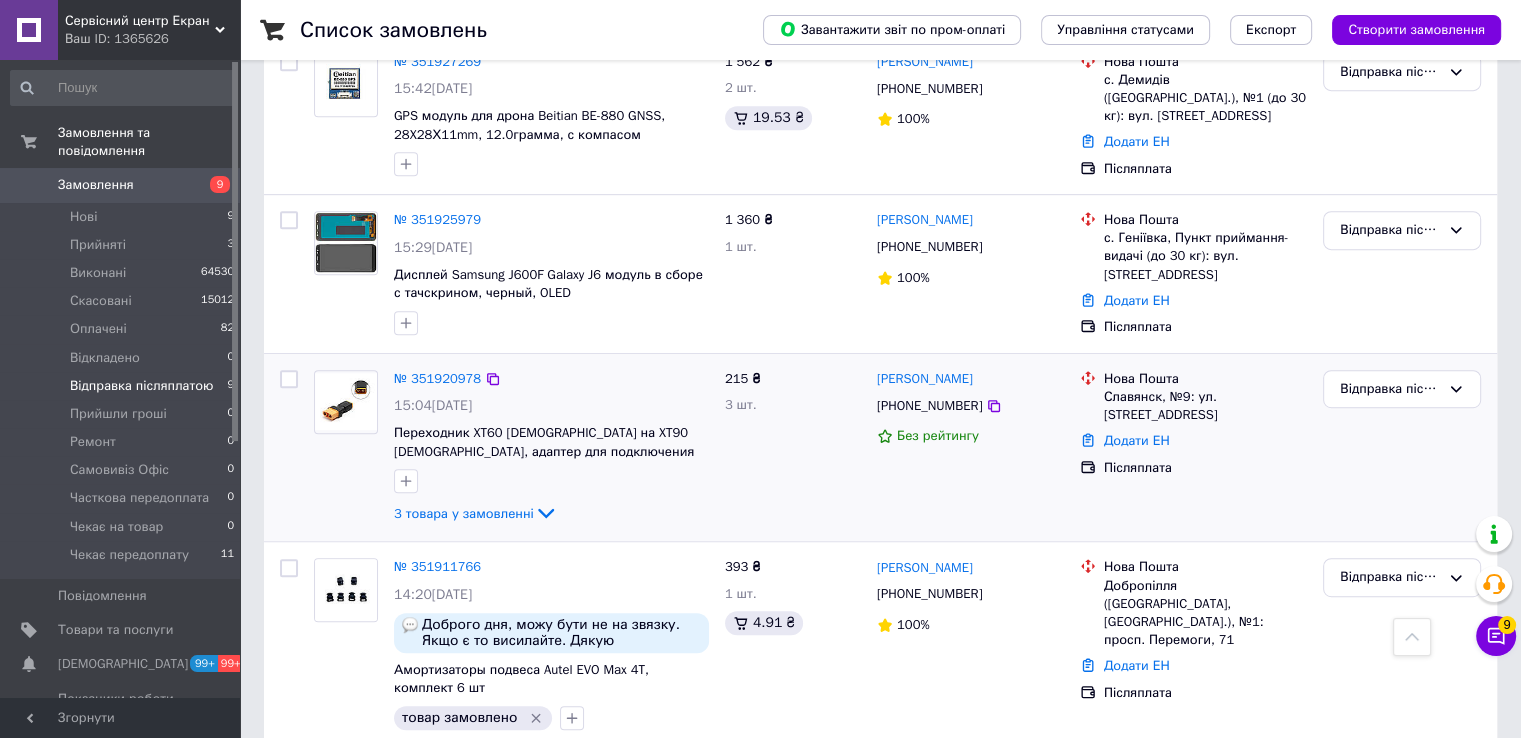 scroll, scrollTop: 1154, scrollLeft: 0, axis: vertical 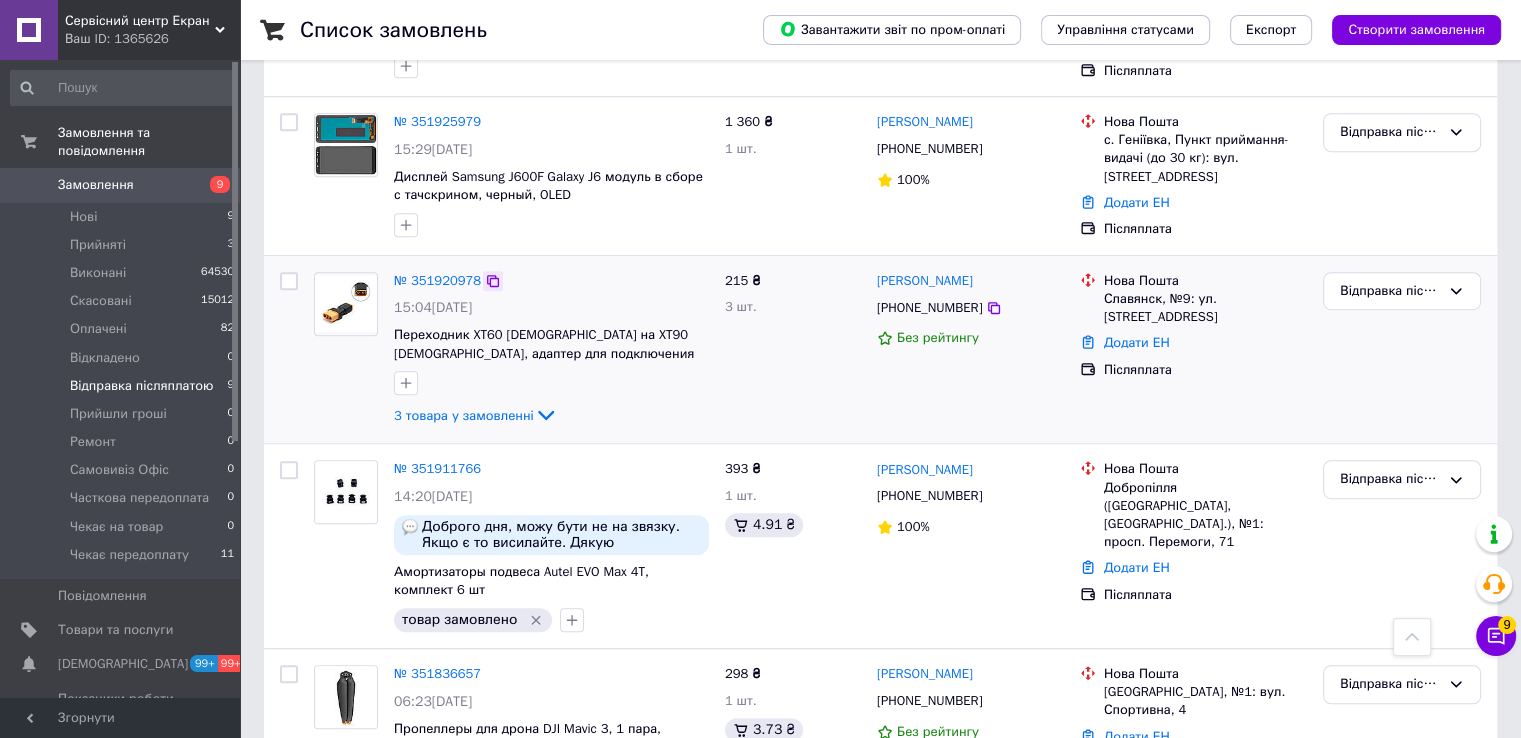 click at bounding box center (493, 281) 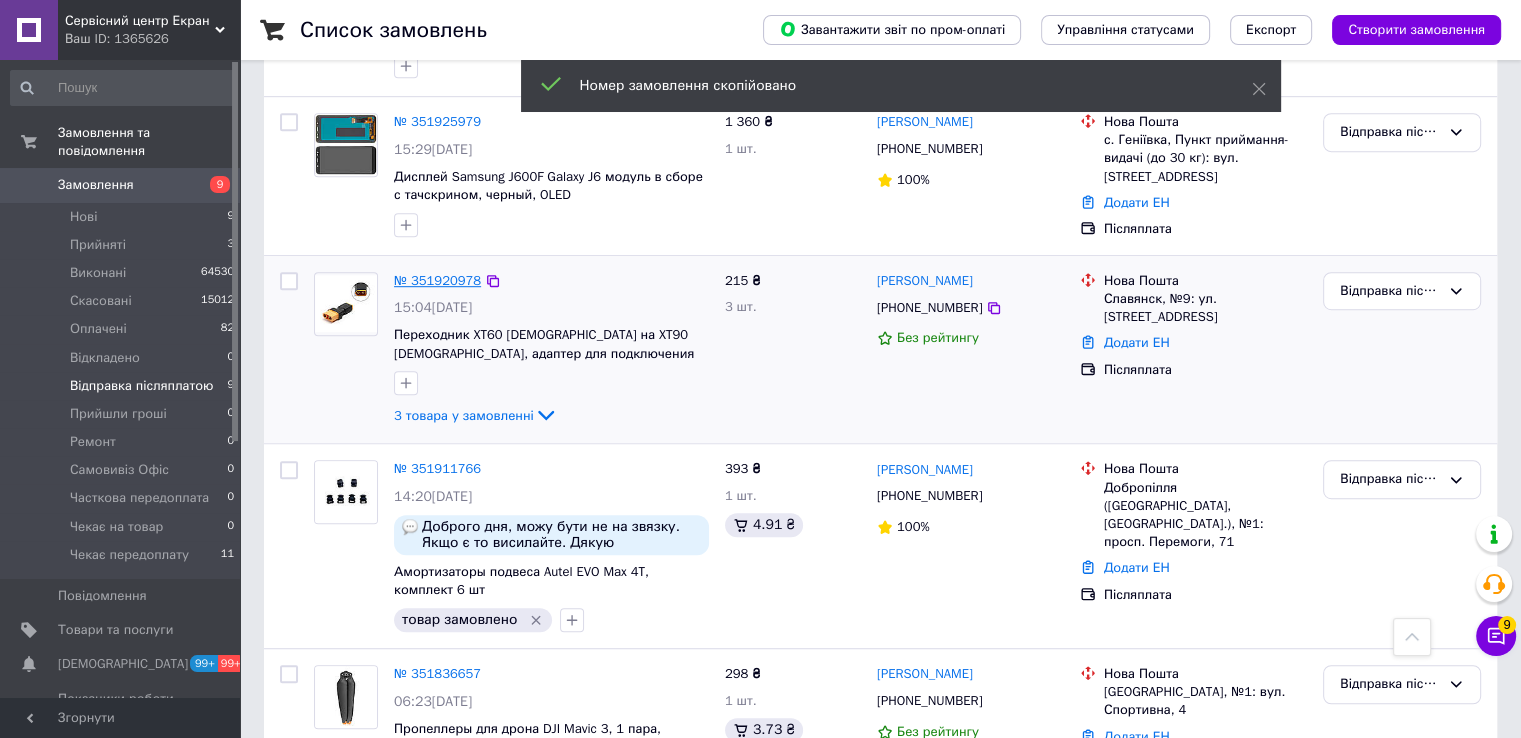 click on "№ 351920978" at bounding box center (437, 280) 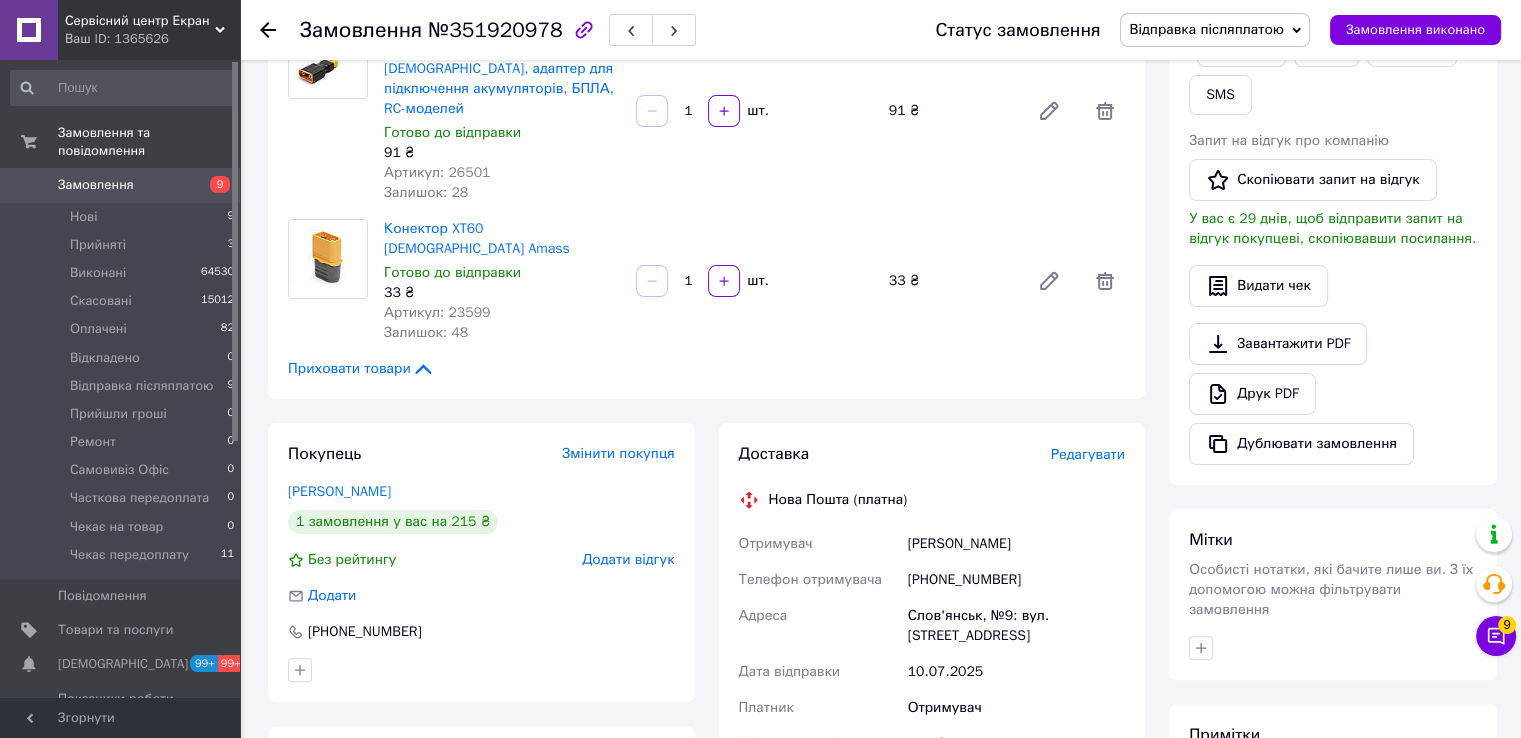 scroll, scrollTop: 500, scrollLeft: 0, axis: vertical 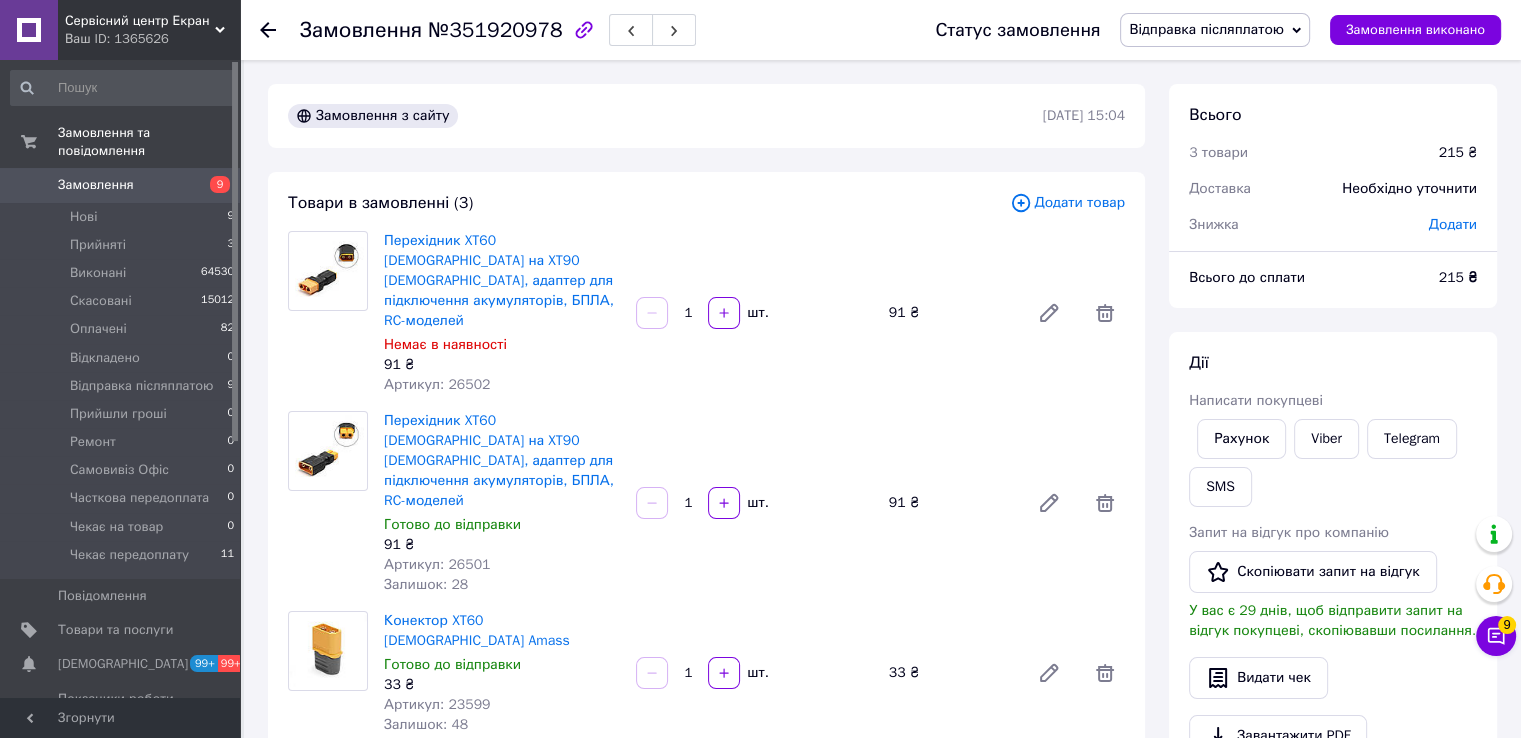 click 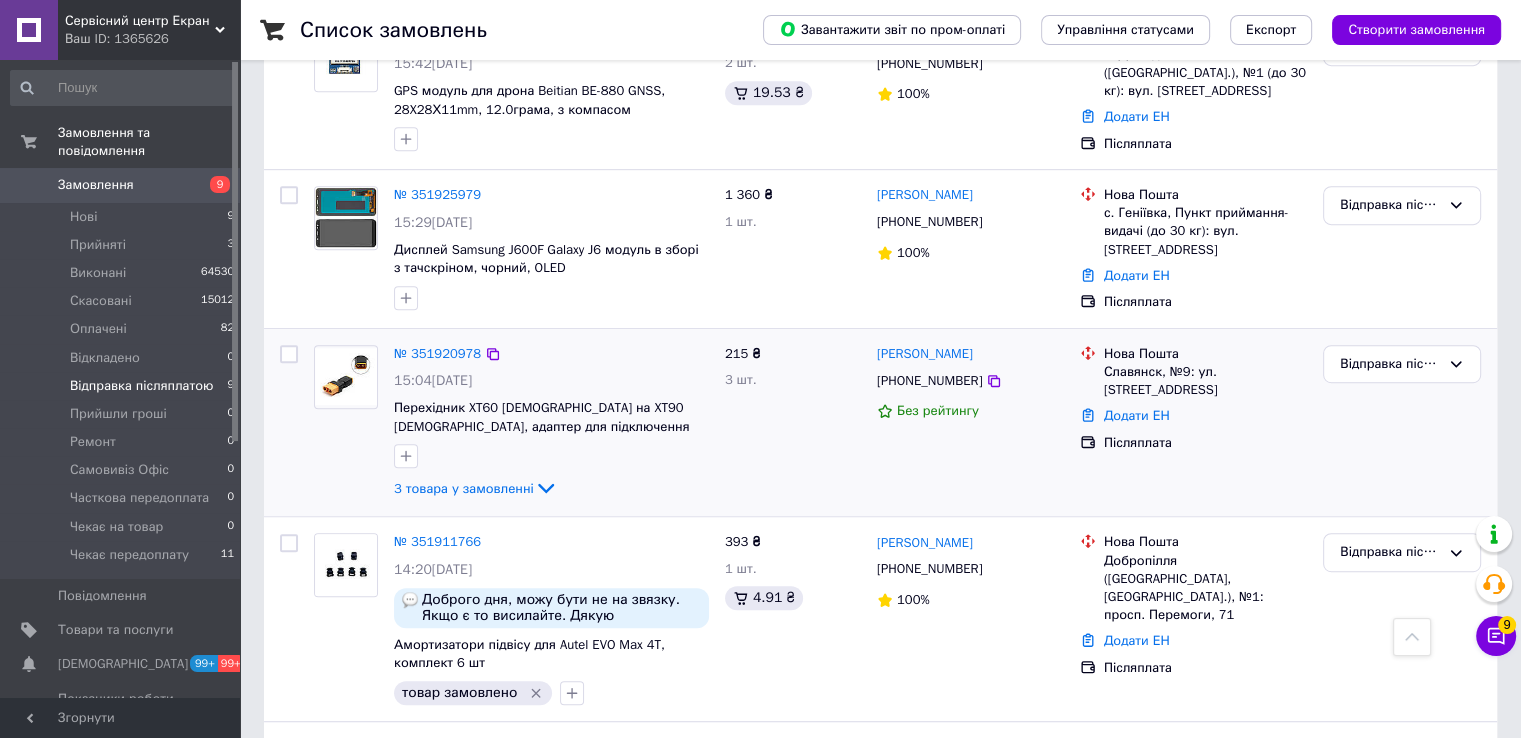 scroll, scrollTop: 1154, scrollLeft: 0, axis: vertical 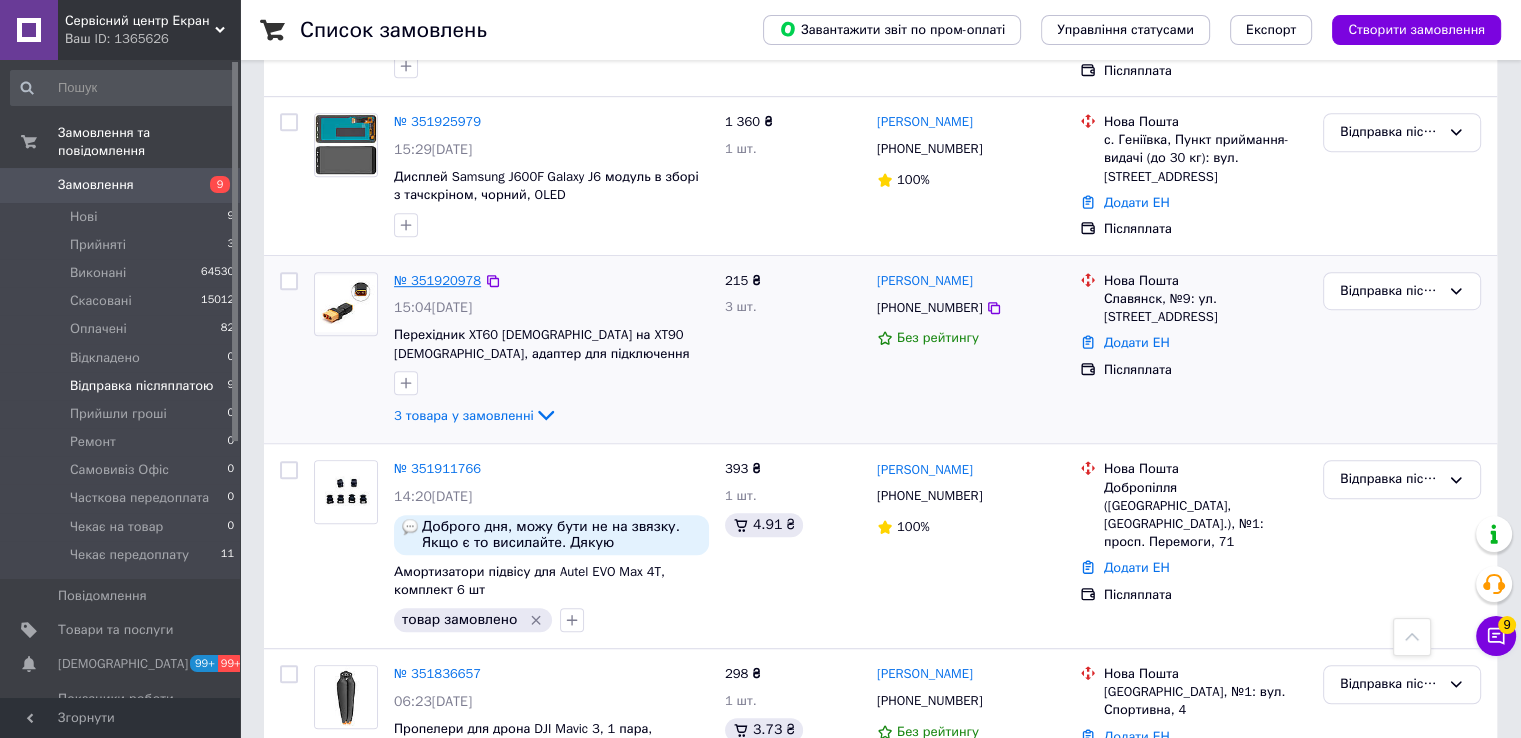 click on "№ 351920978" at bounding box center (437, 280) 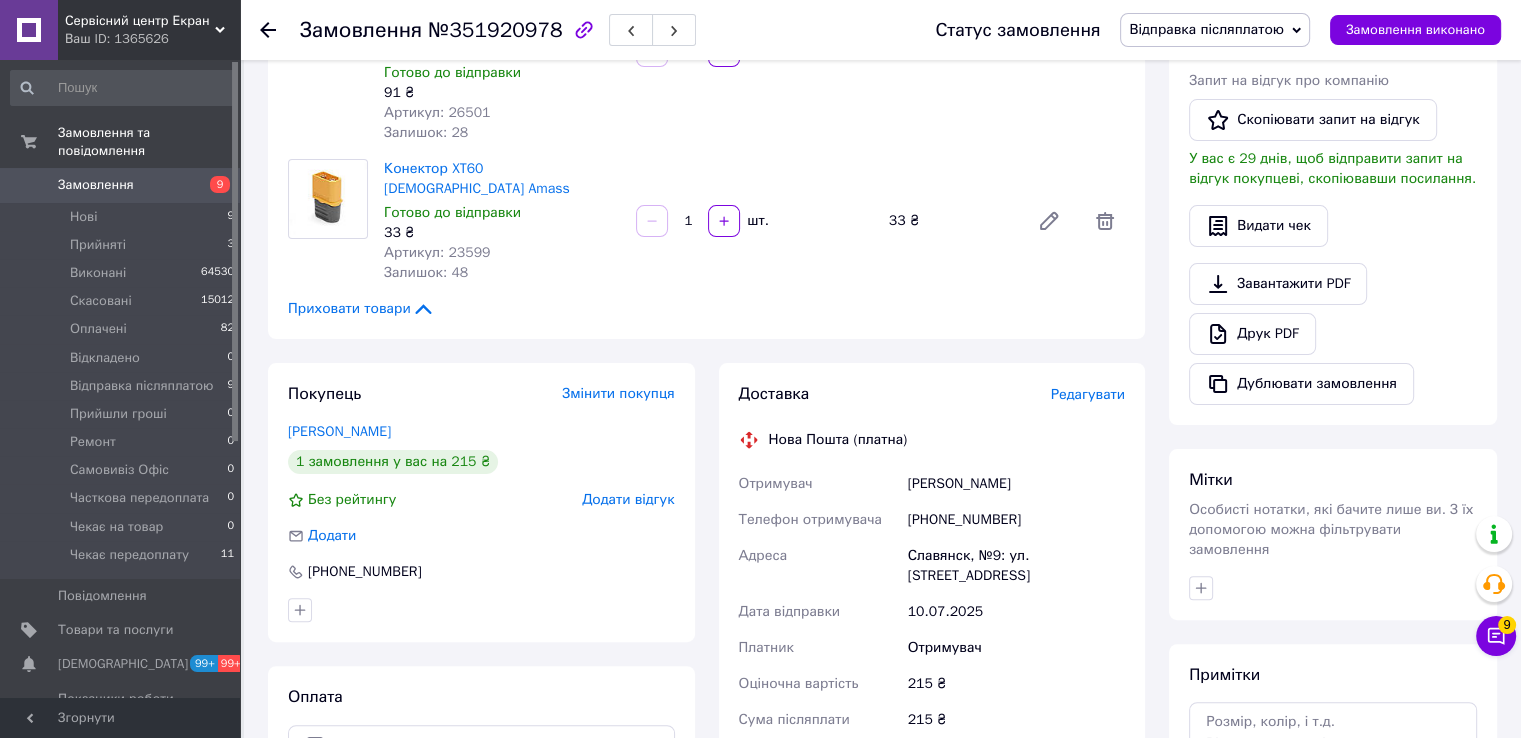 scroll, scrollTop: 852, scrollLeft: 0, axis: vertical 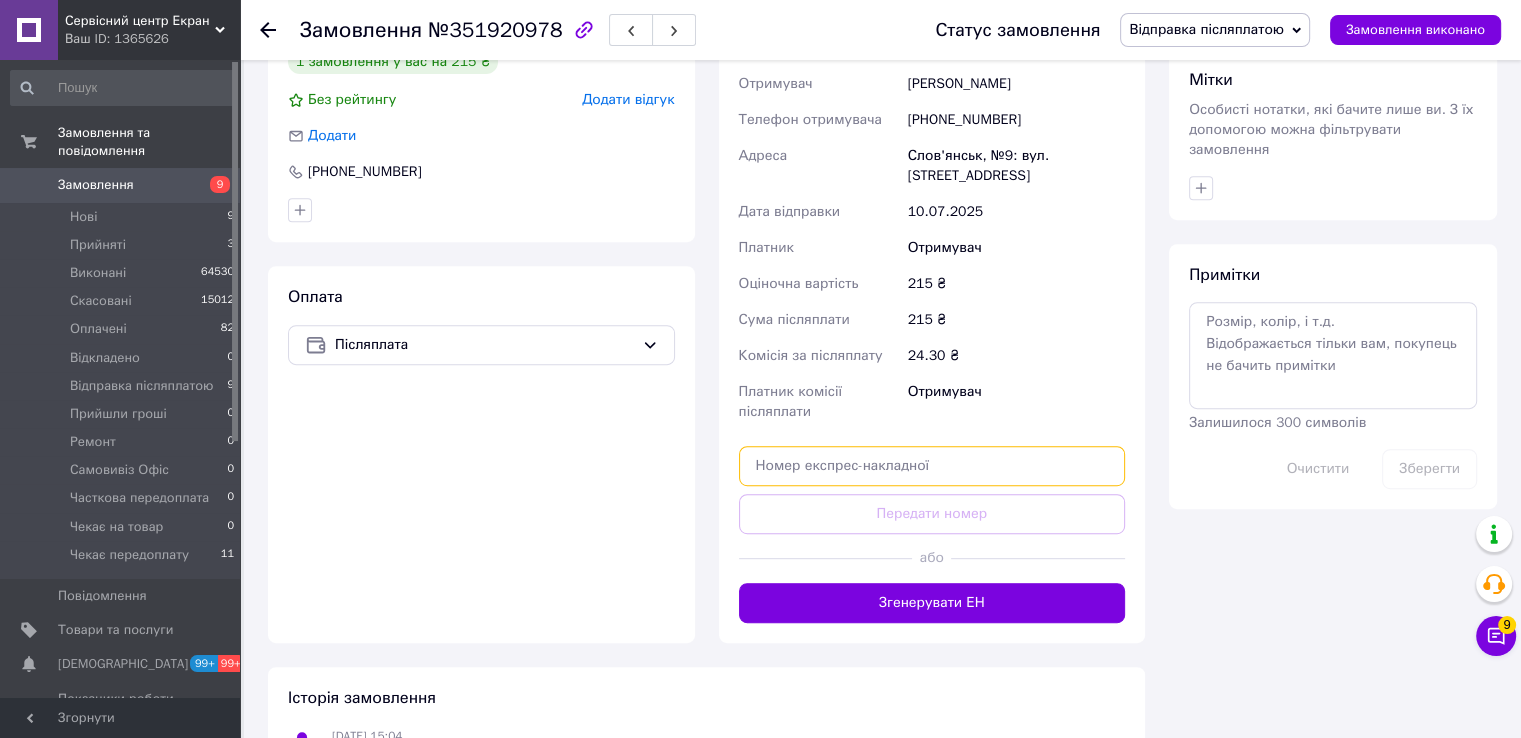 click at bounding box center [932, 466] 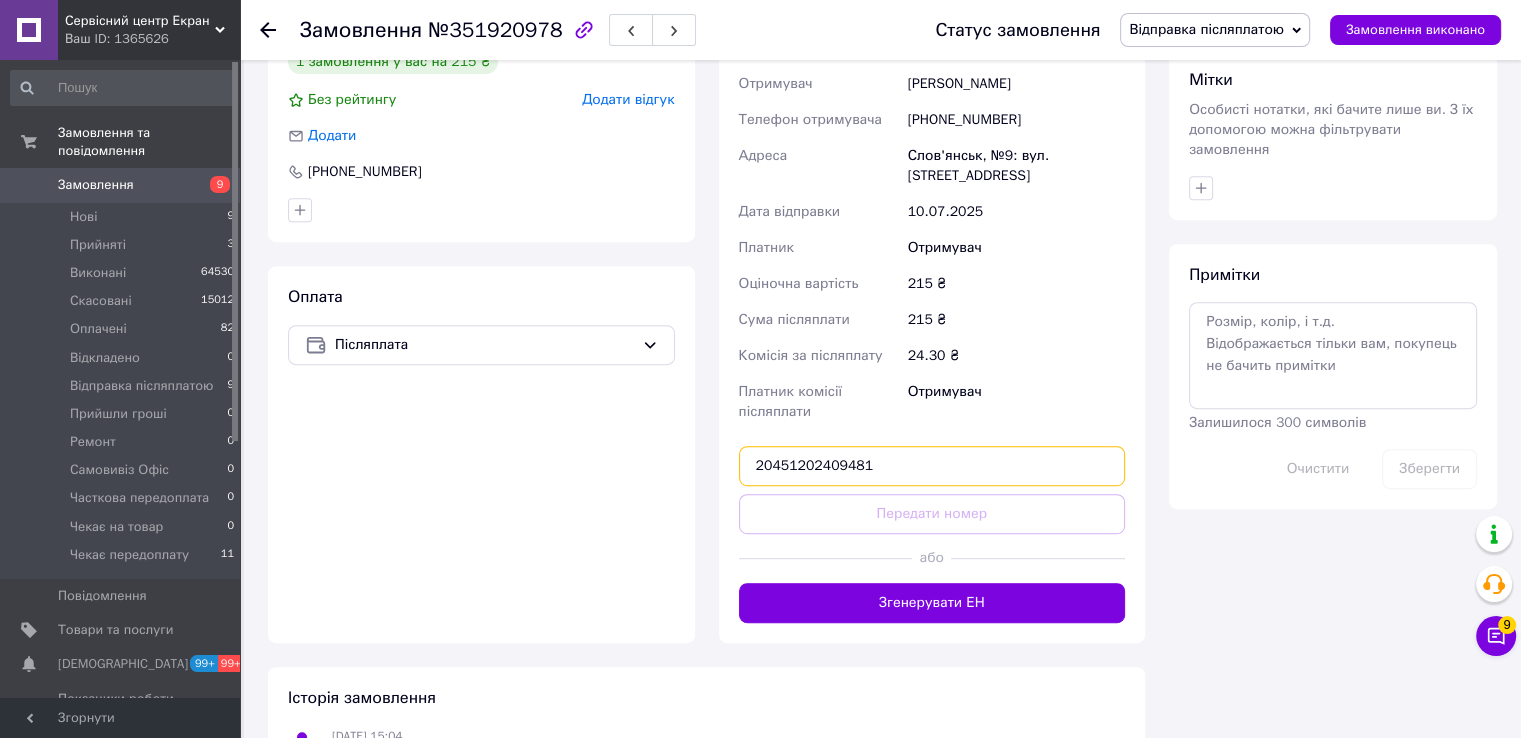 type on "20451202409481" 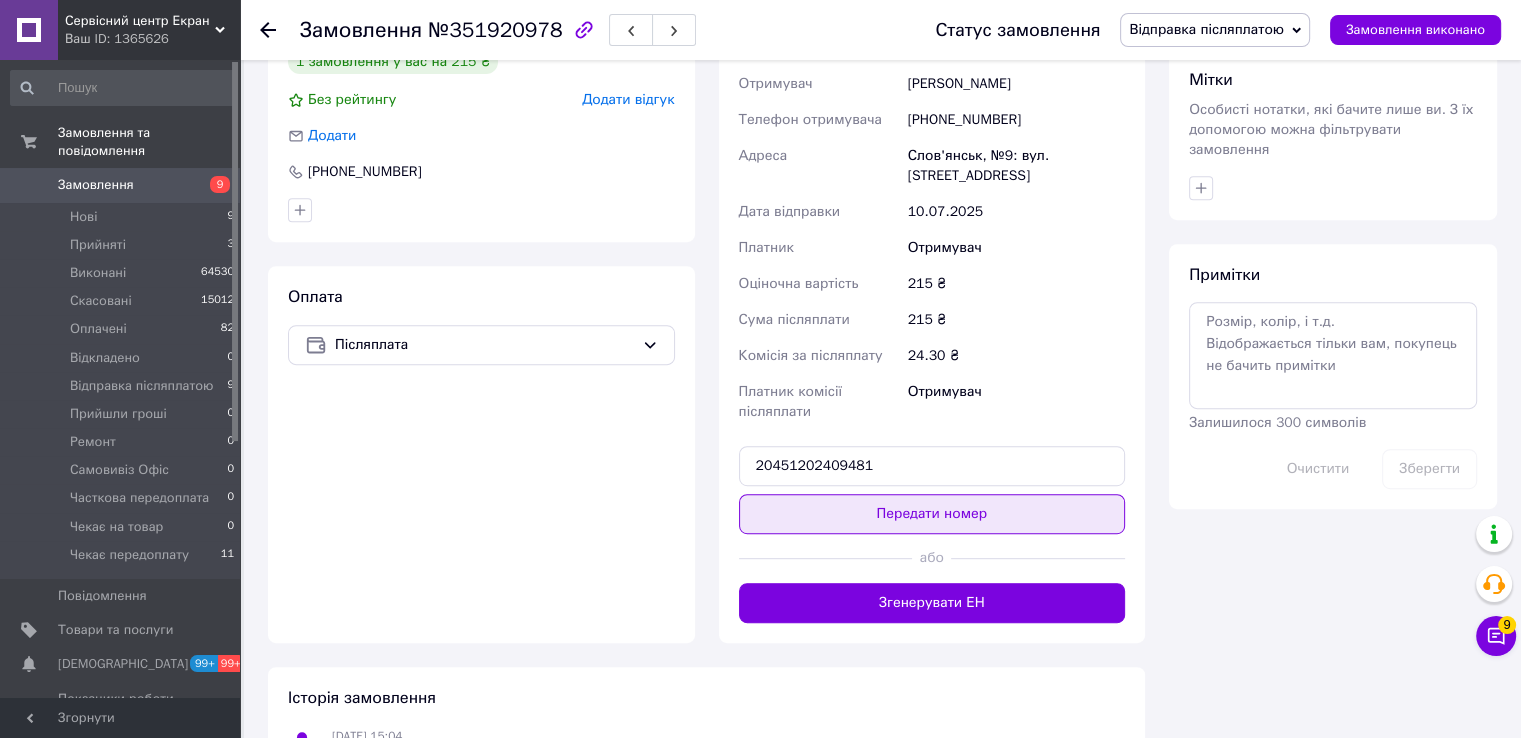 click on "Передати номер" at bounding box center [932, 514] 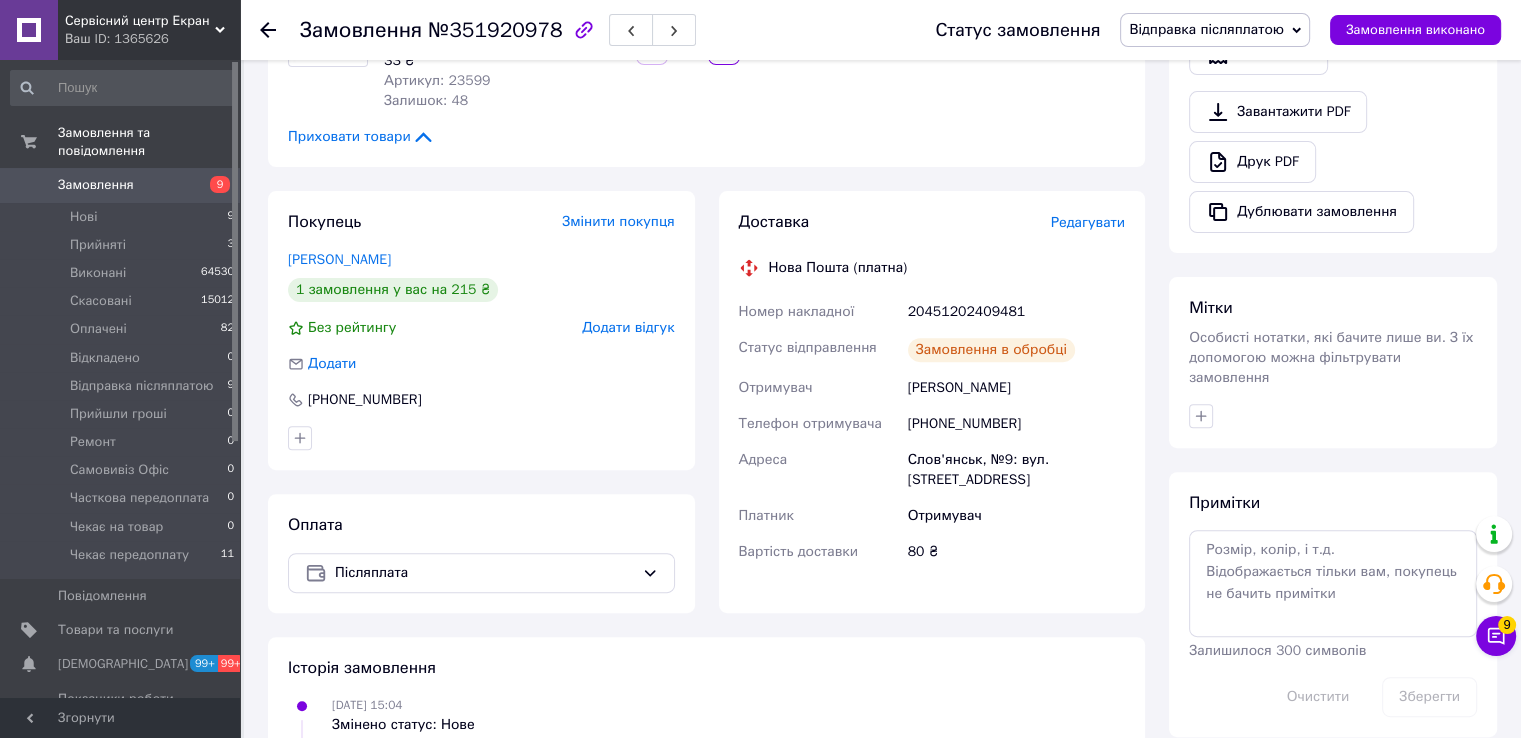 scroll, scrollTop: 664, scrollLeft: 0, axis: vertical 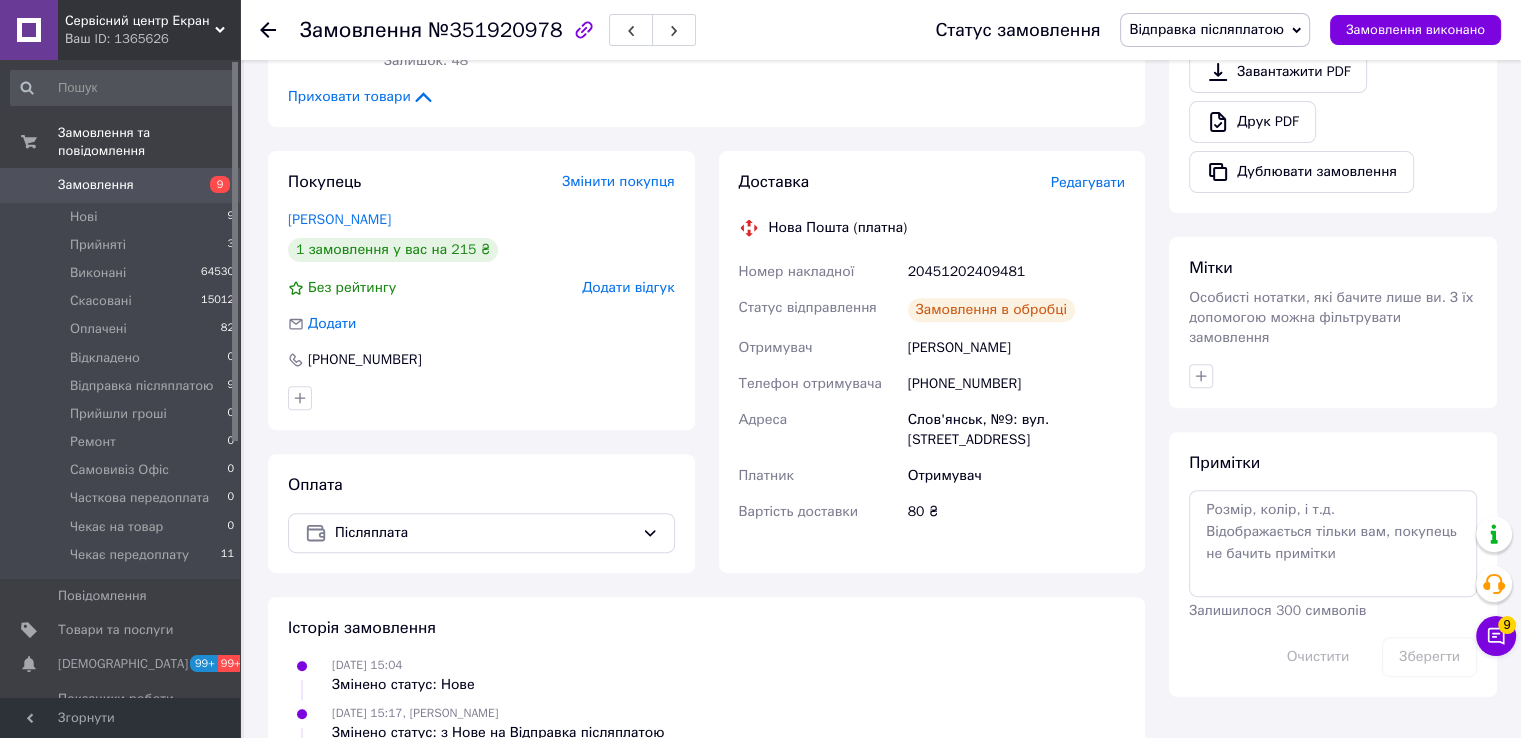 click on "Відправка післяплатою" at bounding box center [1206, 29] 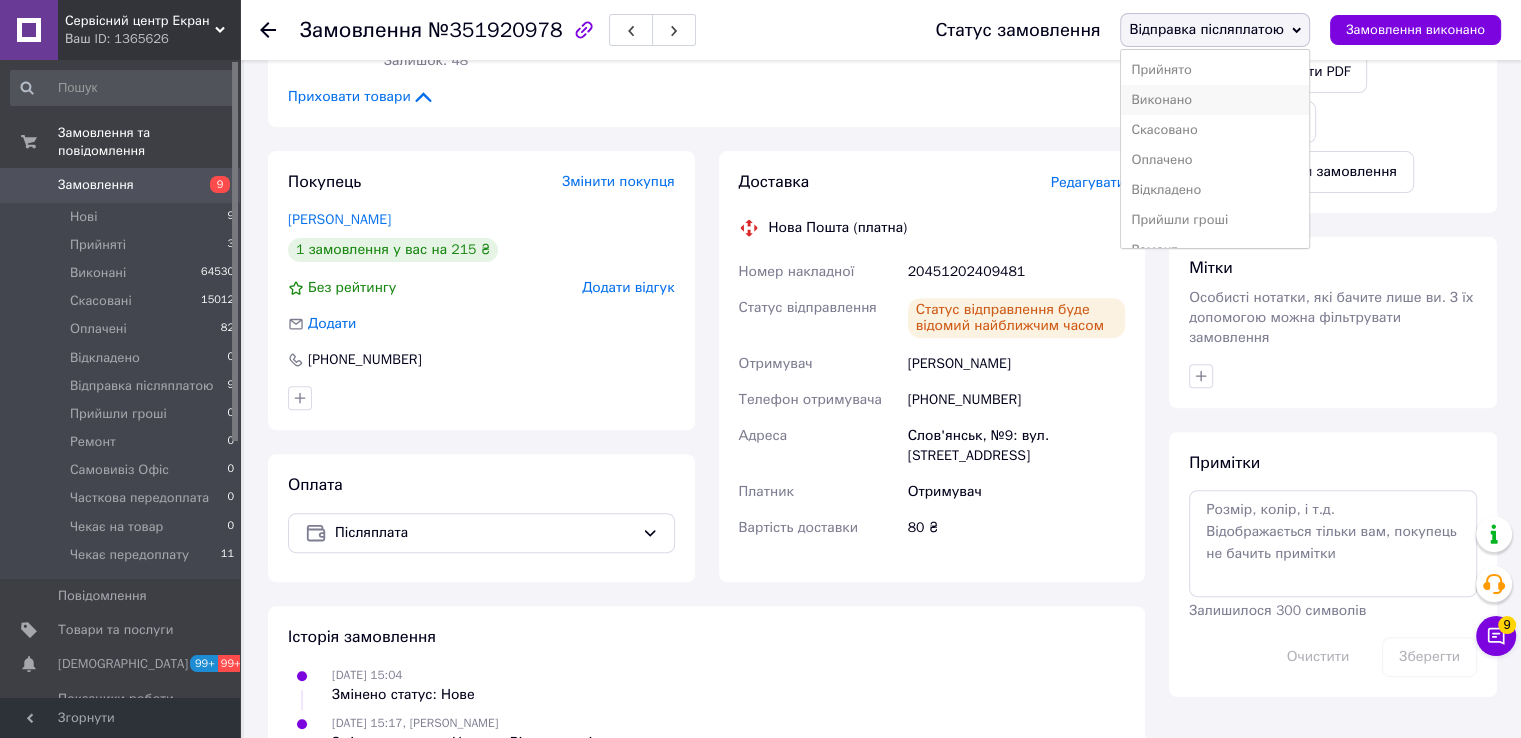 click on "Виконано" at bounding box center [1215, 100] 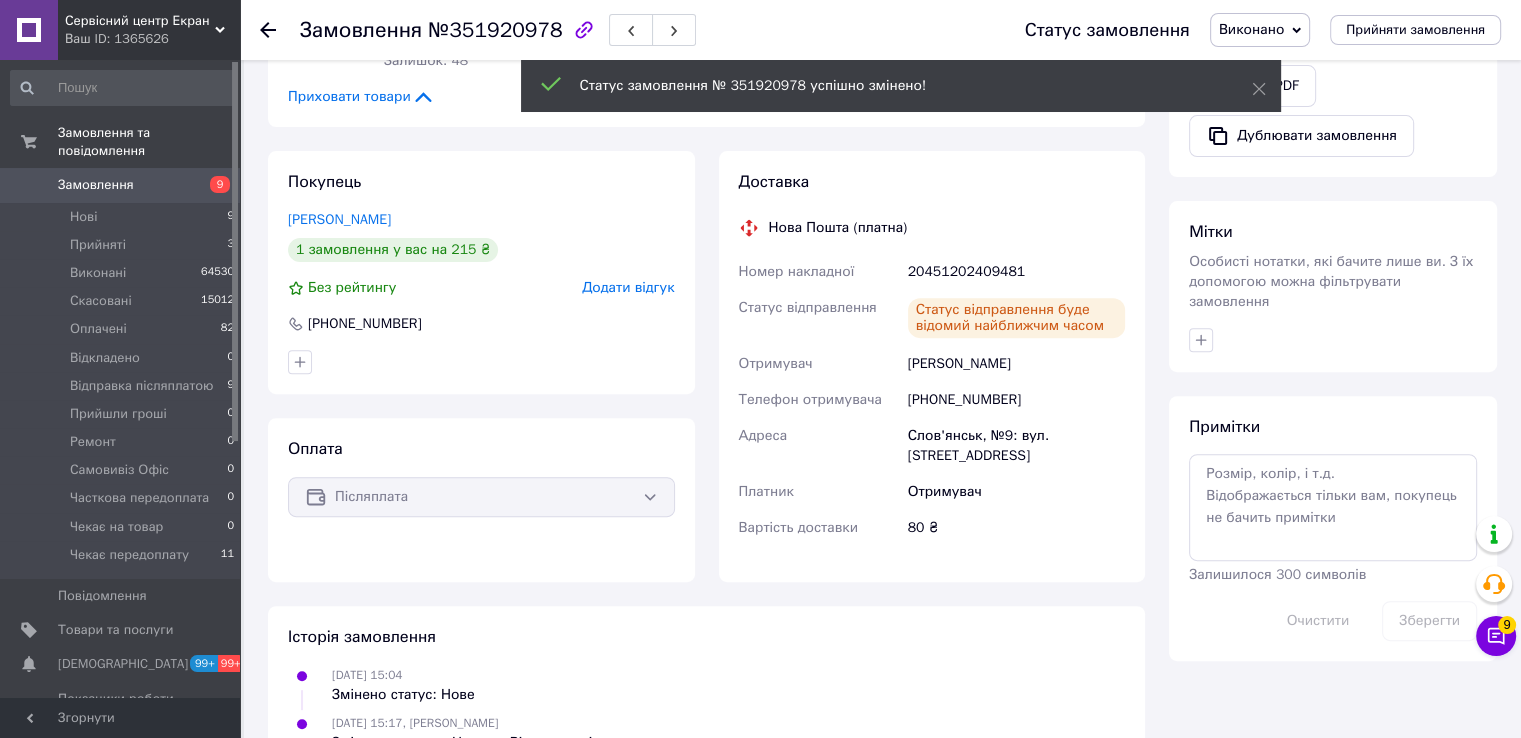 scroll, scrollTop: 700, scrollLeft: 0, axis: vertical 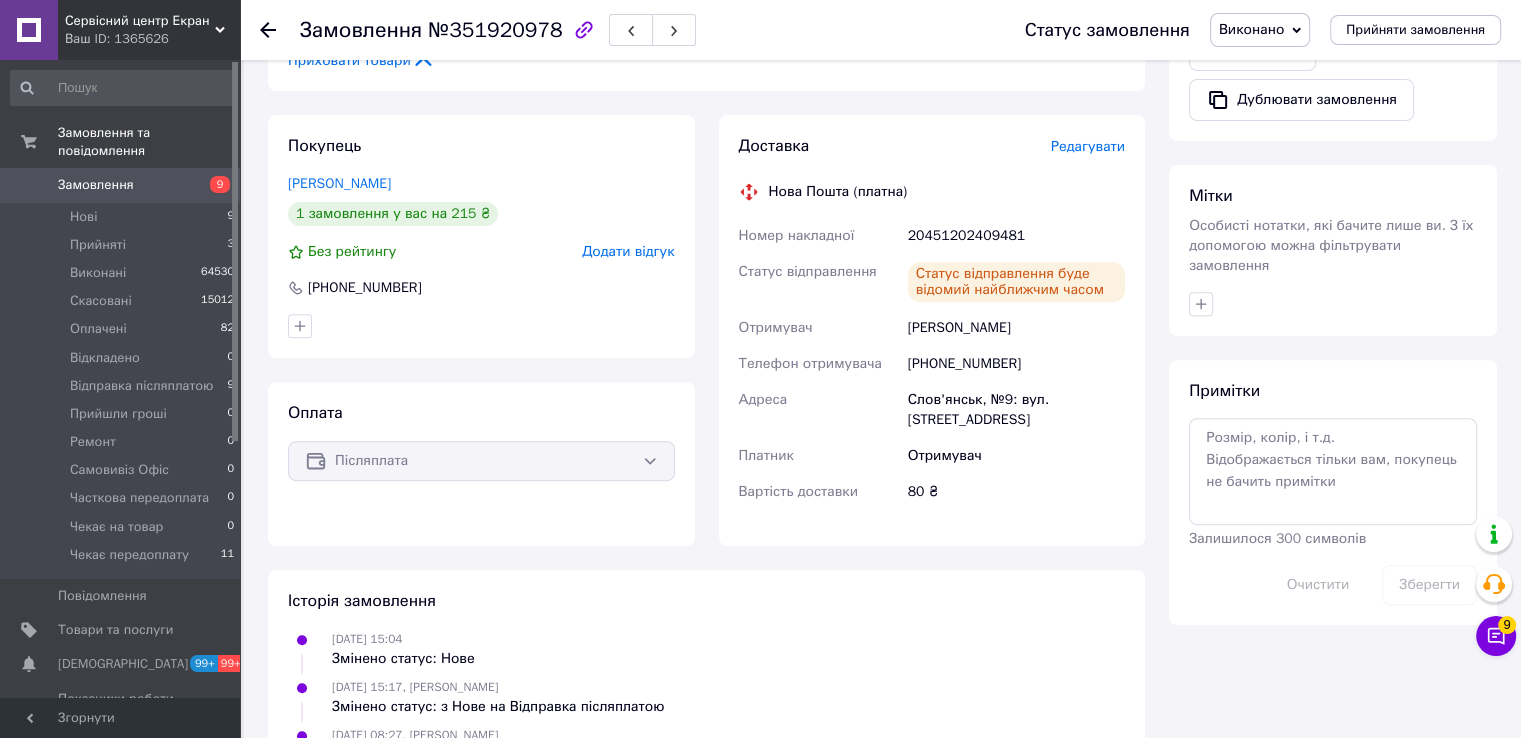 click 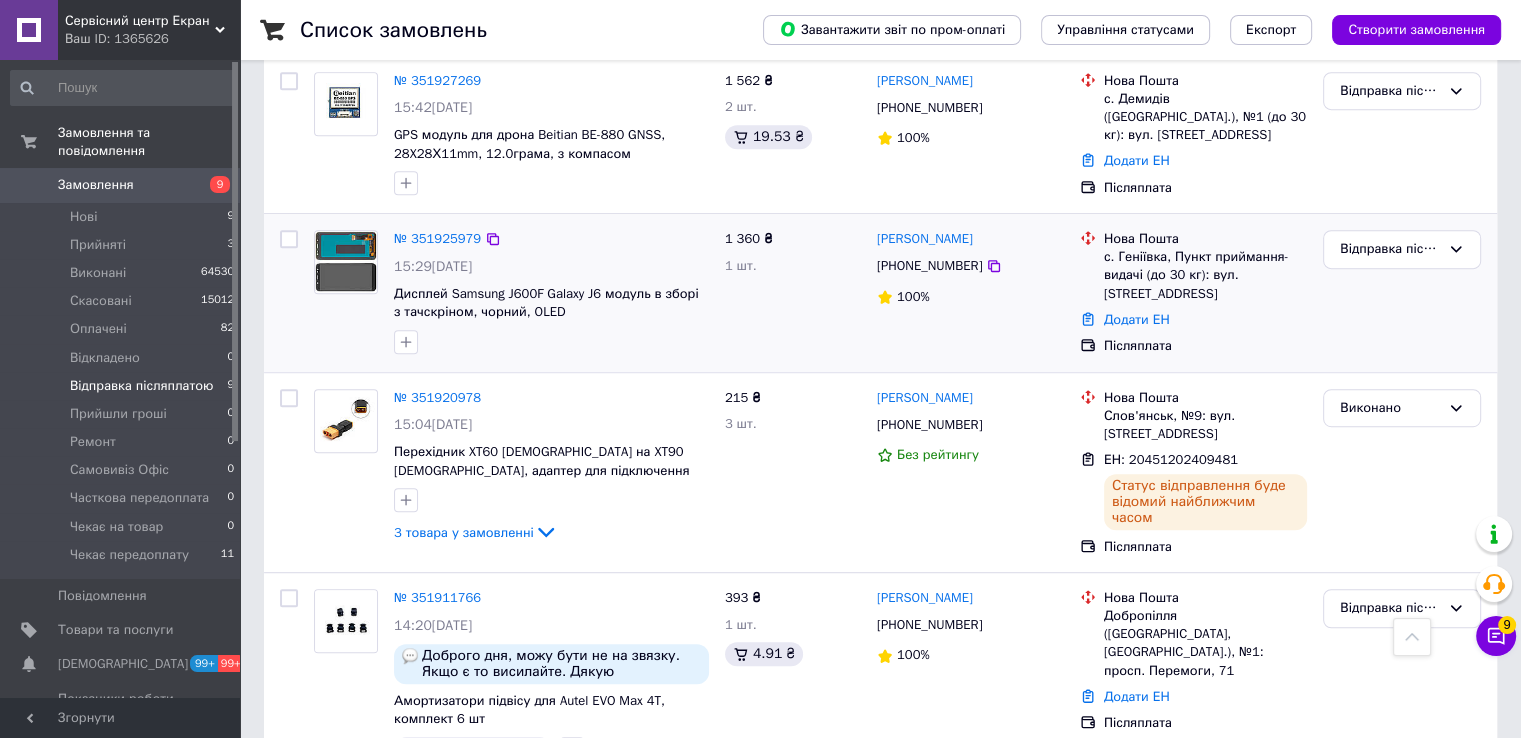 scroll, scrollTop: 954, scrollLeft: 0, axis: vertical 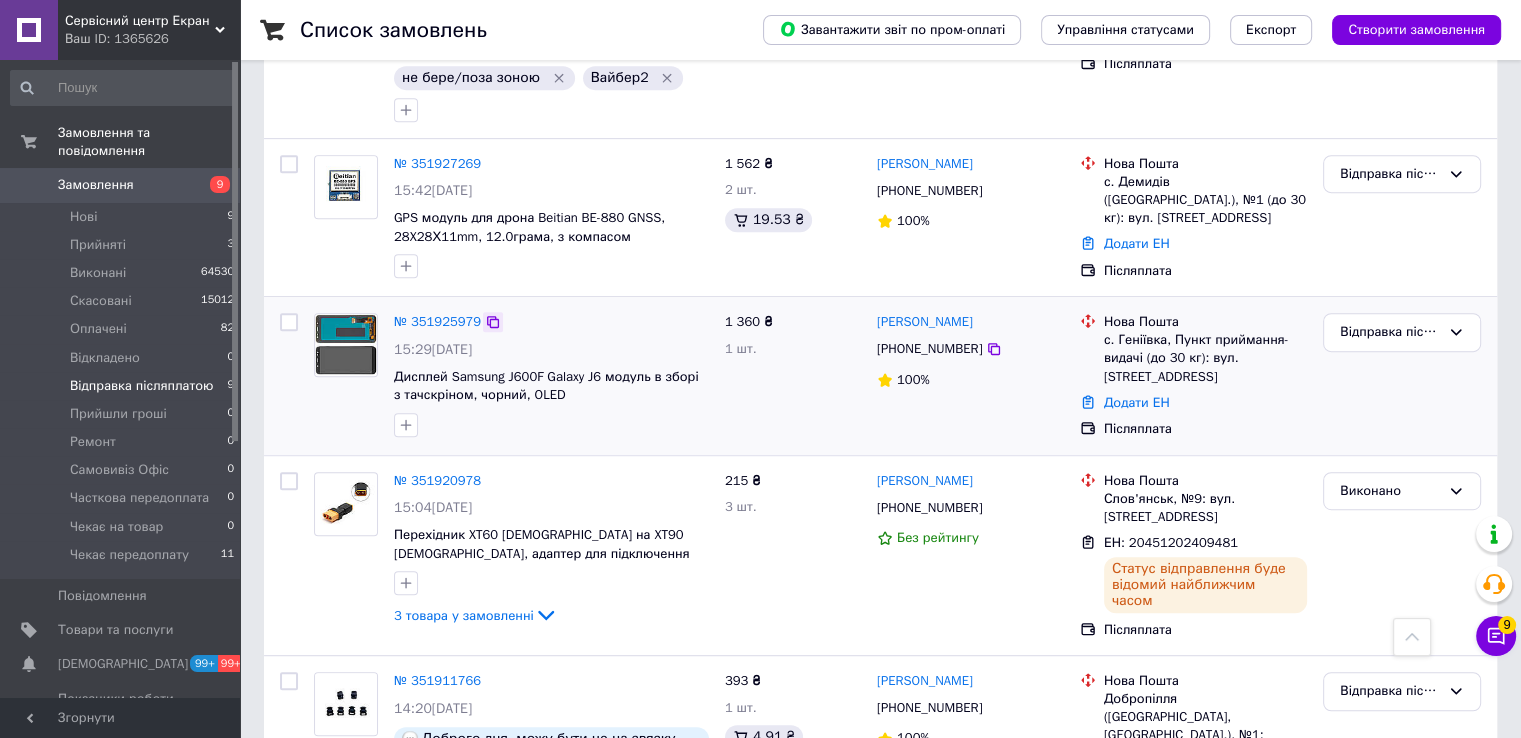 click 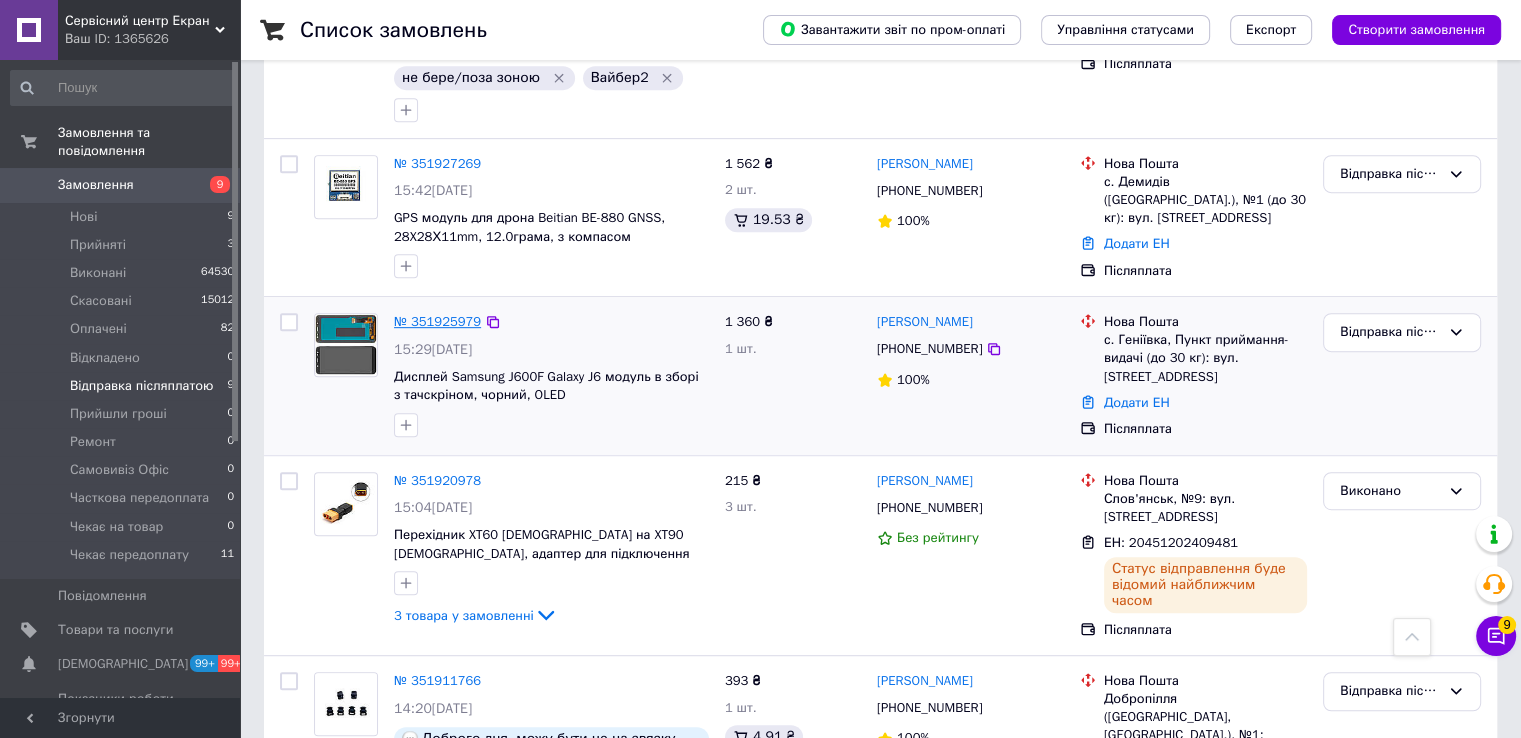 click on "№ 351925979" at bounding box center [437, 321] 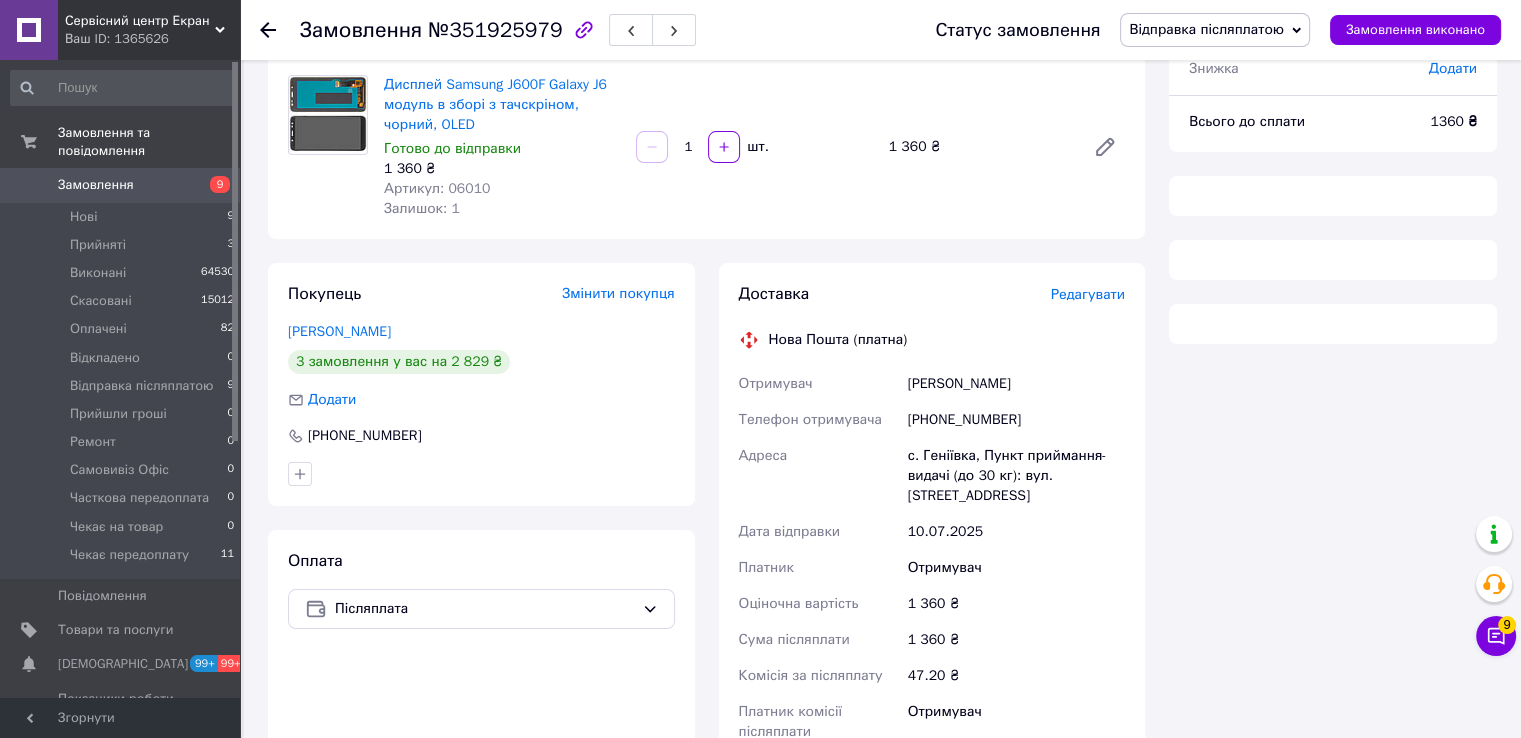 scroll, scrollTop: 624, scrollLeft: 0, axis: vertical 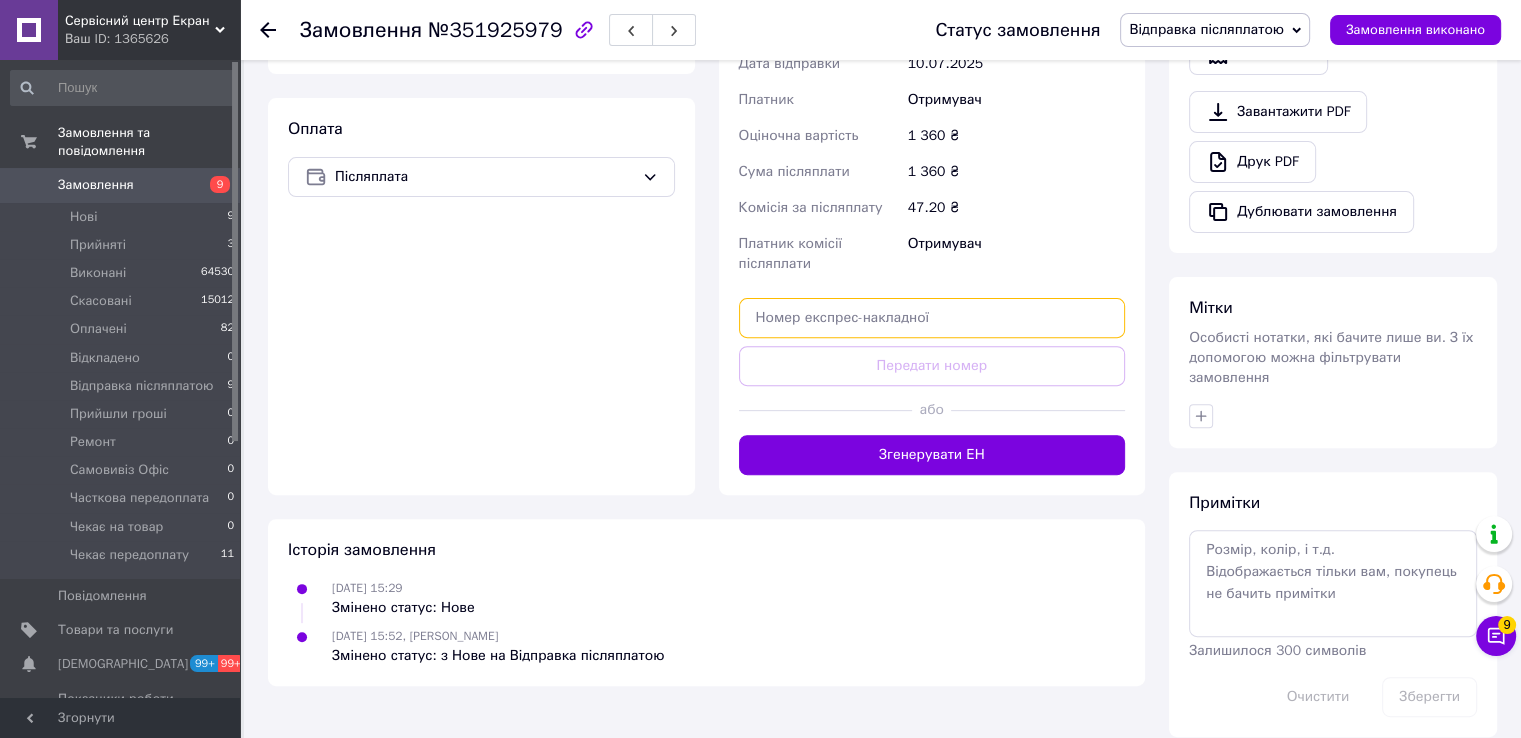 click at bounding box center [932, 318] 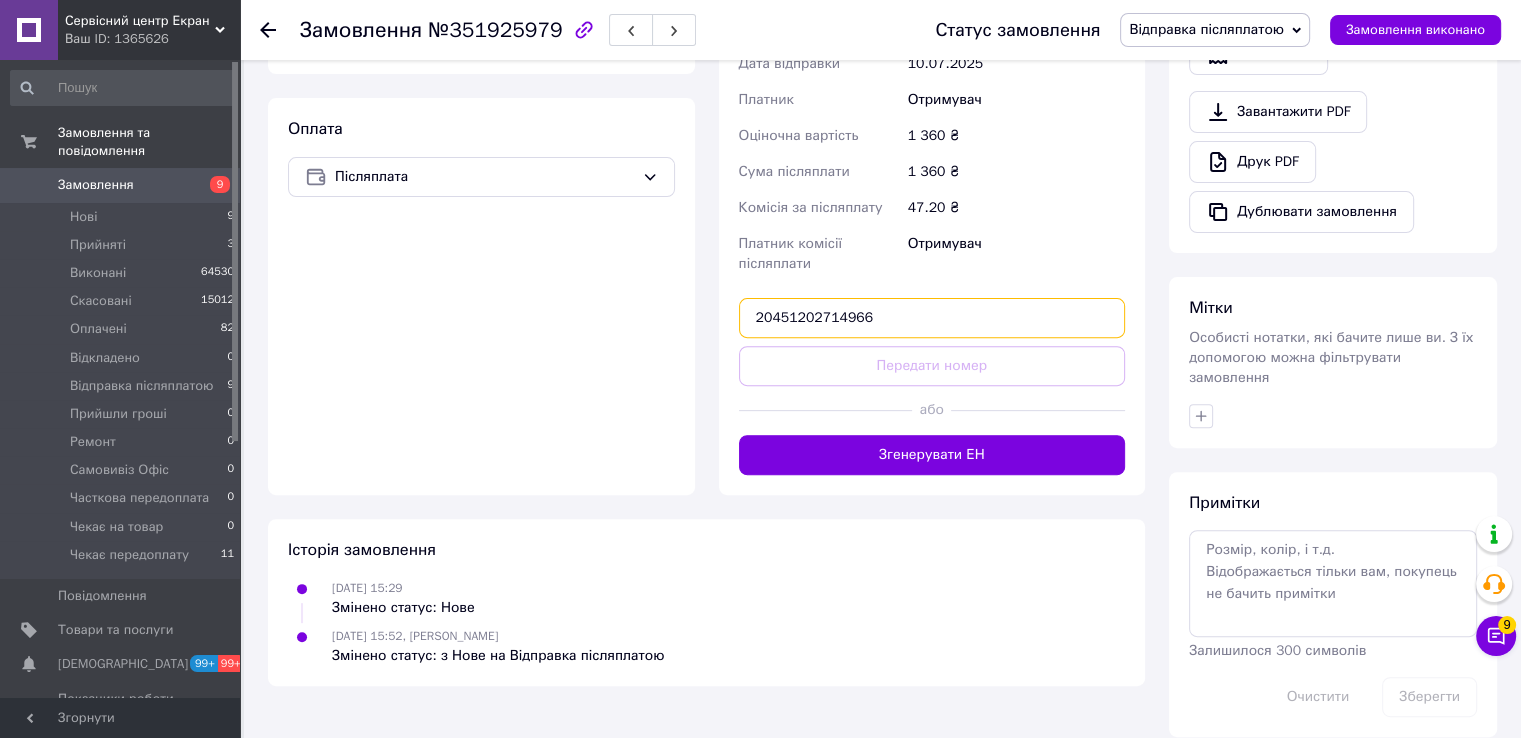 type on "20451202714966" 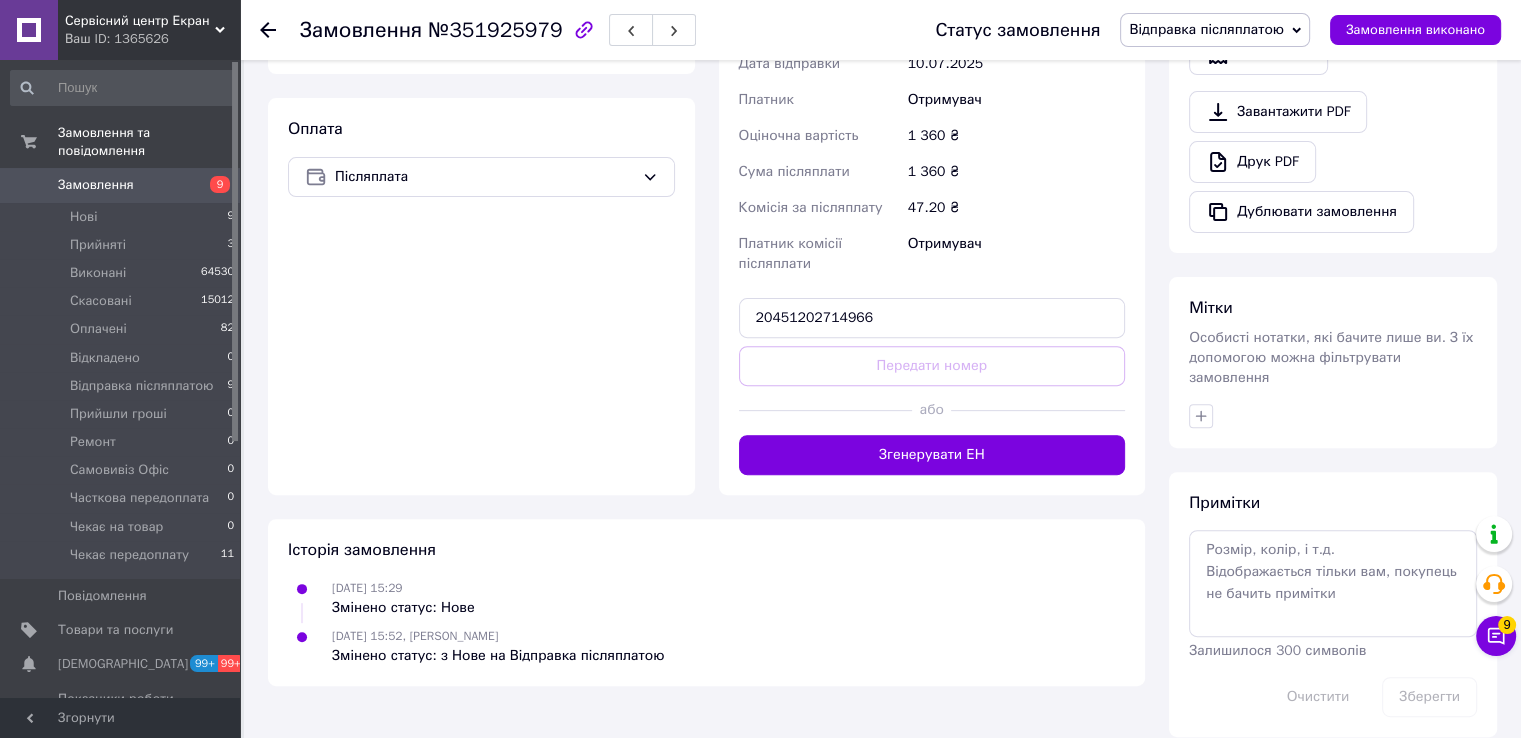 type 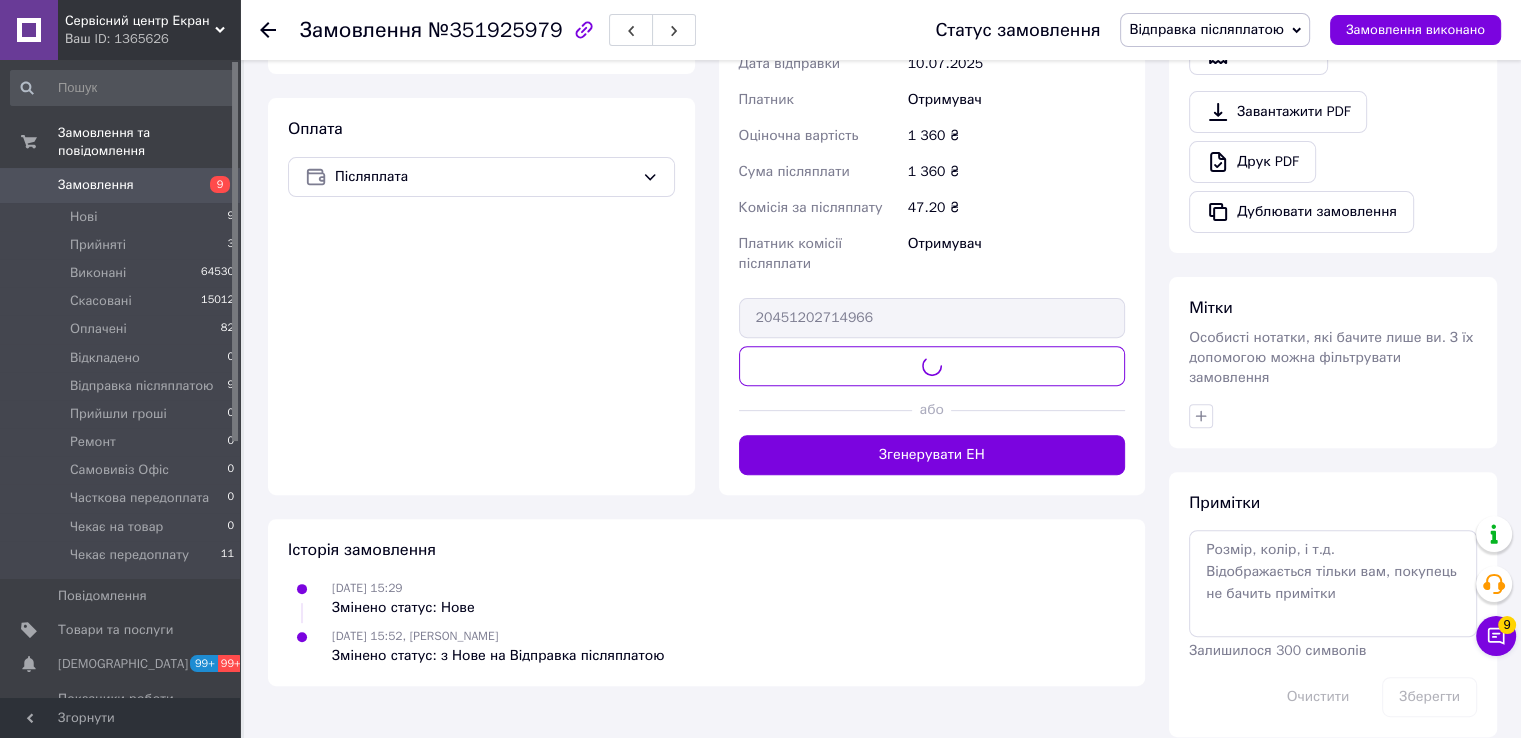click on "Відправка післяплатою" at bounding box center (1206, 29) 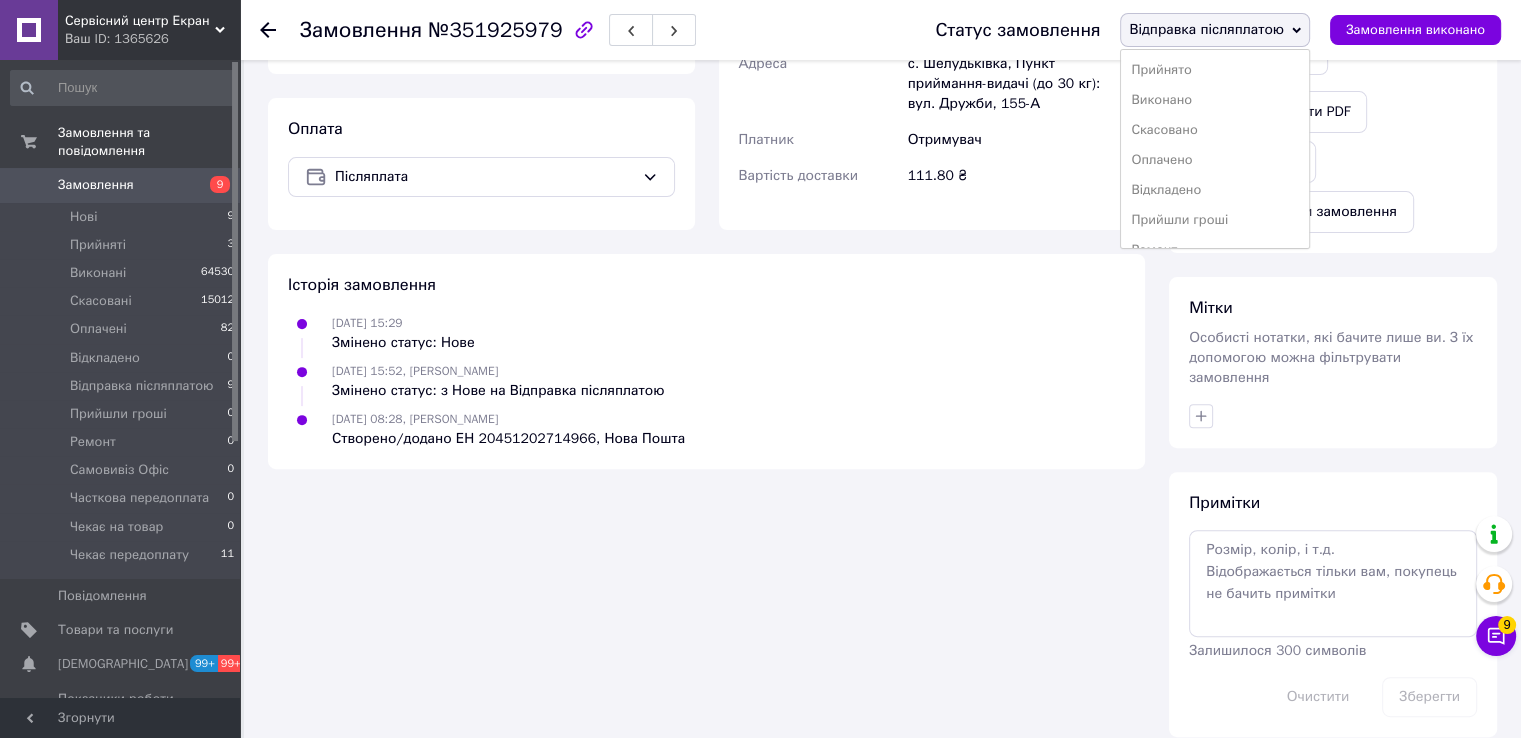 click on "Виконано" at bounding box center [1215, 100] 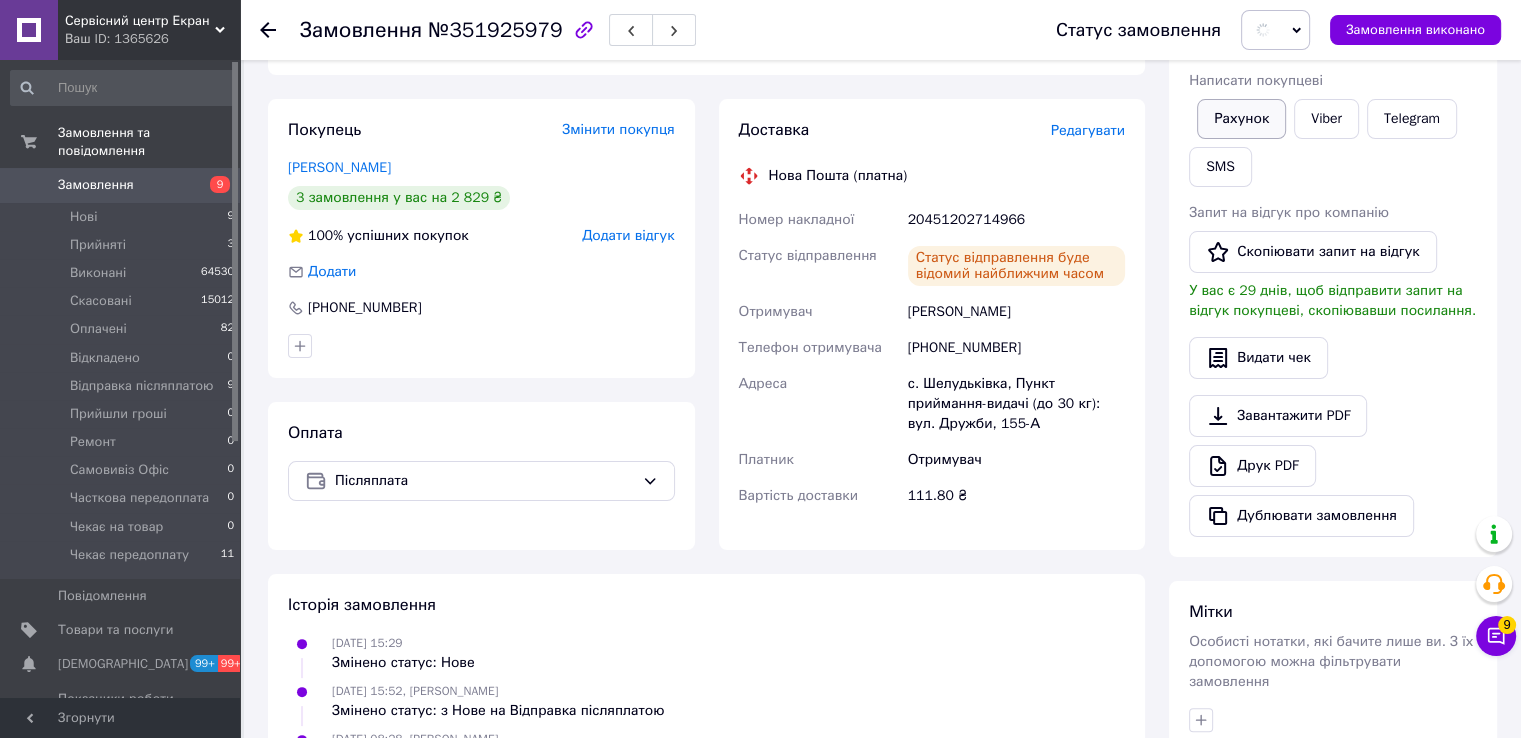 scroll, scrollTop: 224, scrollLeft: 0, axis: vertical 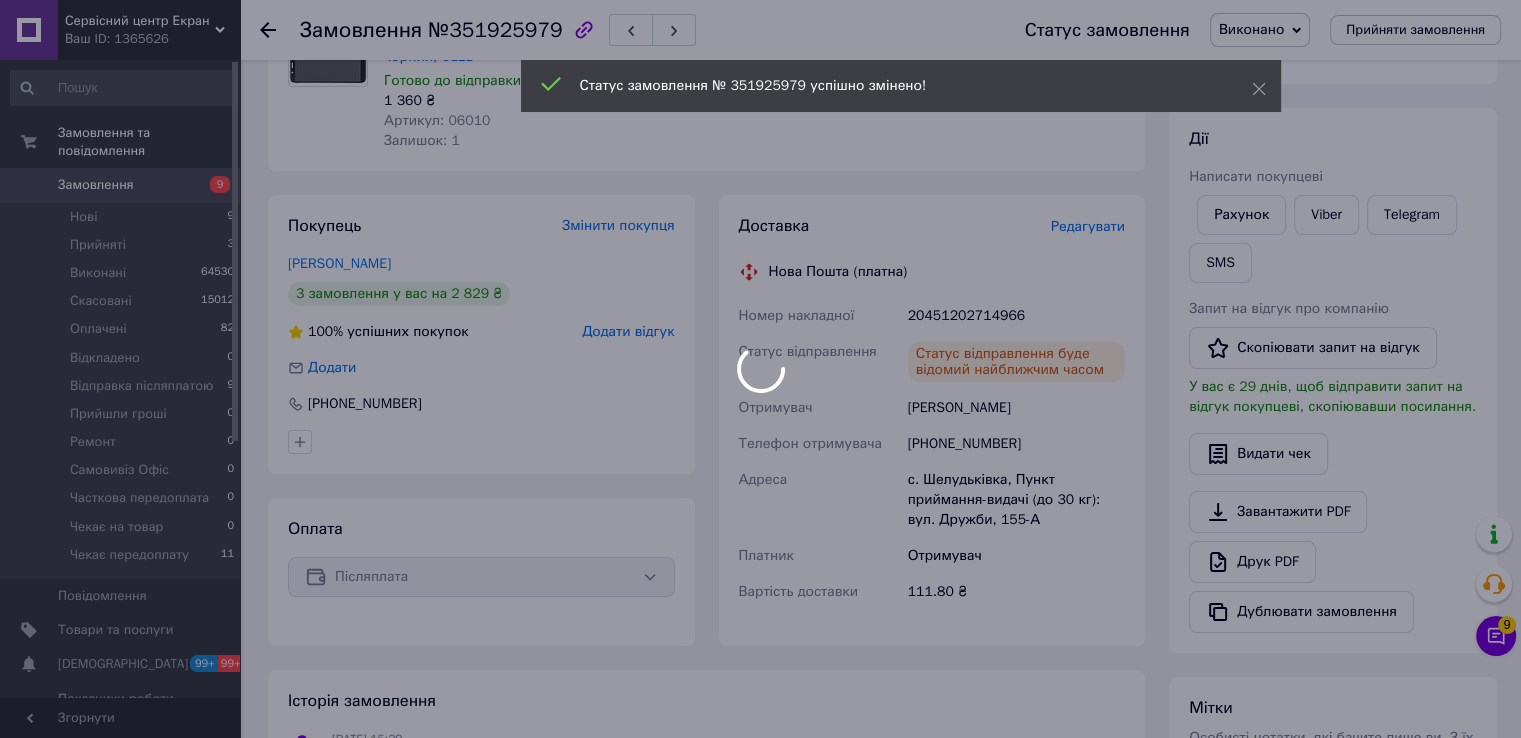 click at bounding box center (760, 369) 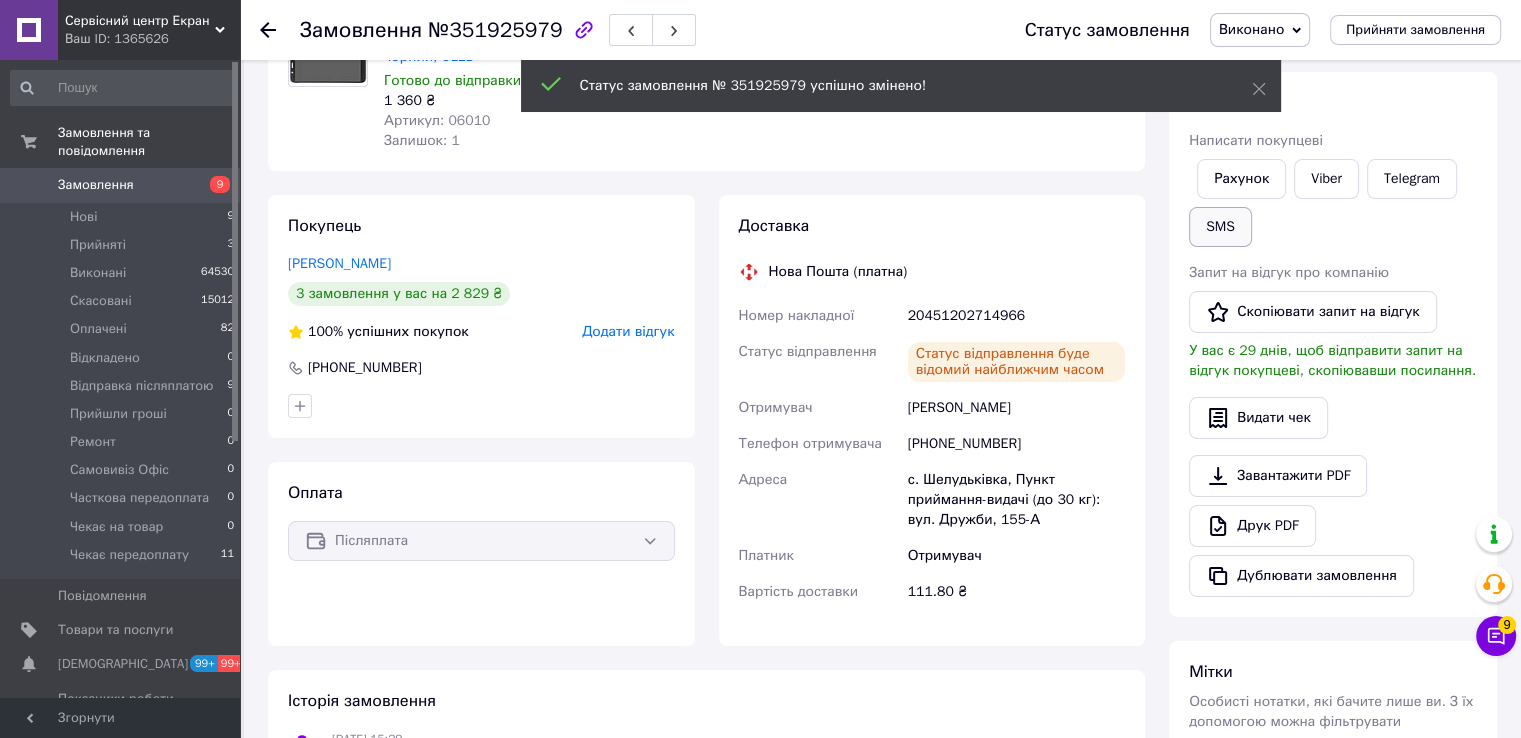 click on "SMS" at bounding box center [1220, 227] 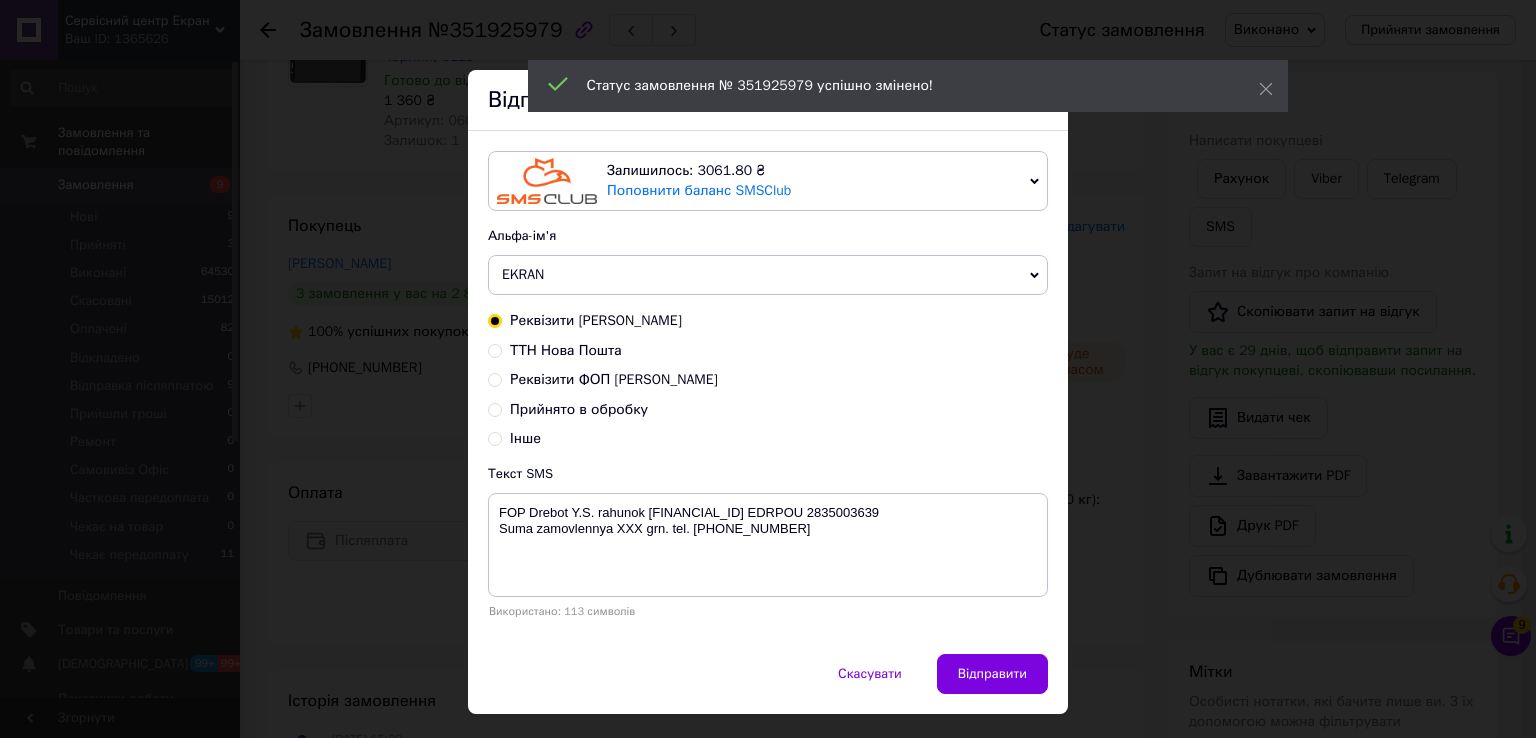 click on "ТТН Нова Пошта" at bounding box center [566, 350] 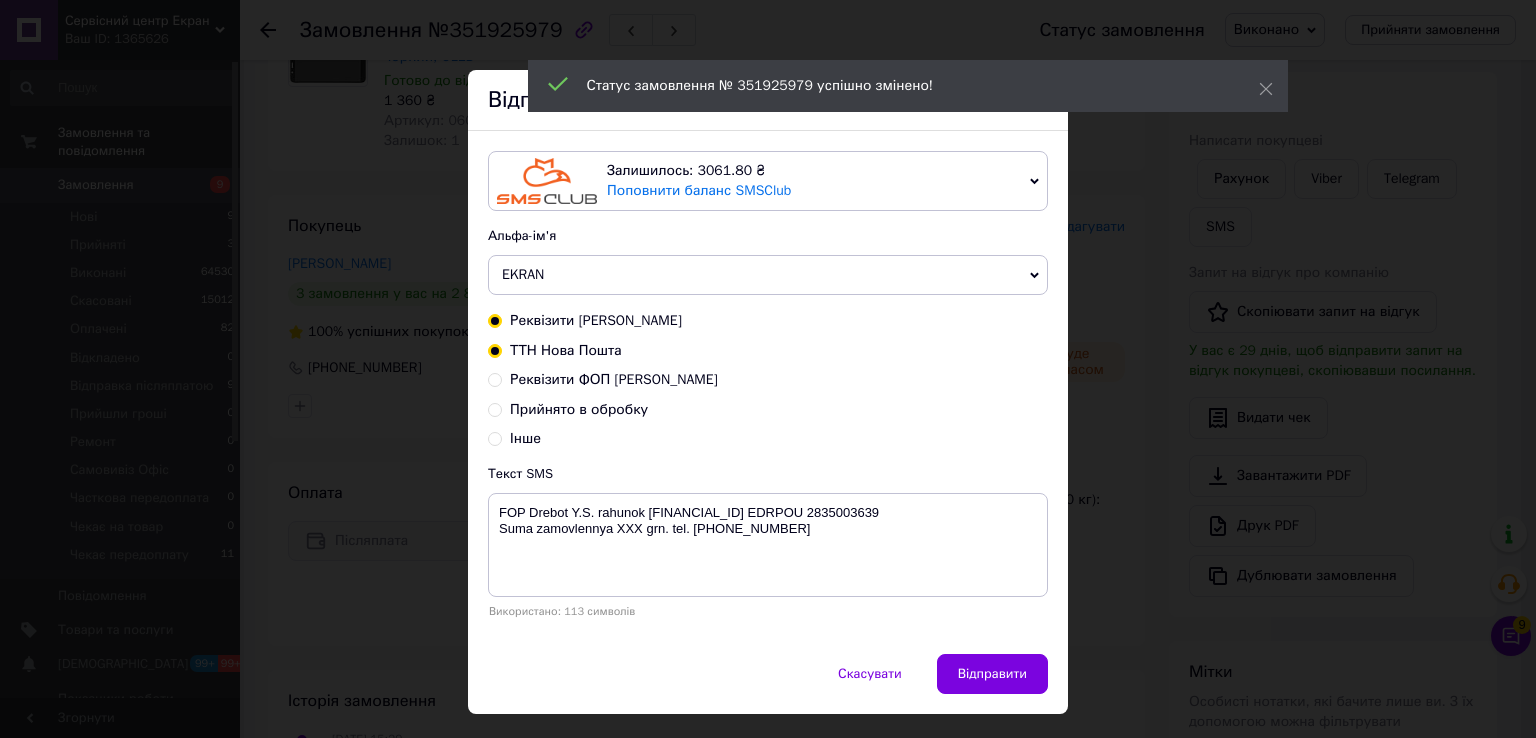 radio on "true" 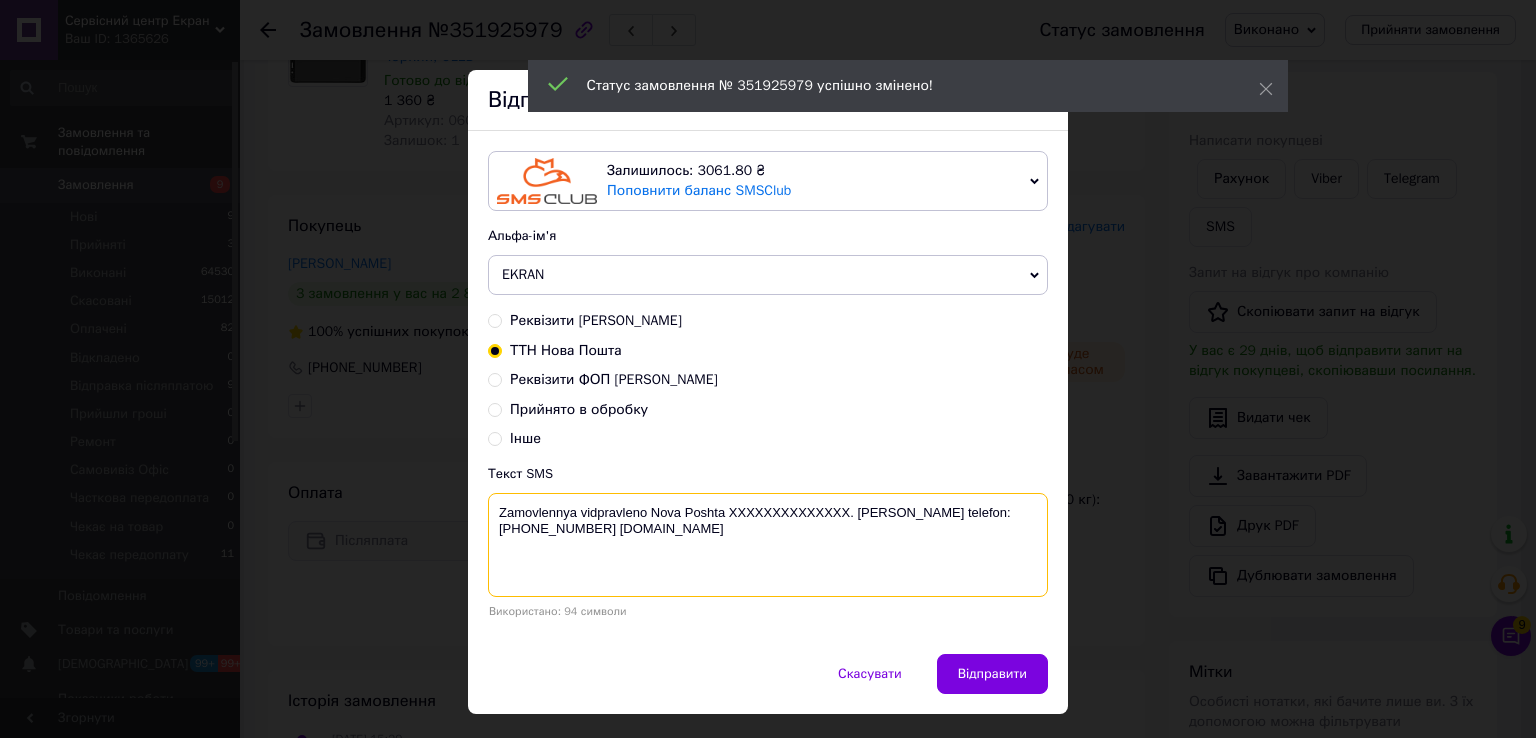 click on "Zamovlennya vidpravleno Nova Poshta XXXXXXXXXXXXXX. Nash telefon:+380689452358 www.ekran.in.ua" at bounding box center (768, 545) 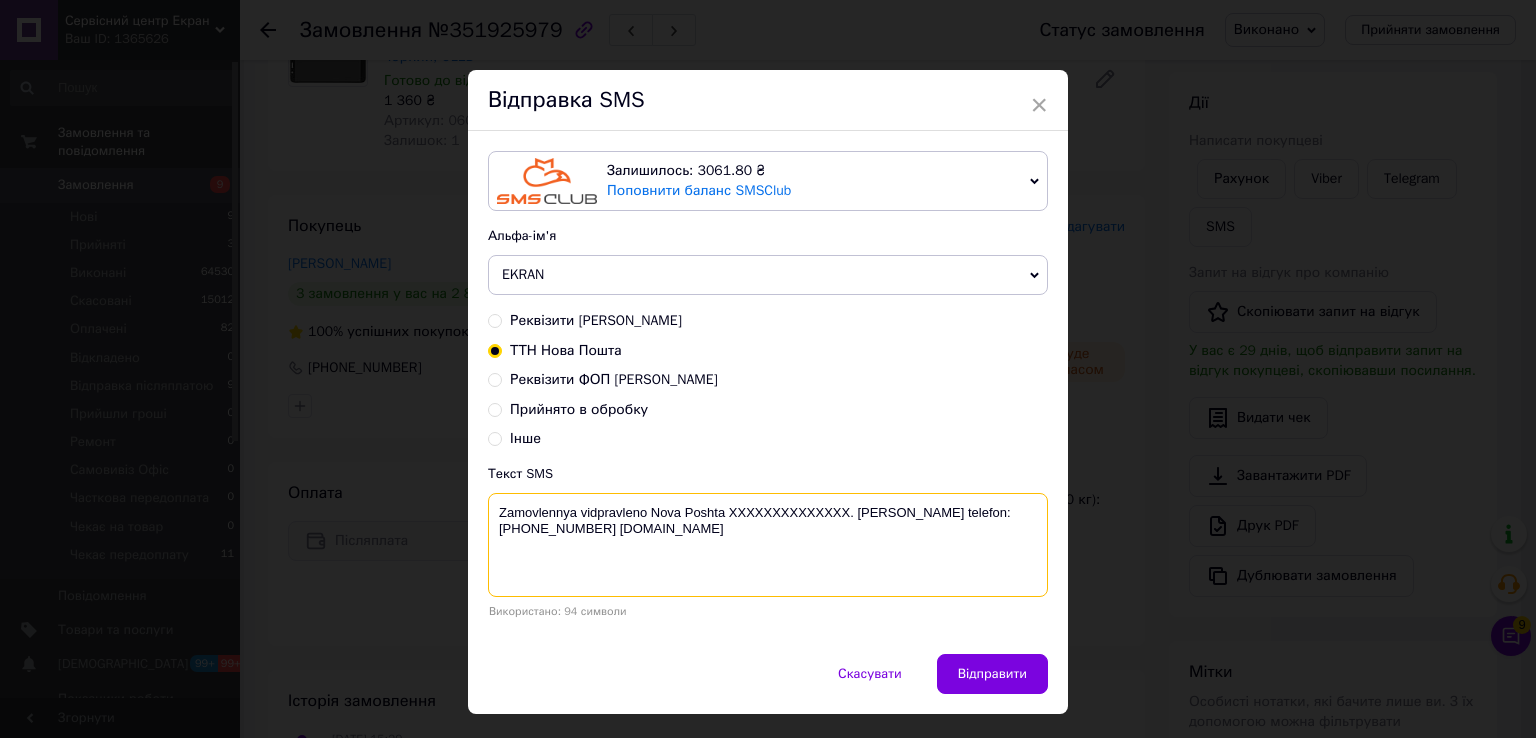 paste on "20451202714966" 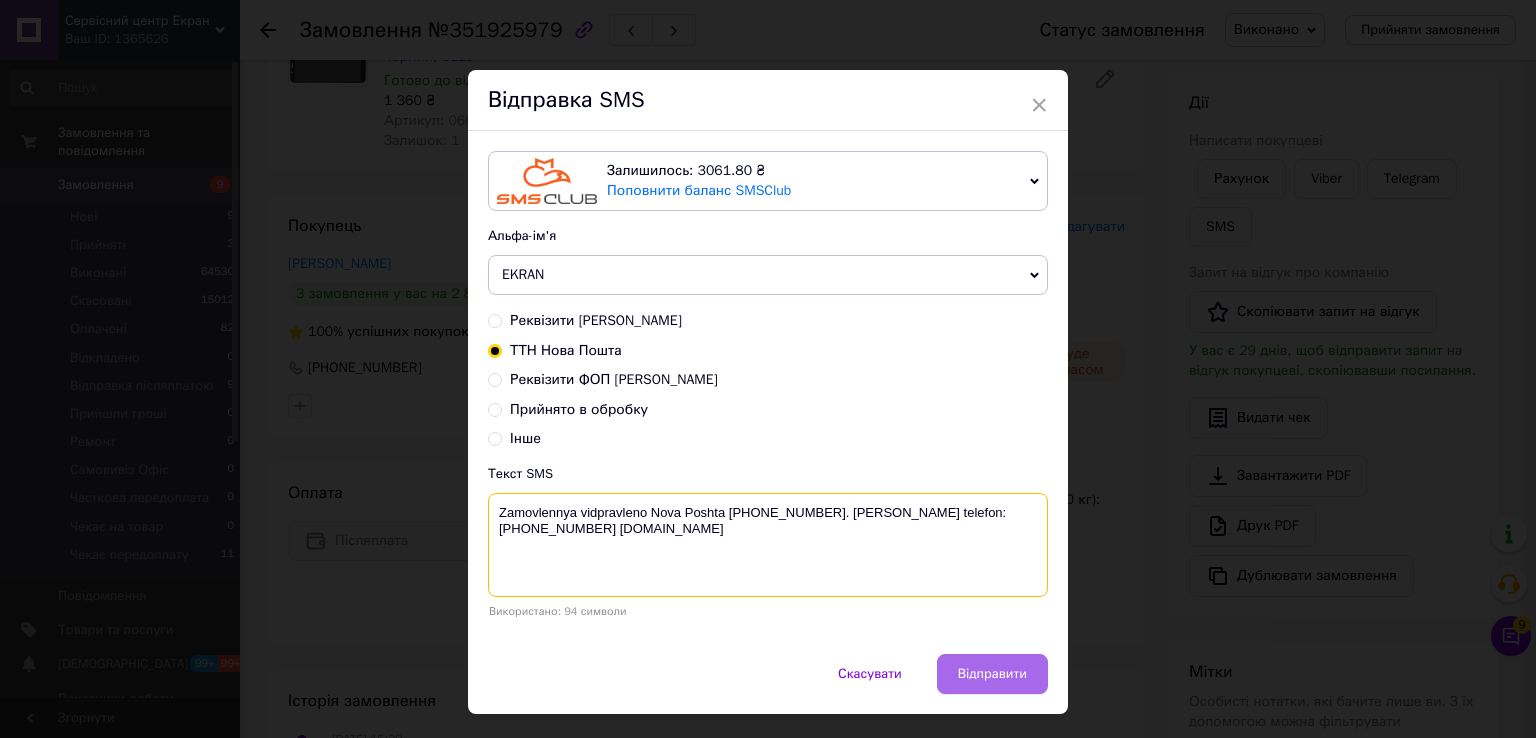 type on "Zamovlennya vidpravleno Nova Poshta 20451202714966. Nash telefon:+380689452358 www.ekran.in.ua" 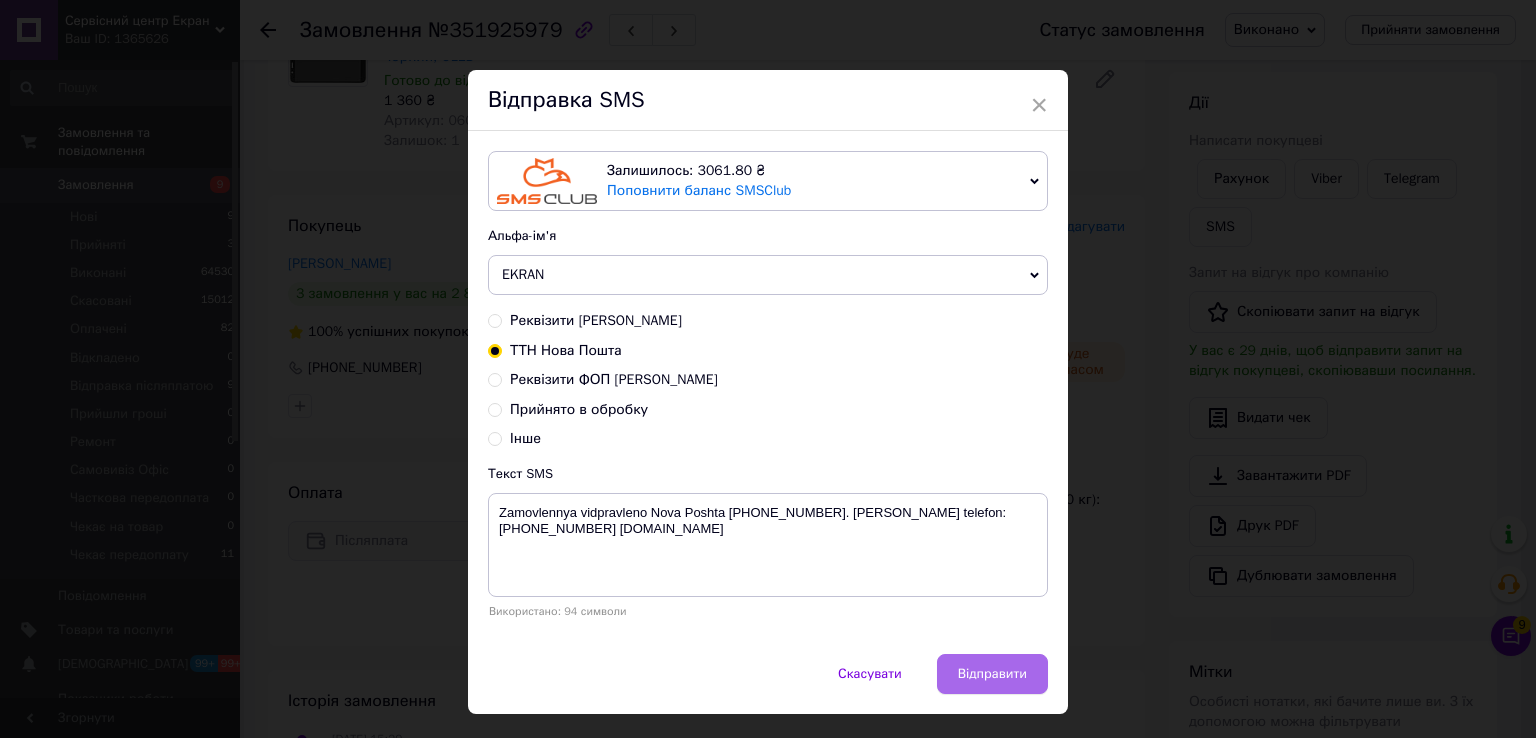 click on "Відправити" at bounding box center (992, 674) 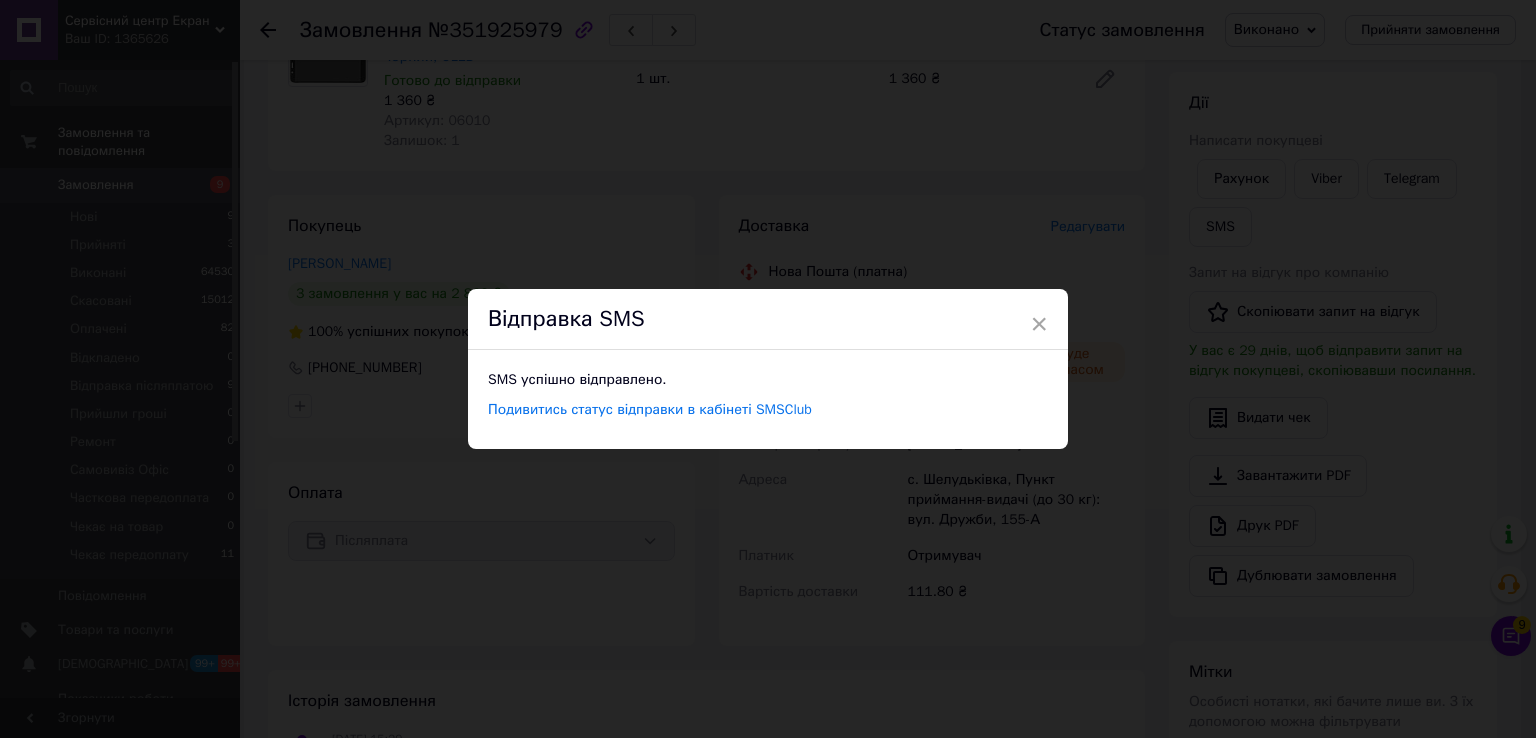 click on "× Відправка SMS SMS успішно відправлено. Подивитись статус відправки в кабінеті SMSClub" at bounding box center (768, 369) 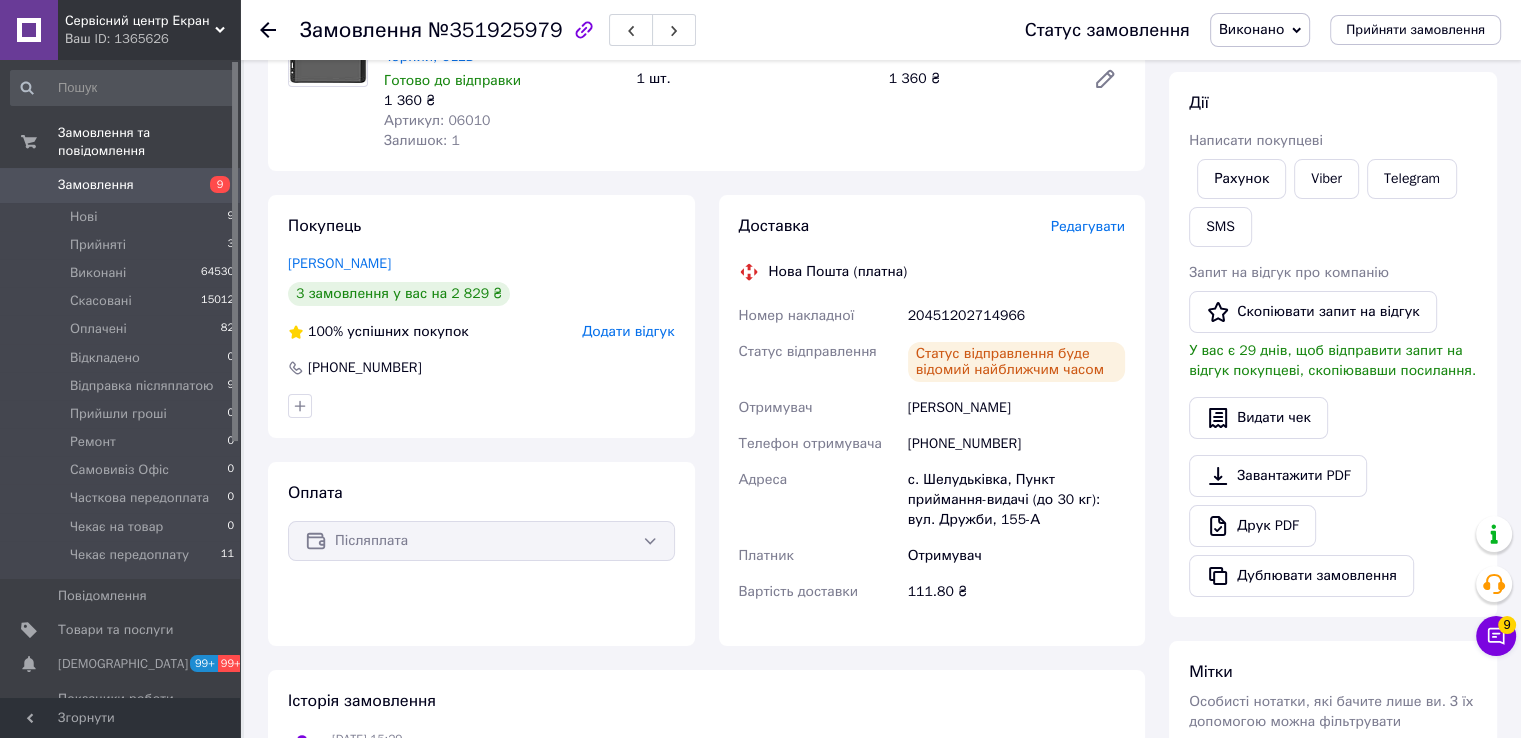 click 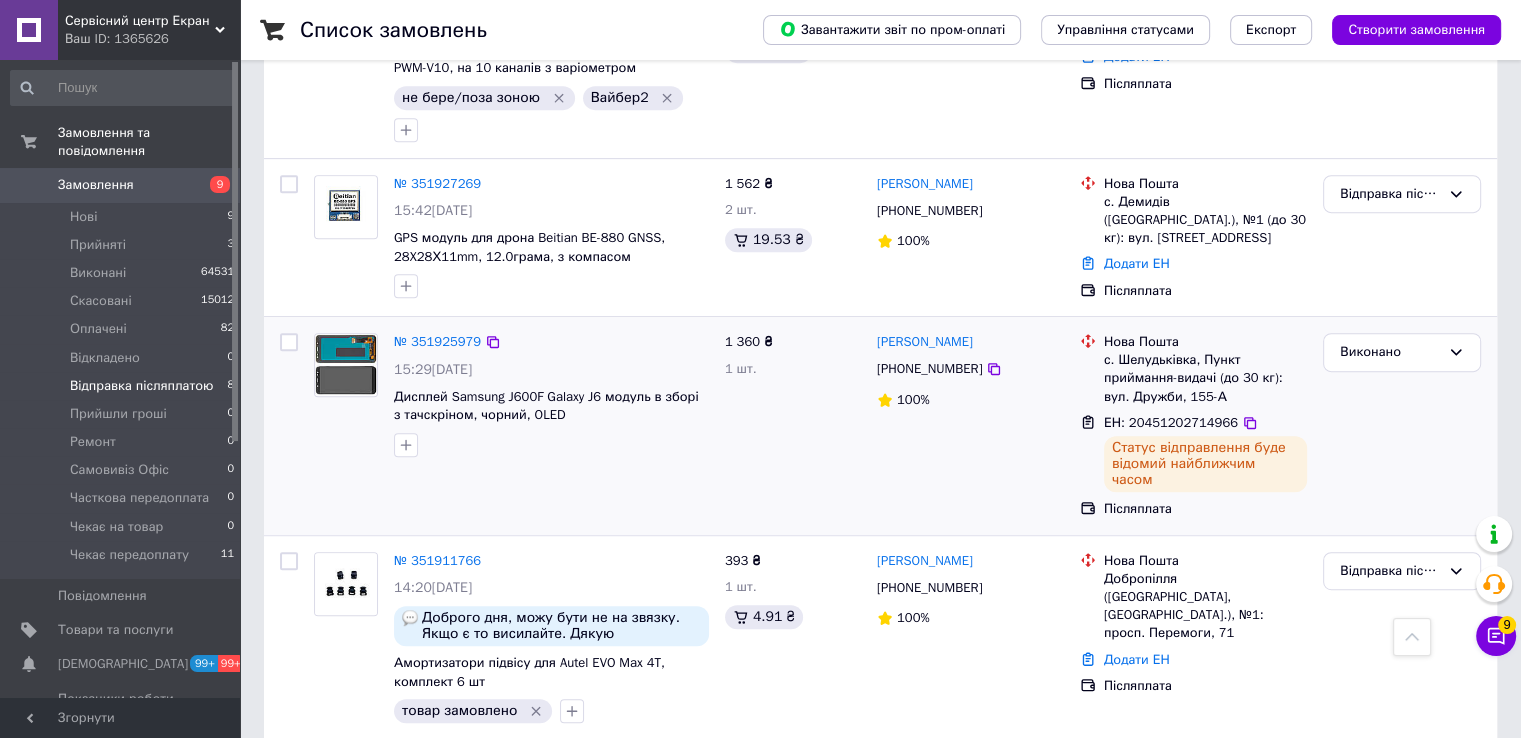 scroll, scrollTop: 900, scrollLeft: 0, axis: vertical 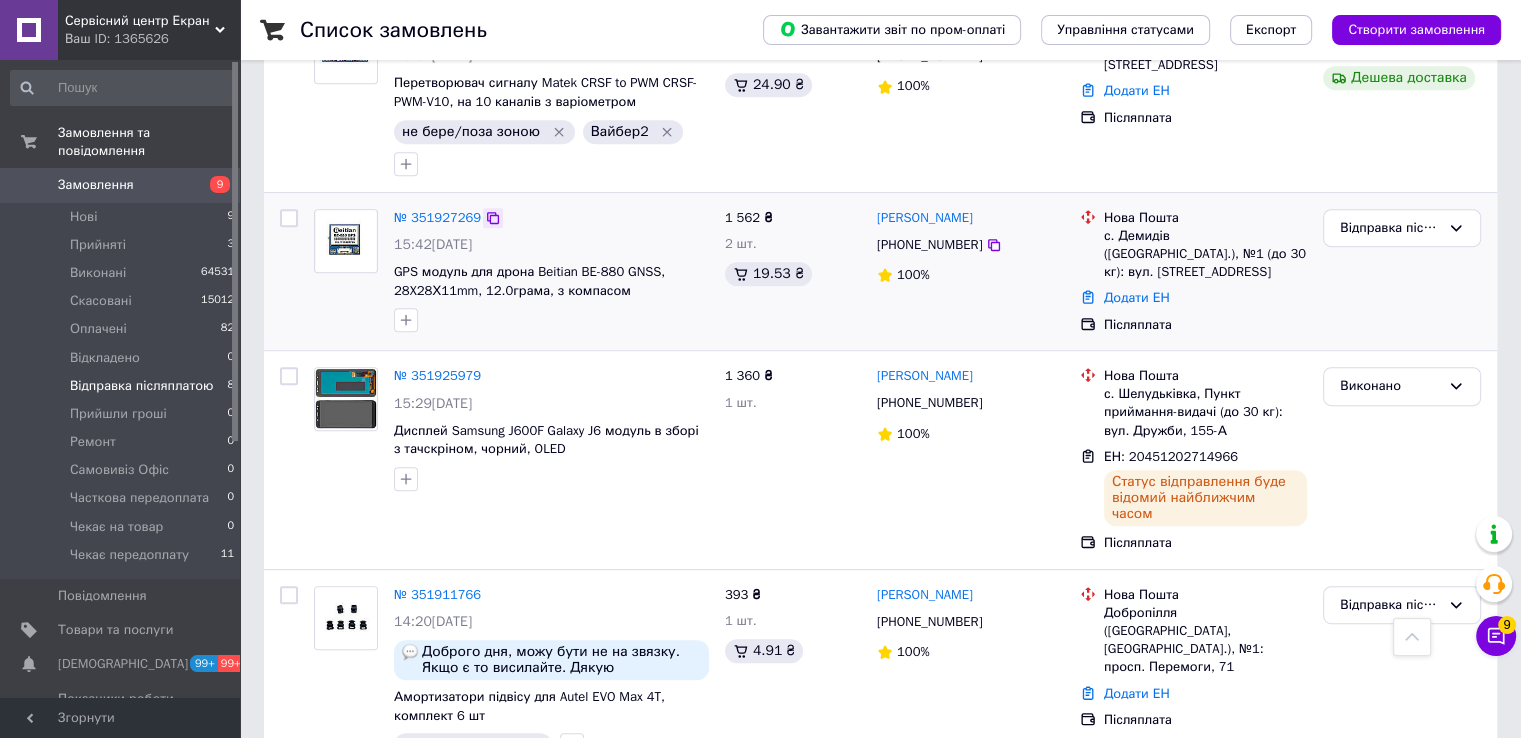 click 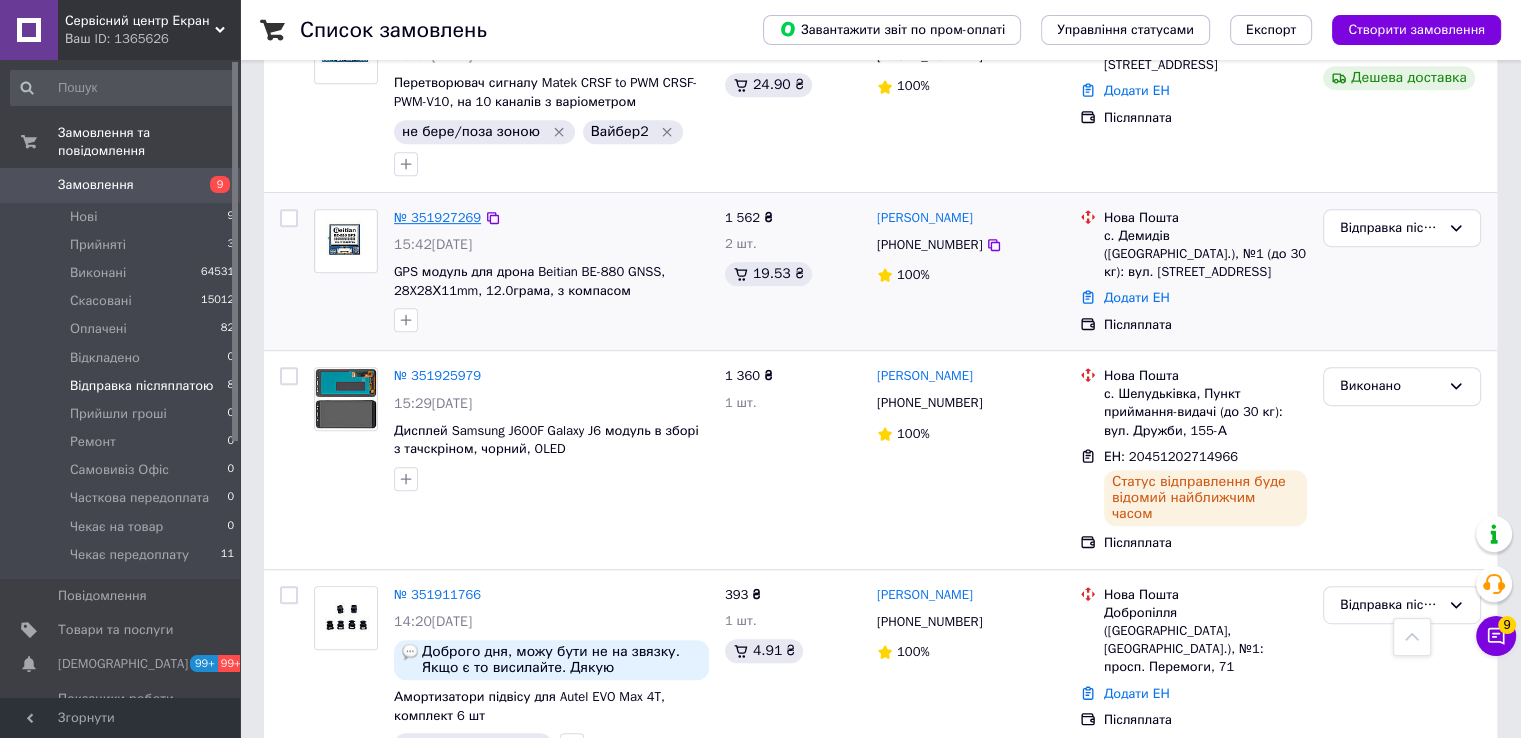 click on "№ 351927269" at bounding box center [437, 217] 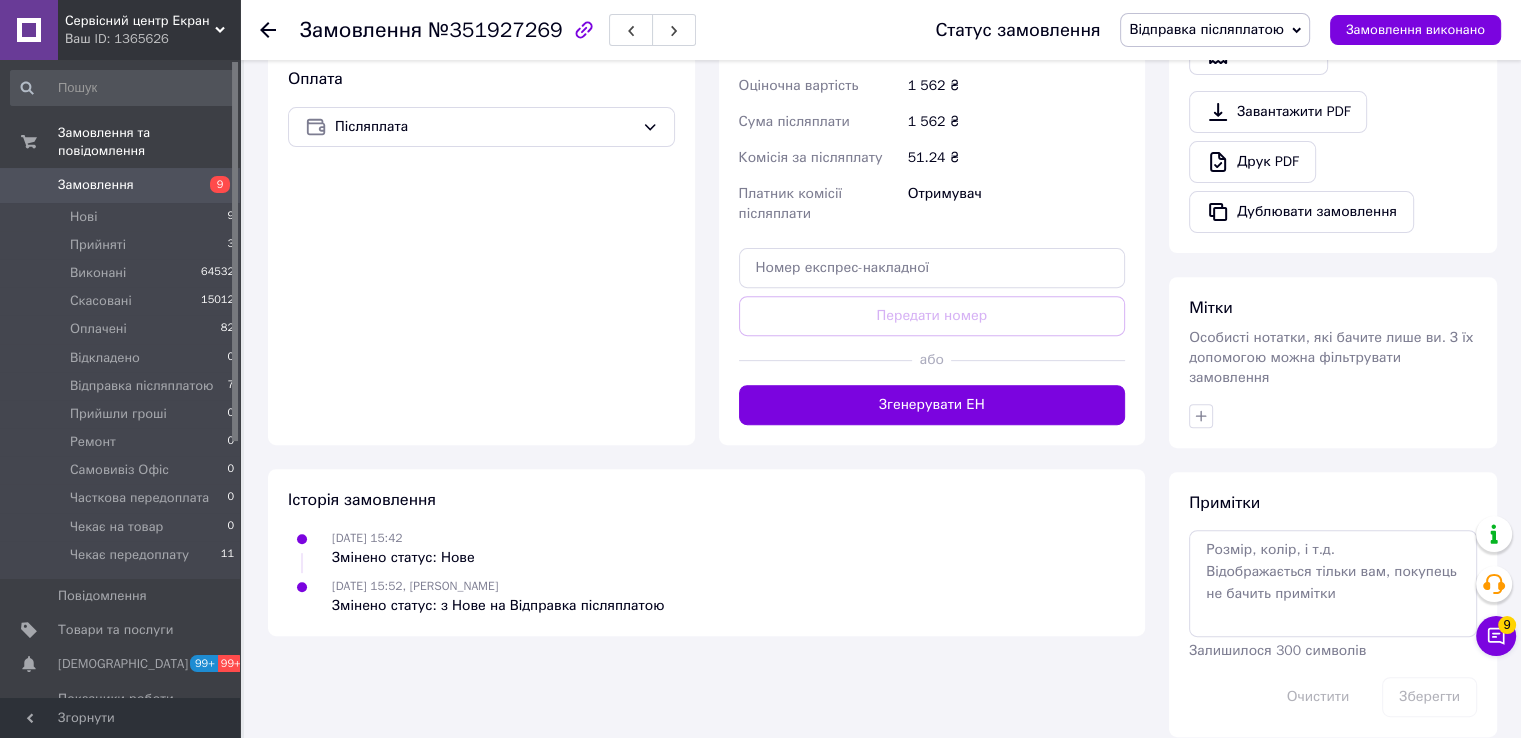 scroll, scrollTop: 394, scrollLeft: 0, axis: vertical 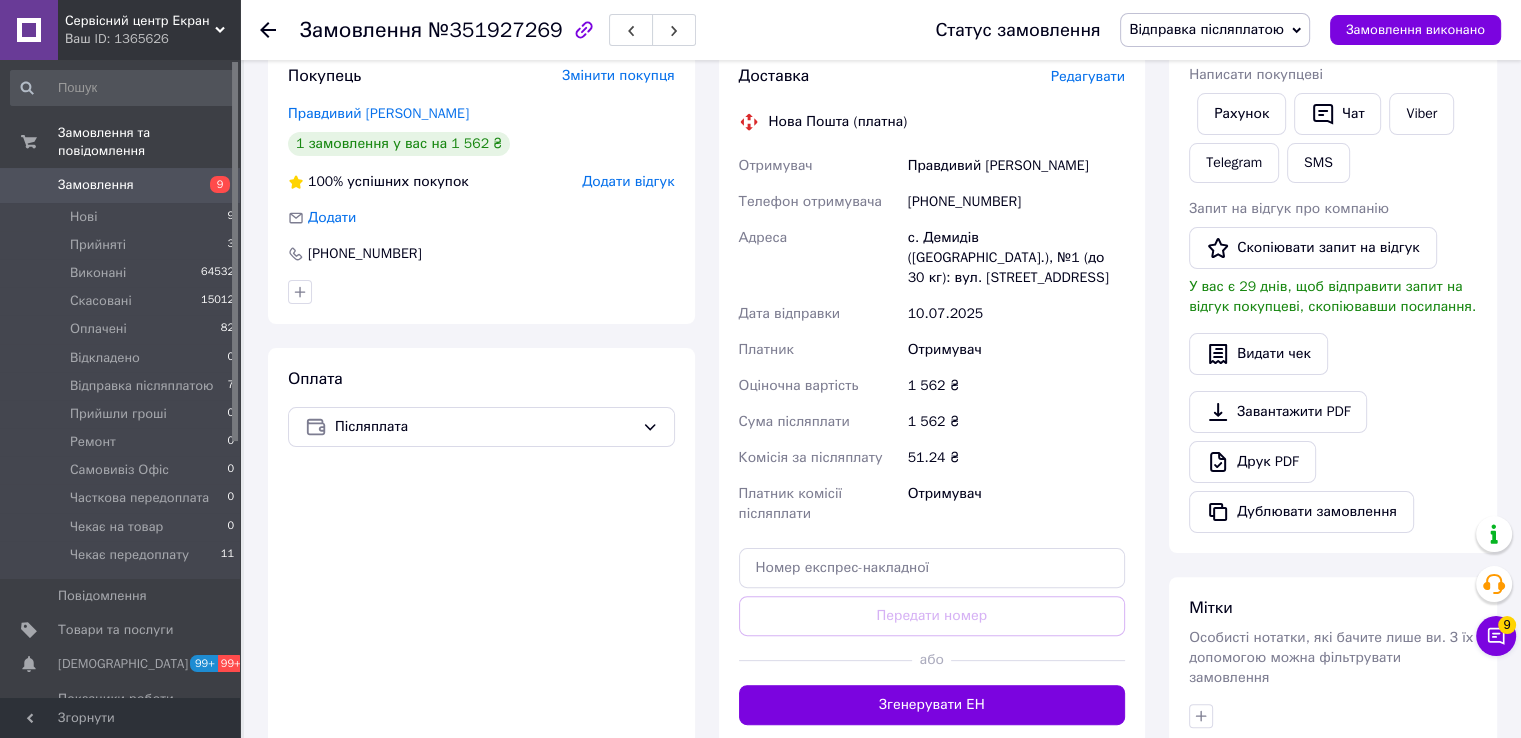 click on "Доставка Редагувати" at bounding box center [932, 76] 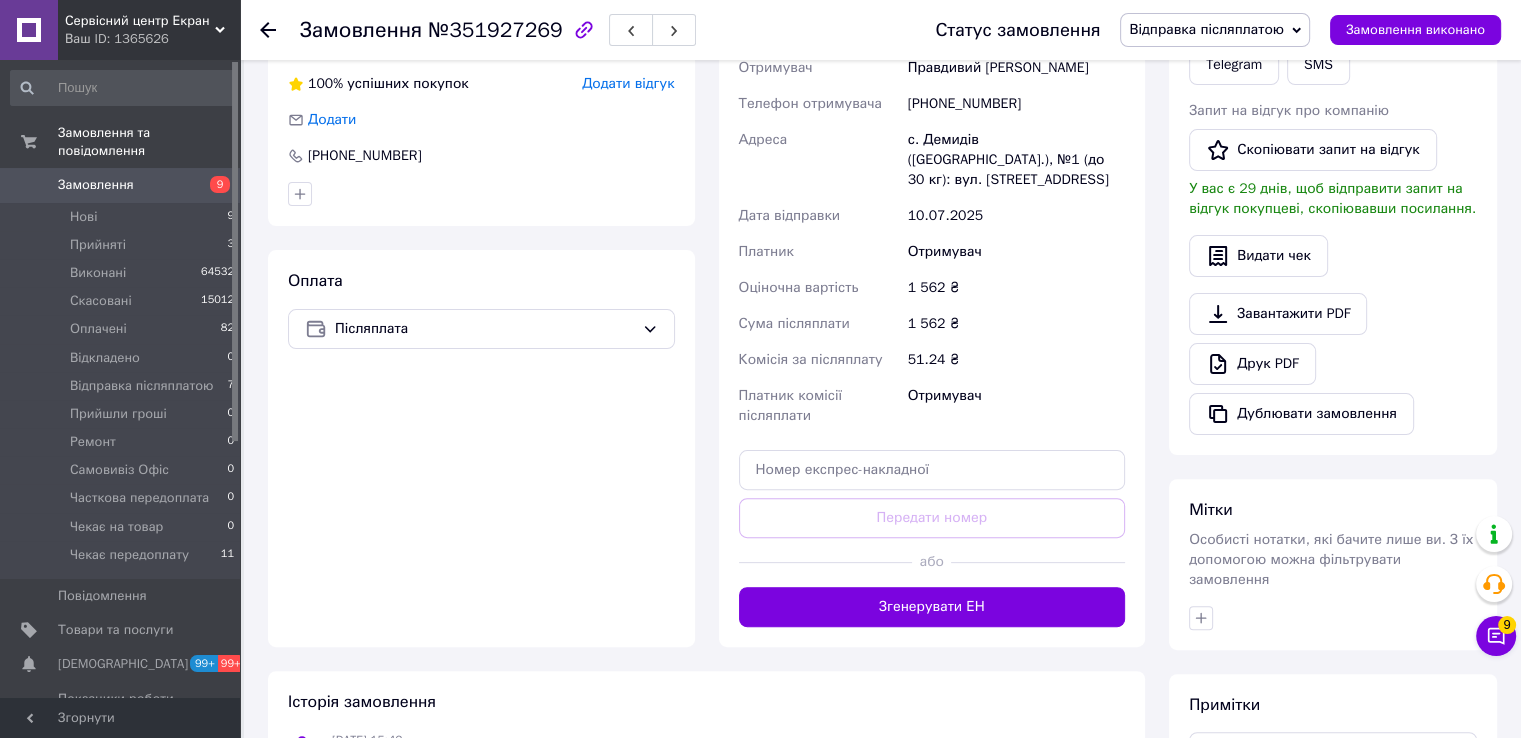 scroll, scrollTop: 494, scrollLeft: 0, axis: vertical 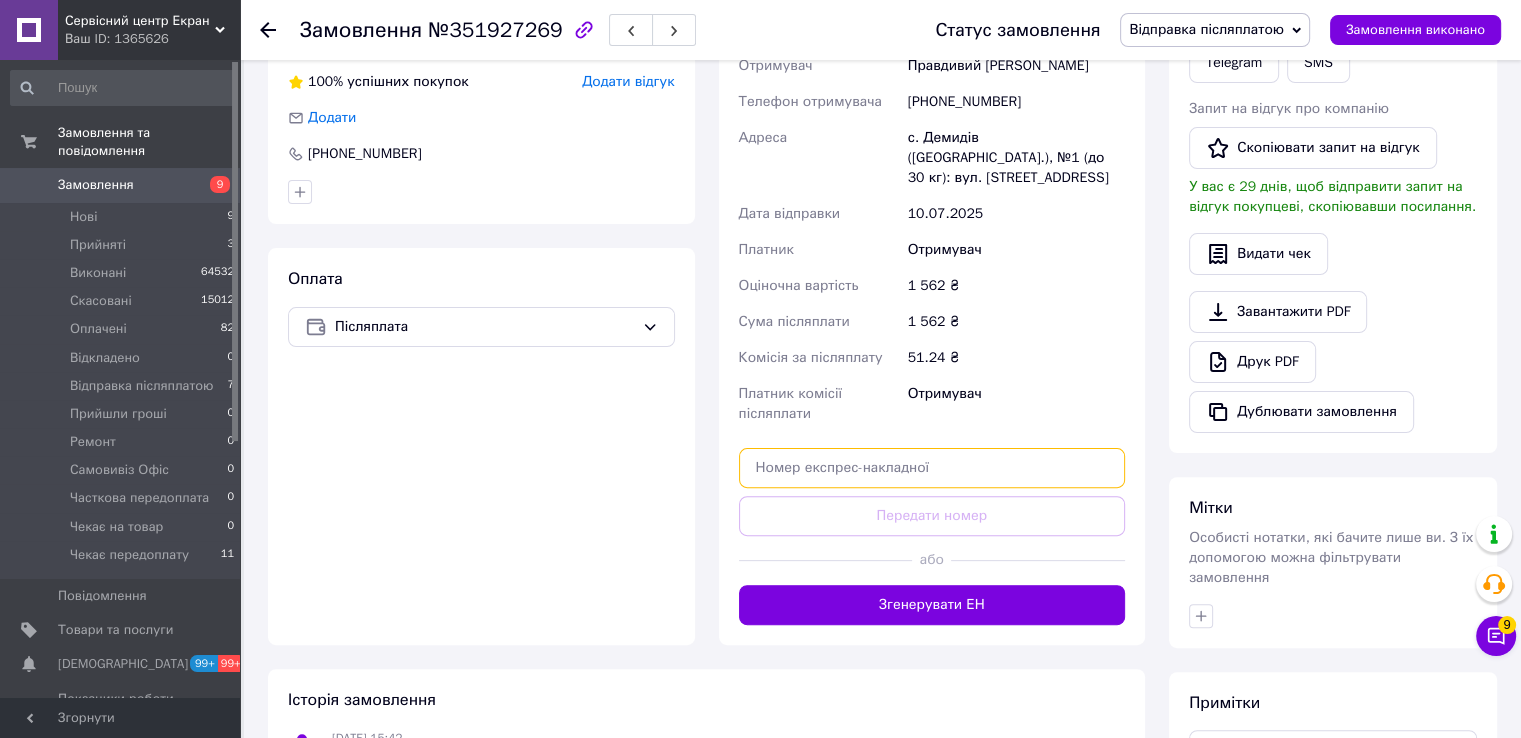 click at bounding box center [932, 468] 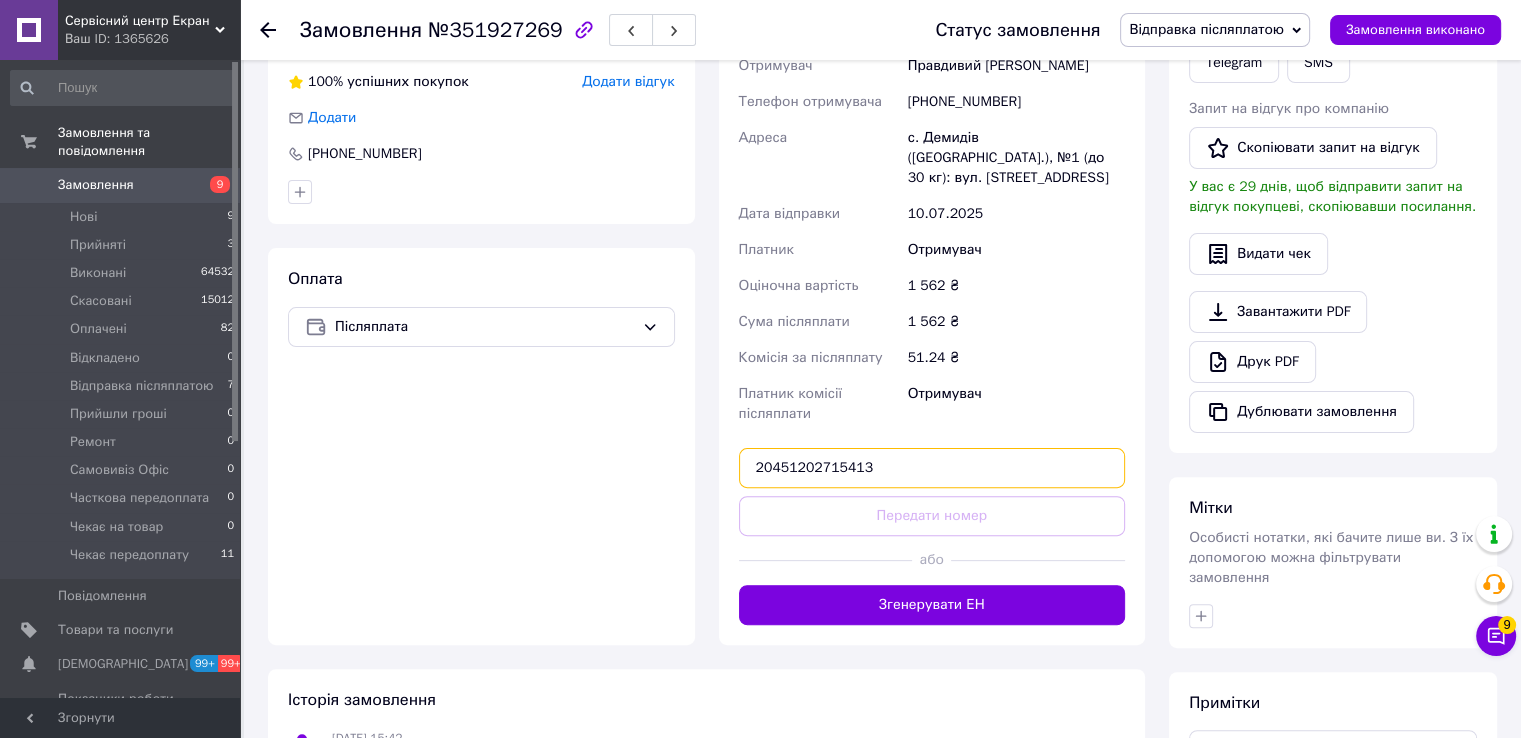 type on "20451202715413" 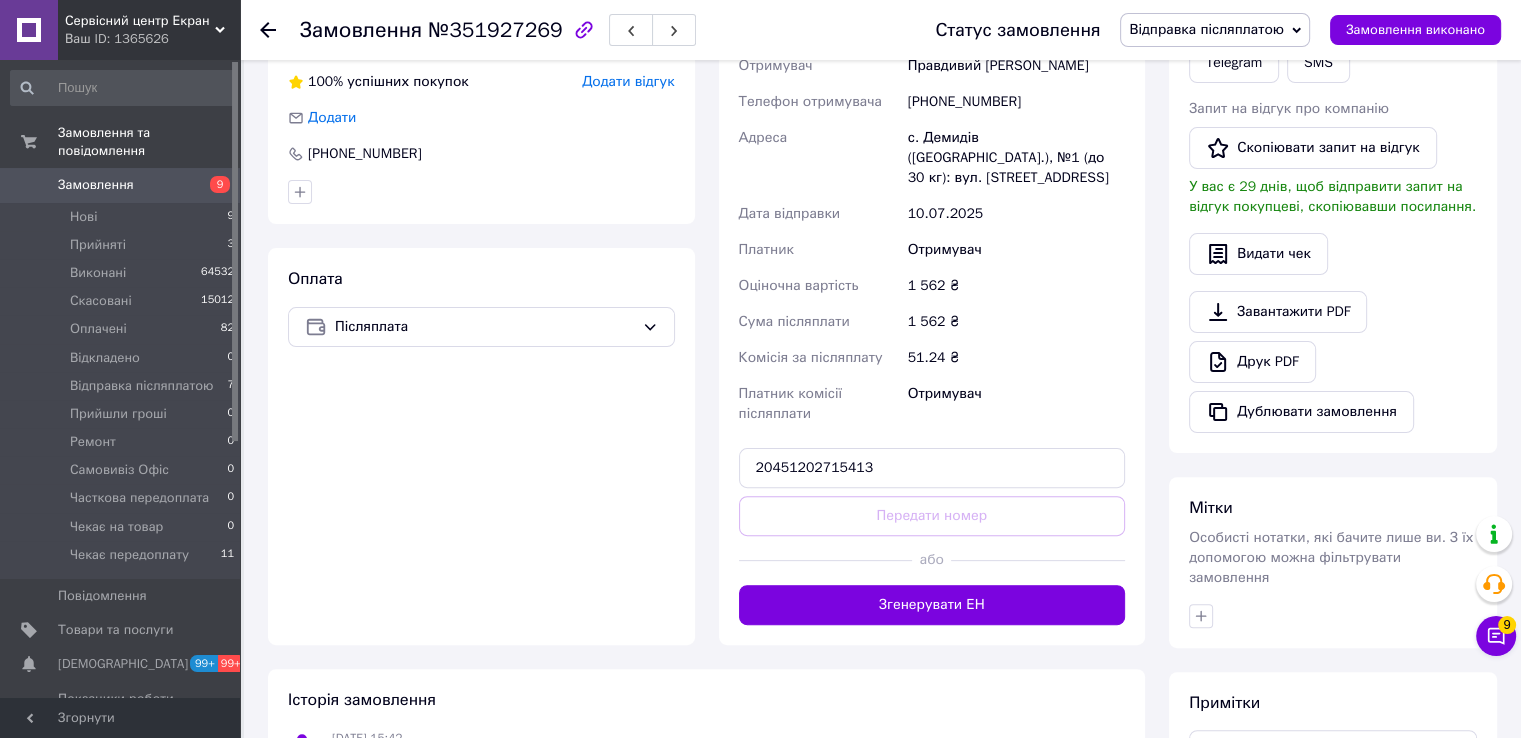 type 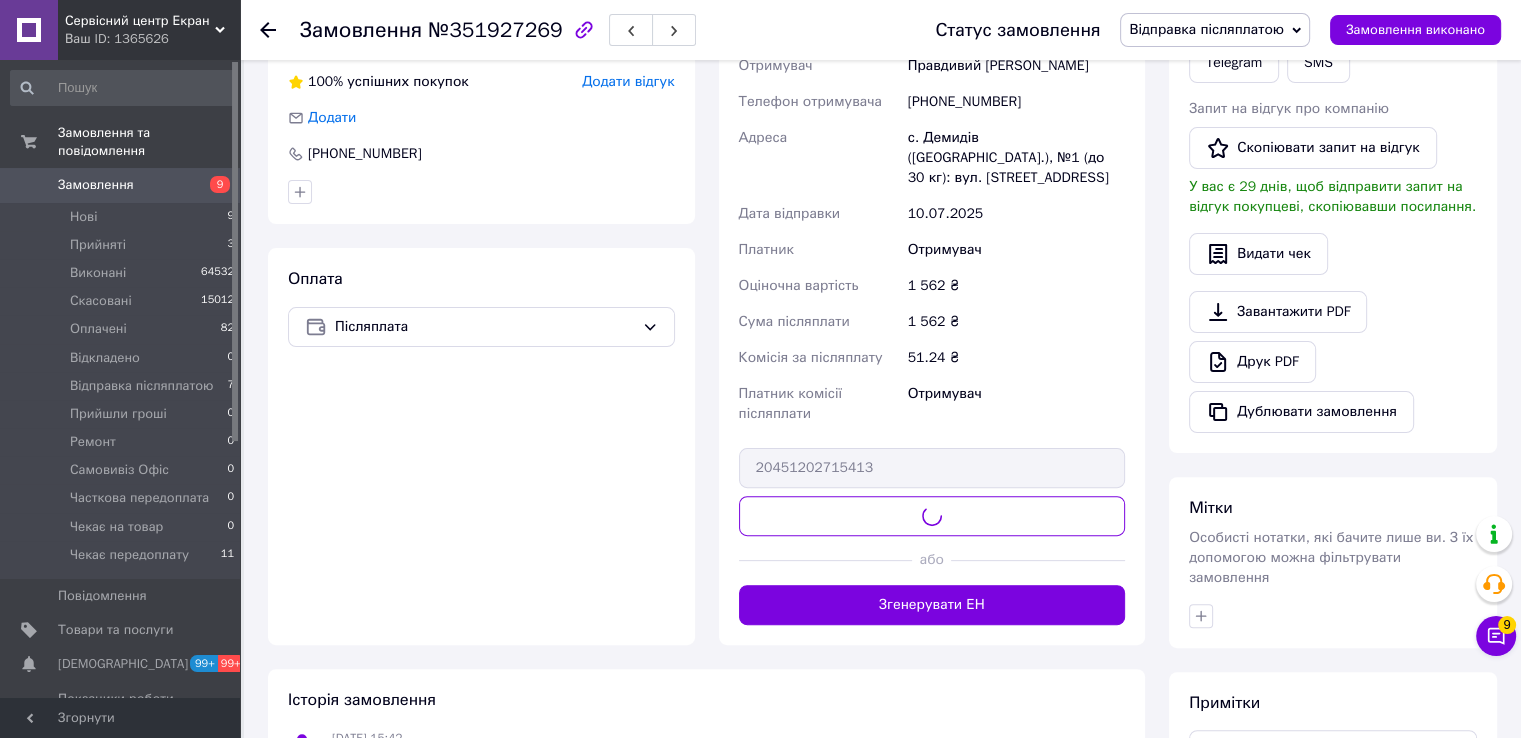 click on "Відправка післяплатою" at bounding box center [1206, 29] 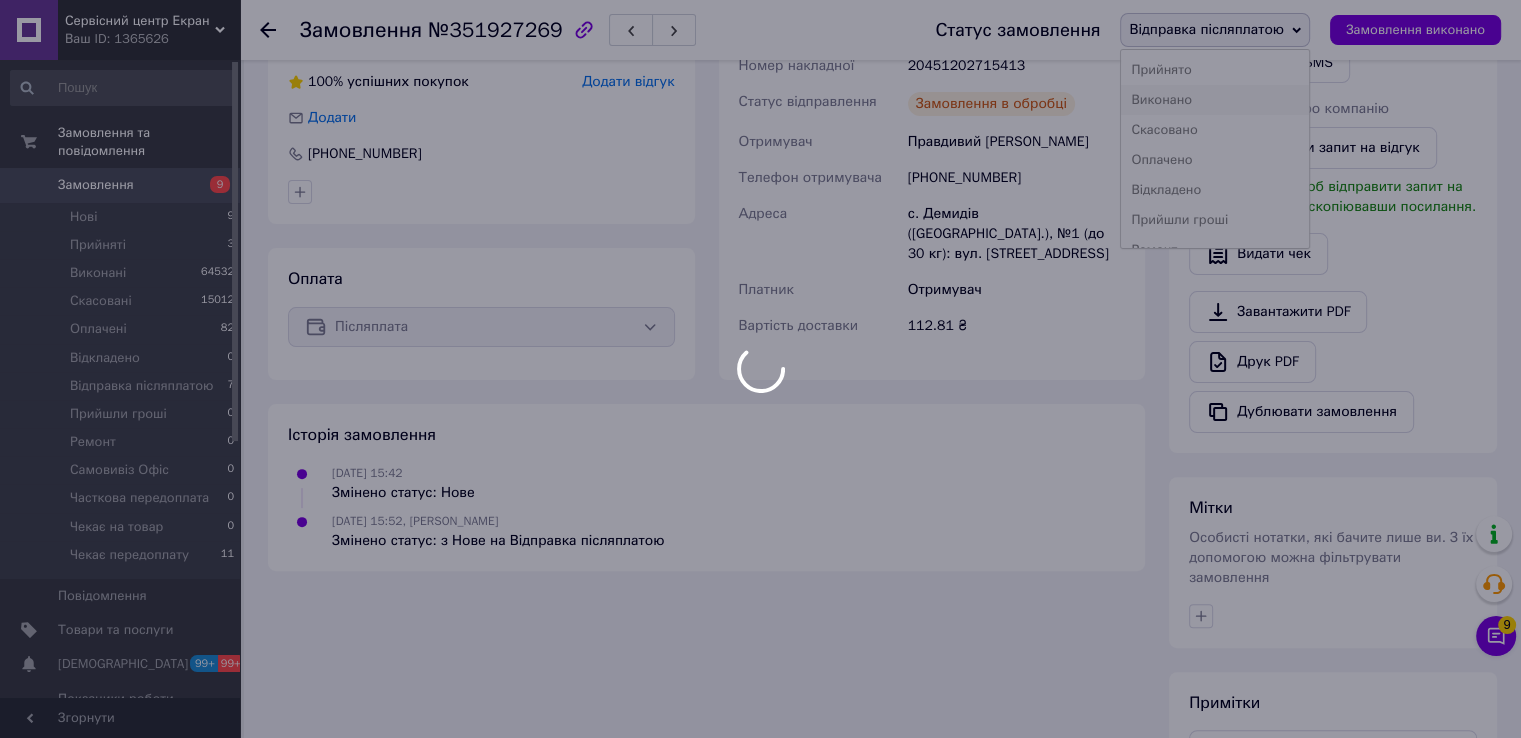 click on "Виконано" at bounding box center [1215, 100] 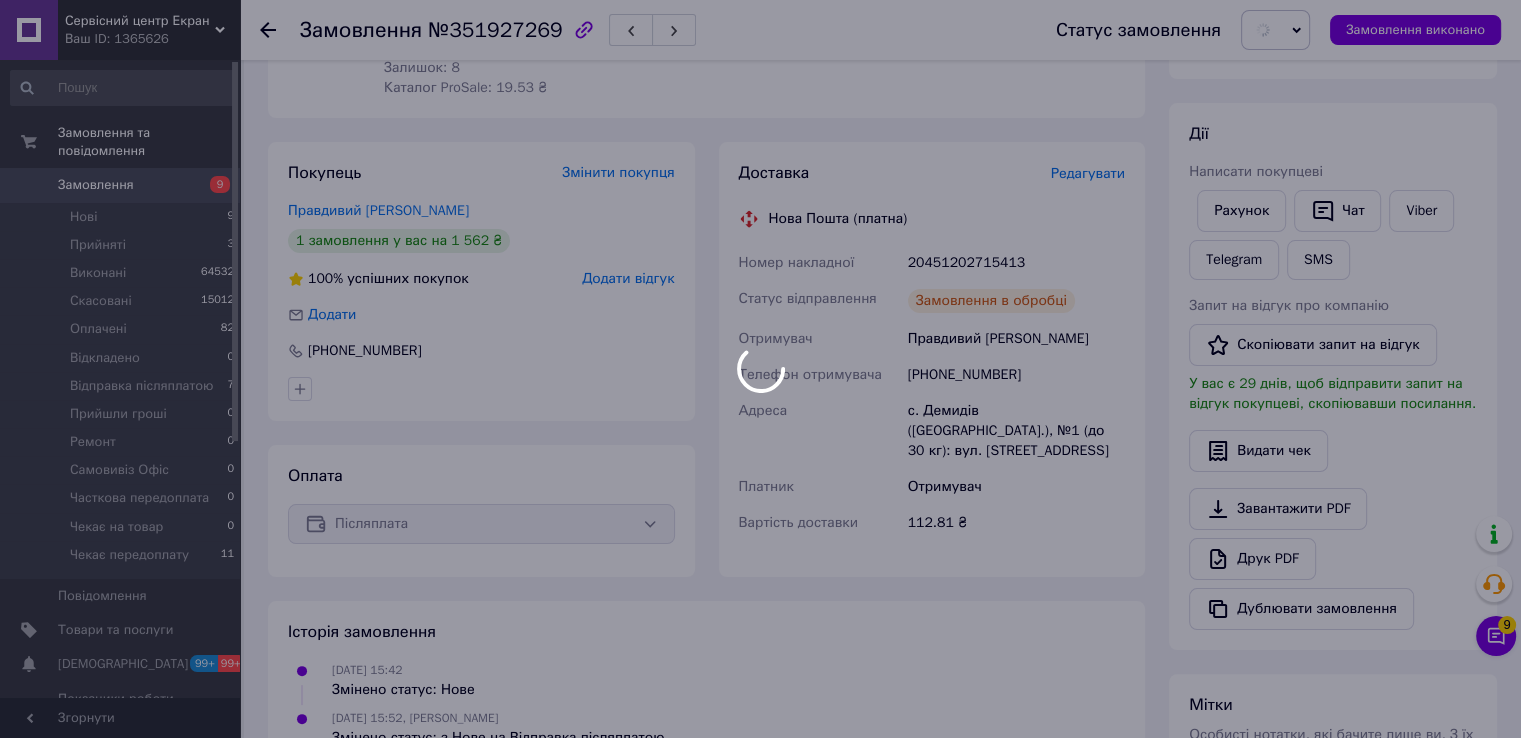 scroll, scrollTop: 294, scrollLeft: 0, axis: vertical 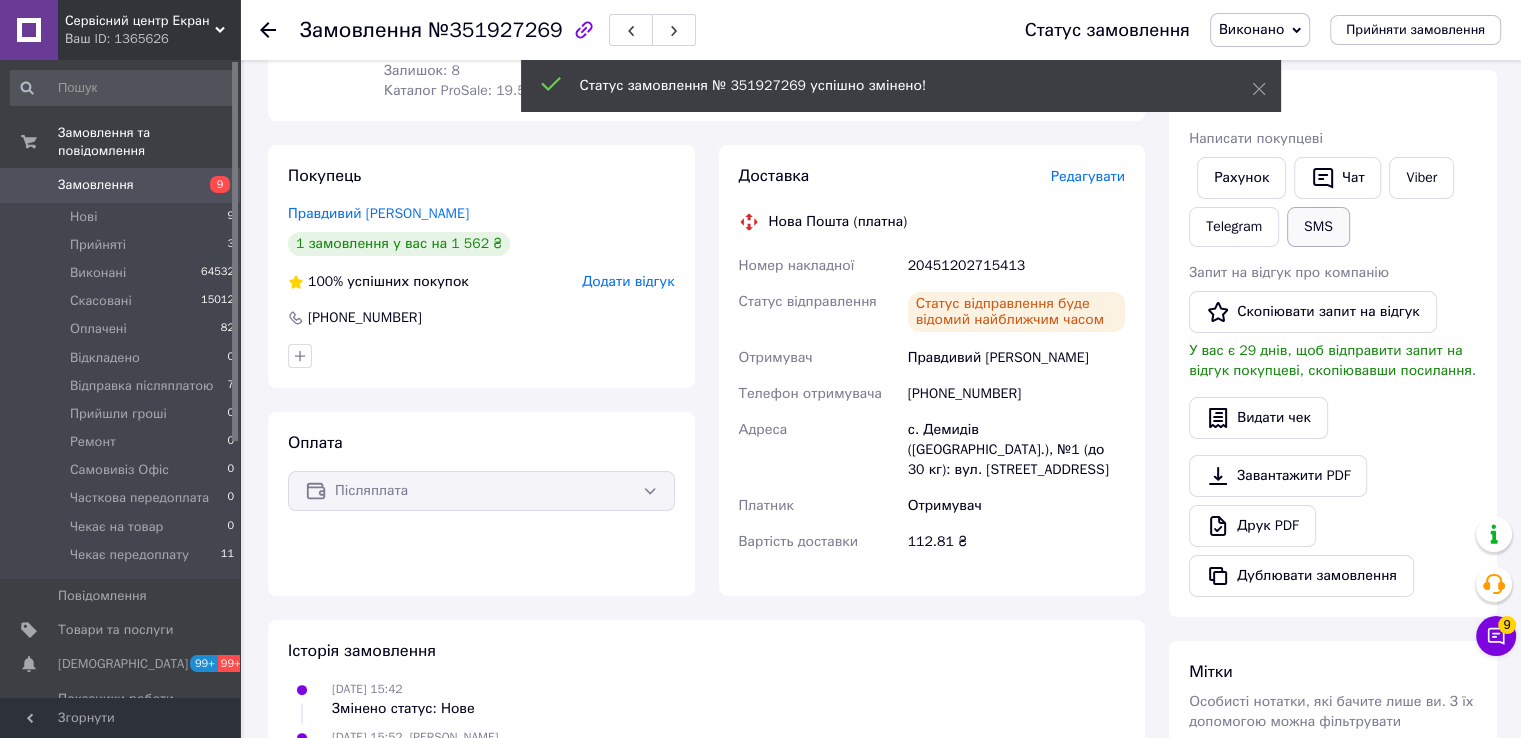 click on "SMS" at bounding box center [1318, 227] 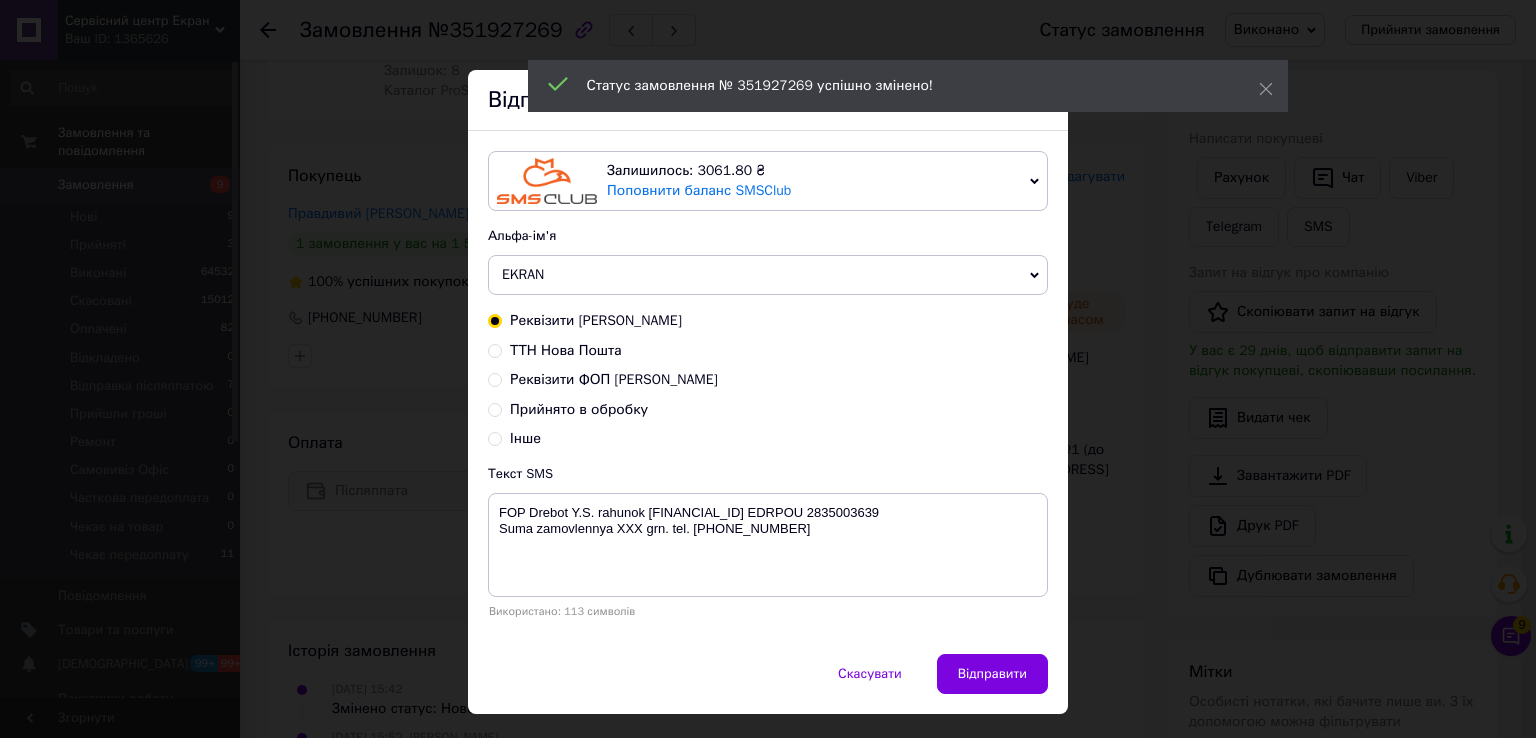click on "ТТН Нова Пошта" at bounding box center [566, 350] 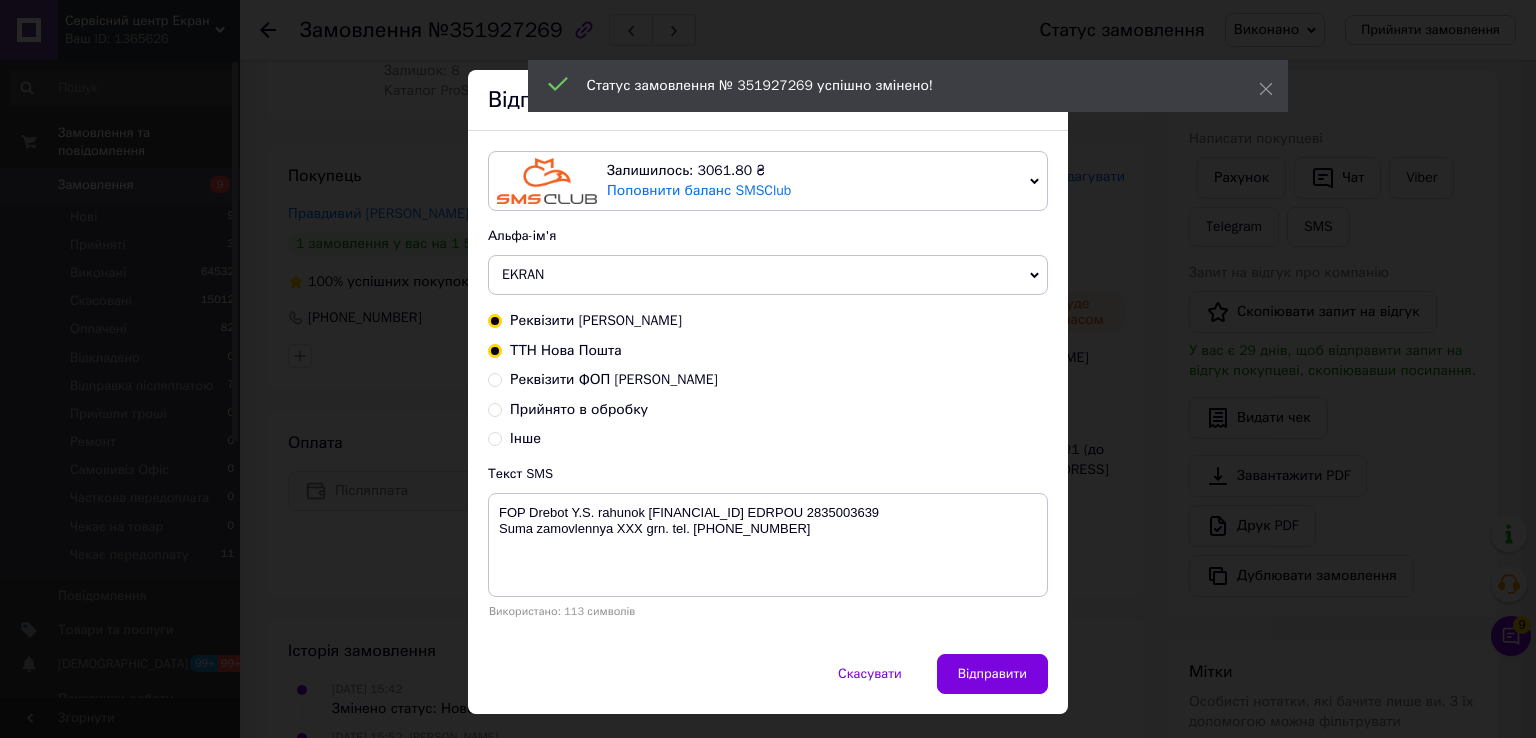 radio on "true" 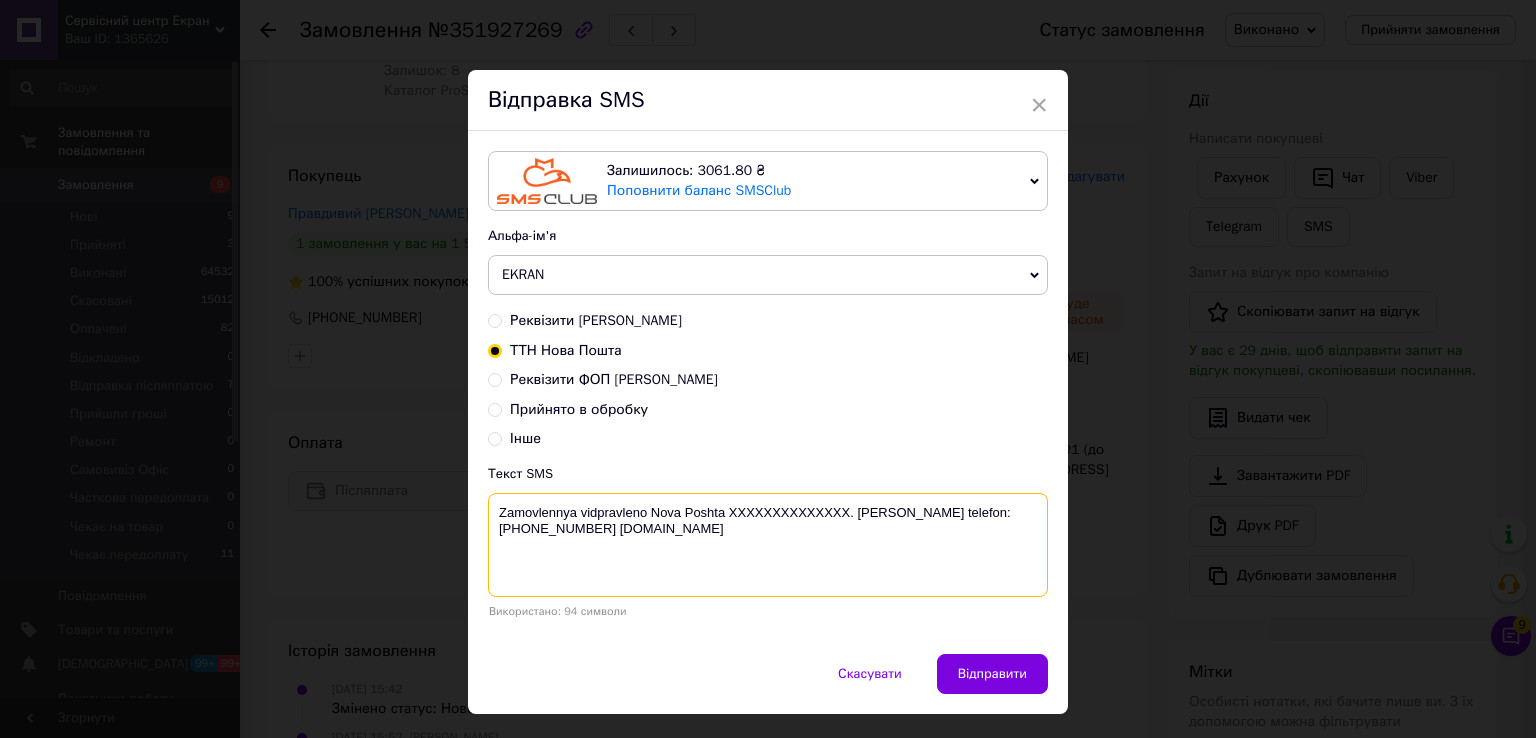 click on "Zamovlennya vidpravleno Nova Poshta XXXXXXXXXXXXXX. Nash telefon:+380689452358 www.ekran.in.ua" at bounding box center (768, 545) 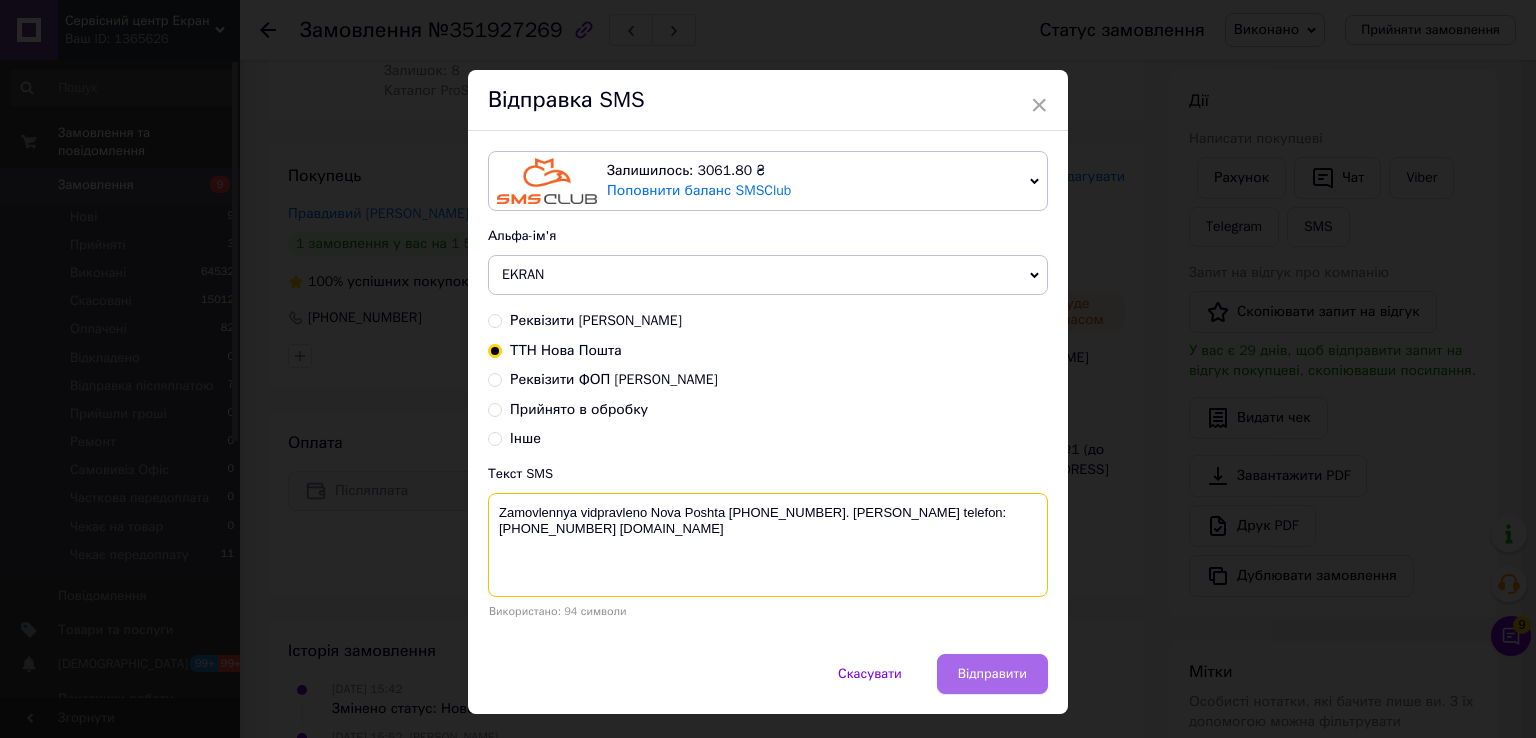 type on "Zamovlennya vidpravleno Nova Poshta 20451202715413. Nash telefon:+380689452358 www.ekran.in.ua" 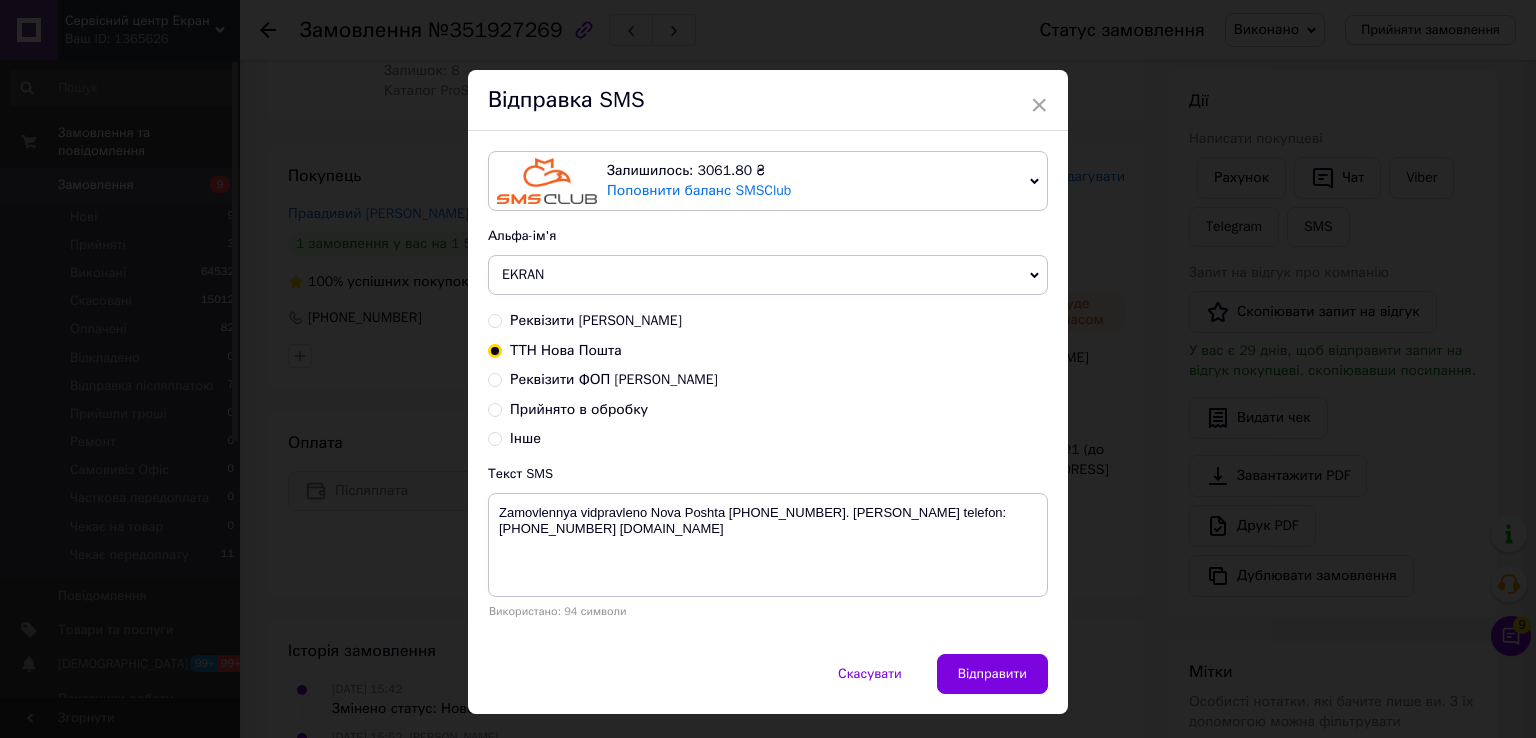 click on "Відправити" at bounding box center [992, 674] 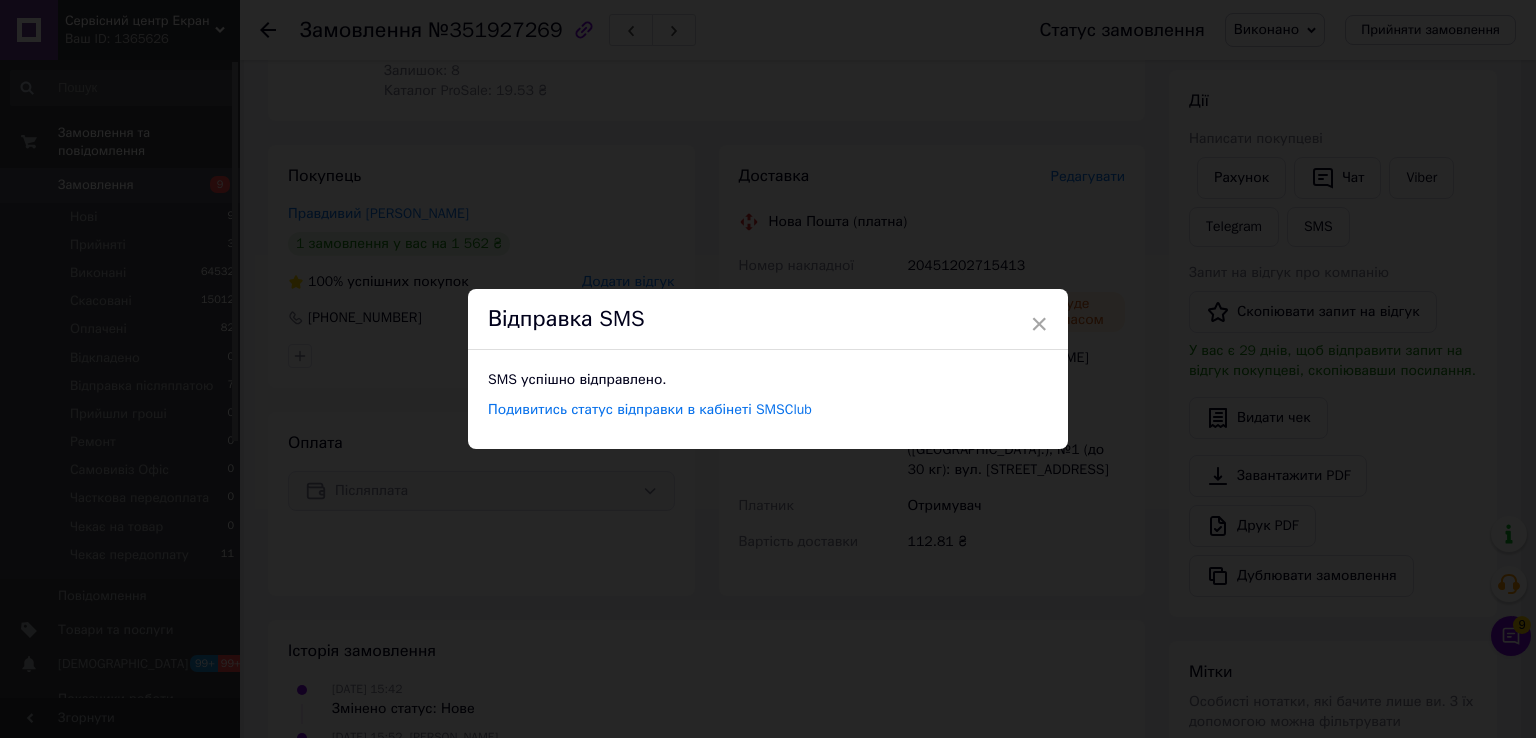 click on "× Відправка SMS SMS успішно відправлено. Подивитись статус відправки в кабінеті SMSClub" at bounding box center [768, 369] 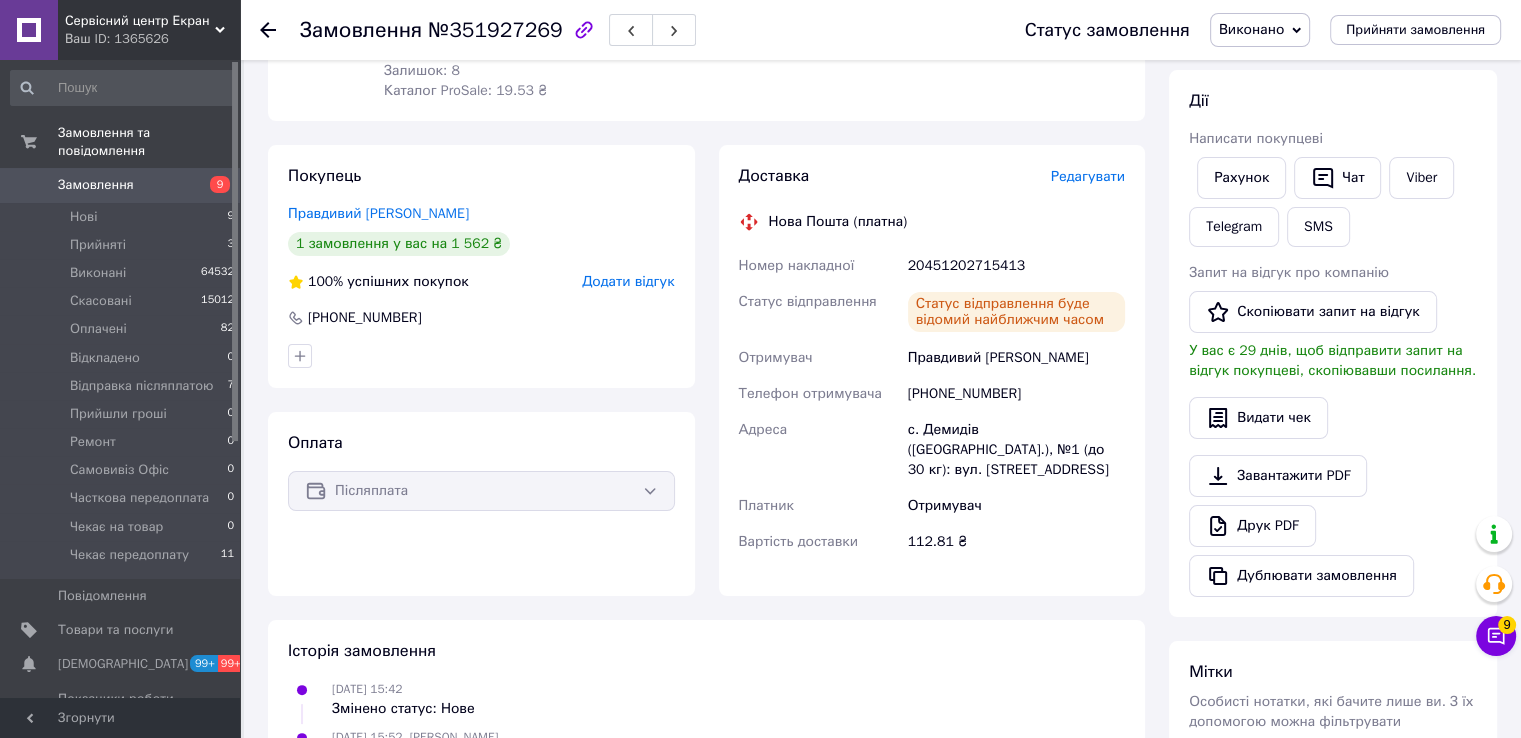 click on "Замовлення №351927269 Статус замовлення Виконано Прийнято Скасовано Оплачено Відкладено Відправка післяплатою Прийшли гроші Ремонт Самовивіз Офіс Часткова передоплата Чекає на товар Чекає передоплату Прийняти замовлення" at bounding box center [880, 30] 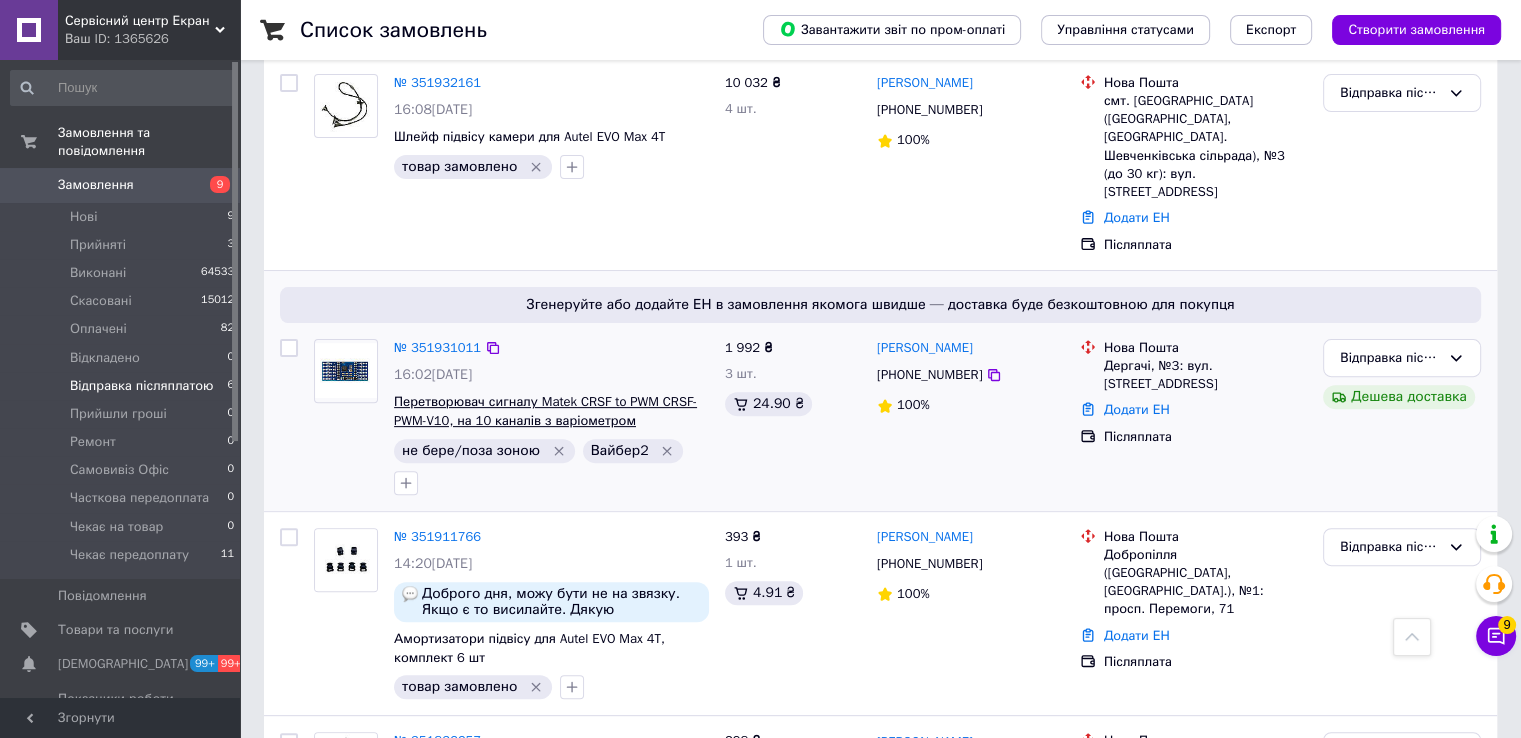 scroll, scrollTop: 551, scrollLeft: 0, axis: vertical 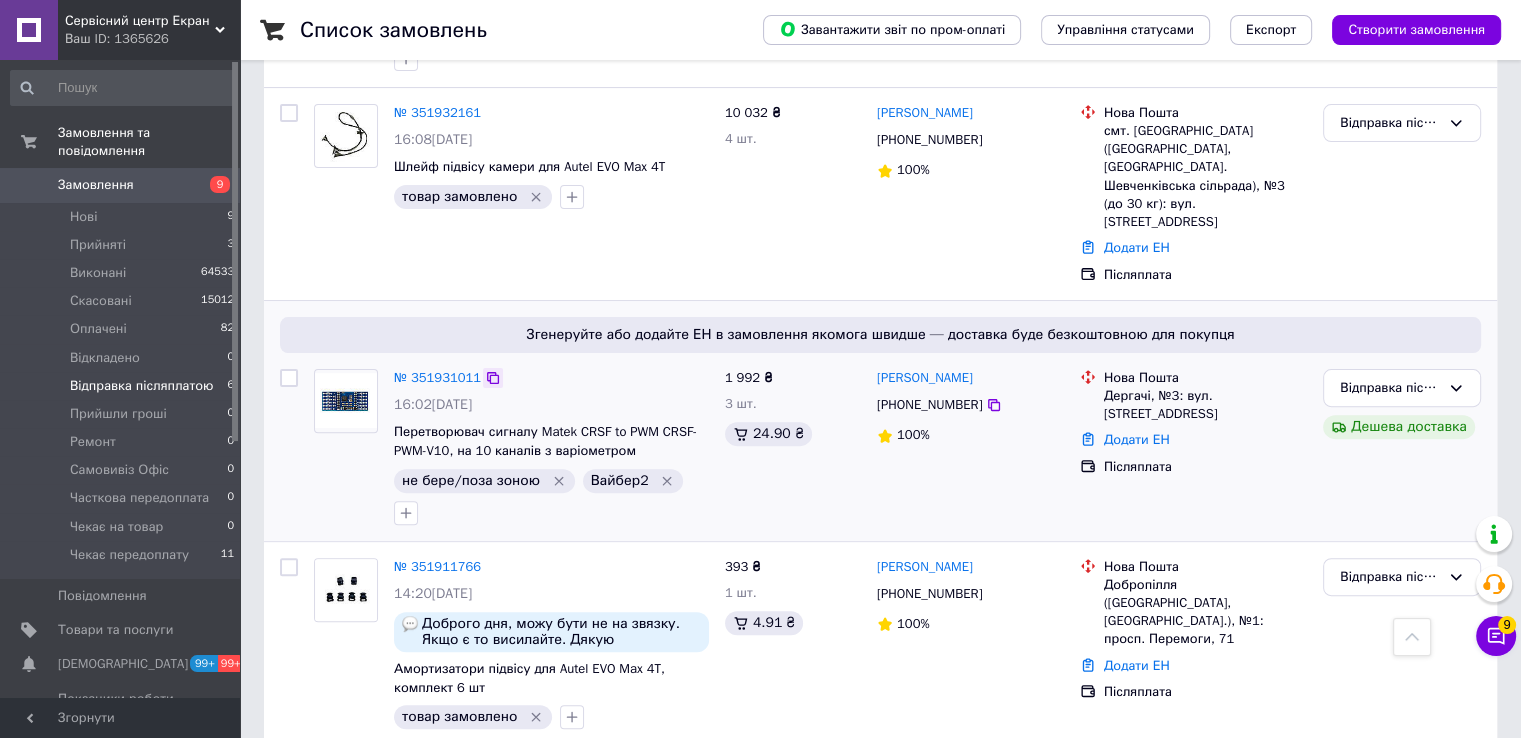 click 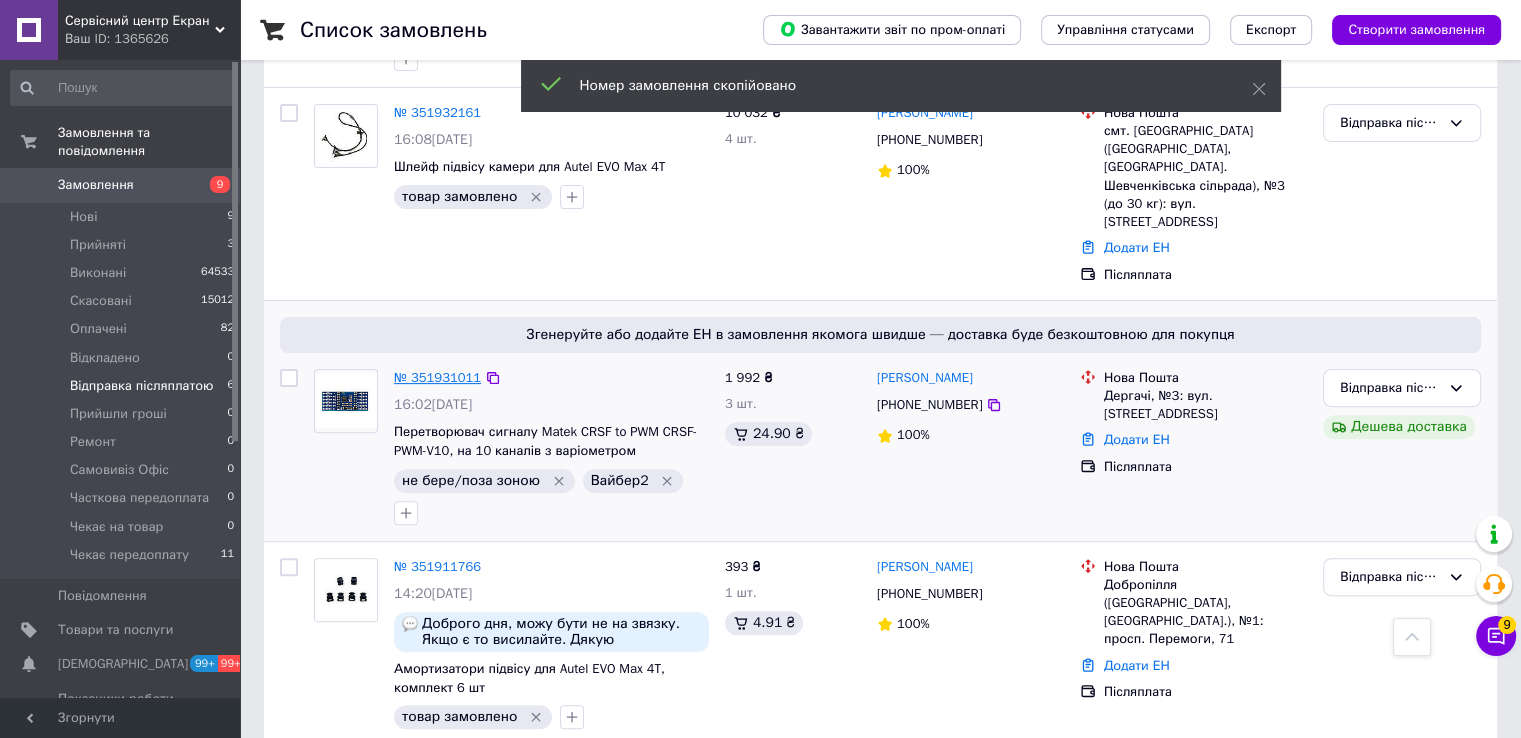 click on "№ 351931011" at bounding box center (437, 377) 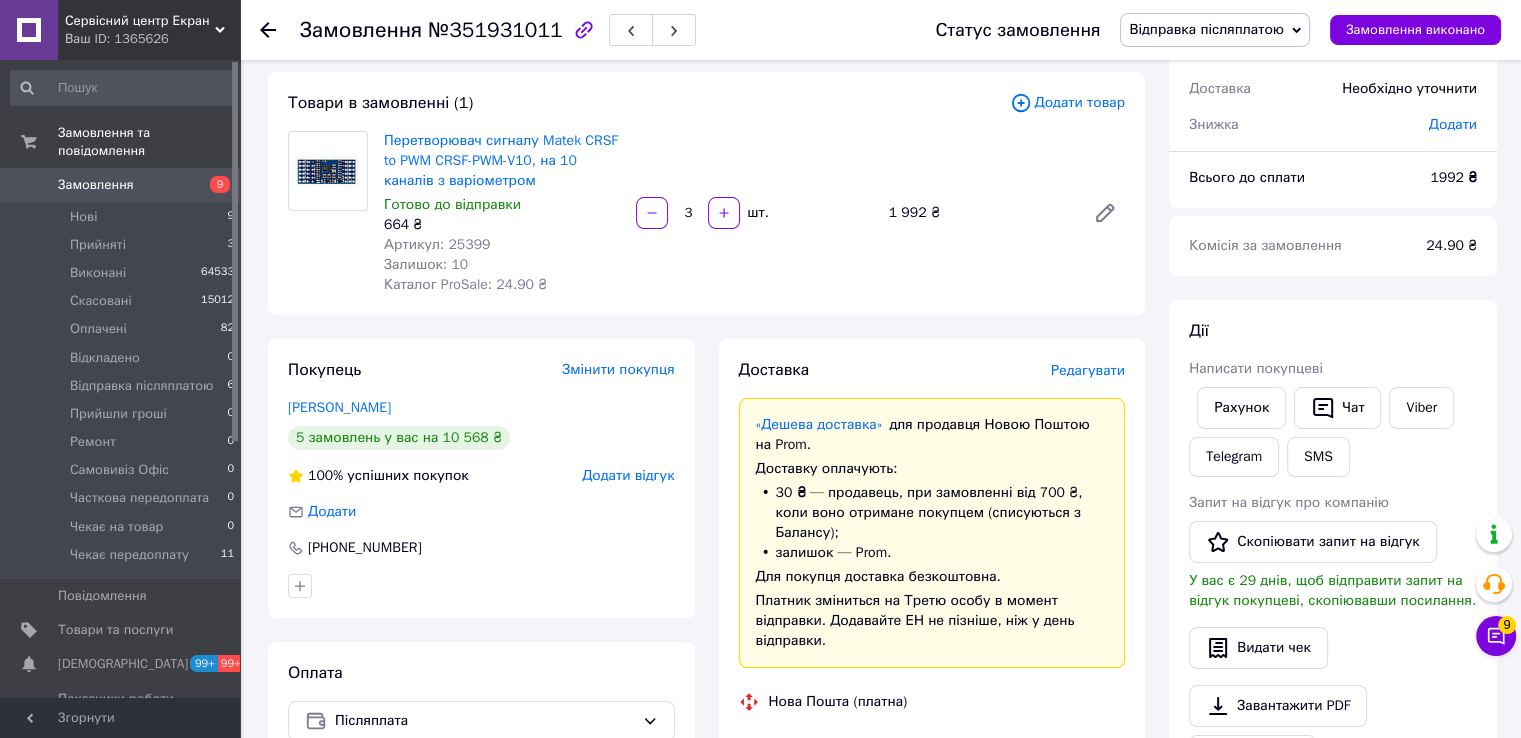 scroll, scrollTop: 500, scrollLeft: 0, axis: vertical 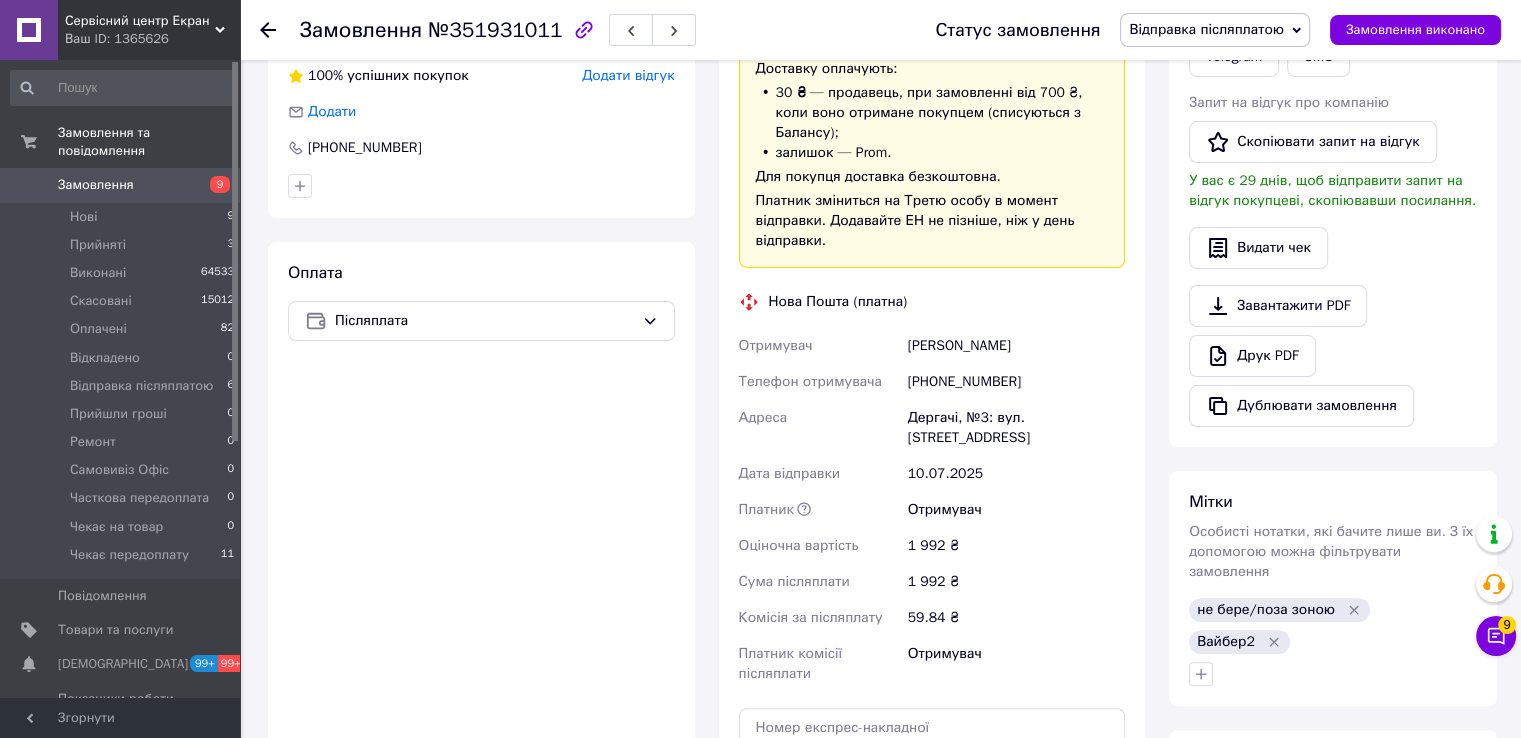 click on "Дергачі, №3: вул. Золочівський шлях, 7А" at bounding box center (1016, 428) 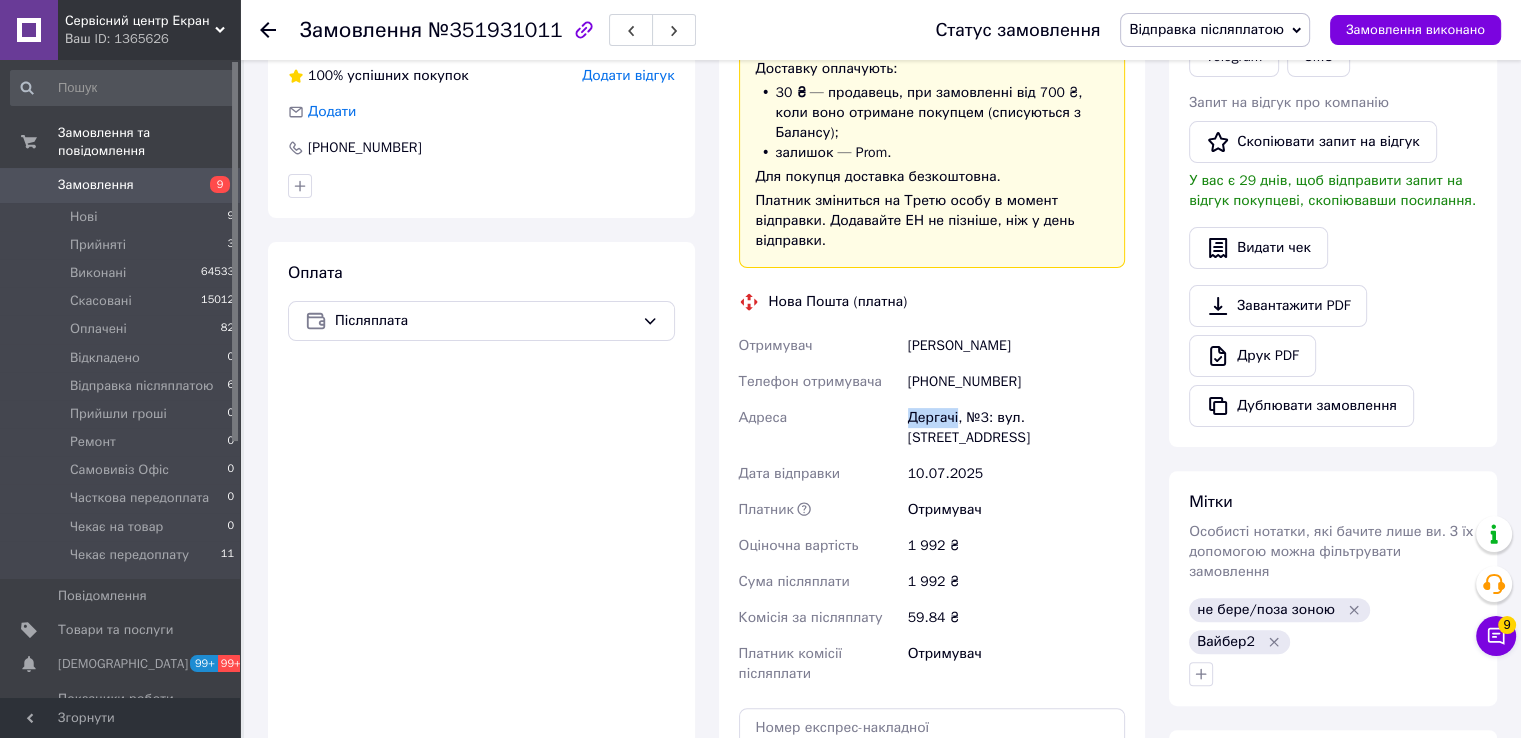 click on "Дергачі, №3: вул. Золочівський шлях, 7А" at bounding box center (1016, 428) 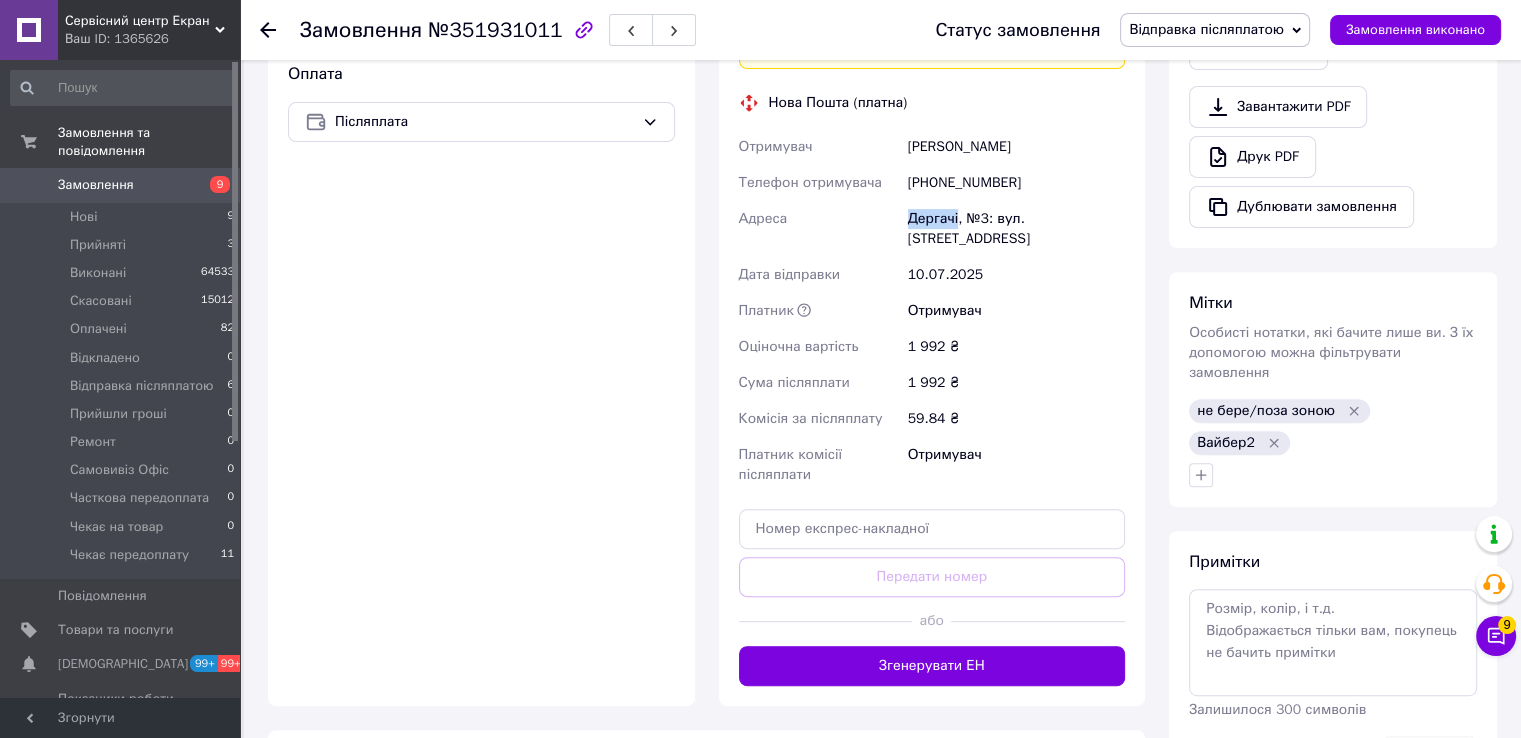 scroll, scrollTop: 700, scrollLeft: 0, axis: vertical 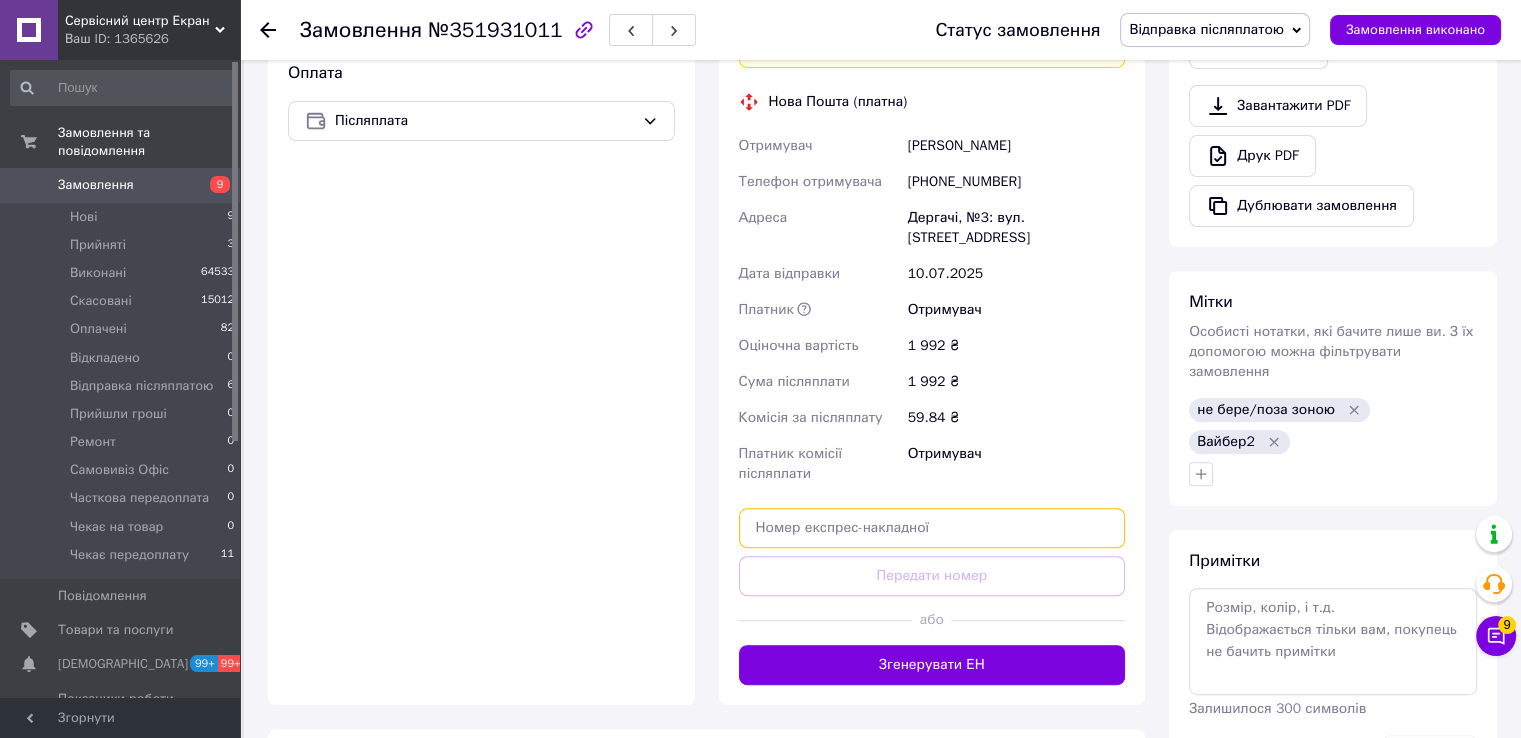 click at bounding box center (932, 528) 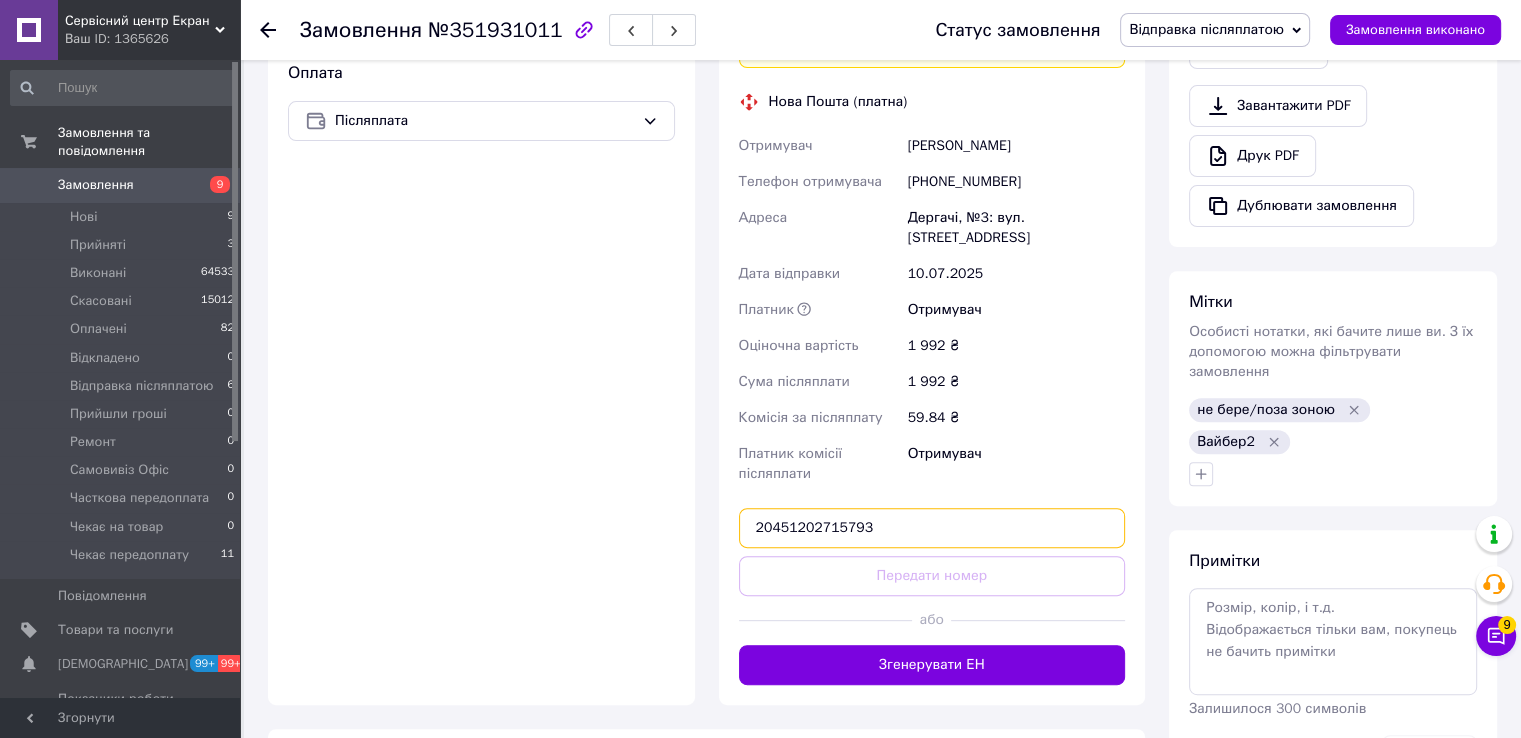 type on "20451202715793" 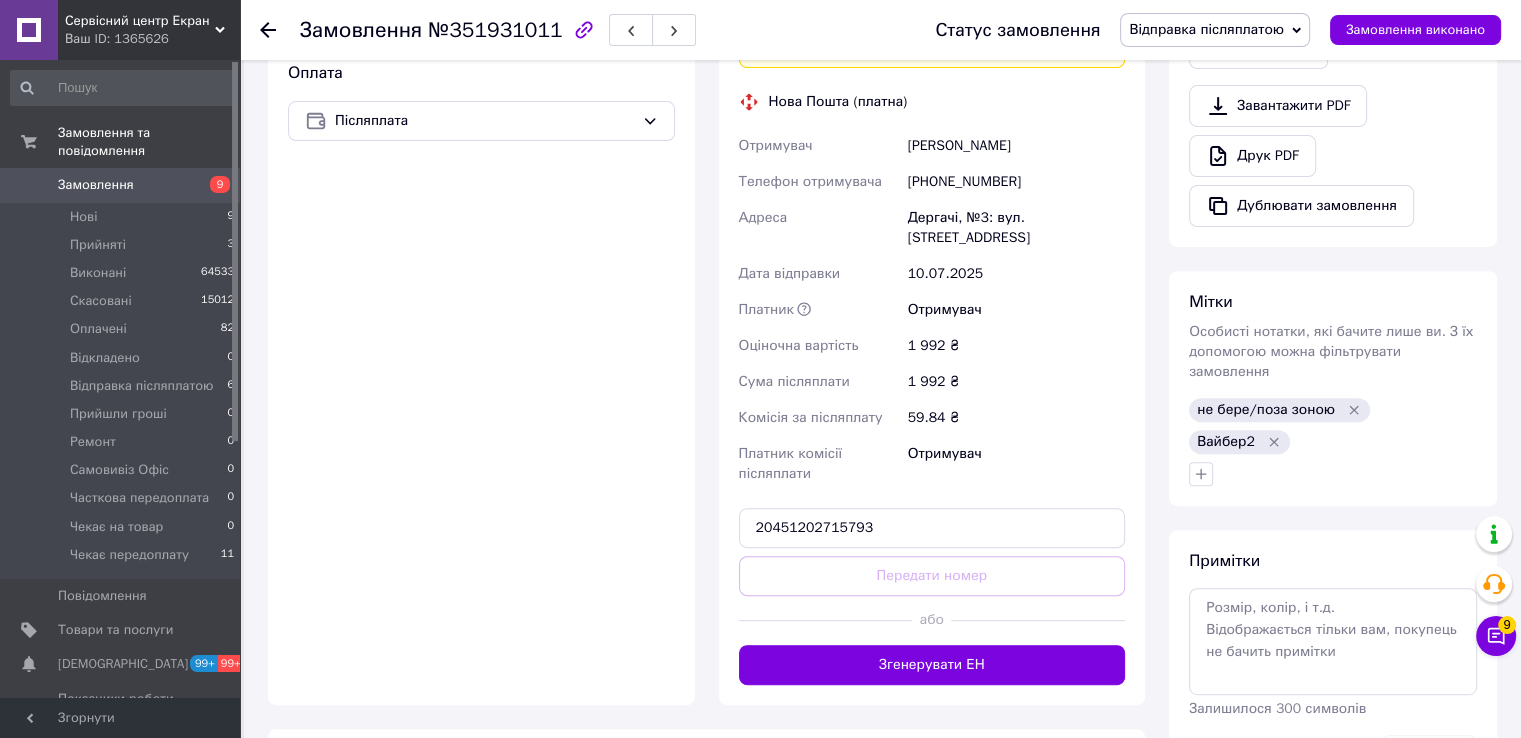 type 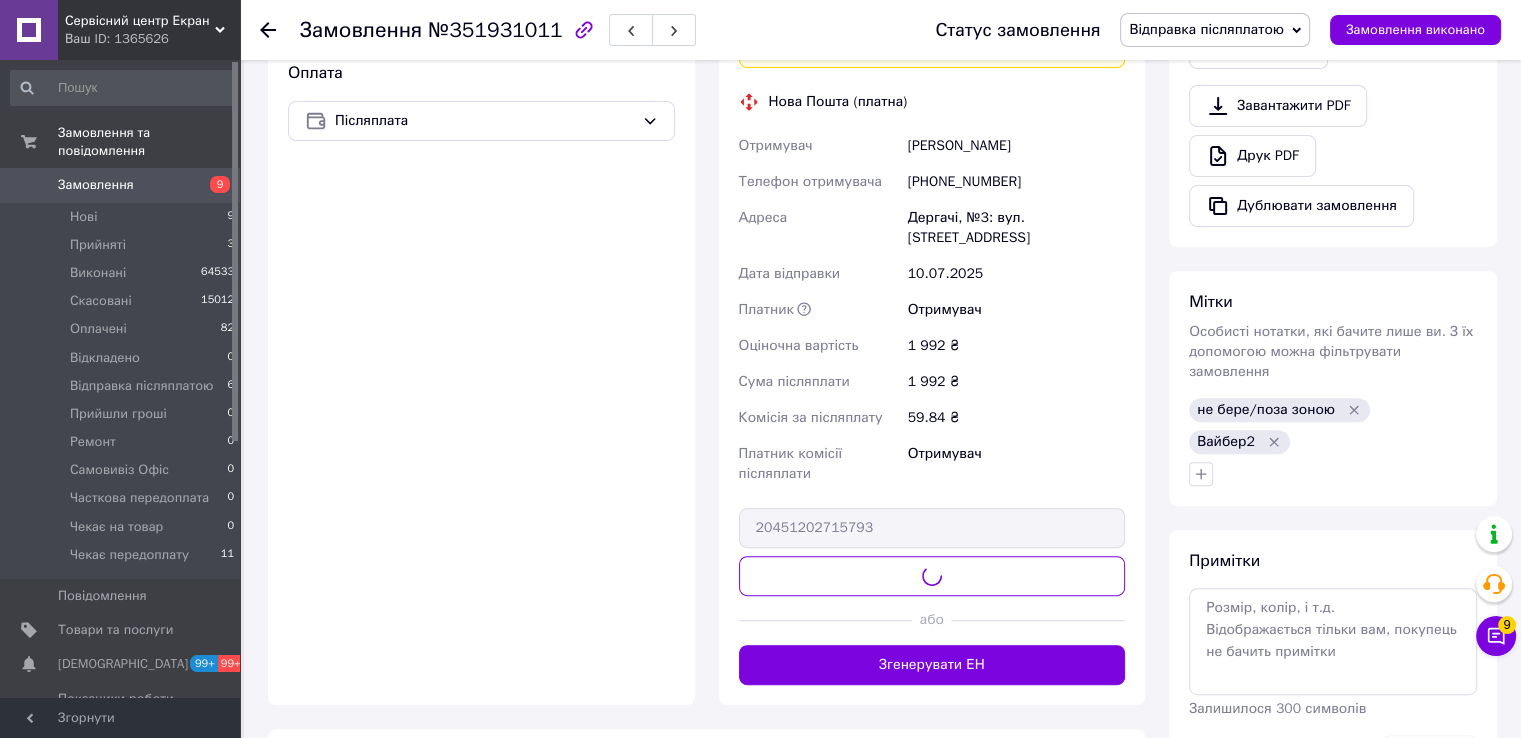 click on "Відправка післяплатою" at bounding box center [1206, 29] 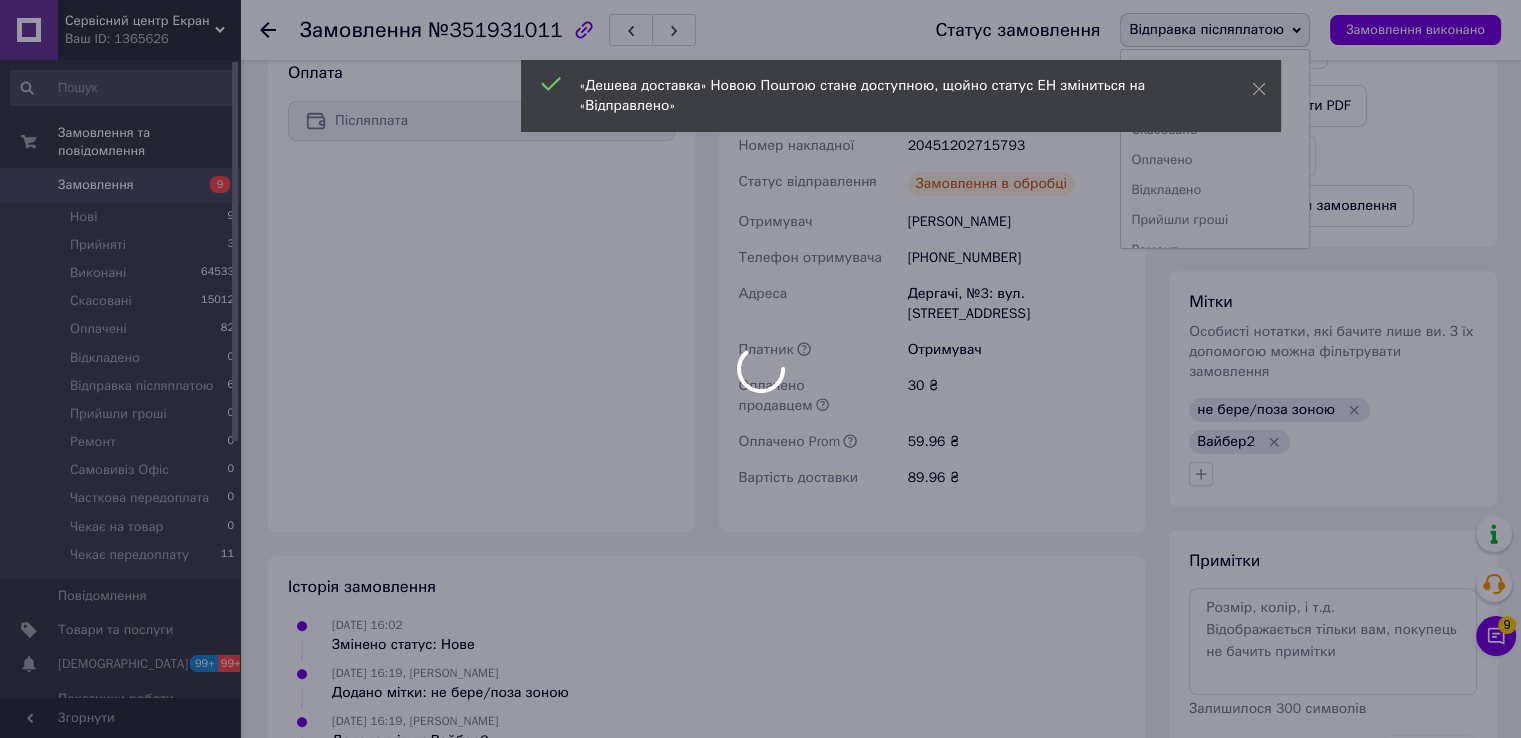 click on "«Дешева доставка» Новою Поштою стане доступною, щойно статус ЕН зміниться на «Відправлено»" at bounding box center (901, 98) 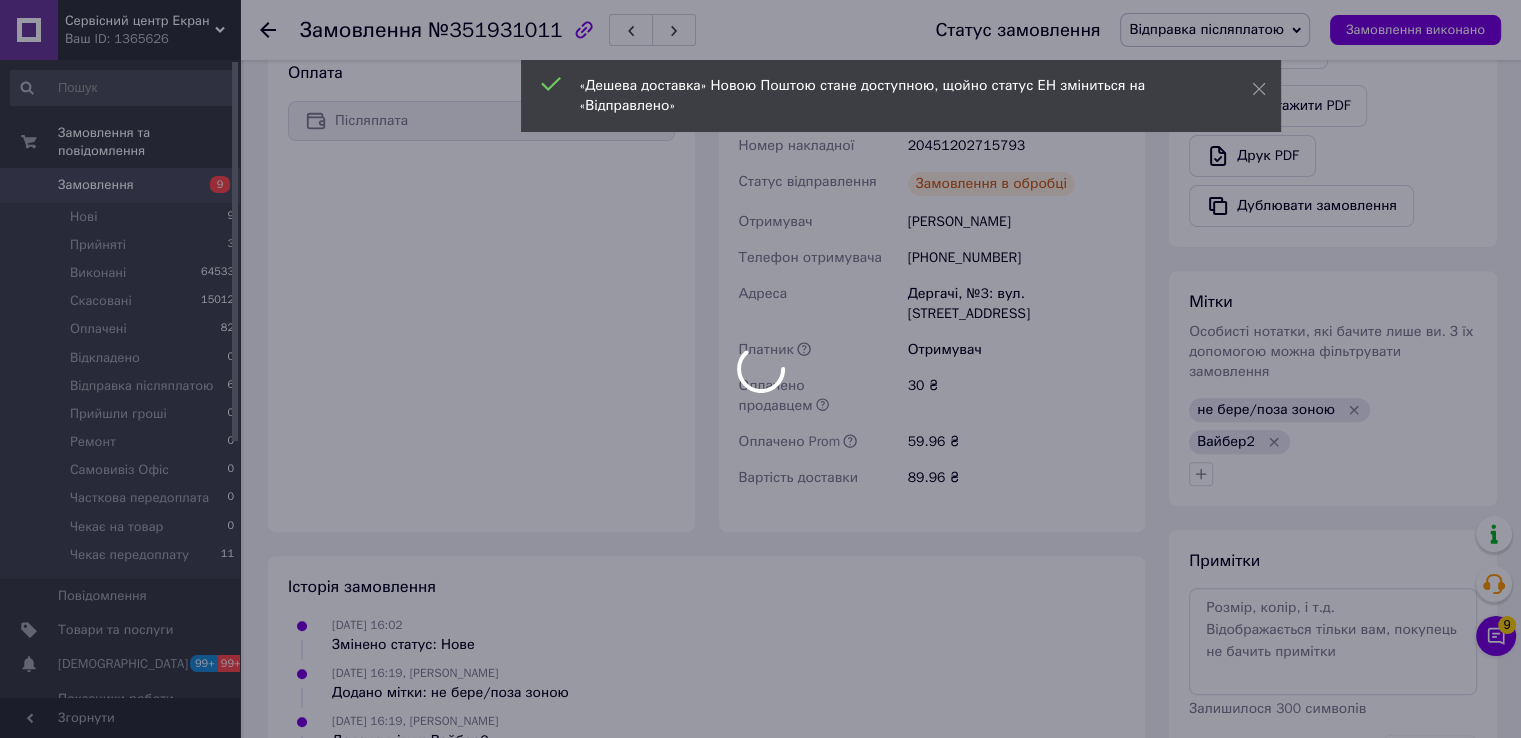 click at bounding box center [760, 369] 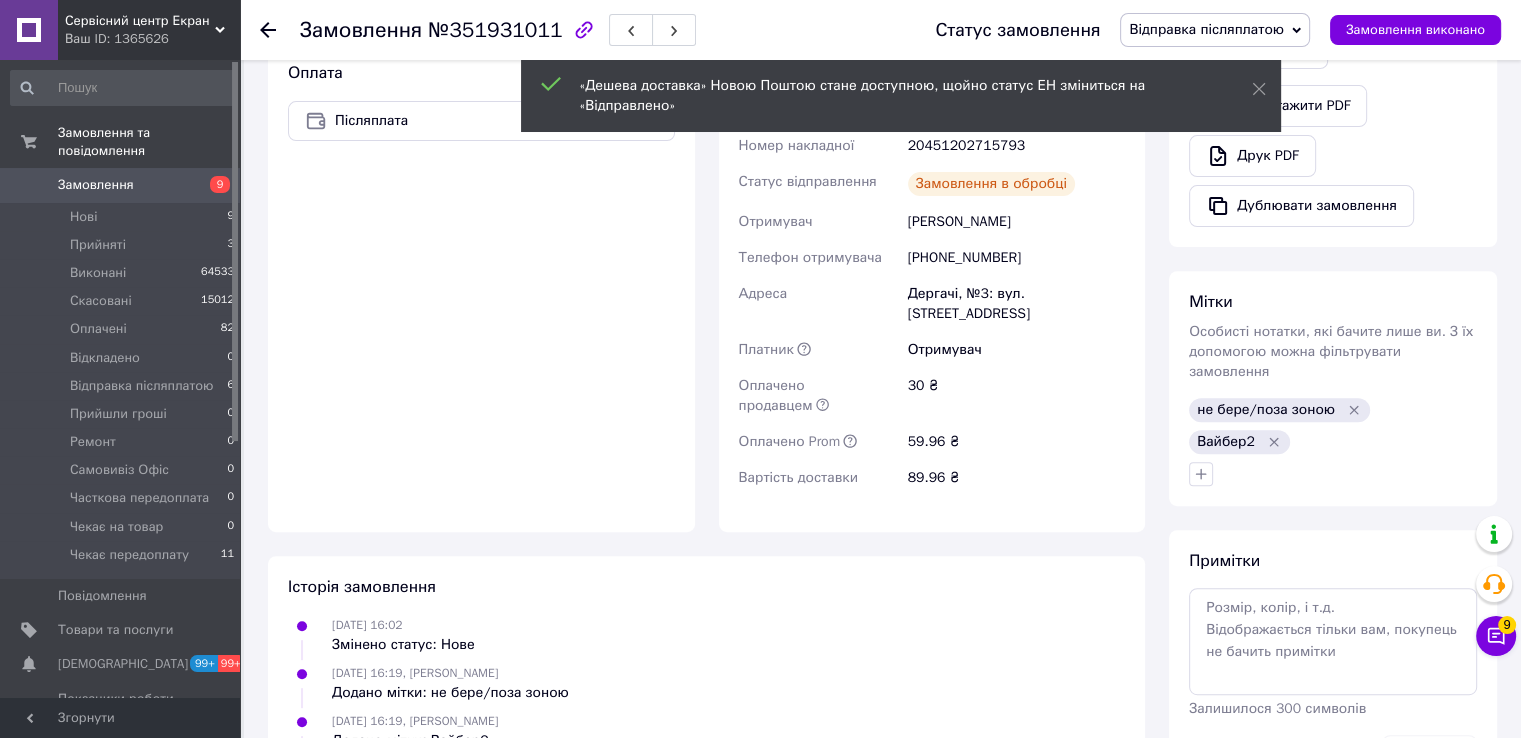 click on "Відправка післяплатою" at bounding box center [1206, 29] 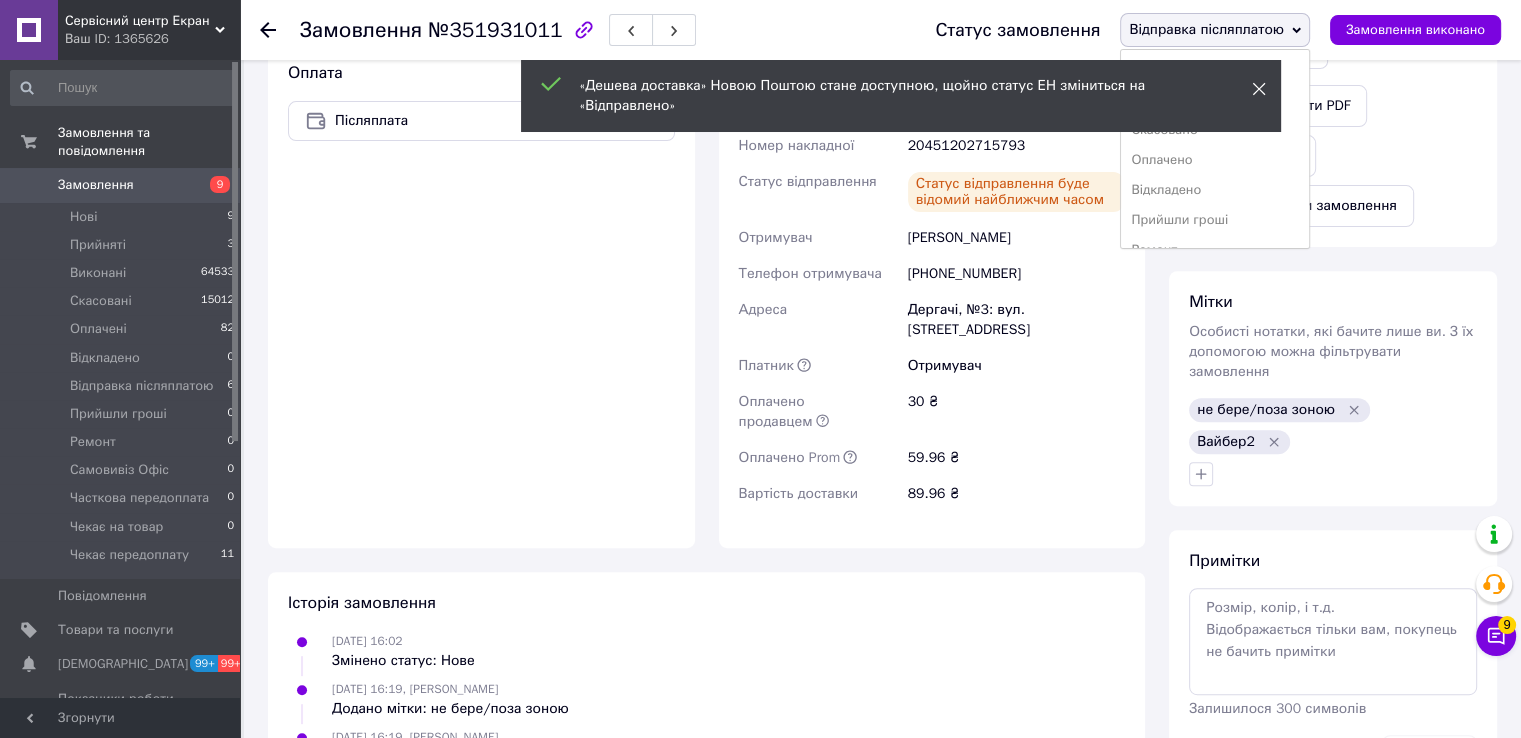 click 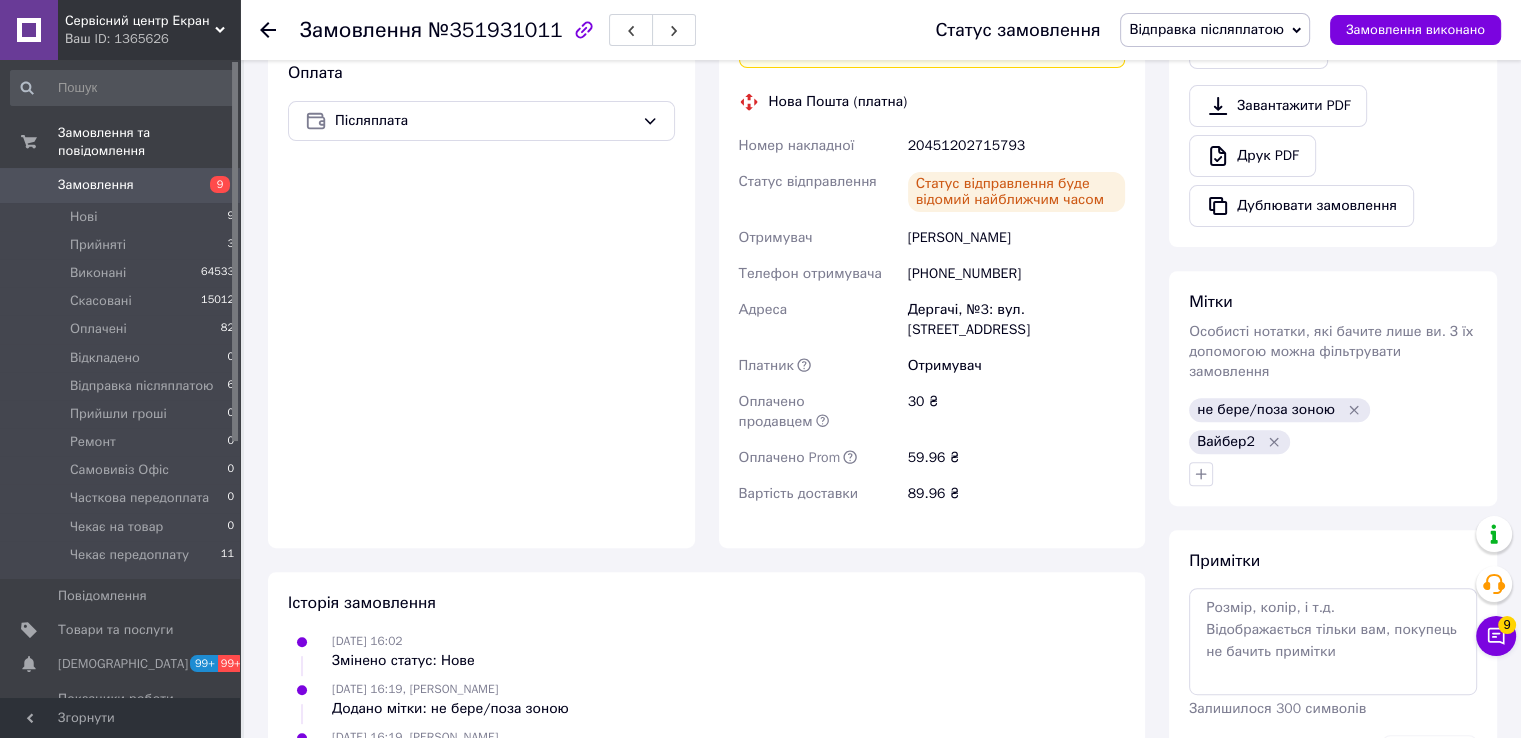 click on "Відправка післяплатою" at bounding box center [1206, 29] 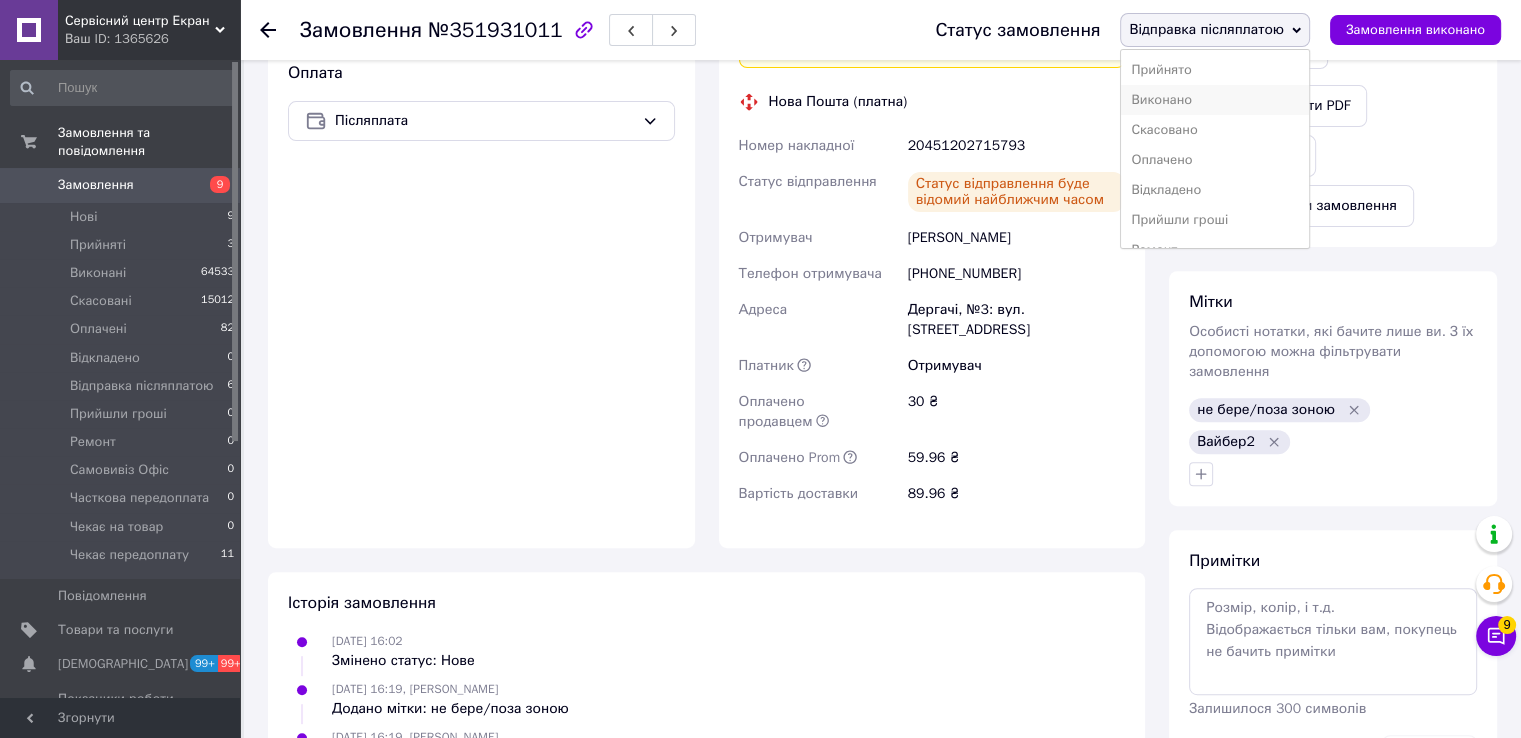 click on "Виконано" at bounding box center (1215, 100) 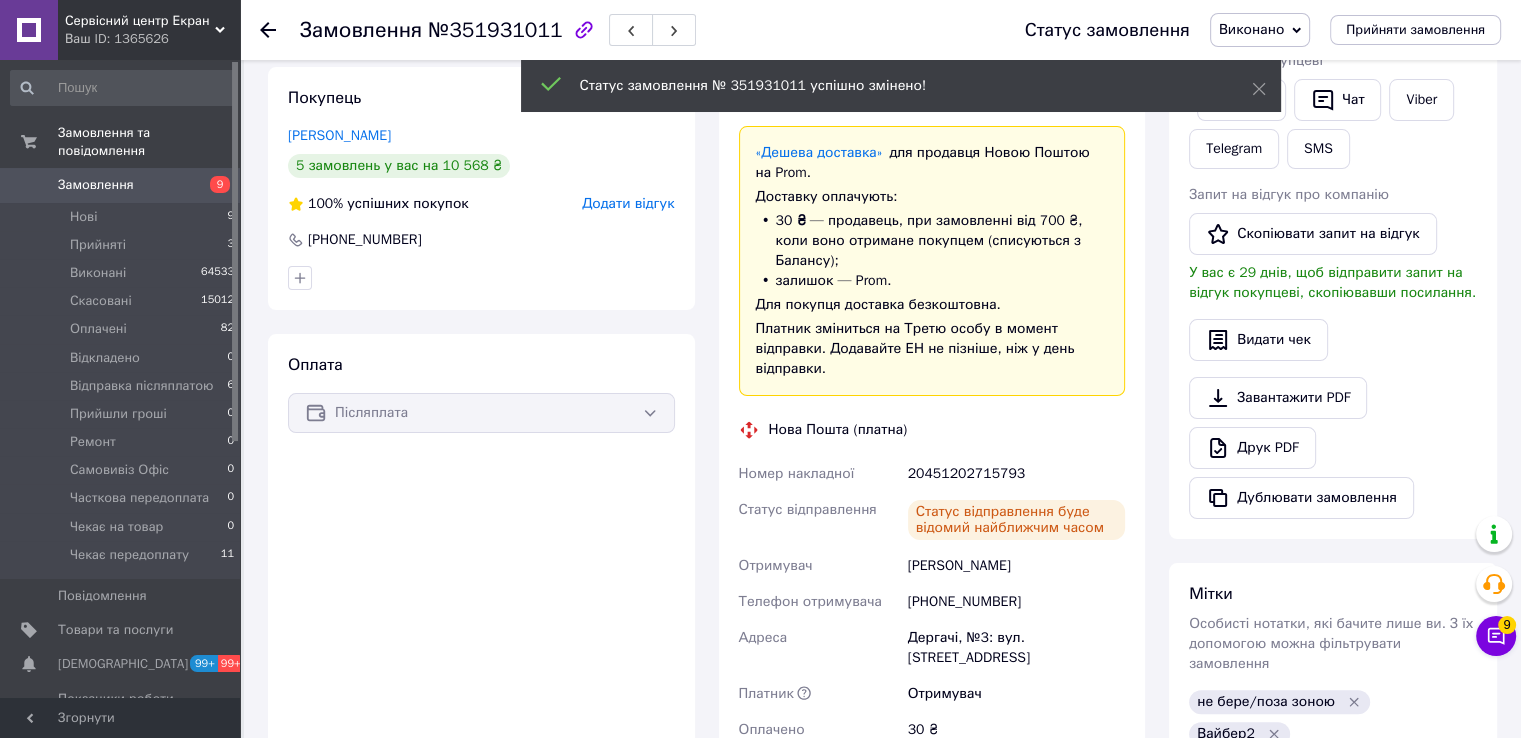 scroll, scrollTop: 300, scrollLeft: 0, axis: vertical 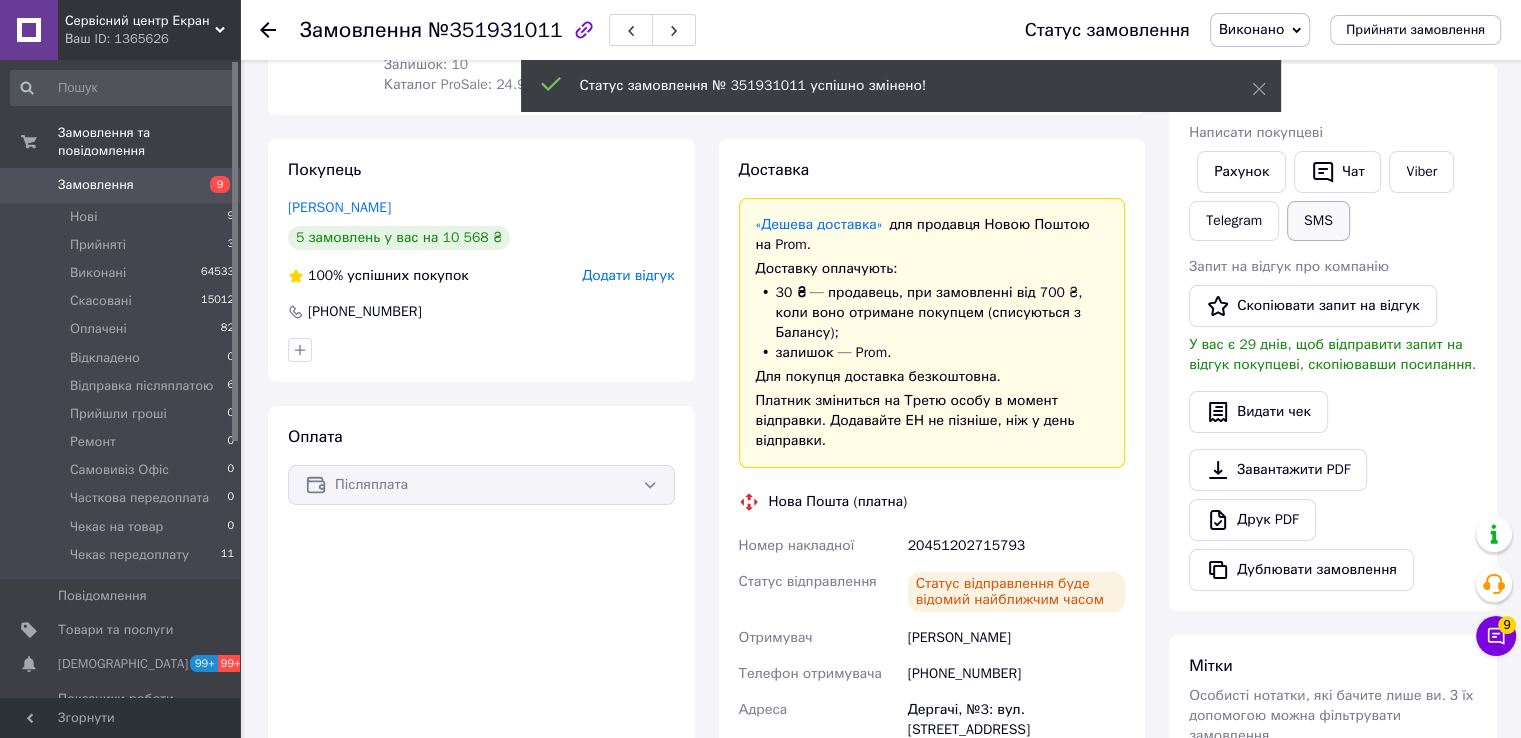 click on "SMS" at bounding box center [1318, 221] 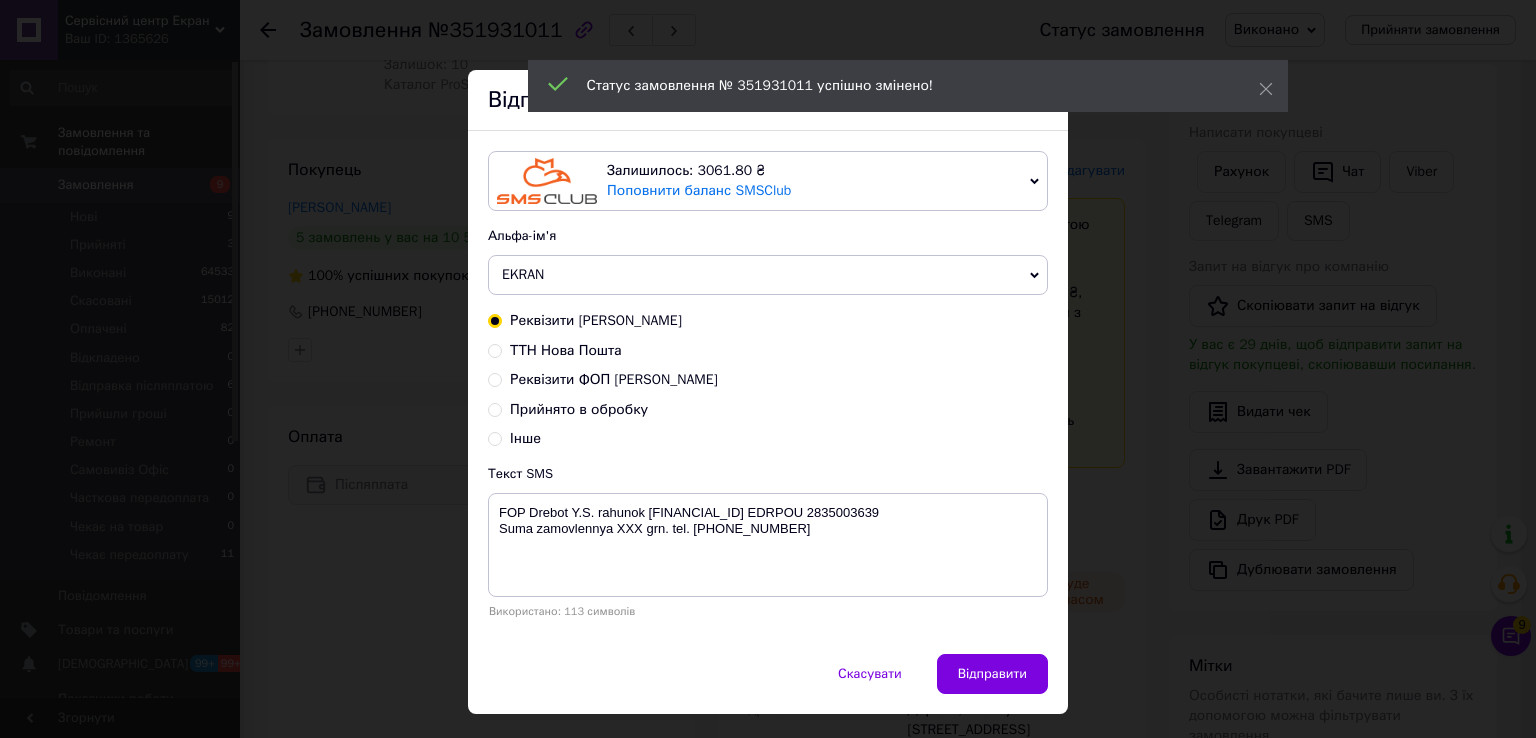 click on "ТТН Нова Пошта" at bounding box center (566, 350) 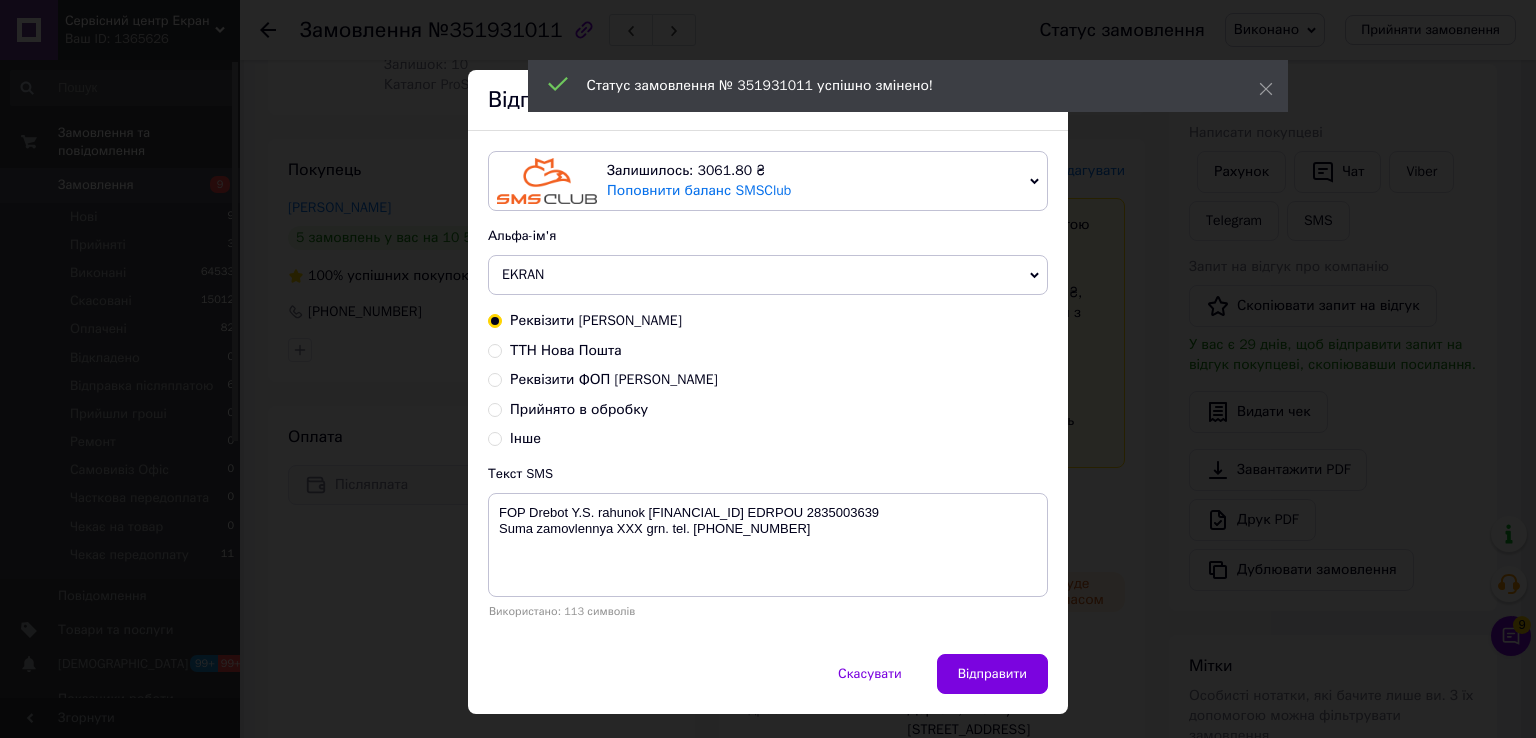 radio on "true" 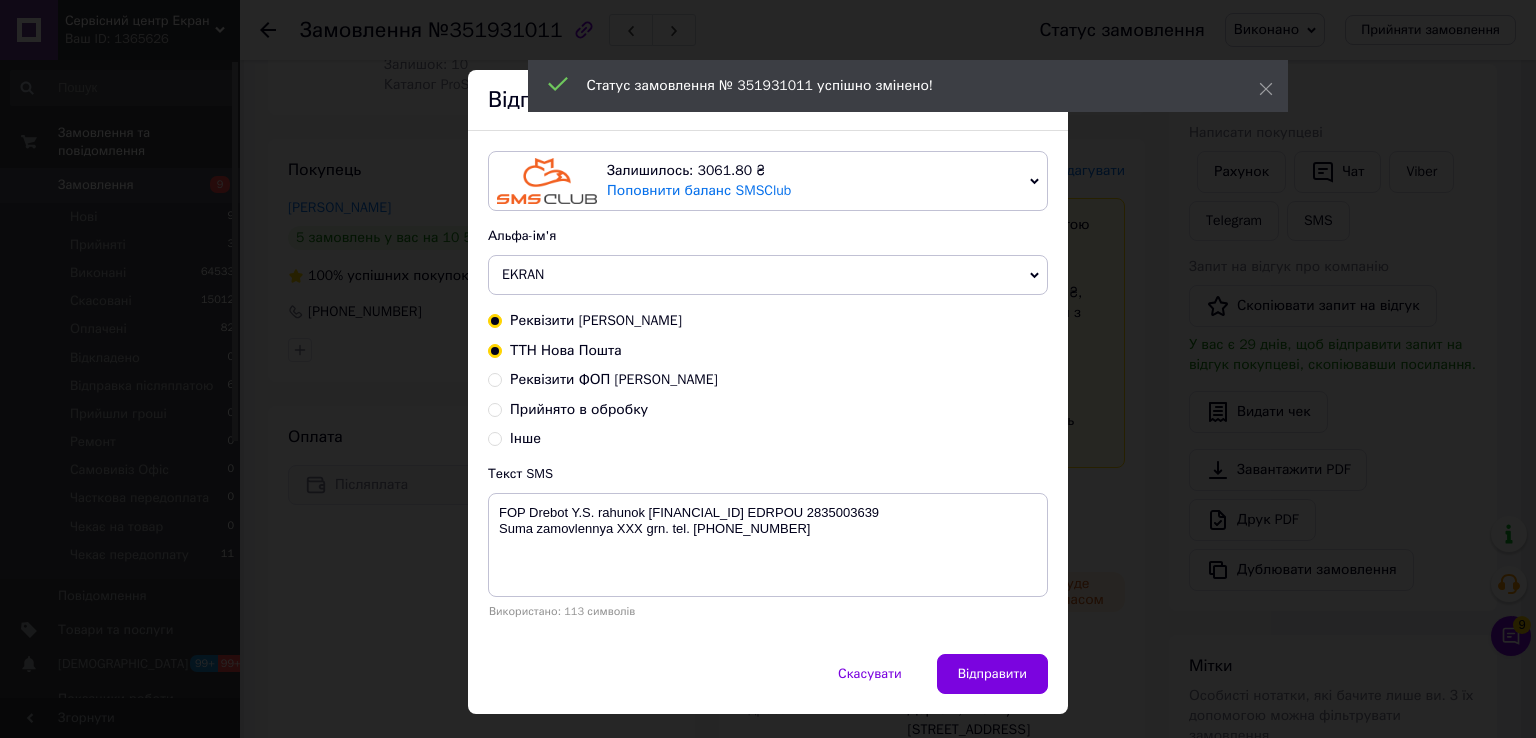 radio on "false" 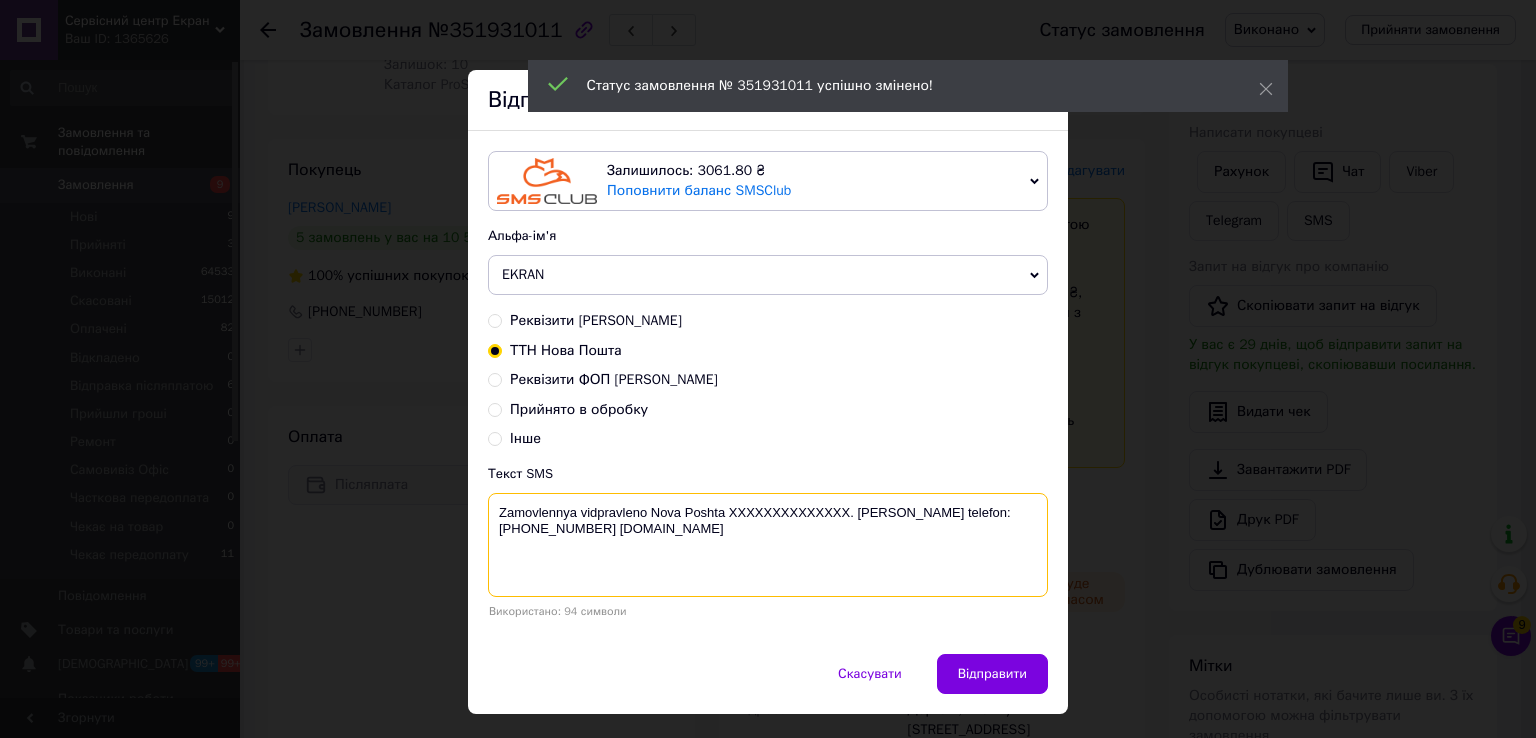 click on "Zamovlennya vidpravleno Nova Poshta XXXXXXXXXXXXXX. Nash telefon:+380689452358 www.ekran.in.ua" at bounding box center [768, 545] 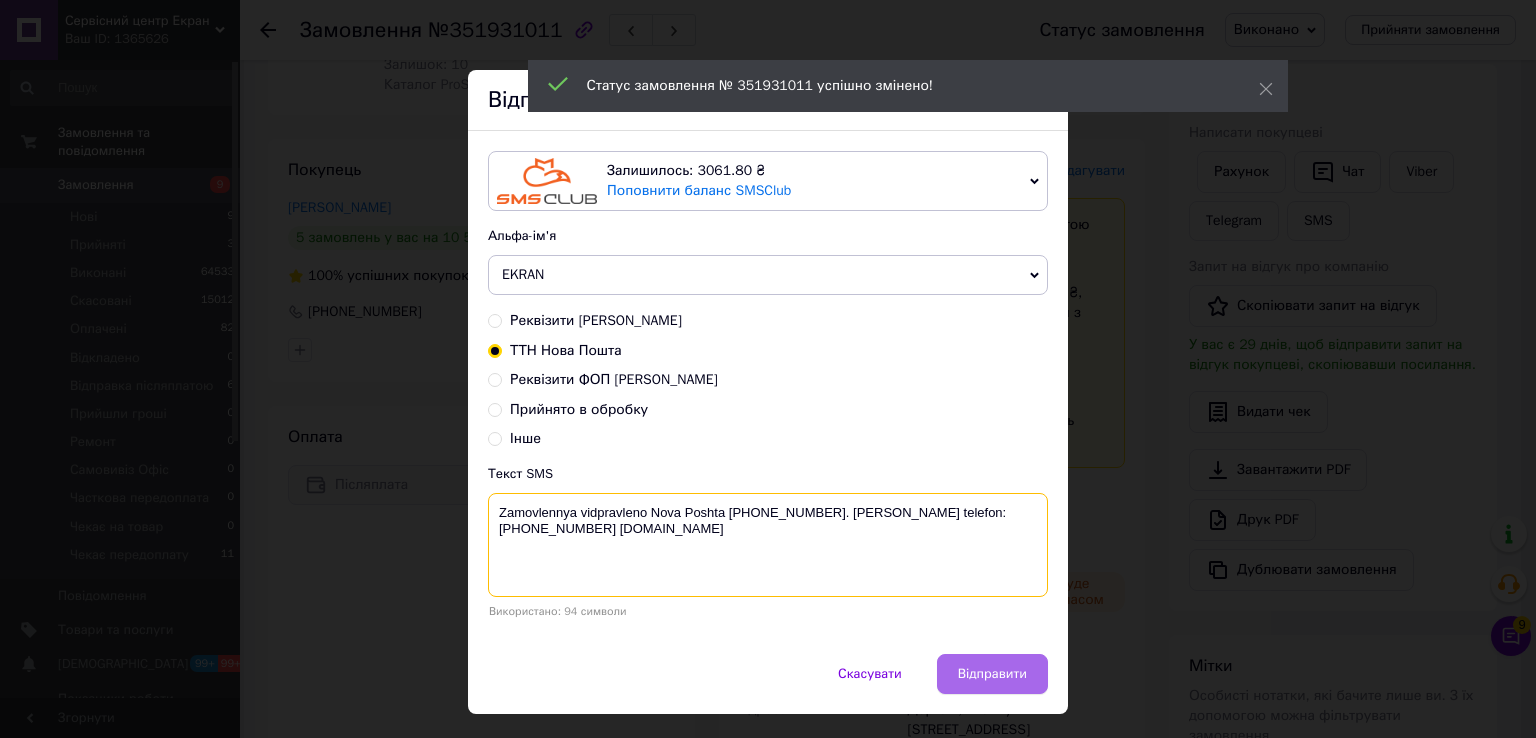 type on "Zamovlennya vidpravleno Nova Poshta 20451202715793. Nash telefon:+380689452358 www.ekran.in.ua" 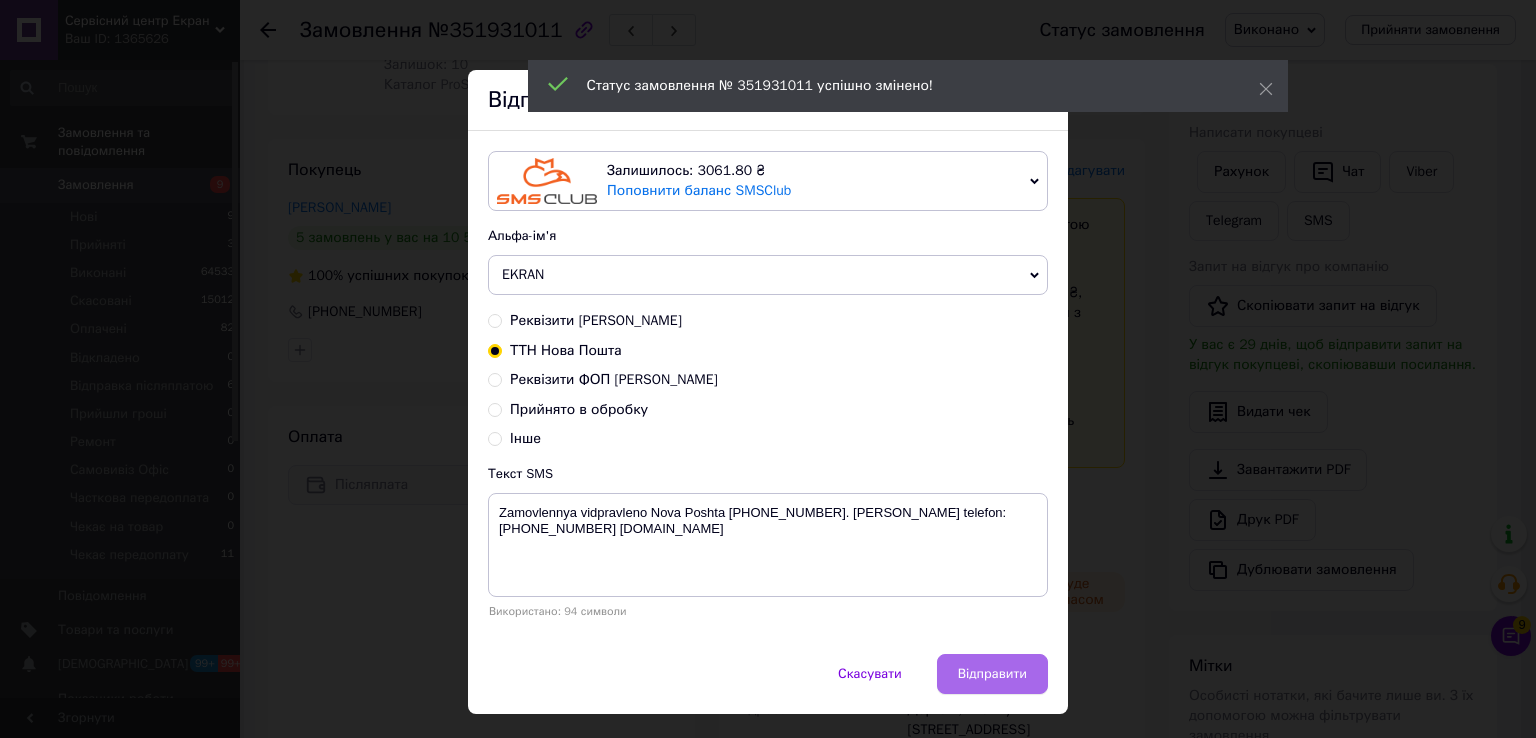 click on "Відправити" at bounding box center [992, 674] 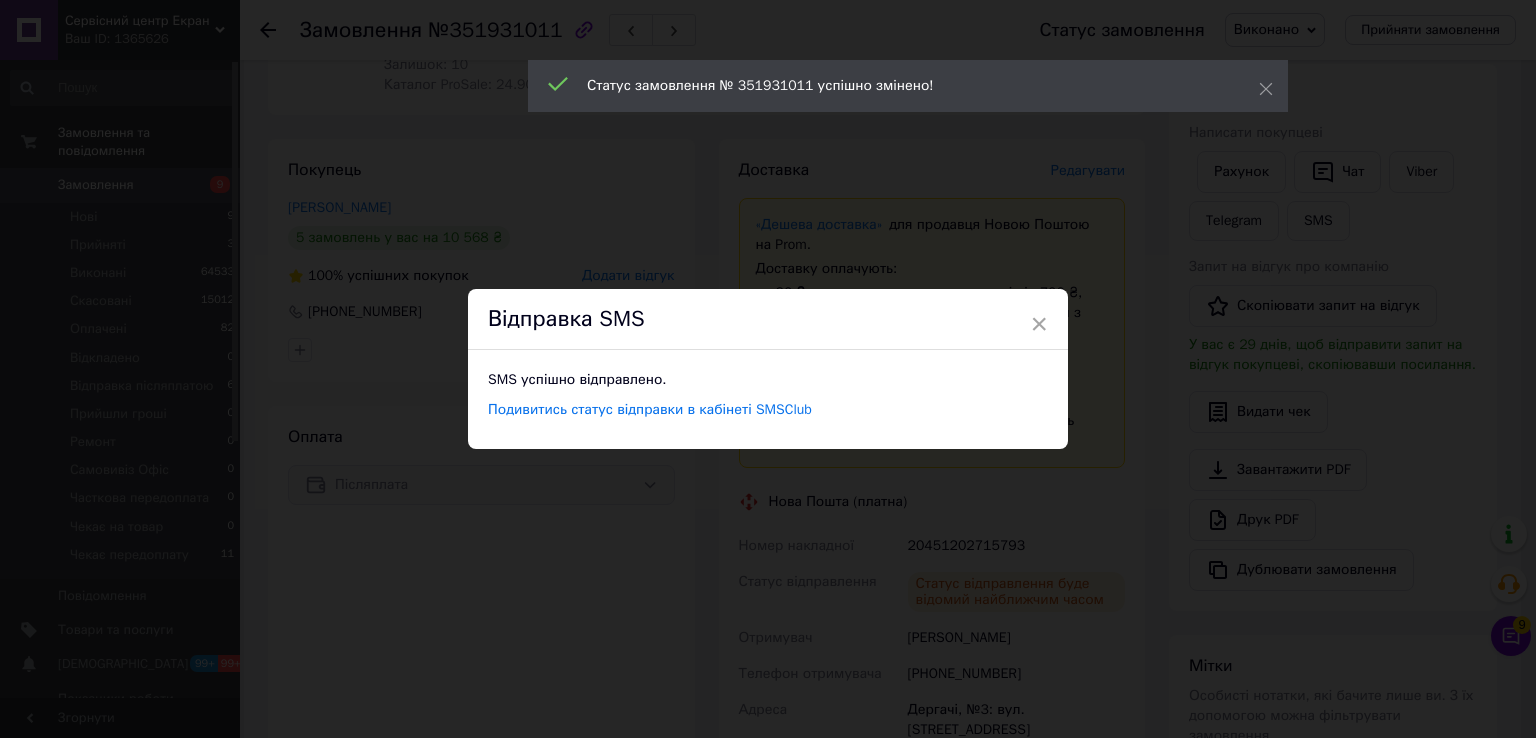 drag, startPoint x: 860, startPoint y: 248, endPoint x: 844, endPoint y: 239, distance: 18.35756 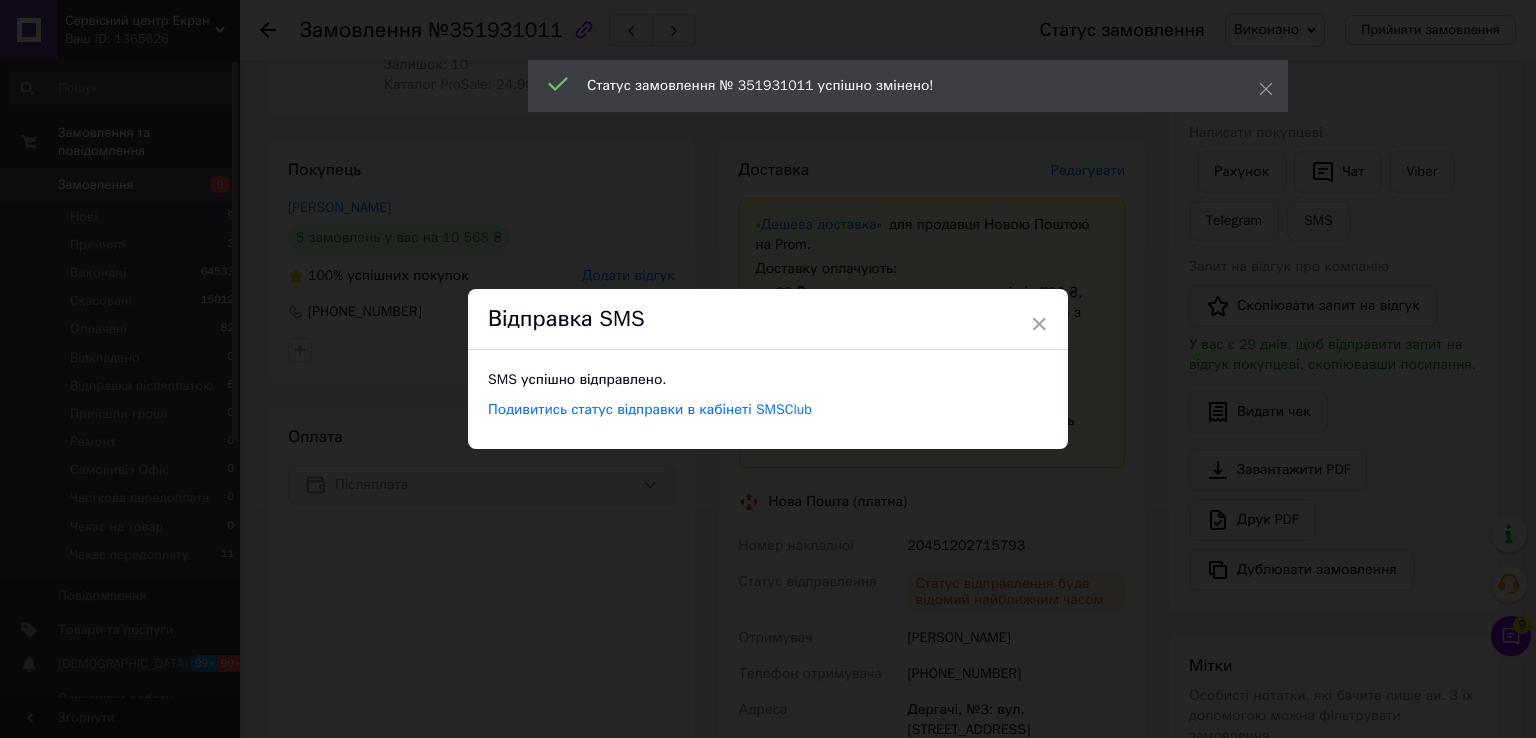 click on "× Відправка SMS SMS успішно відправлено. Подивитись статус відправки в кабінеті SMSClub" at bounding box center (768, 369) 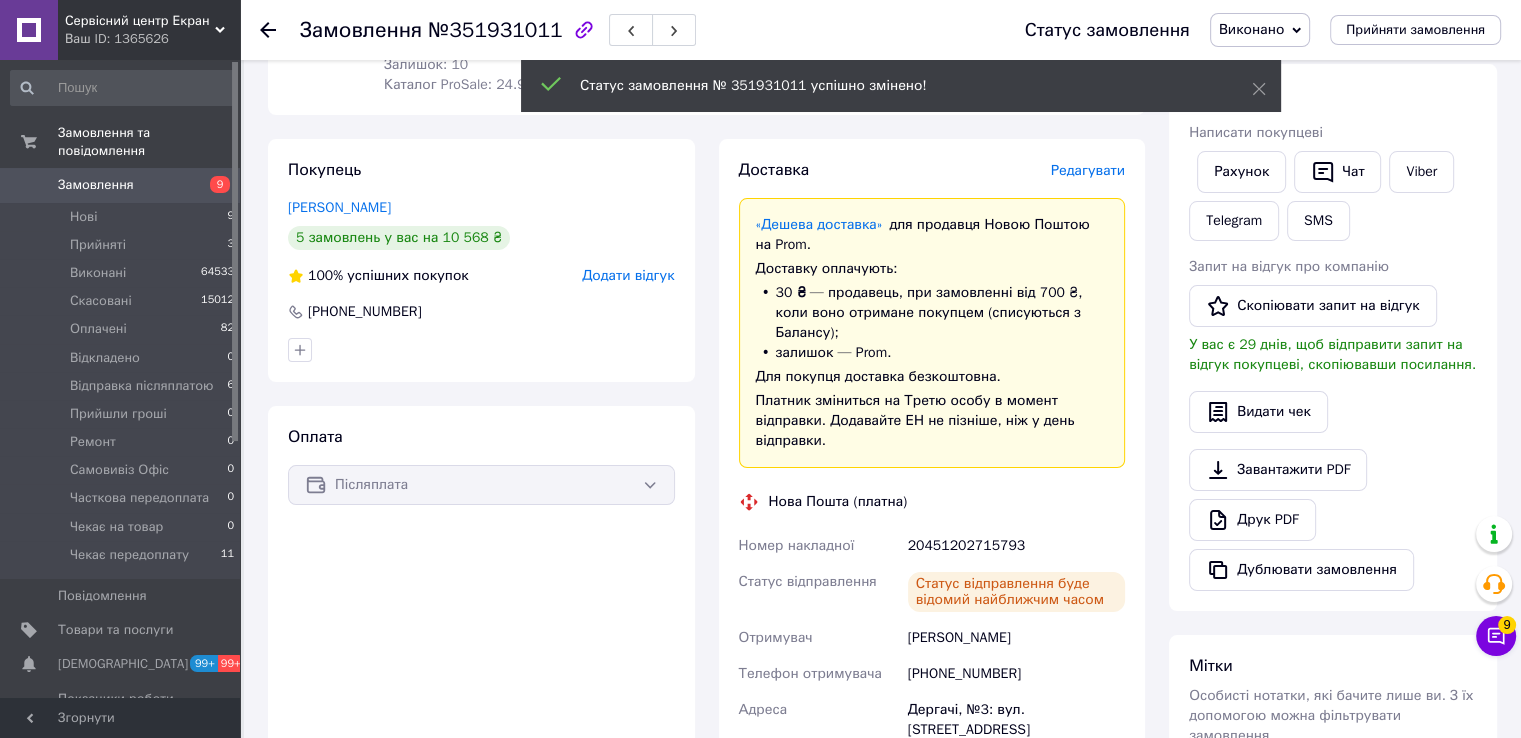 click at bounding box center (280, 30) 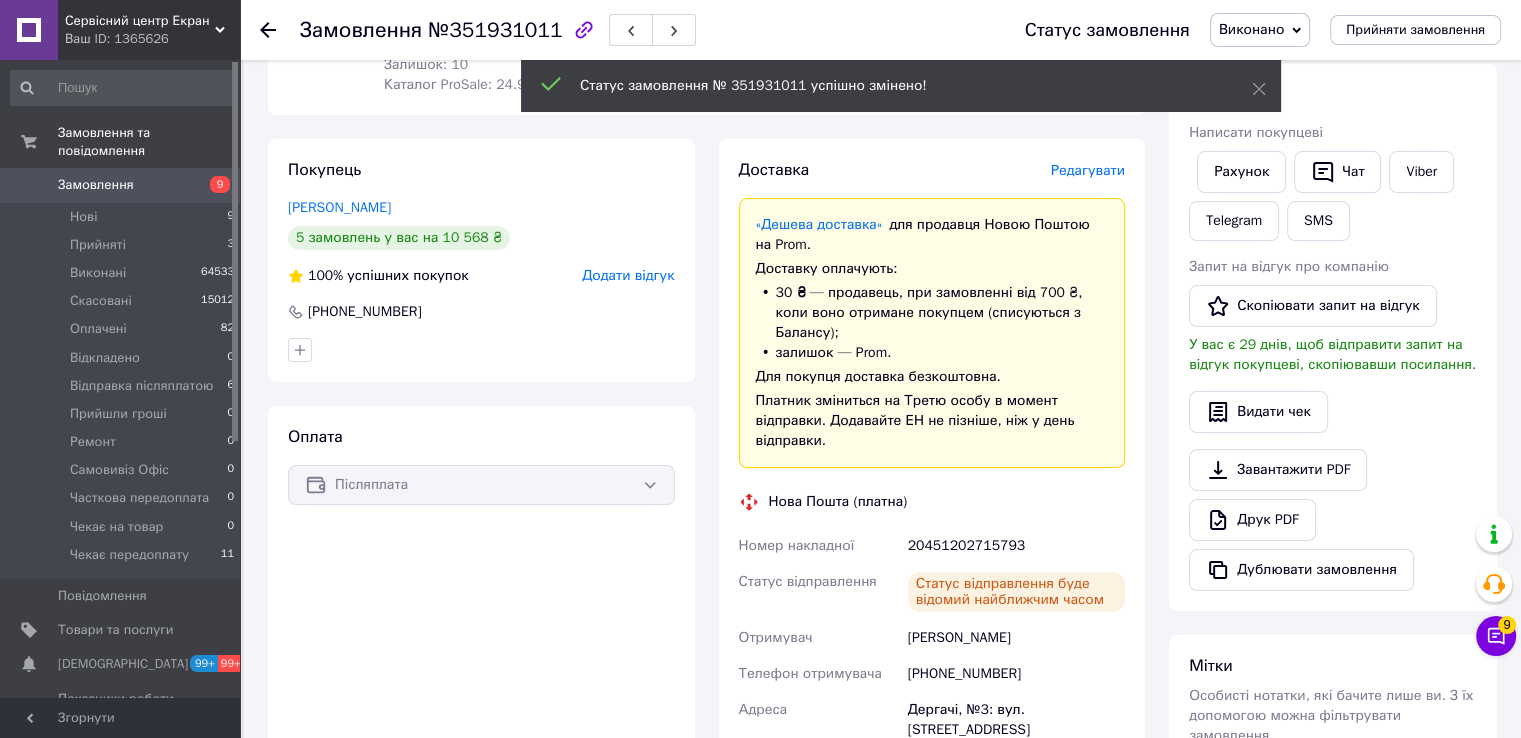 click 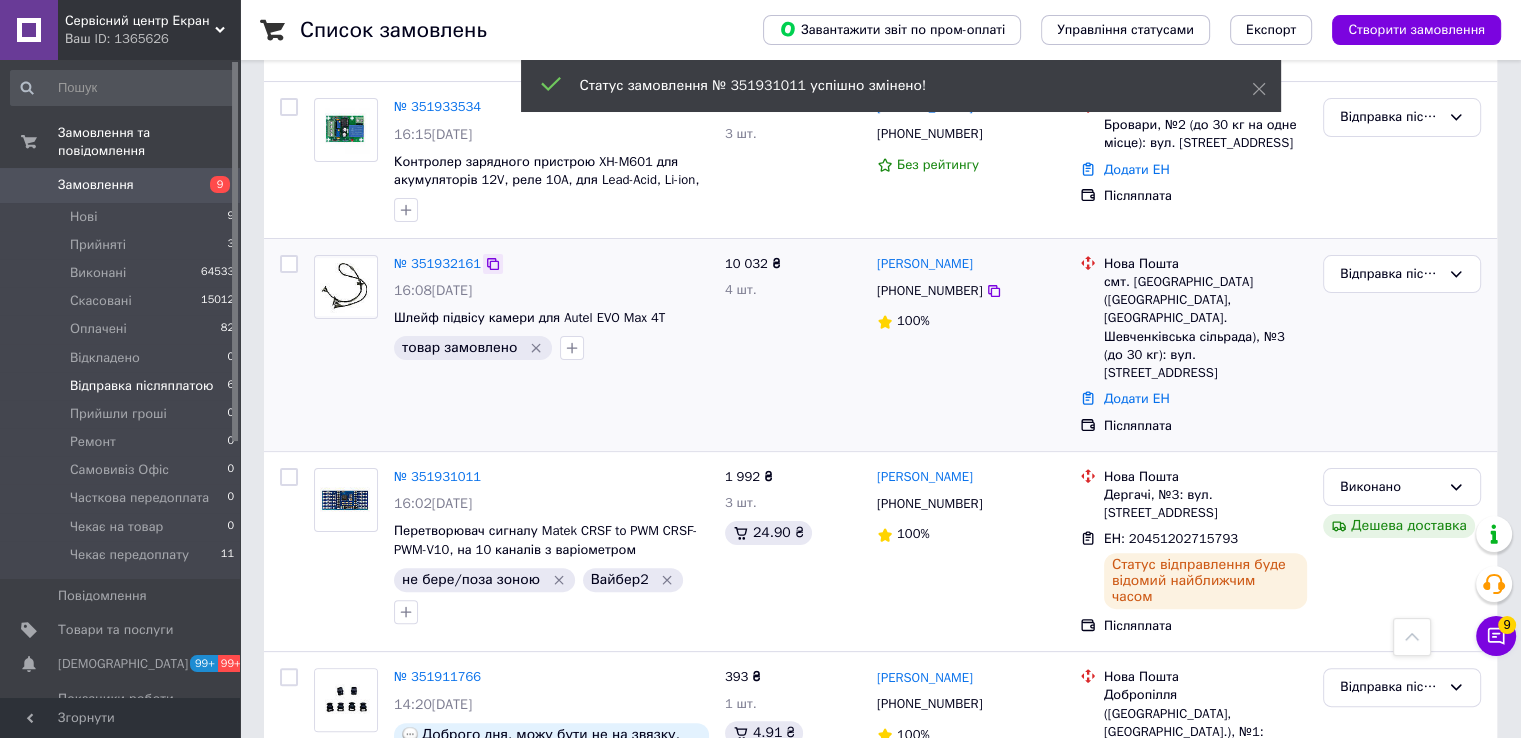 scroll, scrollTop: 200, scrollLeft: 0, axis: vertical 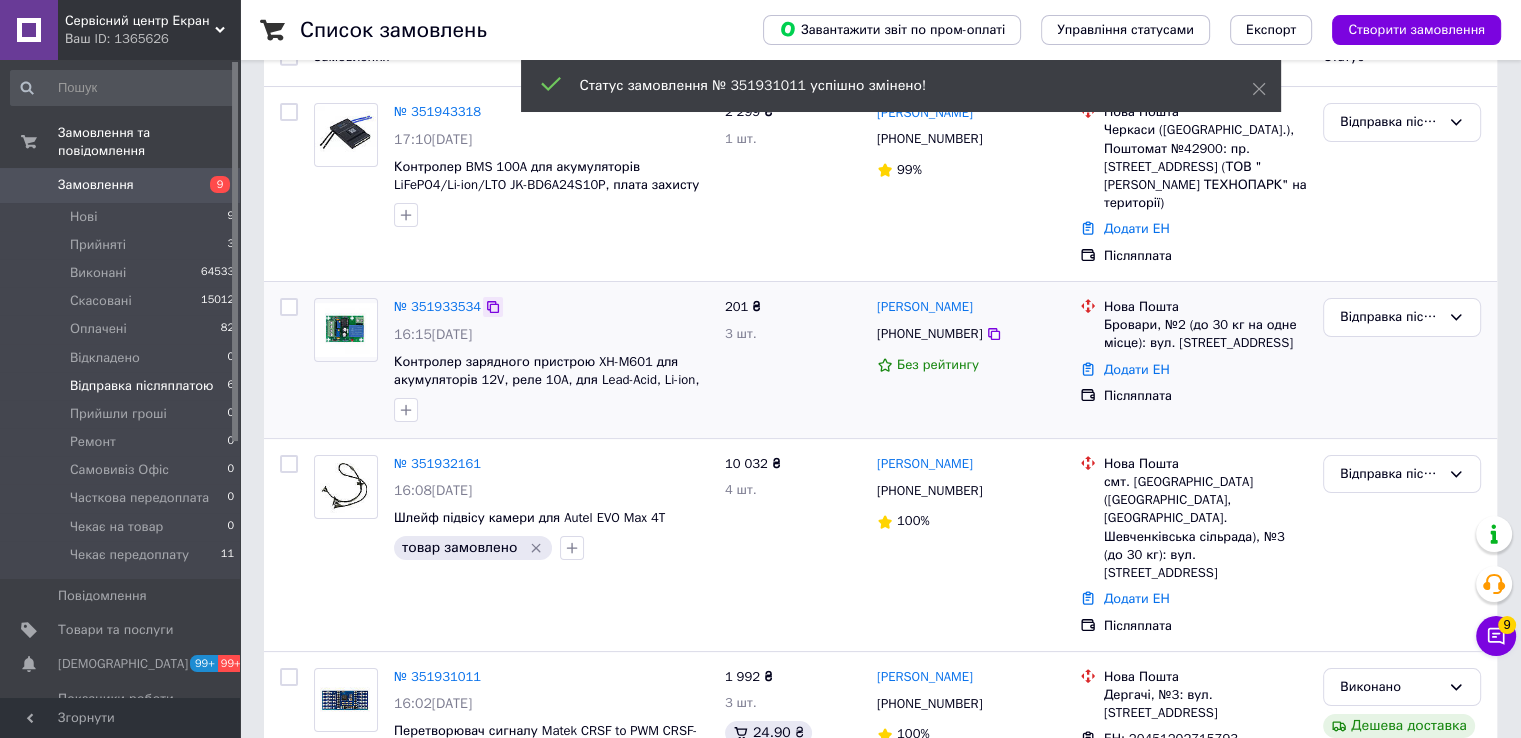 click 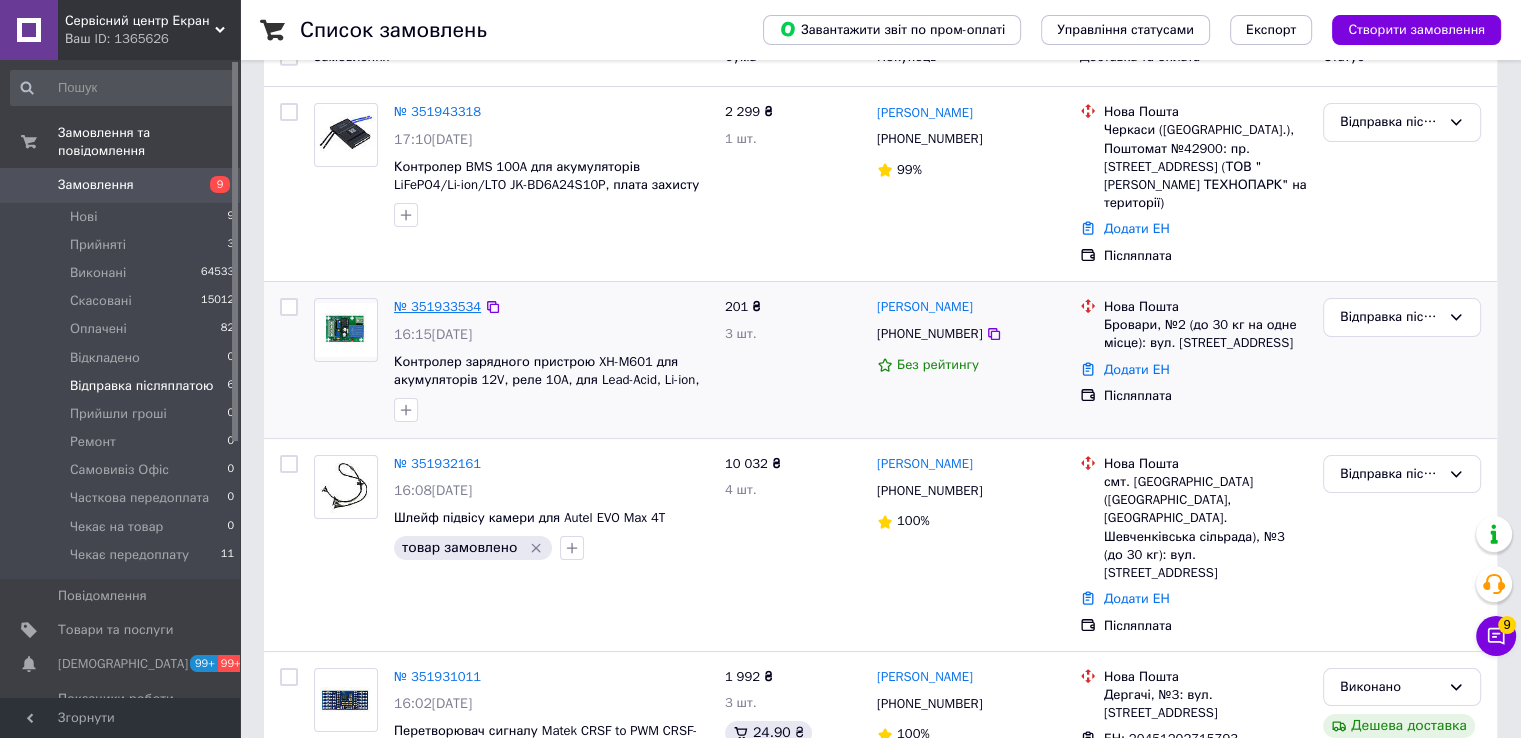 click on "№ 351933534" at bounding box center (437, 306) 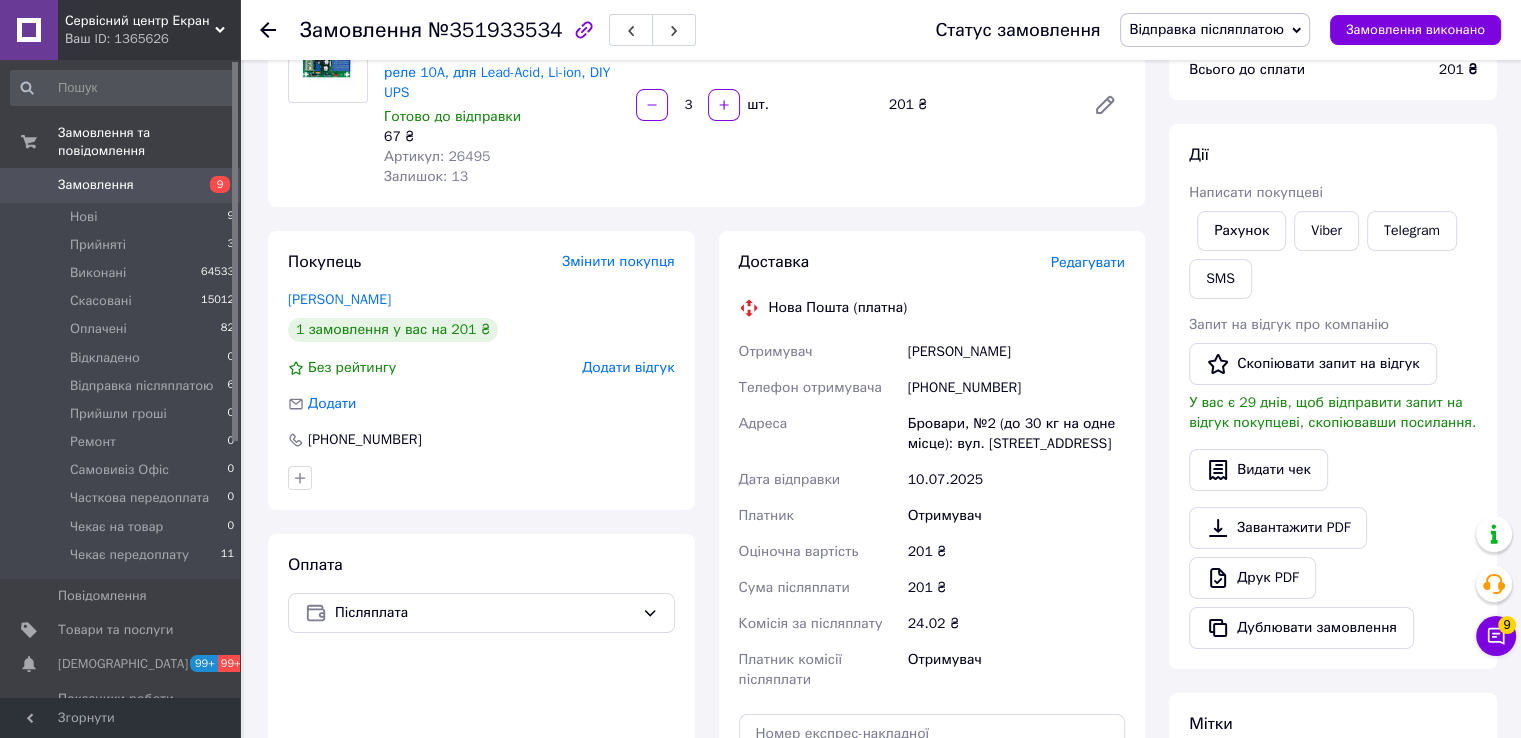 scroll, scrollTop: 300, scrollLeft: 0, axis: vertical 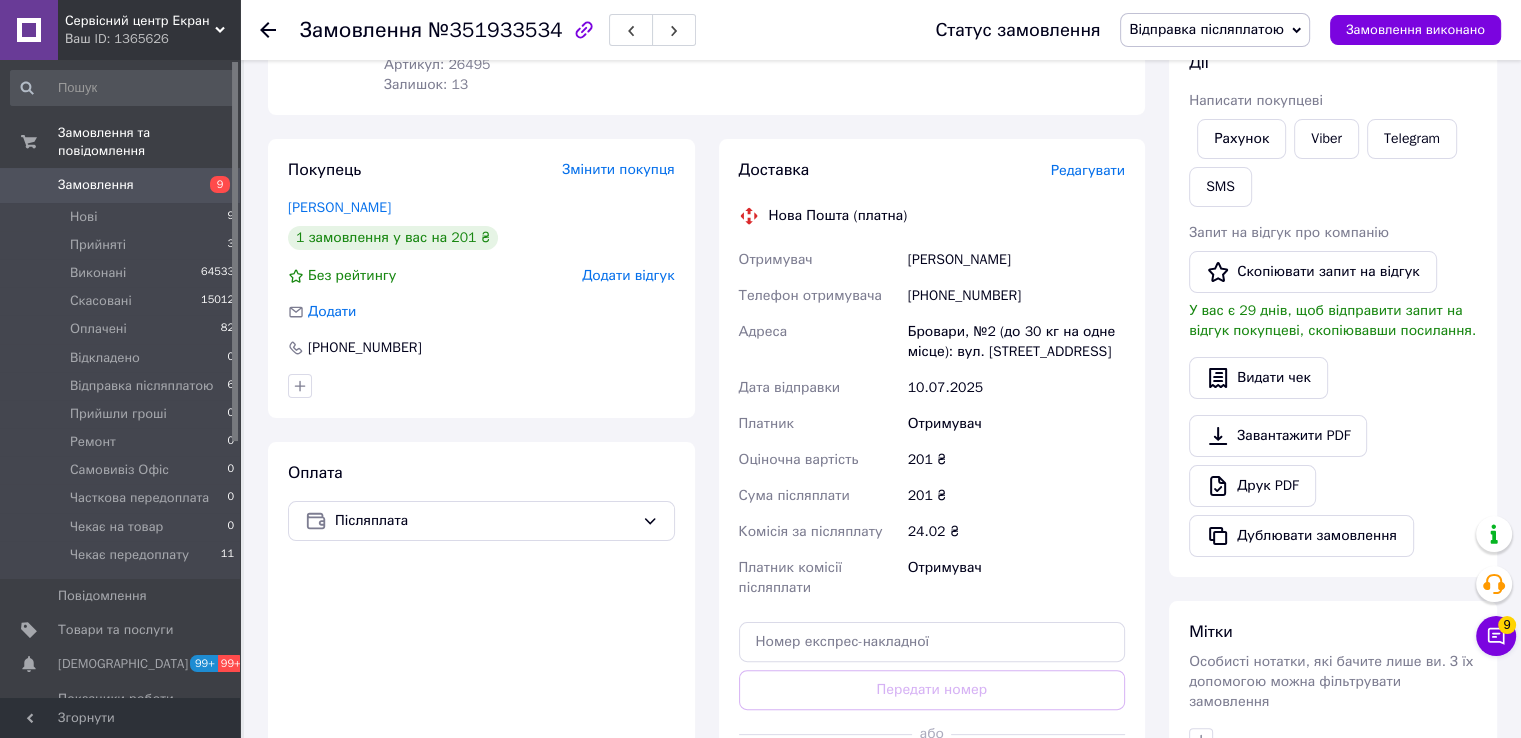 click on "Доставка Редагувати Нова Пошта (платна) Отримувач Литвинов Віталий Телефон отримувача +380636507013 Адреса Бровари, №2 (до 30 кг на одне місце): вул. Київська, 302 Дата відправки 10.07.2025 Платник Отримувач Оціночна вартість 201 ₴ Сума післяплати 201 ₴ Комісія за післяплату 24.02 ₴ Платник комісії післяплати Отримувач Передати номер або Згенерувати ЕН" at bounding box center [932, 479] 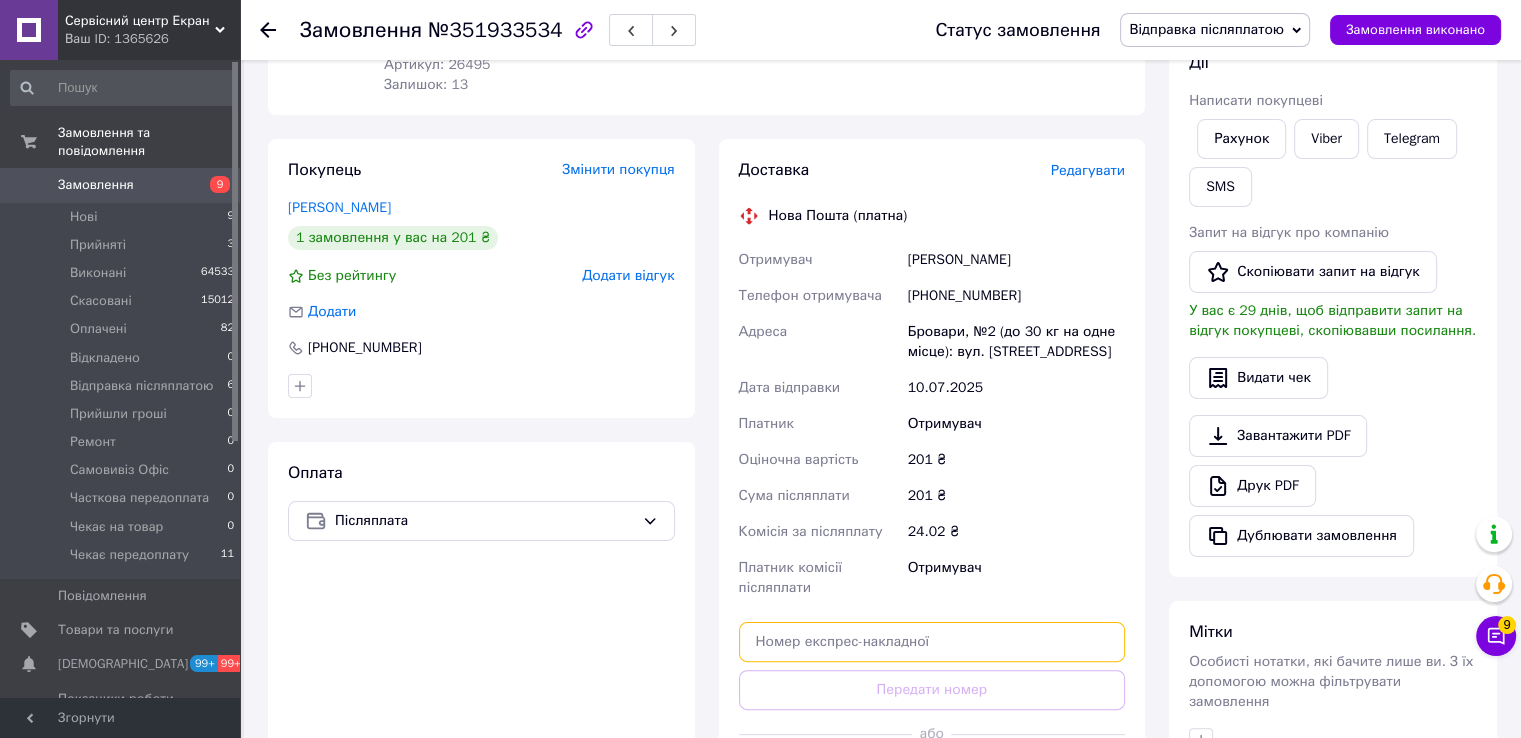 click at bounding box center (932, 642) 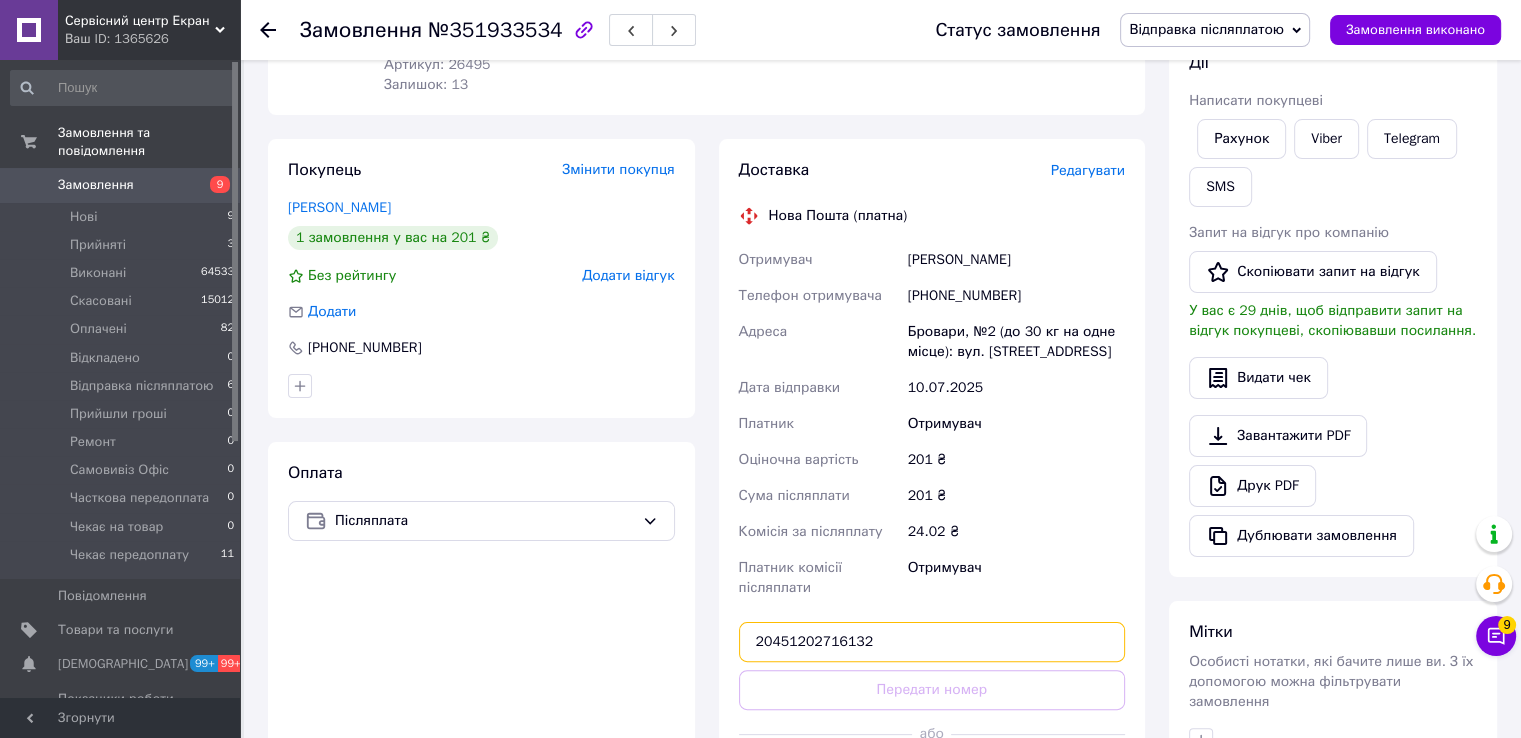 type on "20451202716132" 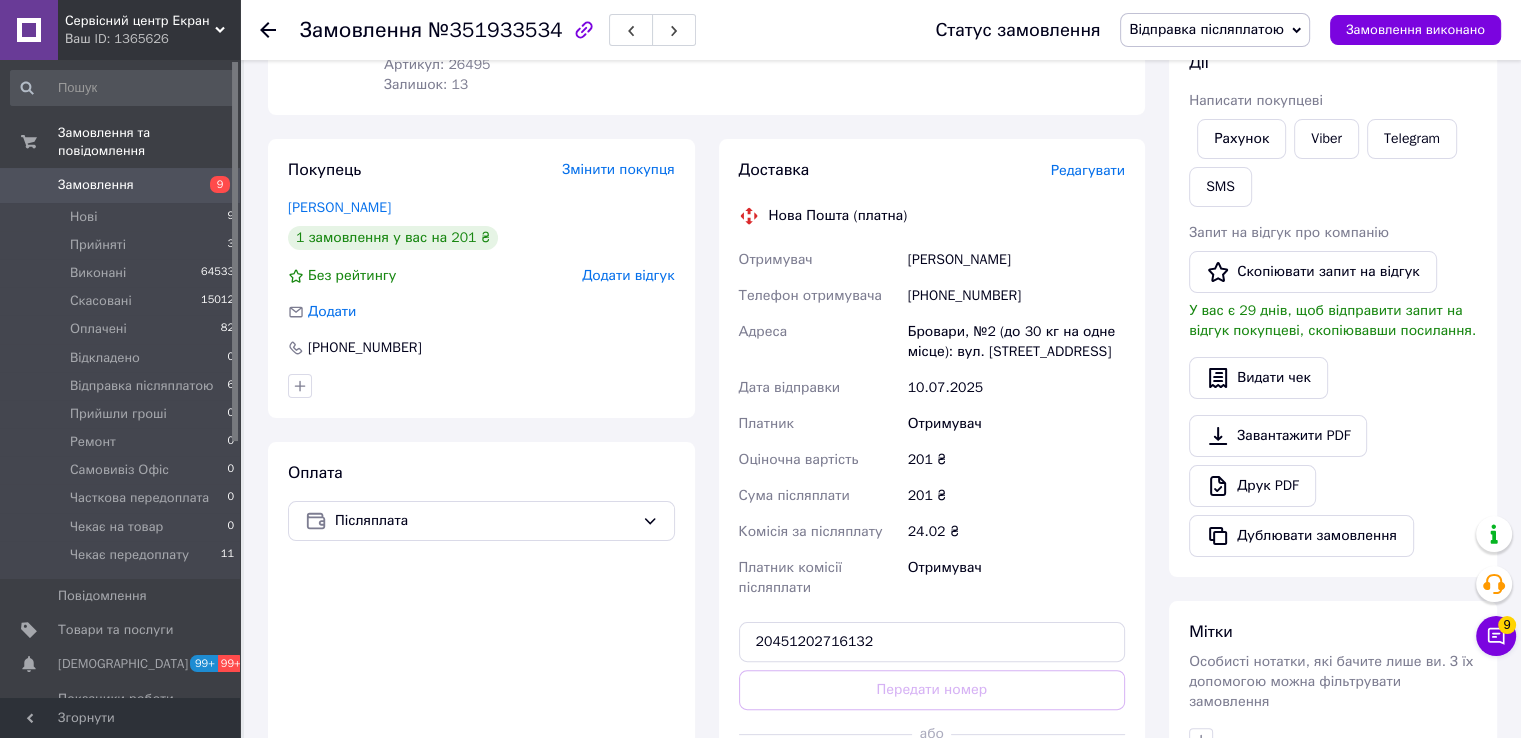 type 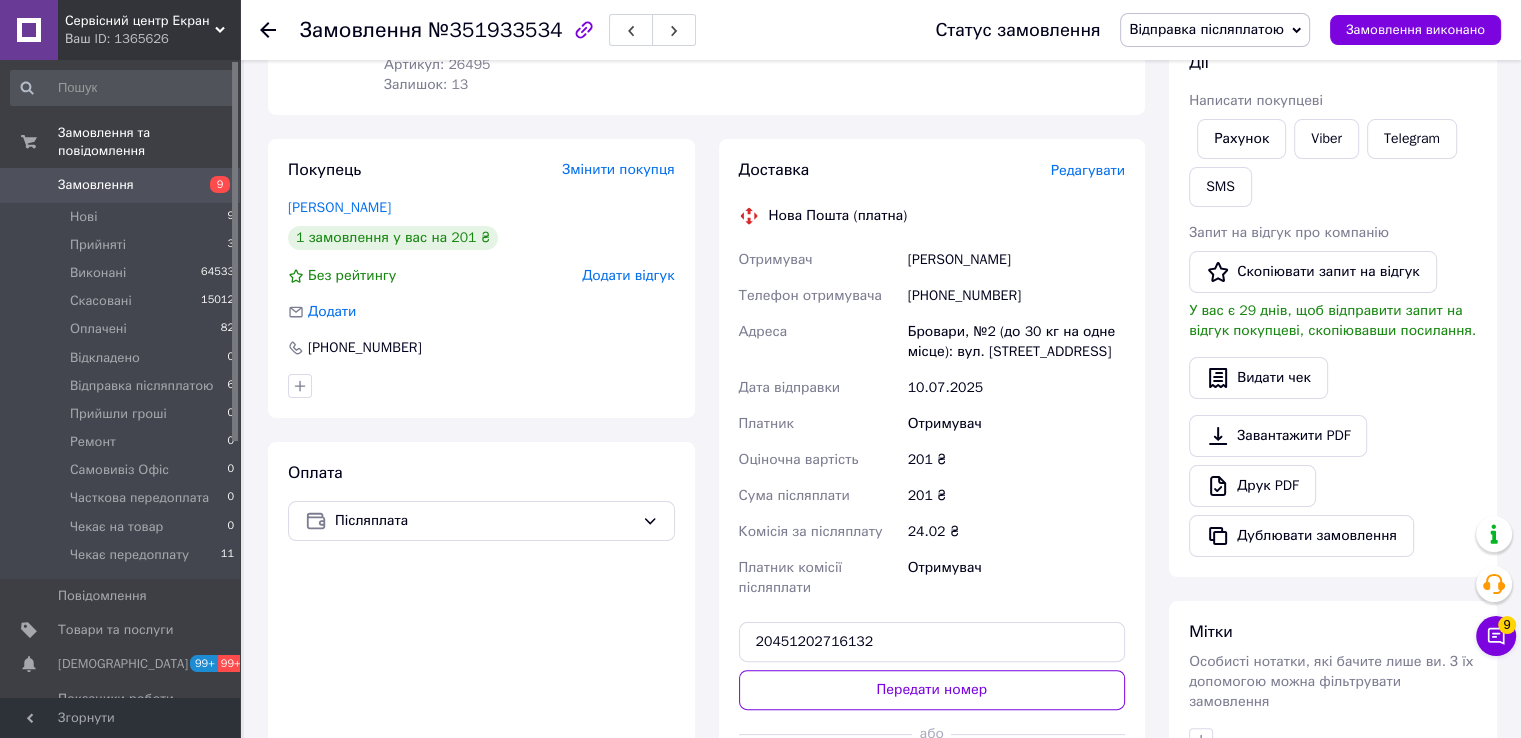click on "Передати номер" at bounding box center (932, 690) 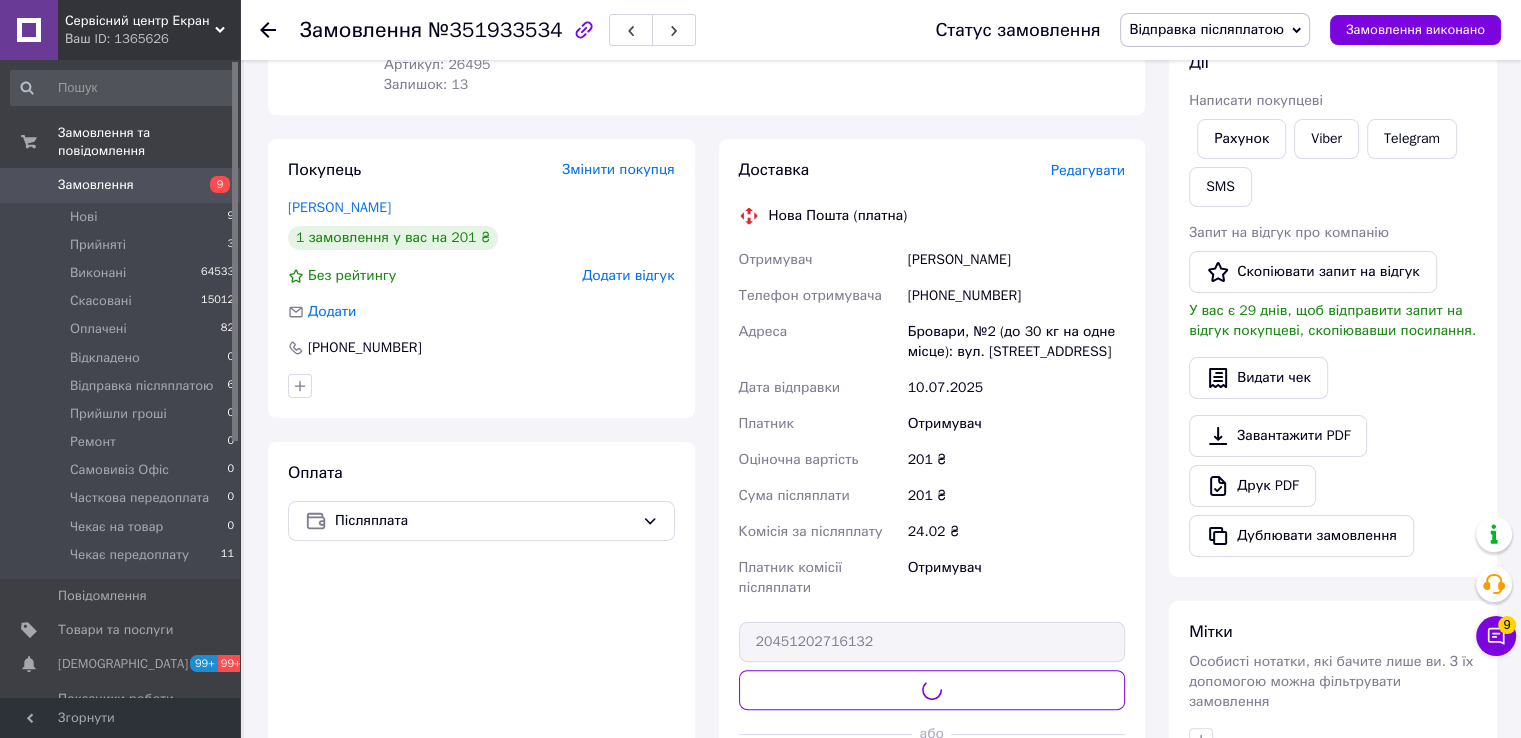 click on "Відправка післяплатою" at bounding box center [1206, 29] 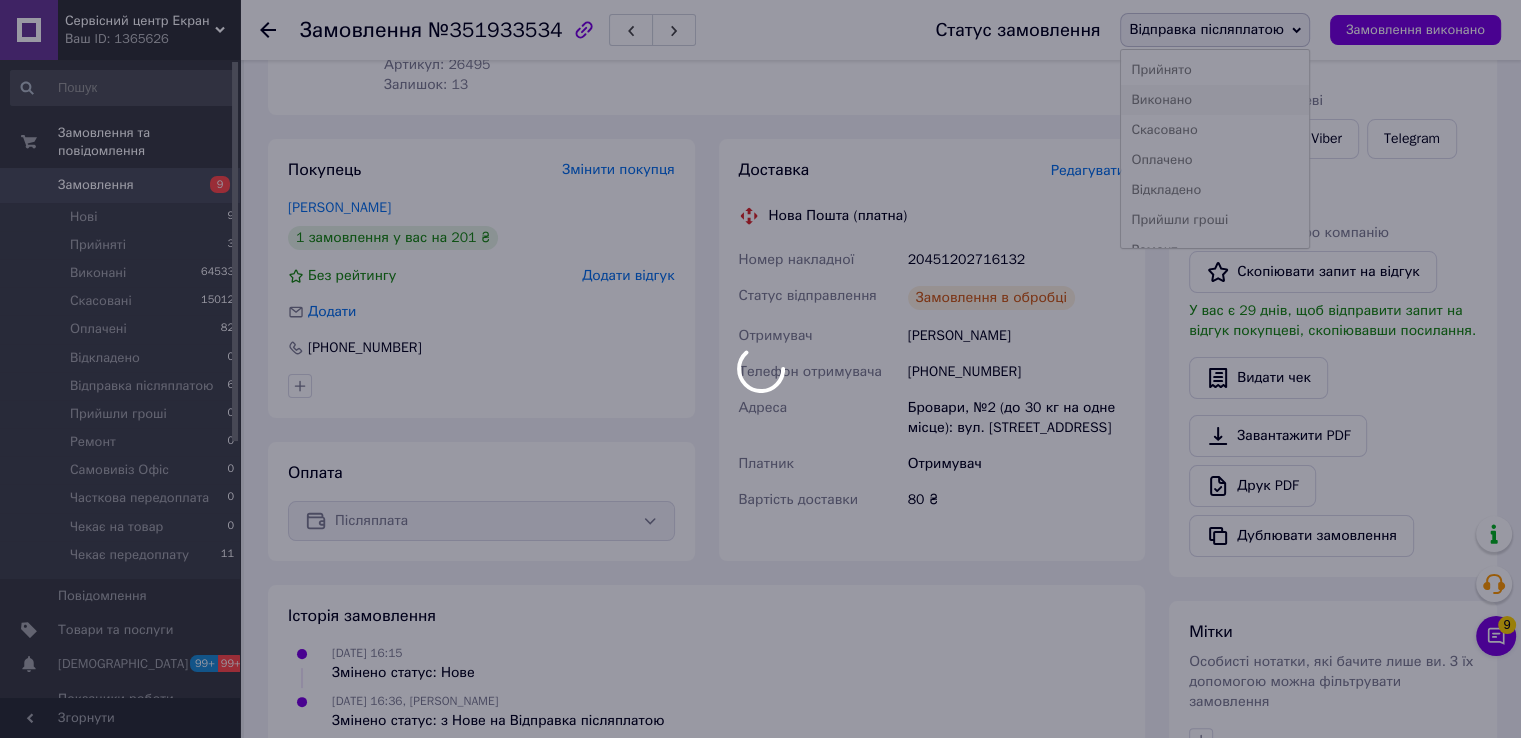 click on "Сервісний центр Екран Ваш ID: 1365626 Сайт Сервісний центр Екран Кабінет покупця Перевірити стан системи Сторінка на порталі Вадим Бойко Довідка Вийти Замовлення та повідомлення Замовлення 9 Нові 9 Прийняті 3 Виконані 64533 Скасовані 15012 Оплачені 82 Відкладено 0 Відправка післяплатою 6 Прийшли гроші 0 Ремонт 0 Самовивіз Офіс 0 Часткова передоплата 0 Чекає на товар 0 Чекає передоплату 11 Повідомлення 0 Товари та послуги Сповіщення 99+ 99+ Показники роботи компанії Панель управління Відгуки Клієнти Каталог ProSale Аналітика 3" at bounding box center [760, 392] 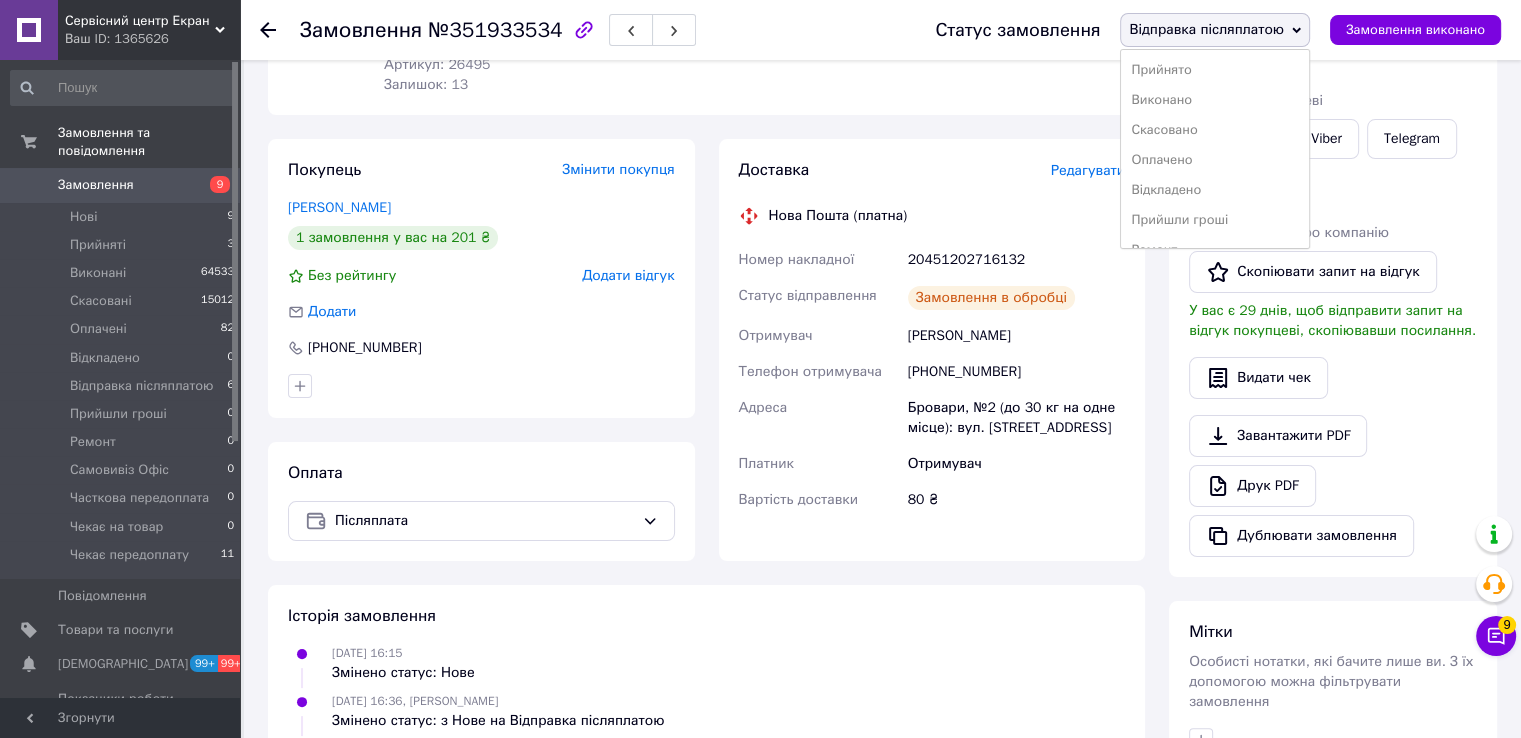 click on "Відправка післяплатою" at bounding box center (1206, 29) 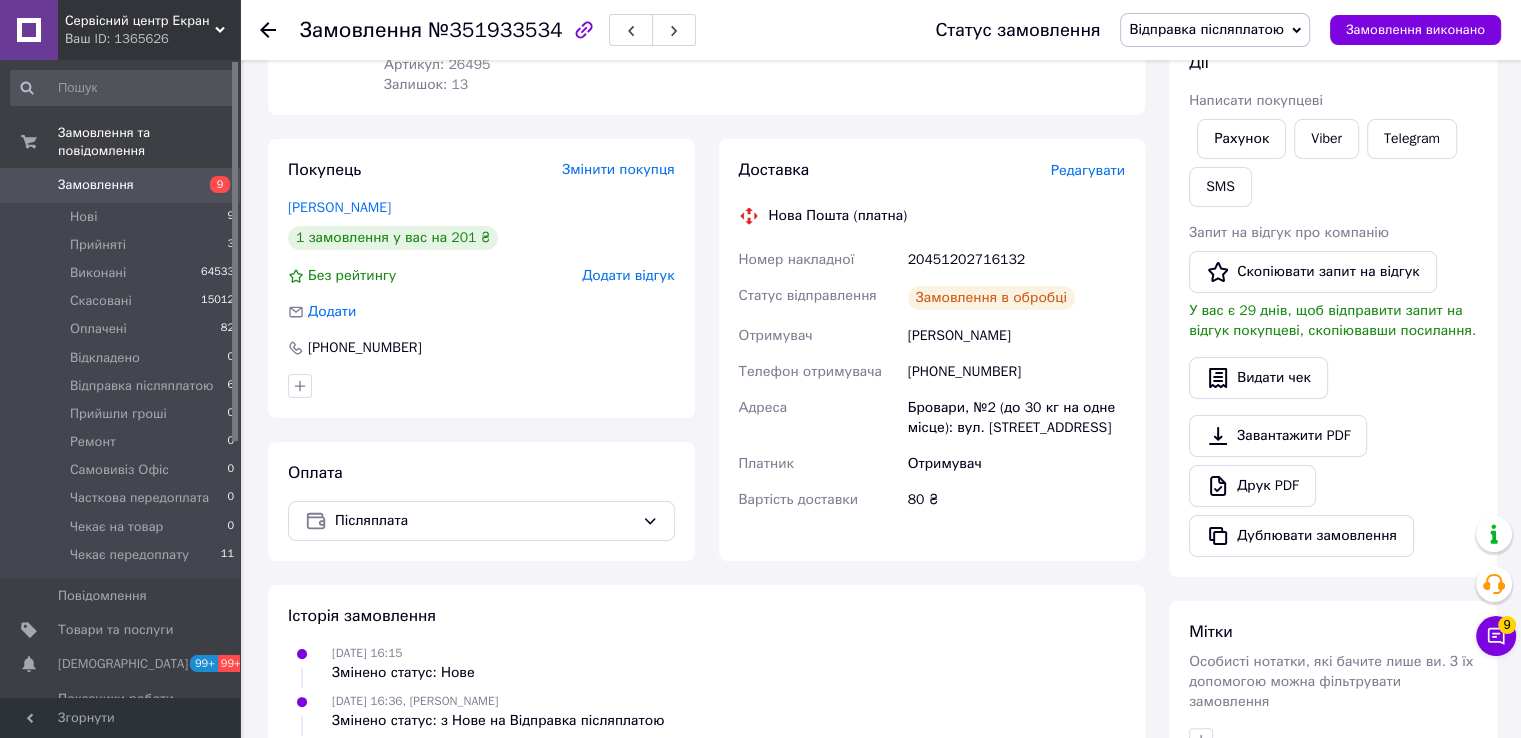 click on "Відправка післяплатою" at bounding box center (1206, 29) 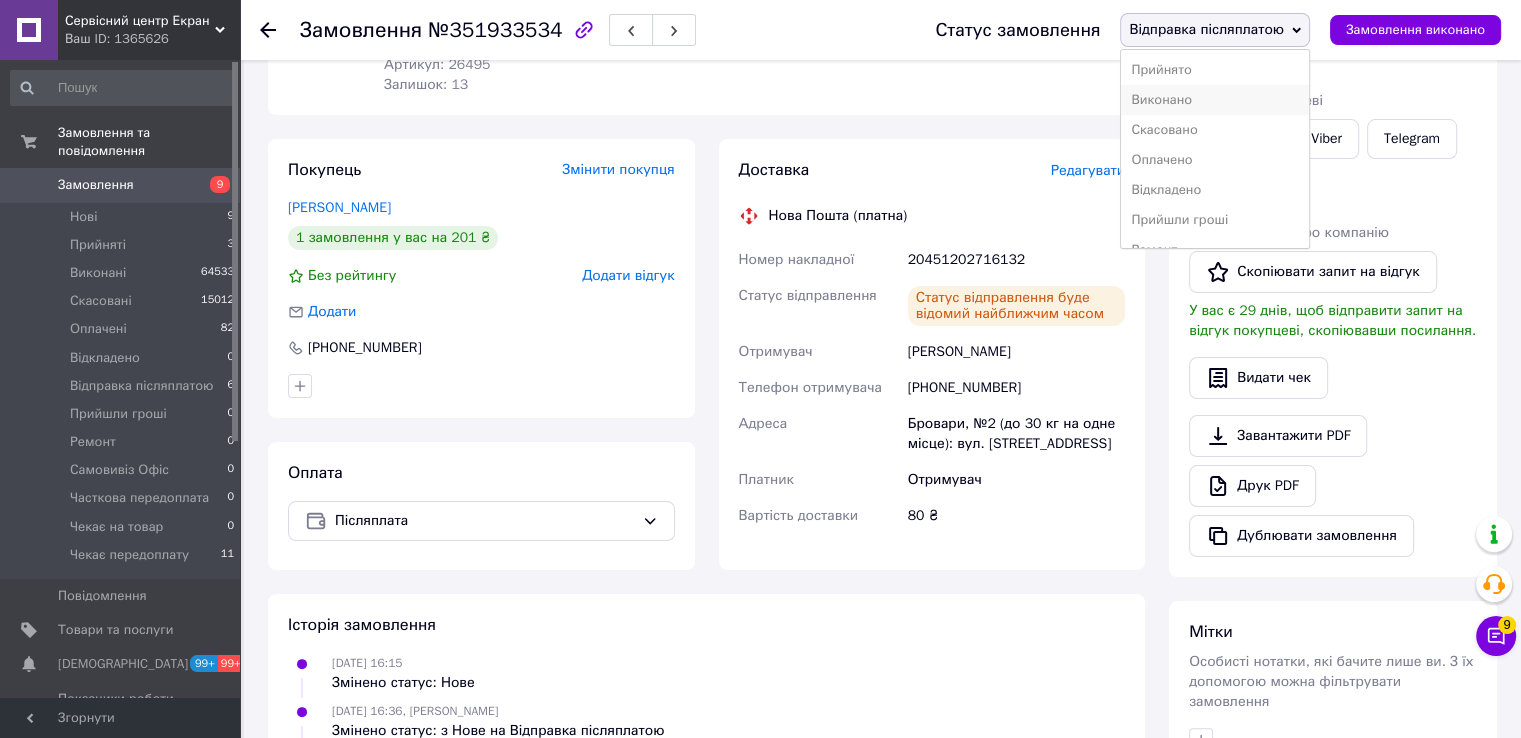 click on "Виконано" at bounding box center (1215, 100) 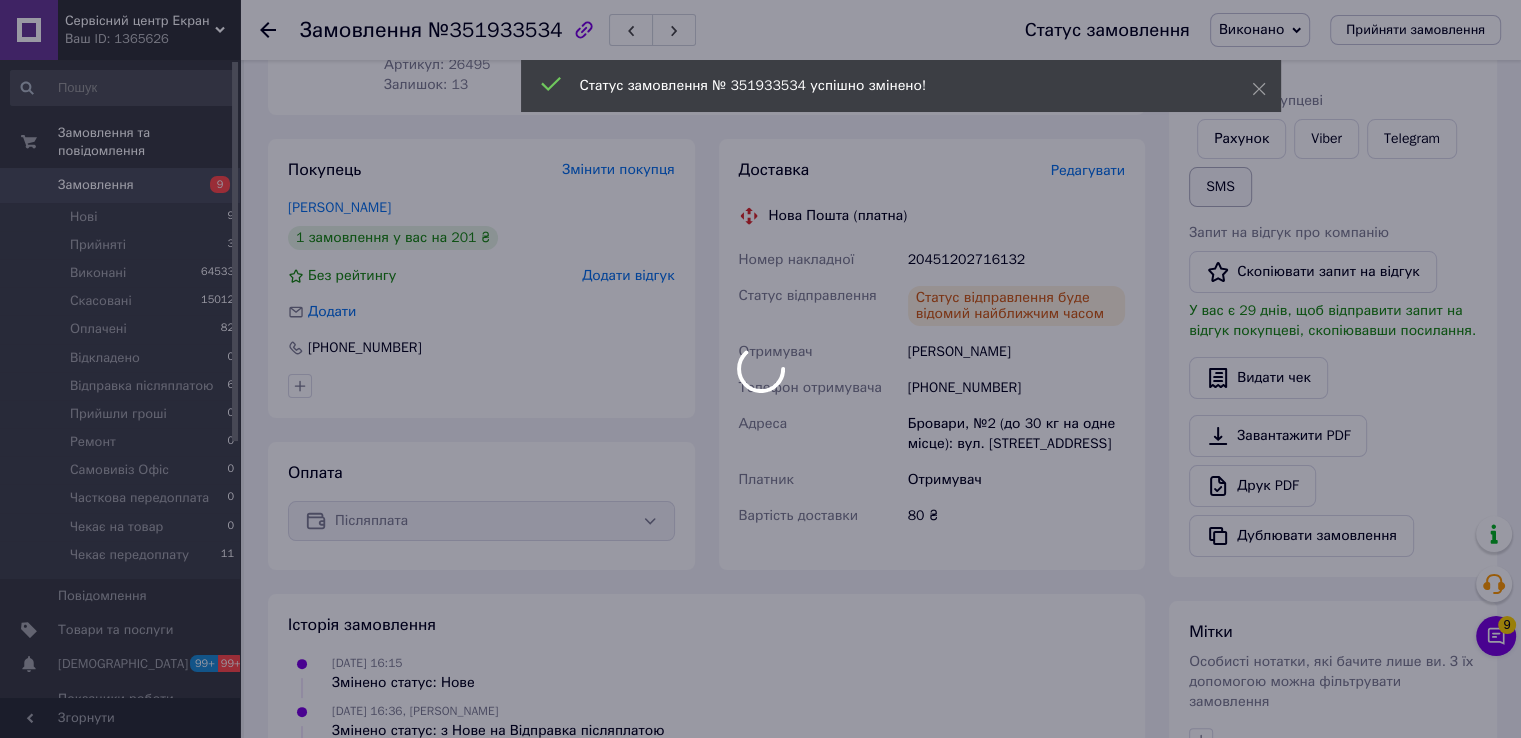 click on "SMS" at bounding box center (1220, 187) 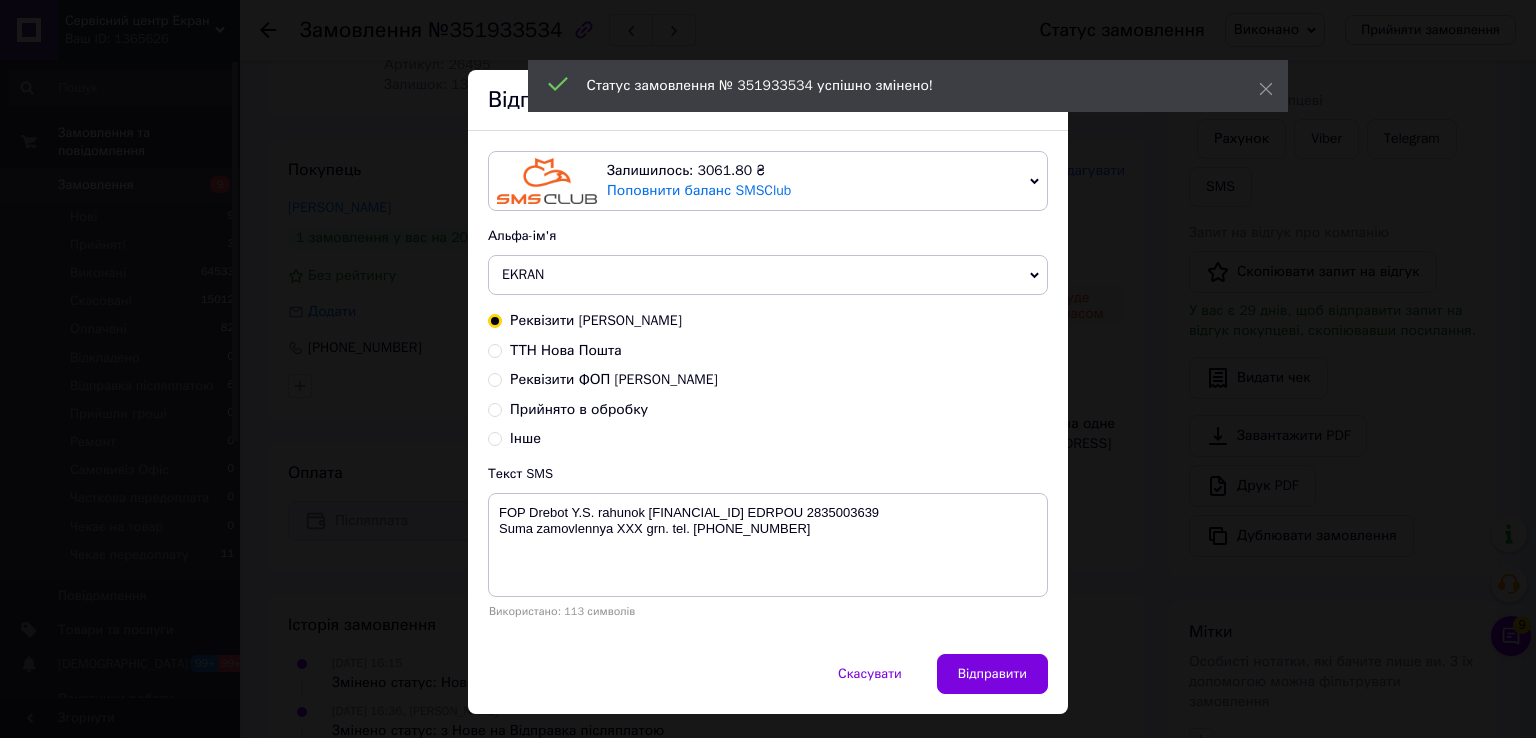 click on "ТТН Нова Пошта" at bounding box center (768, 351) 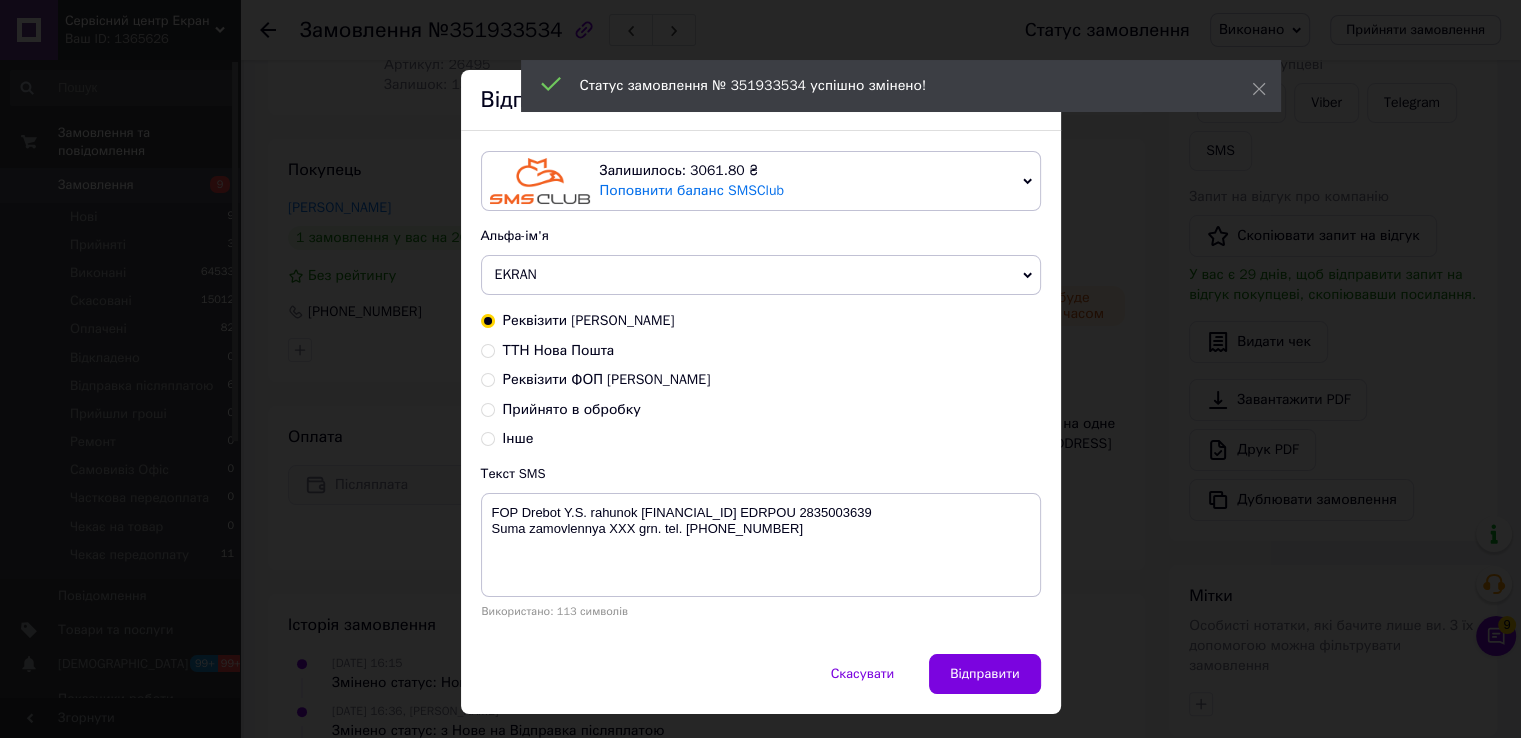 click on "ТТН Нова Пошта" at bounding box center (559, 350) 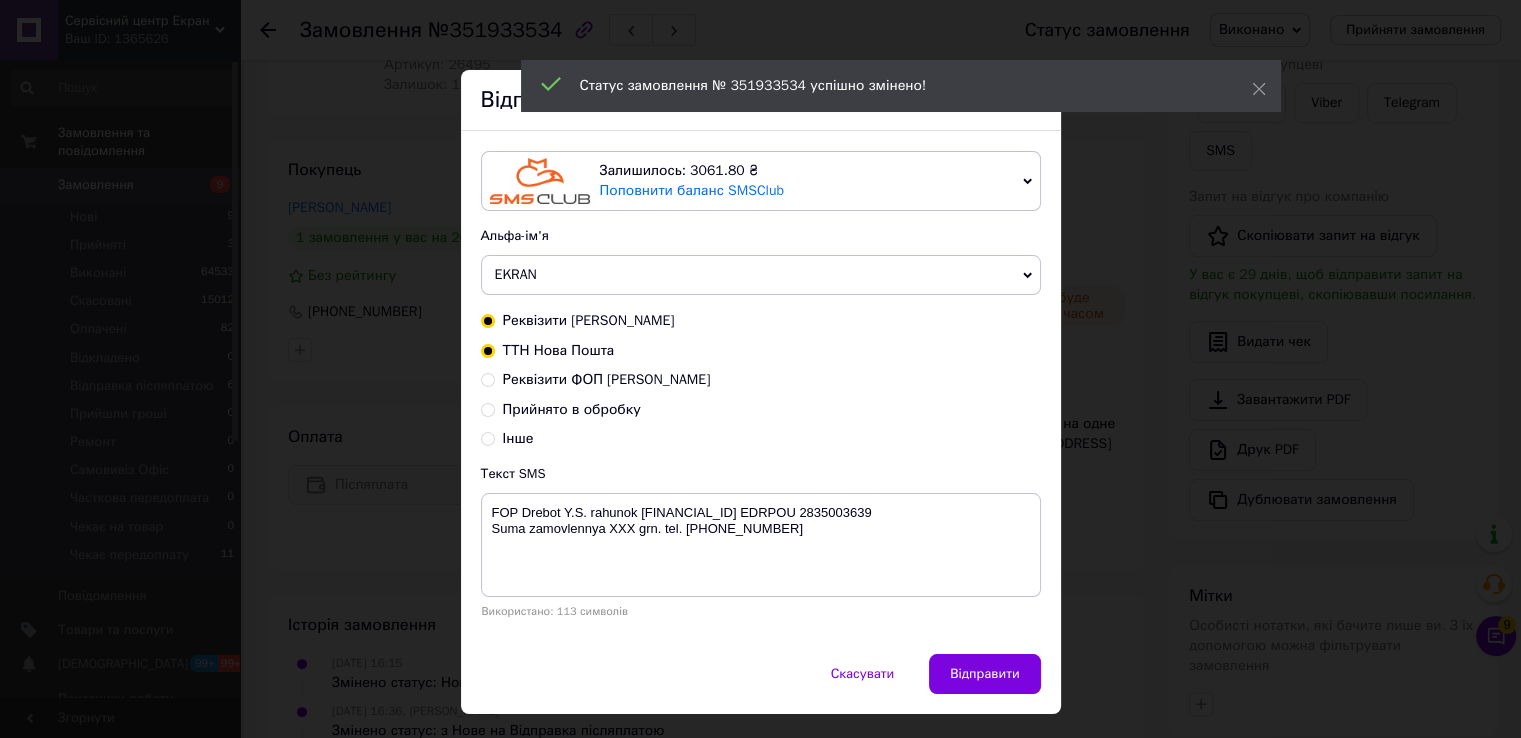 radio on "true" 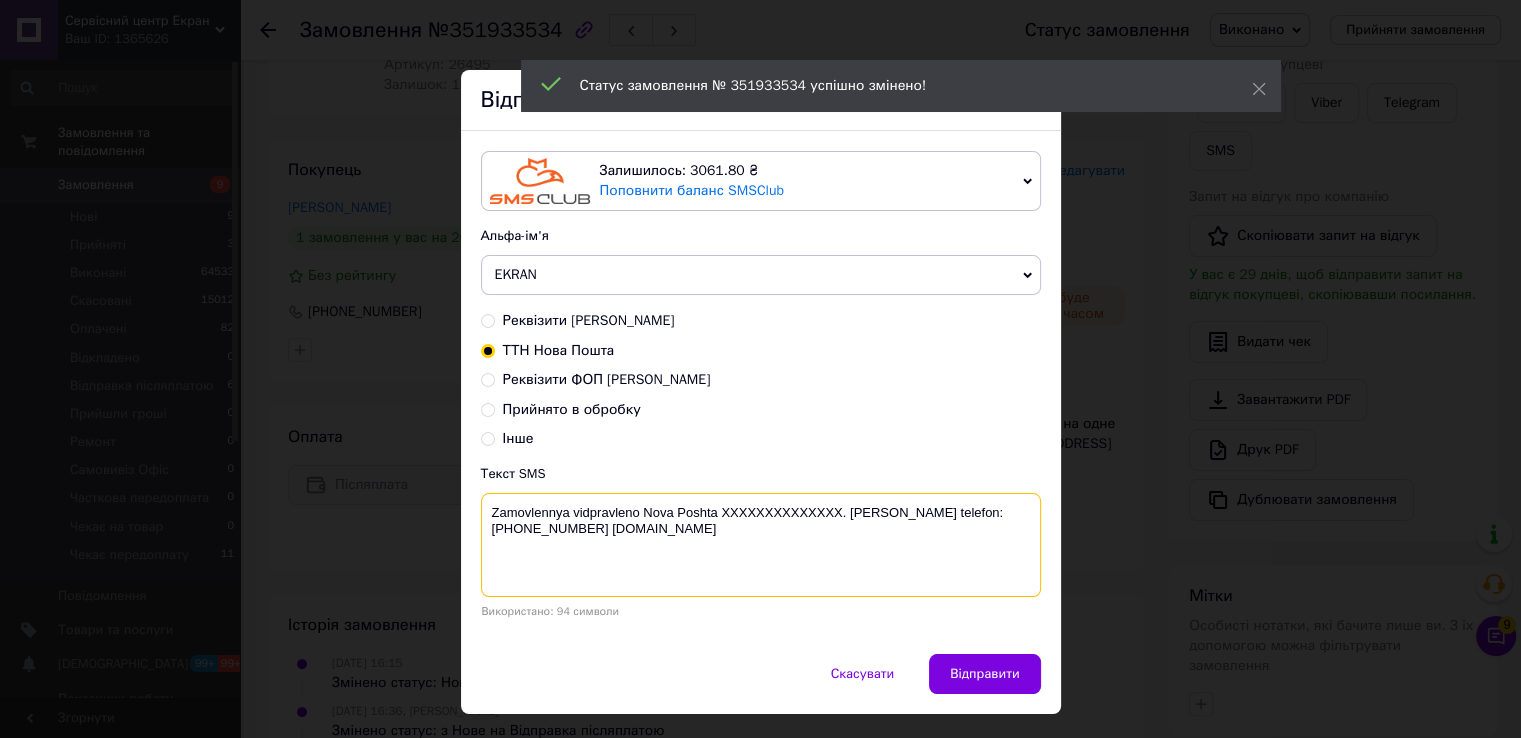 click on "Zamovlennya vidpravleno Nova Poshta XXXXXXXXXXXXXX. Nash telefon:+380689452358 www.ekran.in.ua" at bounding box center [761, 545] 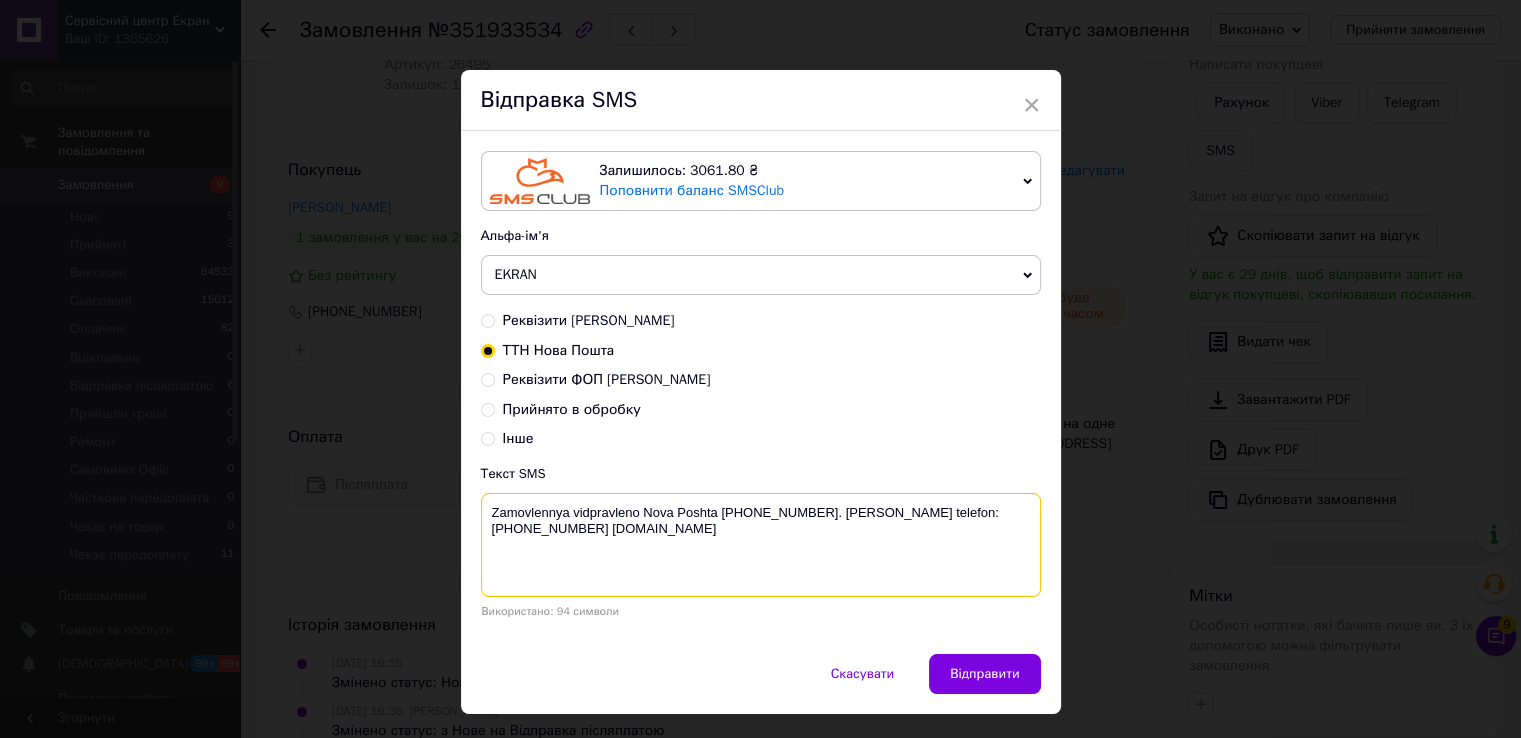 type on "Zamovlennya vidpravleno Nova Poshta 20451202716132. Nash telefon:+380689452358 www.ekran.in.ua" 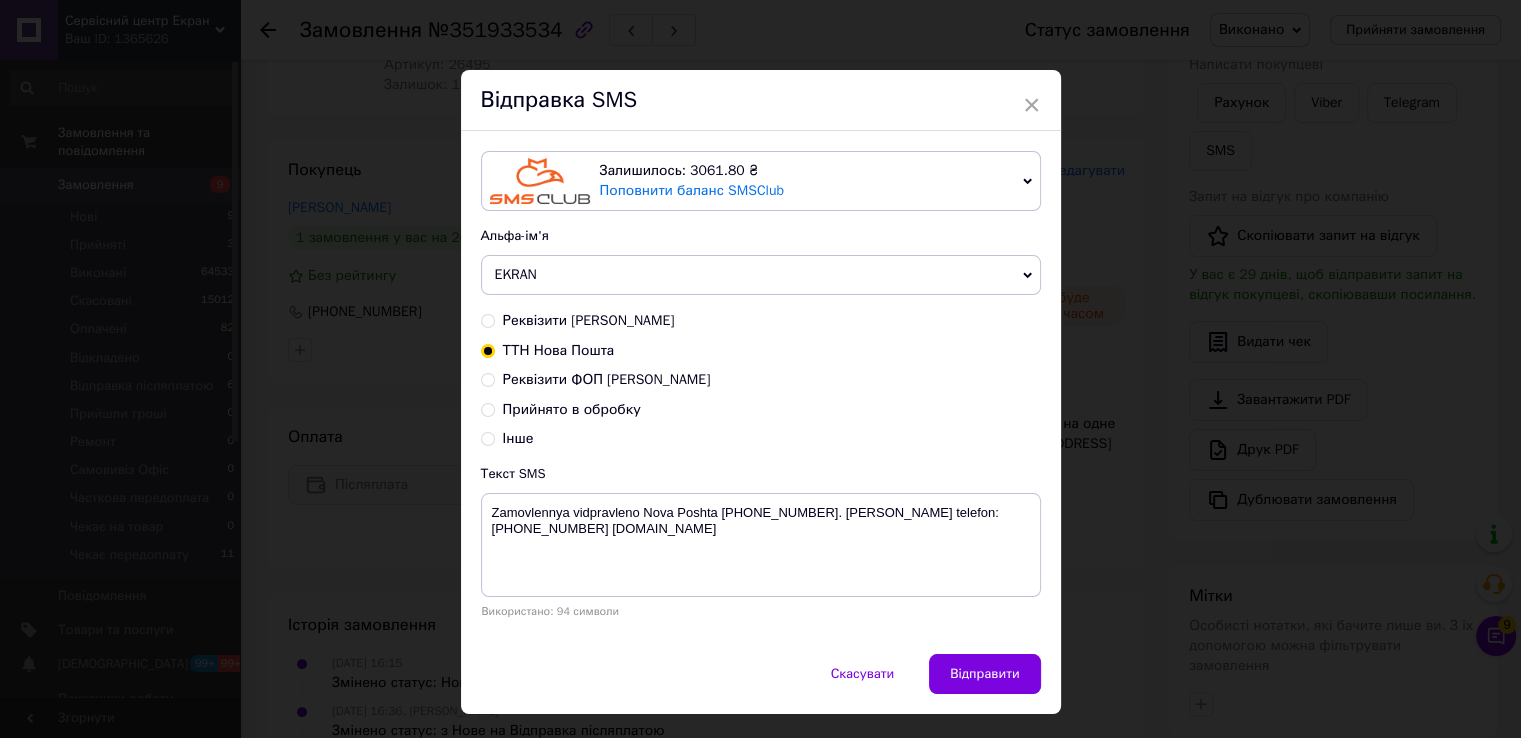 click on "Залишилось: 3061.80 ₴ Поповнити баланс SMSClub Підключити LetsAds Альфа-ім'я  EKRAN VashZakaz Оновити список альфа-імен Реквізити Славік ТТН Нова Пошта Реквізити ФОП Кріль НВ Прийнято в обробку Інше Текст SMS Zamovlennya vidpravleno Nova Poshta 20451202716132. Nash telefon:+380689452358 www.ekran.in.ua Використано: 94 символи" at bounding box center [761, 392] 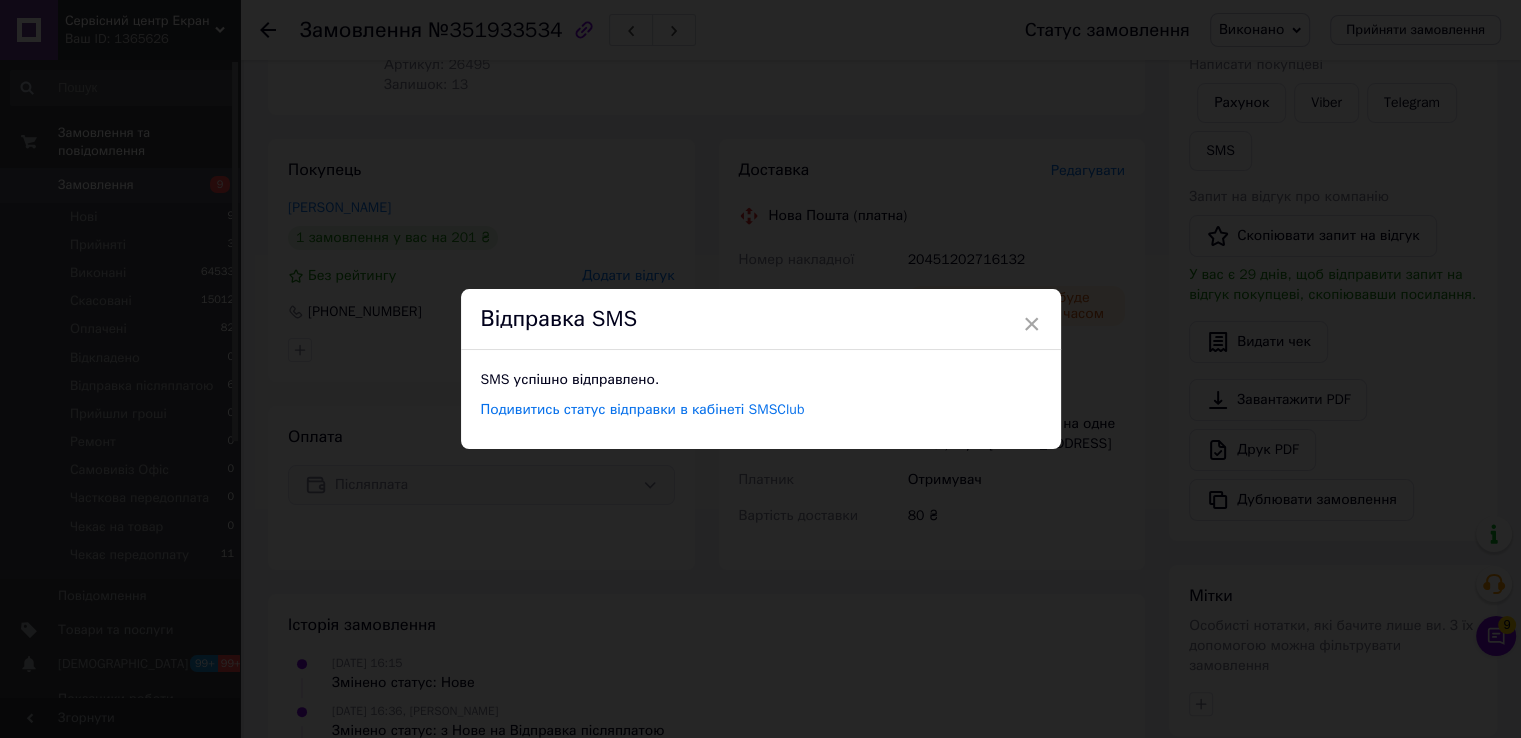drag, startPoint x: 1098, startPoint y: 238, endPoint x: 902, endPoint y: 226, distance: 196.367 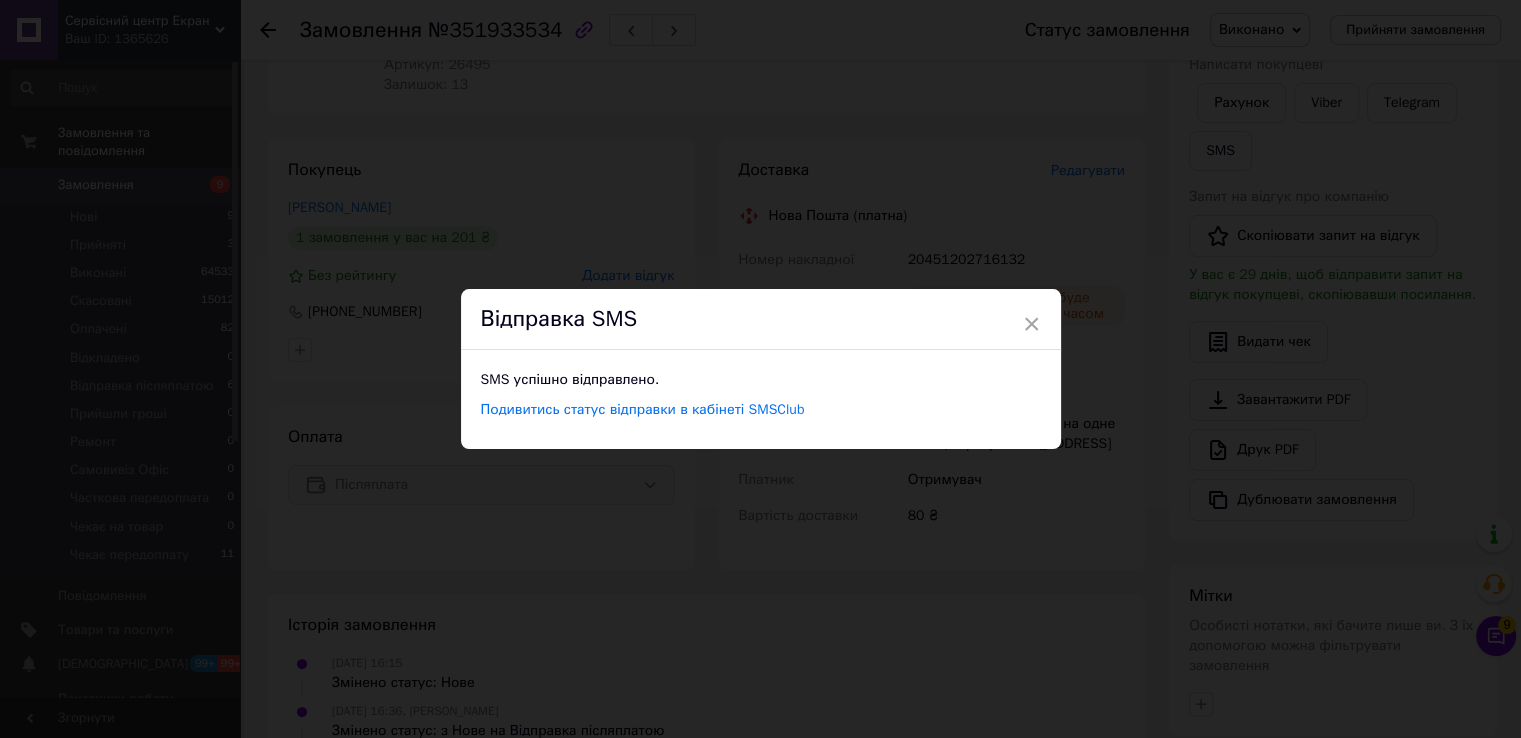 click on "× Відправка SMS SMS успішно відправлено. Подивитись статус відправки в кабінеті SMSClub" at bounding box center (760, 369) 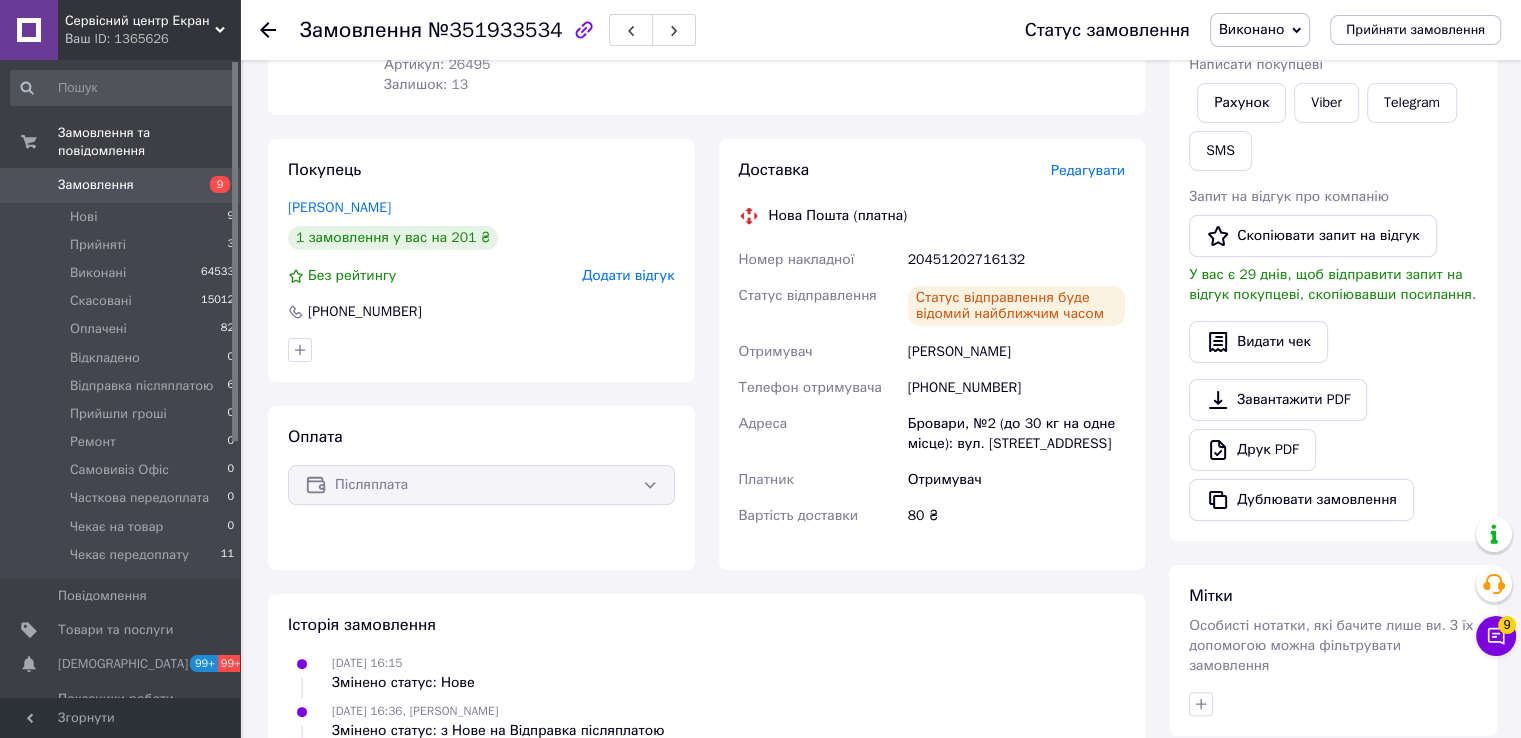 click 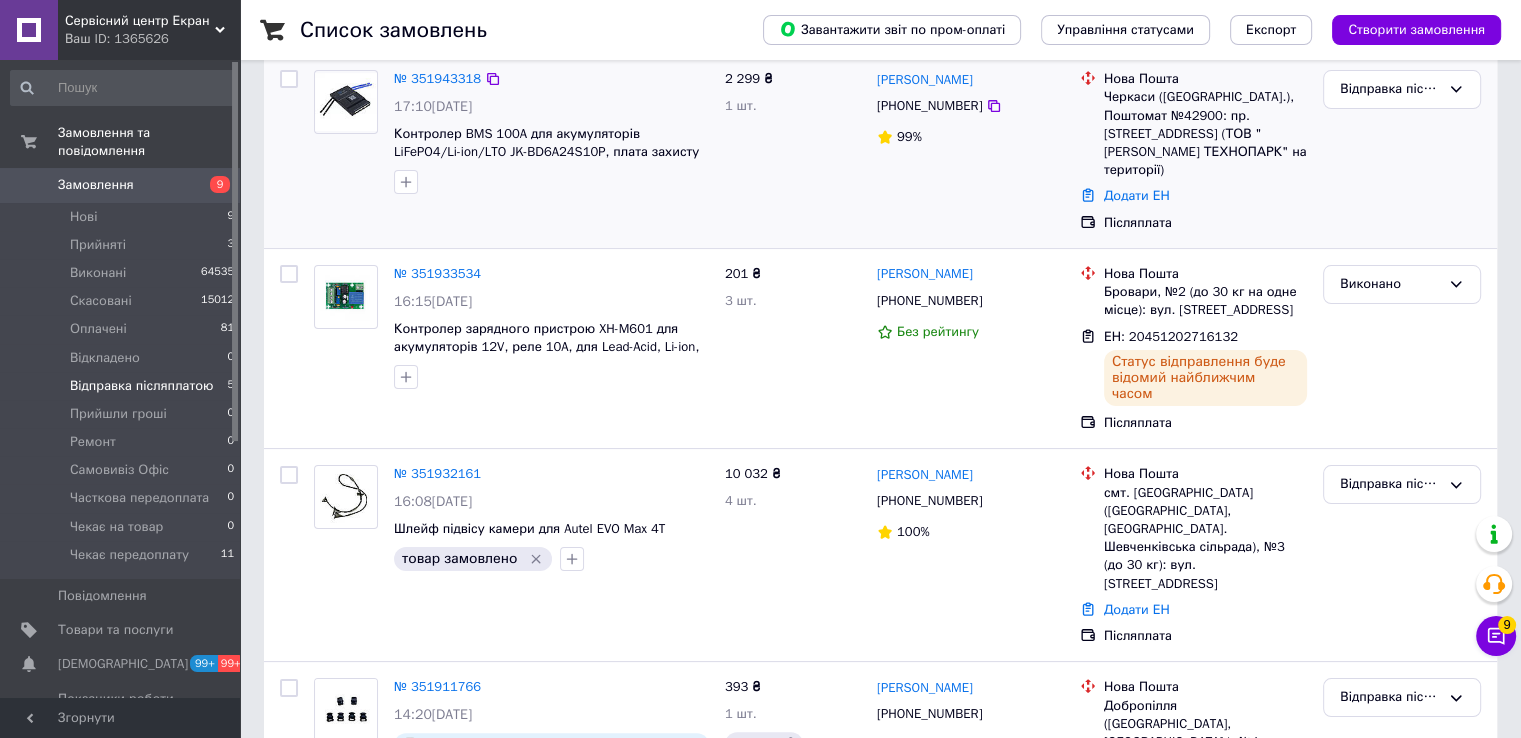 scroll, scrollTop: 200, scrollLeft: 0, axis: vertical 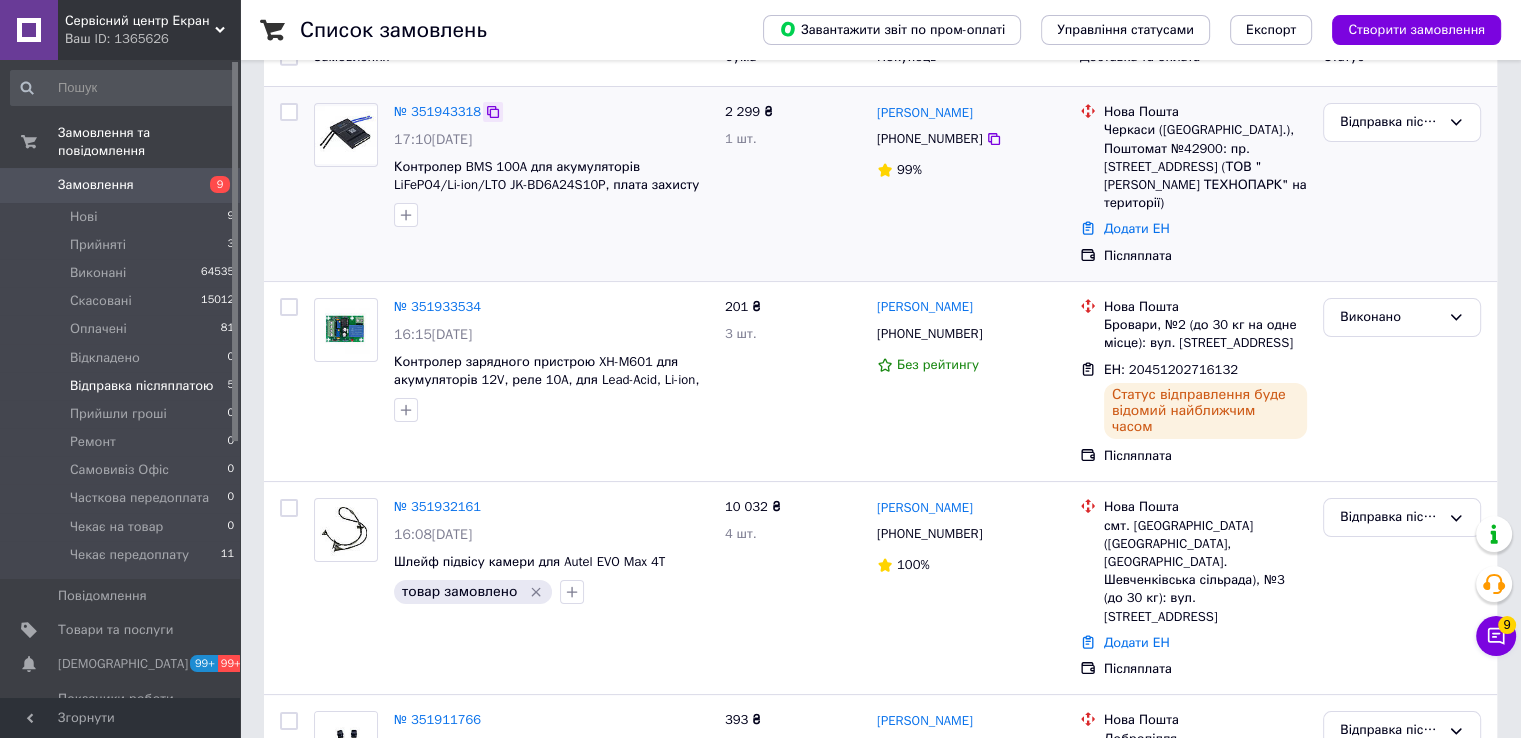 click 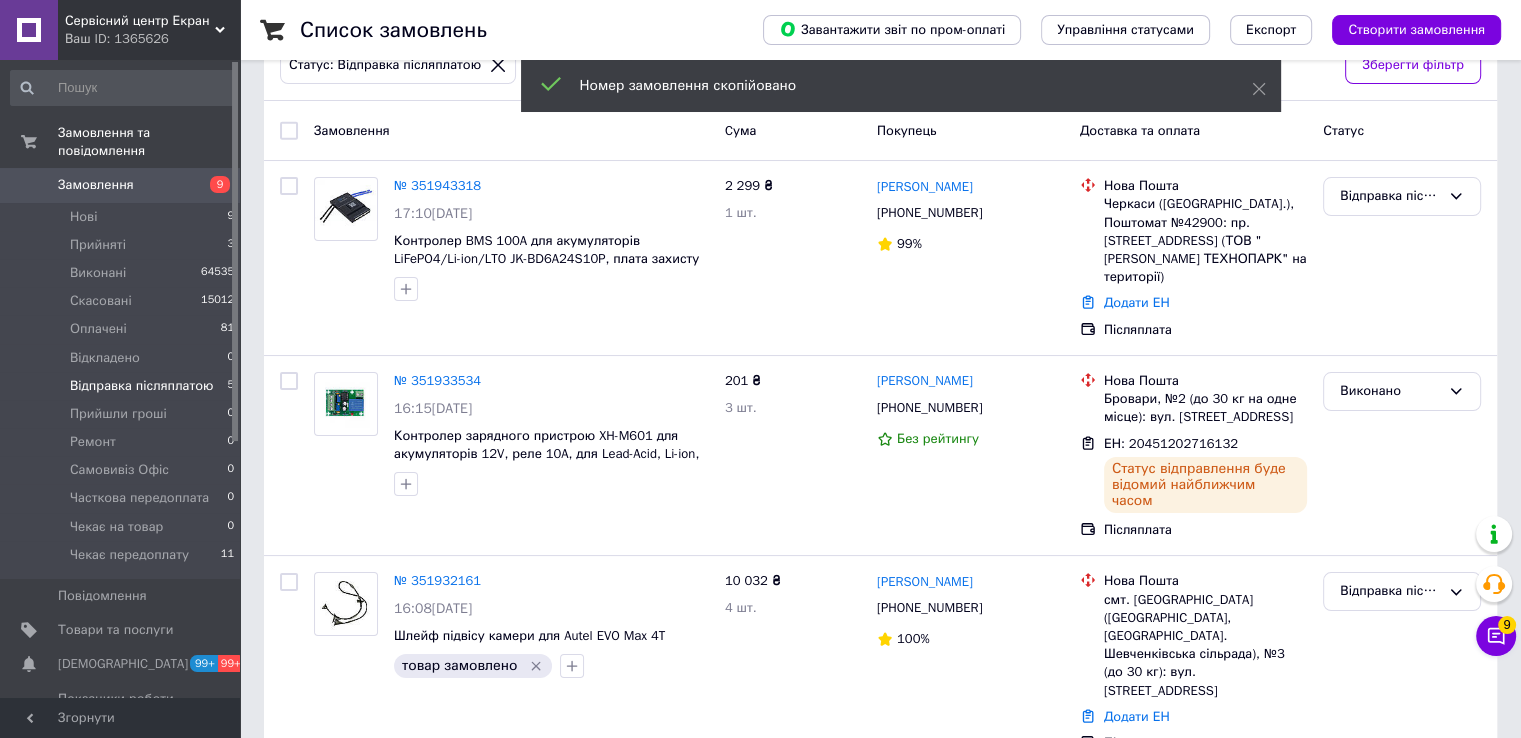 scroll, scrollTop: 0, scrollLeft: 0, axis: both 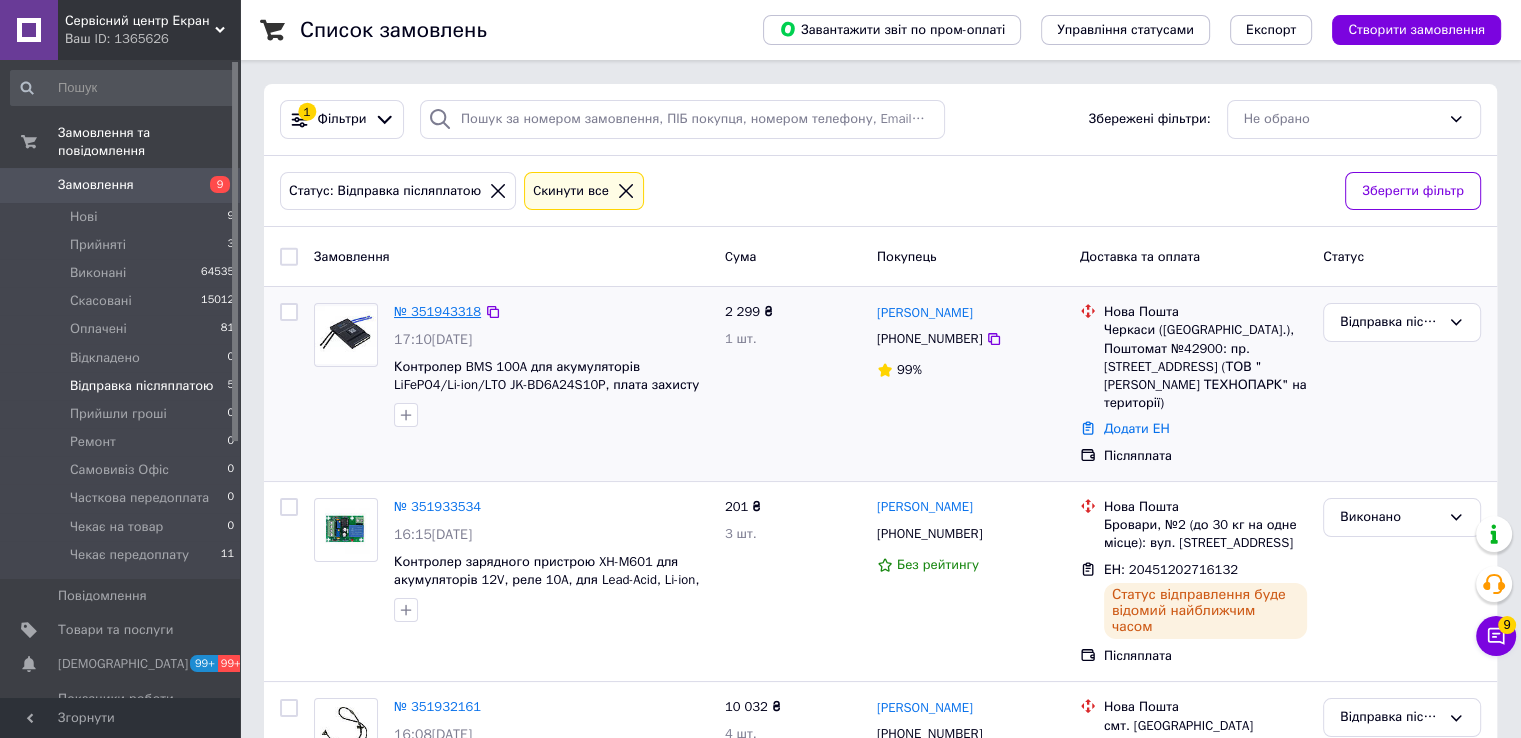 click on "№ 351943318" at bounding box center [437, 311] 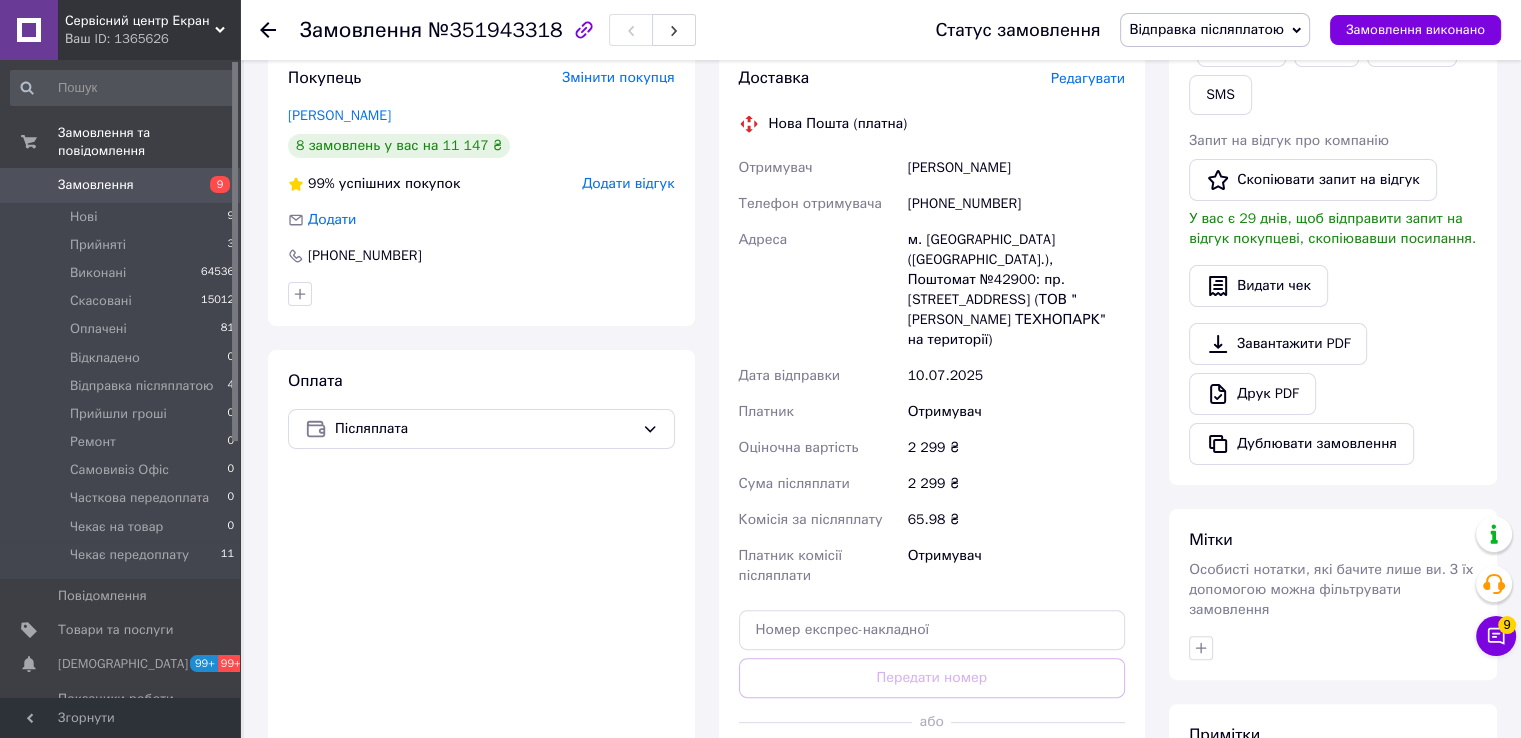 scroll, scrollTop: 600, scrollLeft: 0, axis: vertical 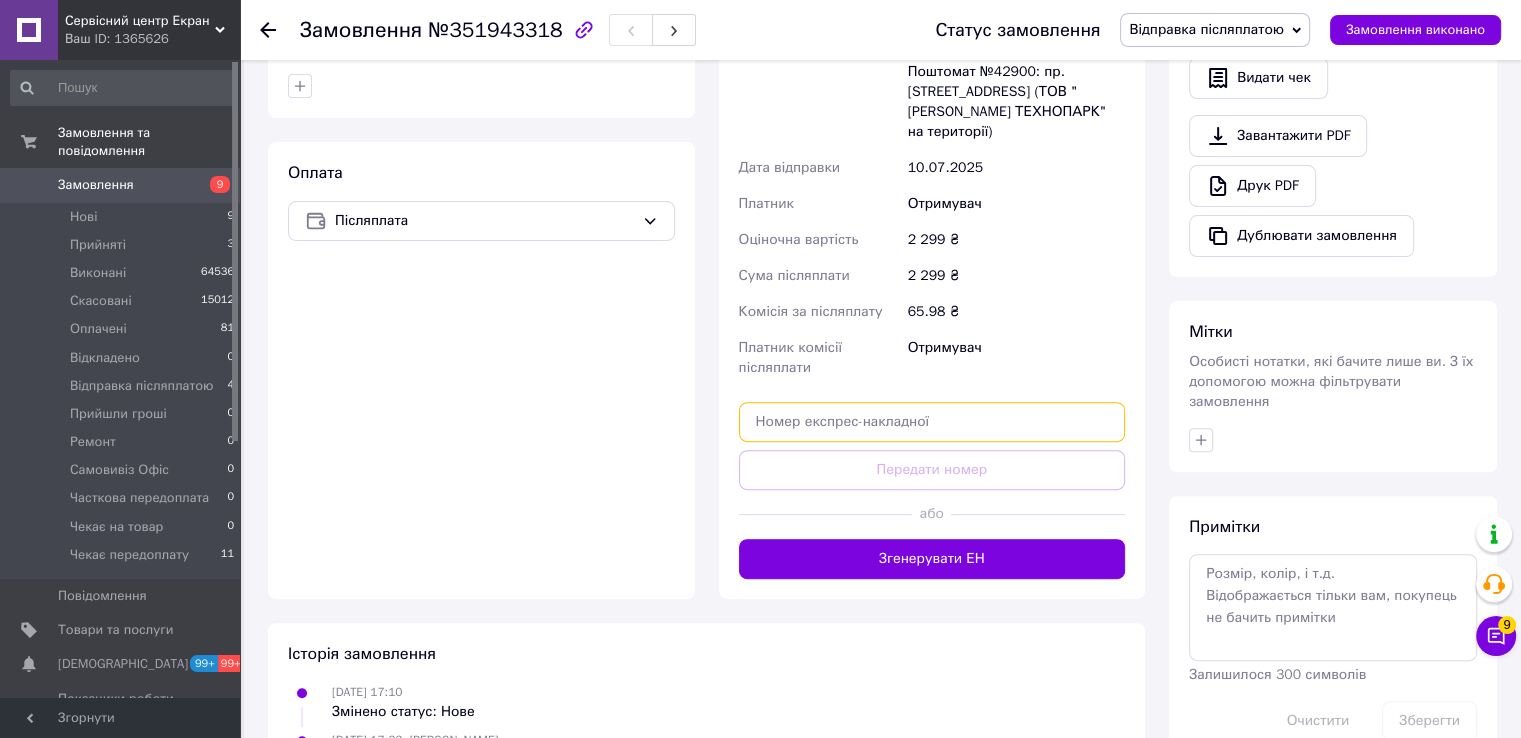 click at bounding box center [932, 422] 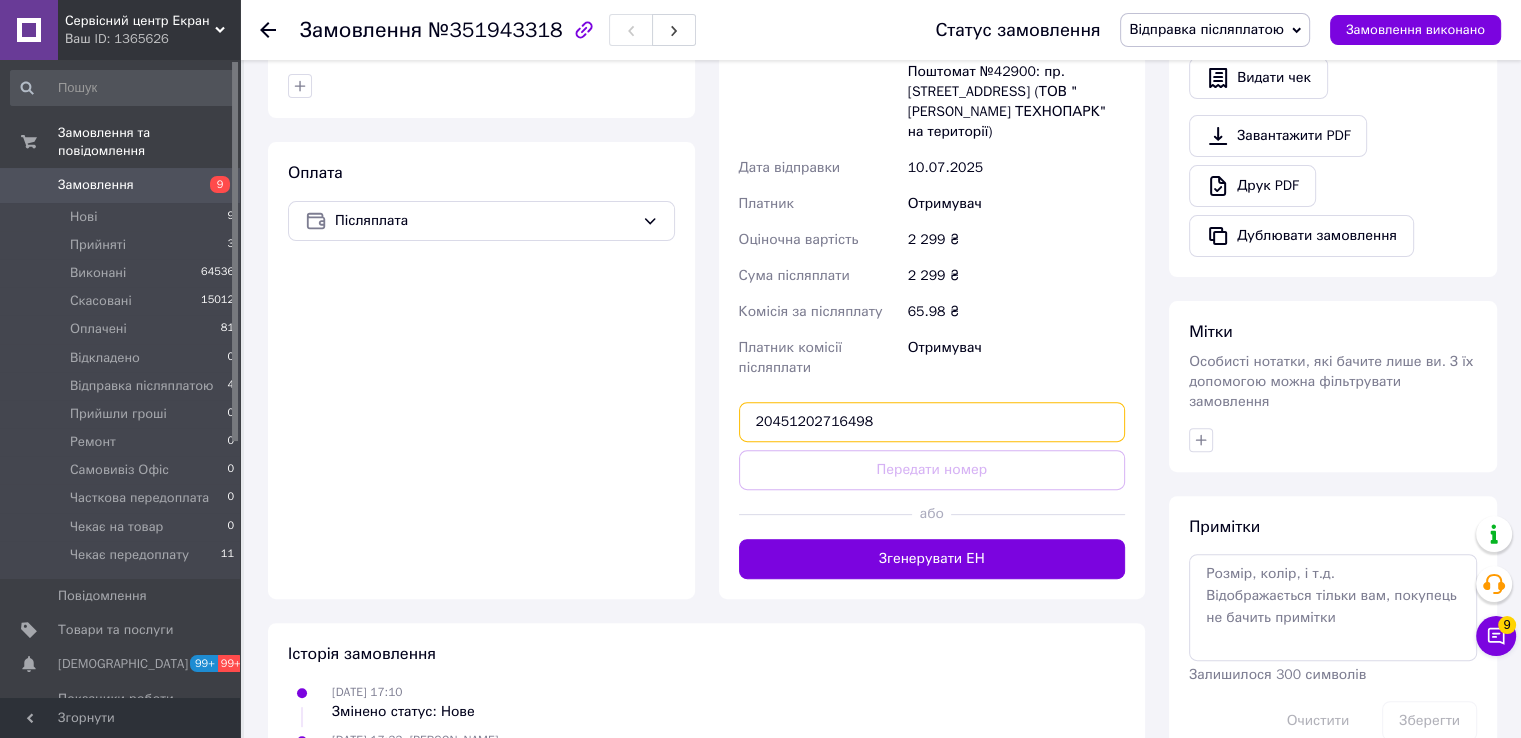 type on "20451202716498" 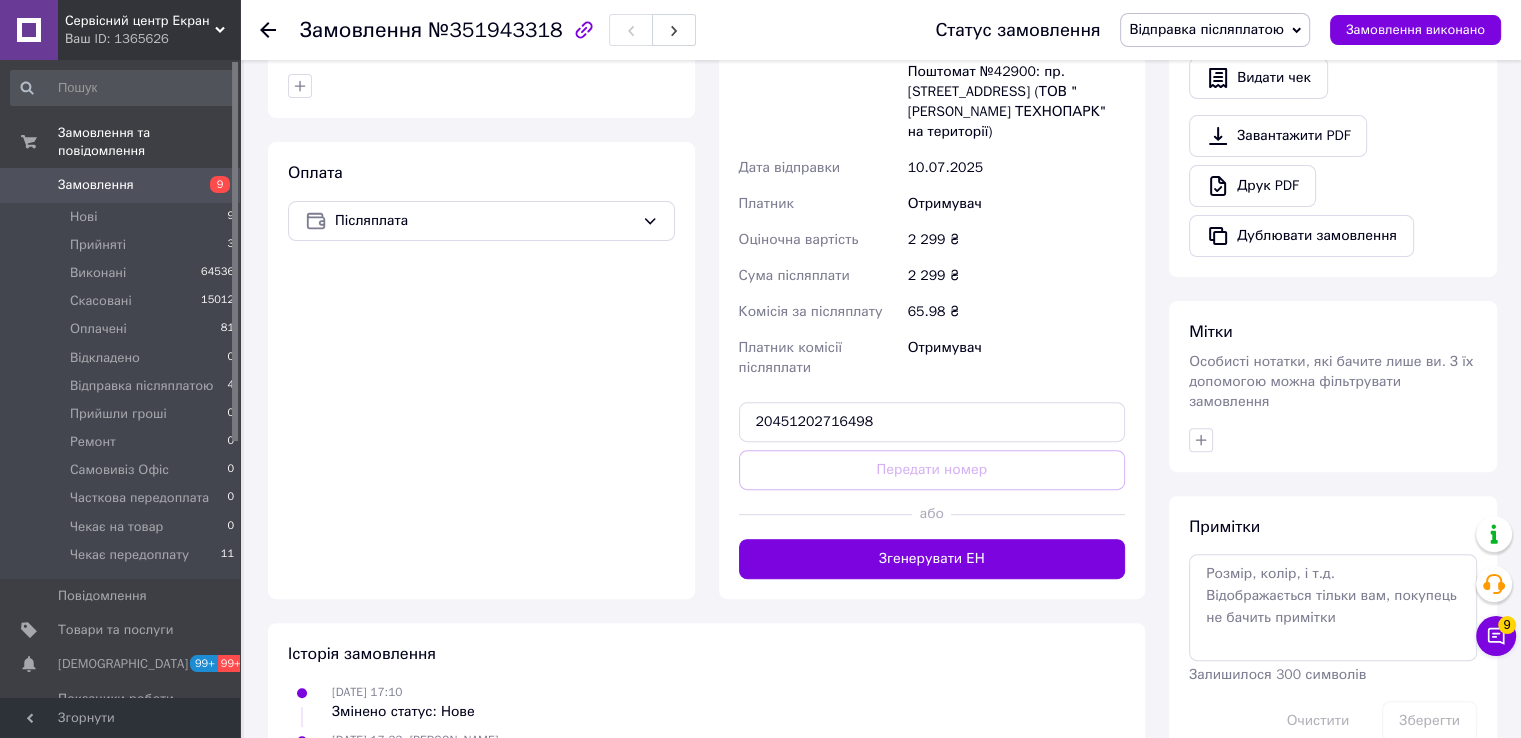 type 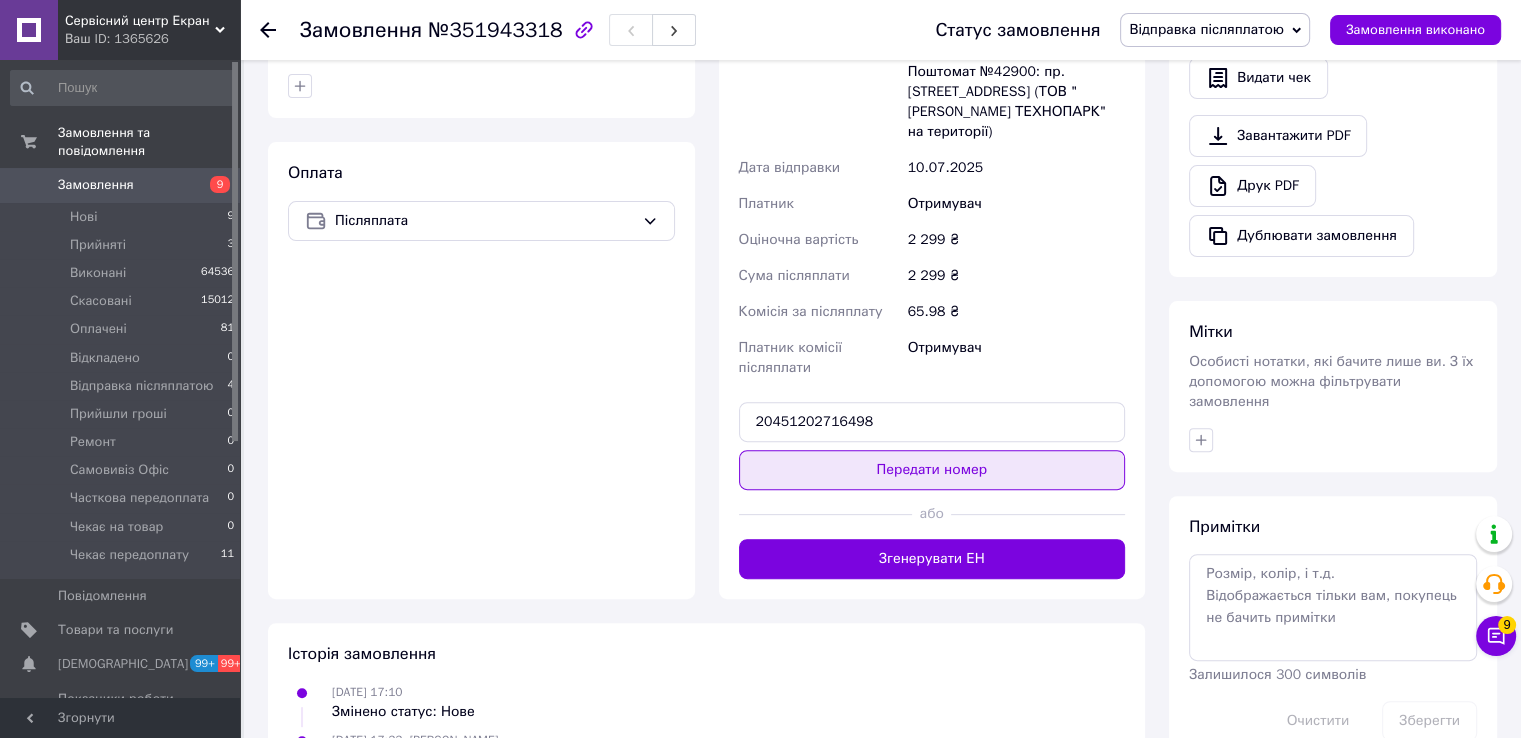 click on "Передати номер" at bounding box center (932, 470) 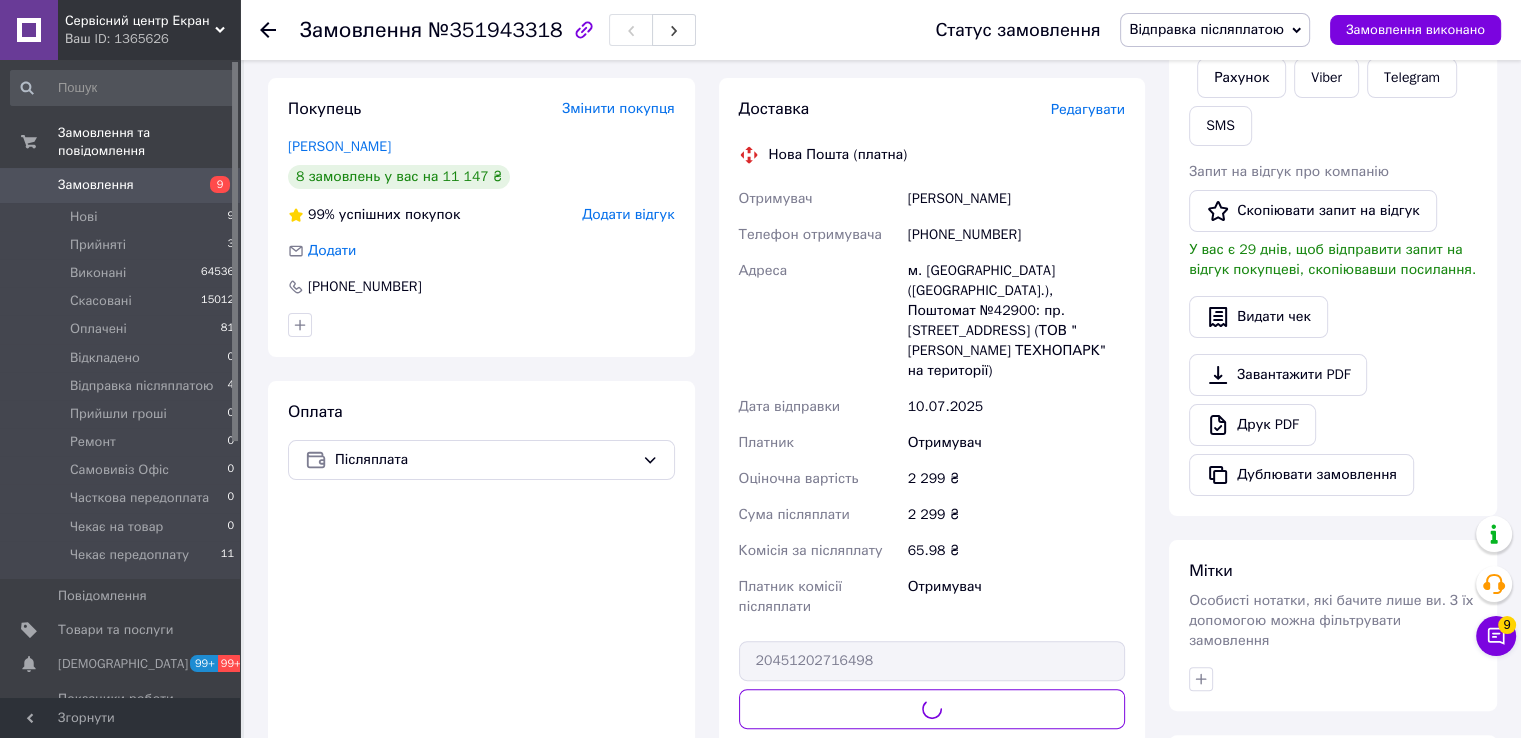 scroll, scrollTop: 200, scrollLeft: 0, axis: vertical 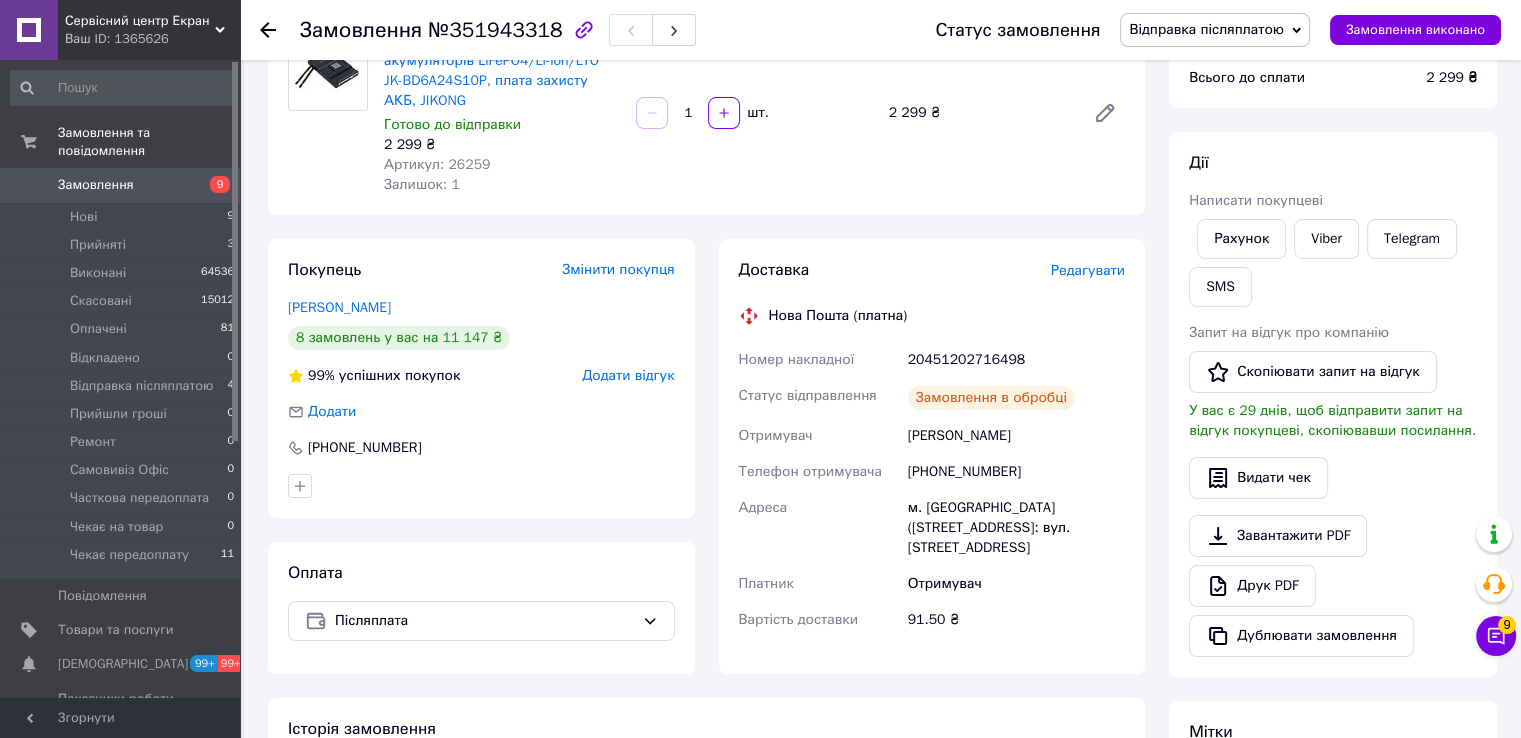 click on "Відправка післяплатою" at bounding box center [1215, 30] 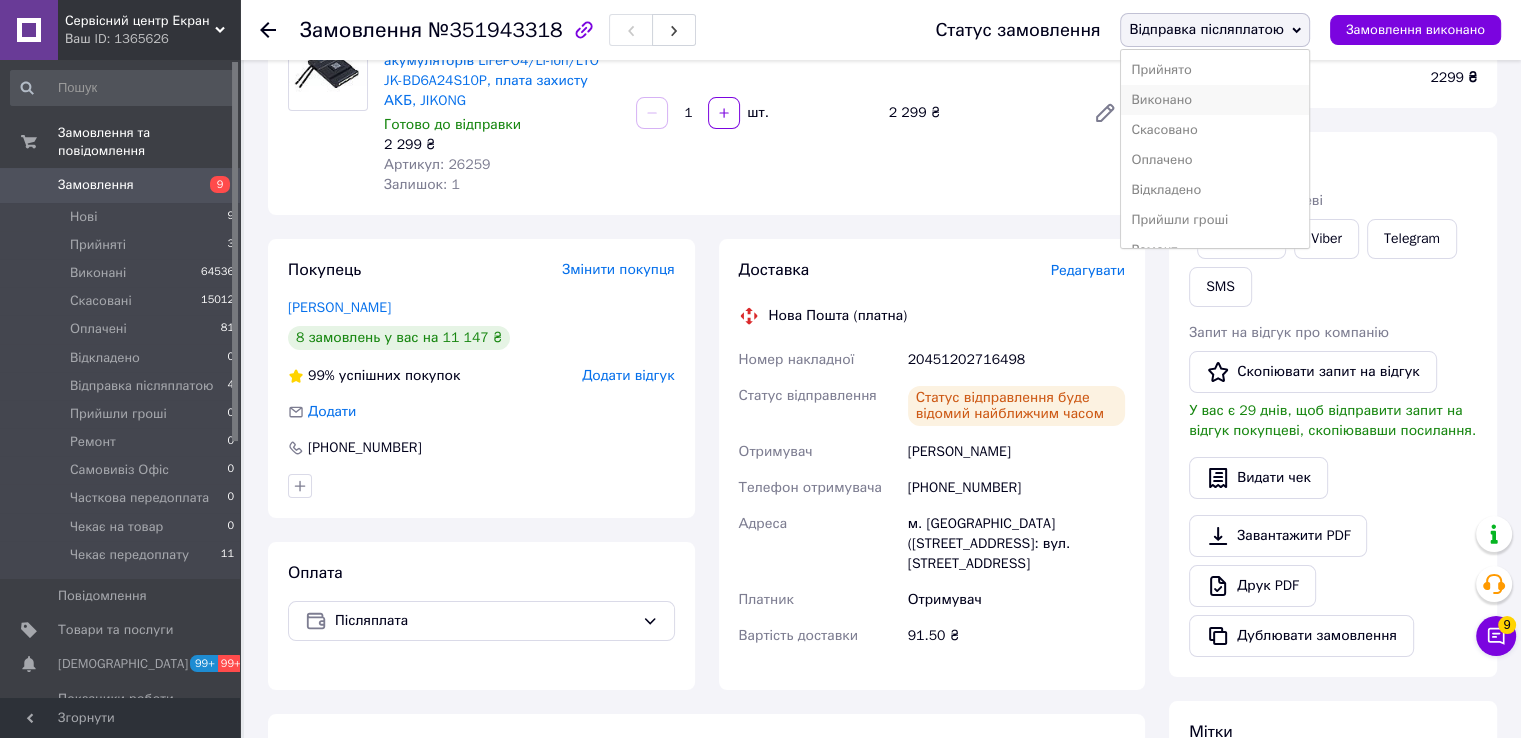 click on "Виконано" at bounding box center [1215, 100] 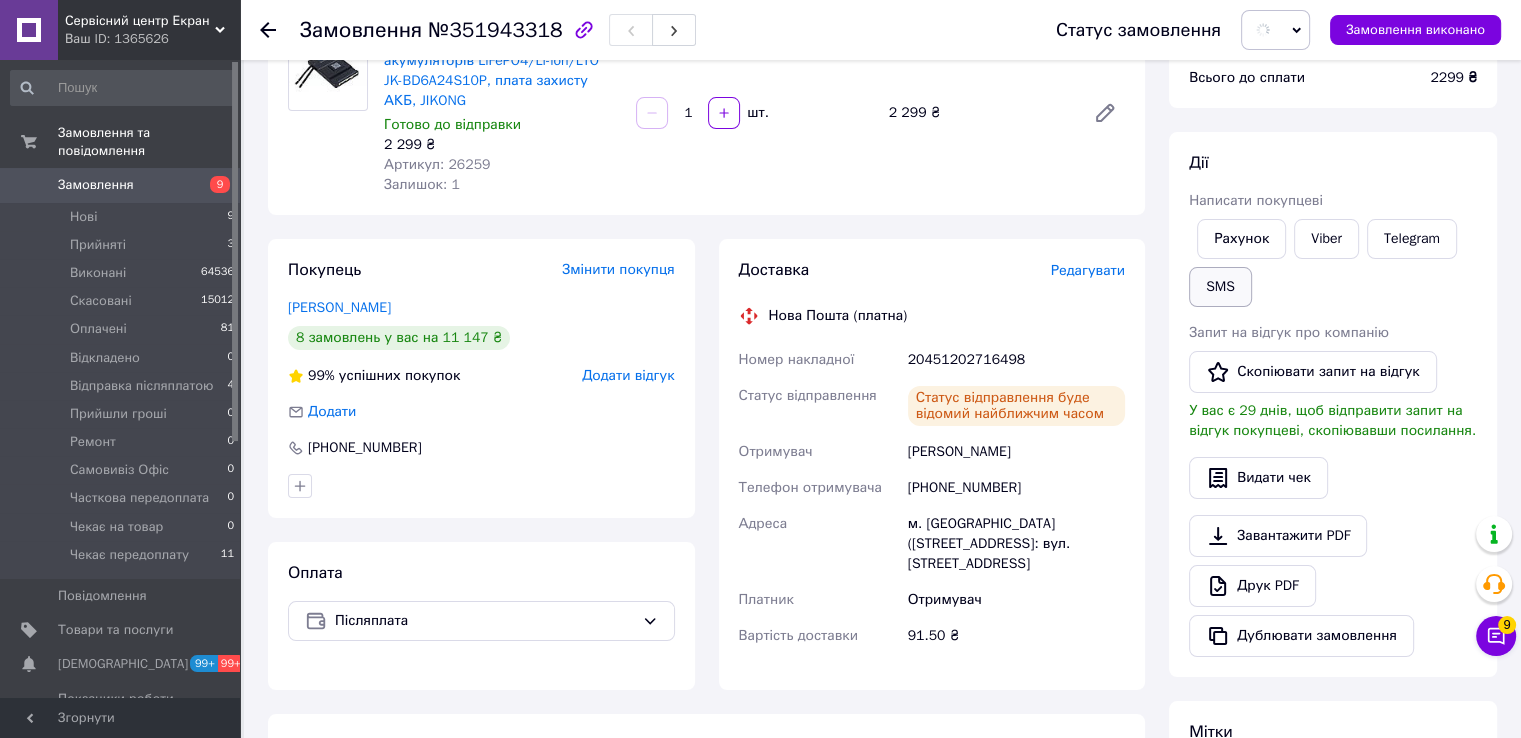 click on "SMS" at bounding box center (1220, 287) 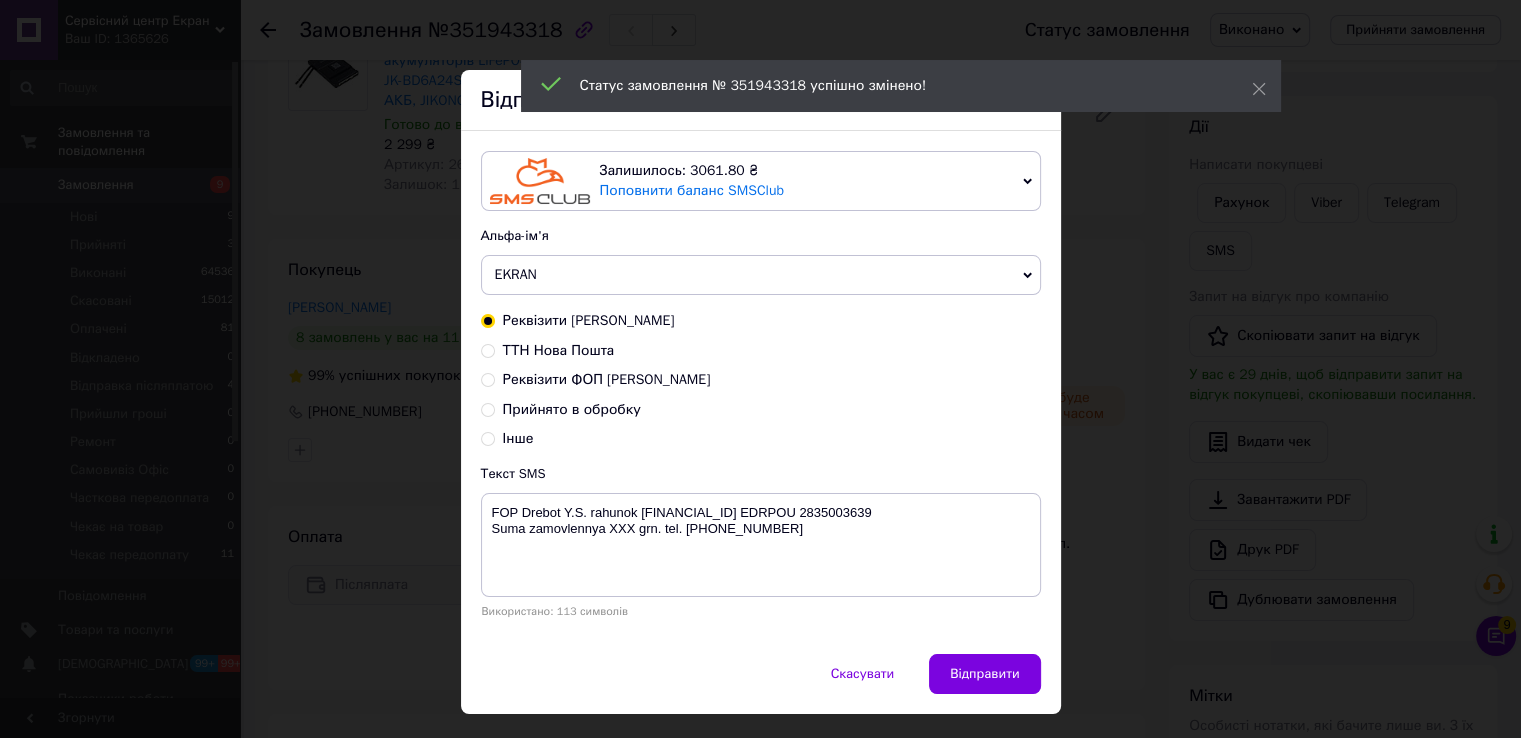 click on "ТТН Нова Пошта" at bounding box center [559, 350] 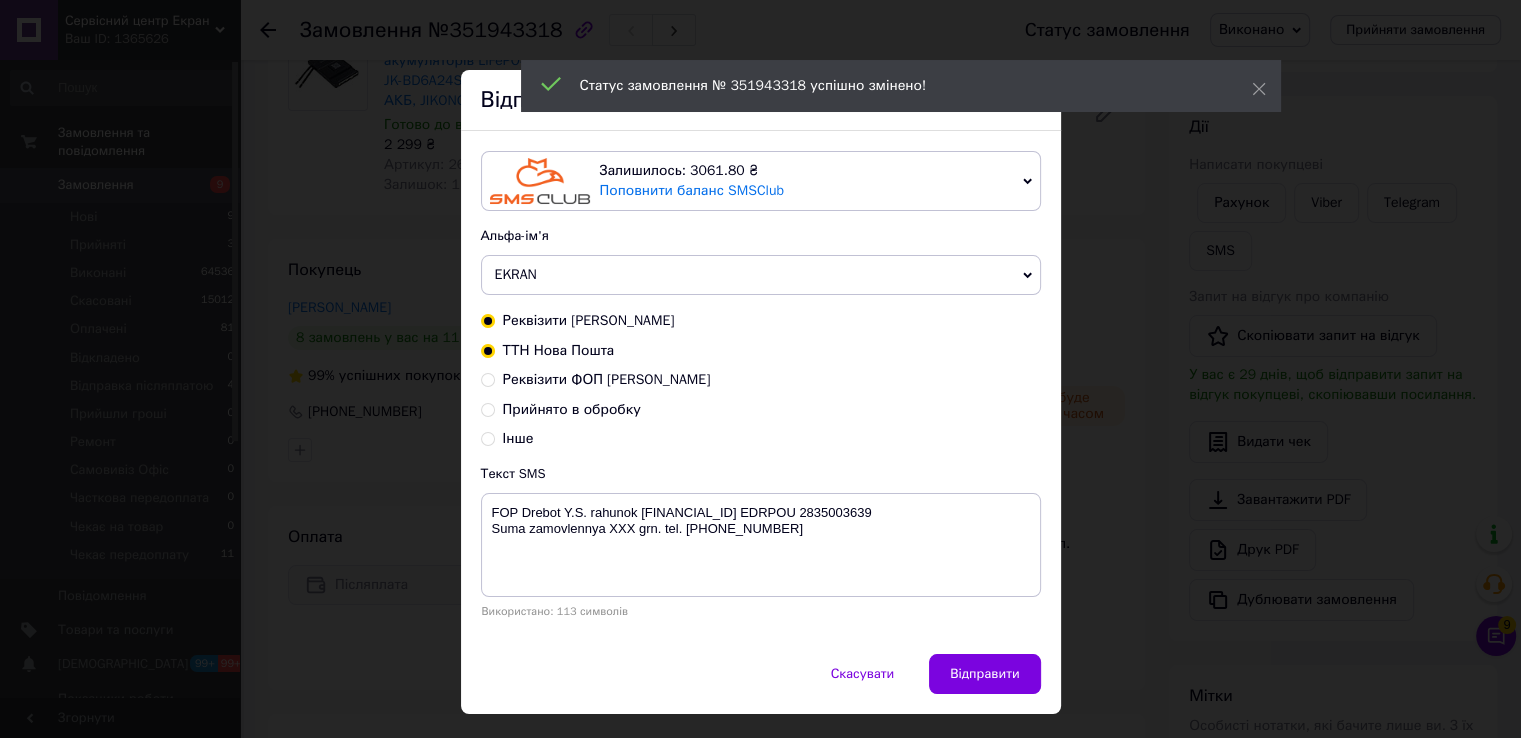 radio on "true" 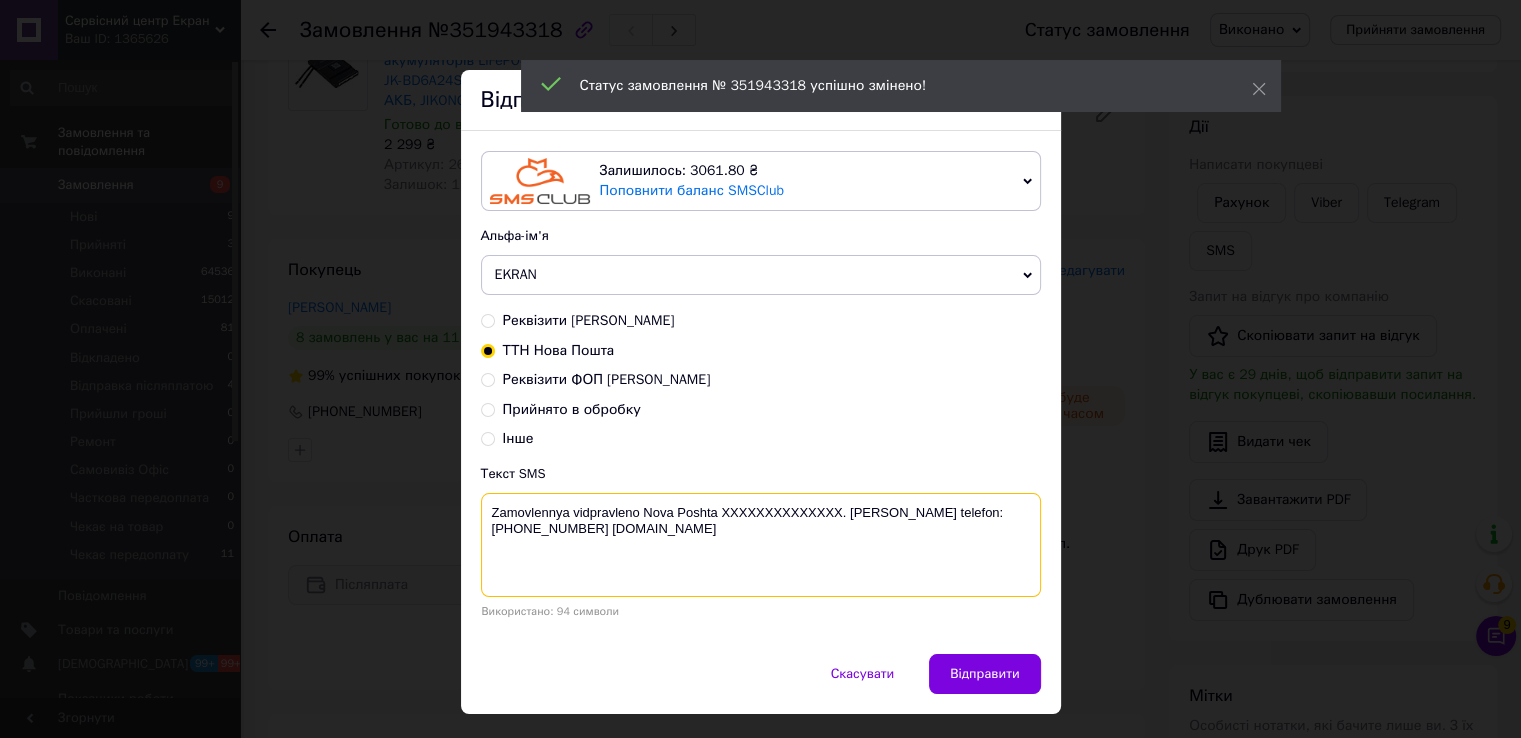 click on "Zamovlennya vidpravleno Nova Poshta XXXXXXXXXXXXXX. Nash telefon:+380689452358 www.ekran.in.ua" at bounding box center [761, 545] 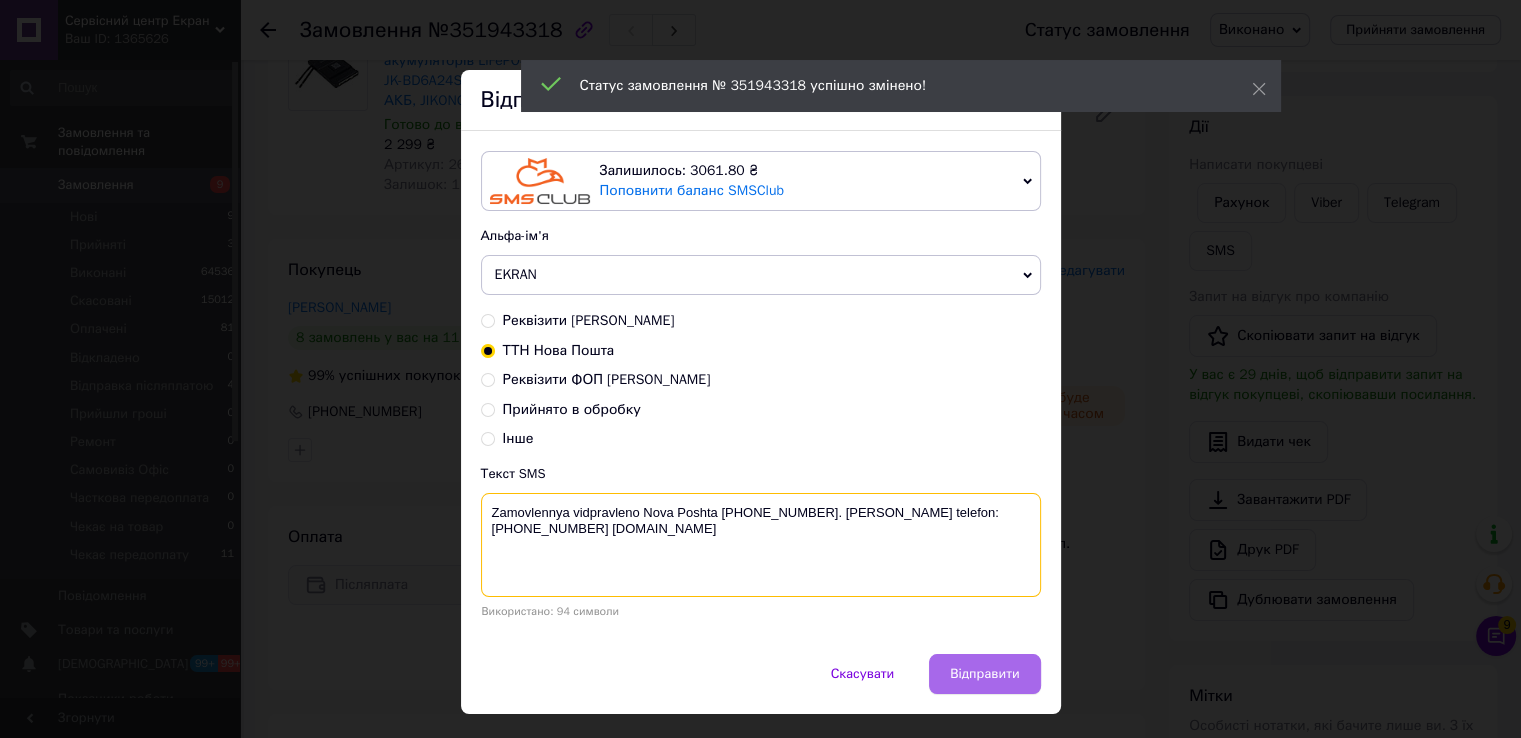 type on "Zamovlennya vidpravleno Nova Poshta 20451202716498. Nash telefon:+380689452358 www.ekran.in.ua" 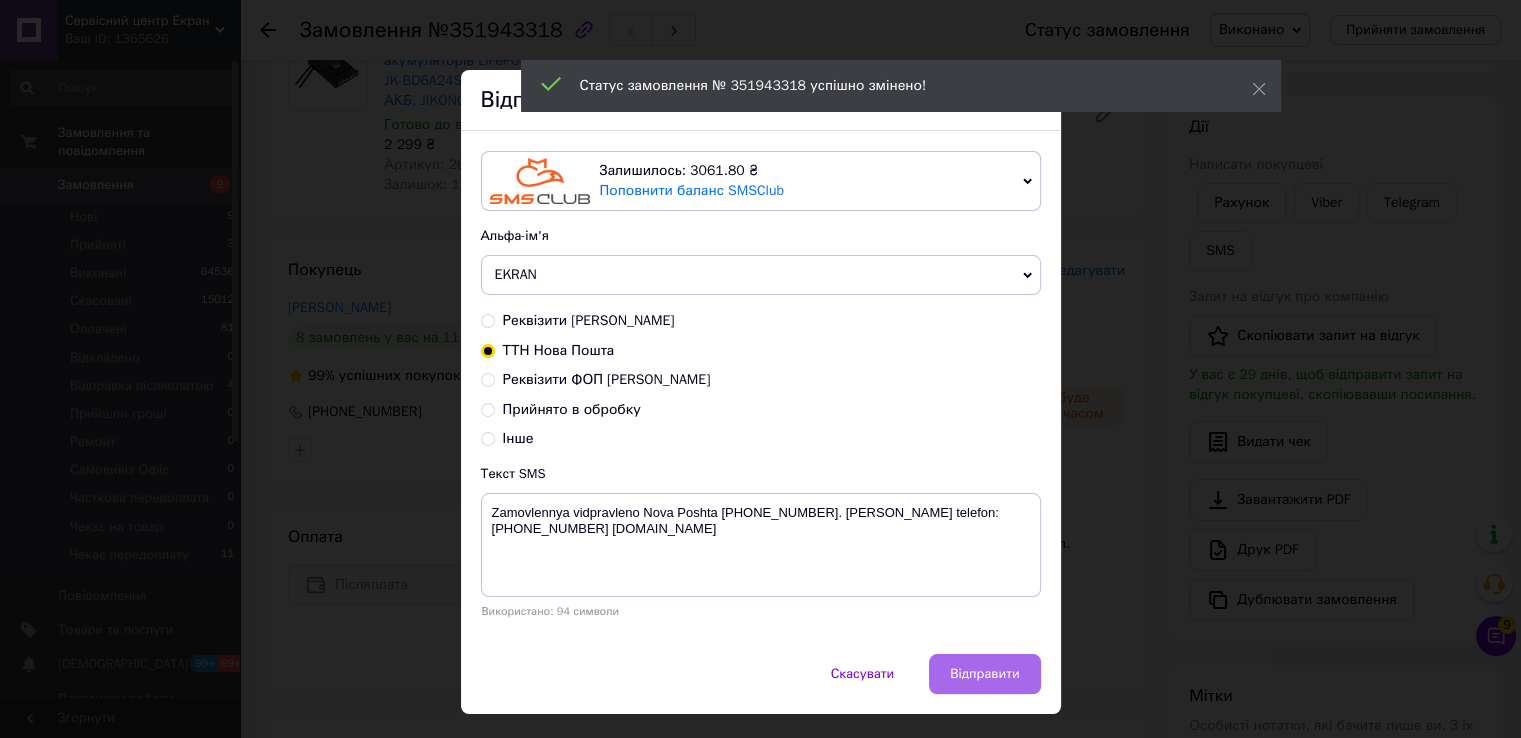 click on "Відправити" at bounding box center (984, 674) 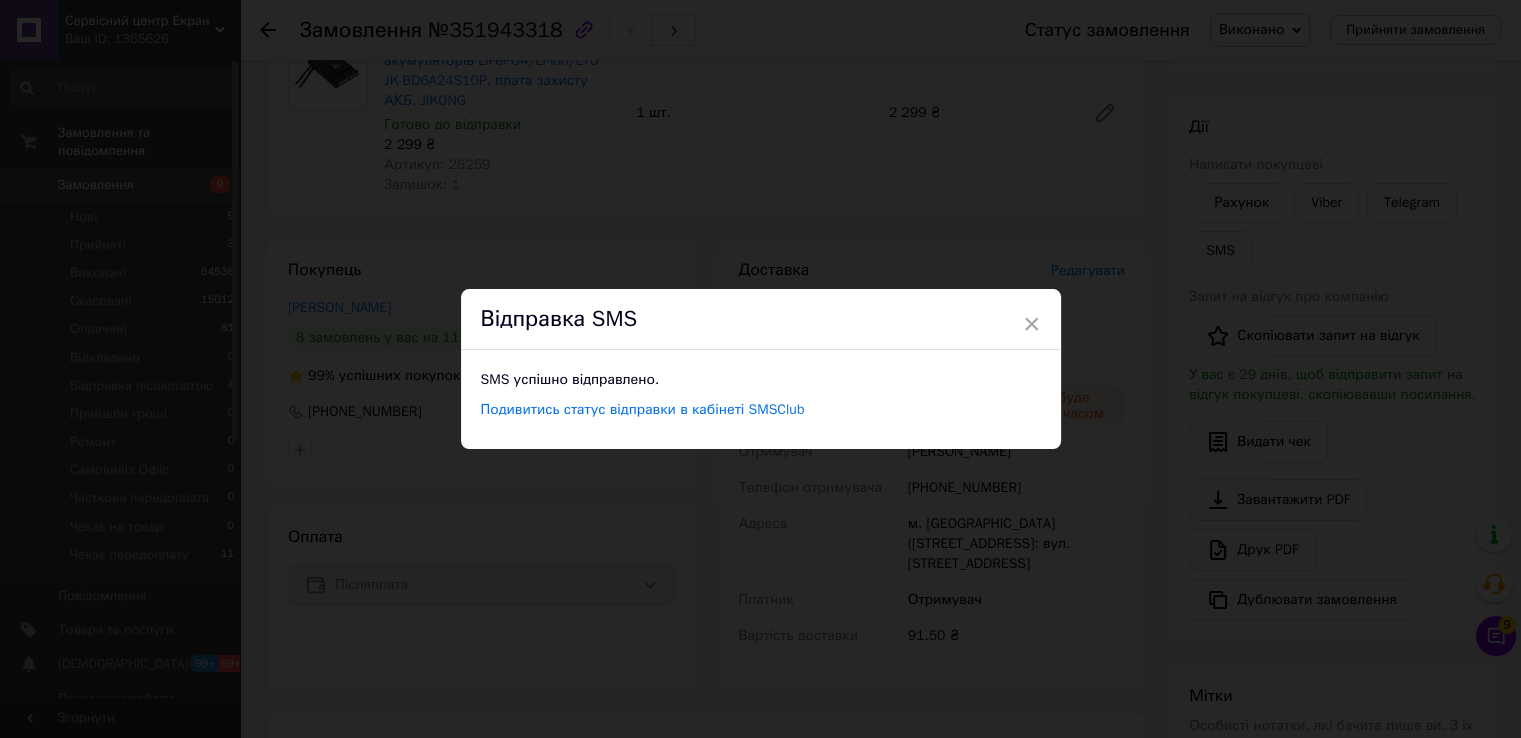 click on "× Відправка SMS SMS успішно відправлено. Подивитись статус відправки в кабінеті SMSClub" at bounding box center [760, 369] 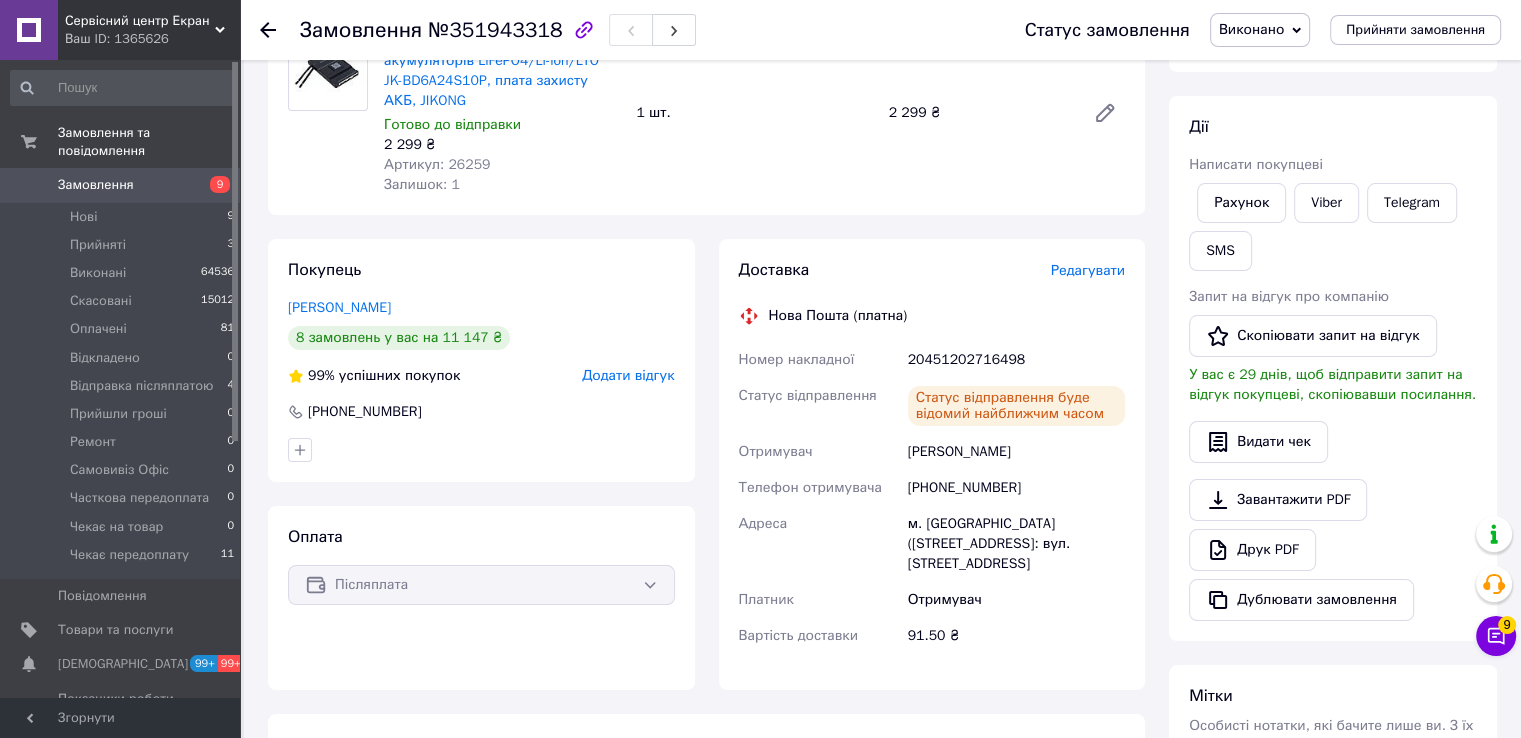 click 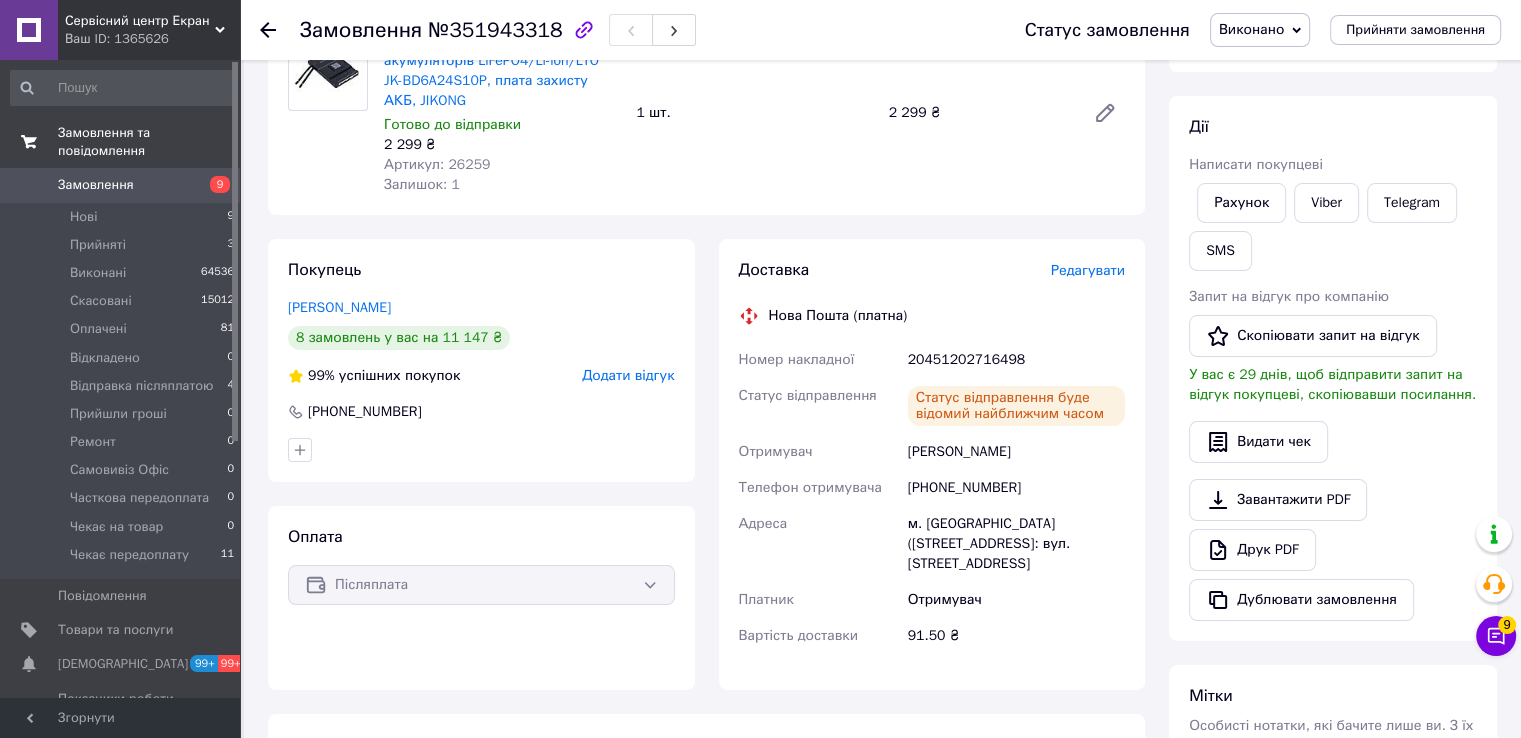 scroll, scrollTop: 0, scrollLeft: 0, axis: both 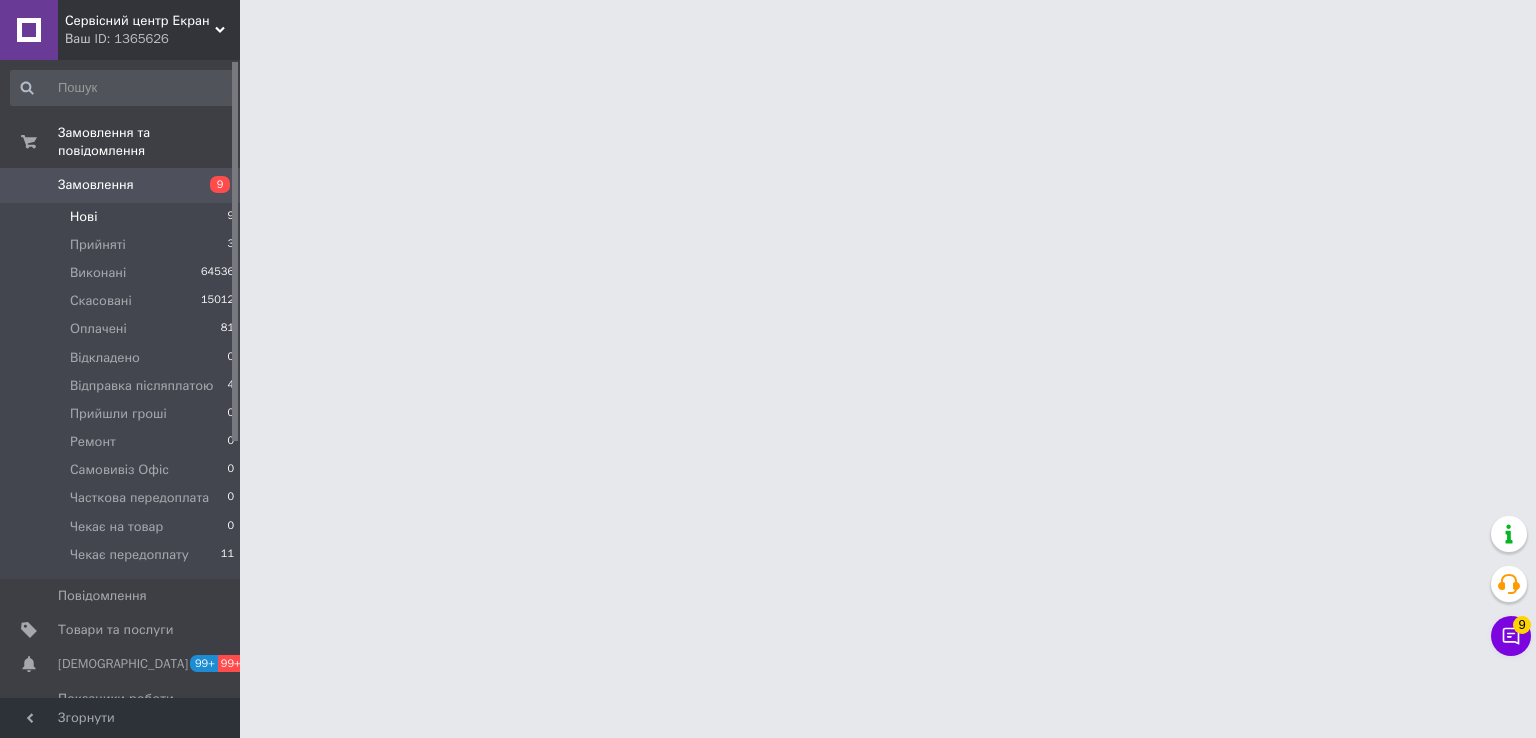 click on "Нові 9" at bounding box center [123, 217] 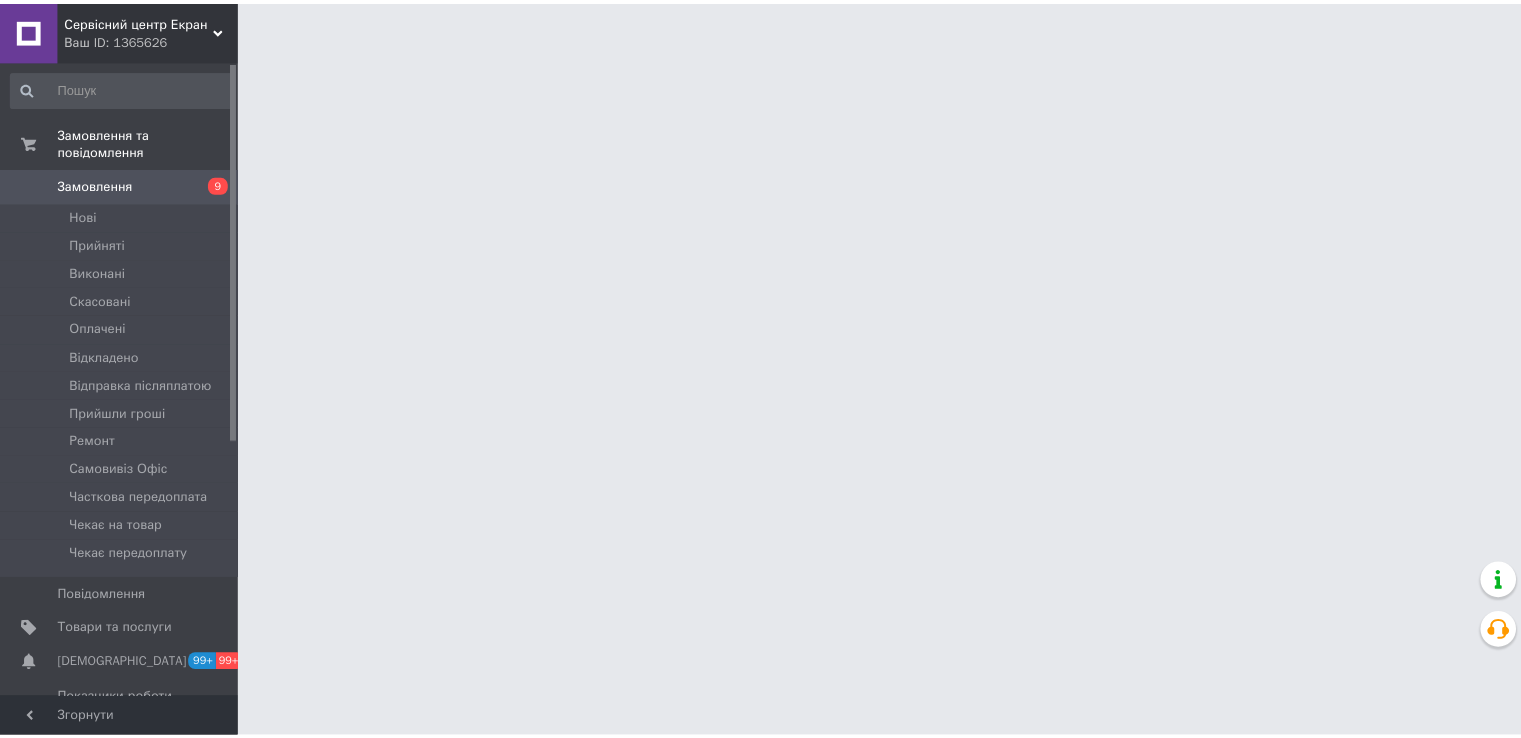 scroll, scrollTop: 0, scrollLeft: 0, axis: both 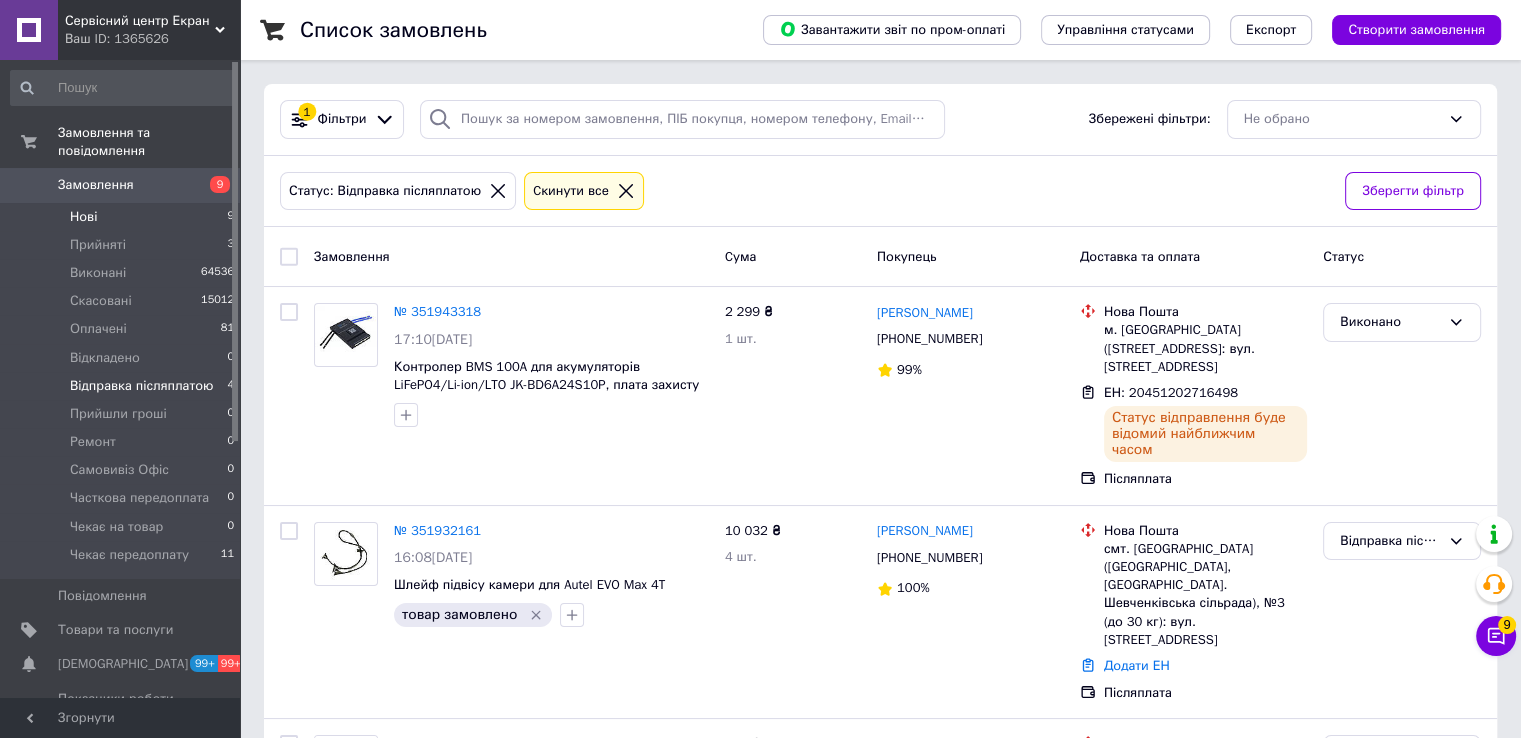 click on "Нові" at bounding box center (83, 217) 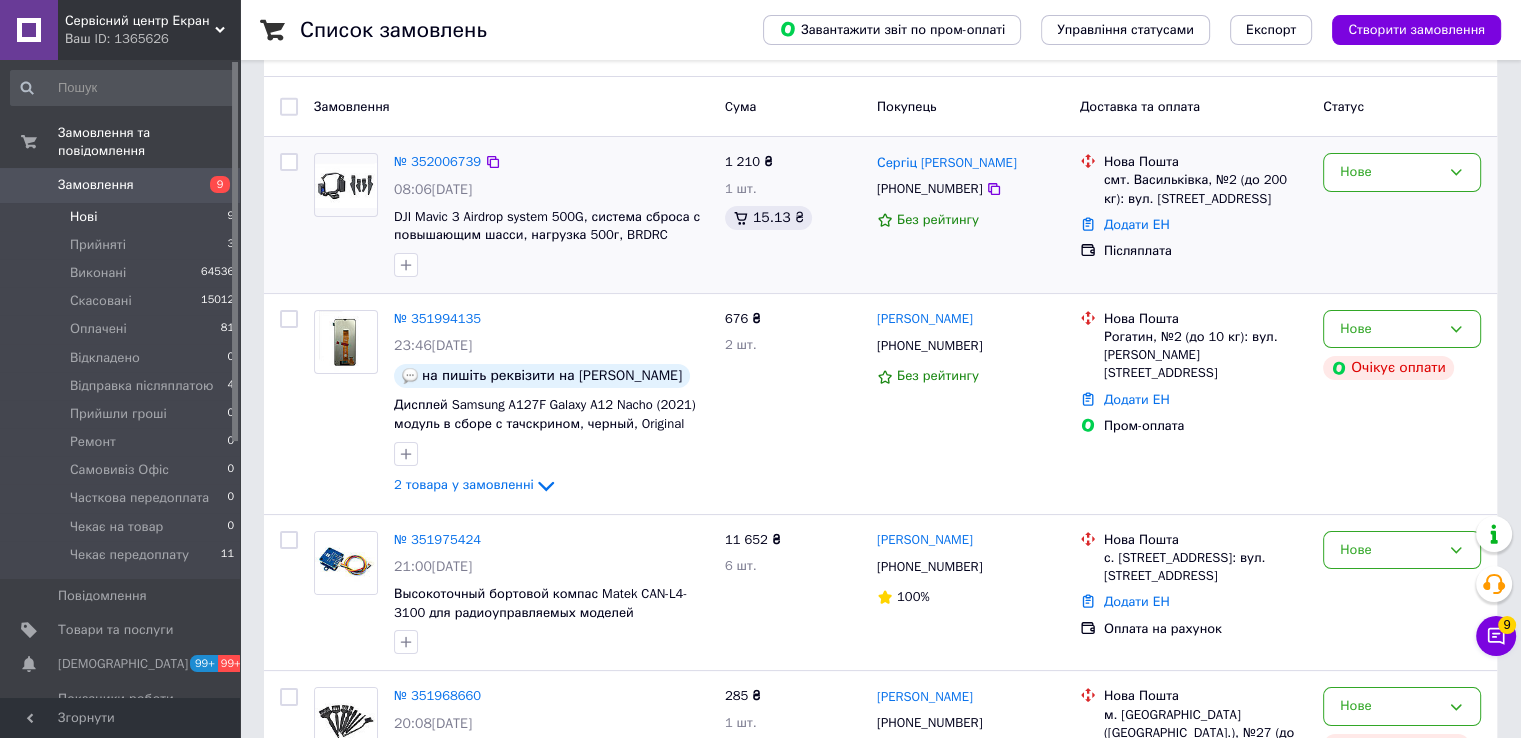 scroll, scrollTop: 400, scrollLeft: 0, axis: vertical 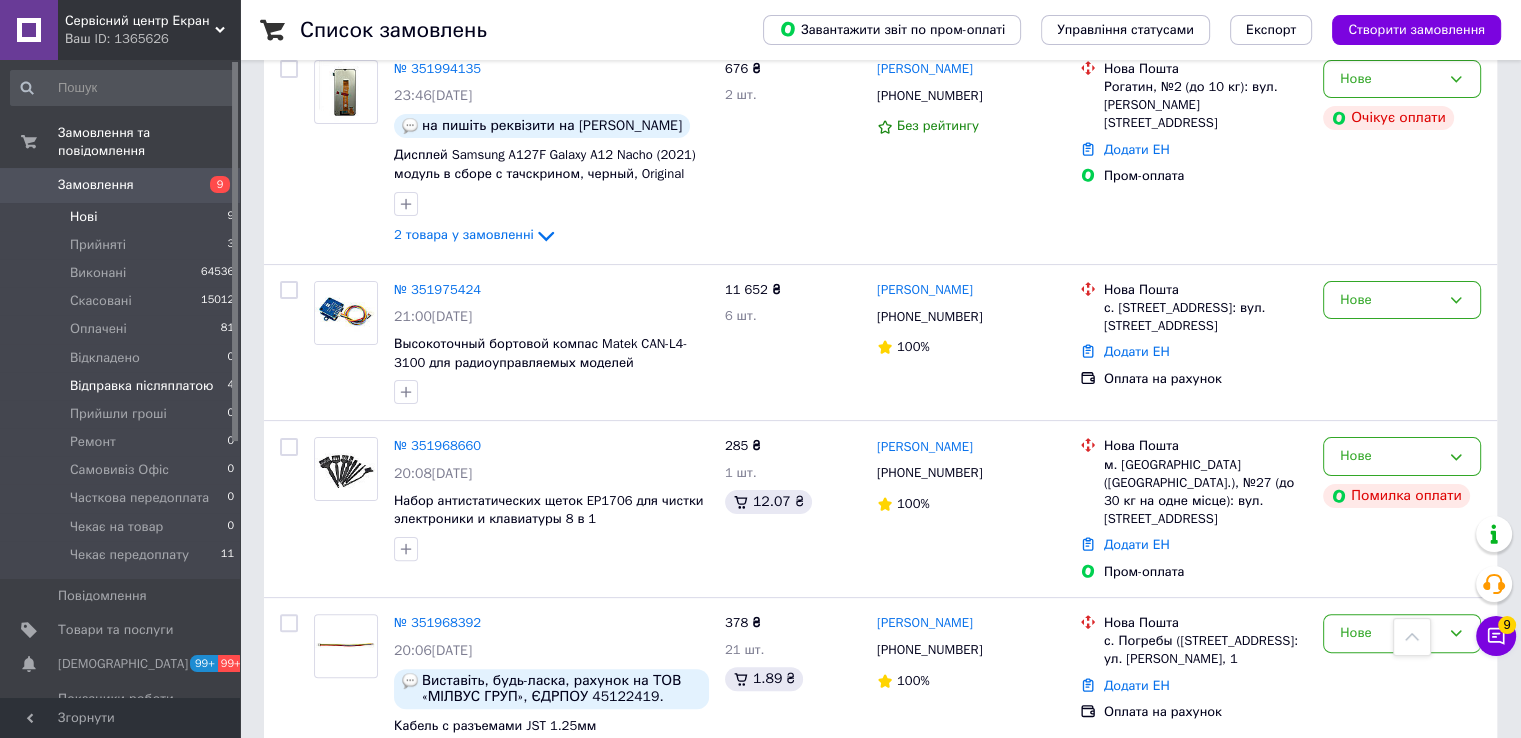 click on "Відправка післяплатою" at bounding box center (142, 386) 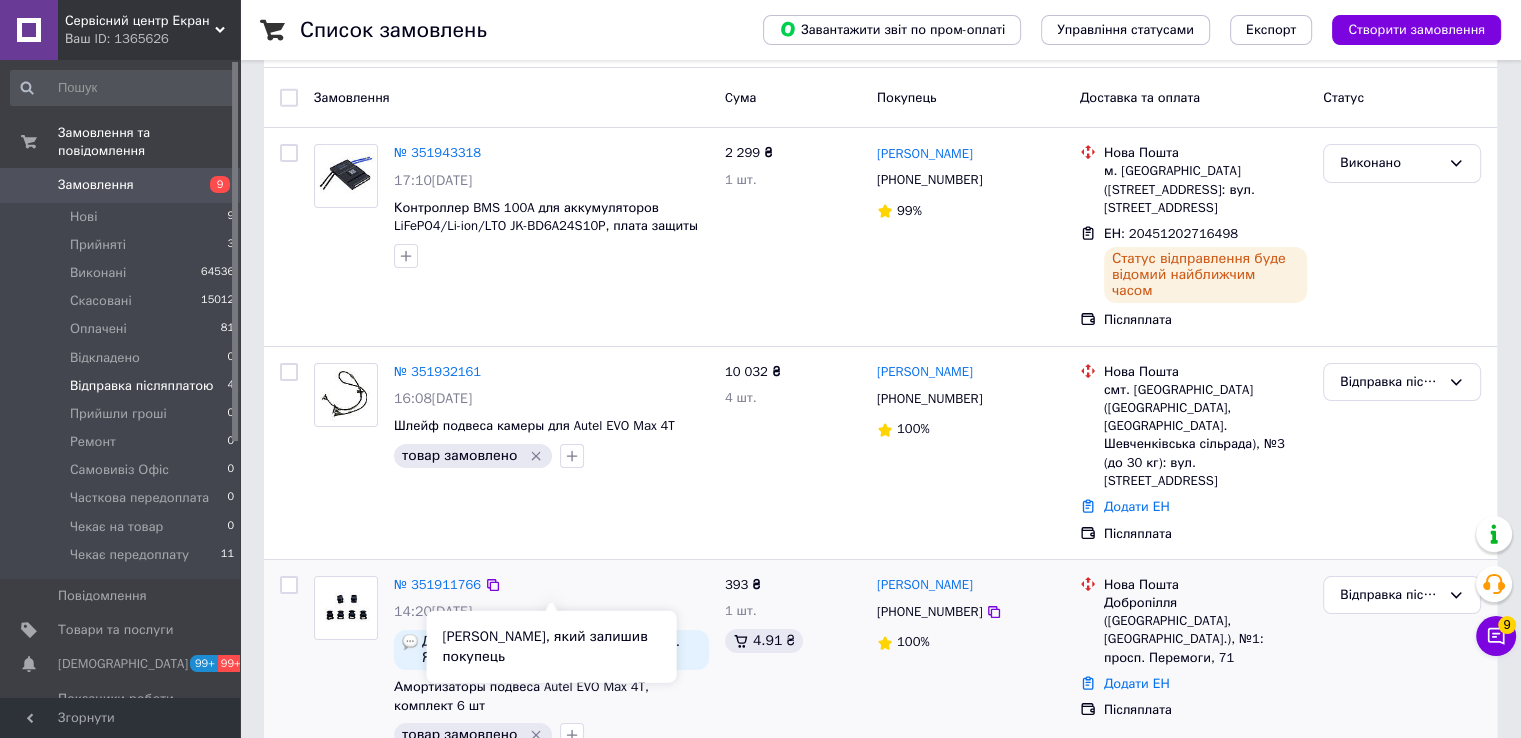 scroll, scrollTop: 0, scrollLeft: 0, axis: both 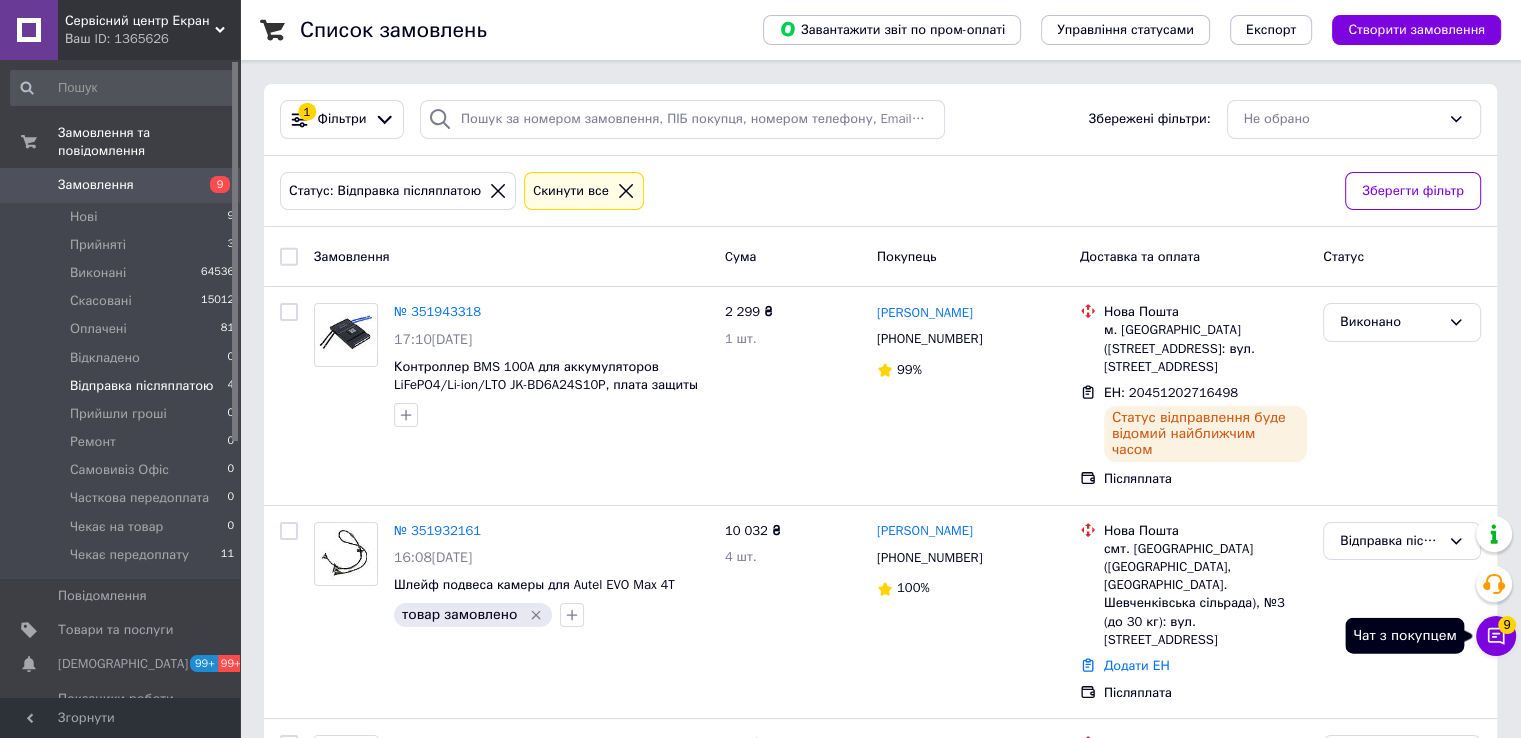 click 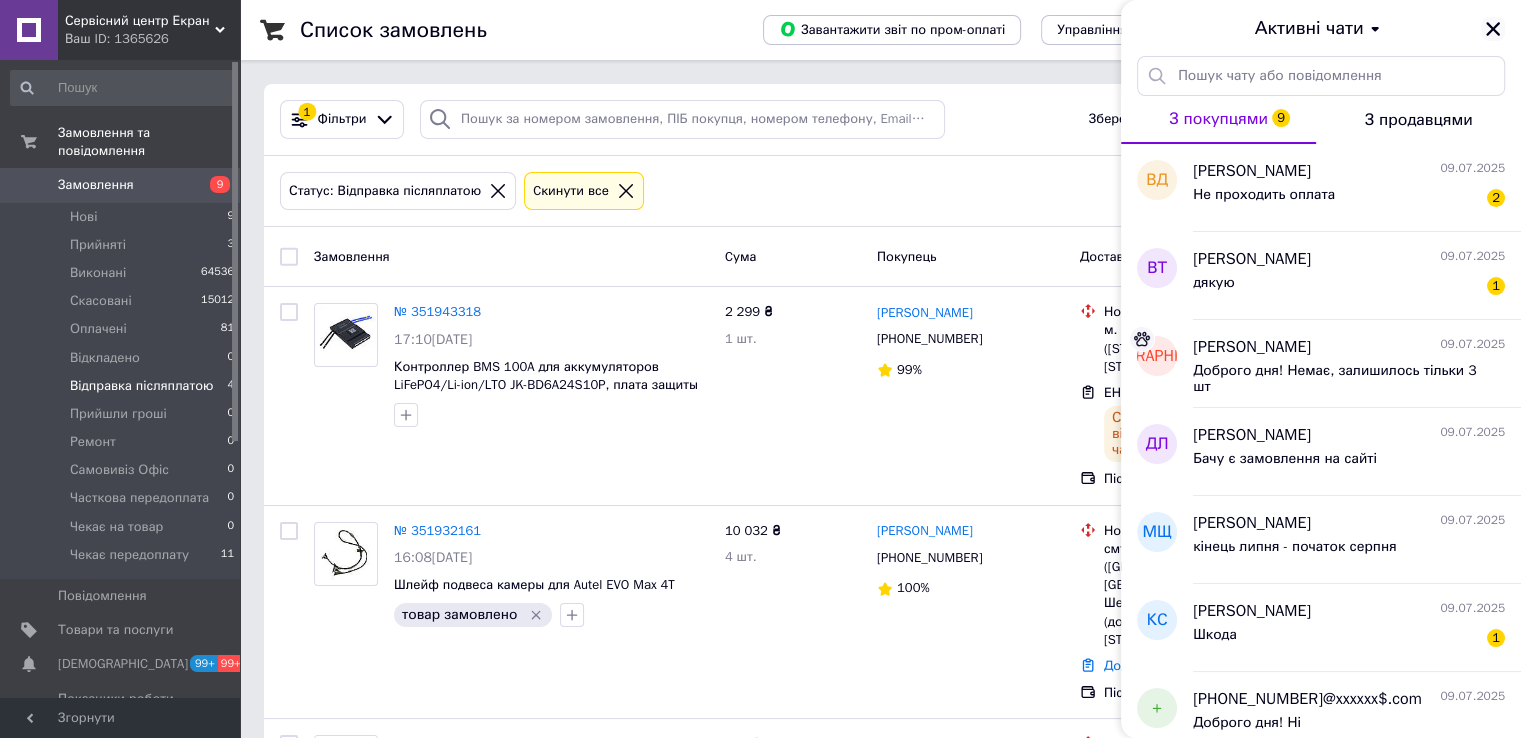click 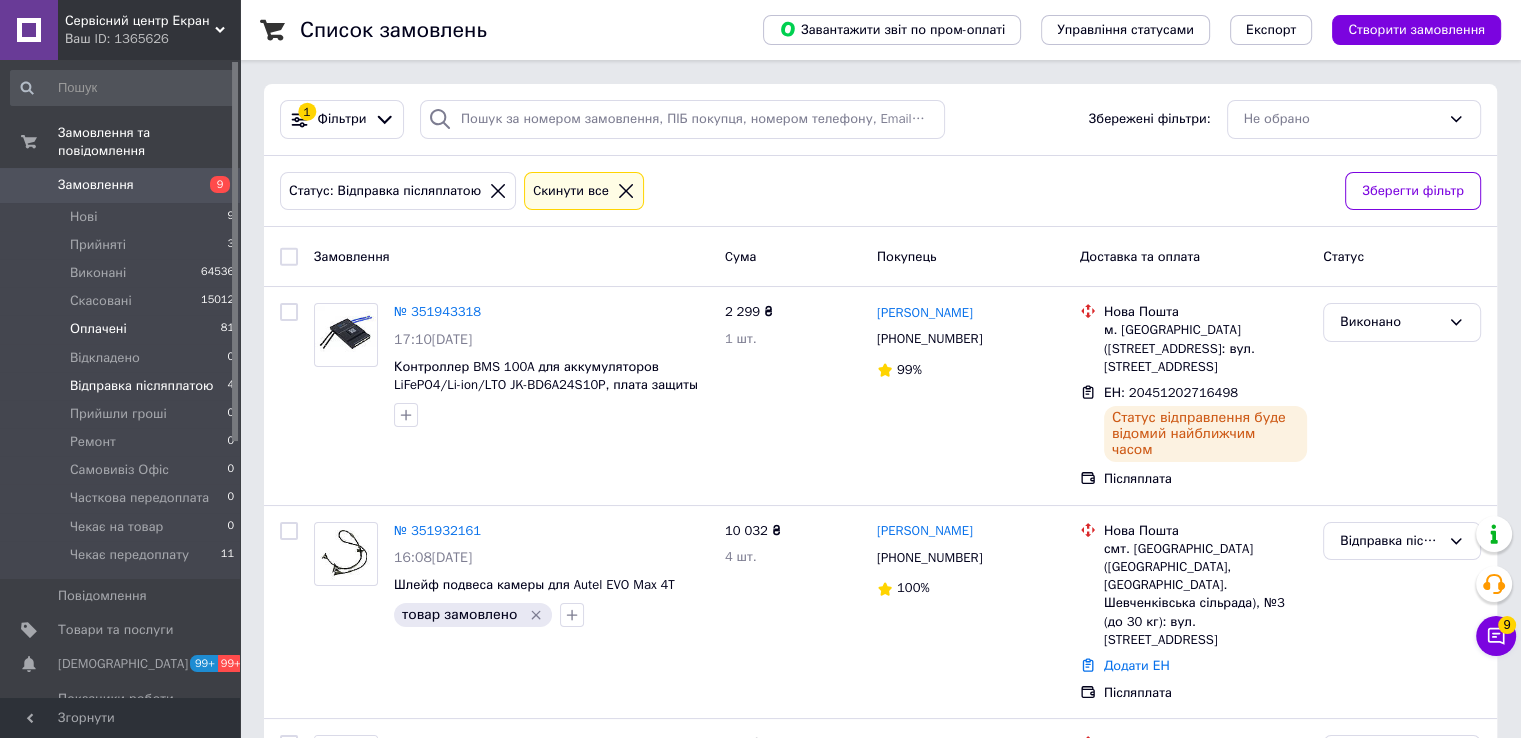 click on "Оплачені 81" at bounding box center (123, 329) 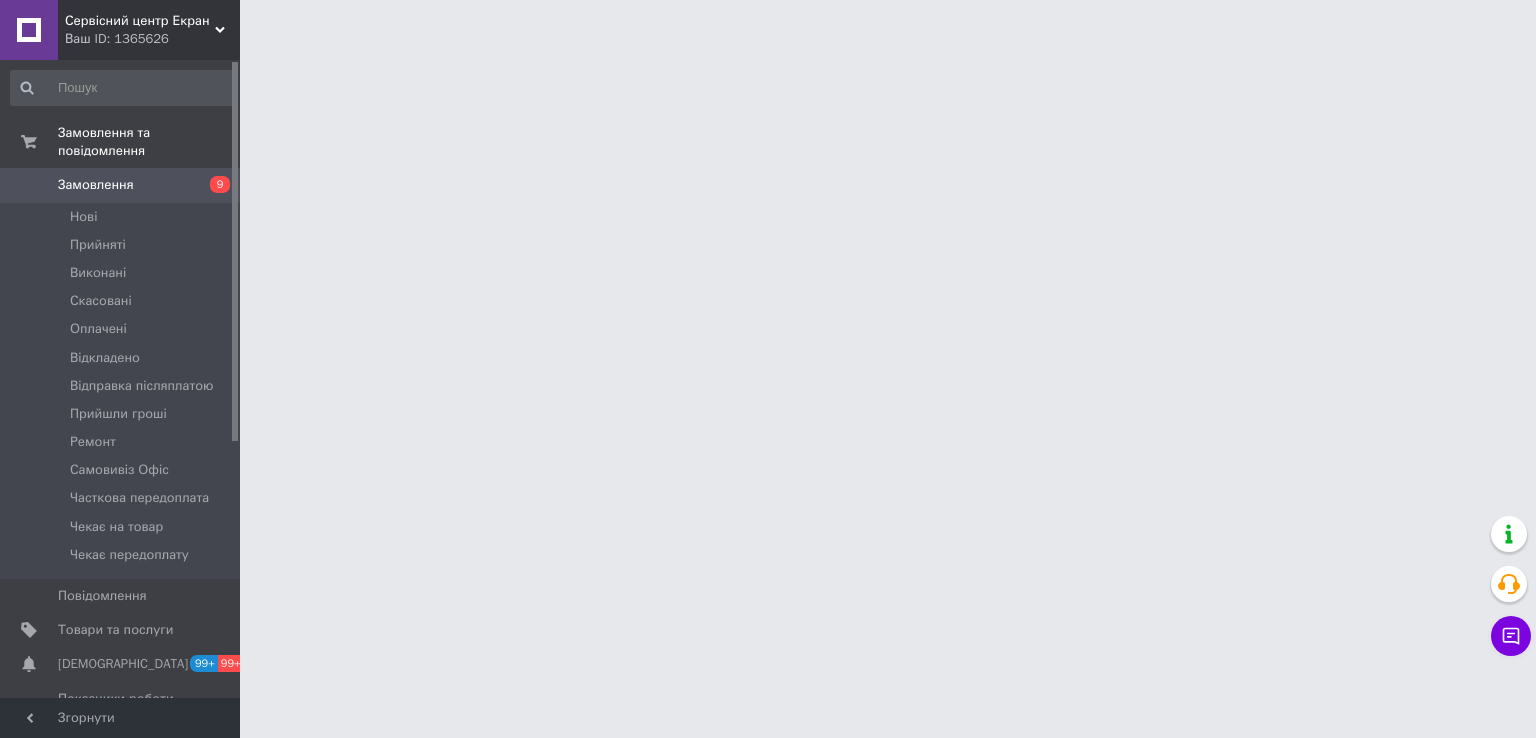 scroll, scrollTop: 0, scrollLeft: 0, axis: both 